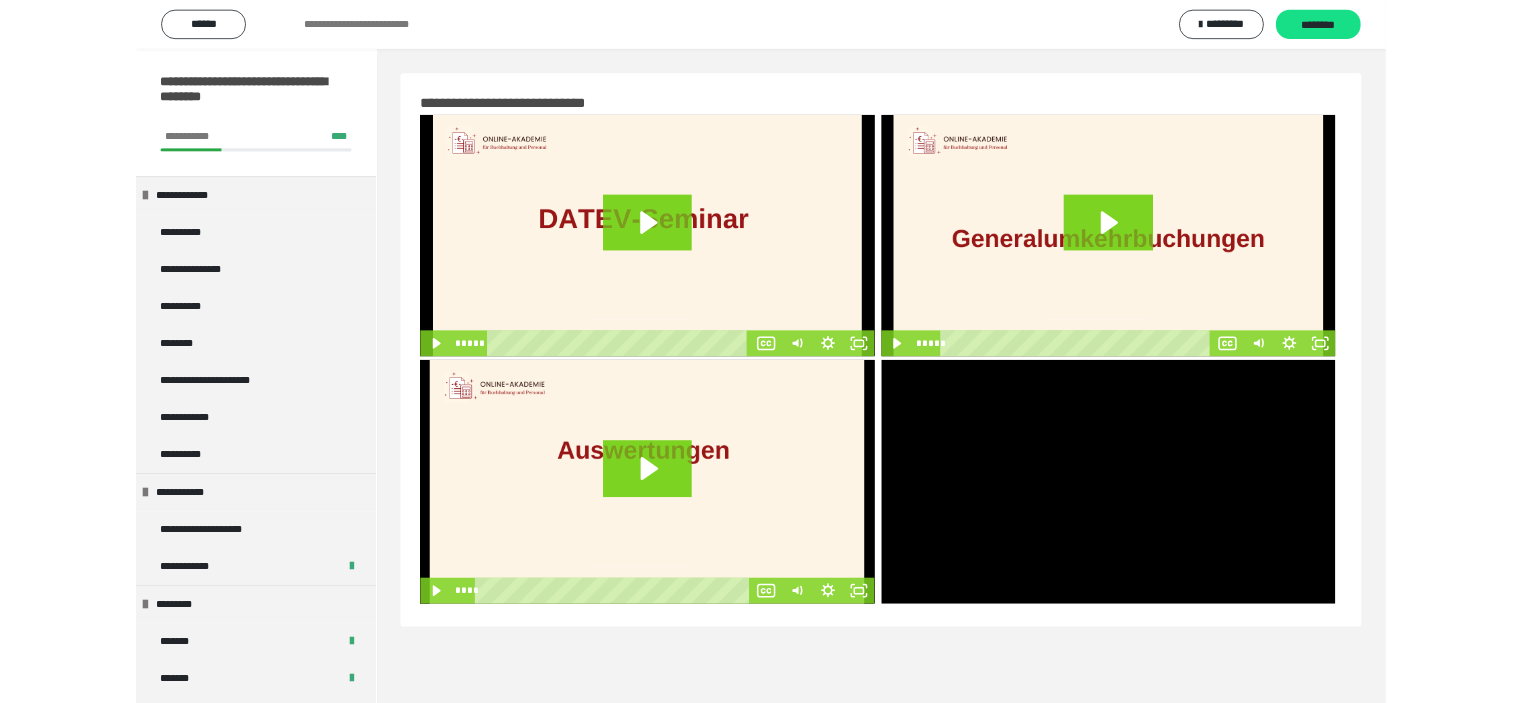 scroll, scrollTop: 60, scrollLeft: 0, axis: vertical 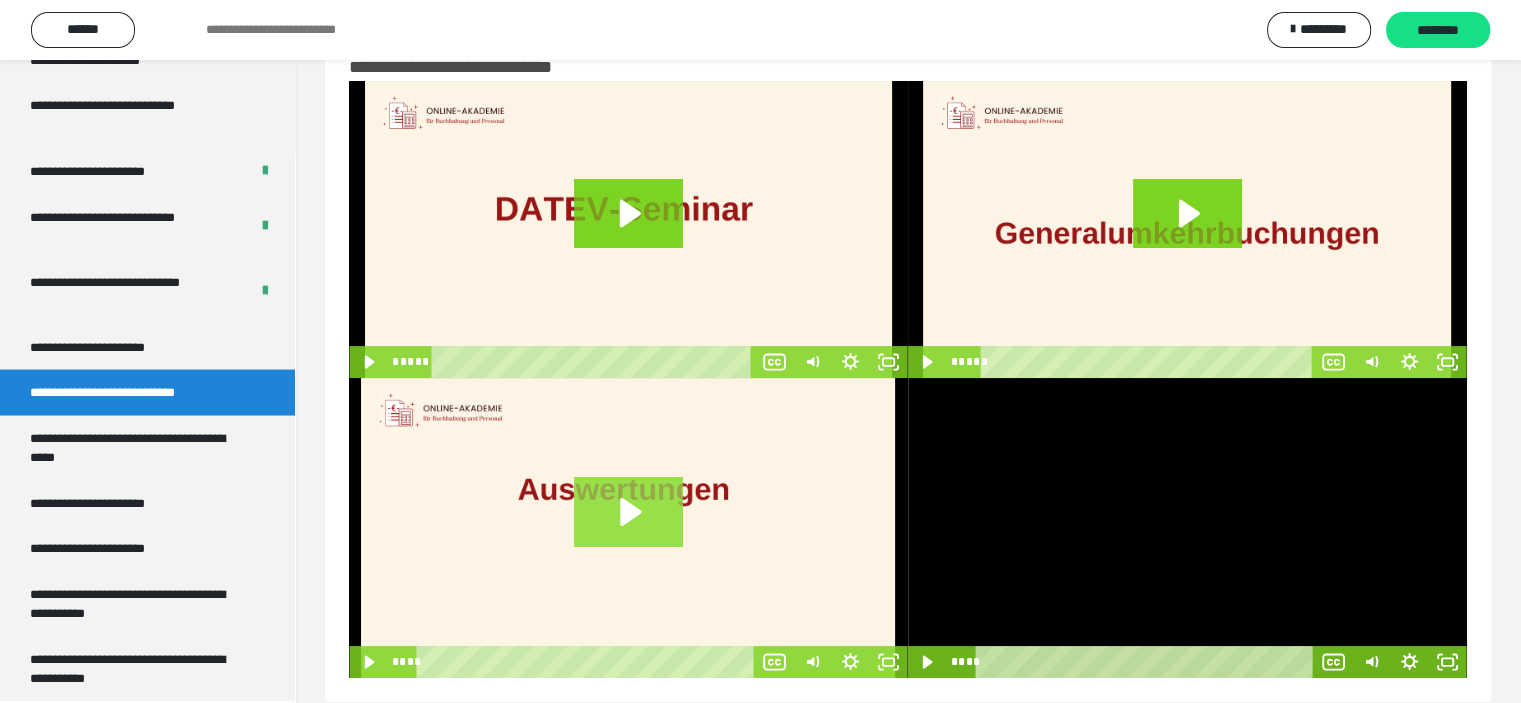 click 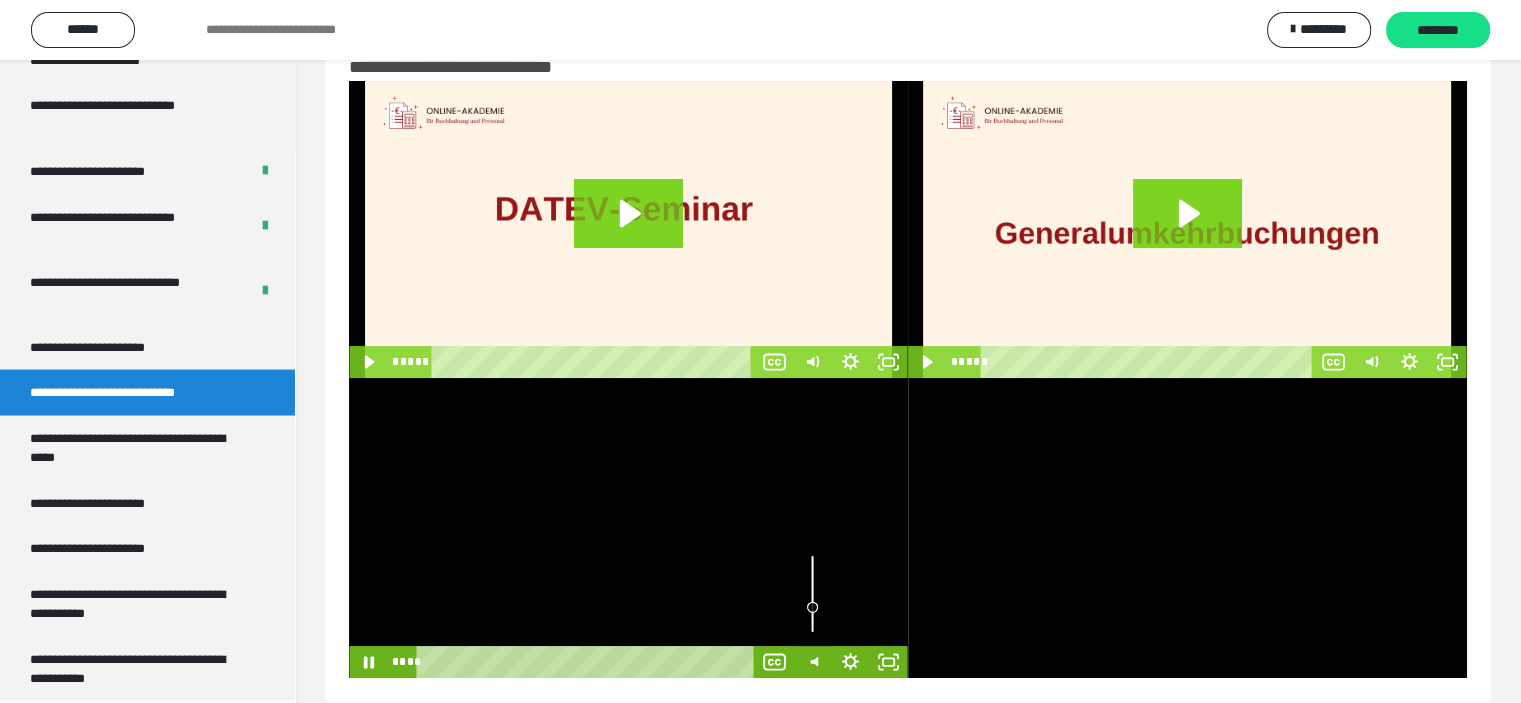 drag, startPoint x: 815, startPoint y: 587, endPoint x: 822, endPoint y: 607, distance: 21.189621 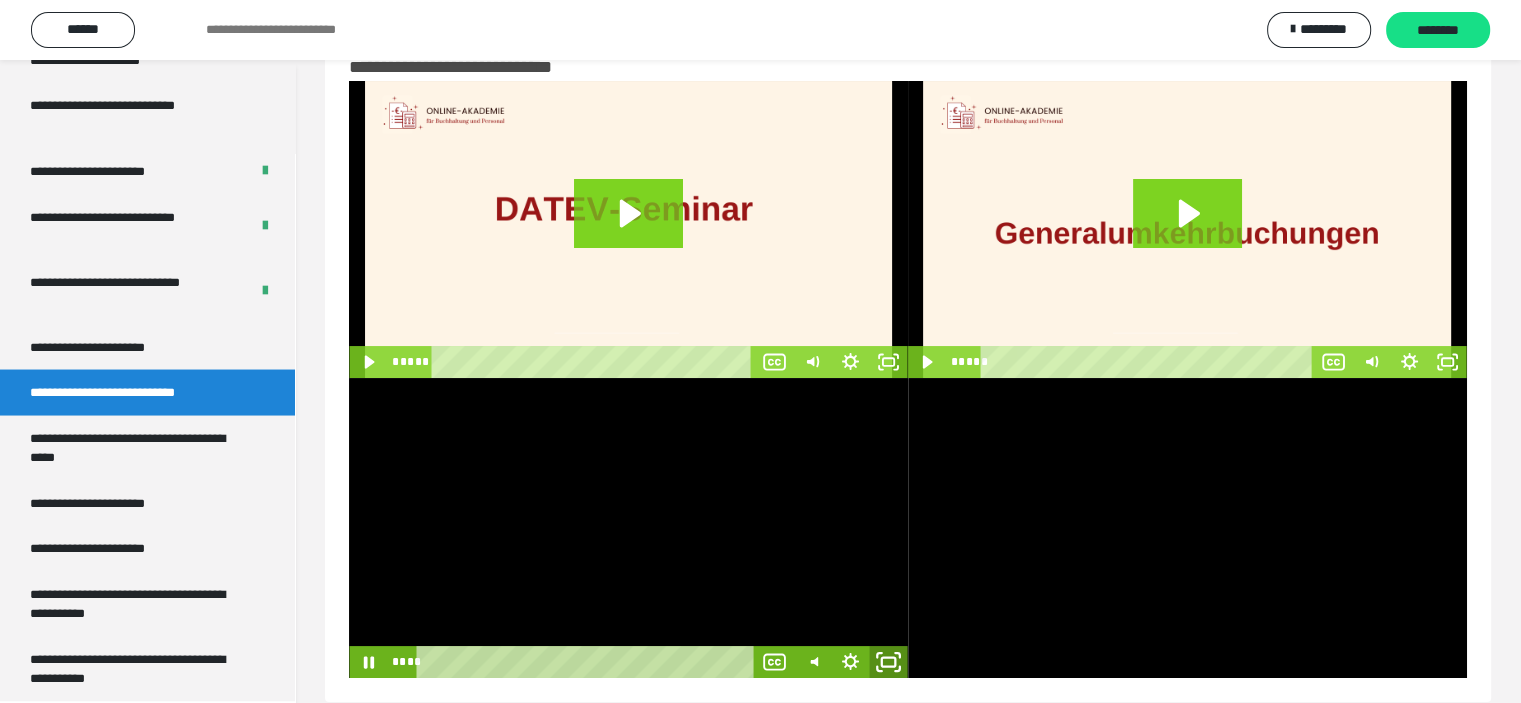click 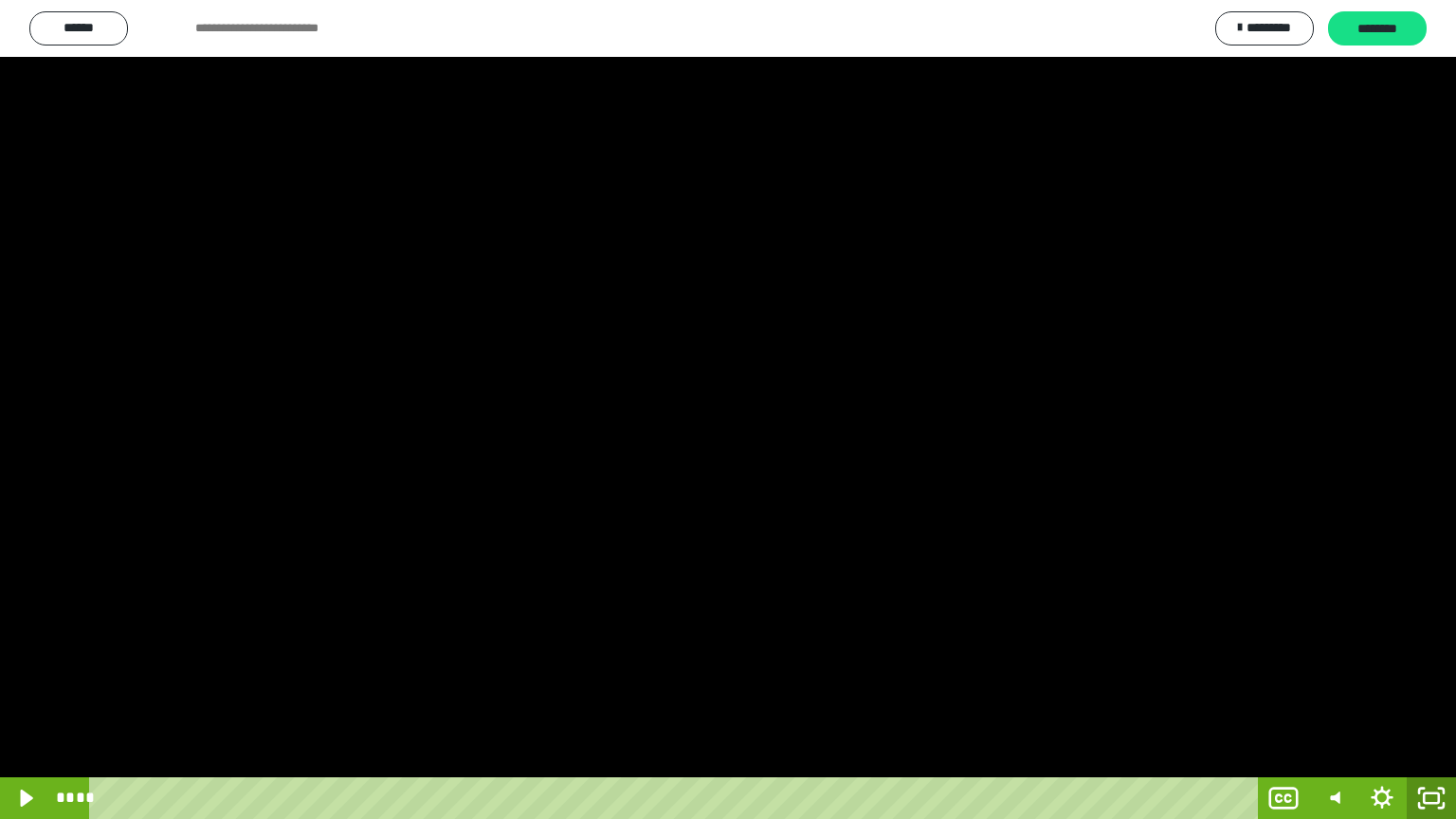 click 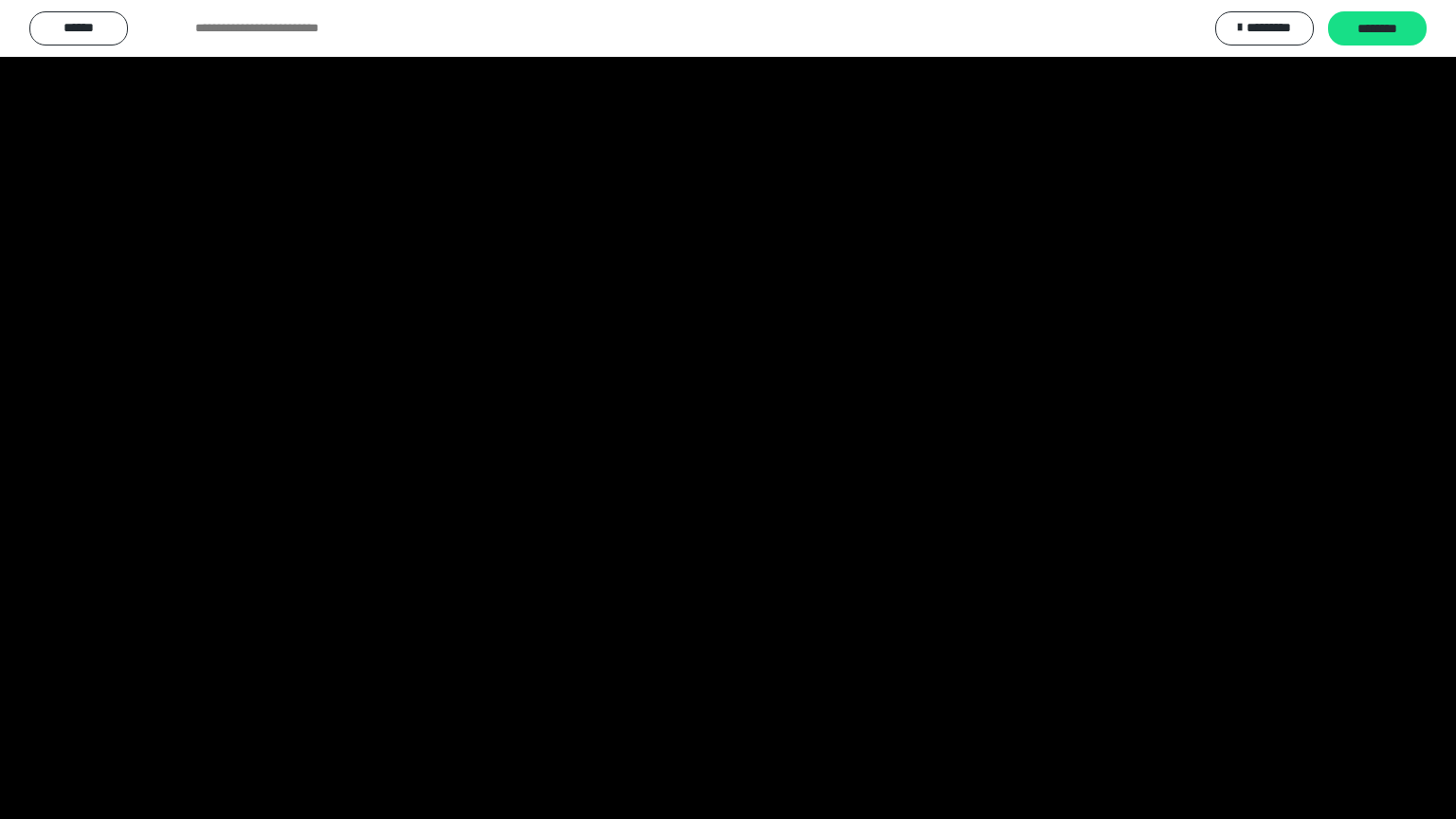 scroll, scrollTop: 3523, scrollLeft: 0, axis: vertical 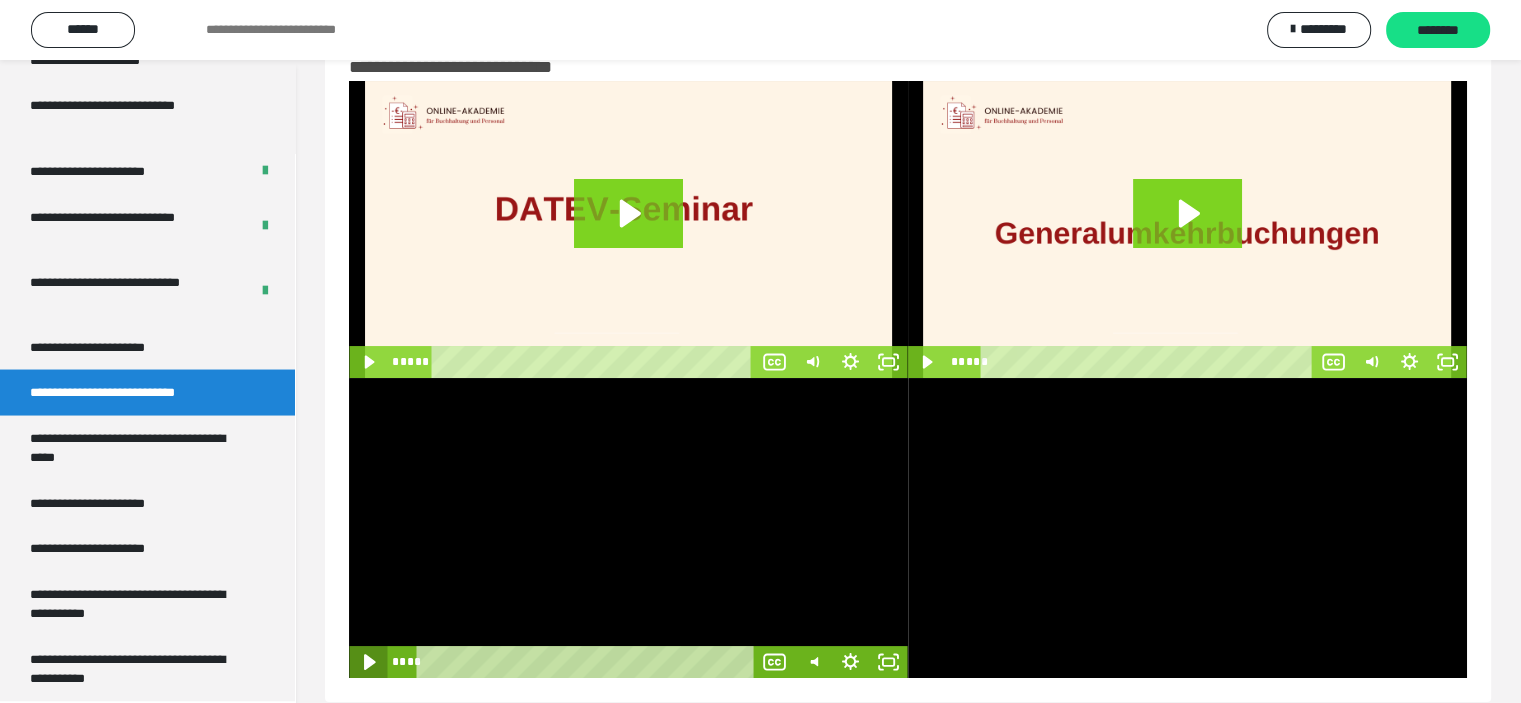 click 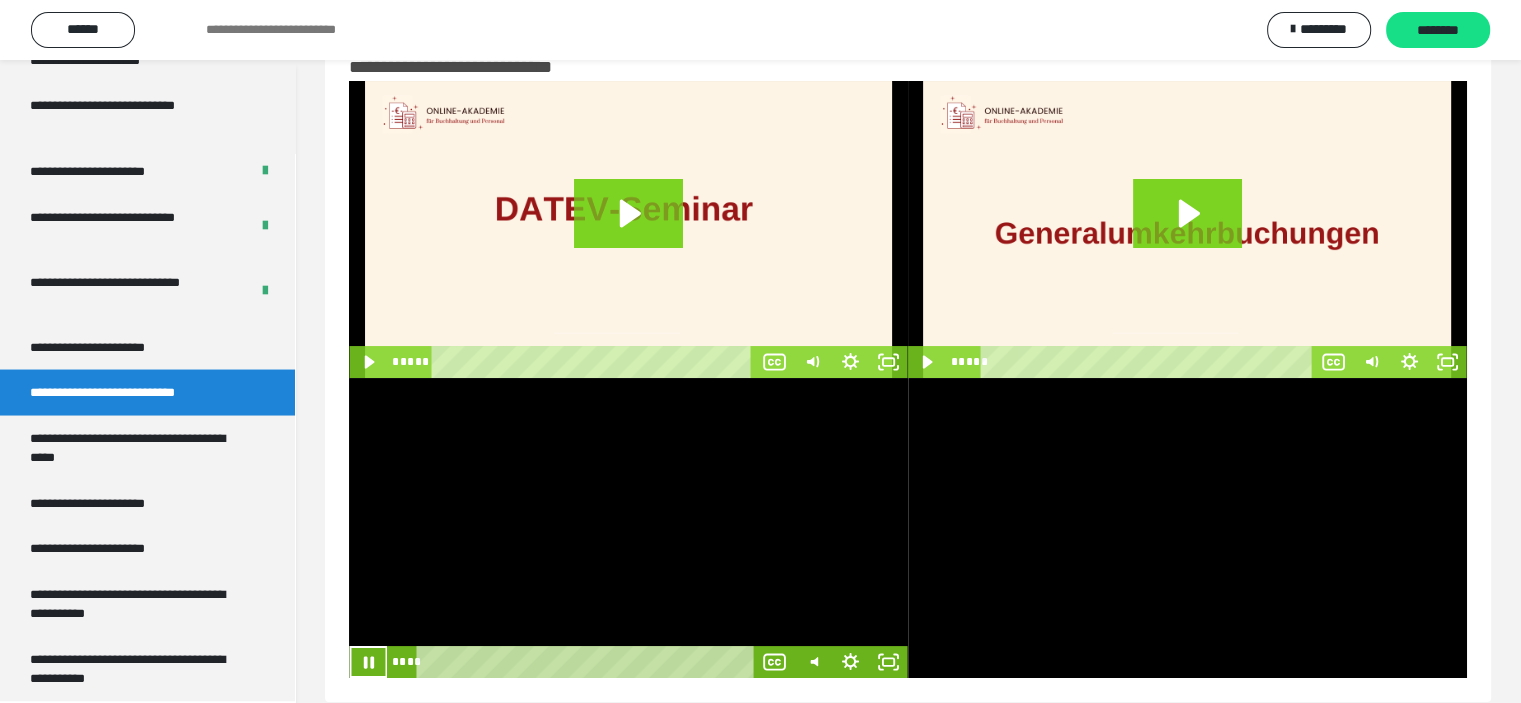 click at bounding box center (628, 528) 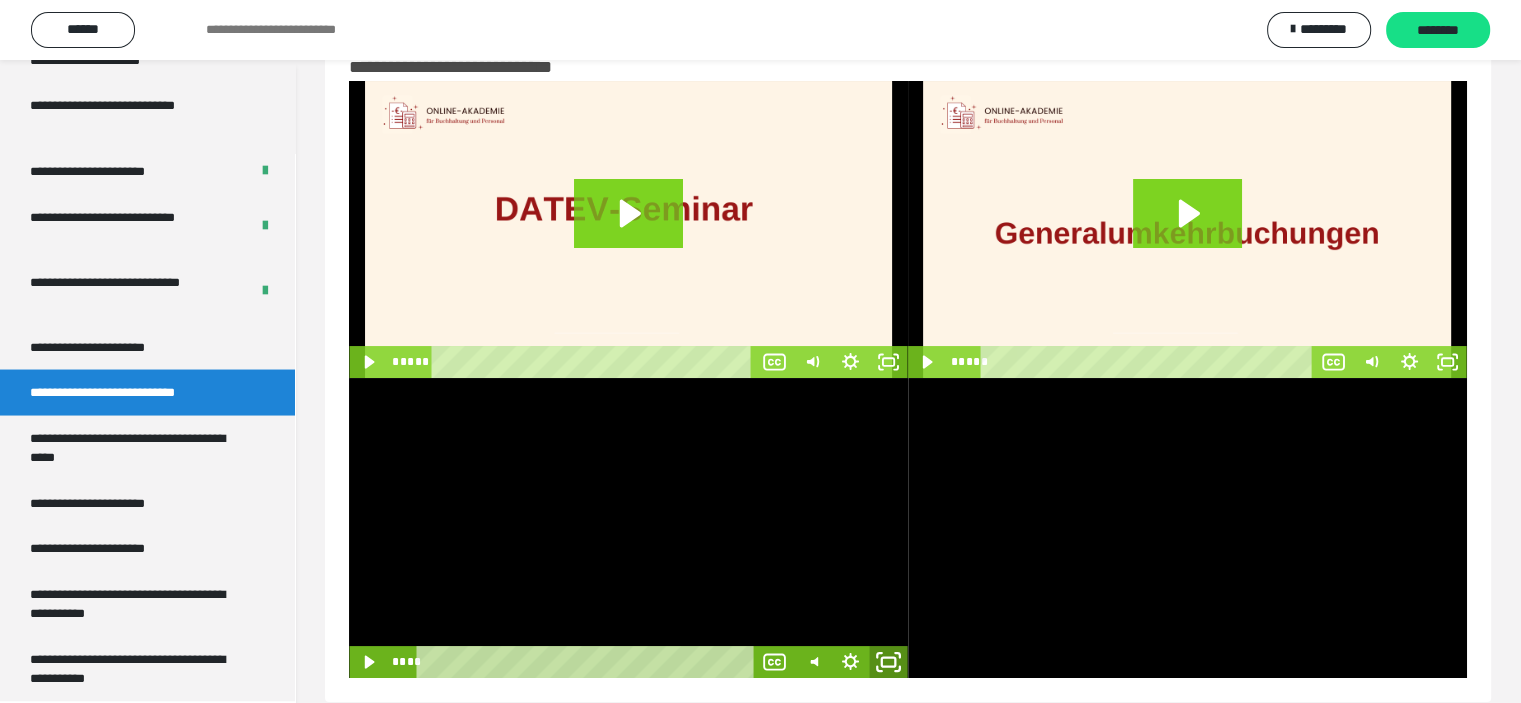 drag, startPoint x: 884, startPoint y: 660, endPoint x: 884, endPoint y: 780, distance: 120 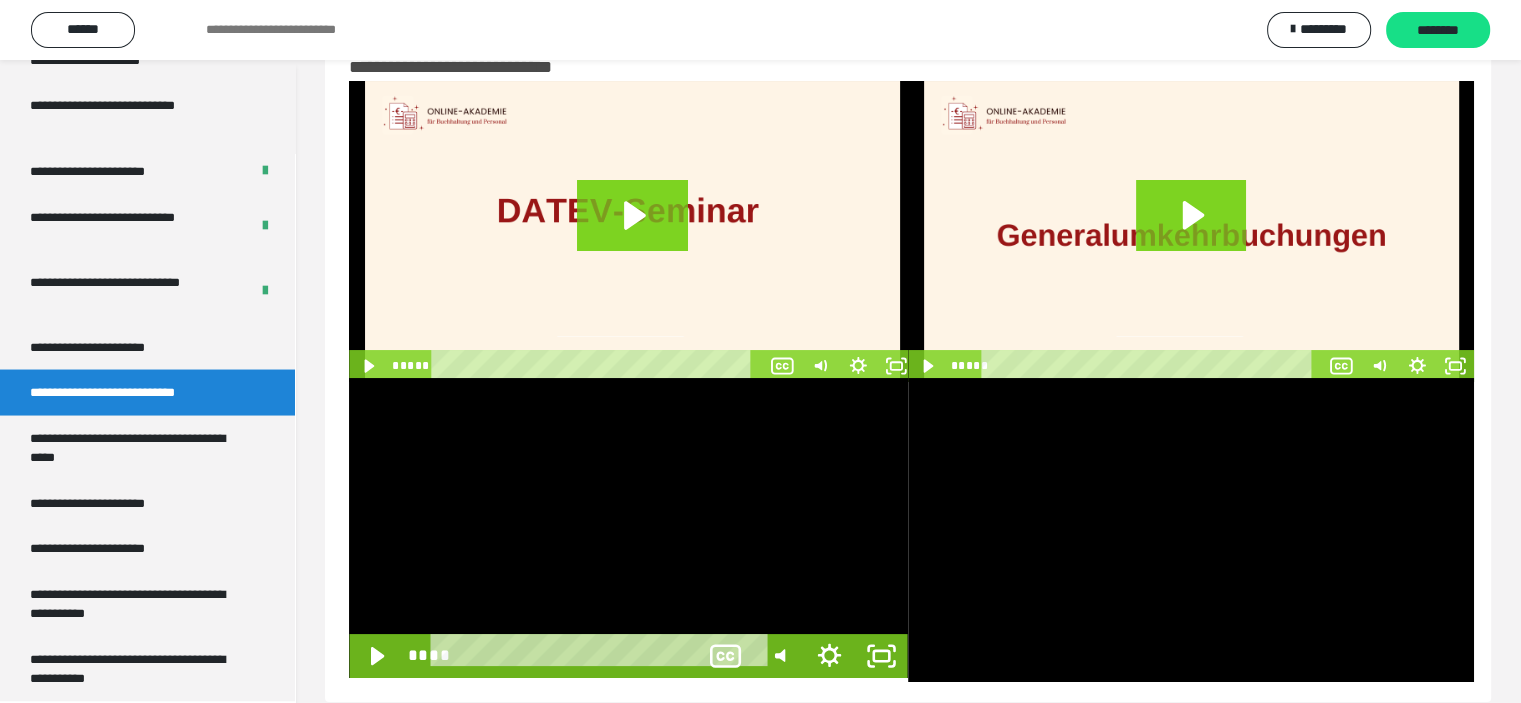 scroll, scrollTop: 3556, scrollLeft: 0, axis: vertical 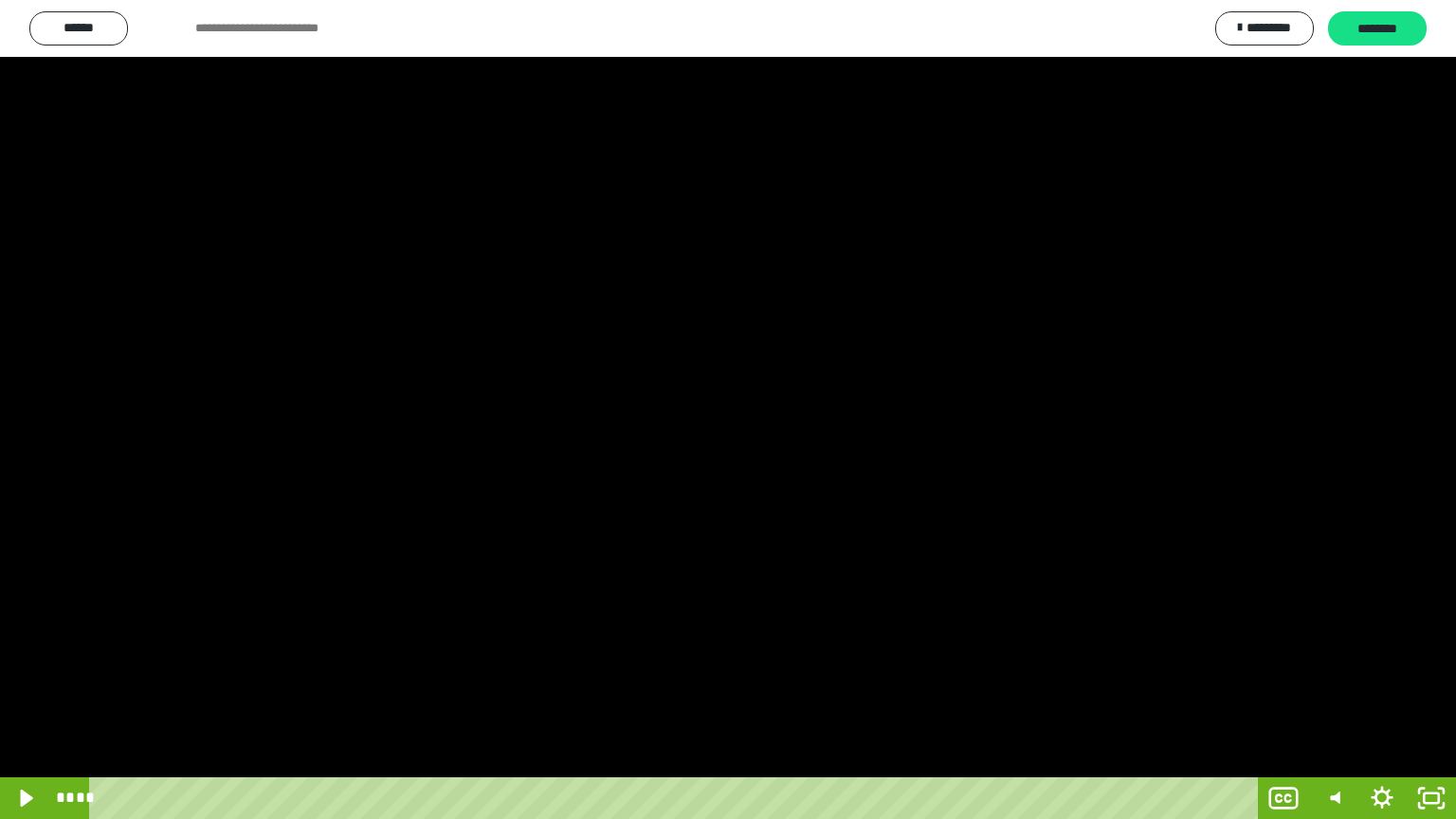 click at bounding box center [728, 410] 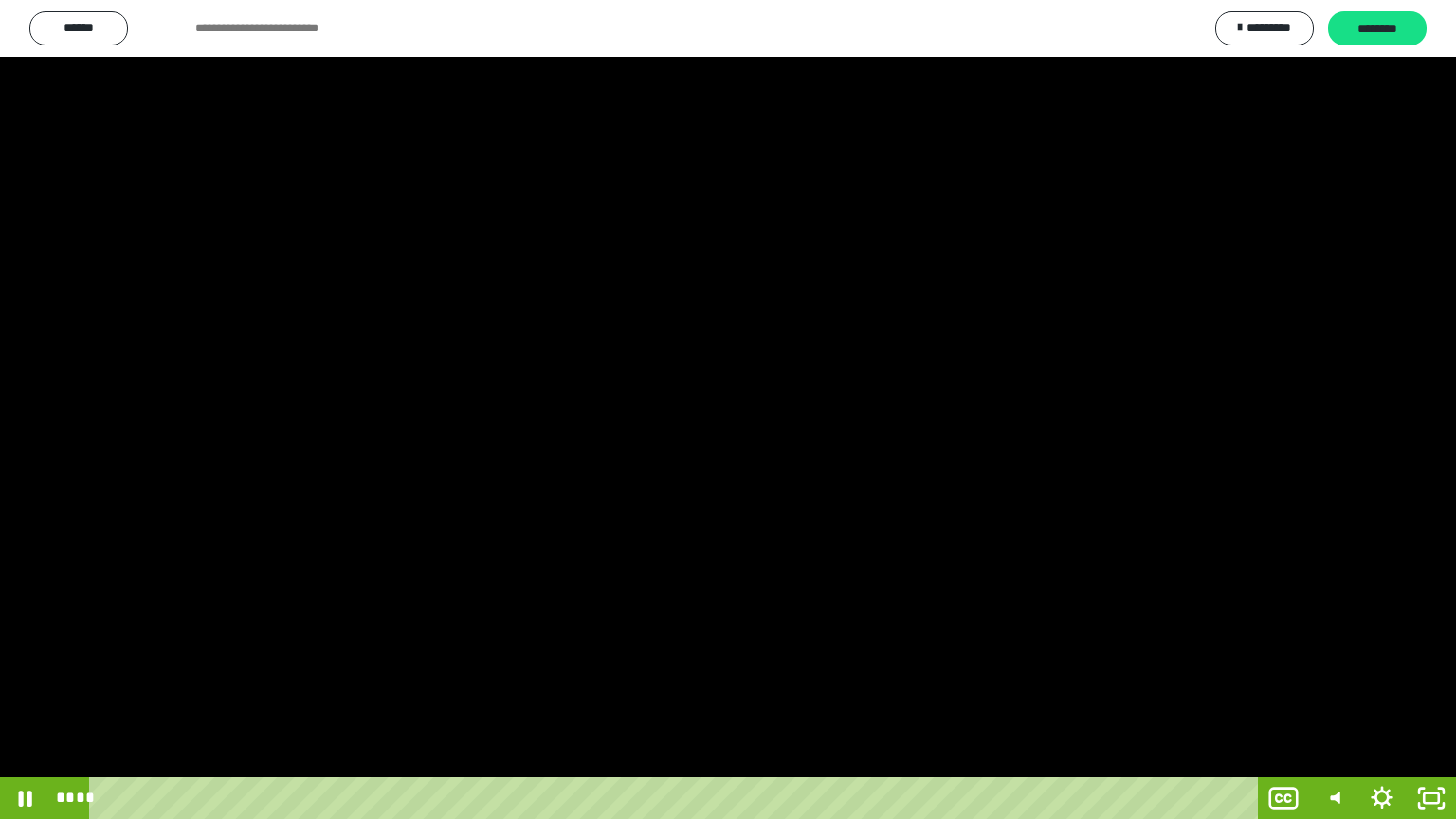 click at bounding box center [728, 410] 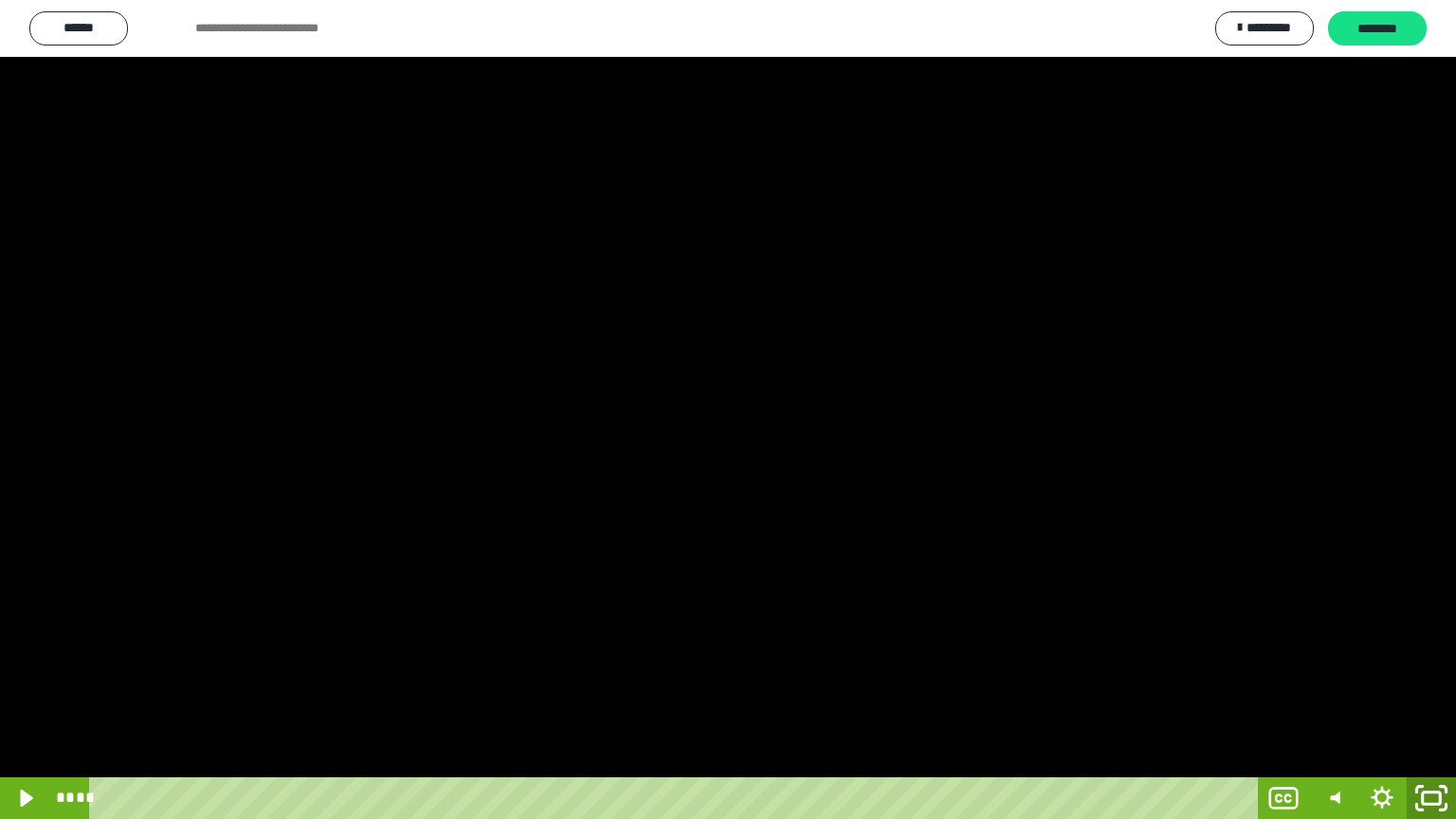click 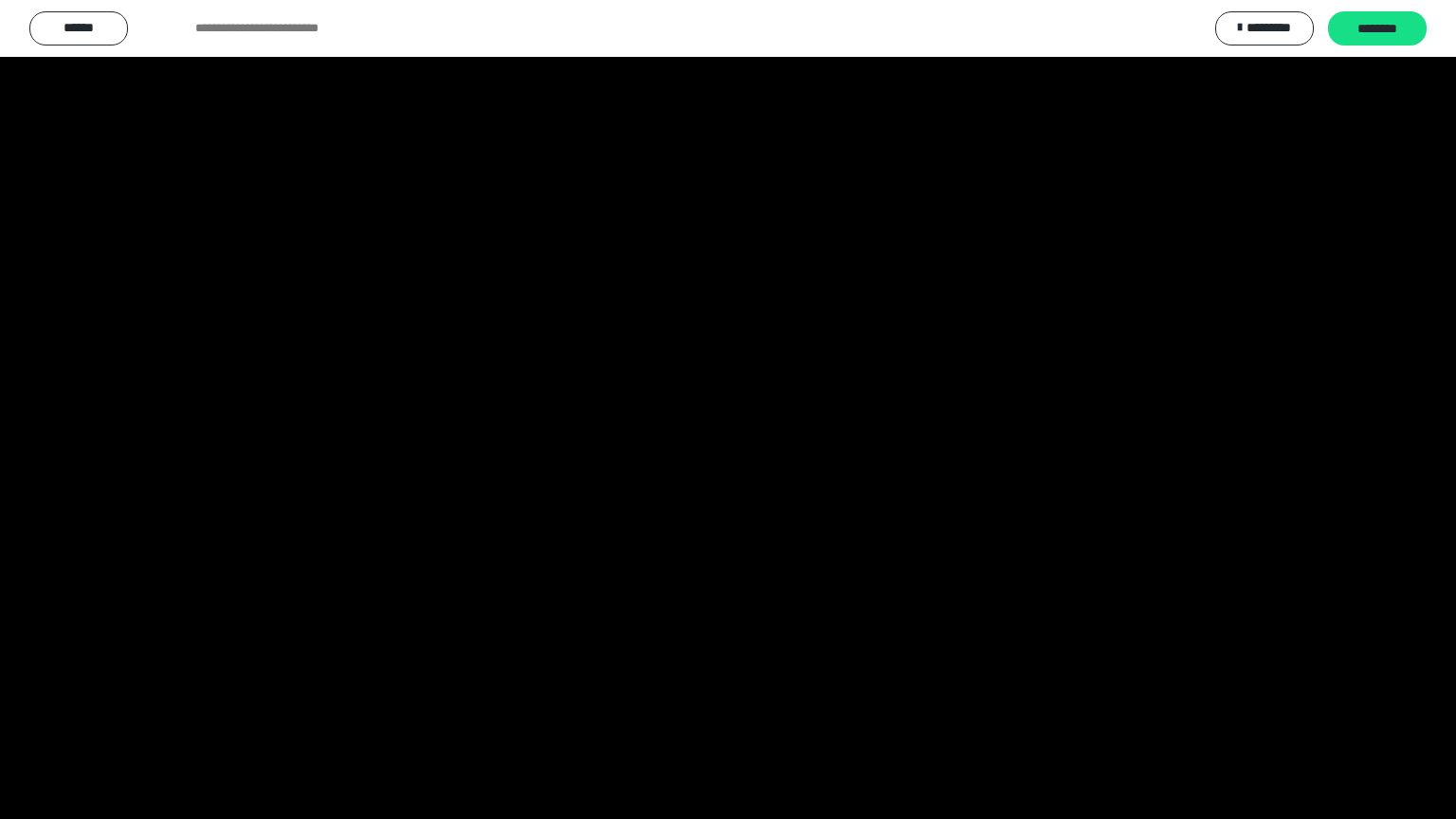 scroll, scrollTop: 3523, scrollLeft: 0, axis: vertical 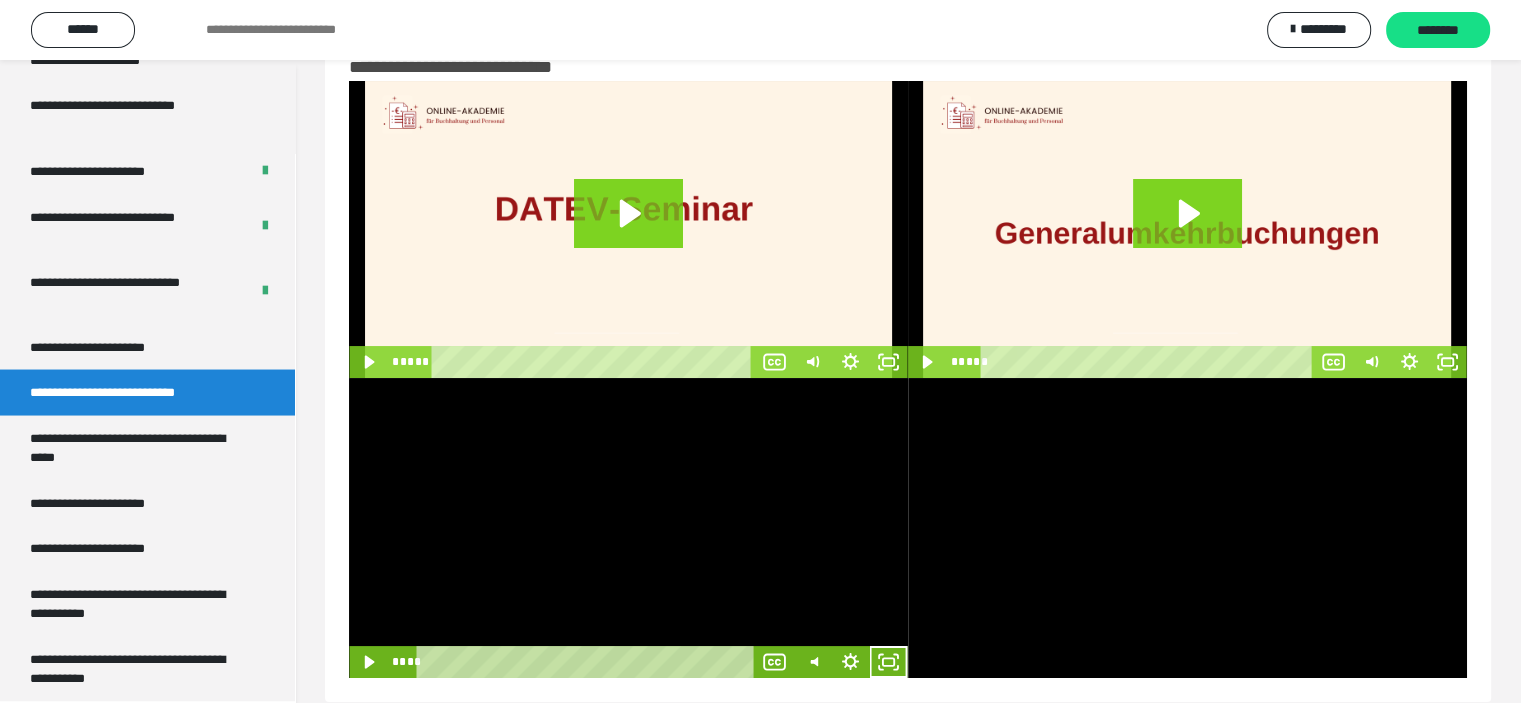 click at bounding box center (628, 528) 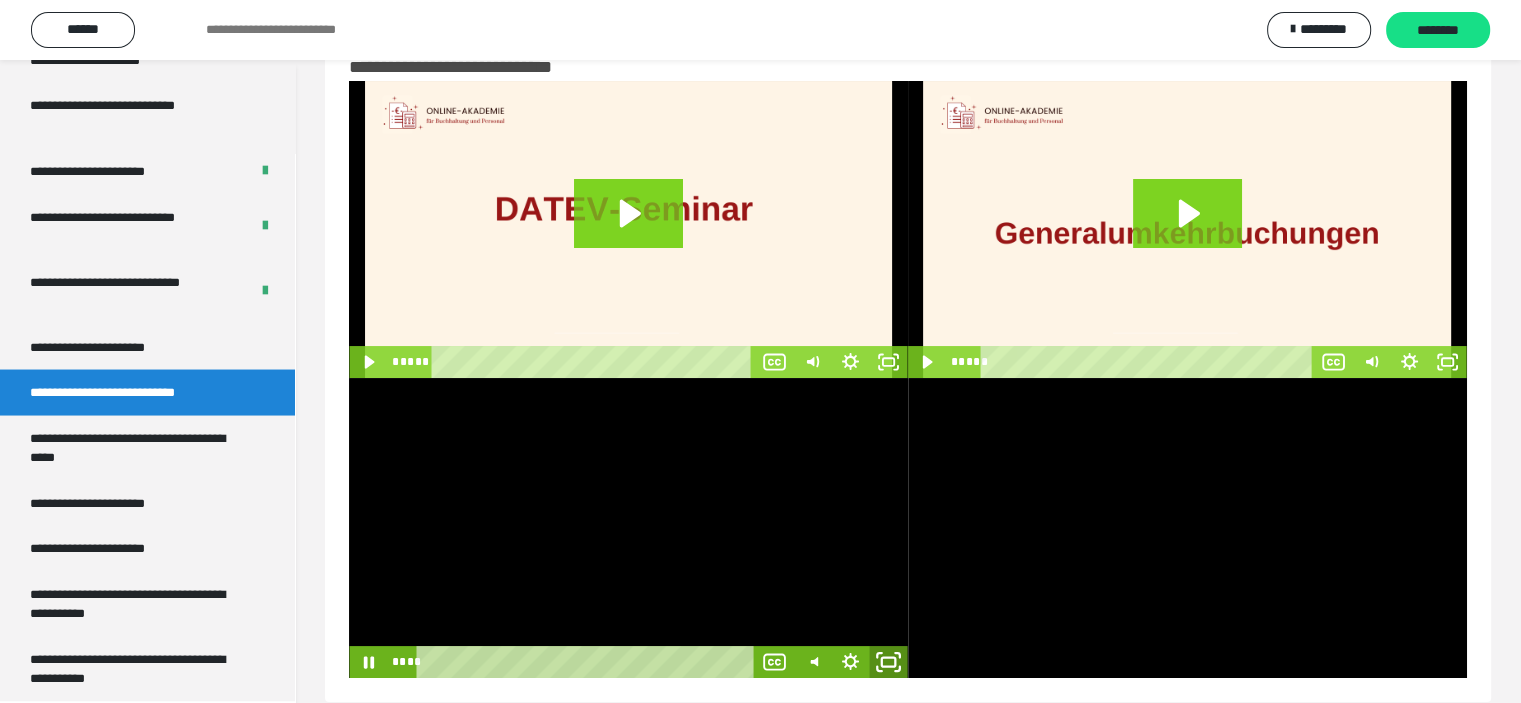 click 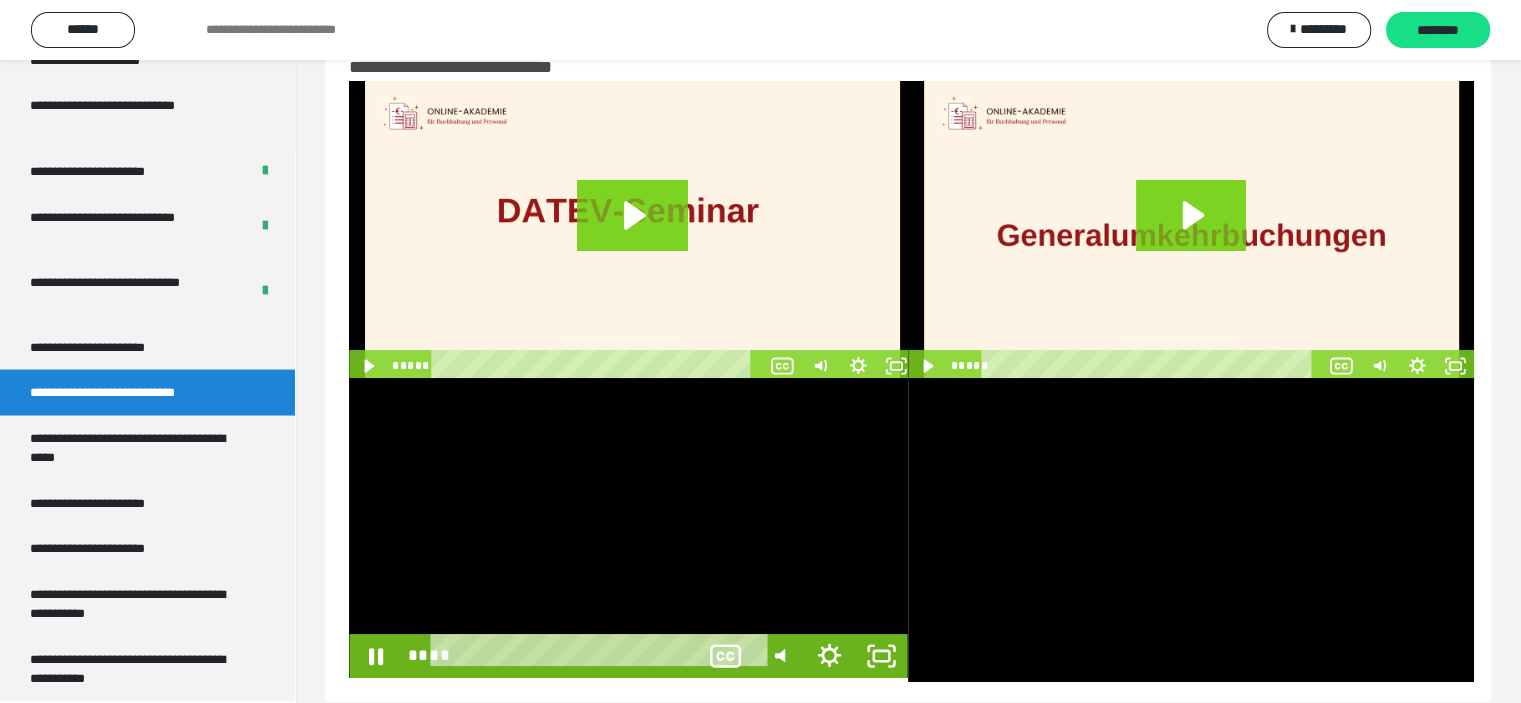 scroll, scrollTop: 3556, scrollLeft: 0, axis: vertical 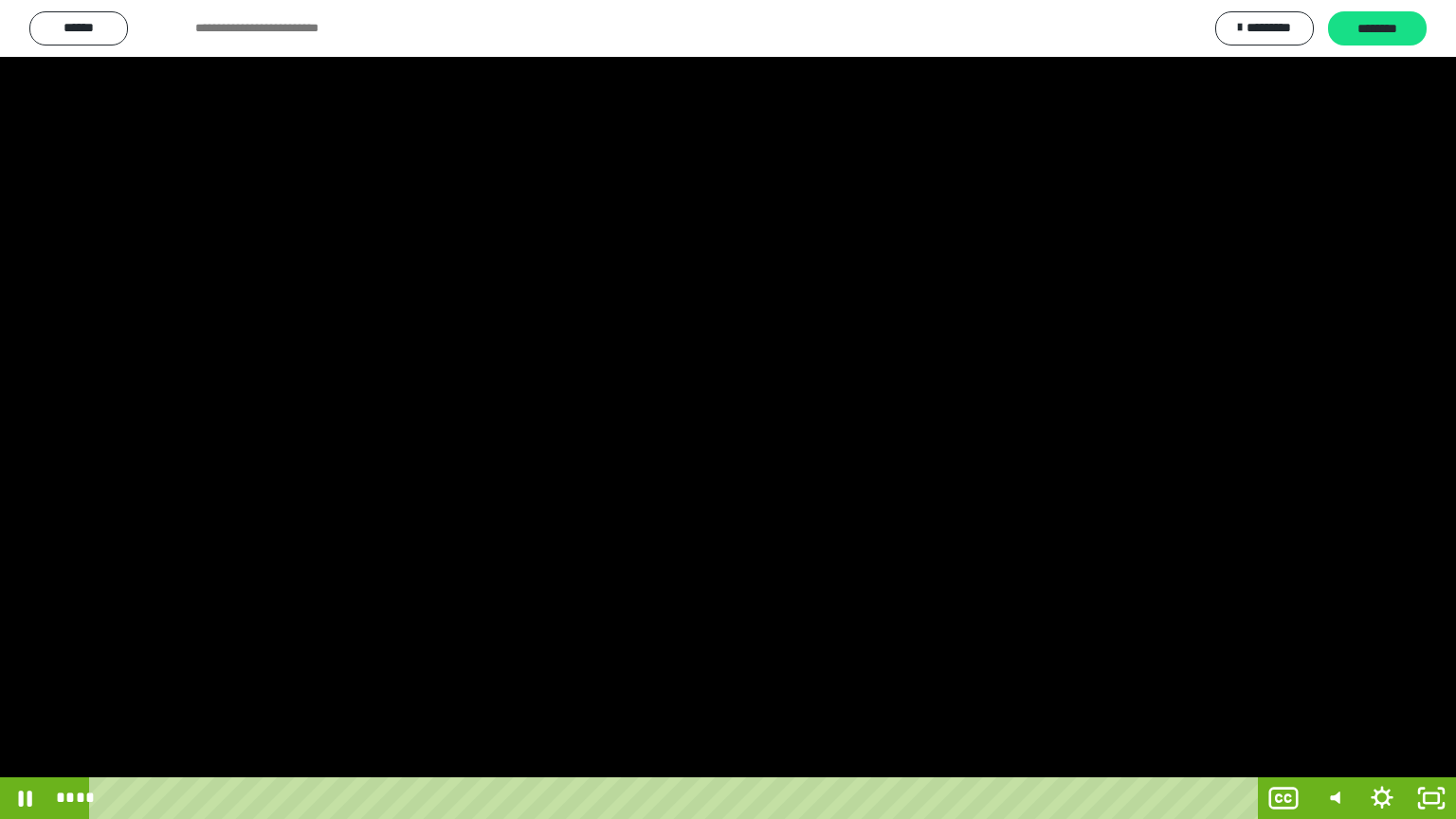 click at bounding box center [728, 410] 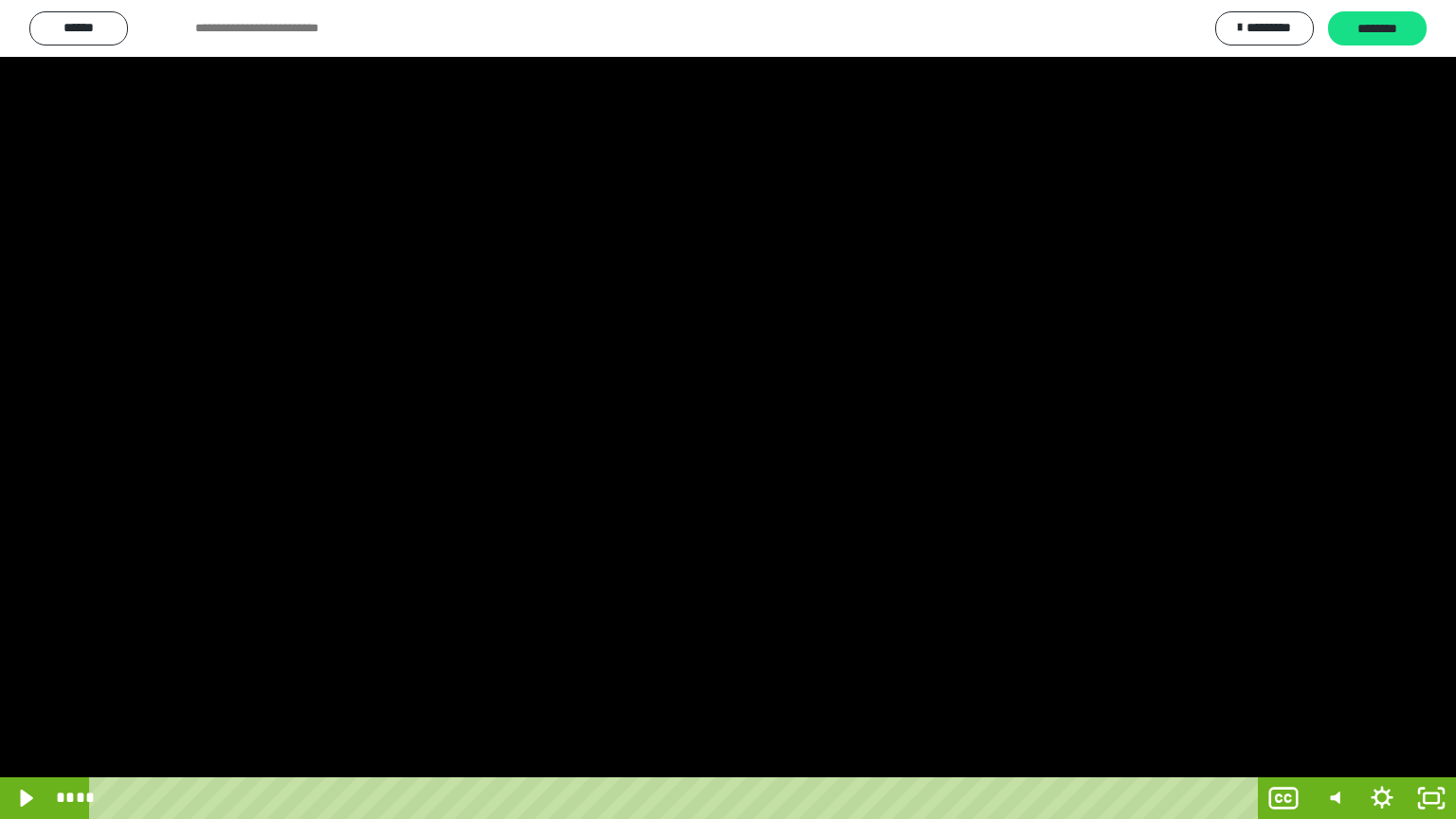 click at bounding box center (728, 410) 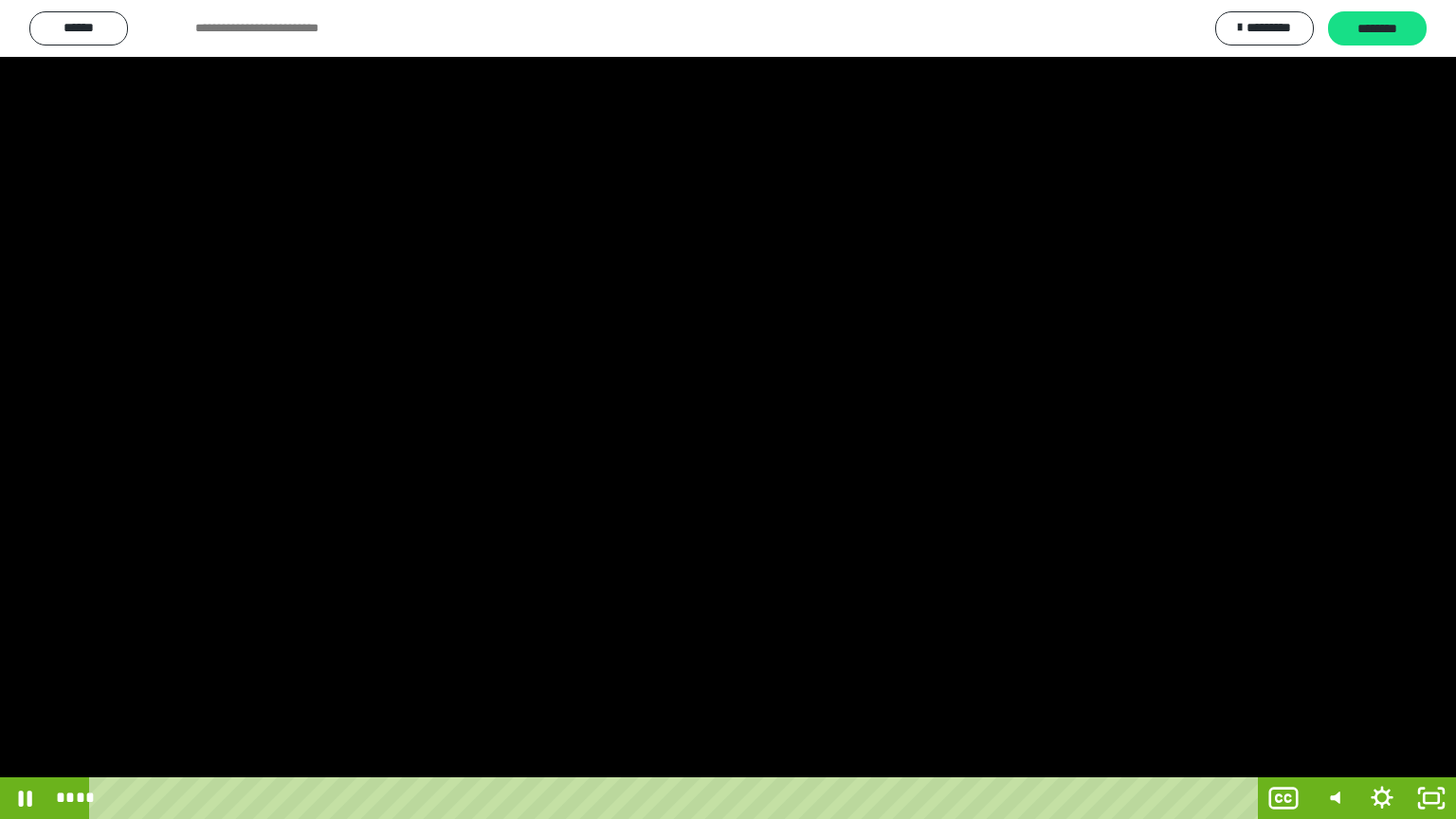 click at bounding box center (728, 410) 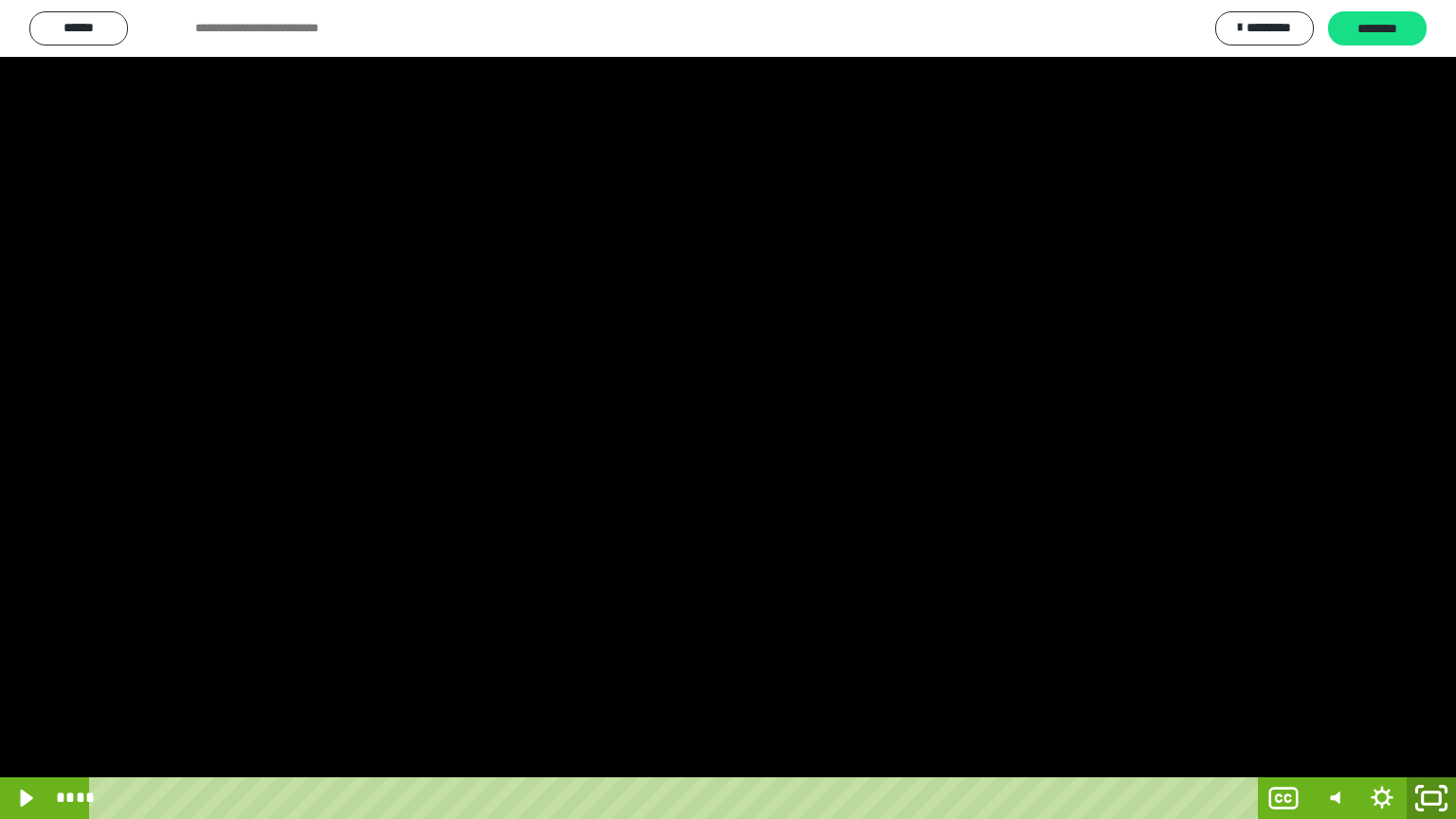 click 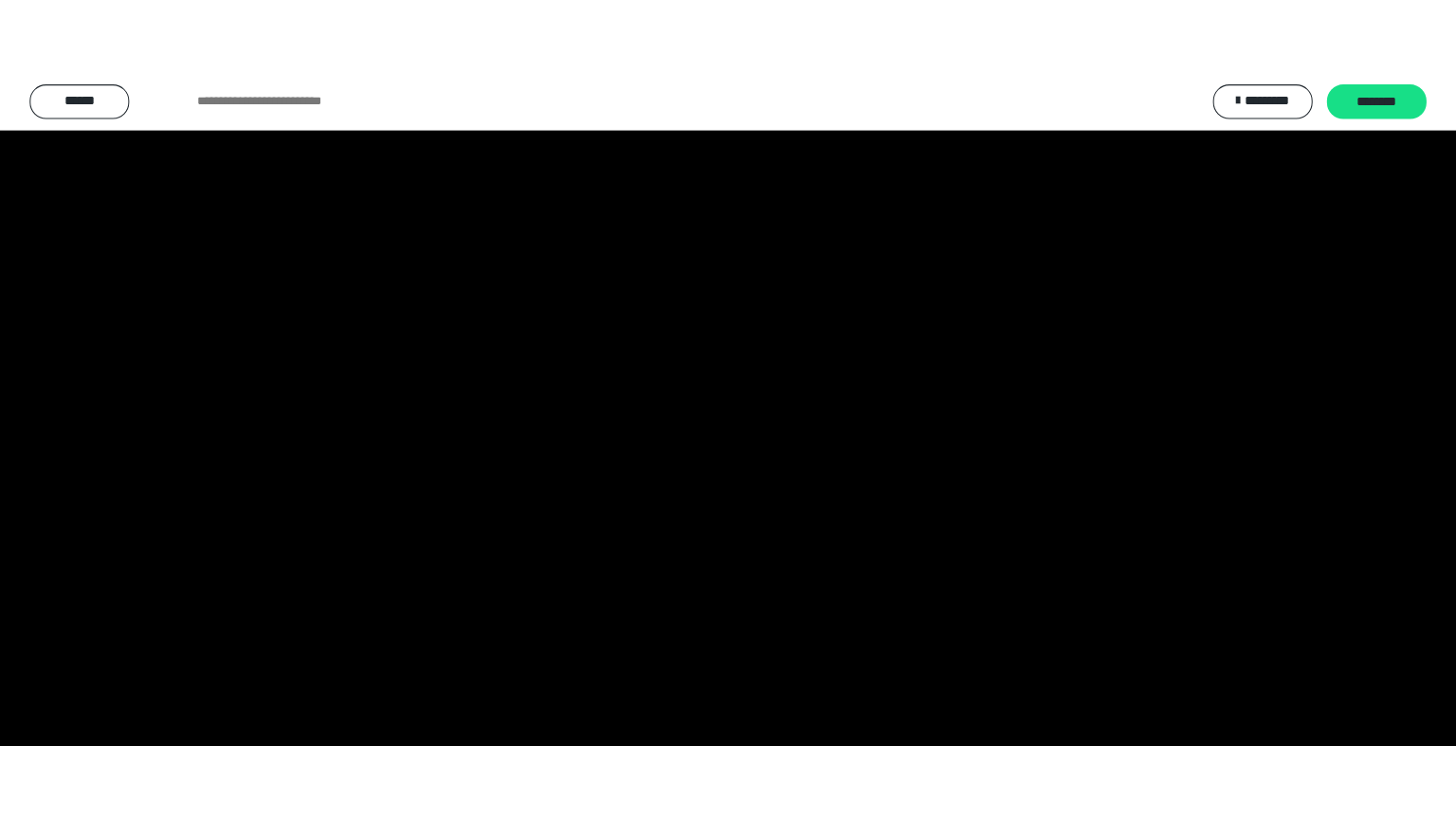 scroll, scrollTop: 3523, scrollLeft: 0, axis: vertical 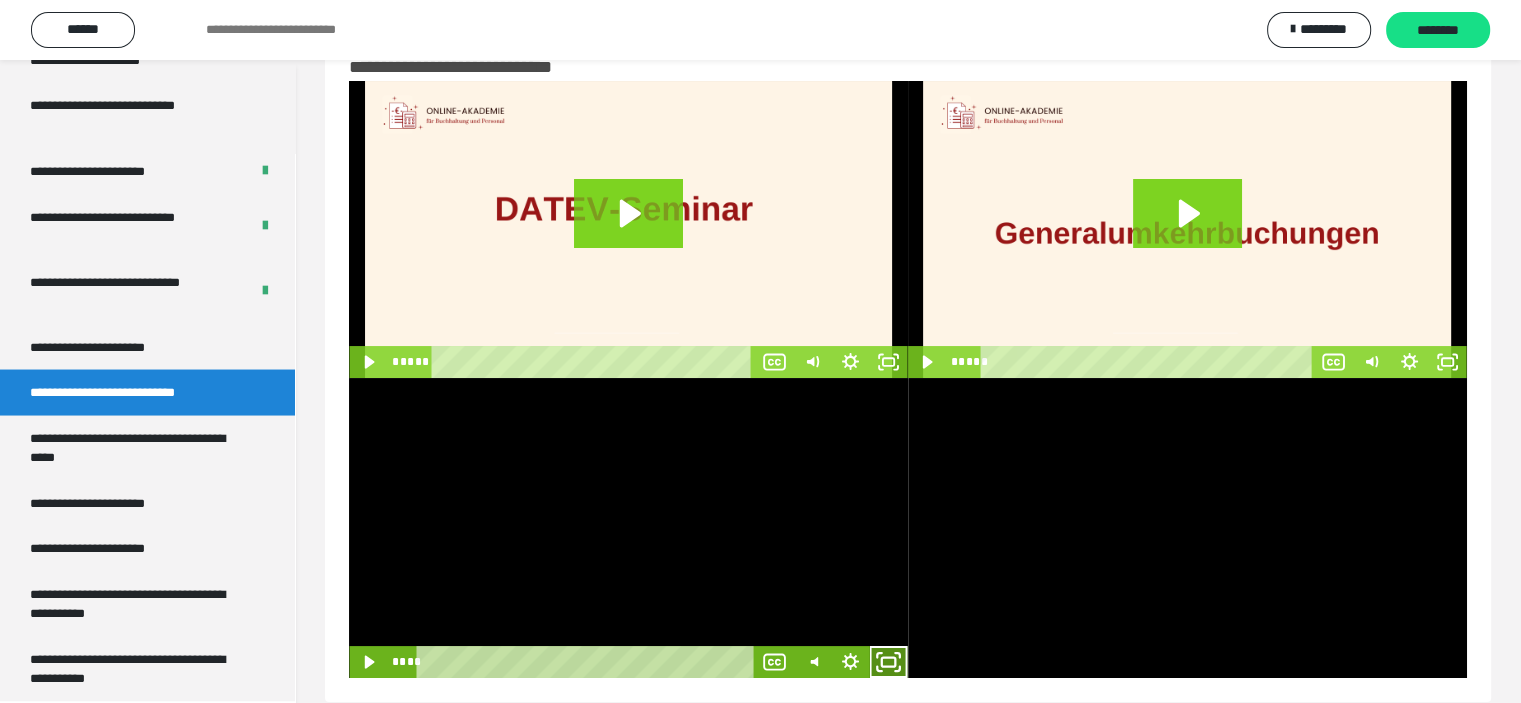 click 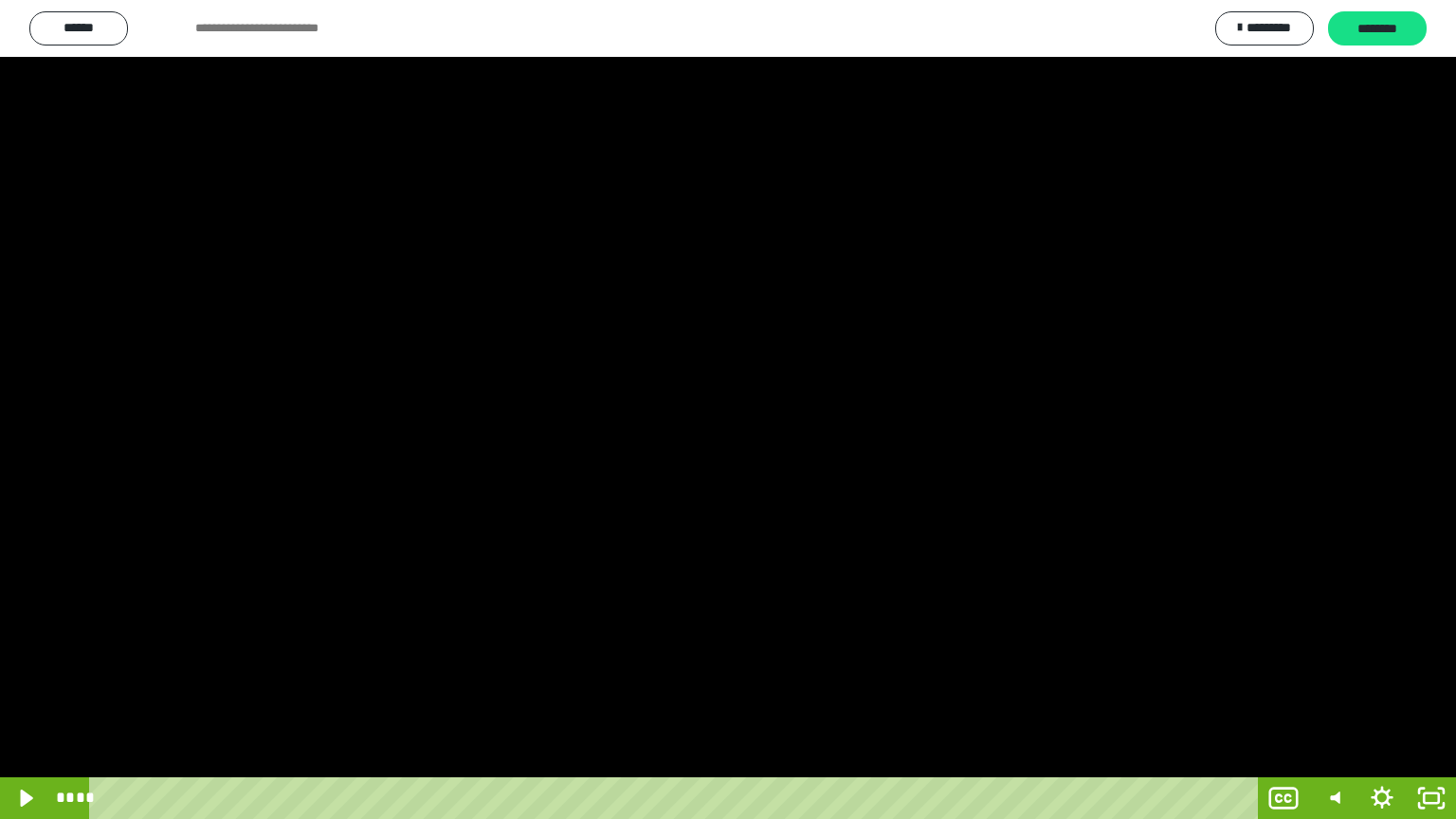 click at bounding box center [728, 410] 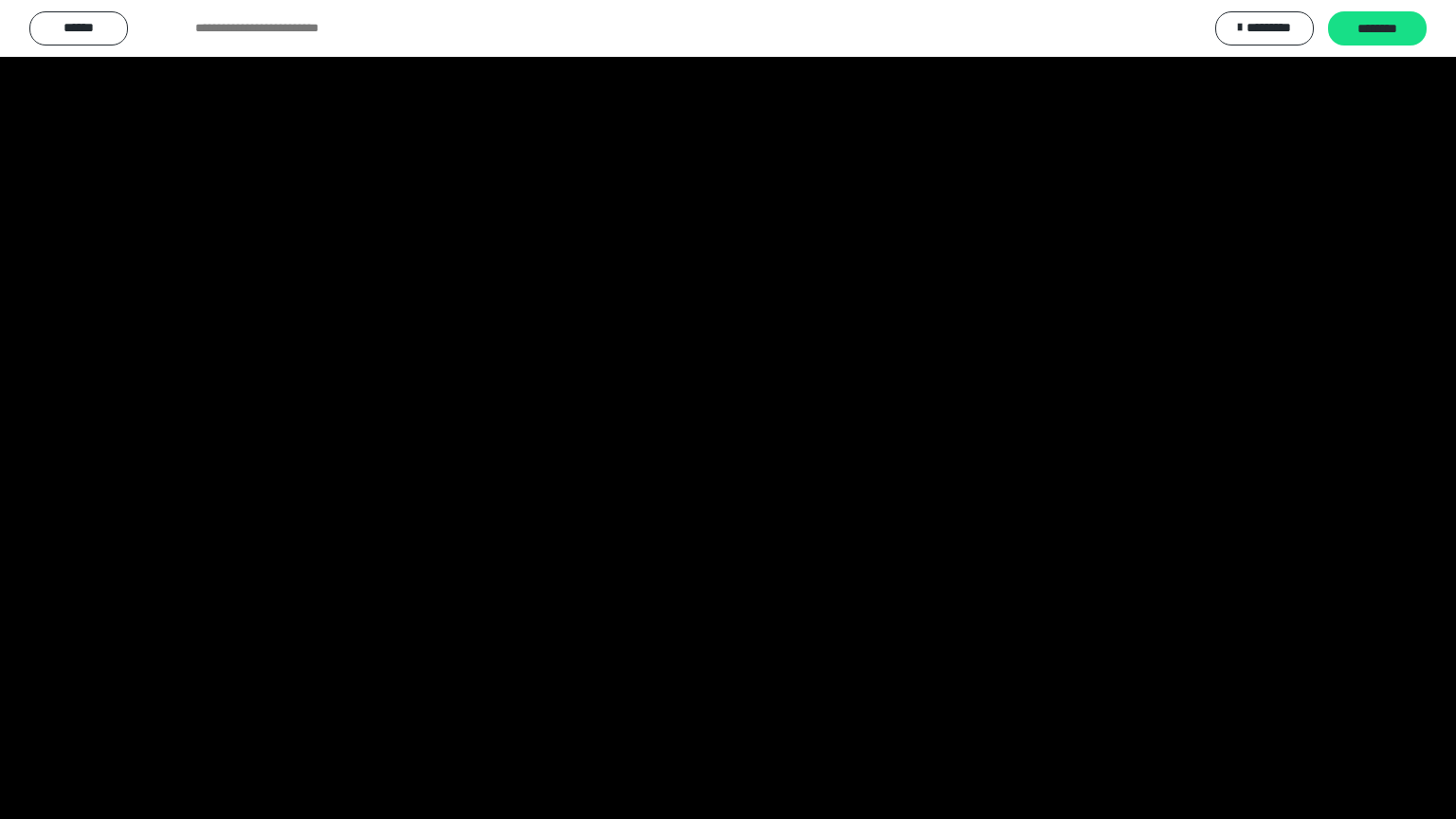 click at bounding box center (728, 410) 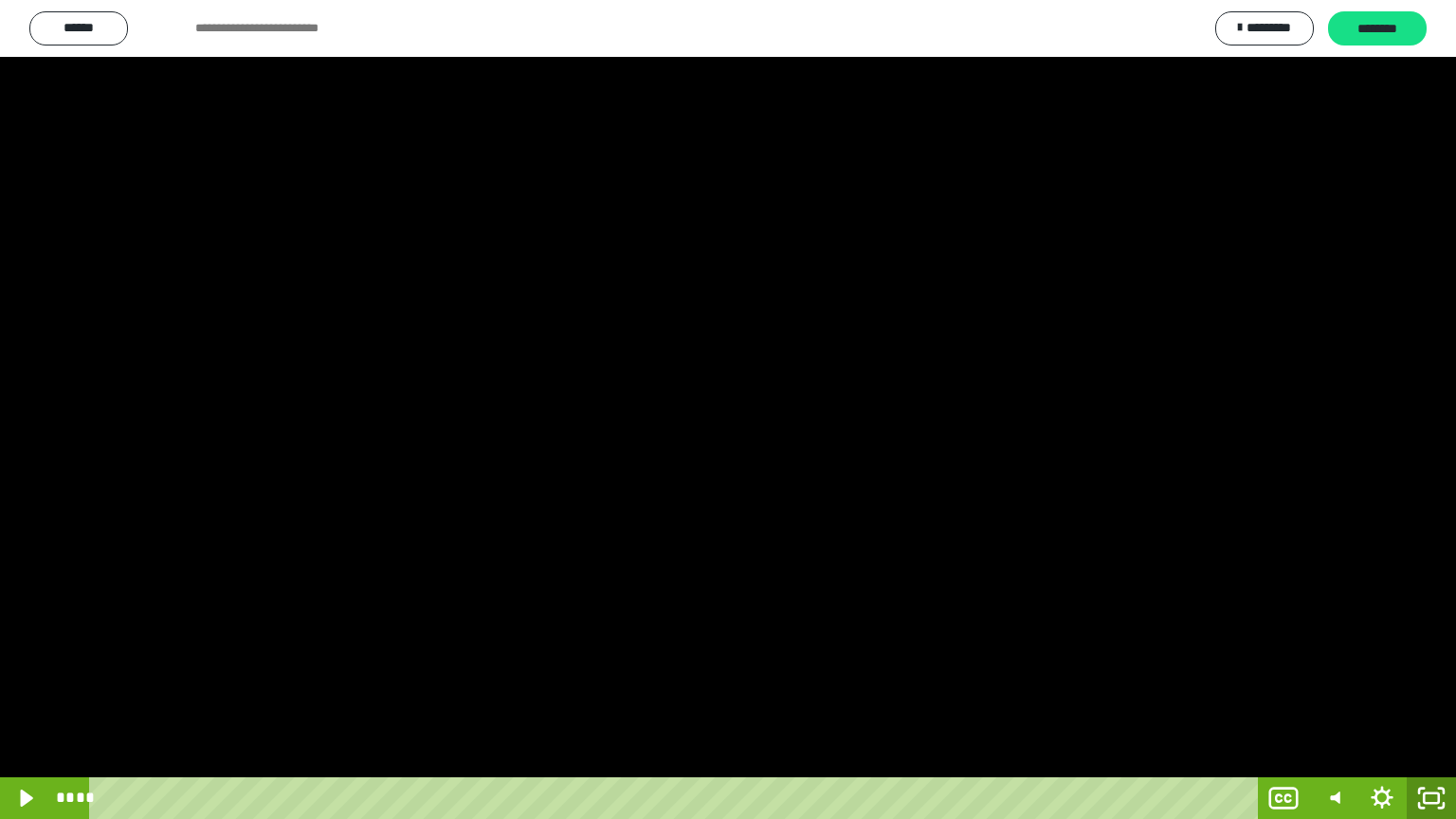 click 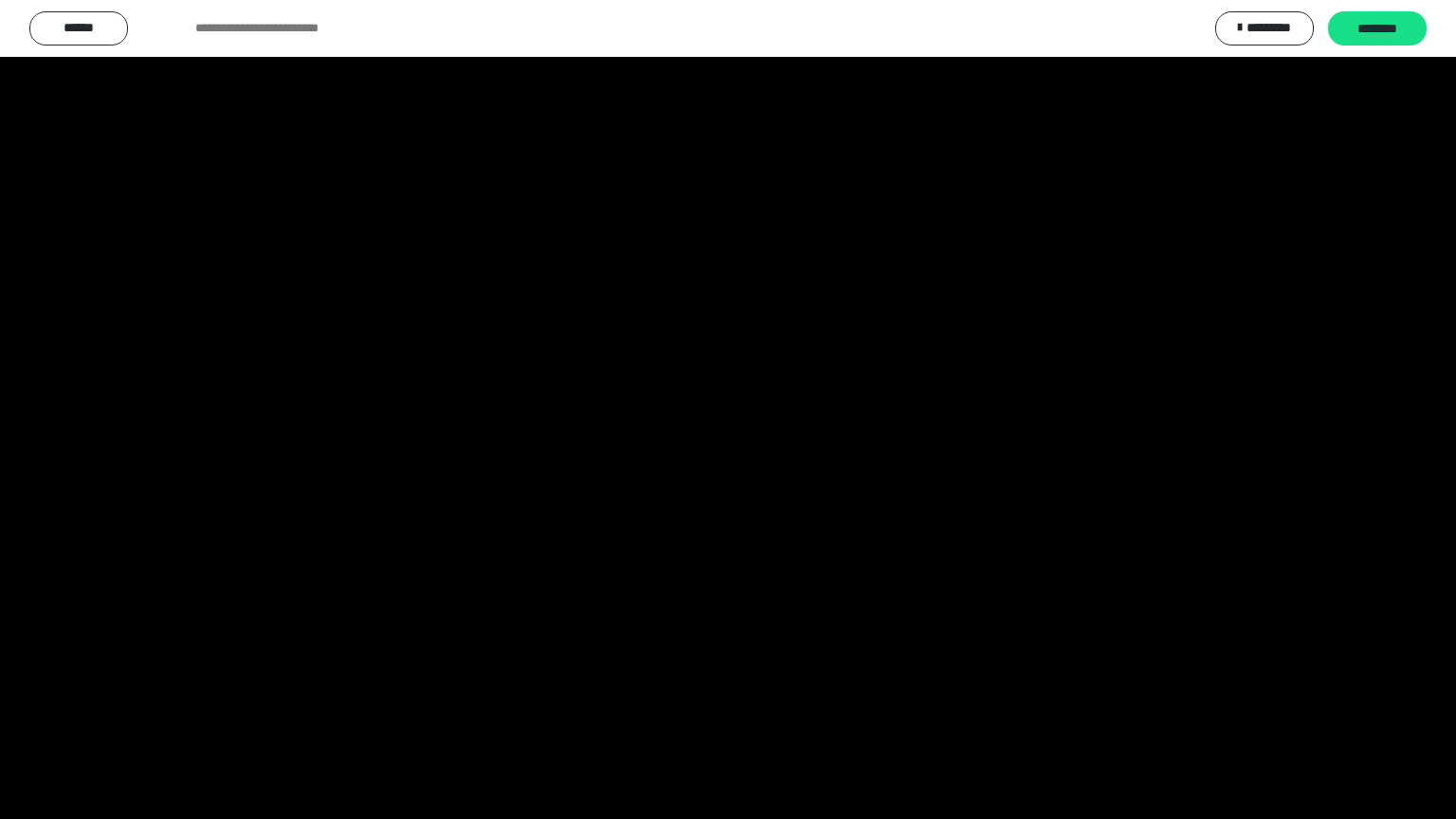 scroll, scrollTop: 3523, scrollLeft: 0, axis: vertical 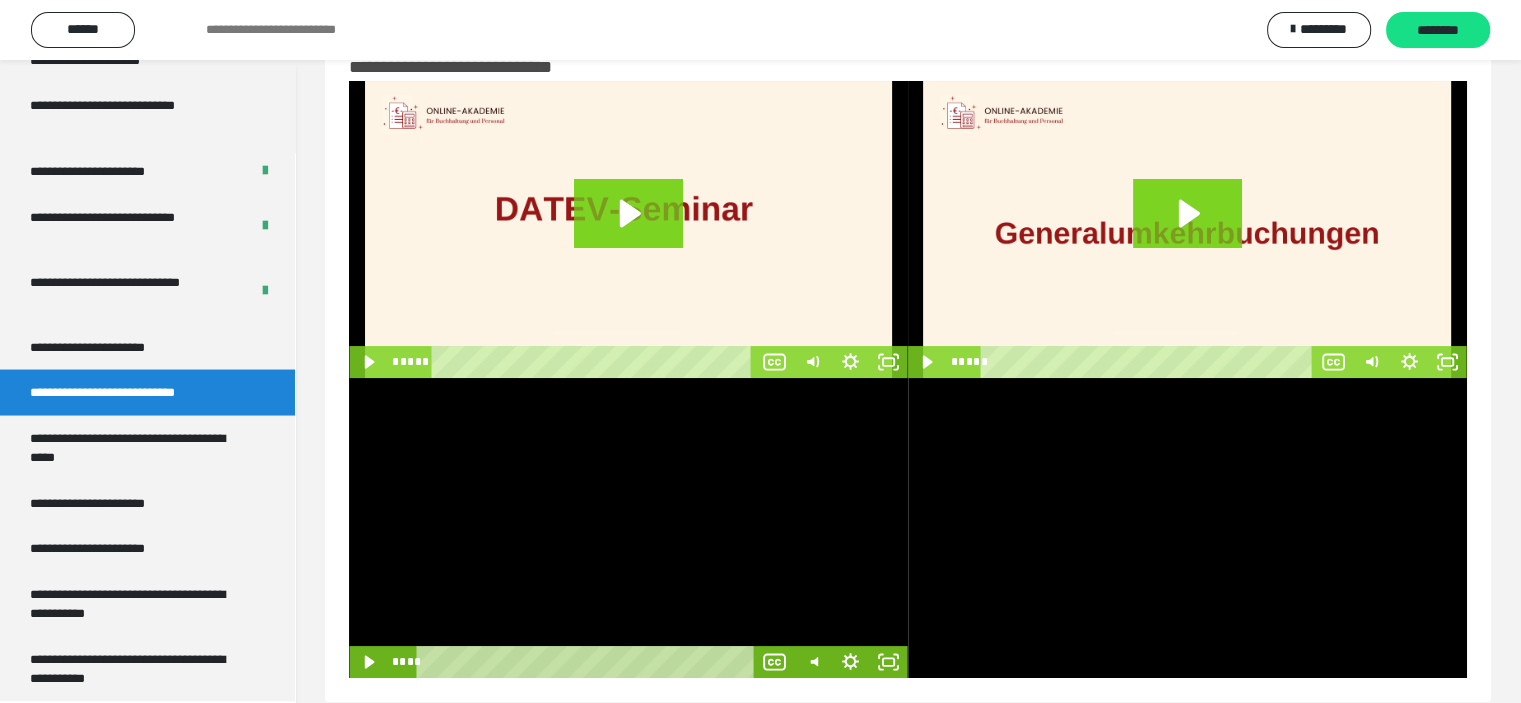 click at bounding box center [628, 528] 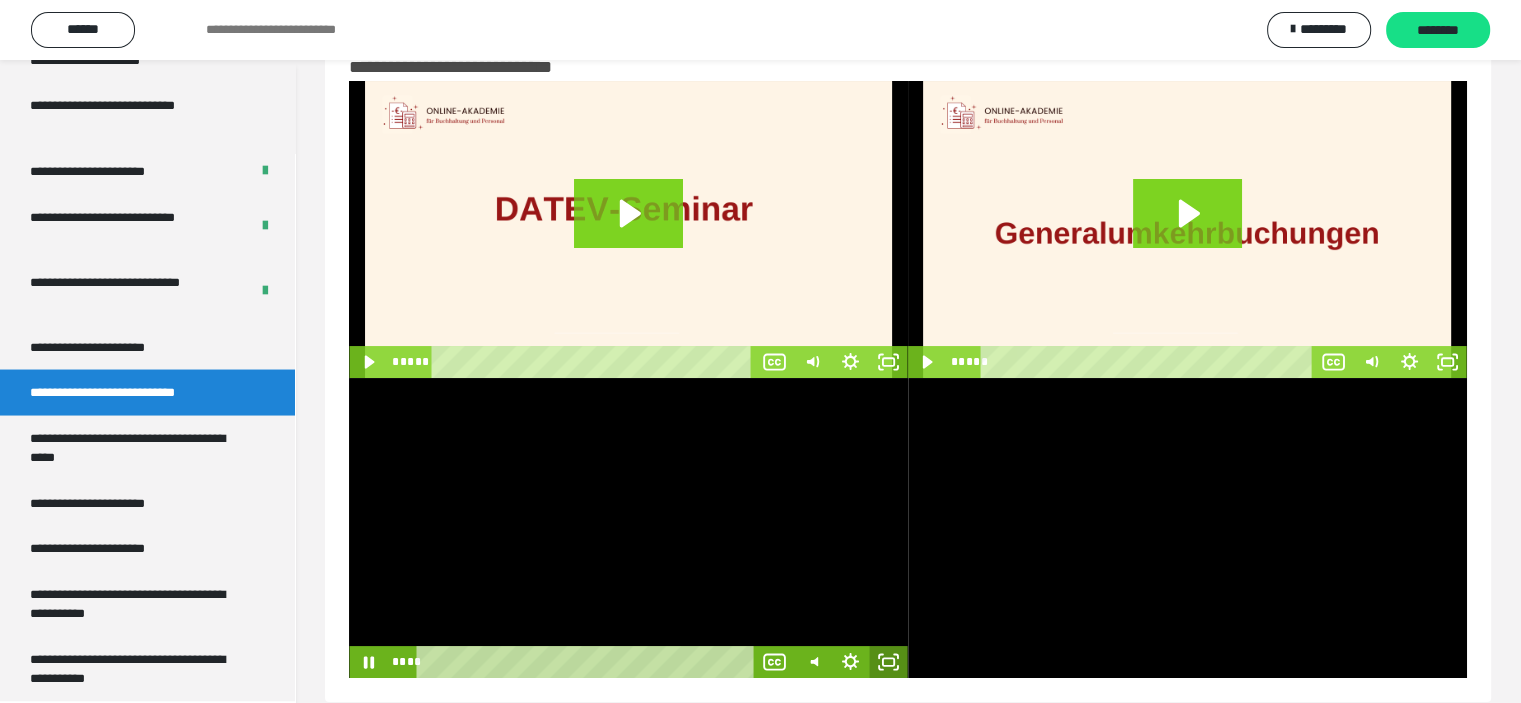 click 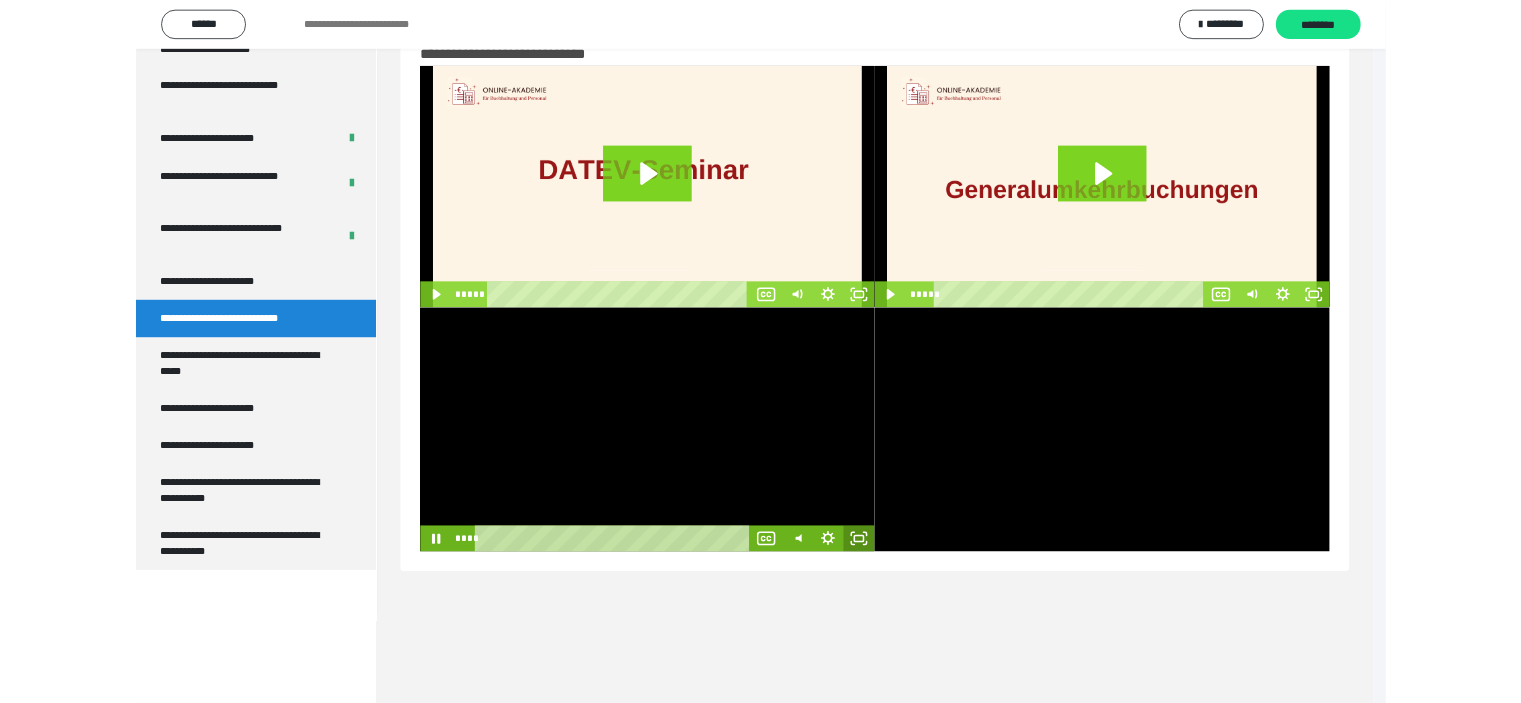 scroll, scrollTop: 3556, scrollLeft: 0, axis: vertical 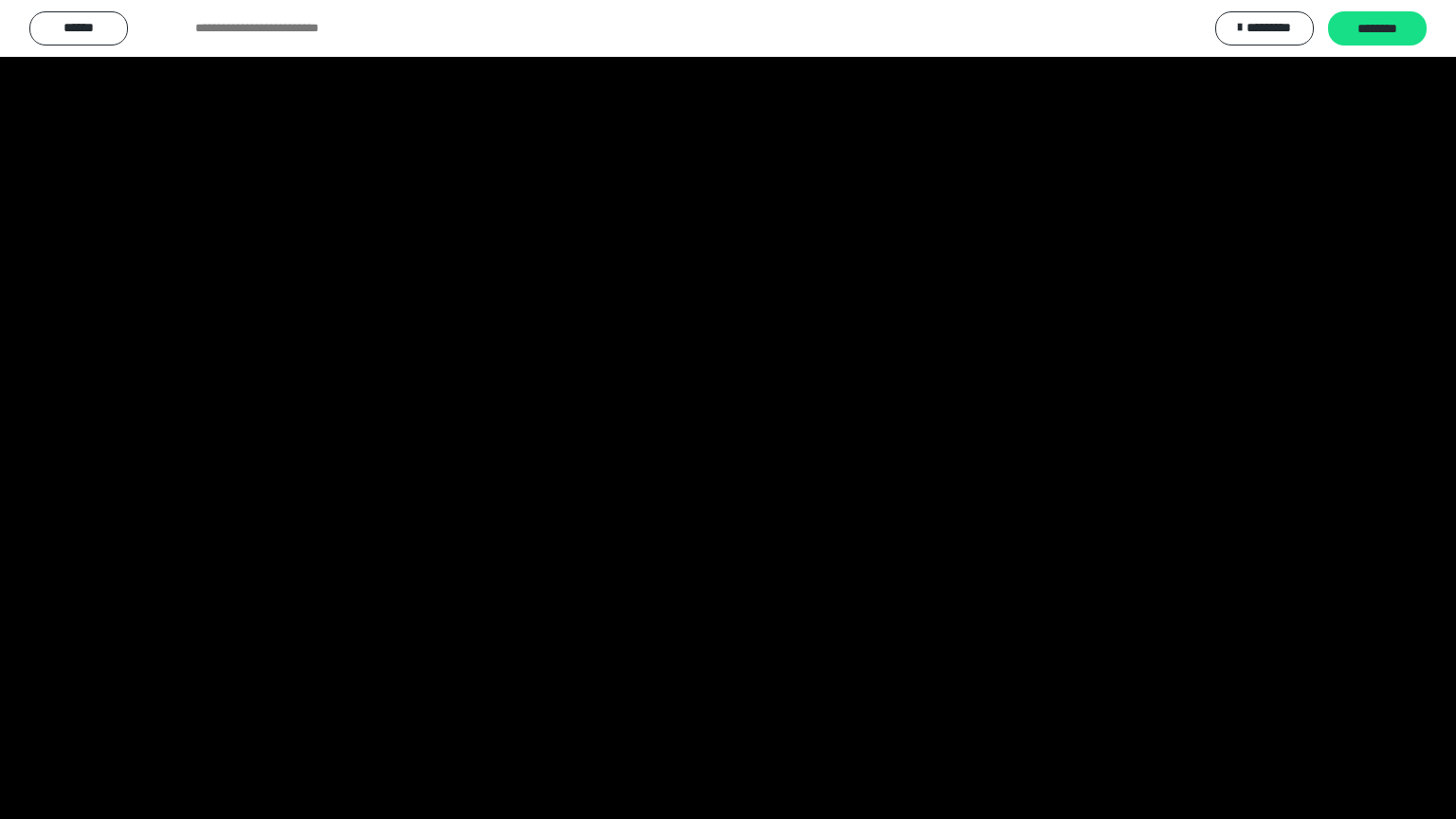 click at bounding box center [728, 410] 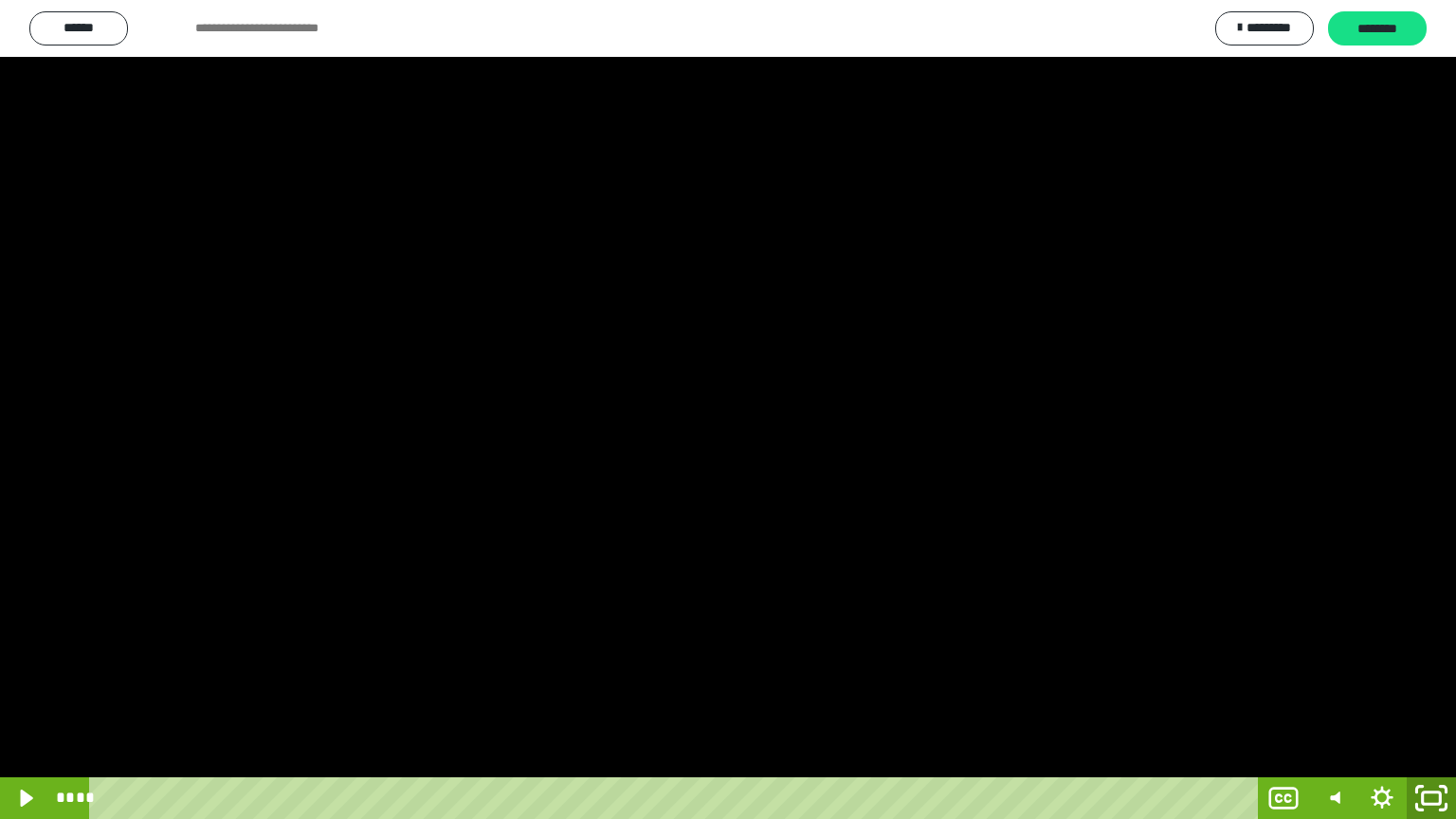 click 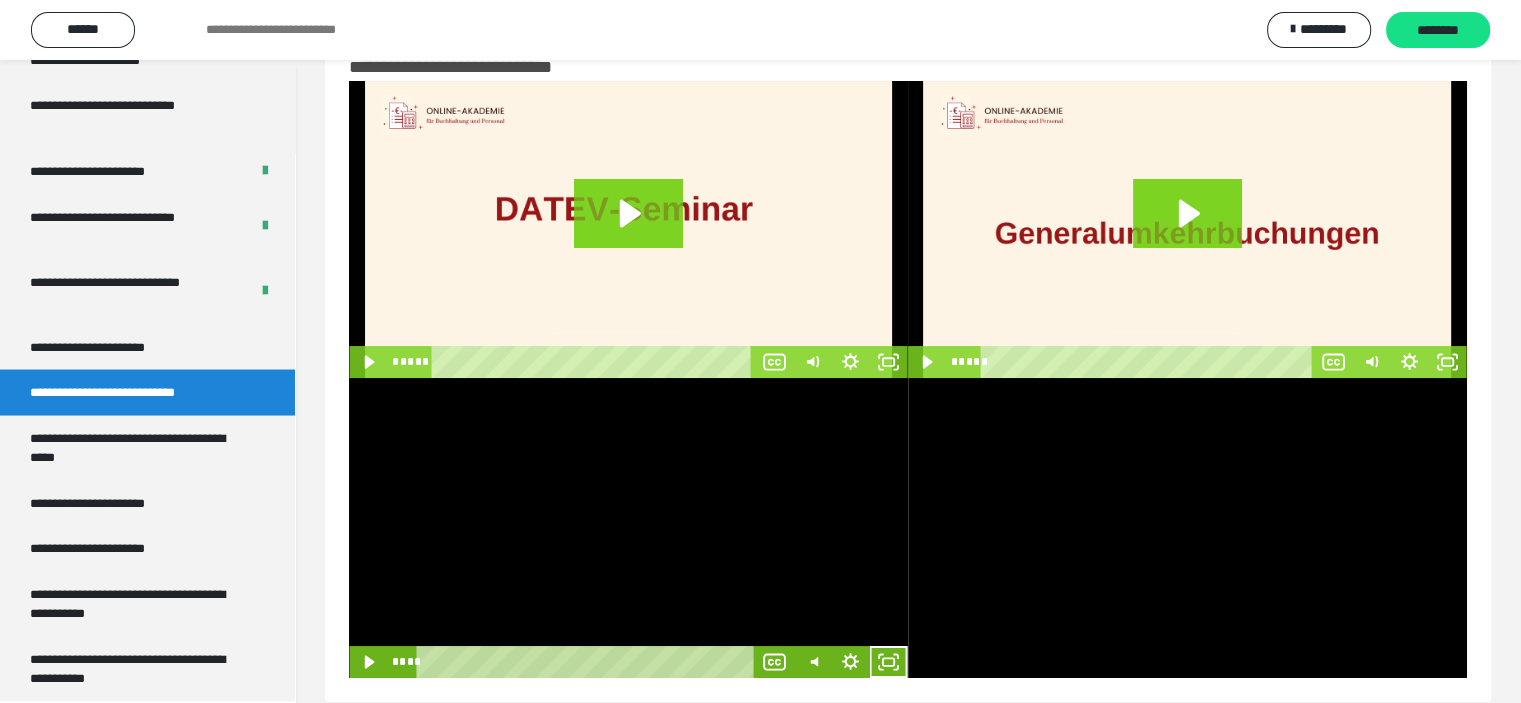 click at bounding box center [628, 528] 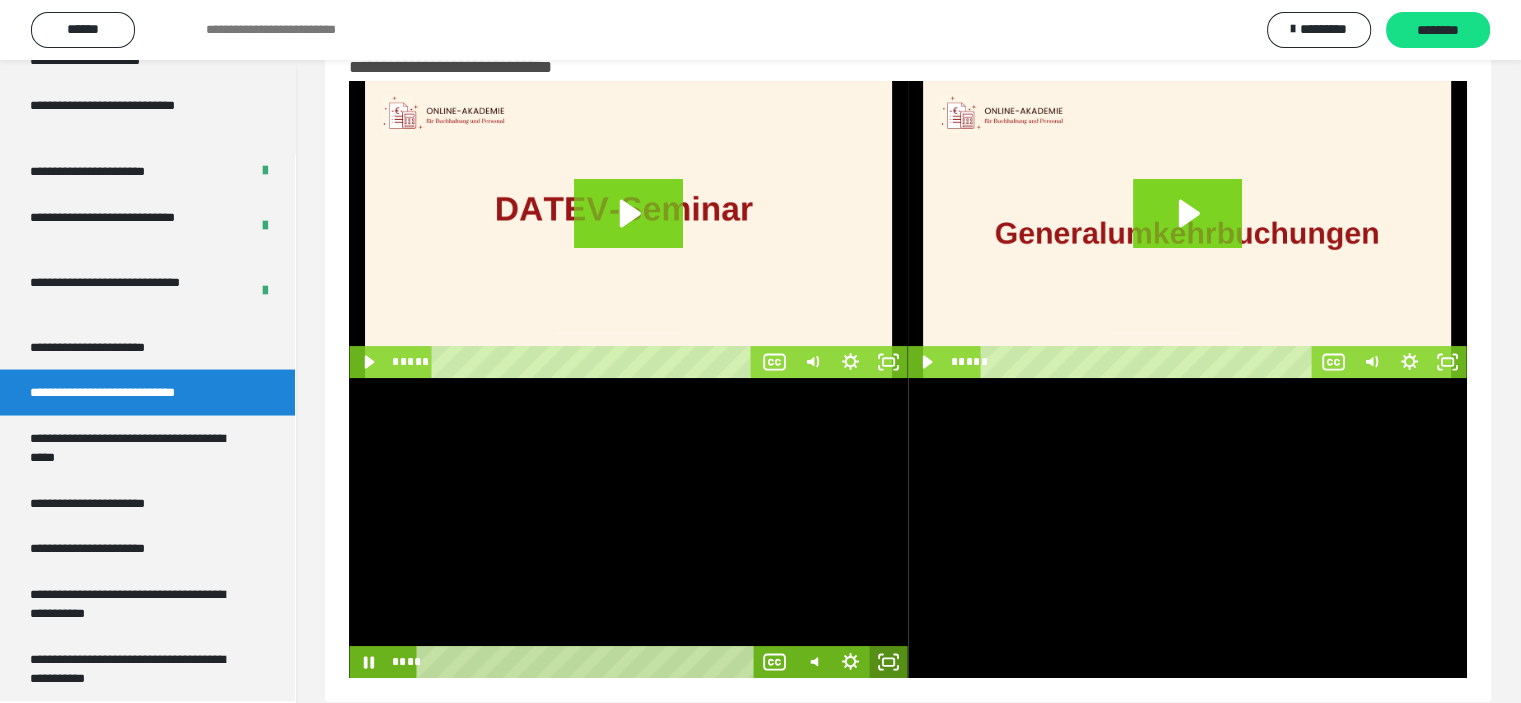 click 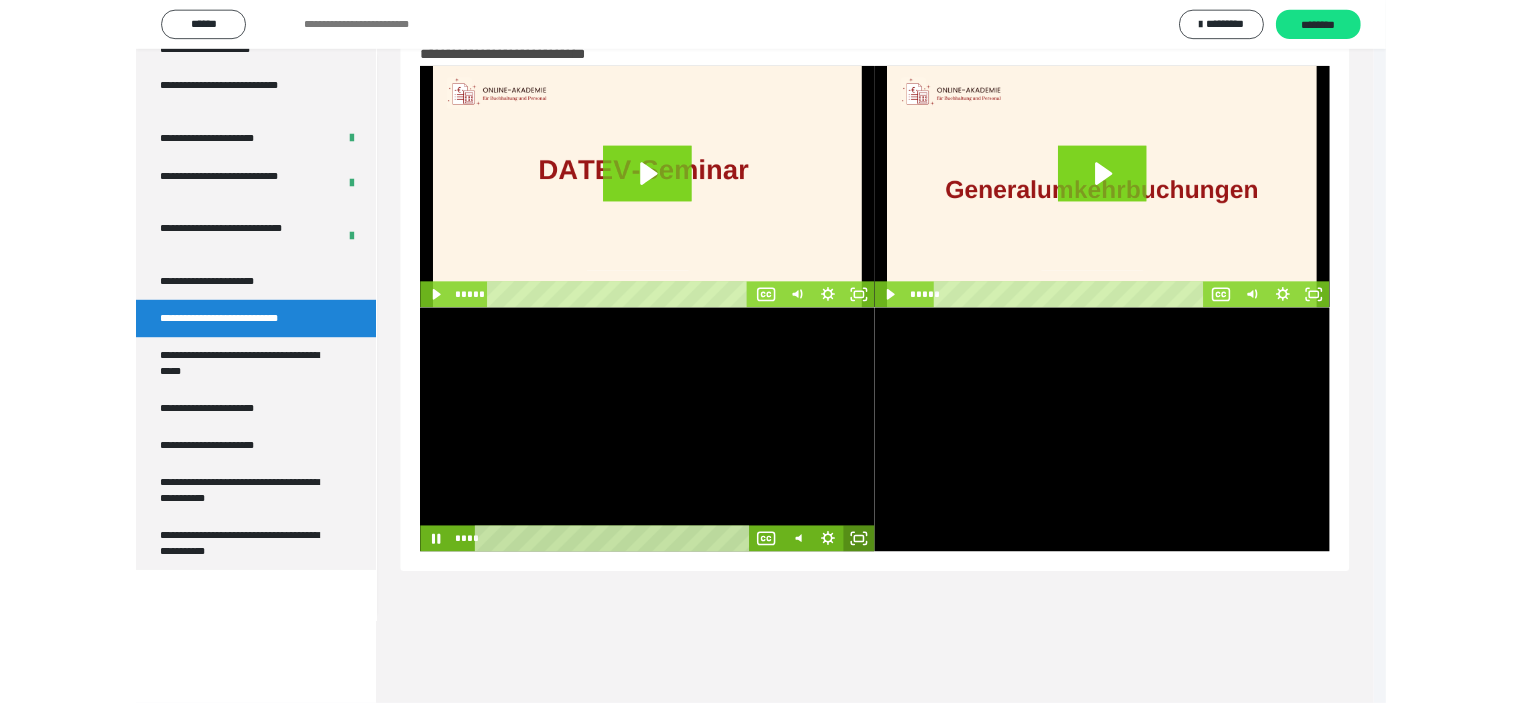 scroll, scrollTop: 3556, scrollLeft: 0, axis: vertical 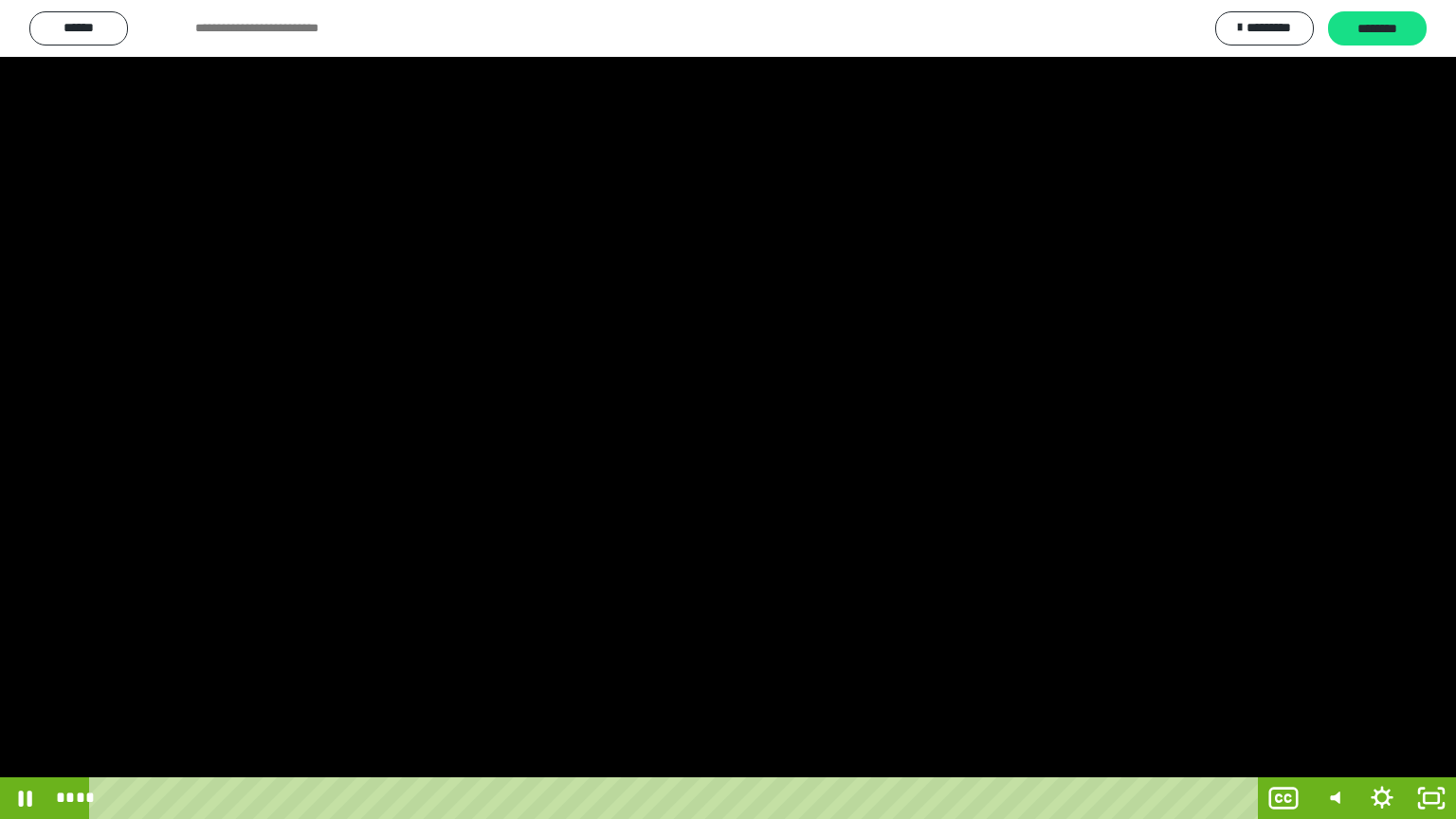 click at bounding box center (728, 410) 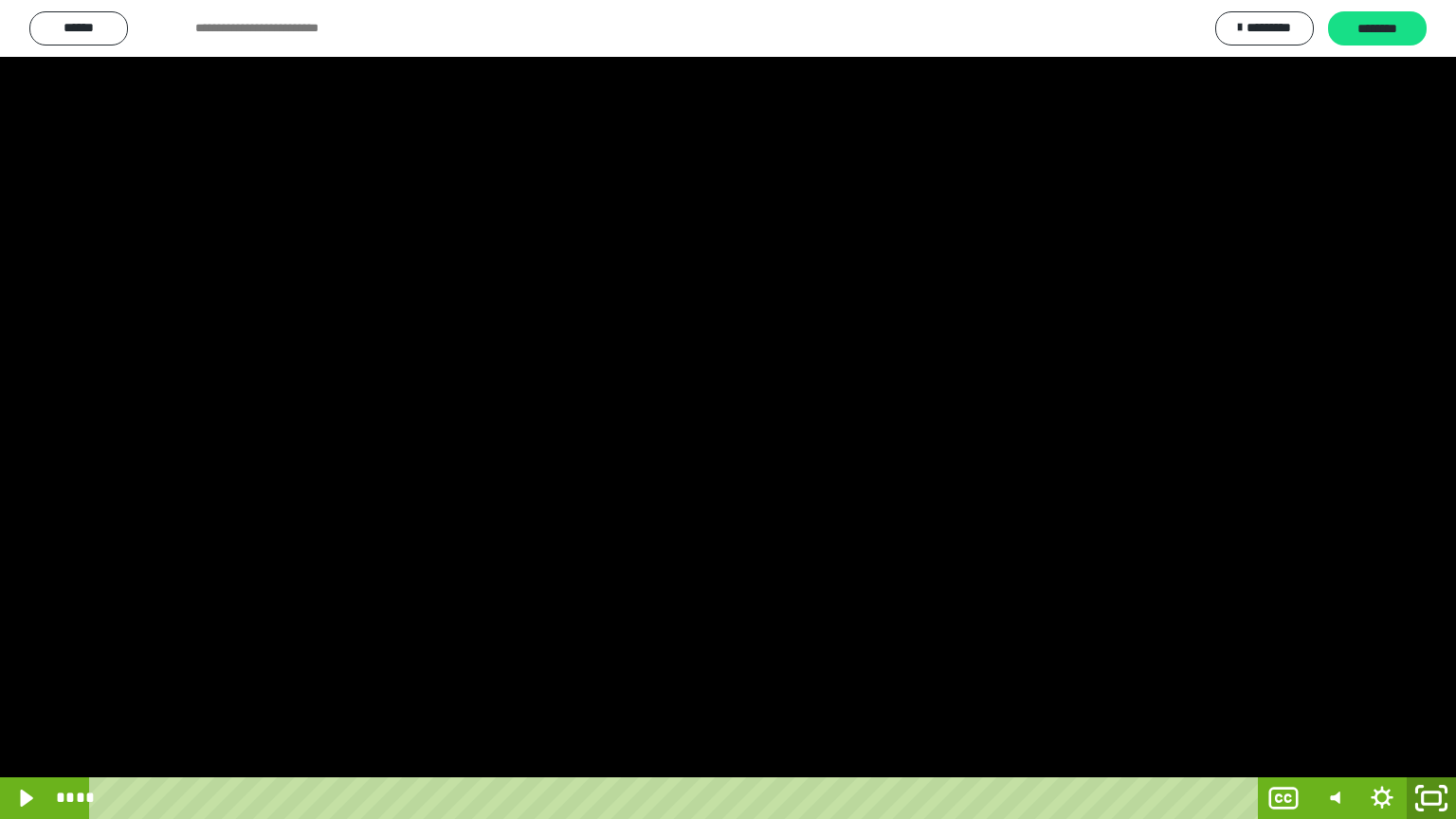 click 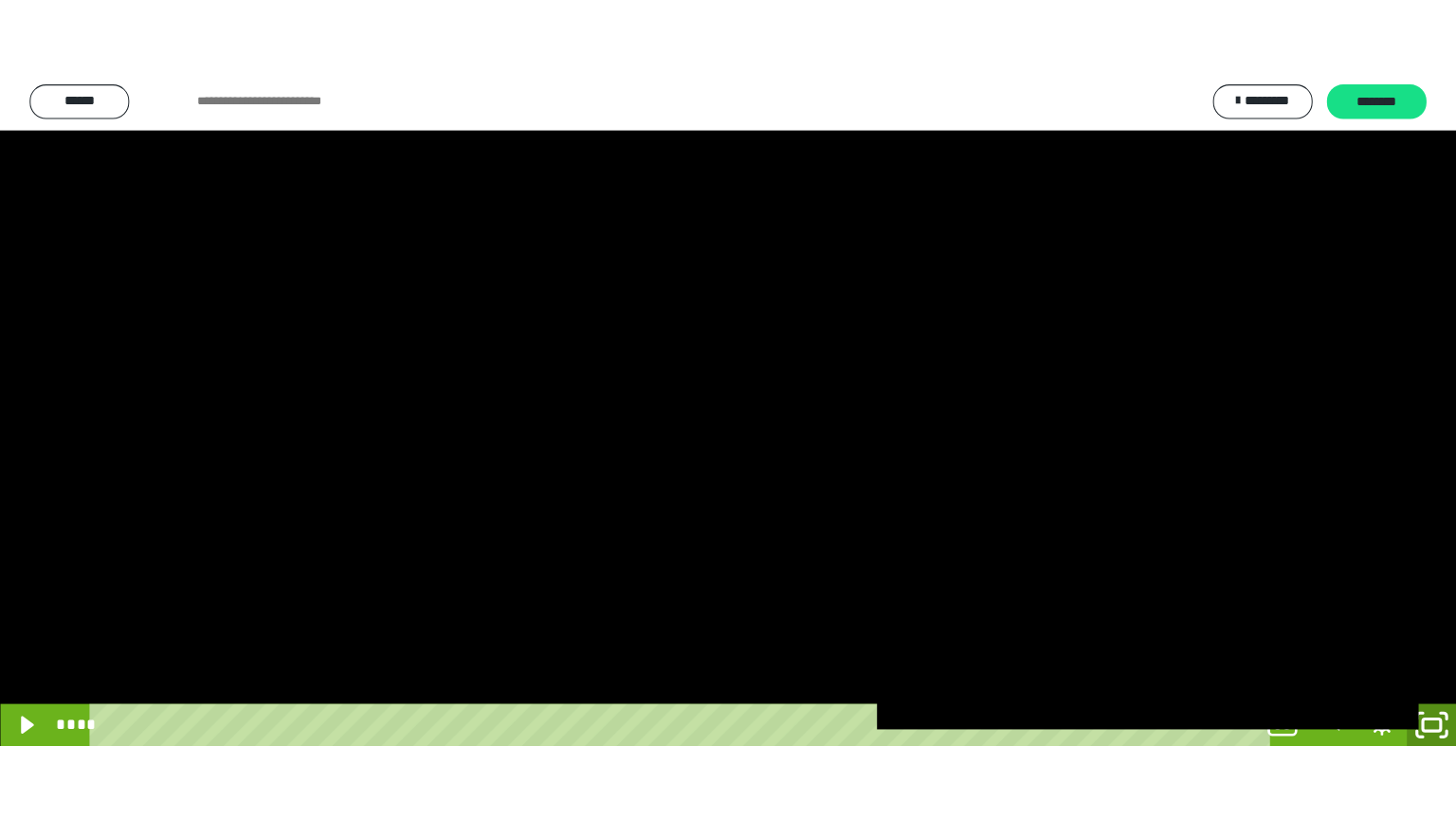 scroll, scrollTop: 3523, scrollLeft: 0, axis: vertical 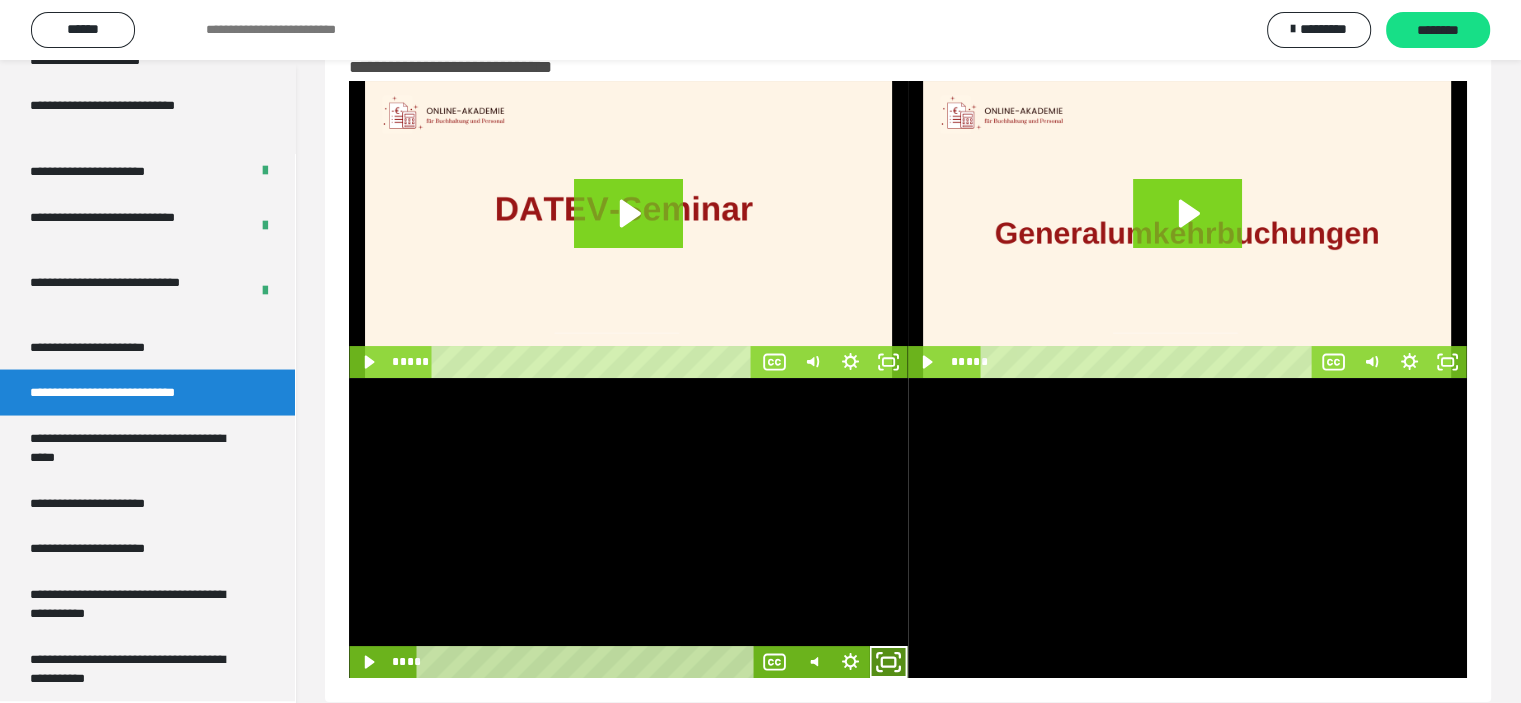 click 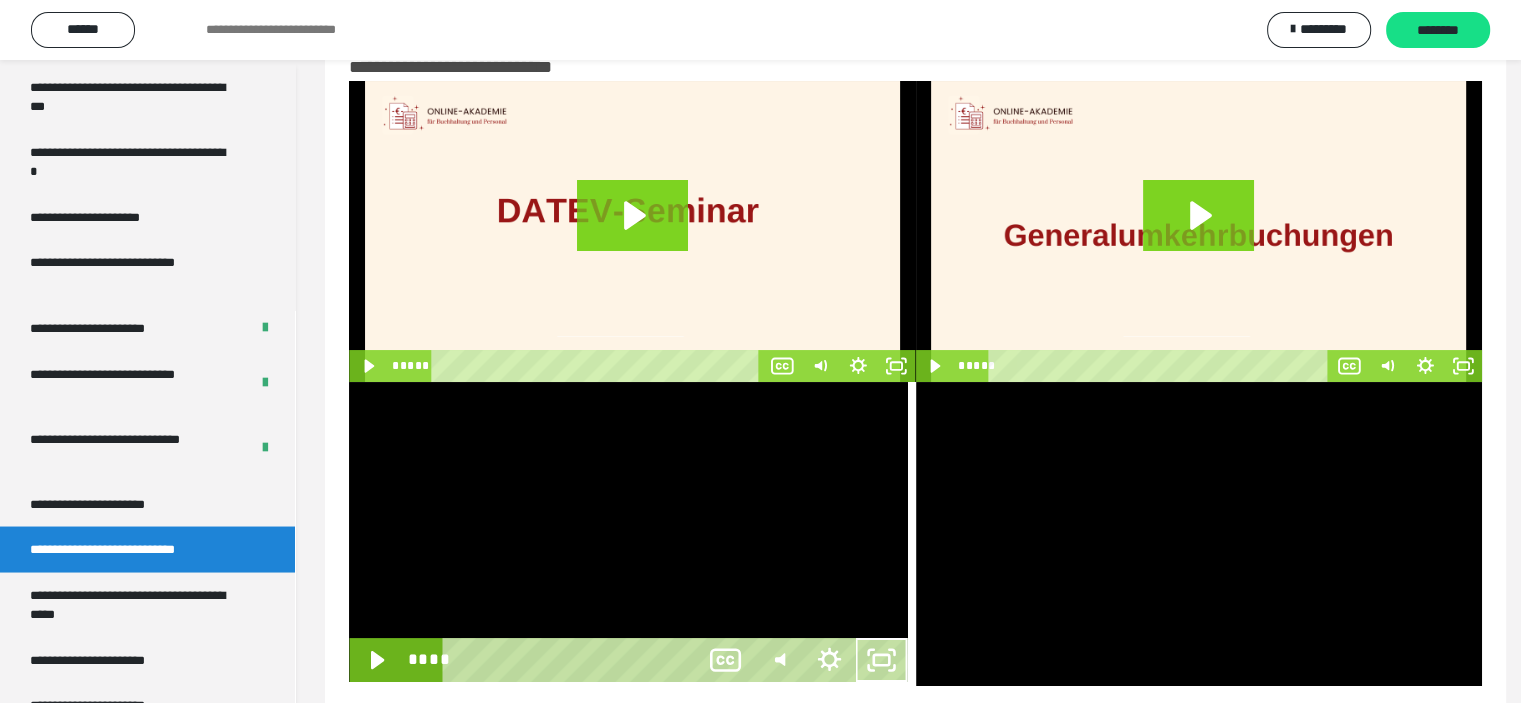 scroll, scrollTop: 3556, scrollLeft: 0, axis: vertical 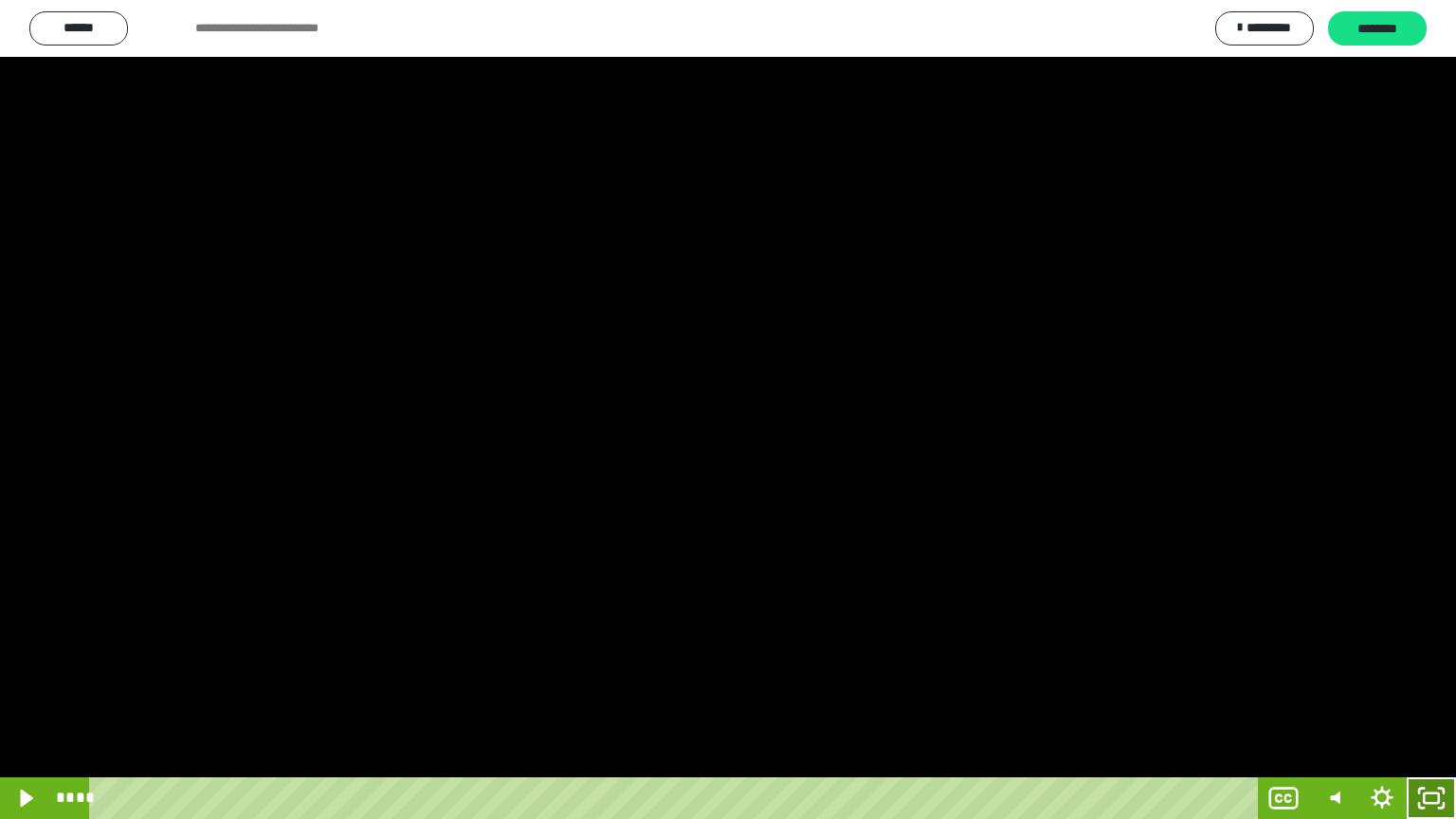 click 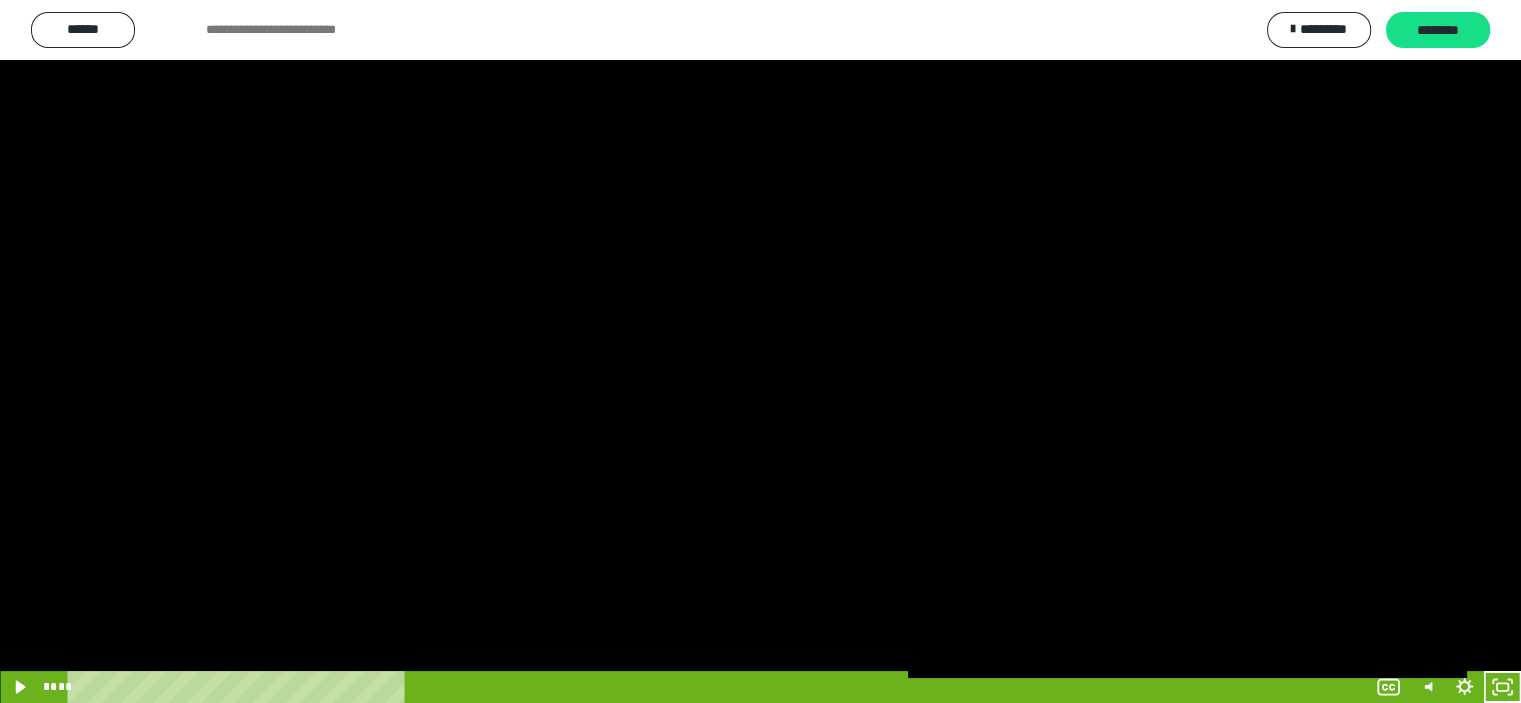 scroll, scrollTop: 2617, scrollLeft: 0, axis: vertical 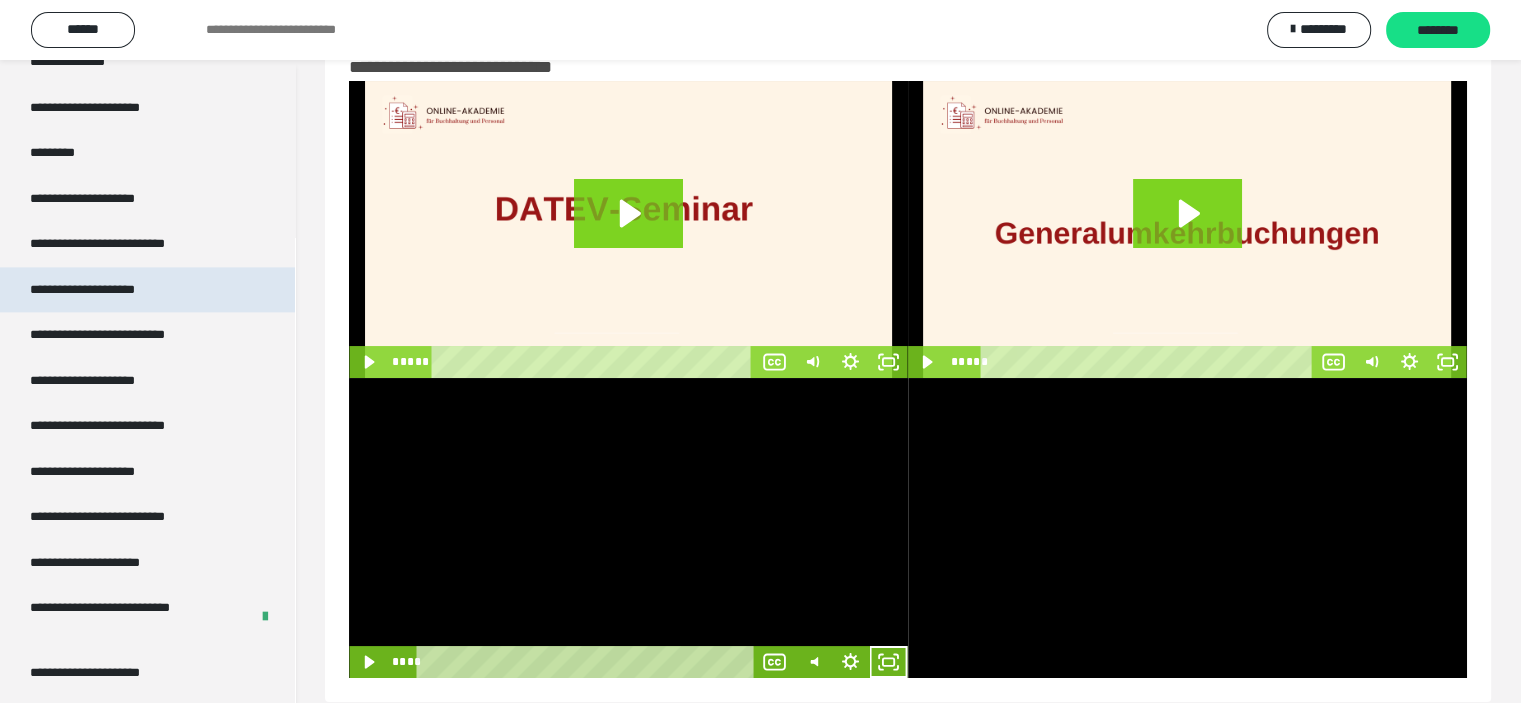 click on "**********" at bounding box center (106, 290) 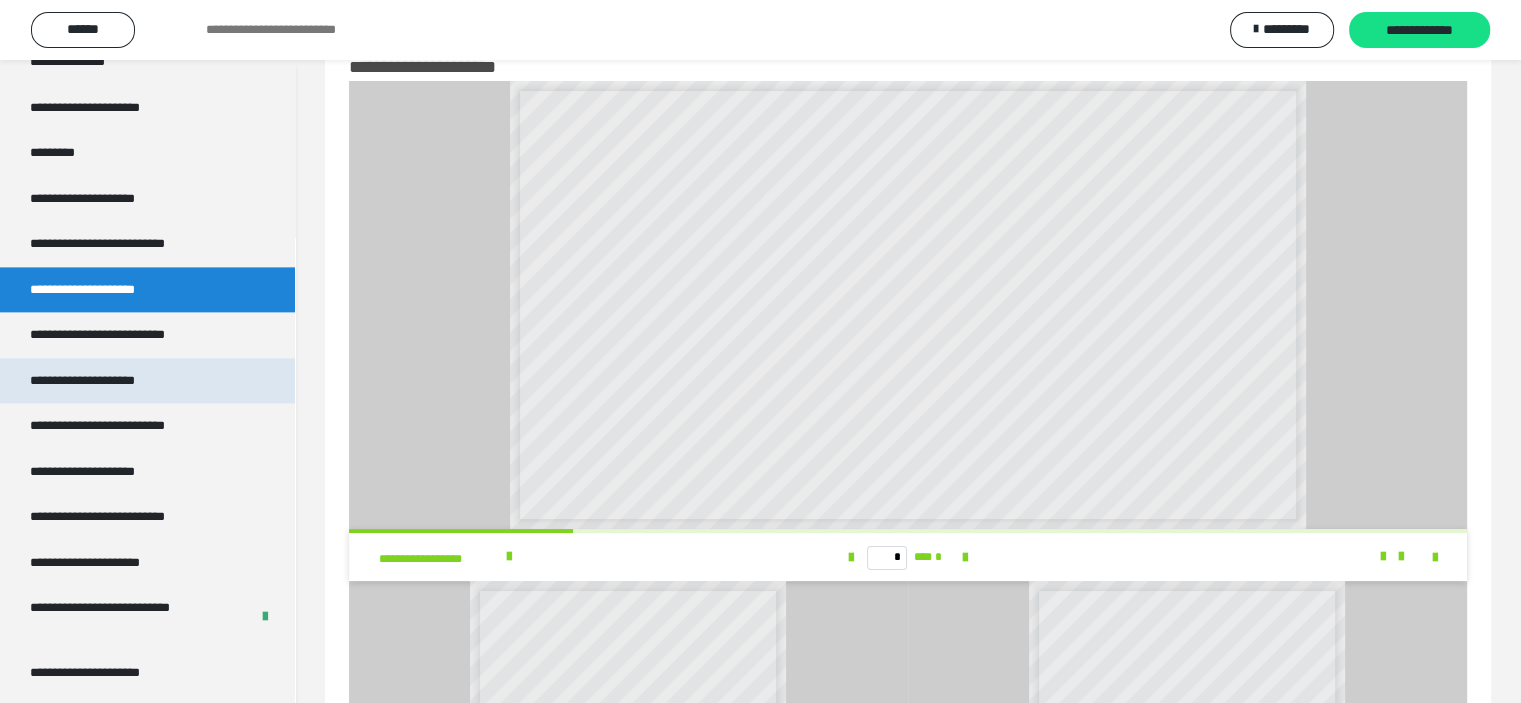 click on "**********" at bounding box center [106, 381] 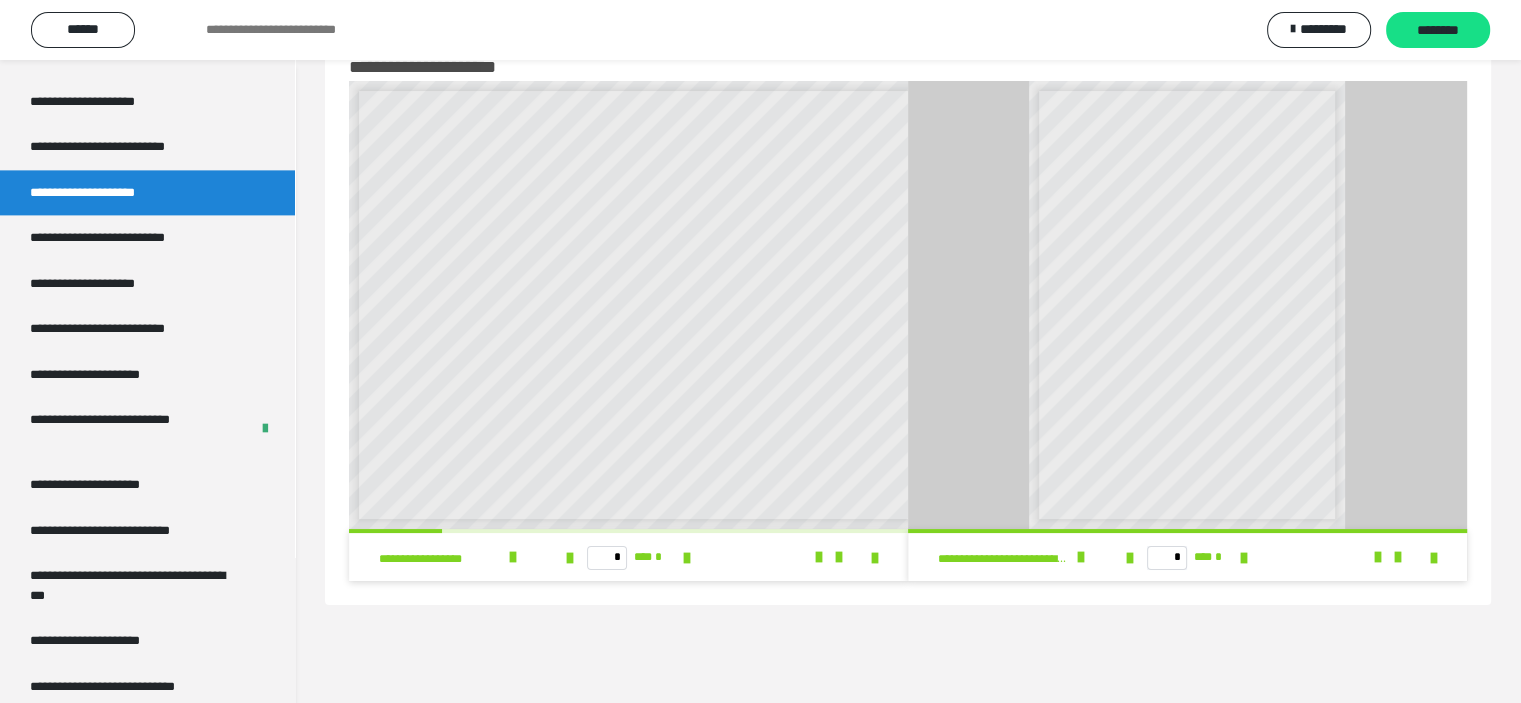 scroll, scrollTop: 2817, scrollLeft: 0, axis: vertical 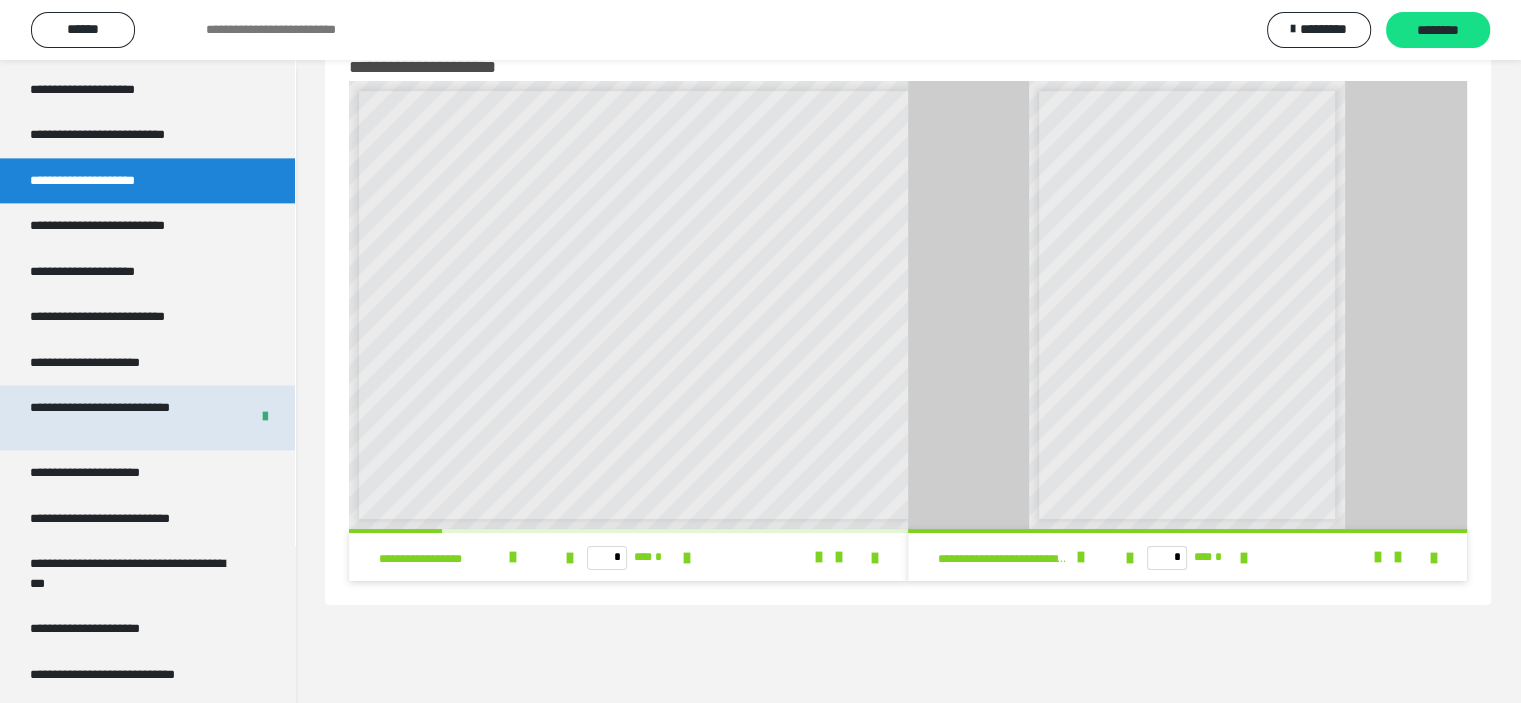 click on "**********" at bounding box center (124, 417) 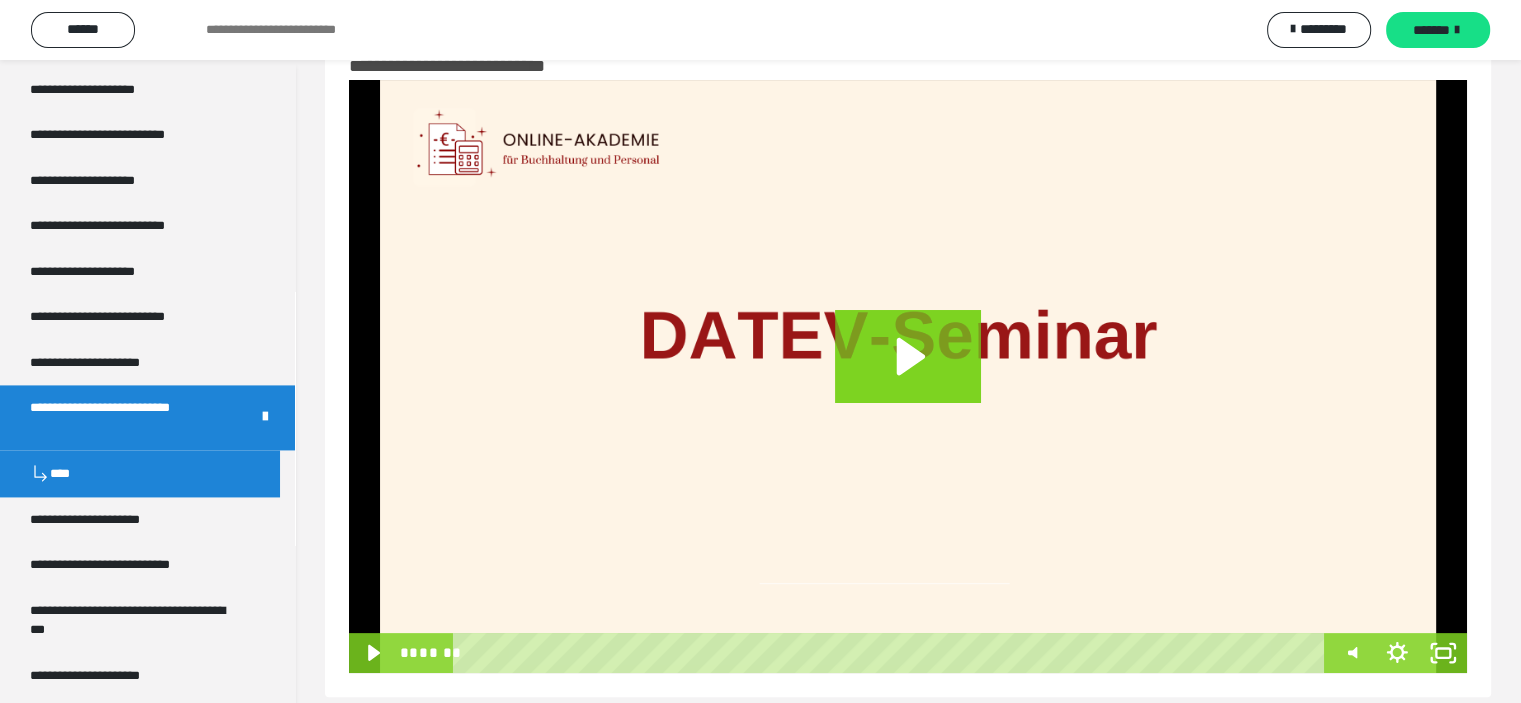 scroll, scrollTop: 376, scrollLeft: 0, axis: vertical 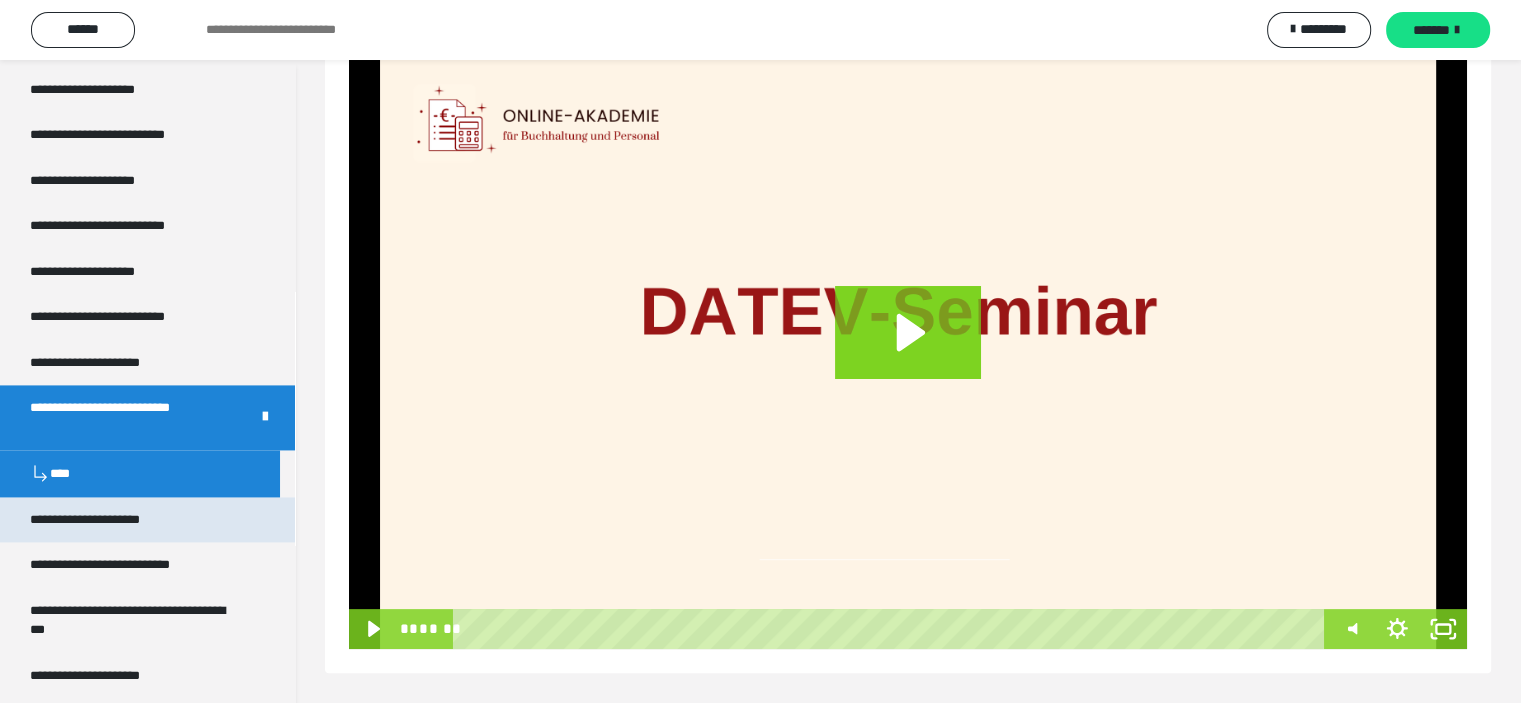 click on "**********" at bounding box center [107, 520] 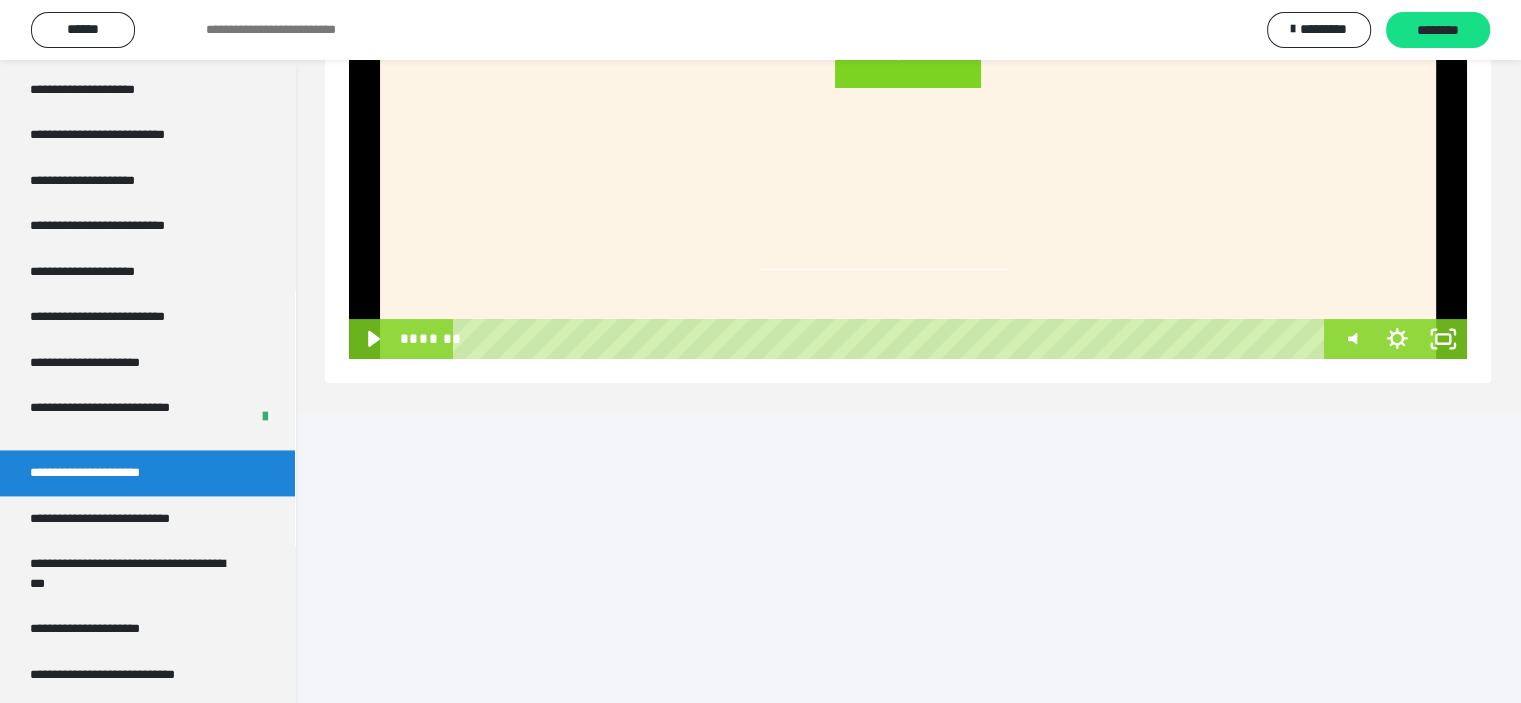 scroll, scrollTop: 85, scrollLeft: 0, axis: vertical 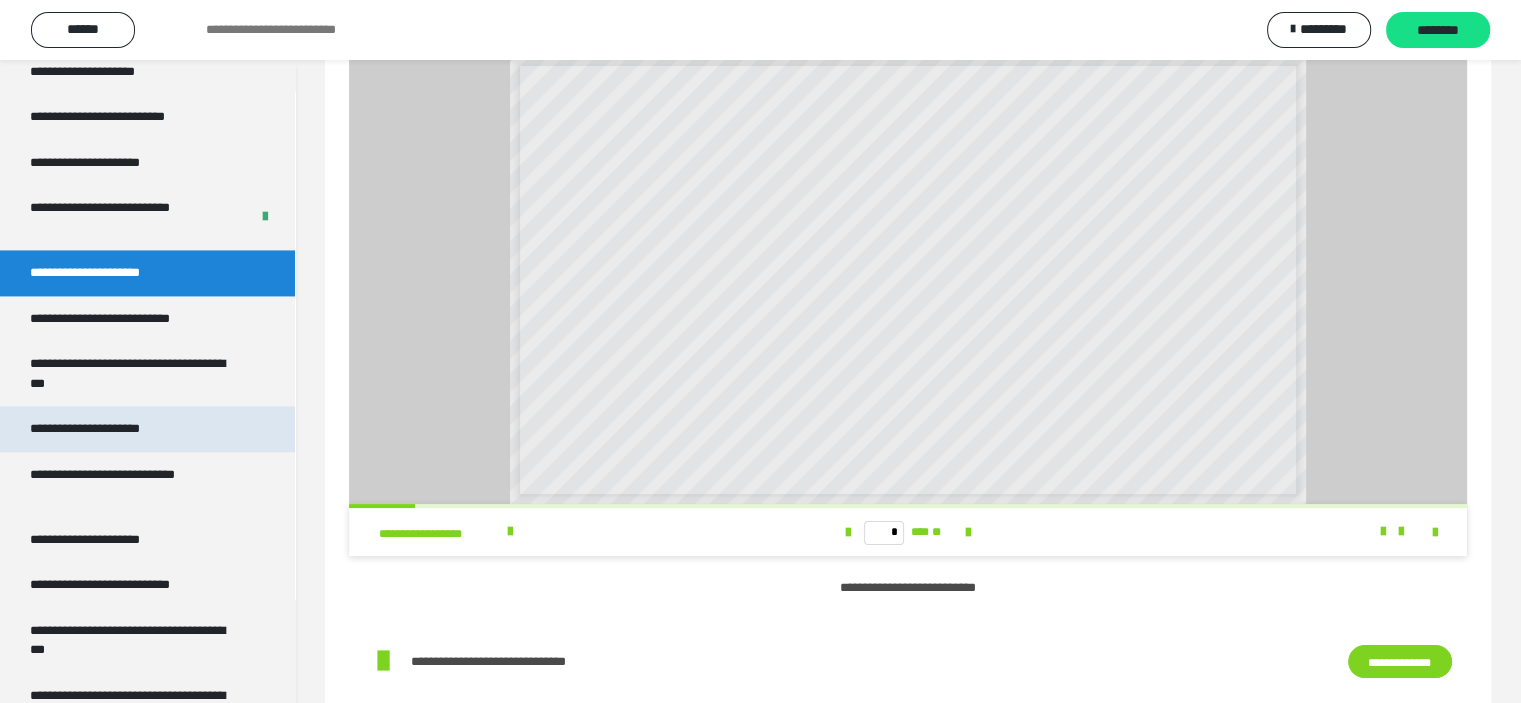 click on "**********" at bounding box center (108, 429) 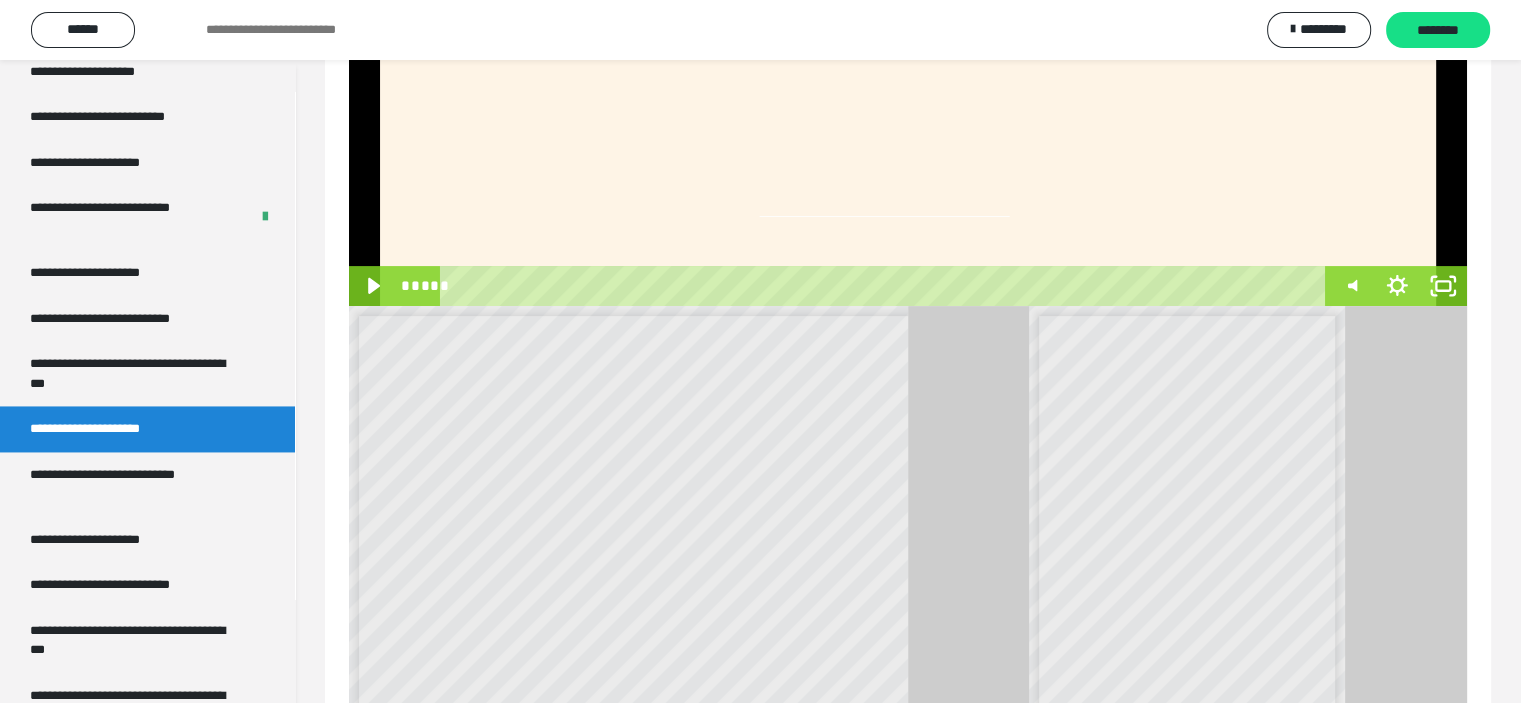 scroll, scrollTop: 460, scrollLeft: 0, axis: vertical 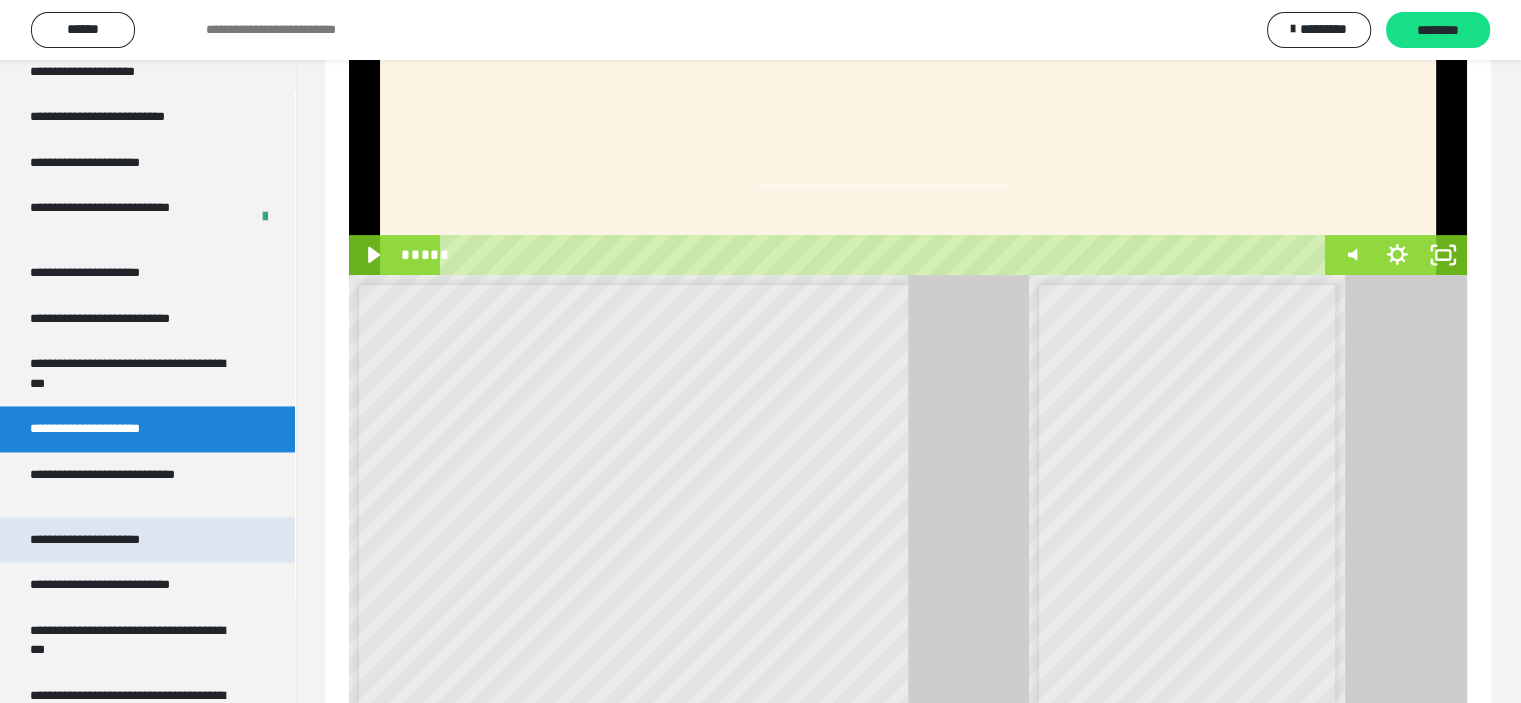click on "**********" at bounding box center (108, 540) 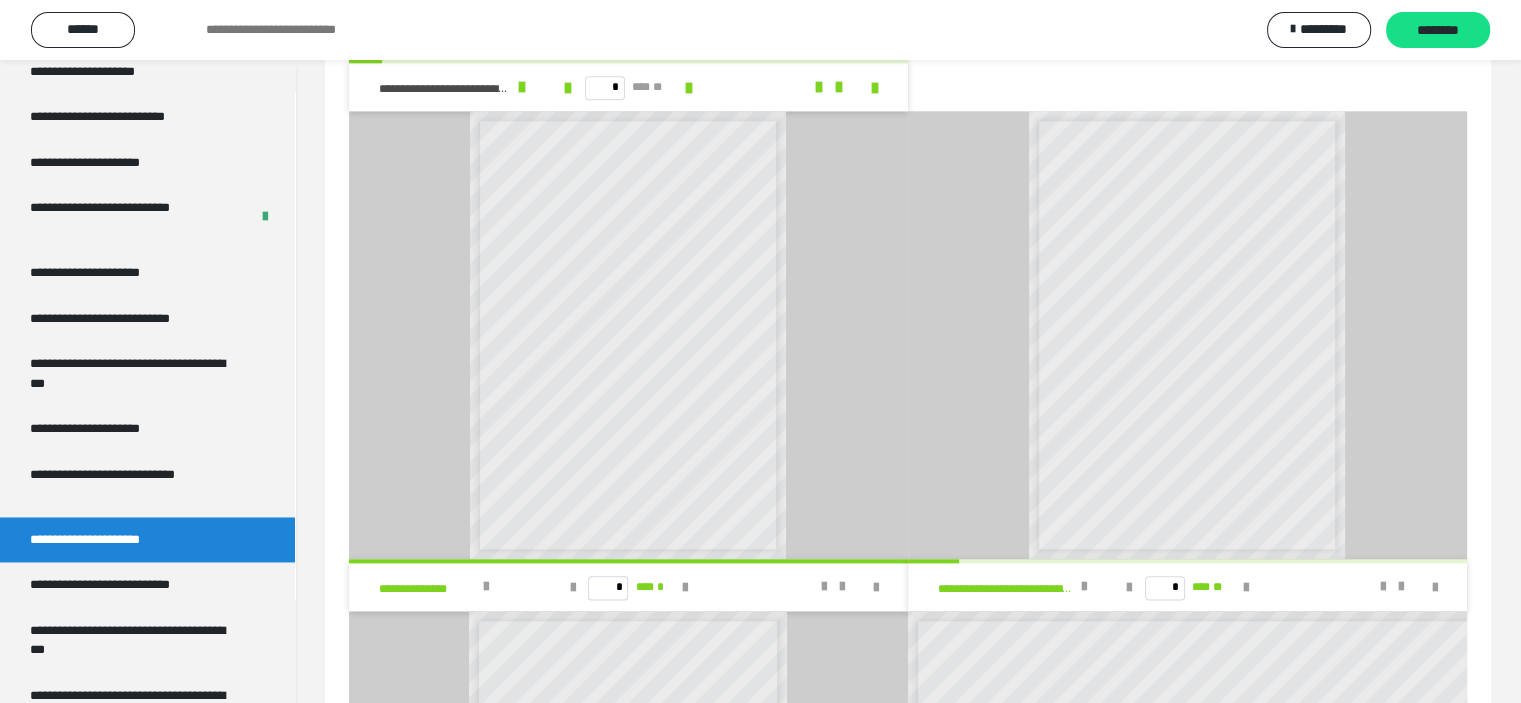 scroll, scrollTop: 2260, scrollLeft: 0, axis: vertical 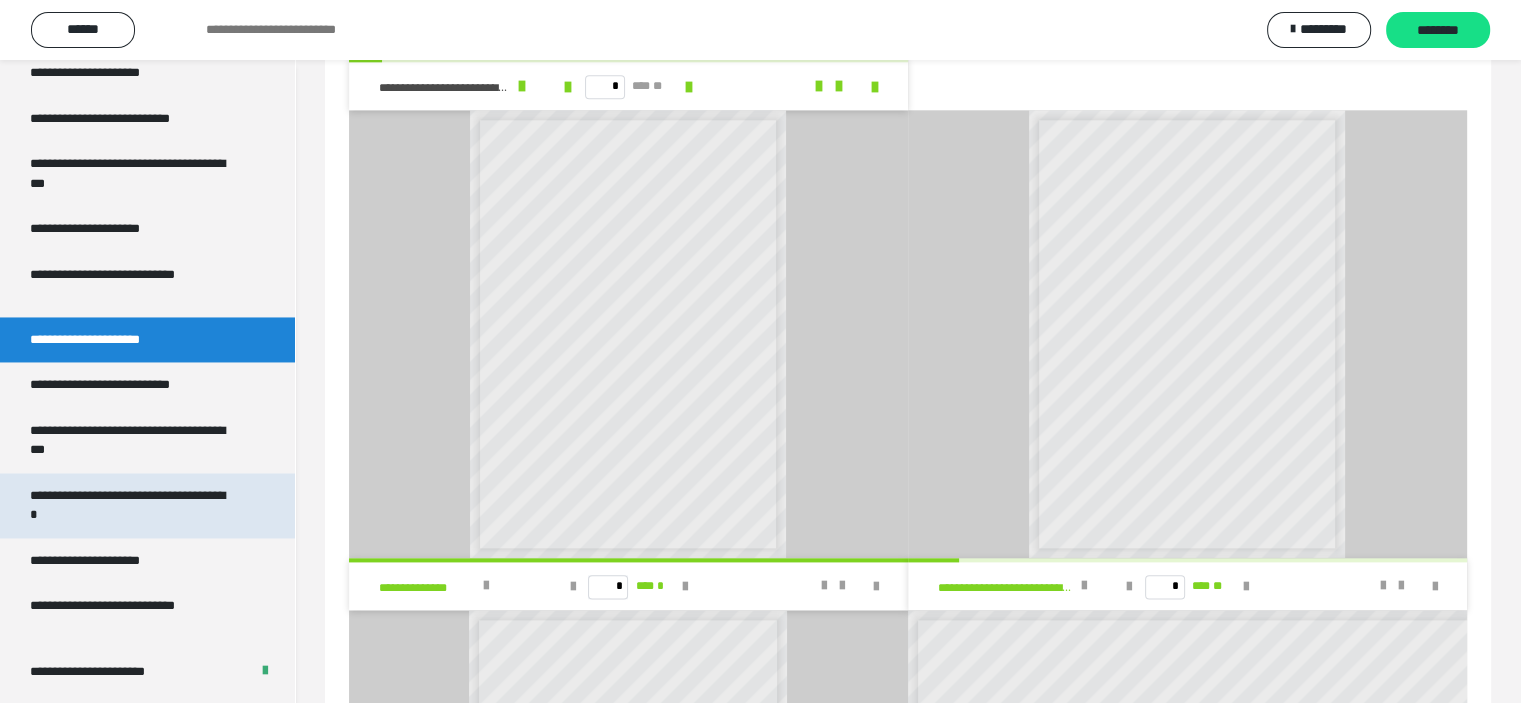 click on "**********" at bounding box center [132, 505] 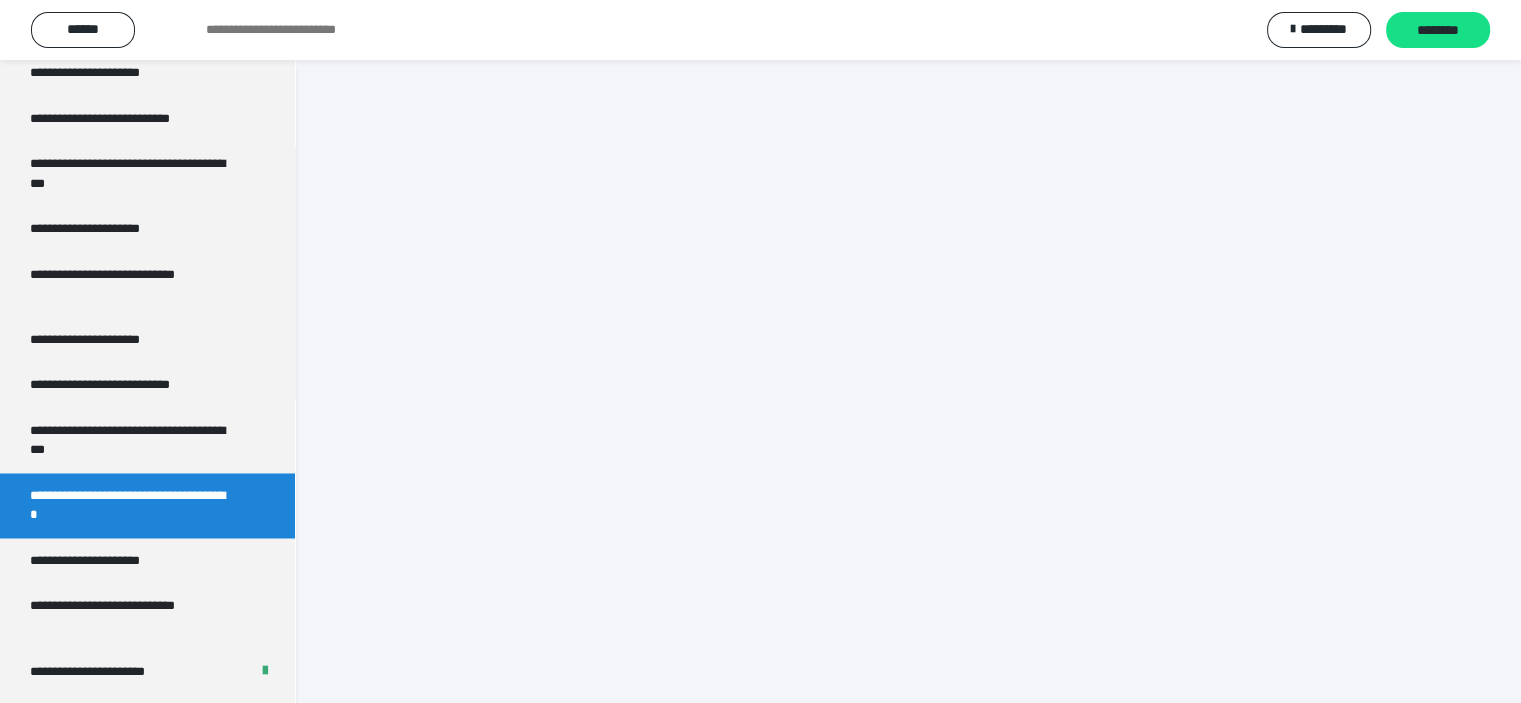 scroll, scrollTop: 60, scrollLeft: 0, axis: vertical 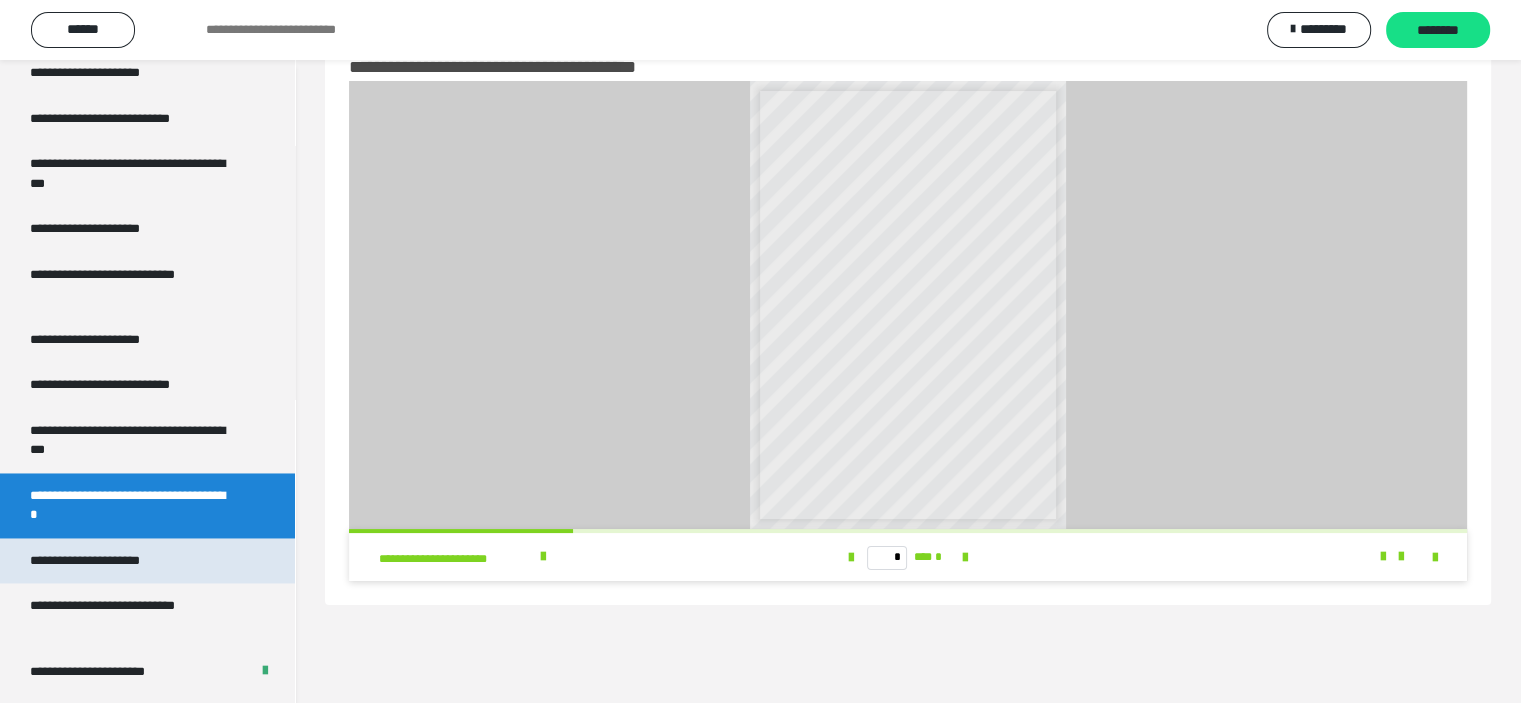 click on "**********" at bounding box center (109, 561) 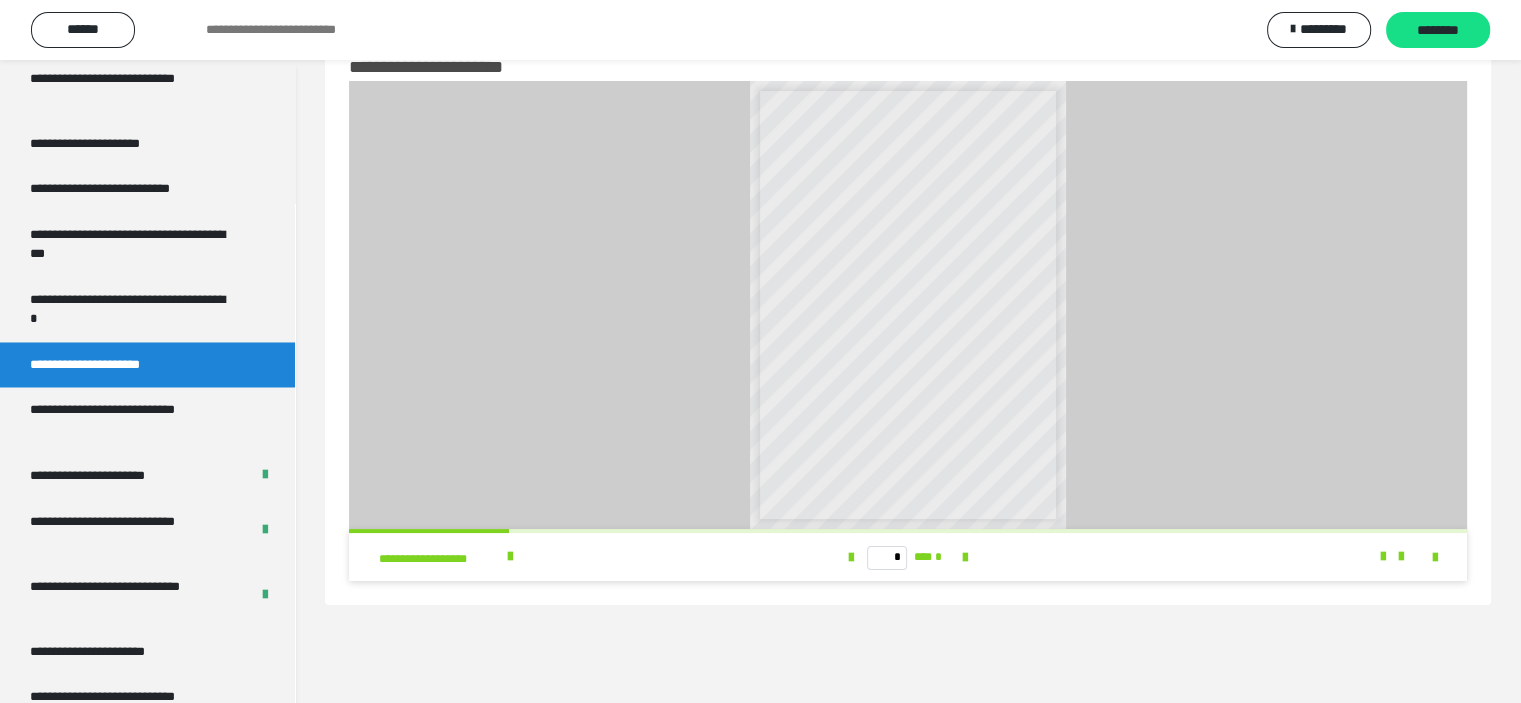 scroll, scrollTop: 3517, scrollLeft: 0, axis: vertical 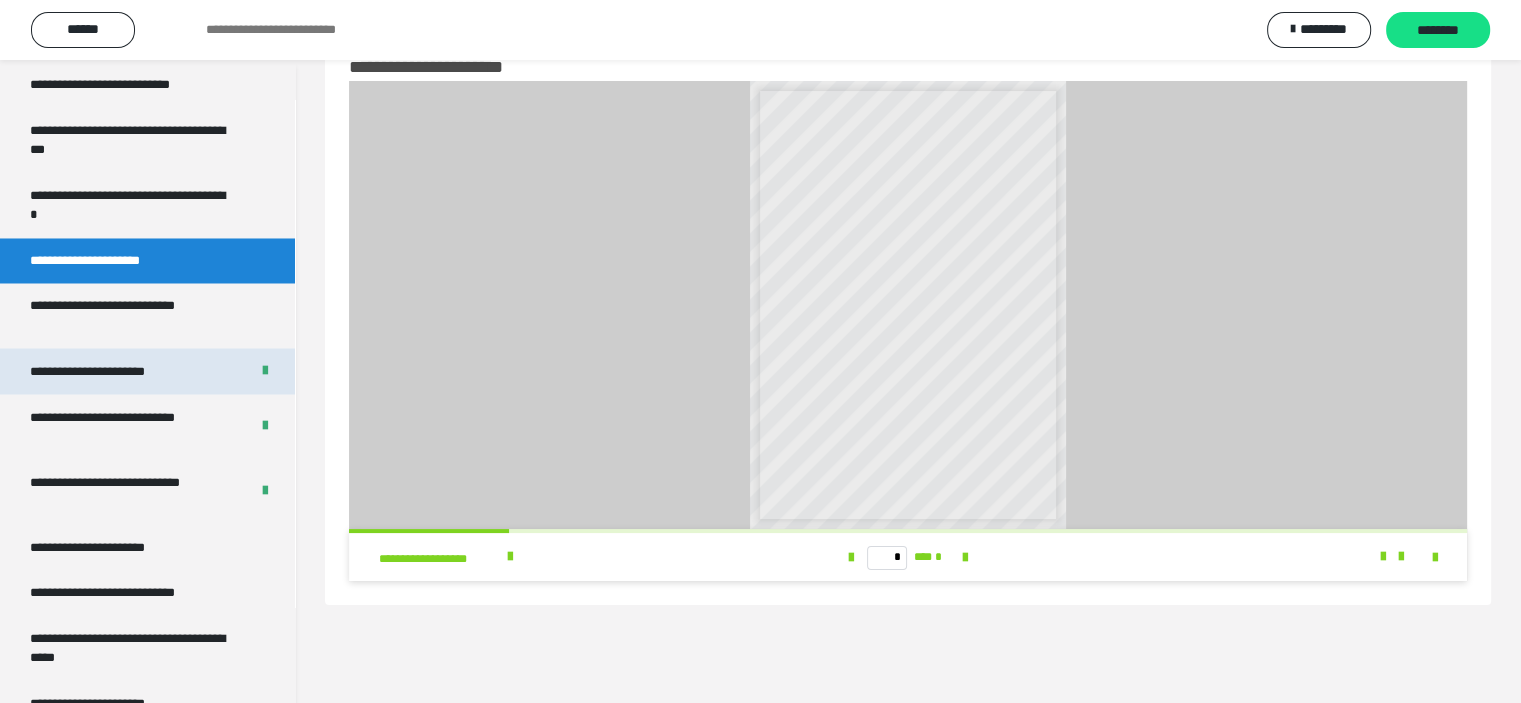 click on "**********" at bounding box center (111, 371) 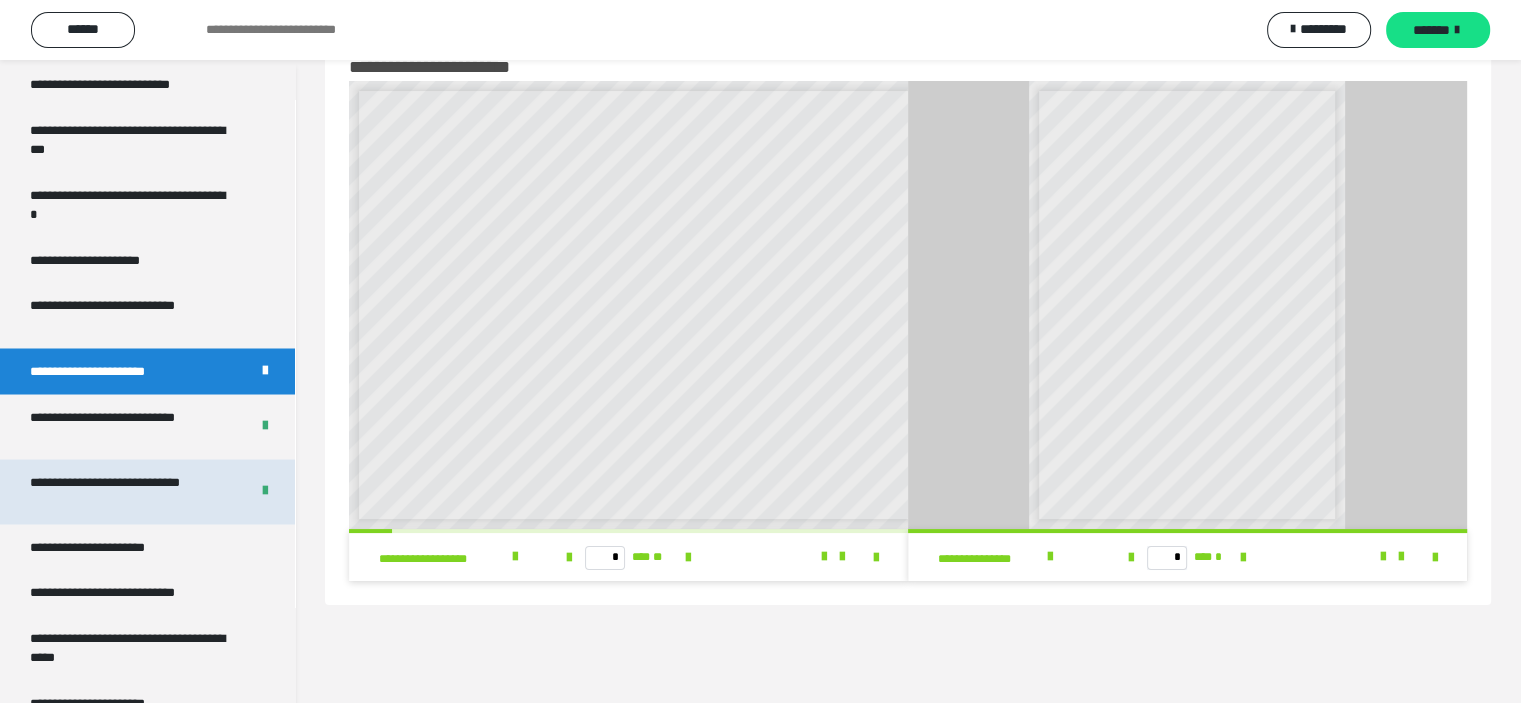 click on "**********" at bounding box center (124, 491) 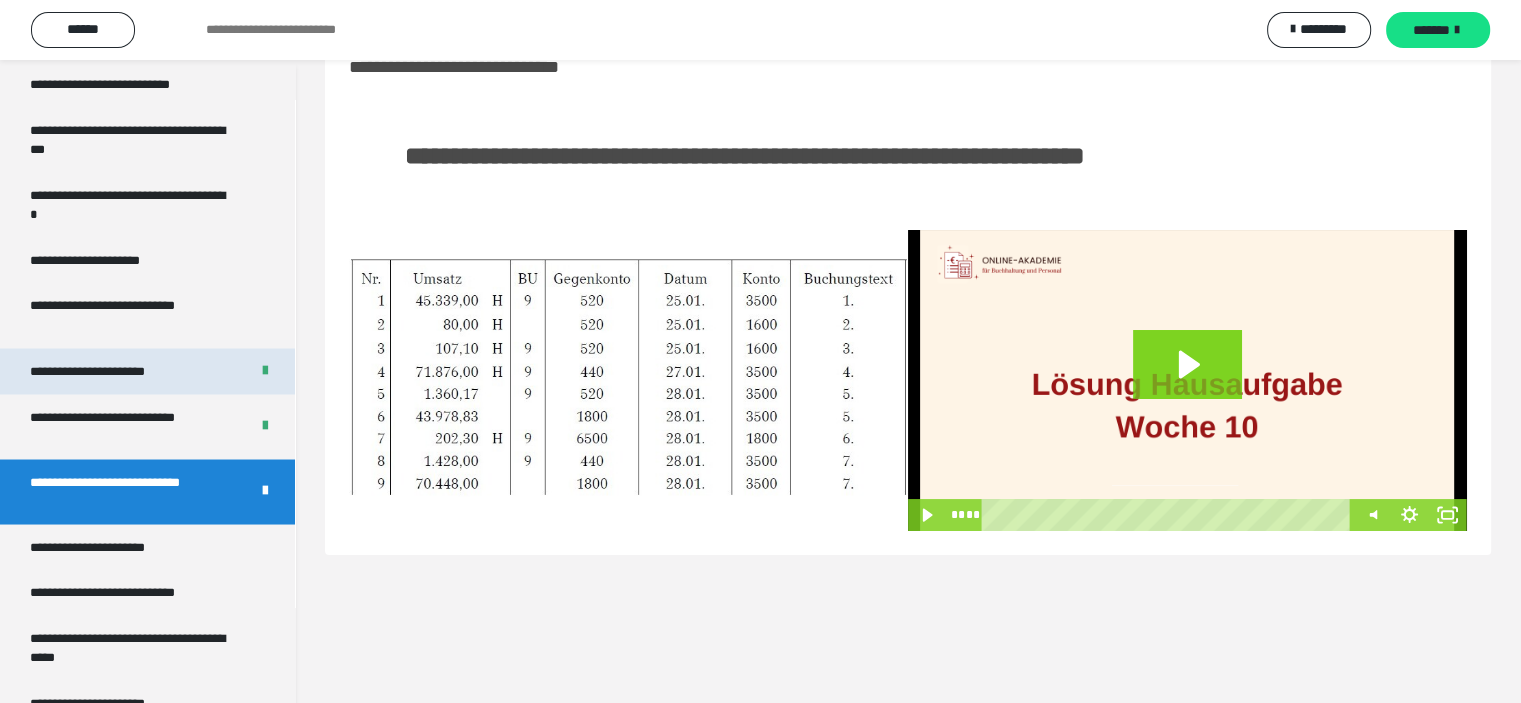click on "**********" at bounding box center (111, 371) 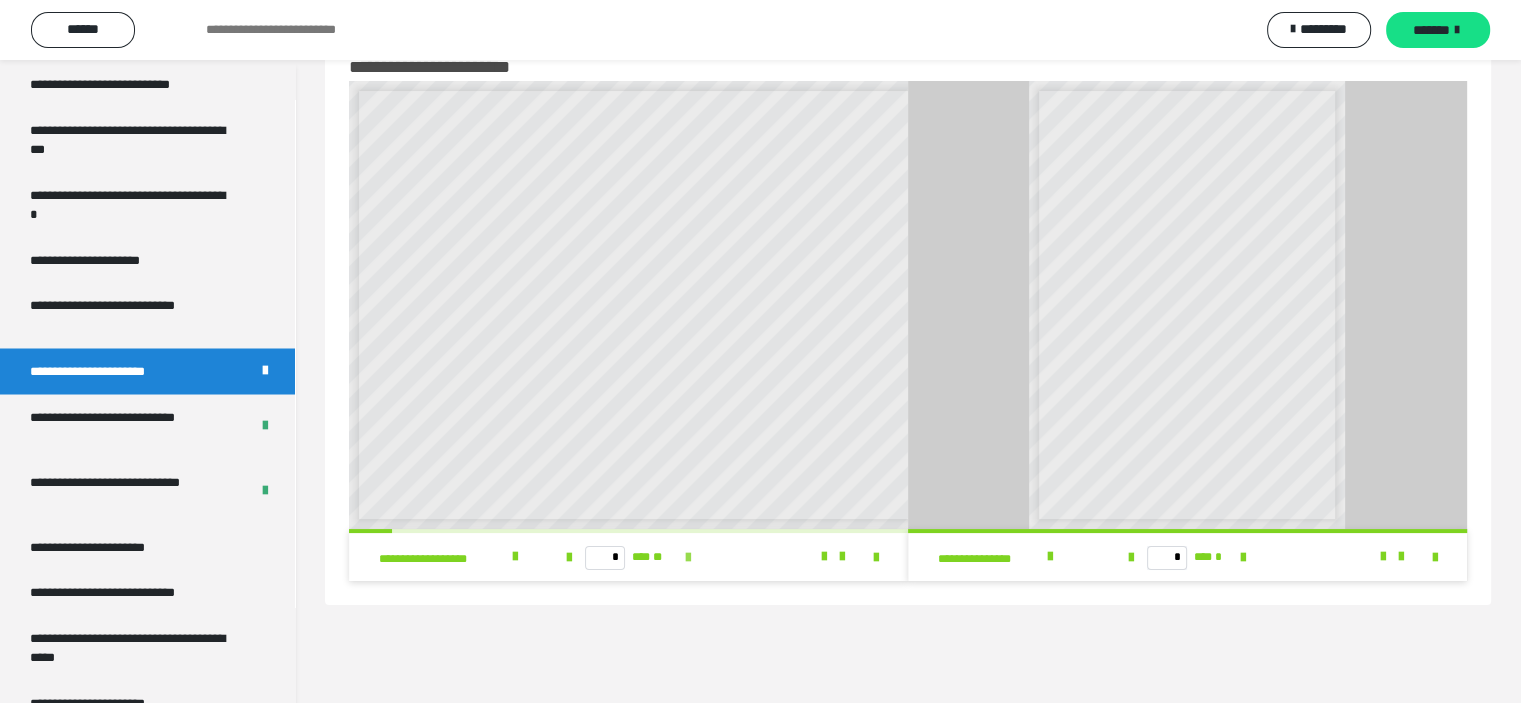 click at bounding box center (688, 558) 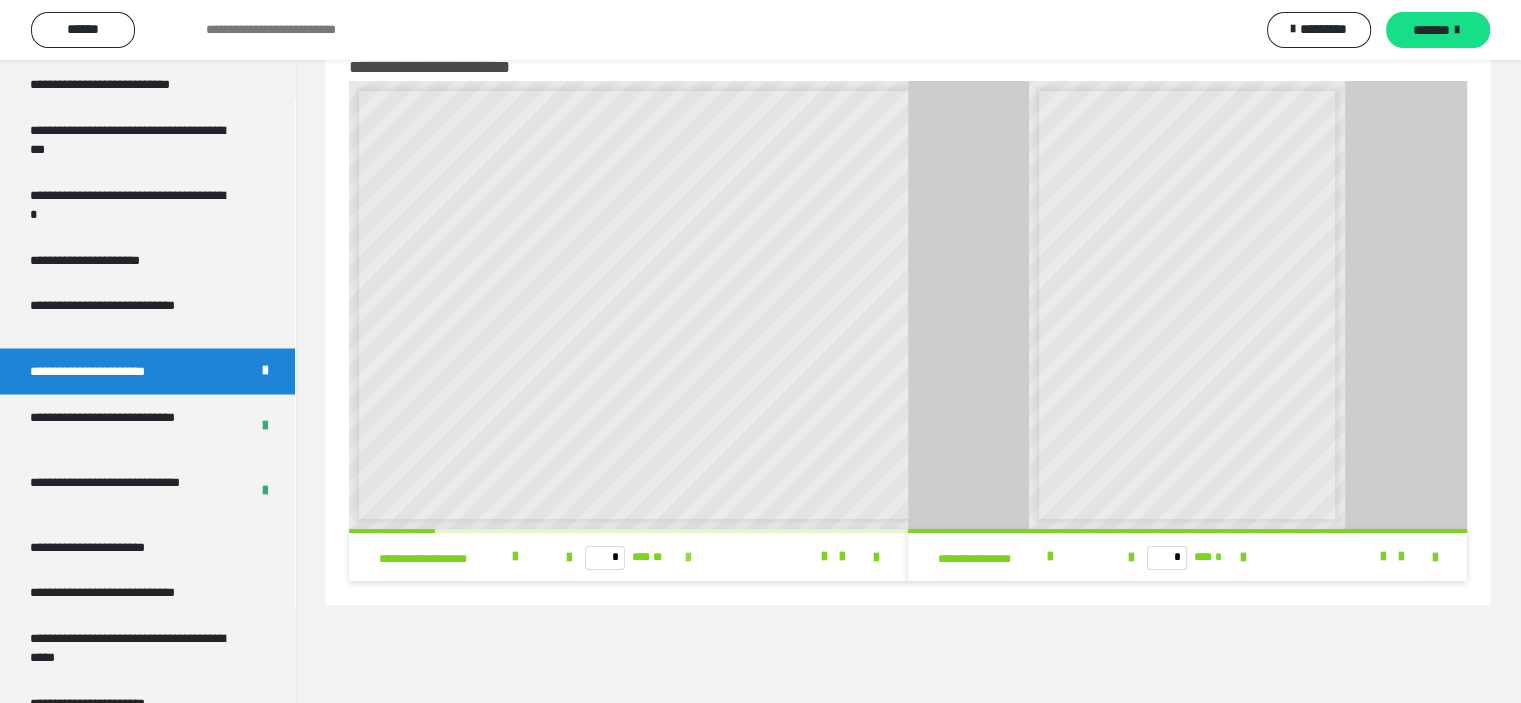 click at bounding box center [688, 558] 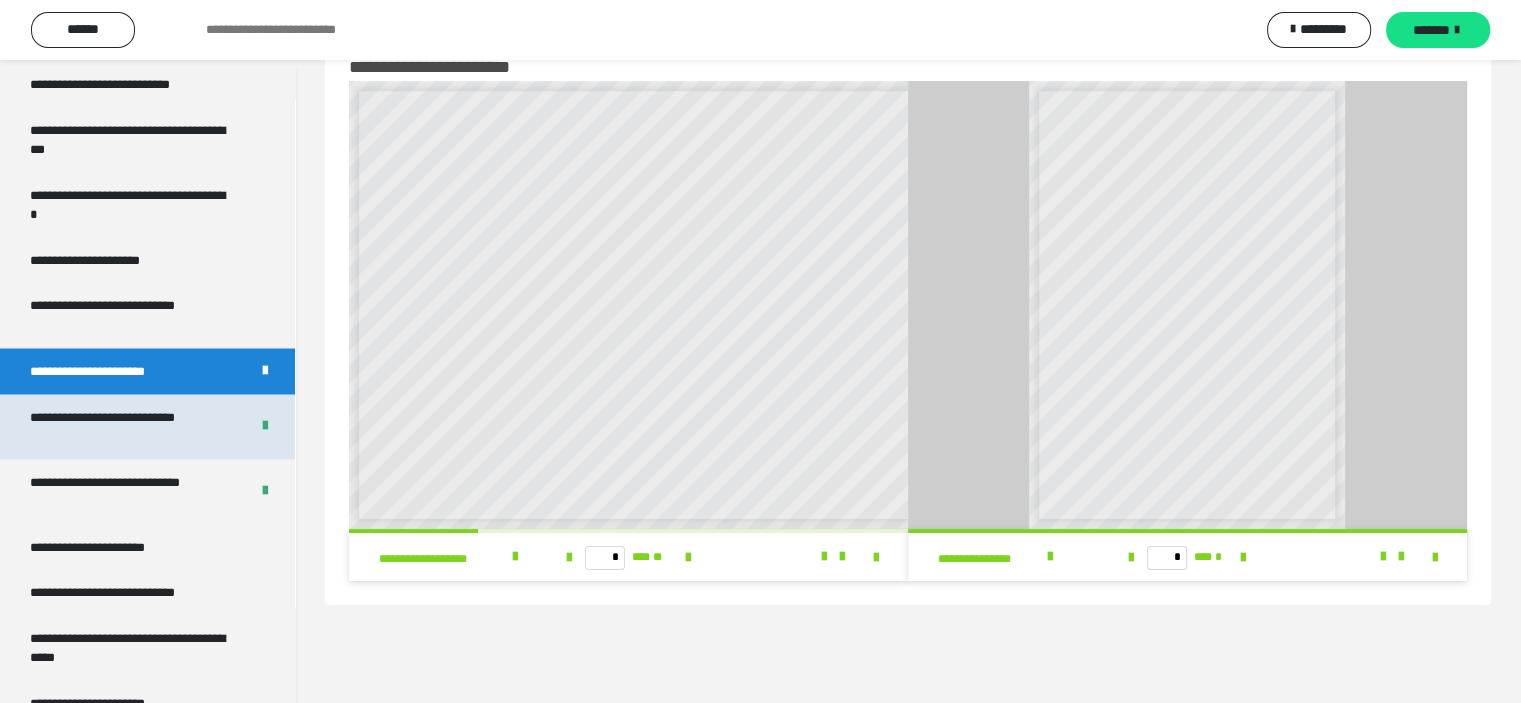 click on "**********" at bounding box center (124, 426) 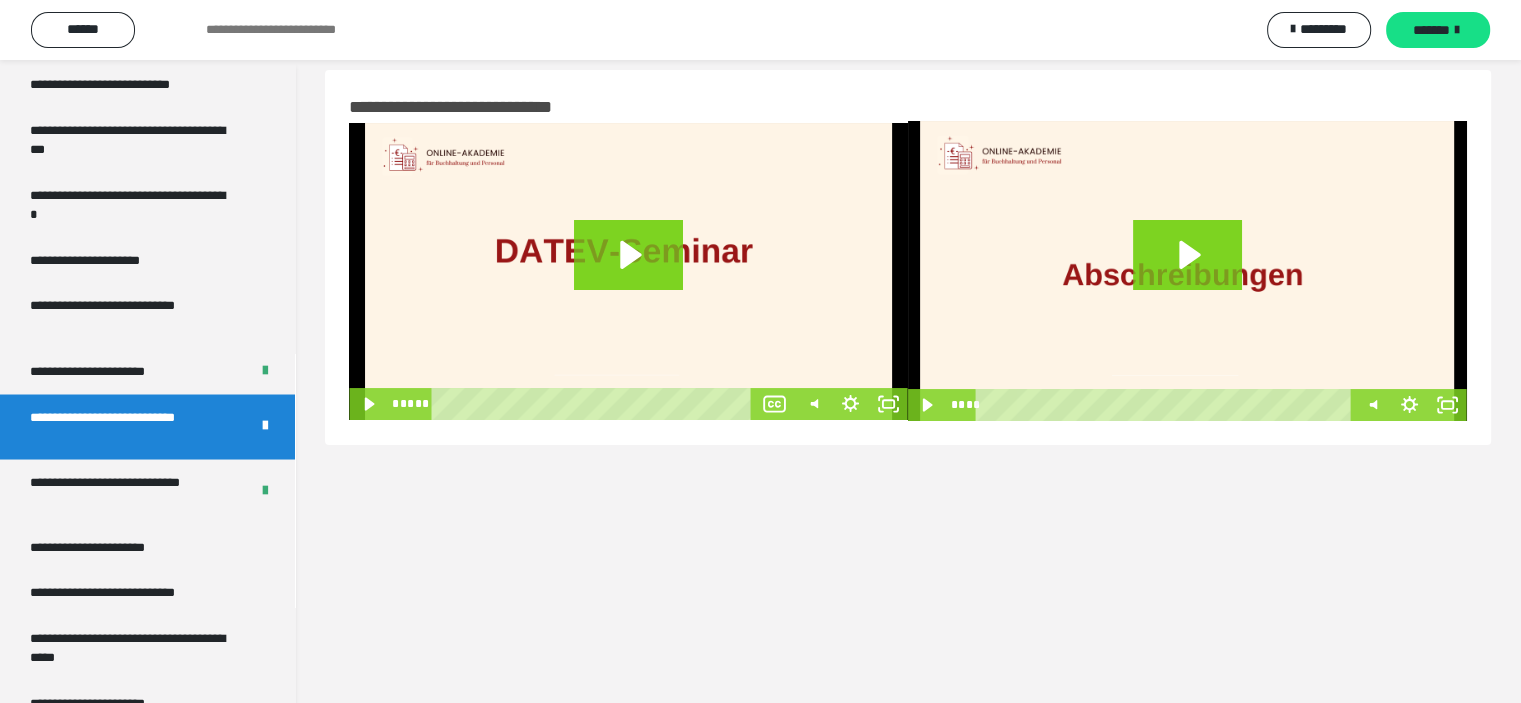scroll, scrollTop: 0, scrollLeft: 0, axis: both 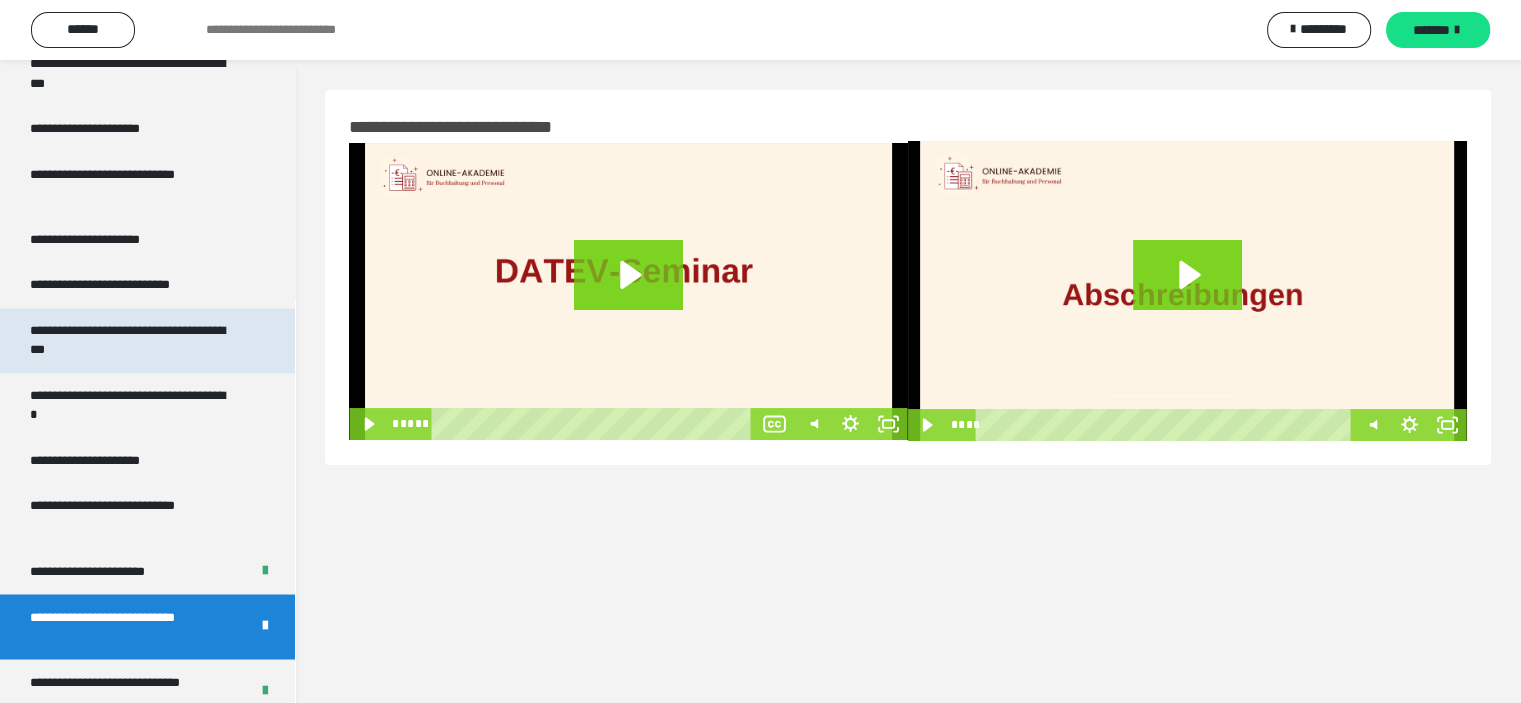 click on "**********" at bounding box center [132, 340] 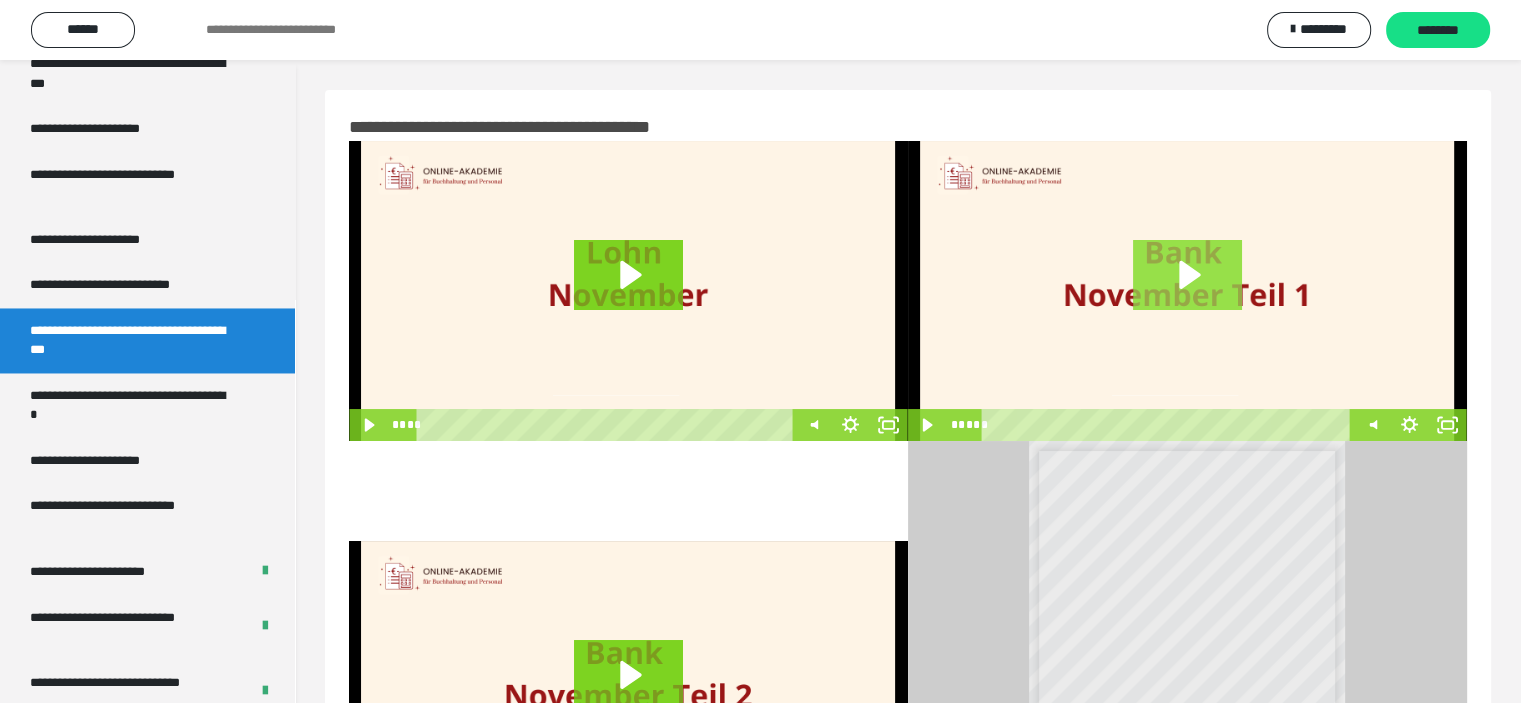 click 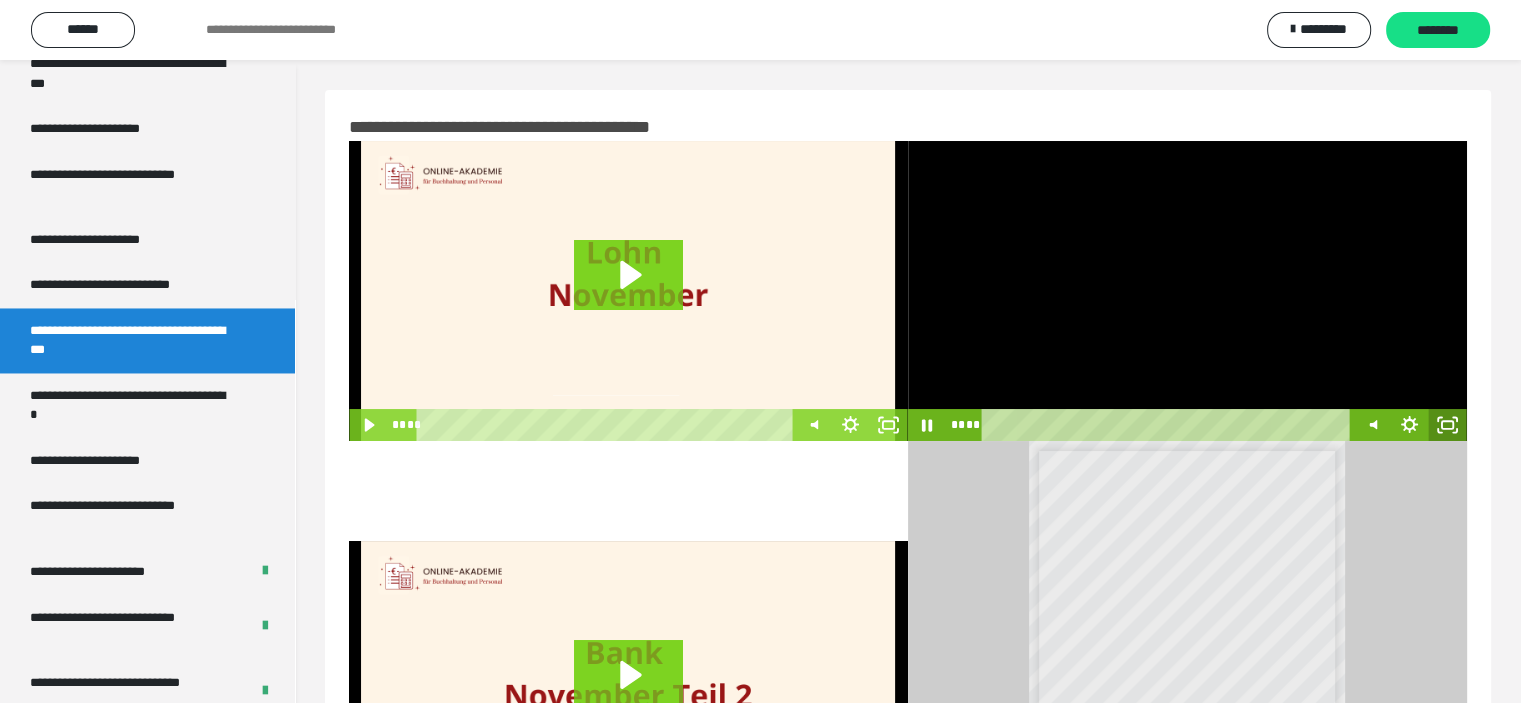 click 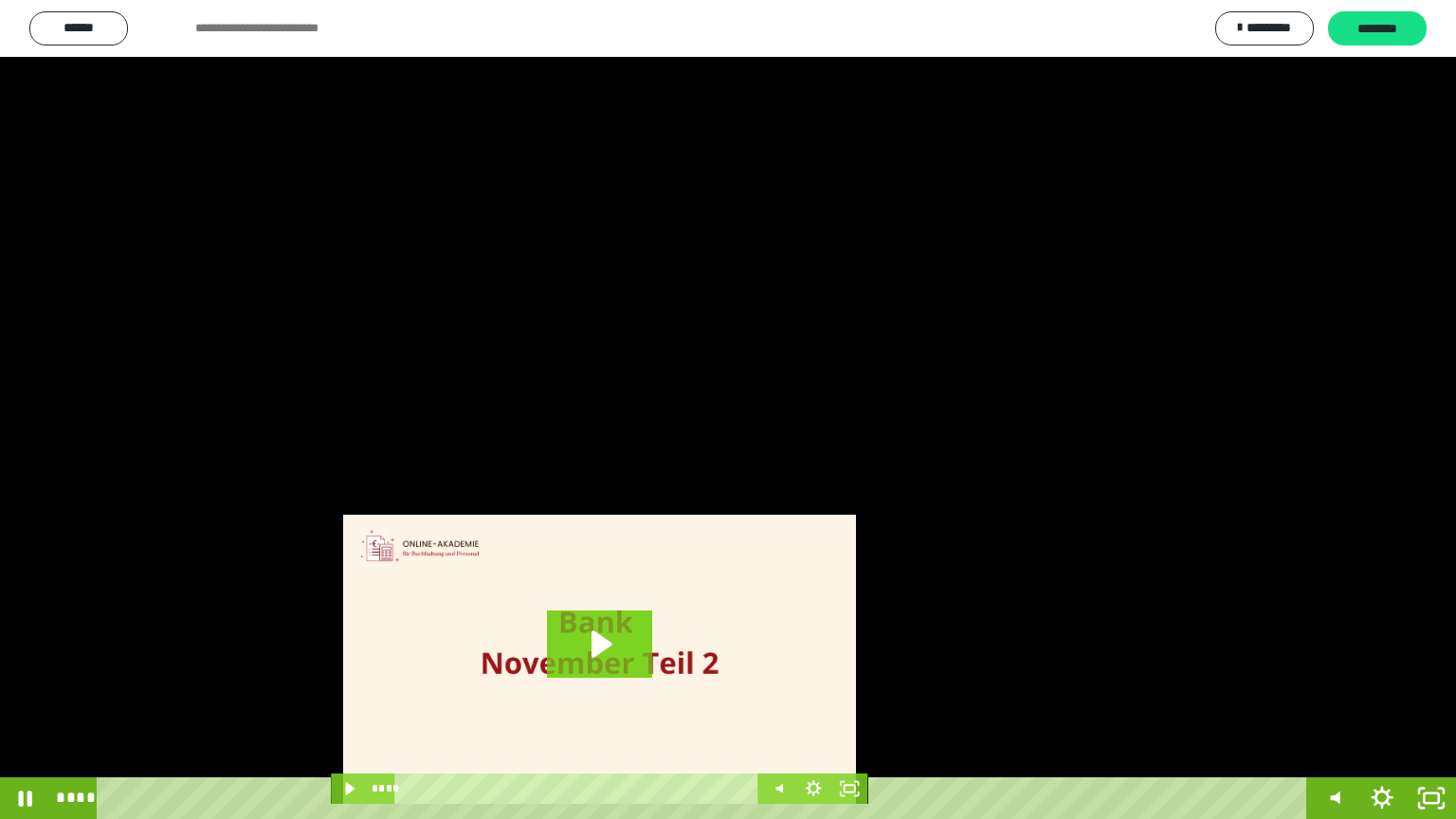 click at bounding box center (728, 410) 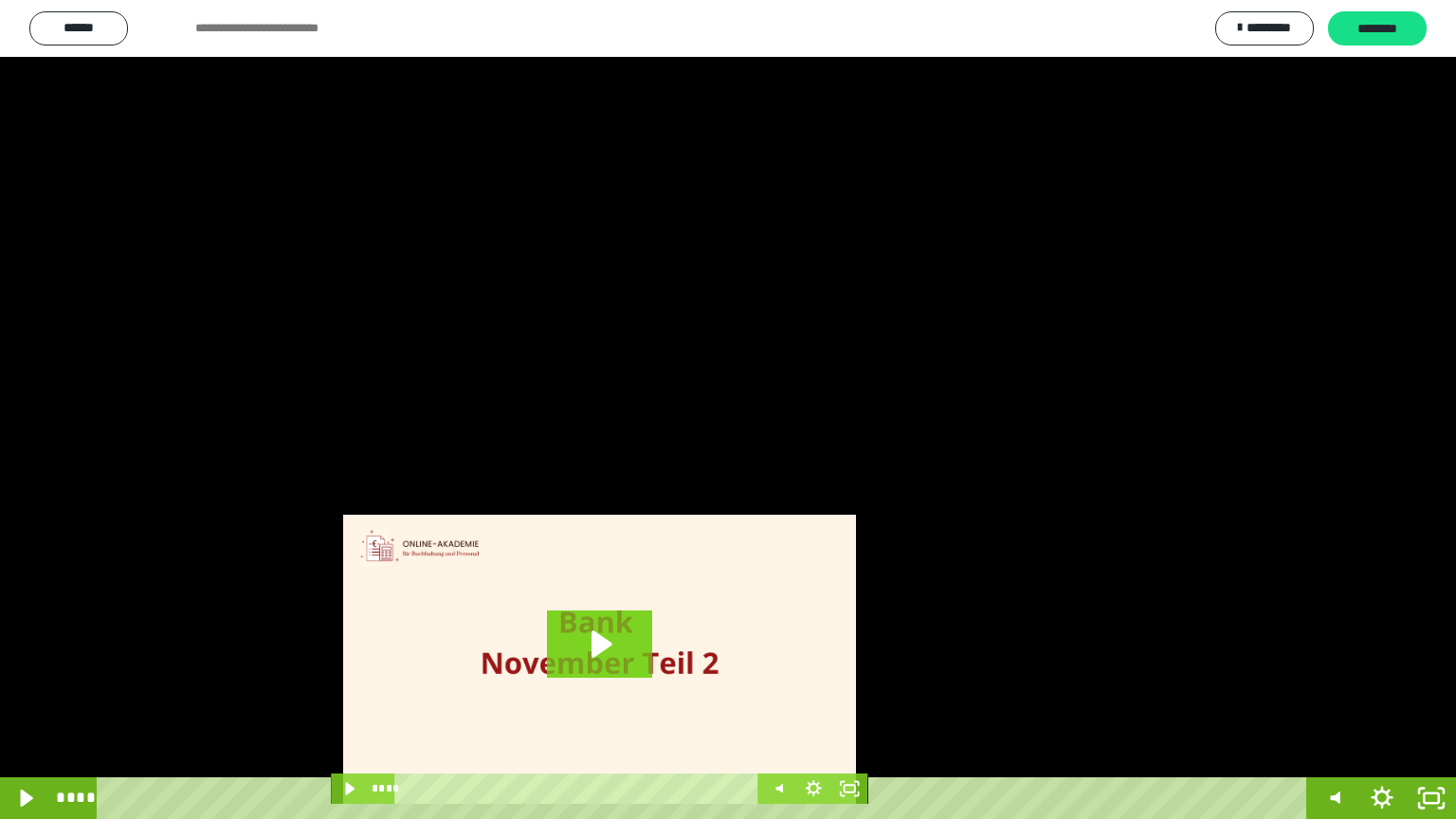 click at bounding box center [728, 410] 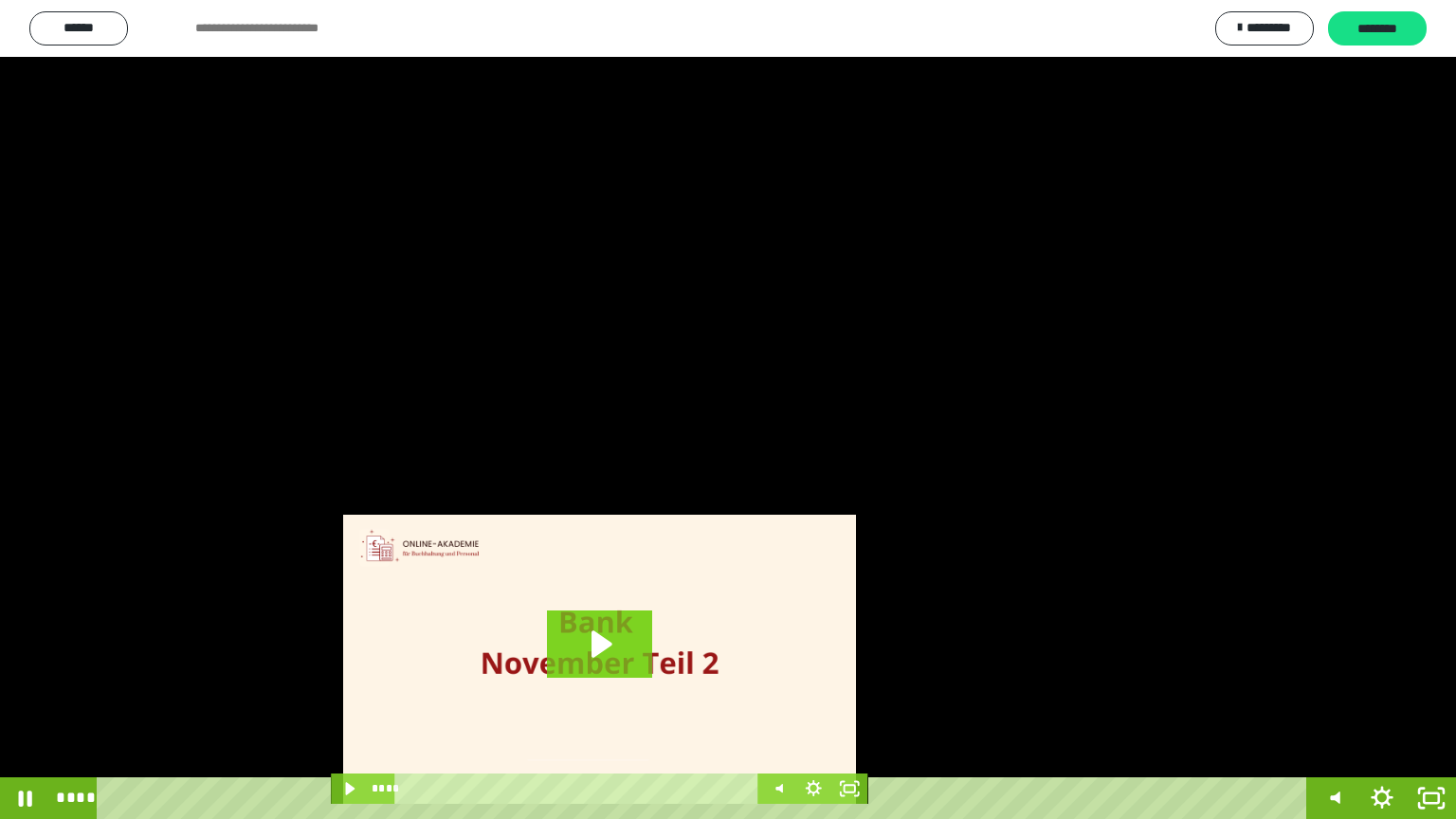 click at bounding box center (728, 410) 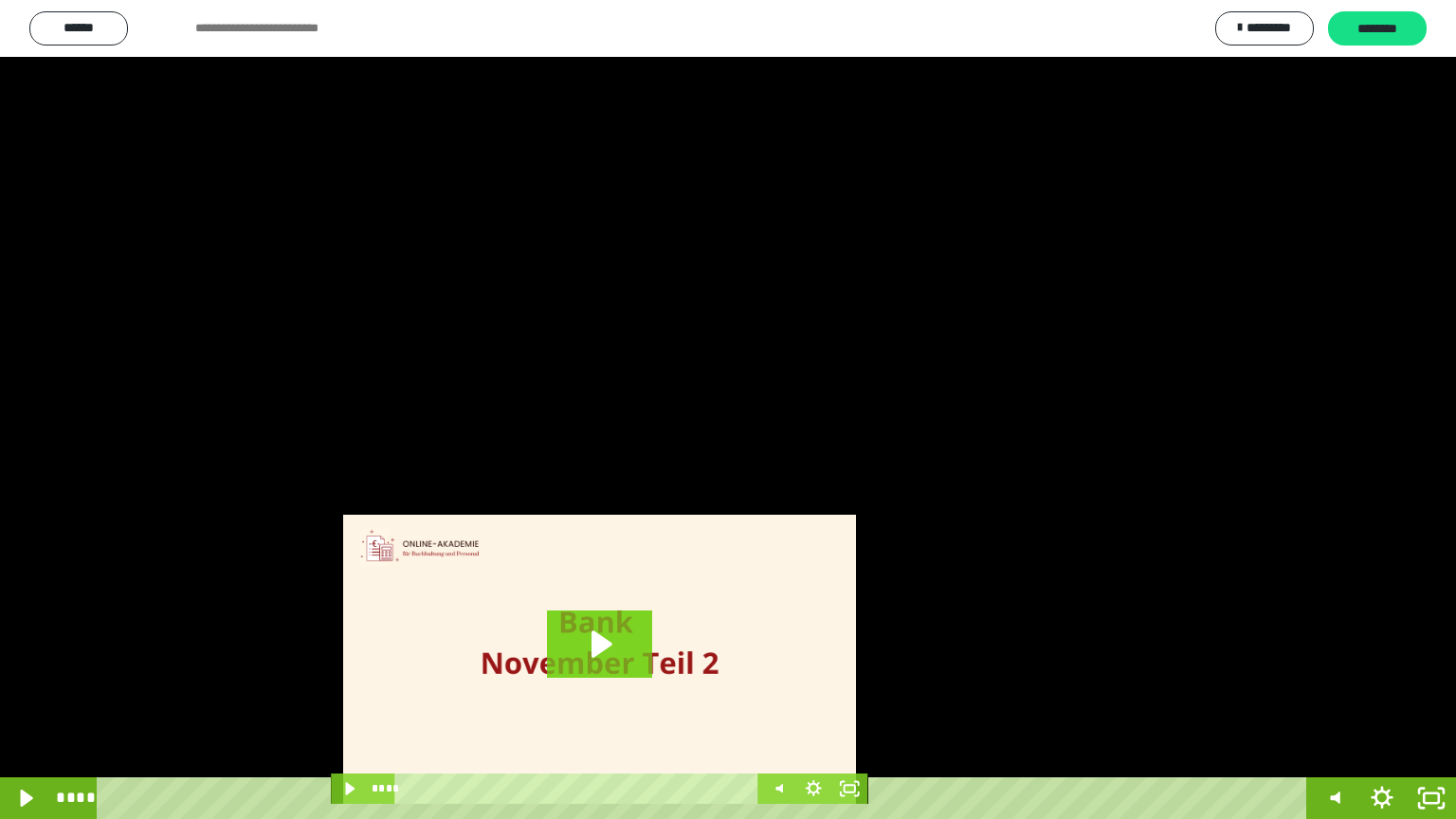 click at bounding box center [728, 410] 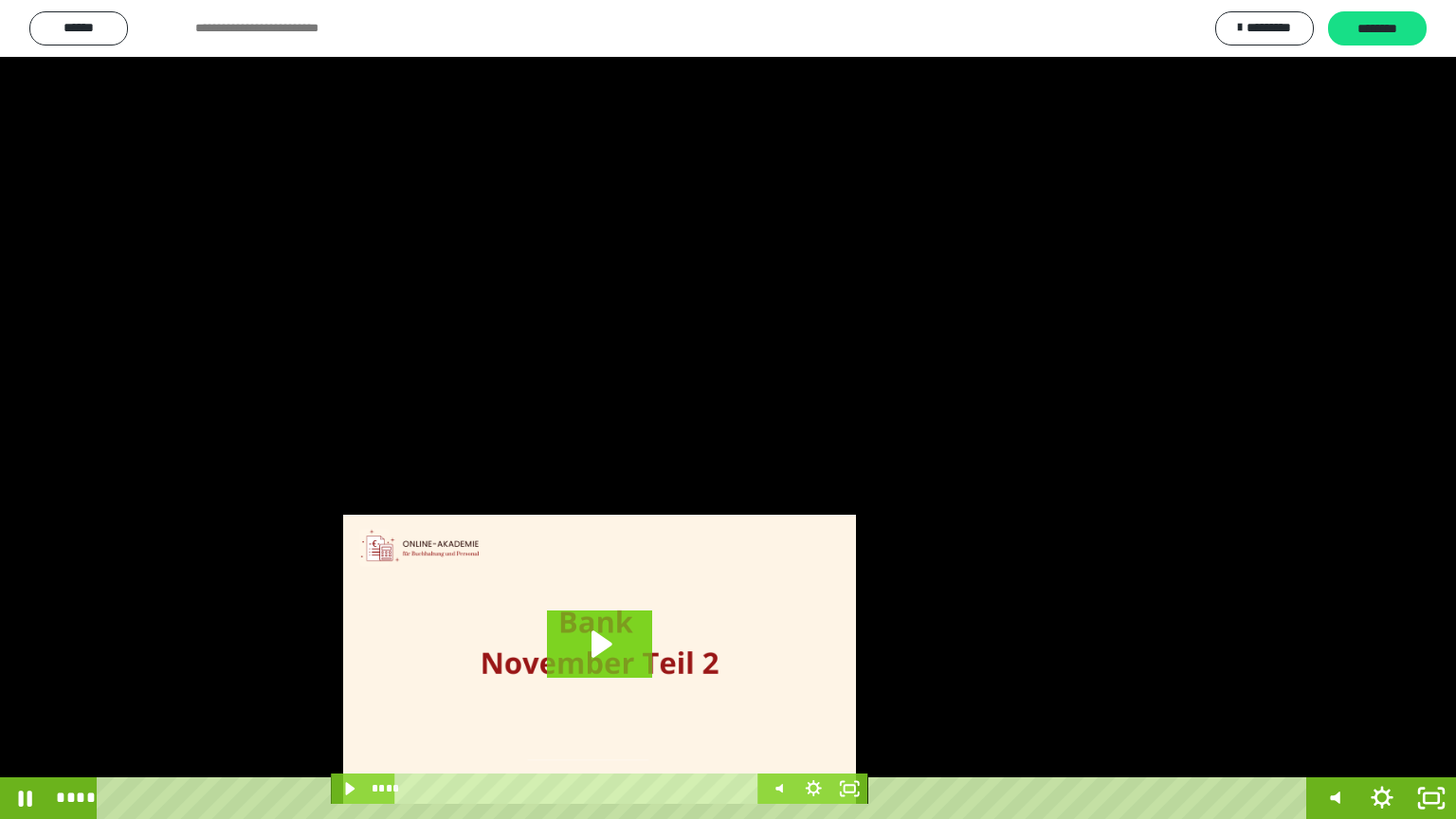 click at bounding box center (728, 410) 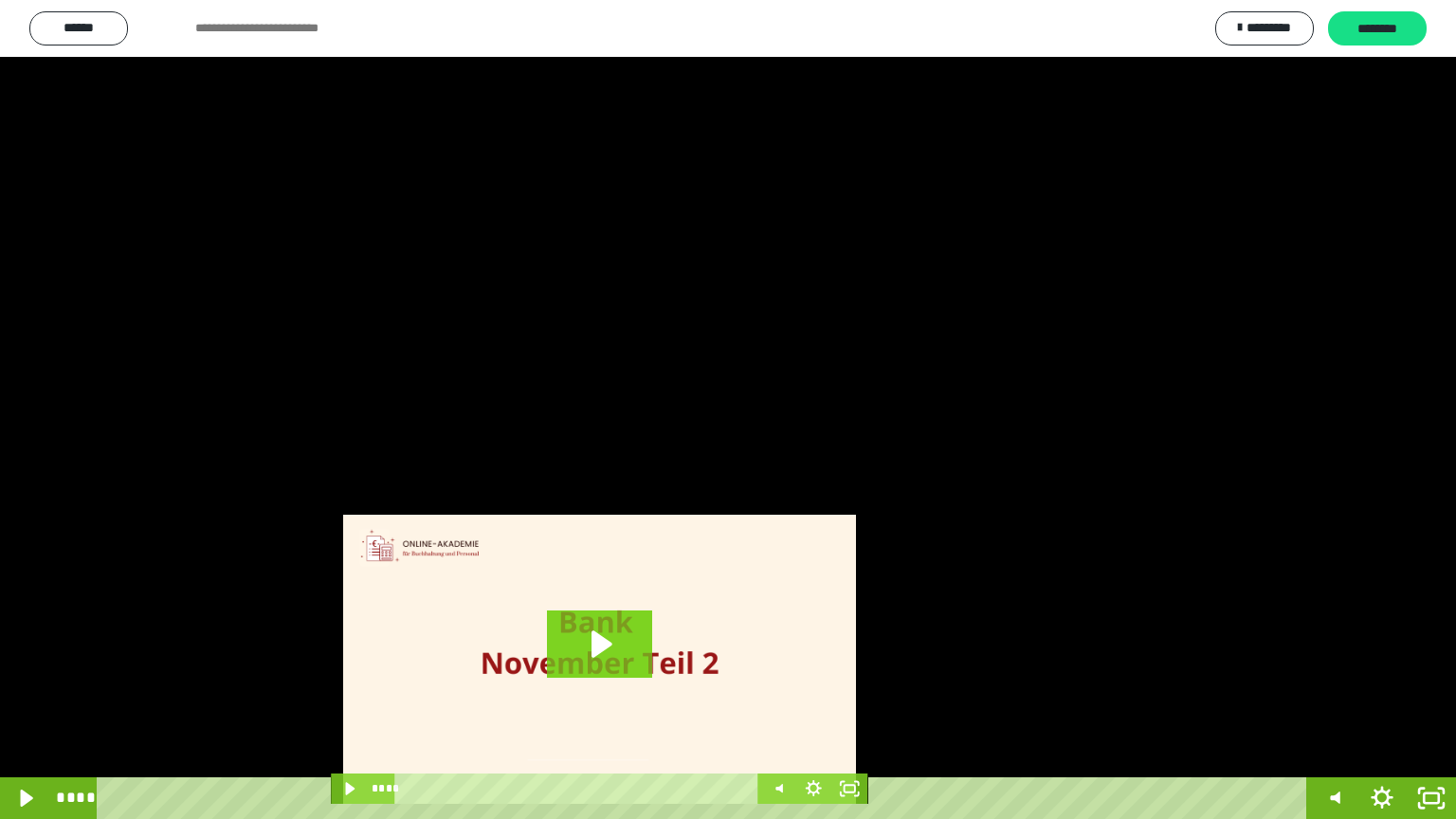 click at bounding box center (728, 410) 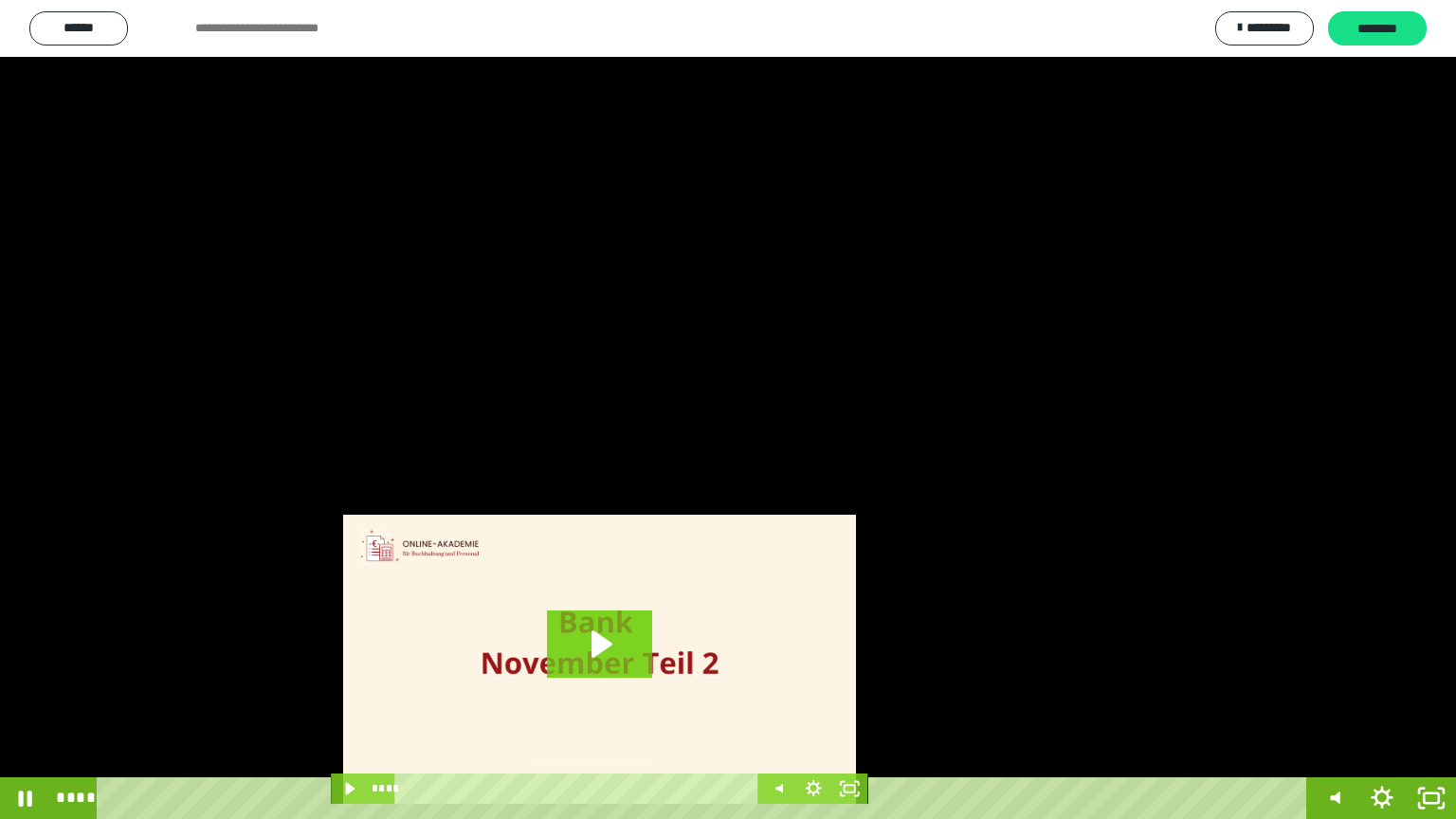 click at bounding box center [728, 410] 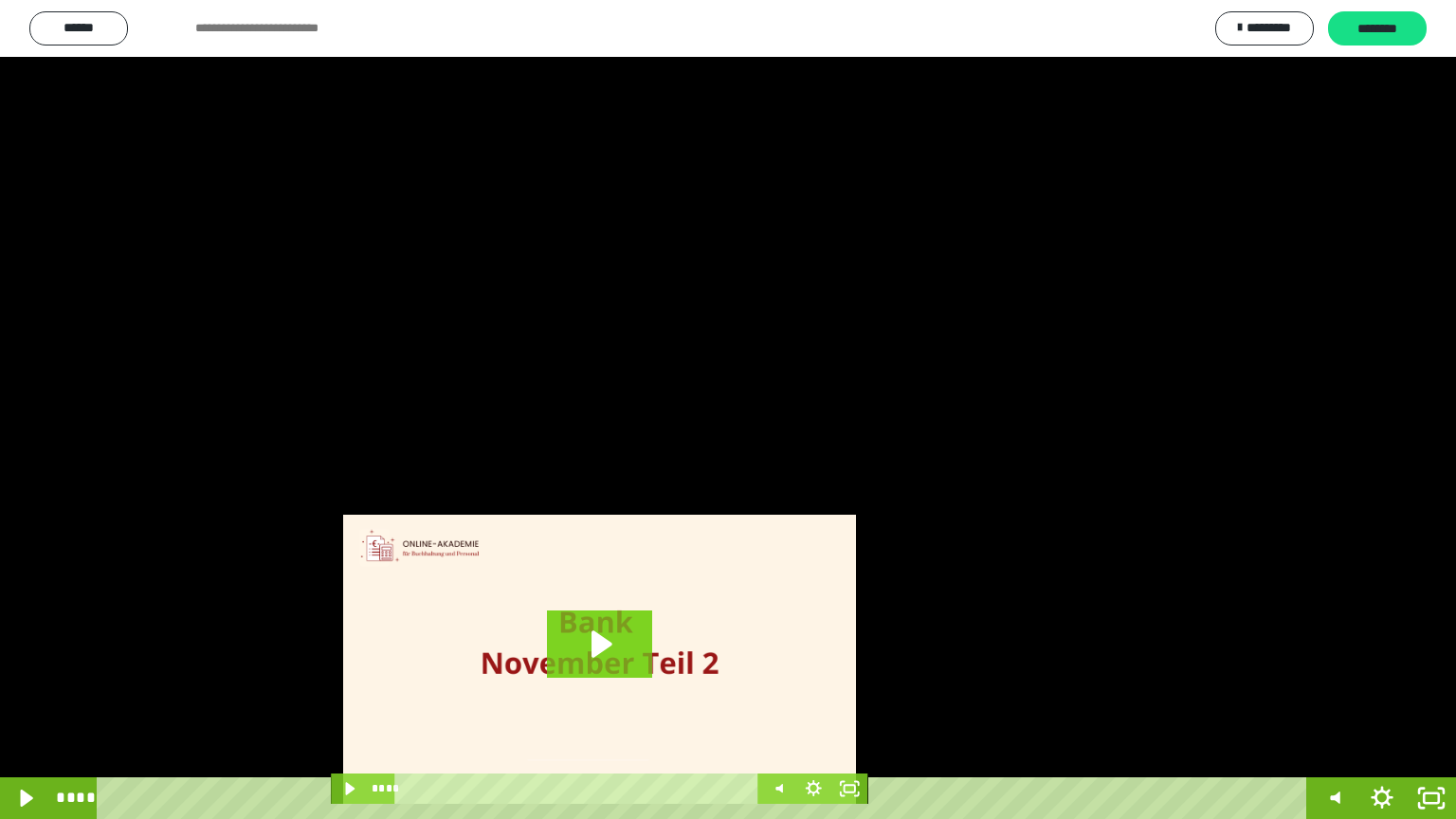 click at bounding box center [728, 410] 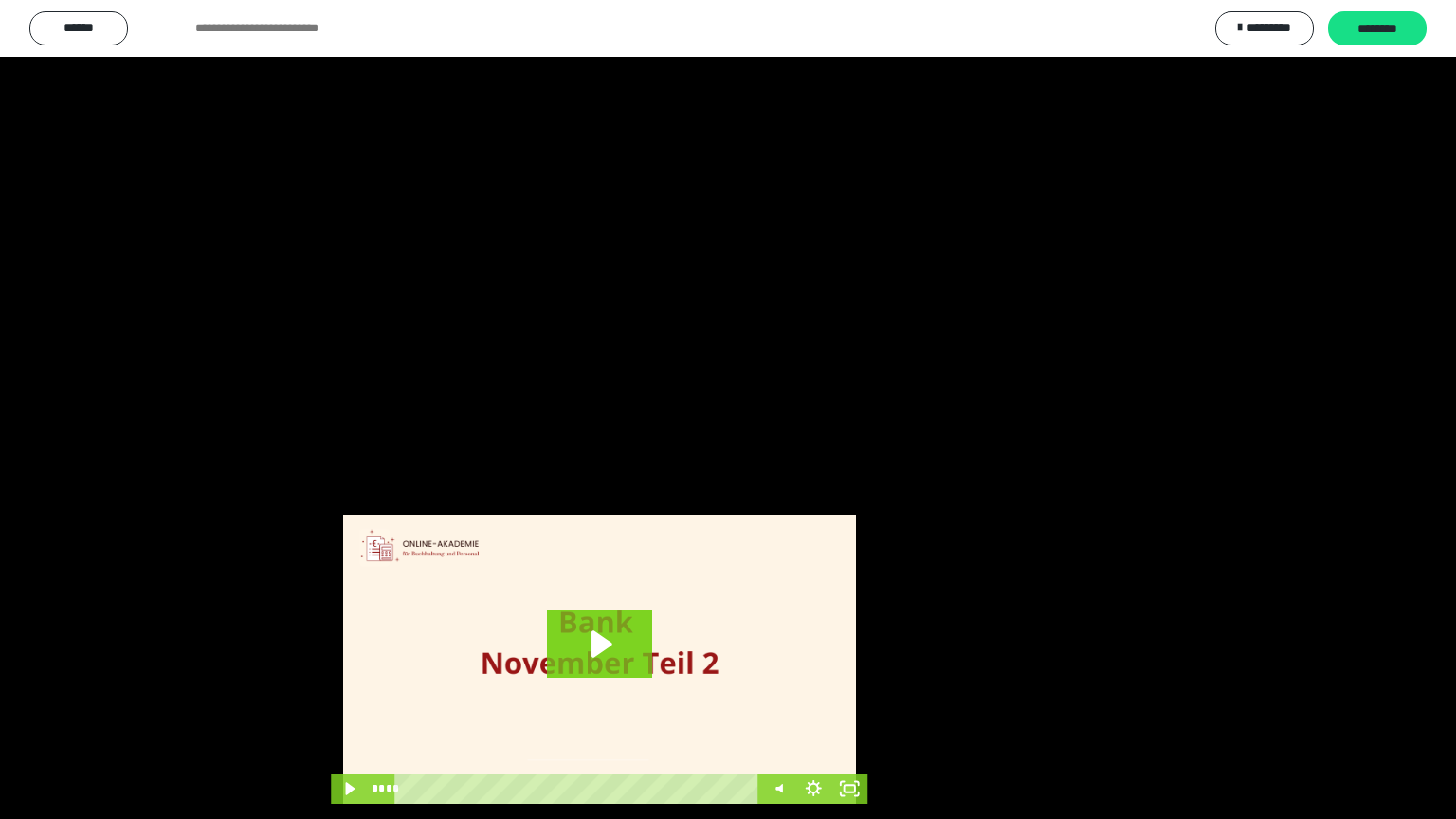 click at bounding box center (728, 410) 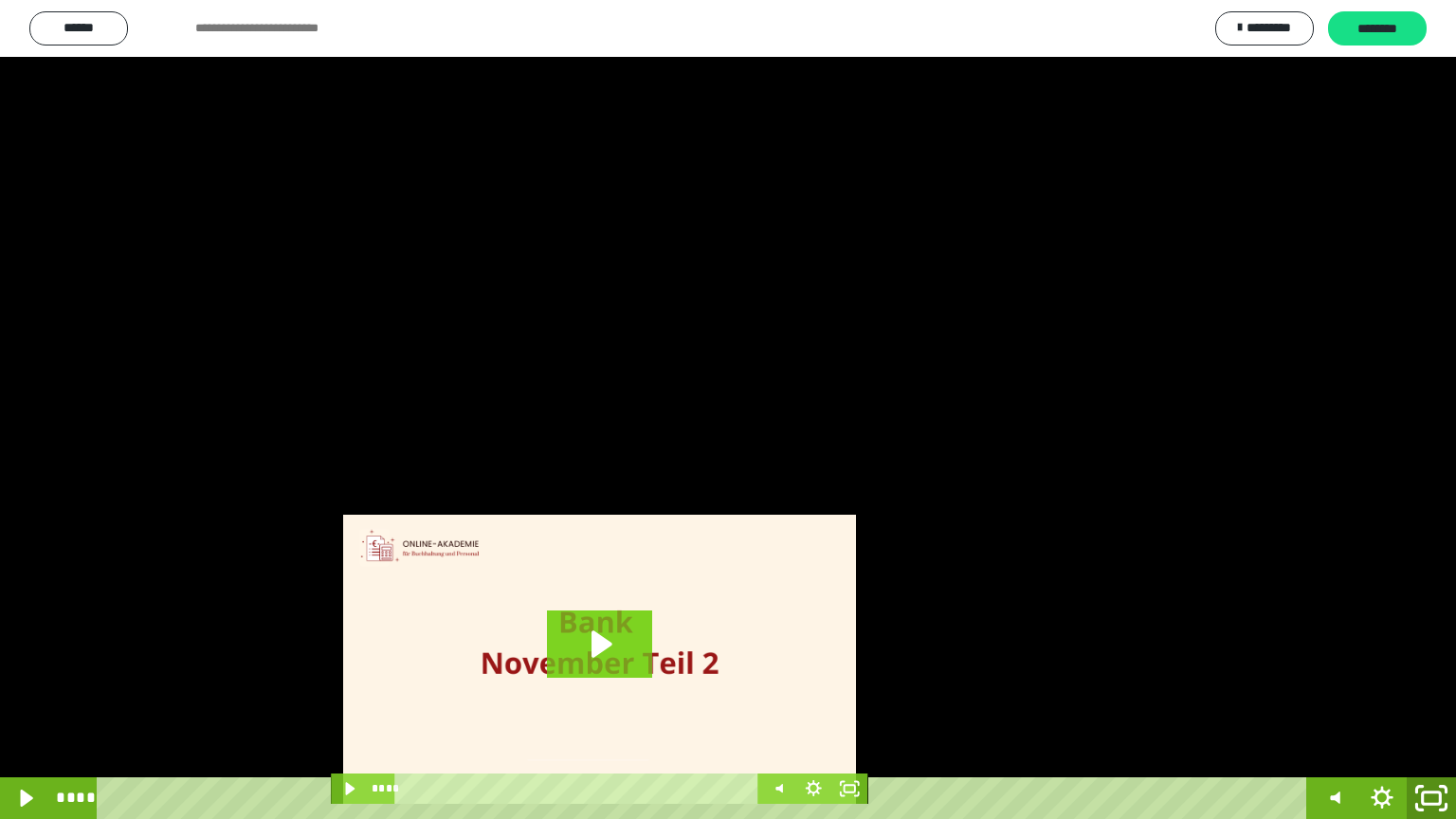 click 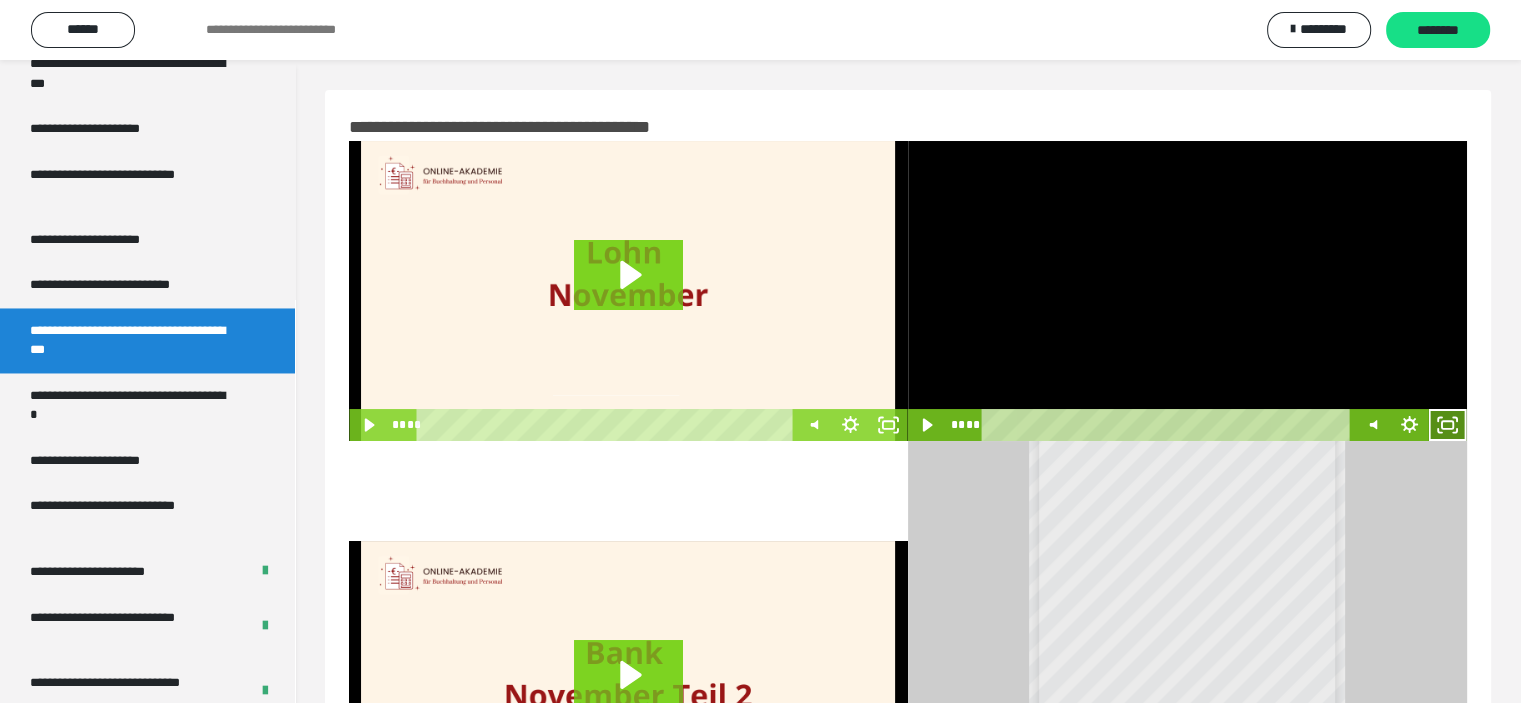 click 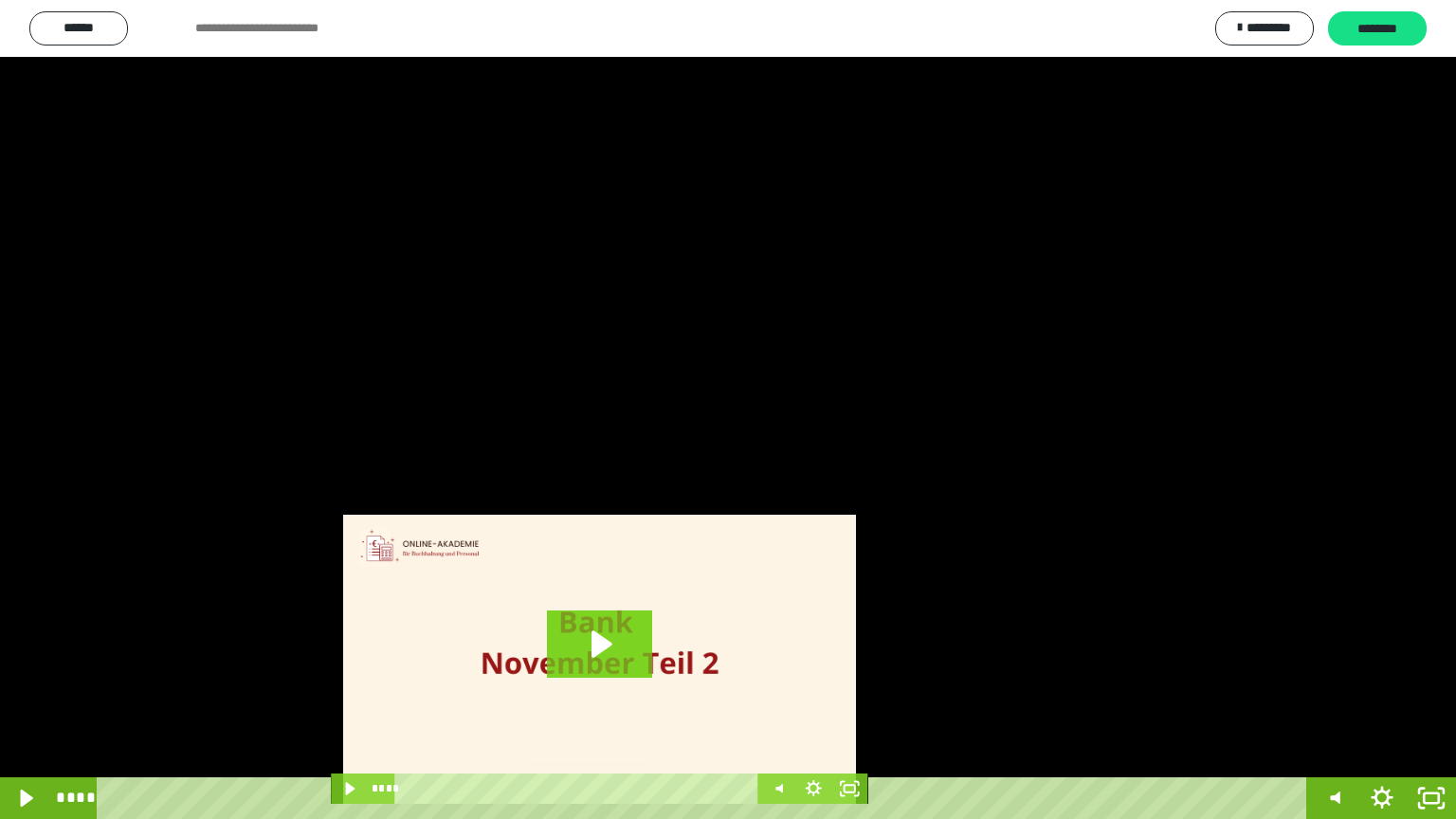 click at bounding box center (728, 410) 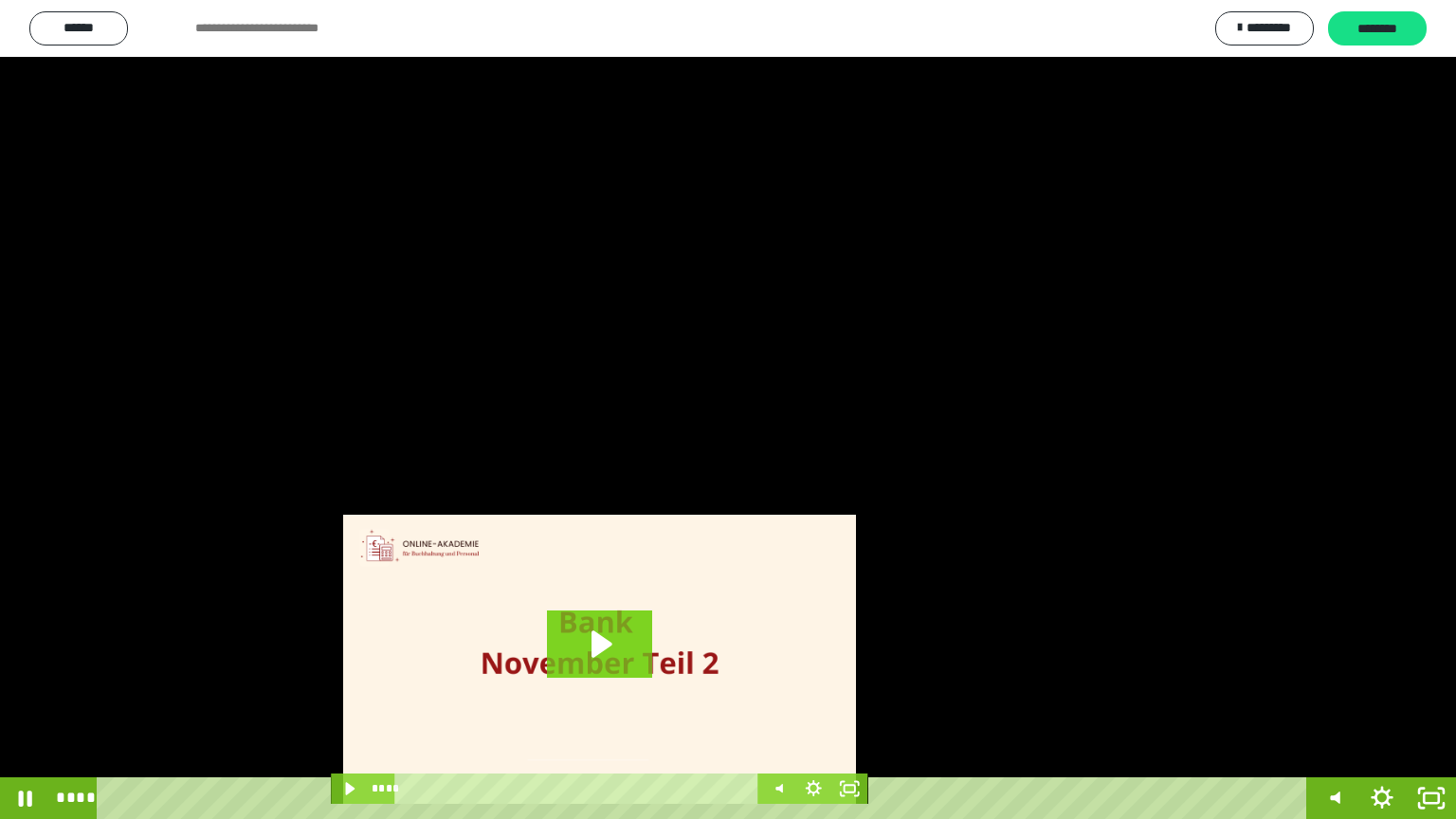 click at bounding box center (728, 410) 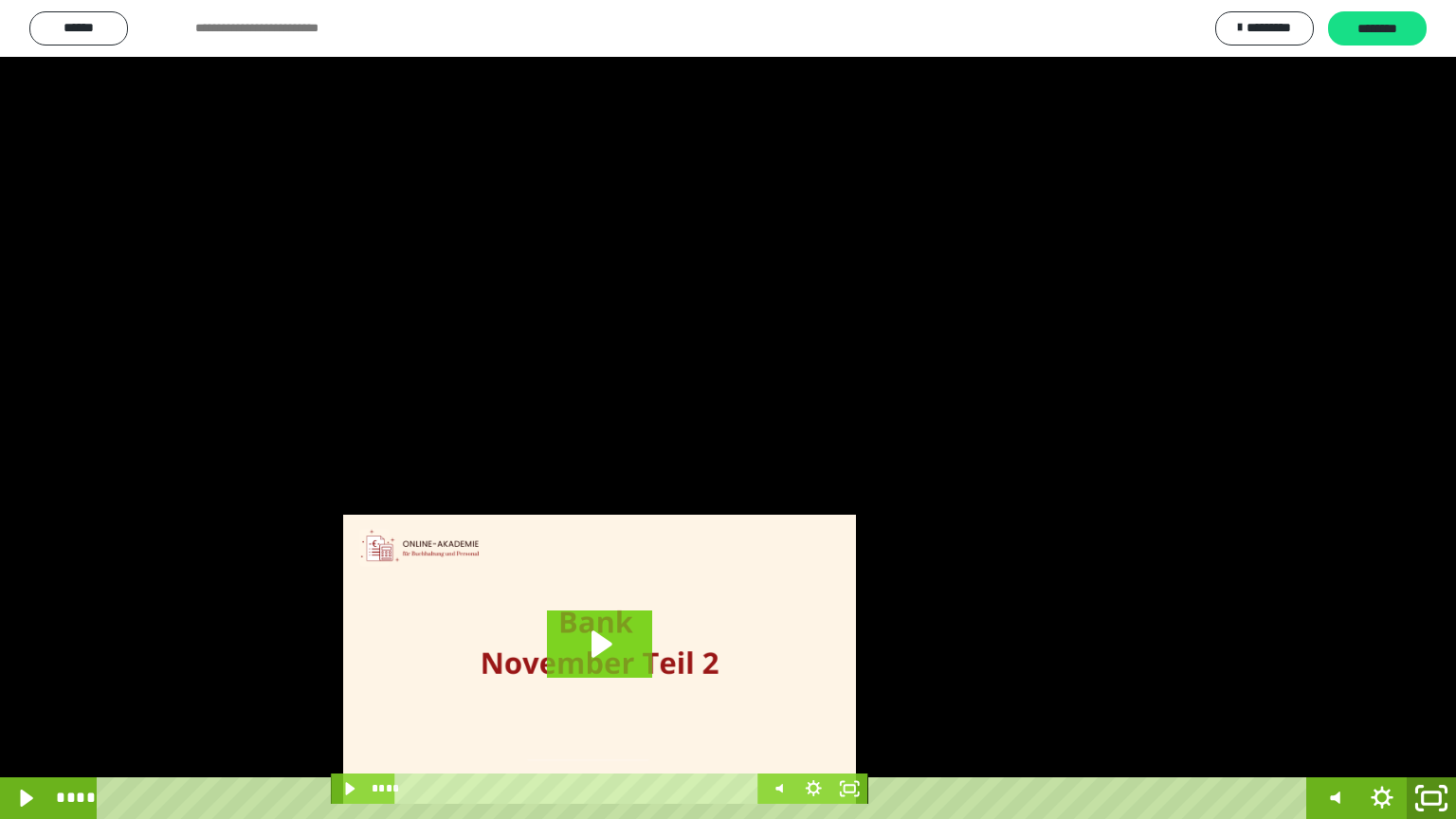 click 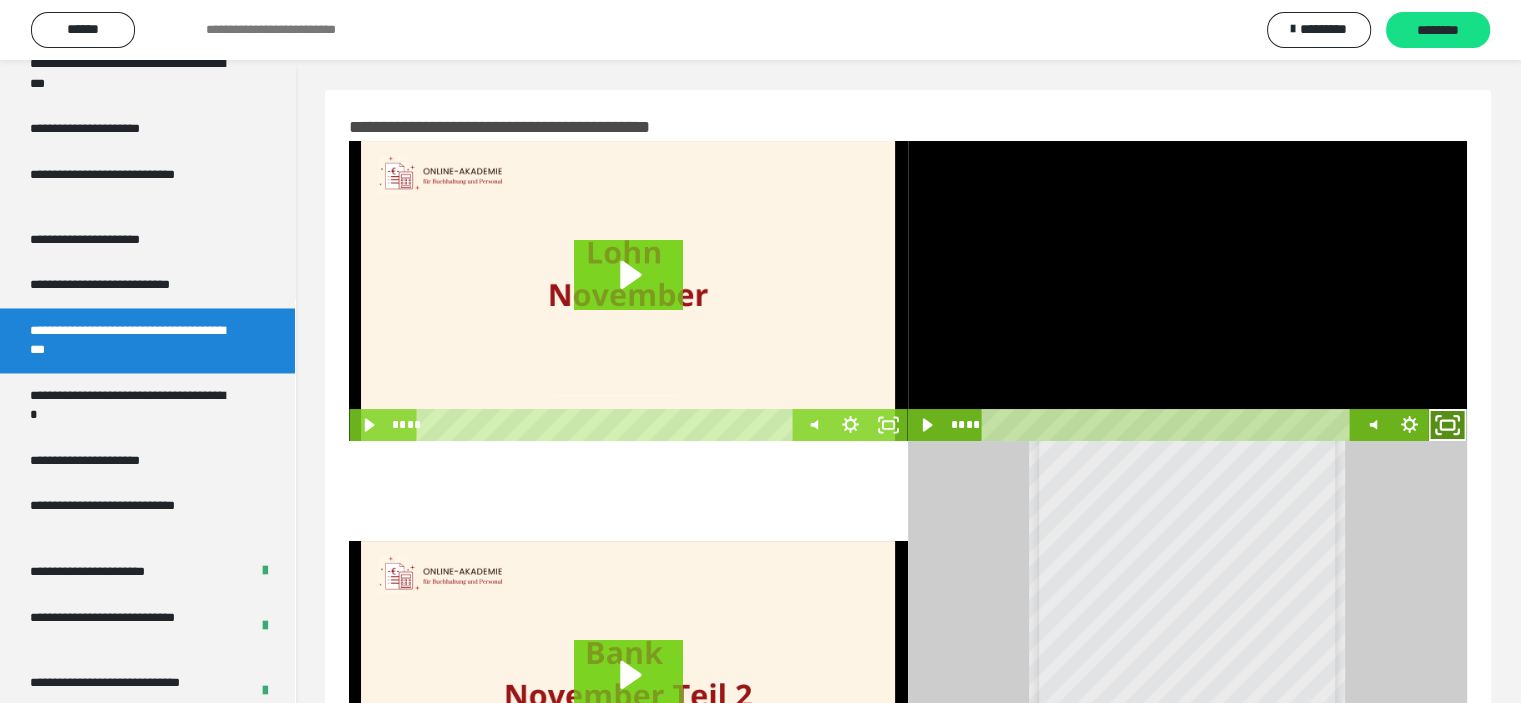 click 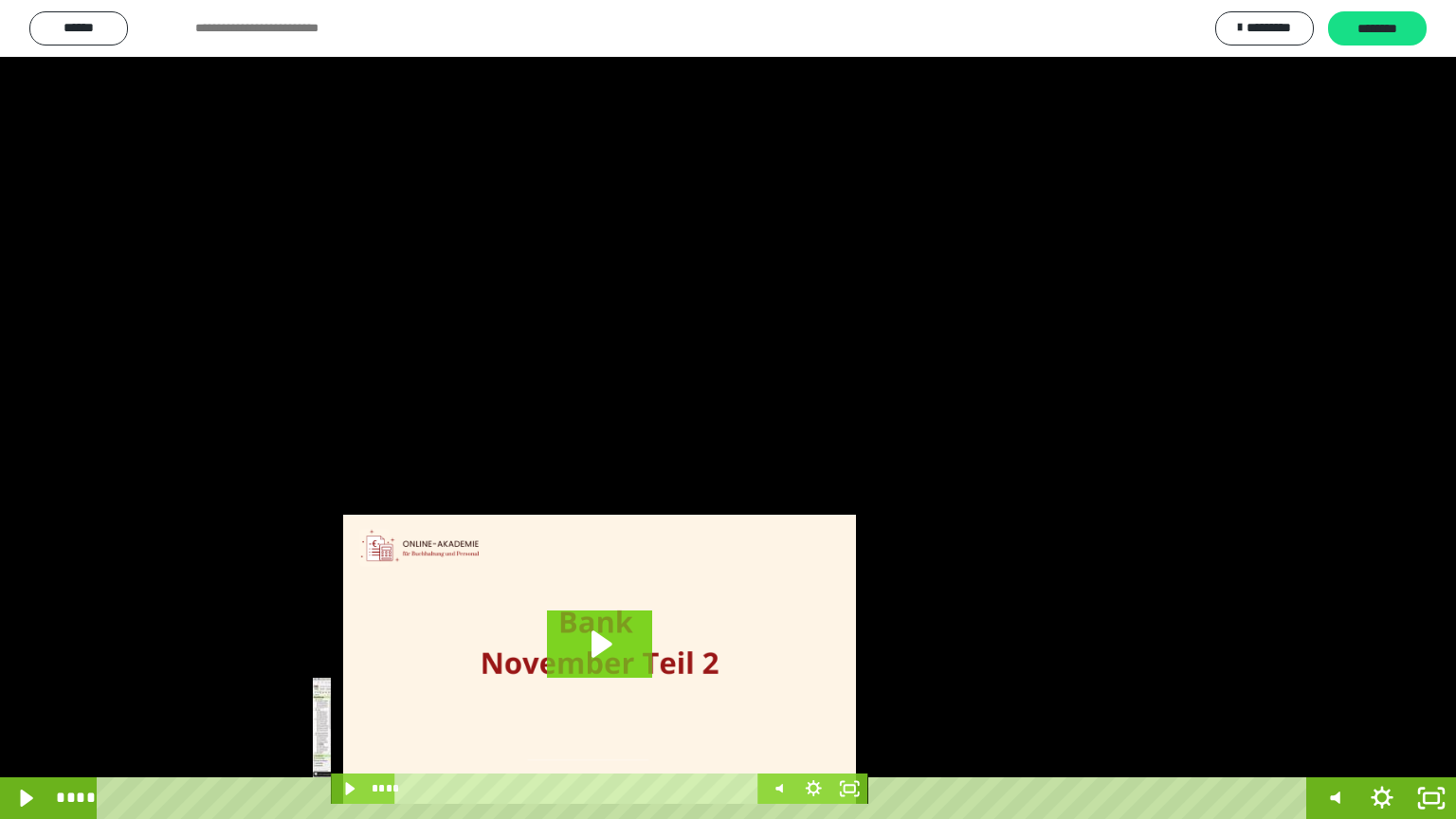 click on "****" at bounding box center [705, 798] 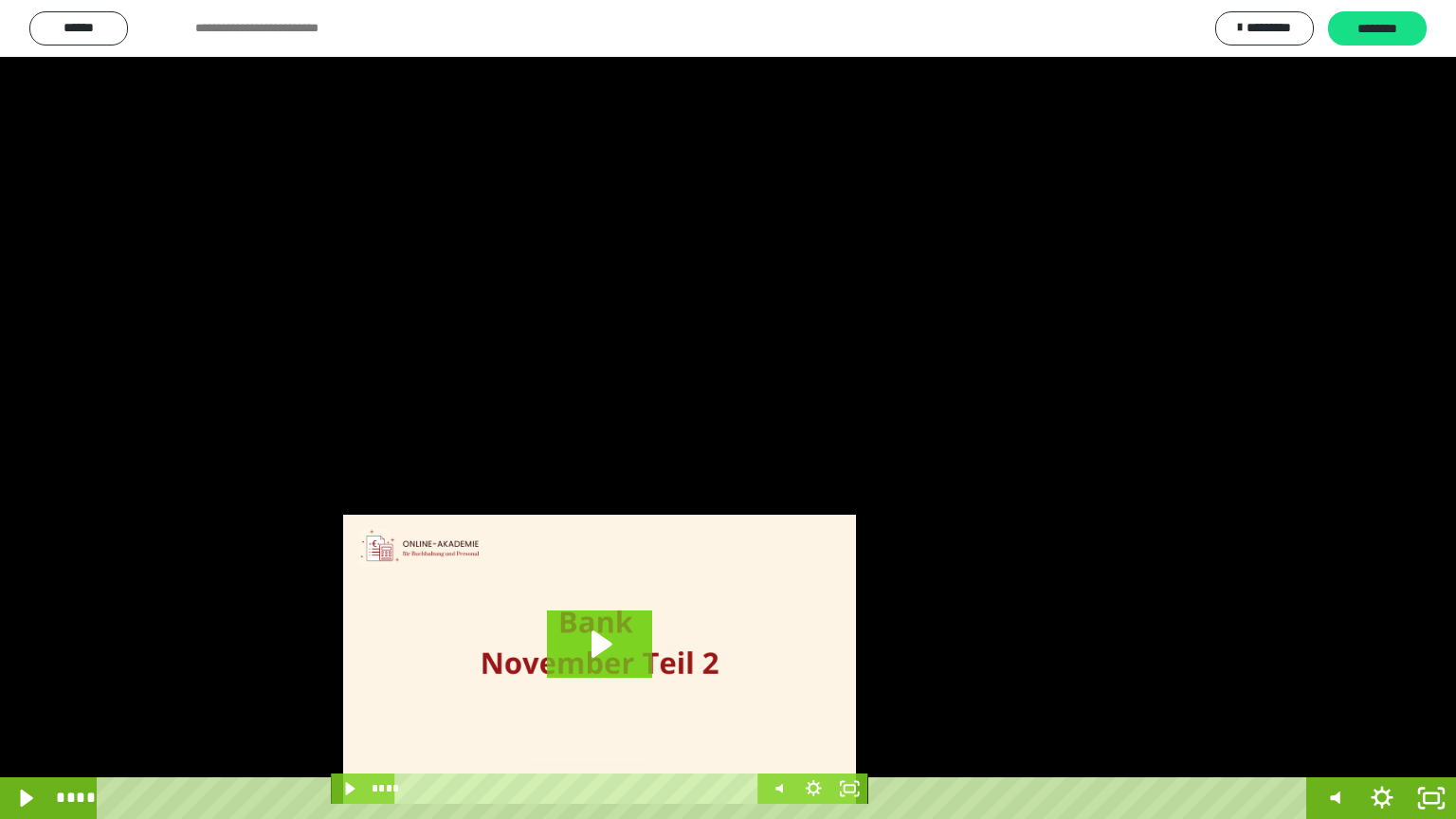 click at bounding box center [728, 410] 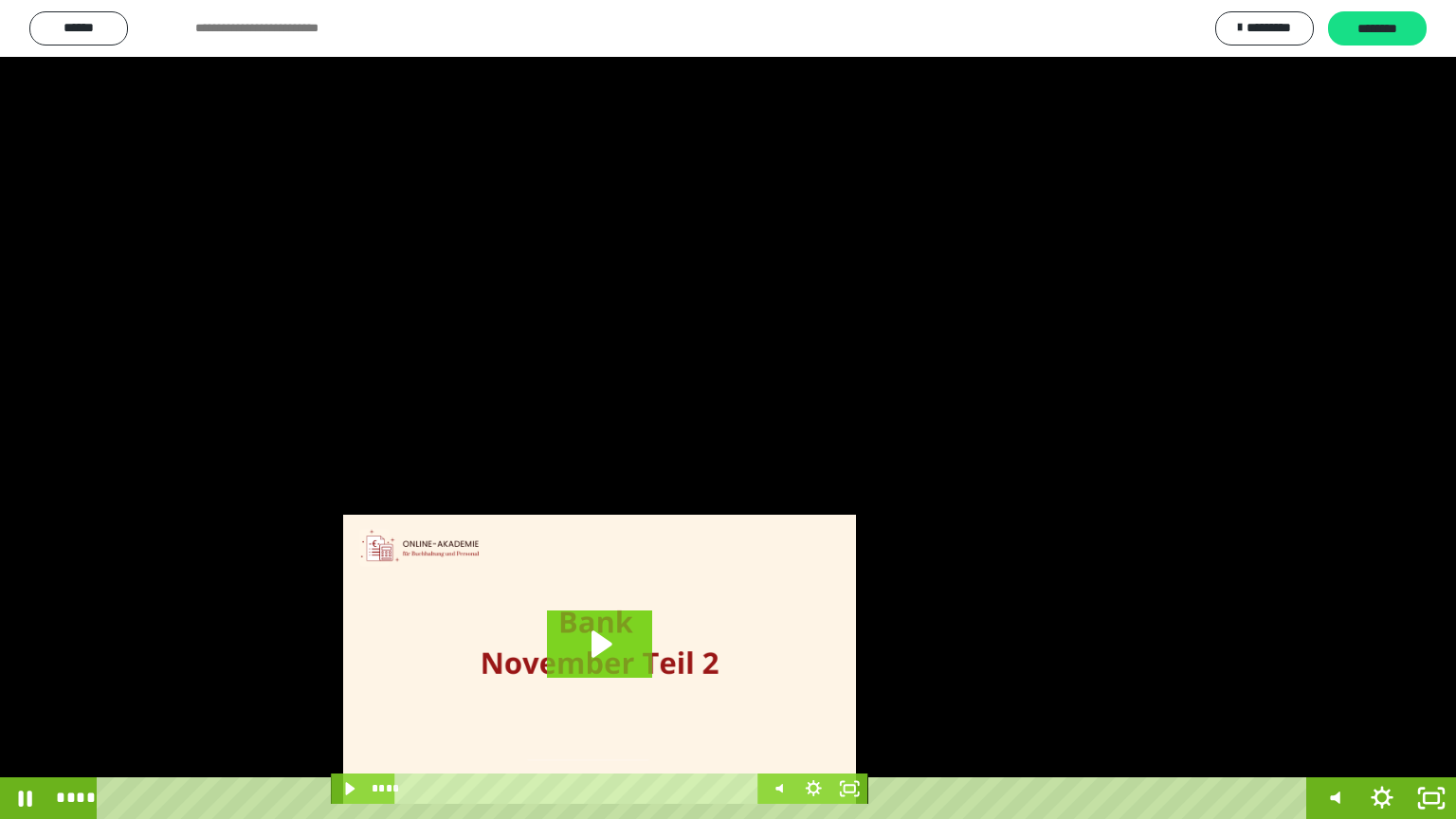 click at bounding box center [728, 410] 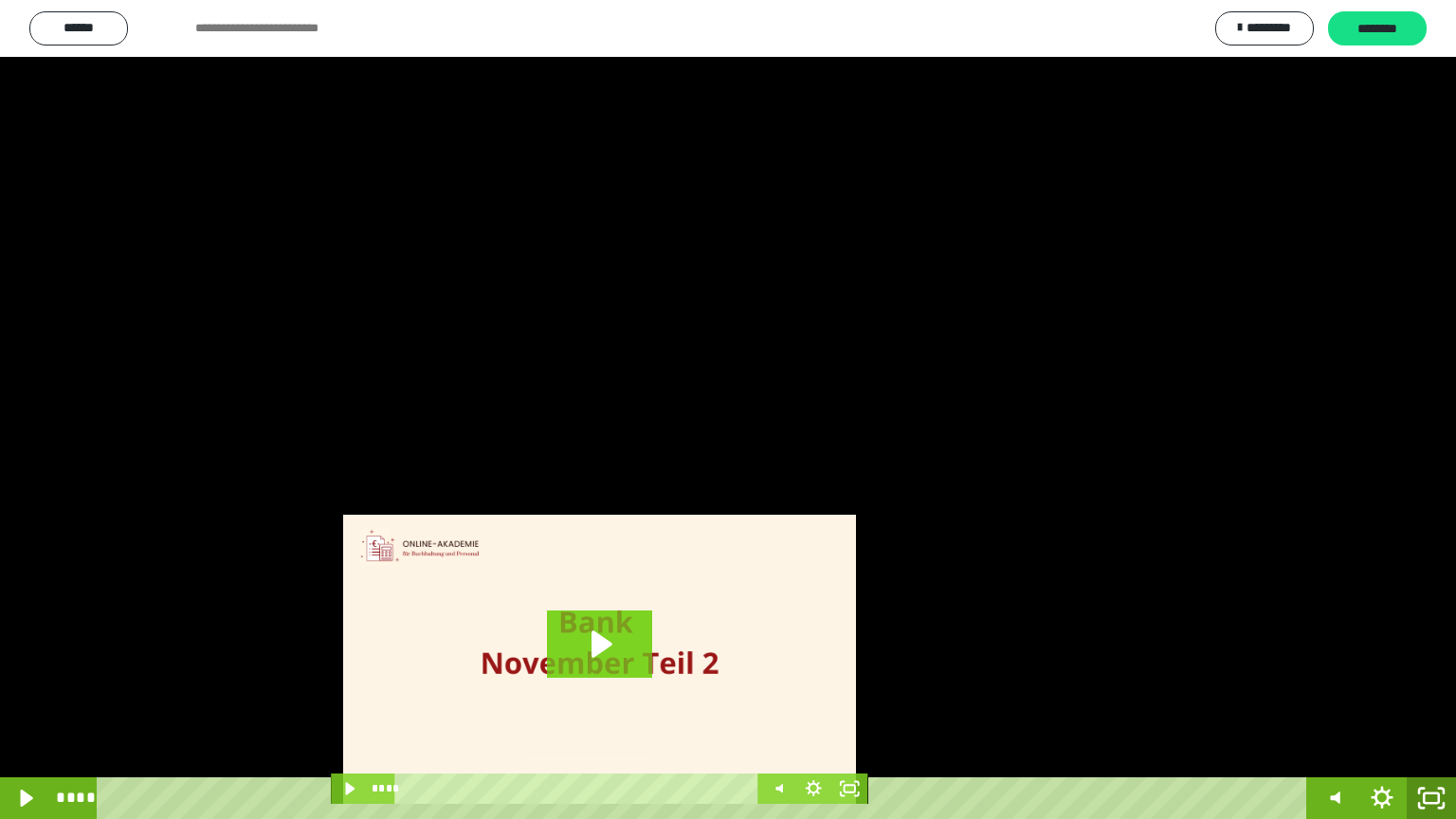 click 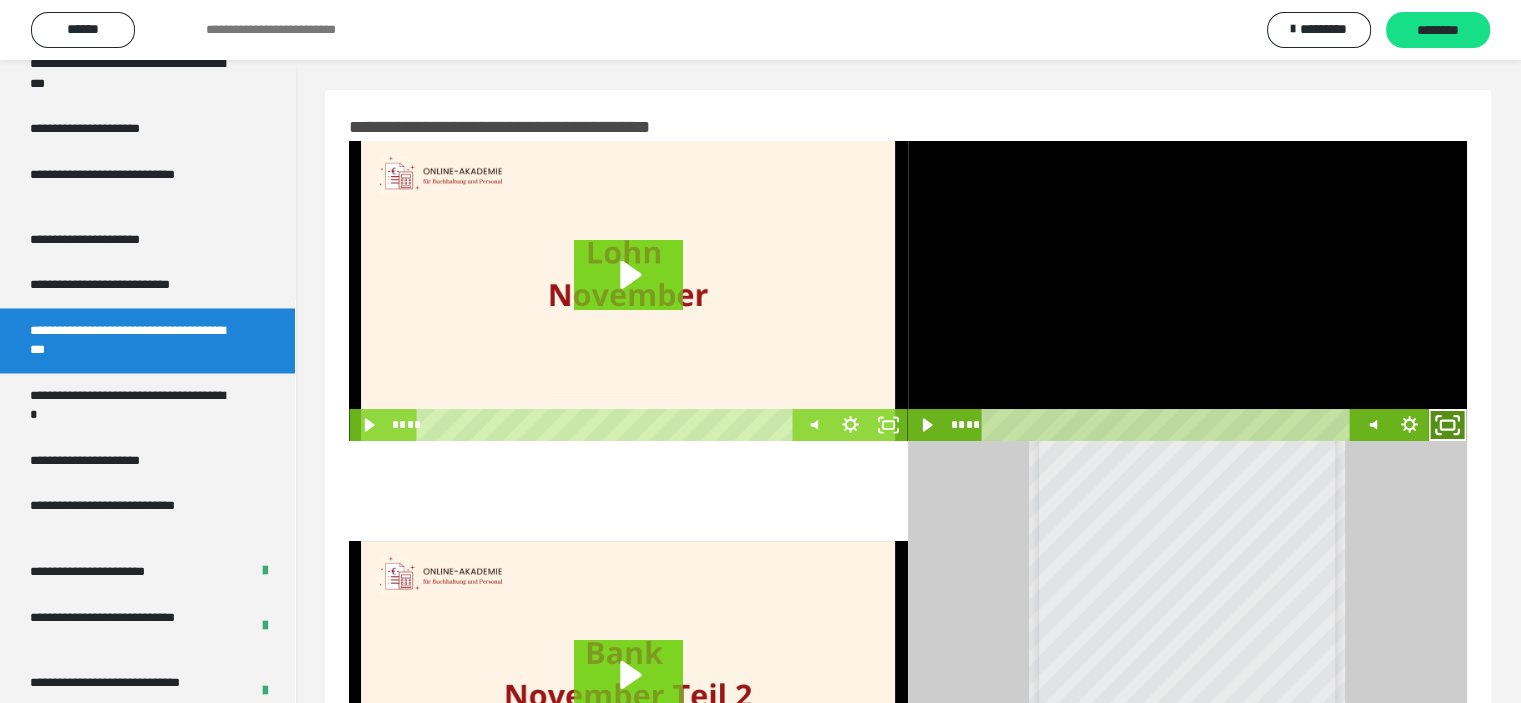 click 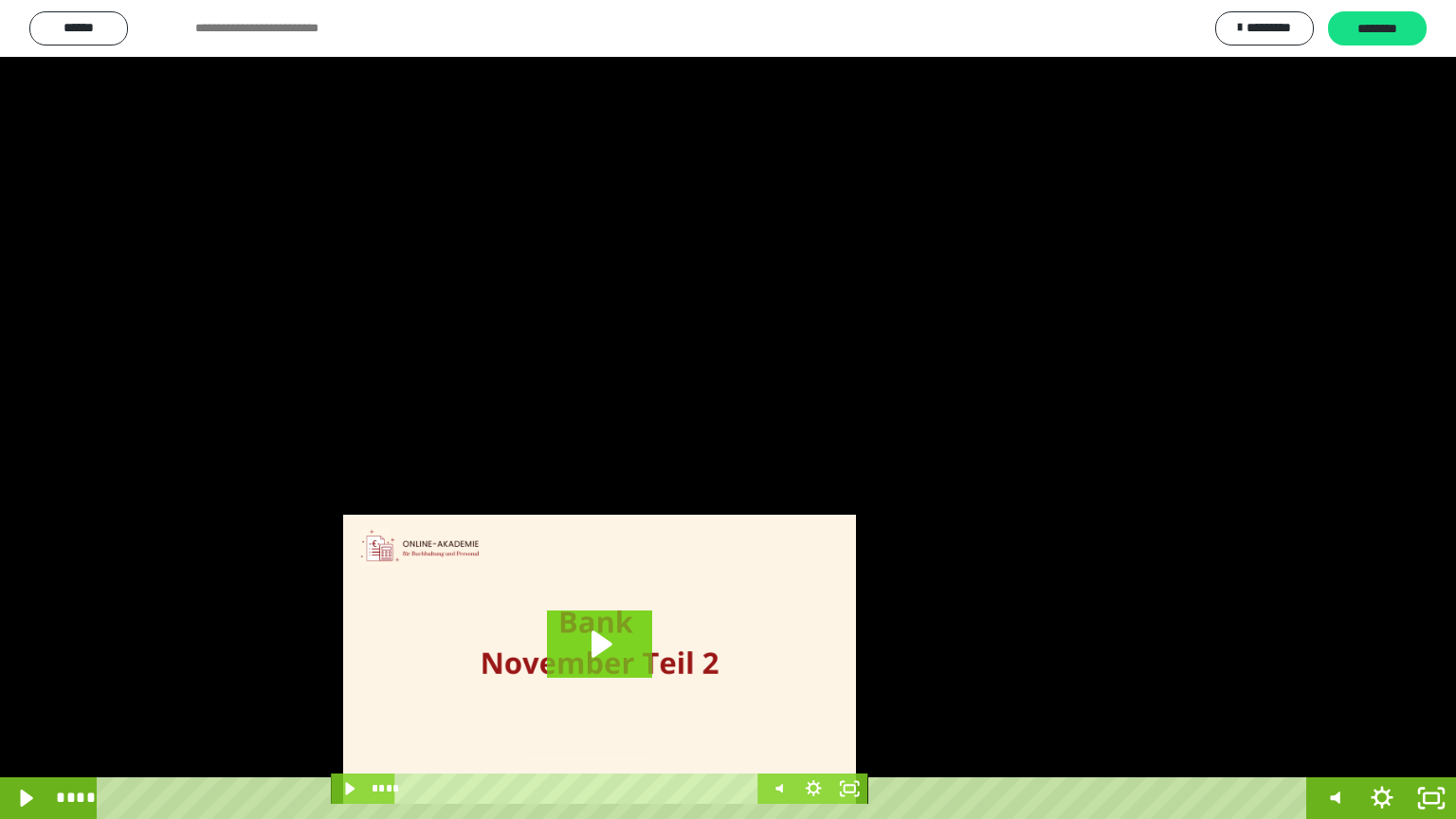 click at bounding box center (728, 410) 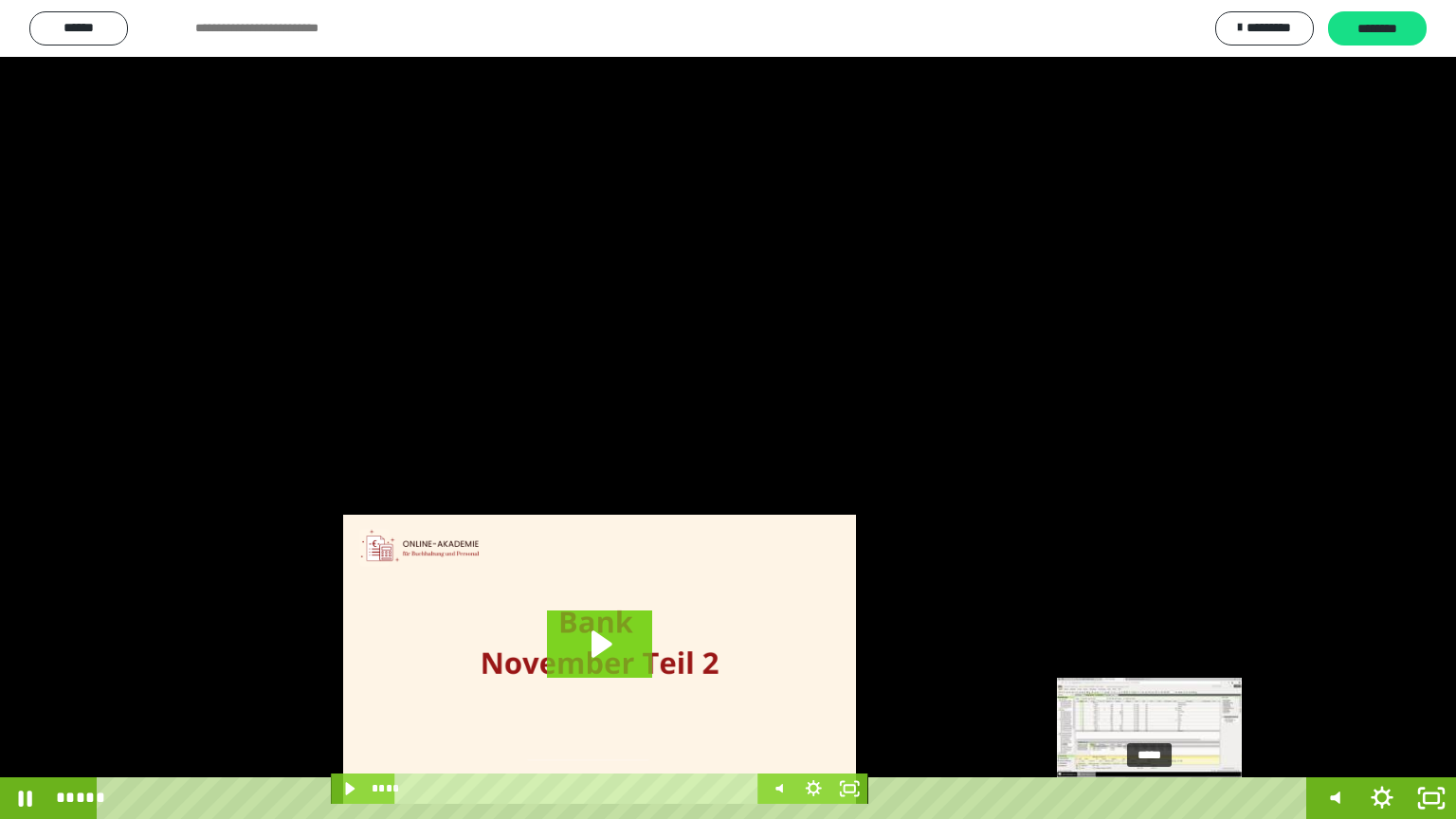 click on "*****" at bounding box center (705, 798) 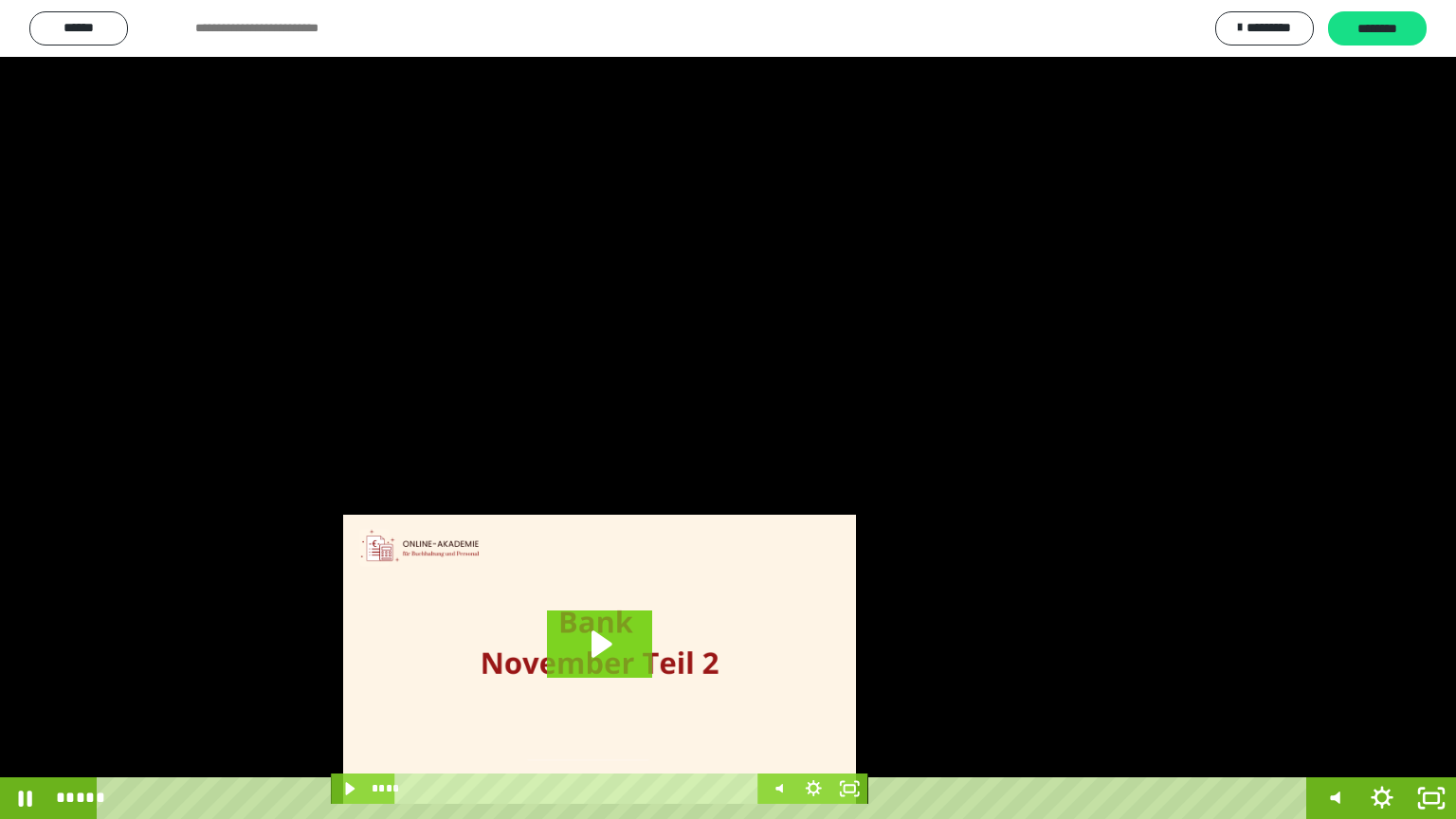 click at bounding box center (728, 410) 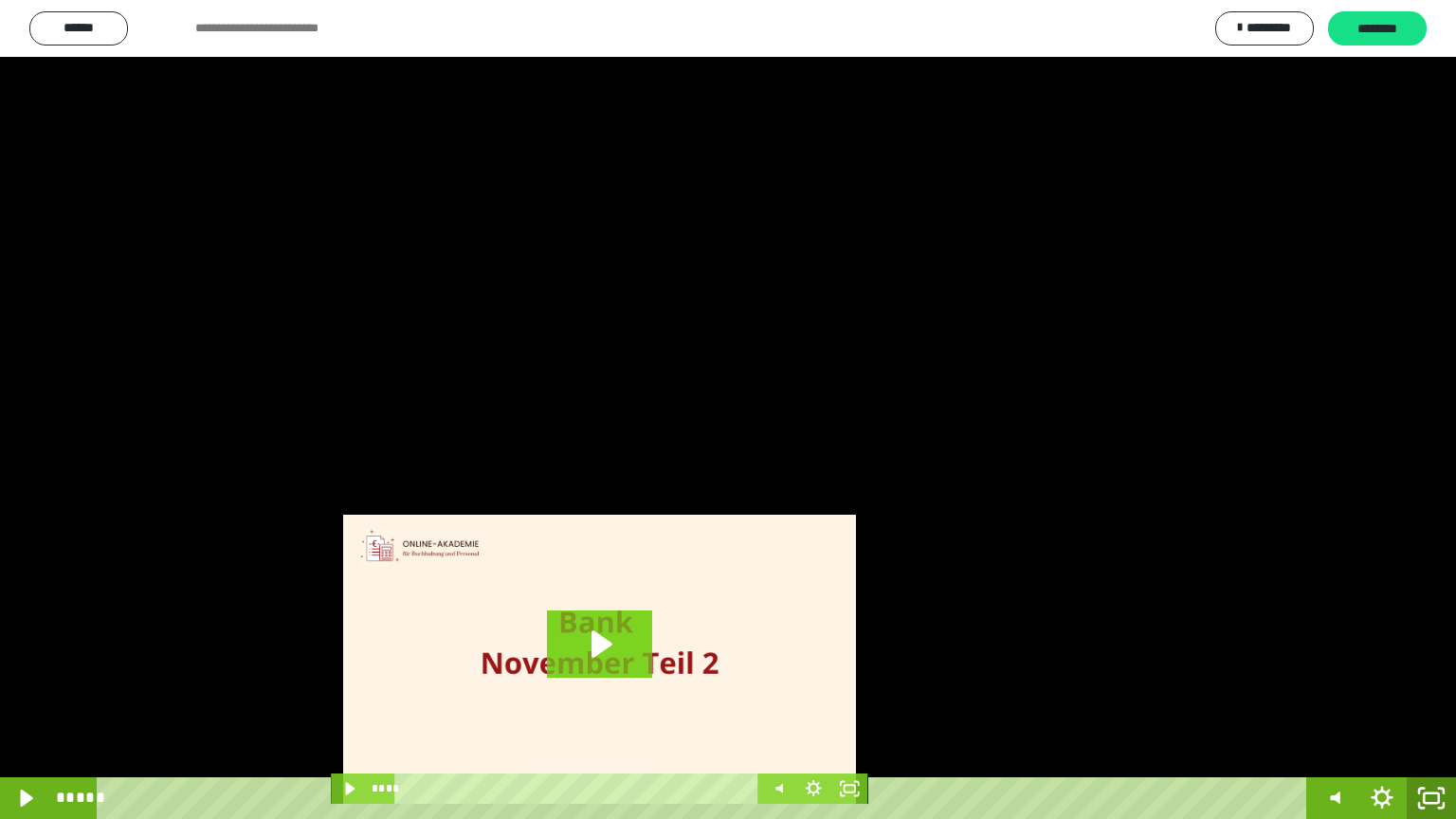 click 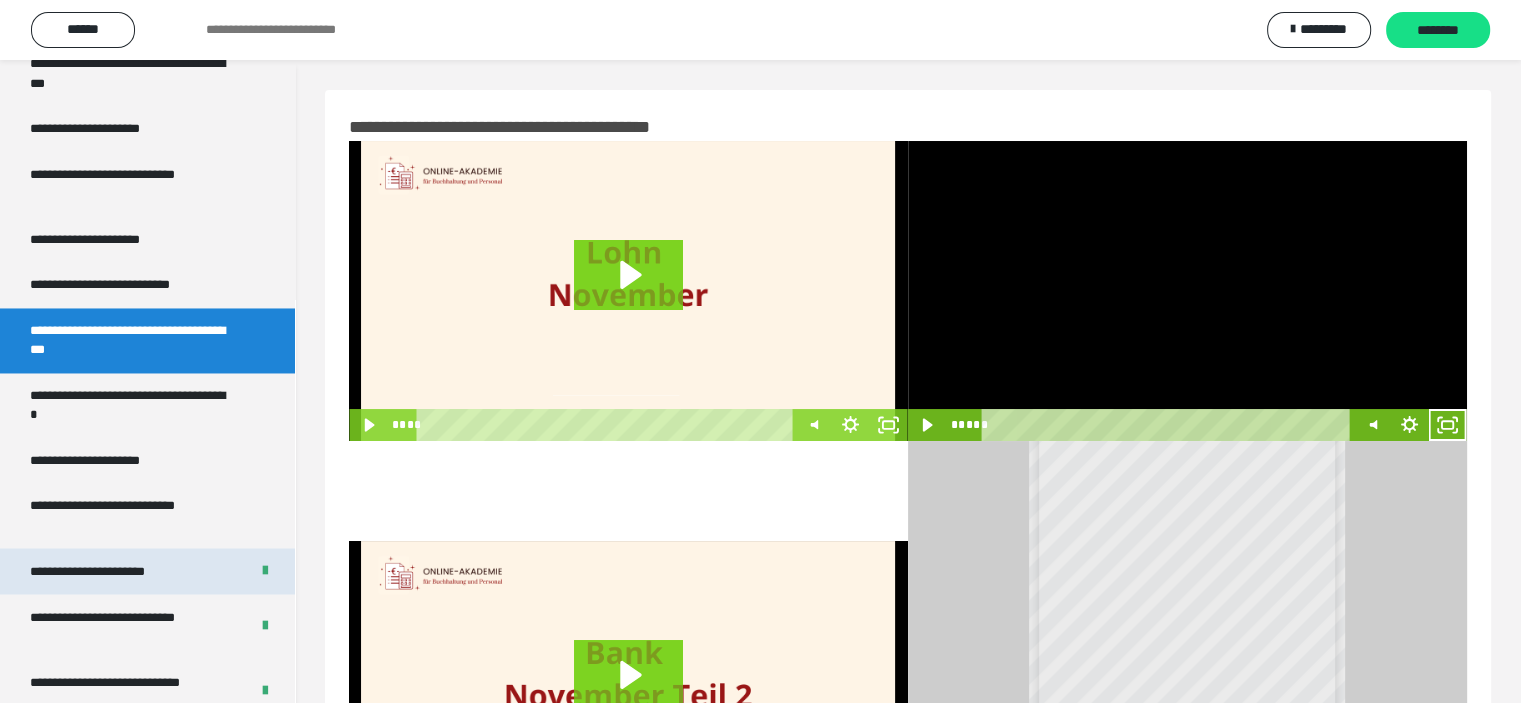 scroll, scrollTop: 3717, scrollLeft: 0, axis: vertical 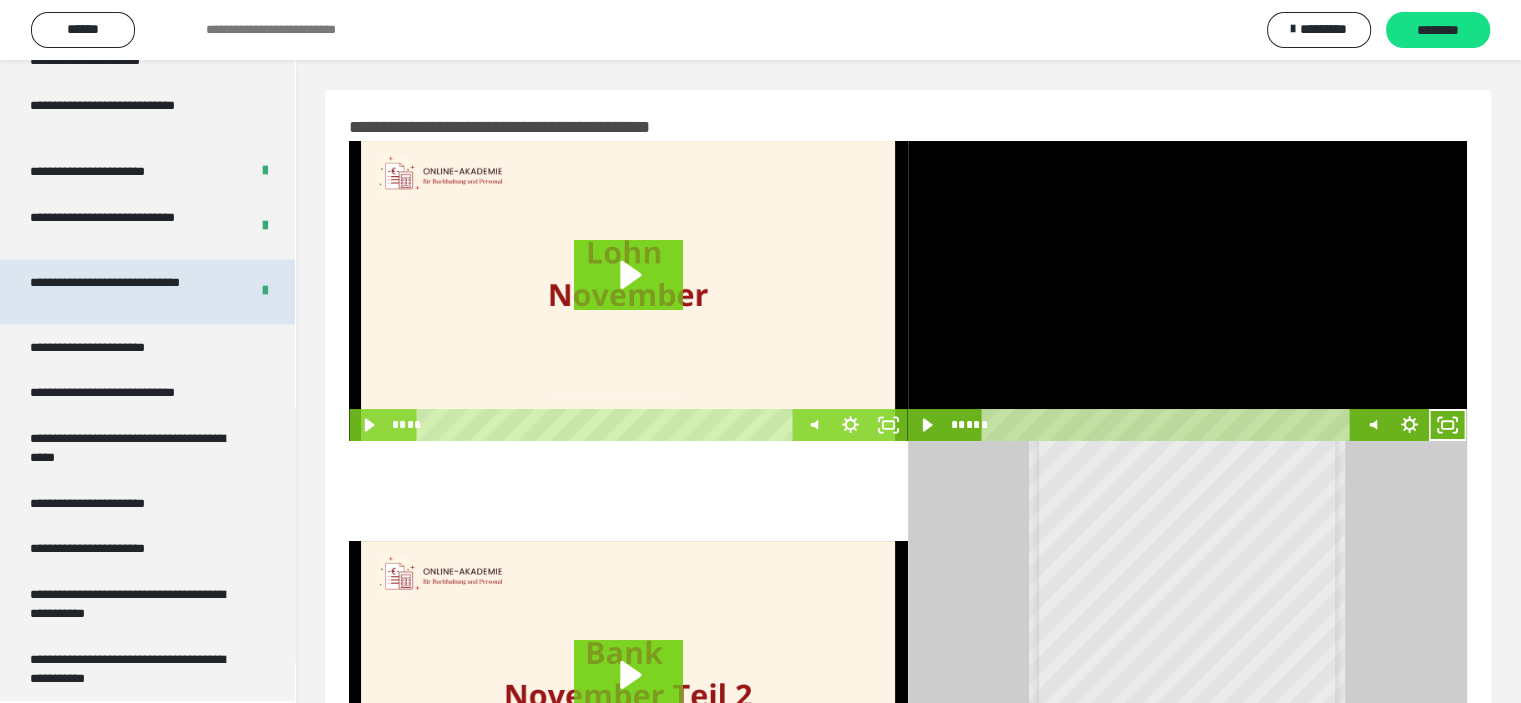 click on "**********" at bounding box center [124, 291] 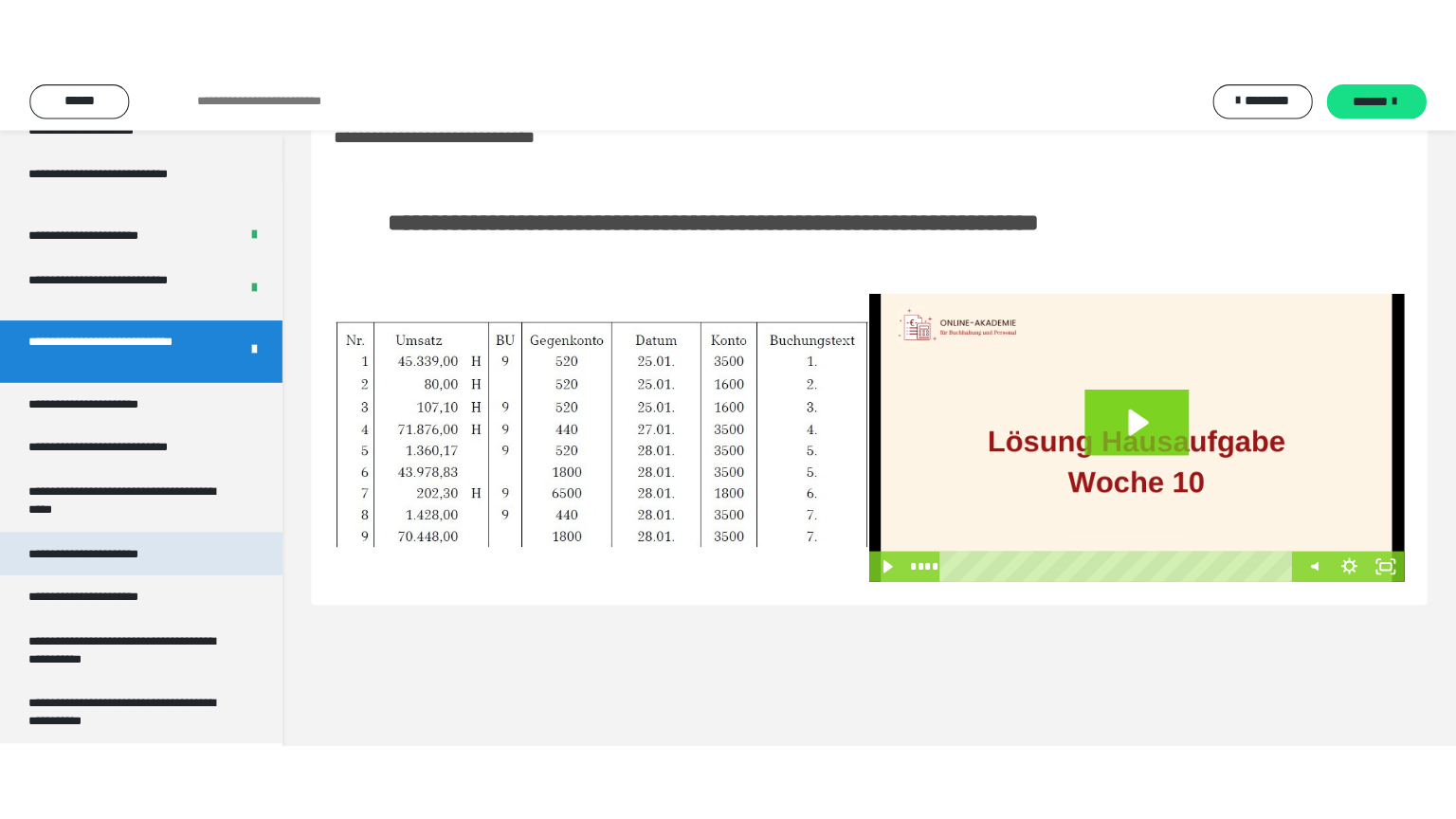 scroll, scrollTop: 57, scrollLeft: 0, axis: vertical 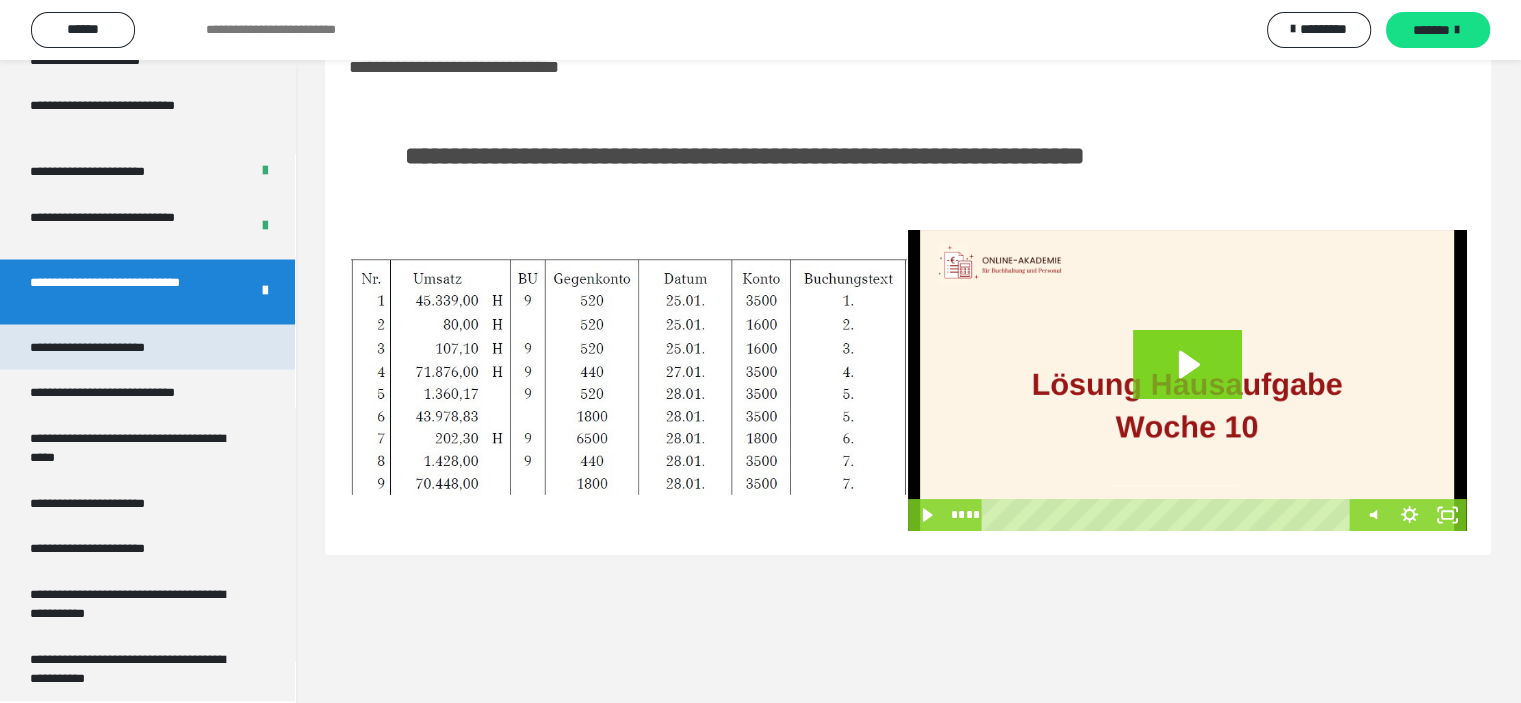 click on "**********" at bounding box center [109, 347] 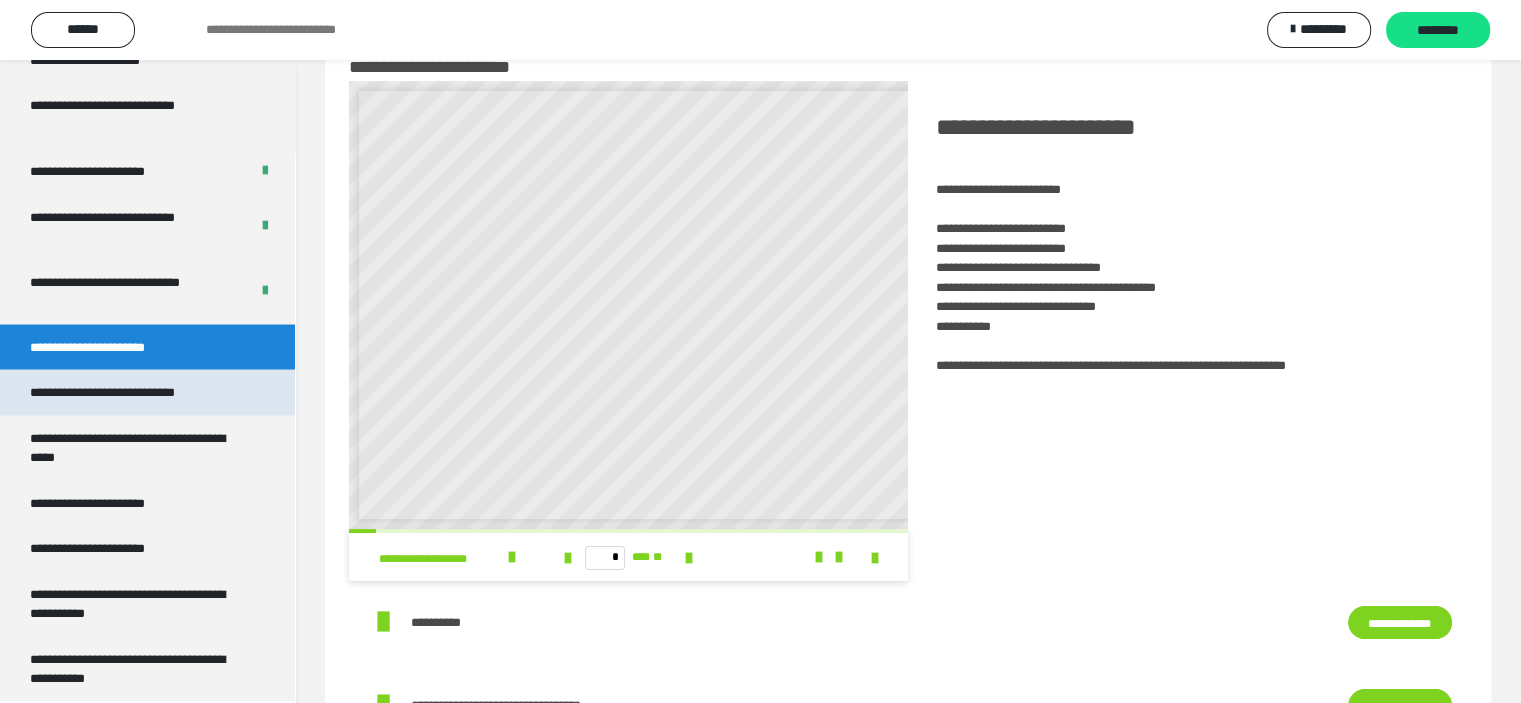 click on "**********" at bounding box center [129, 392] 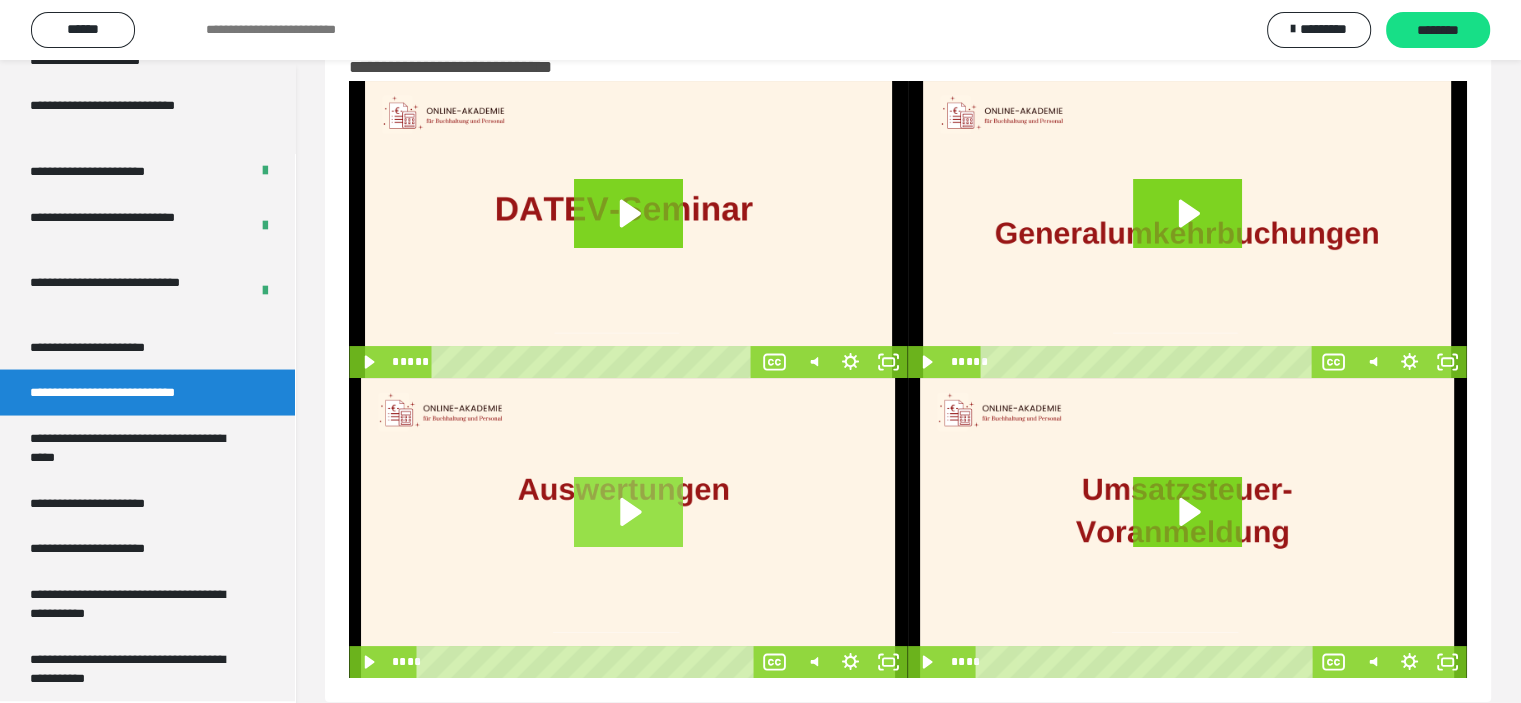 click 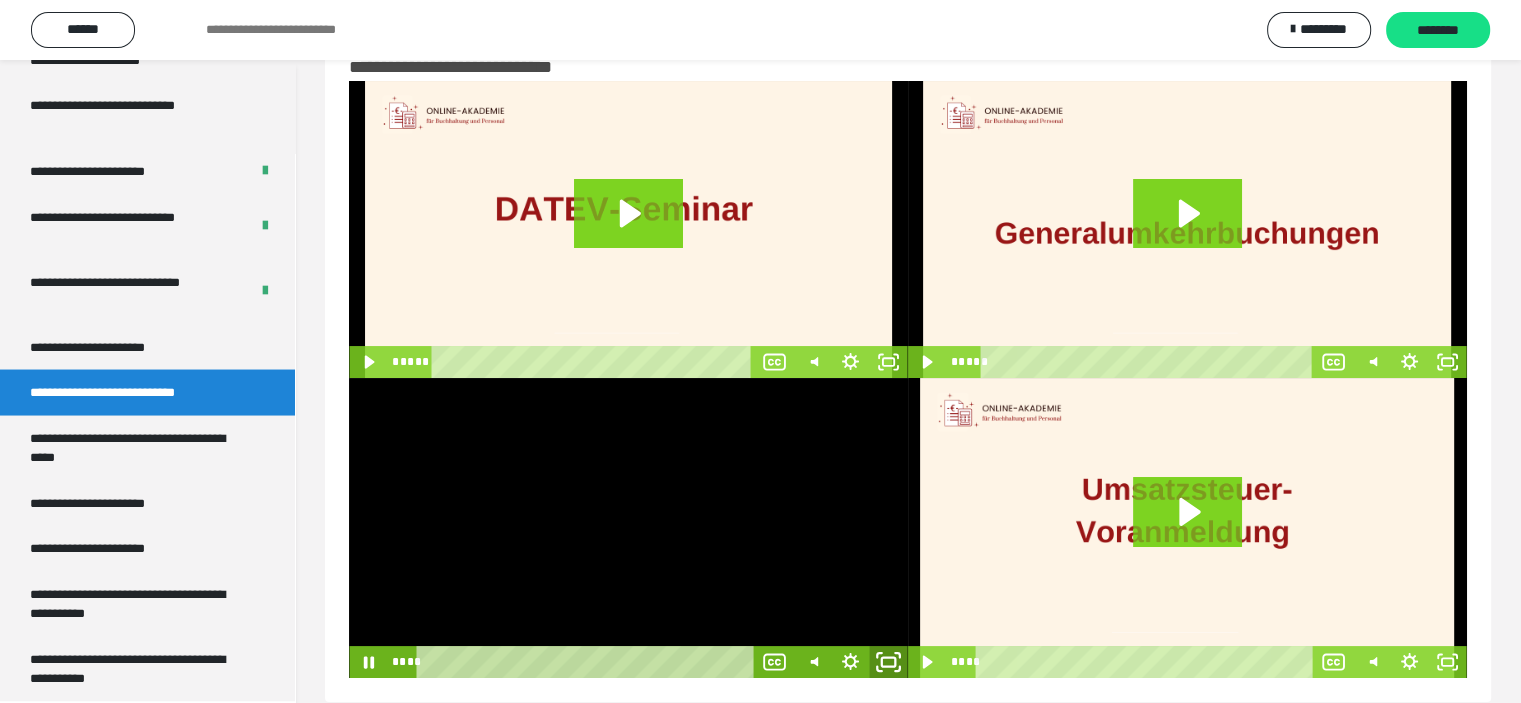 click 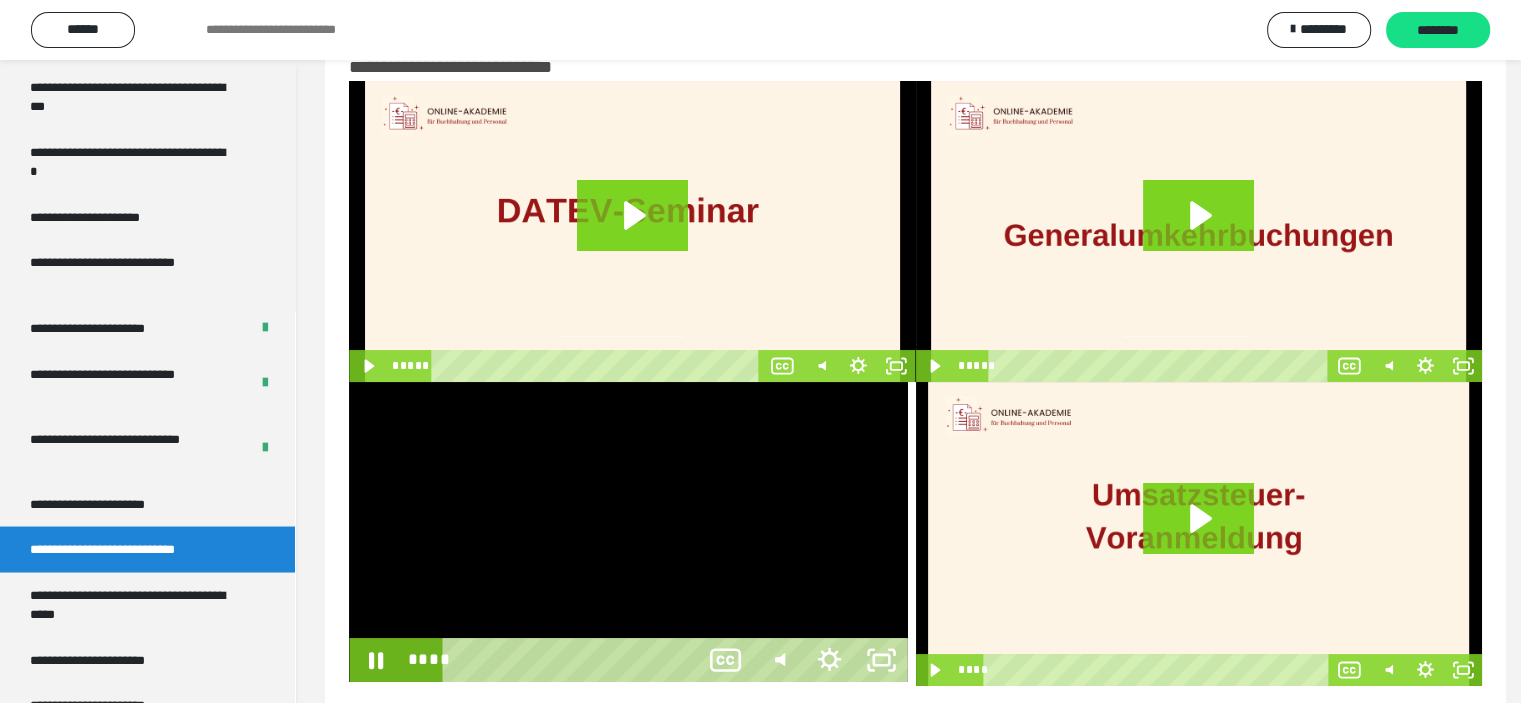 scroll, scrollTop: 3556, scrollLeft: 0, axis: vertical 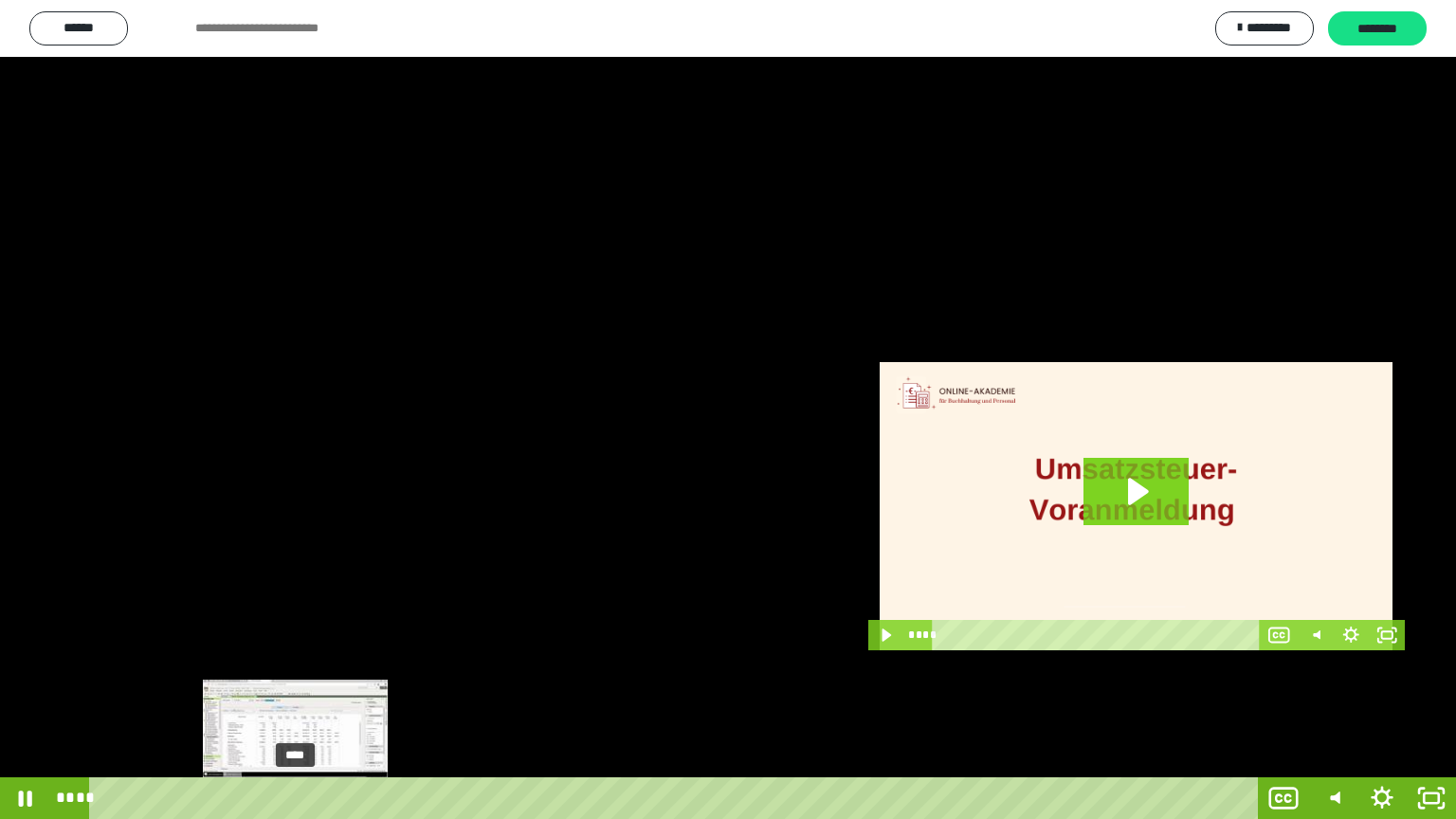 click on "****" at bounding box center [677, 798] 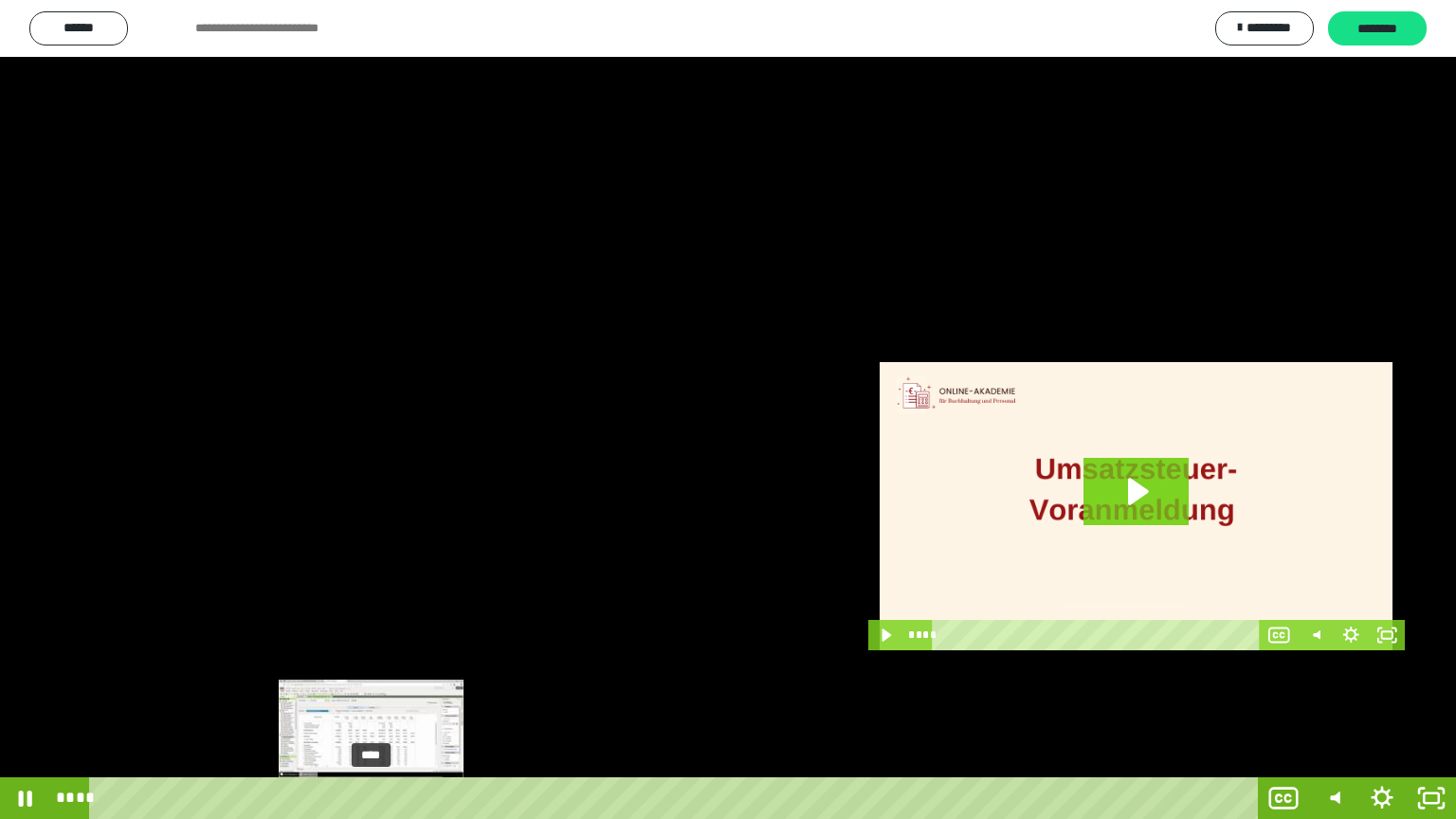 click on "****" at bounding box center (677, 798) 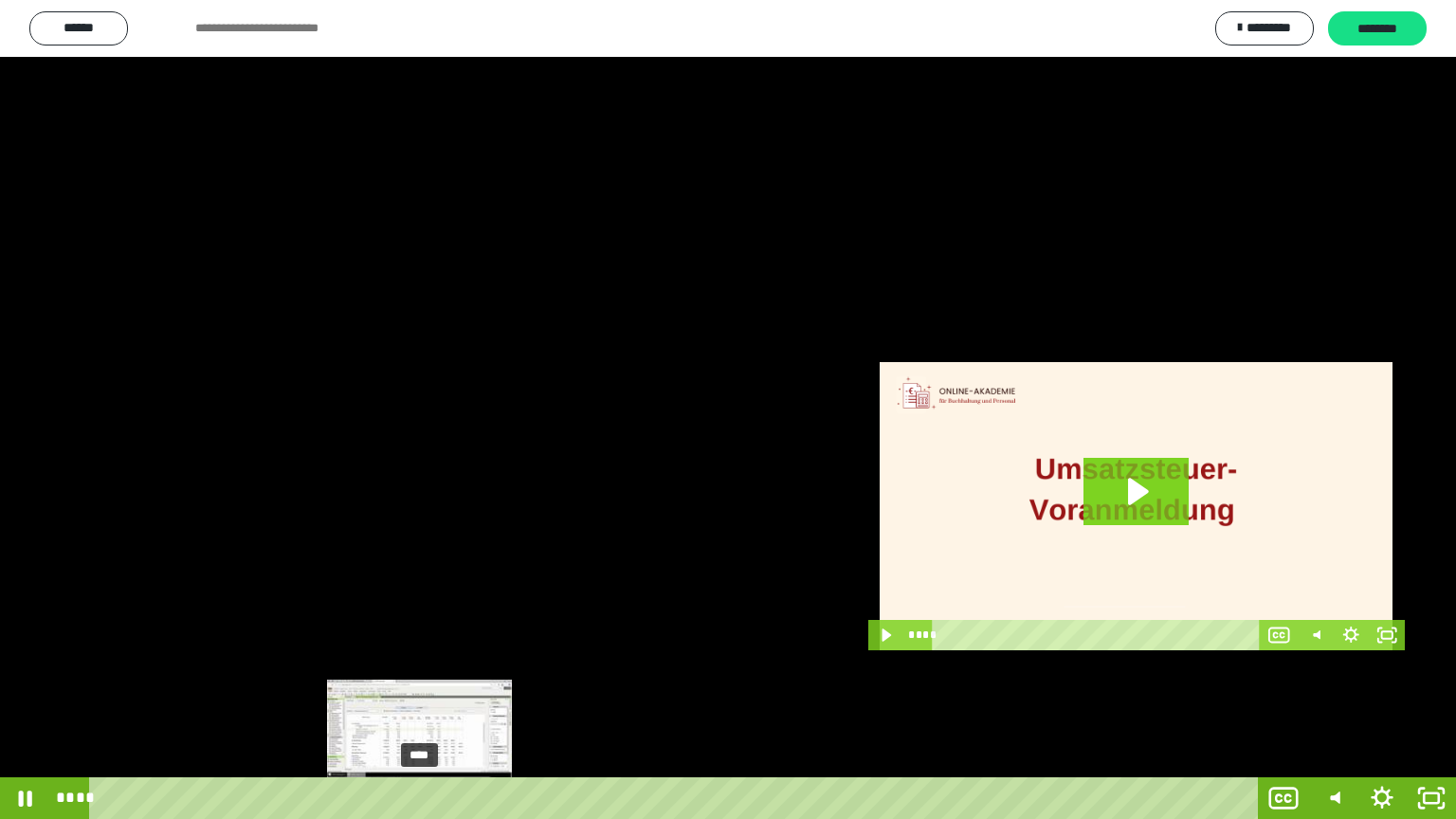 click on "****" at bounding box center [677, 798] 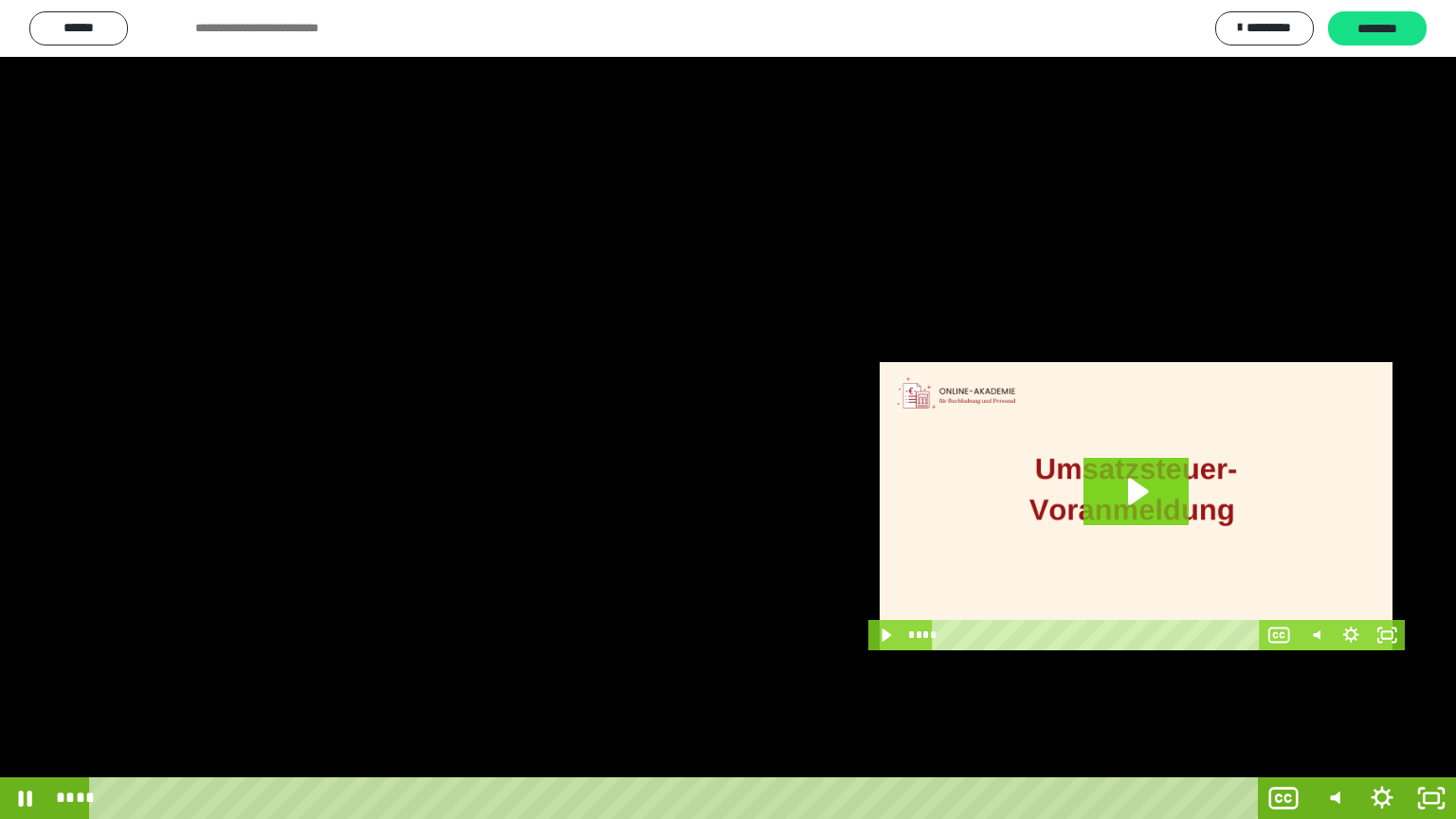 click at bounding box center (728, 410) 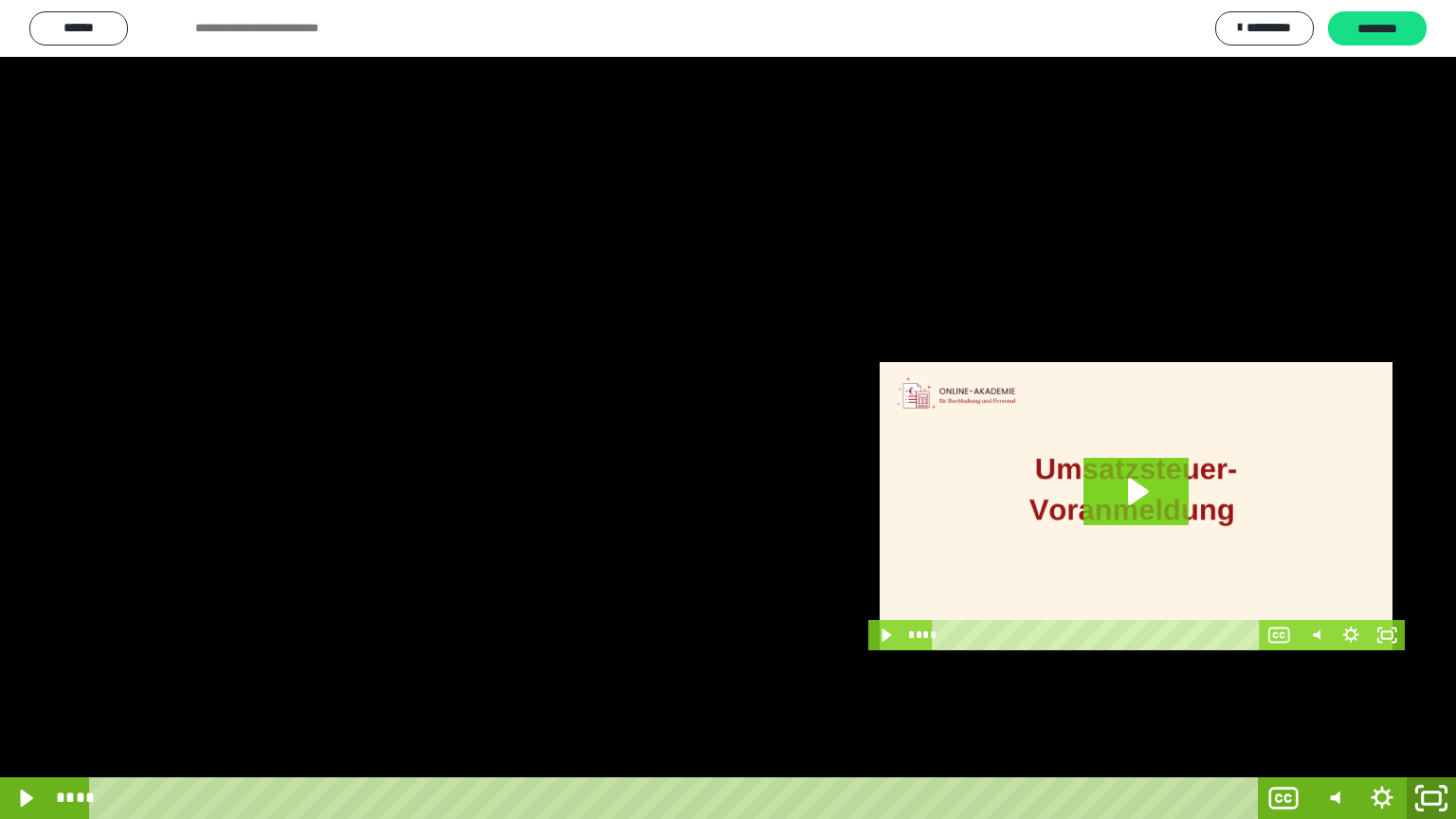 drag, startPoint x: 1418, startPoint y: 797, endPoint x: 1414, endPoint y: 632, distance: 165.04848 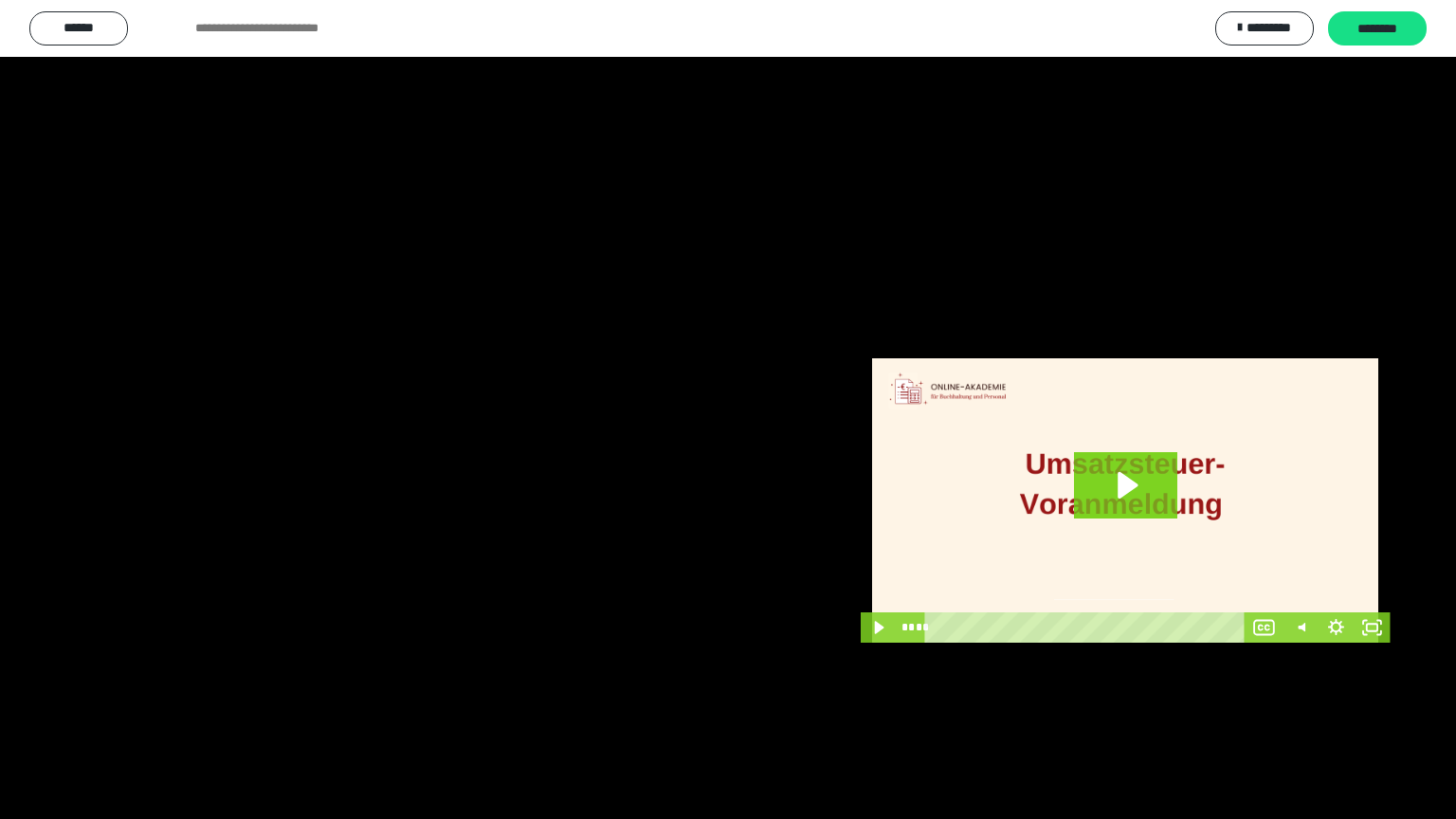 scroll, scrollTop: 3523, scrollLeft: 0, axis: vertical 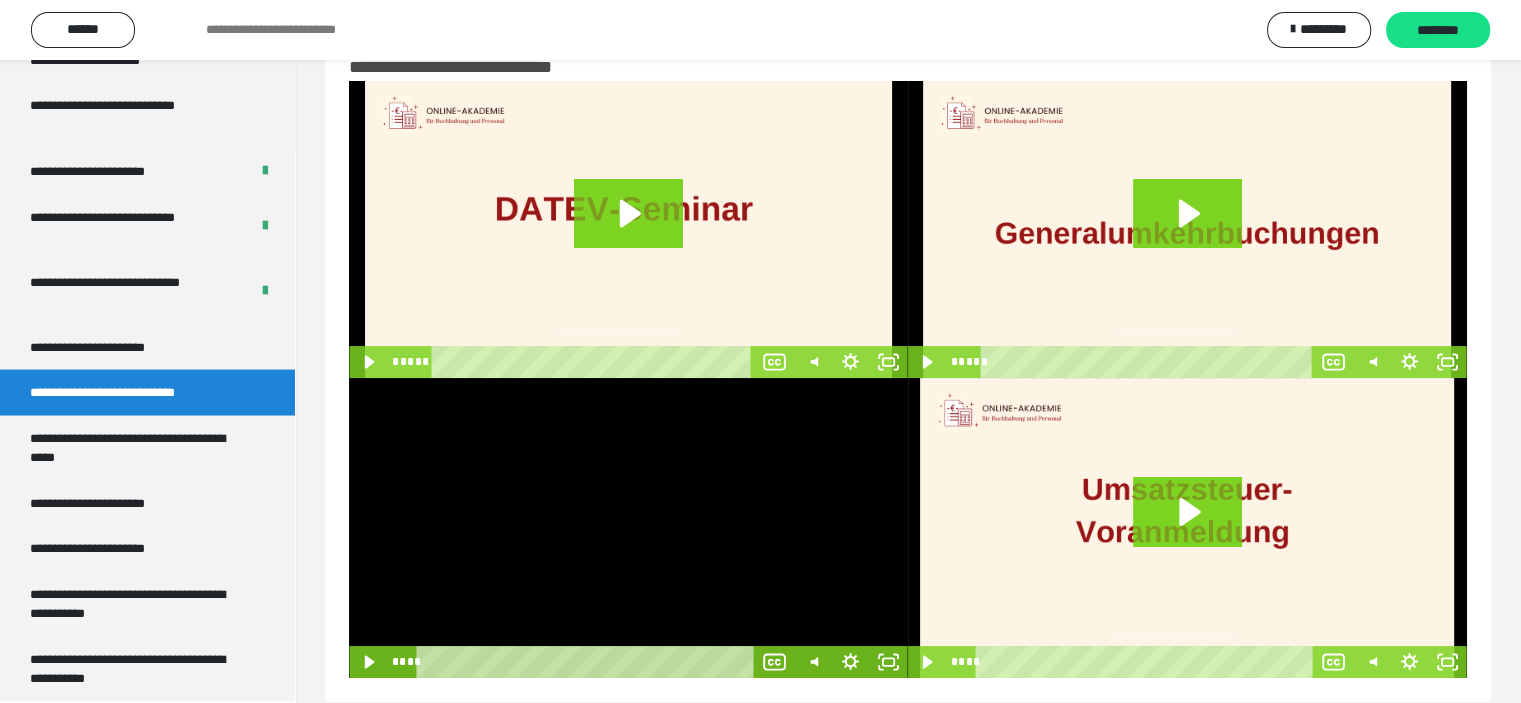 click at bounding box center (628, 528) 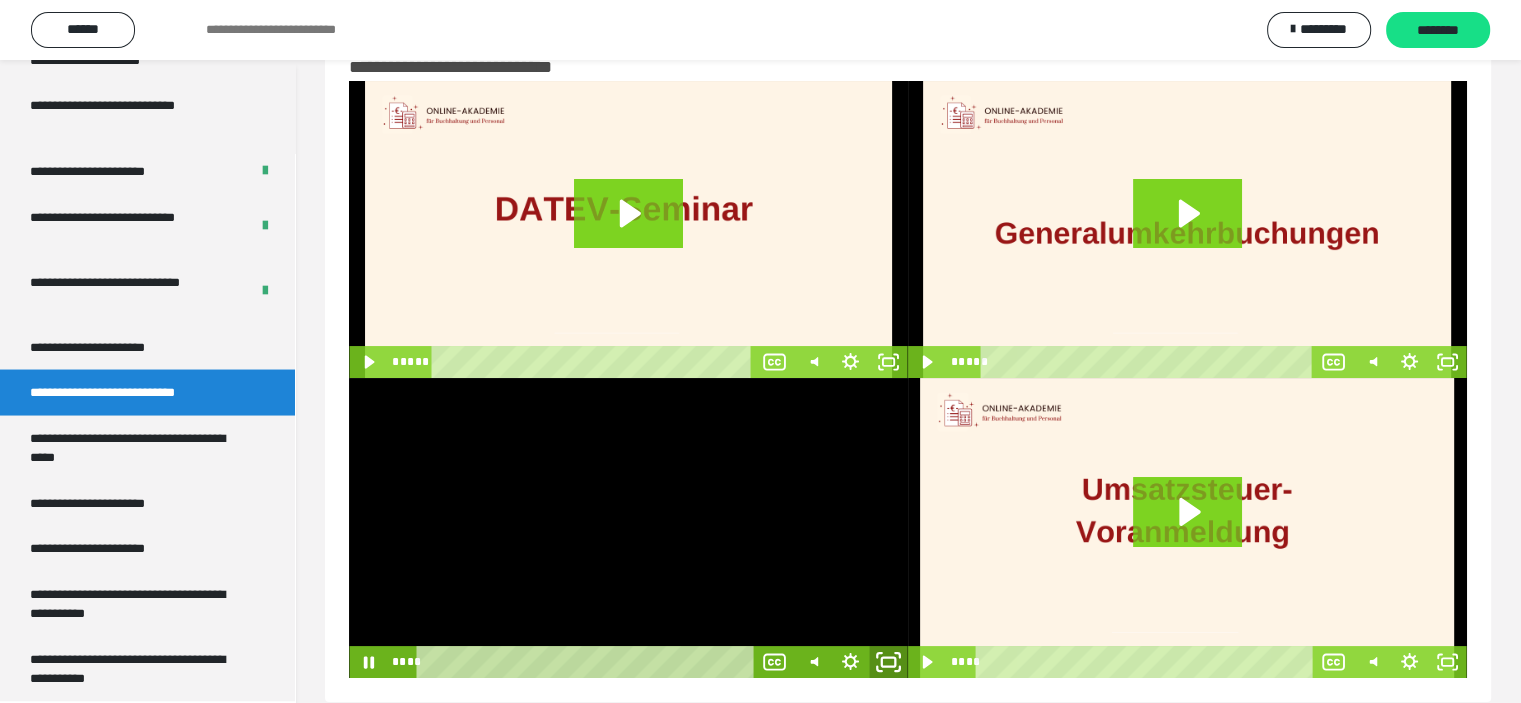 click 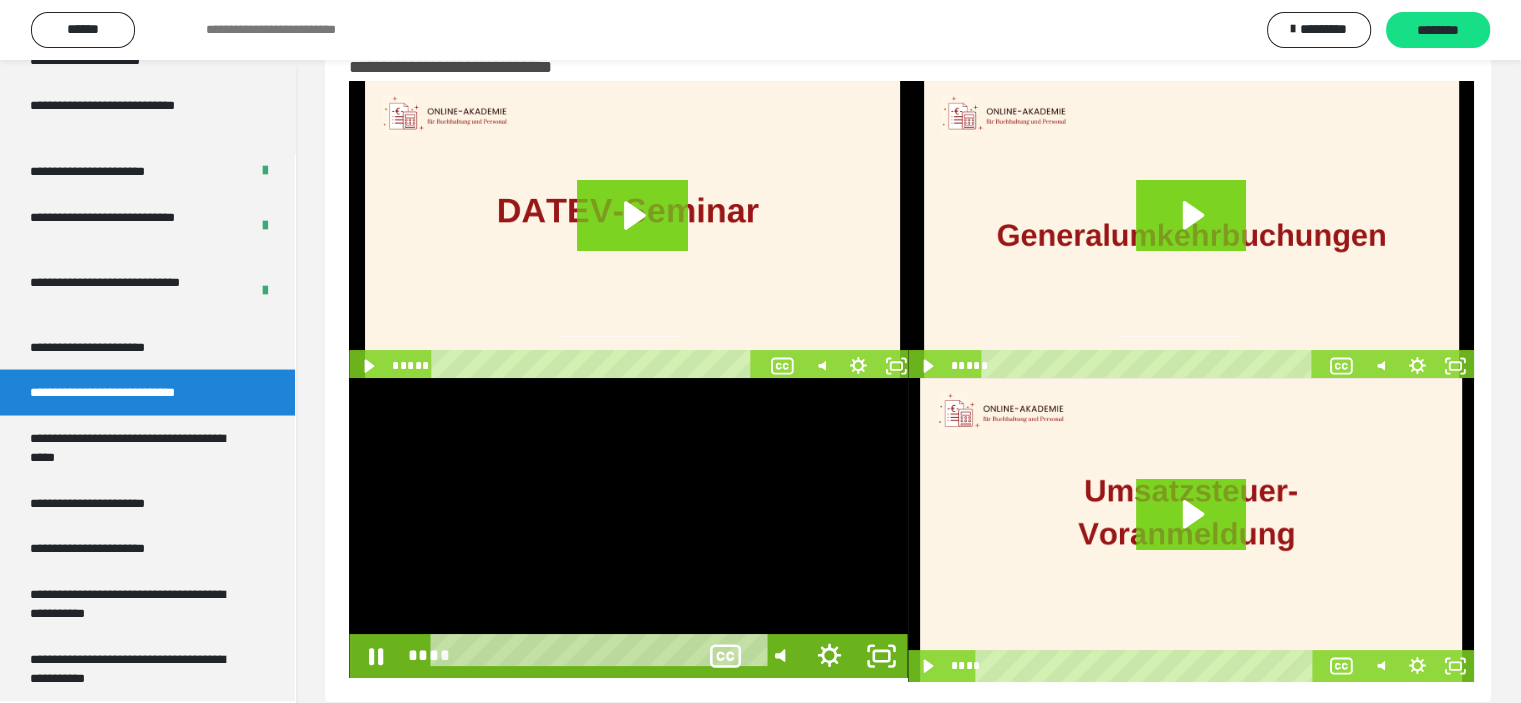 scroll, scrollTop: 3556, scrollLeft: 0, axis: vertical 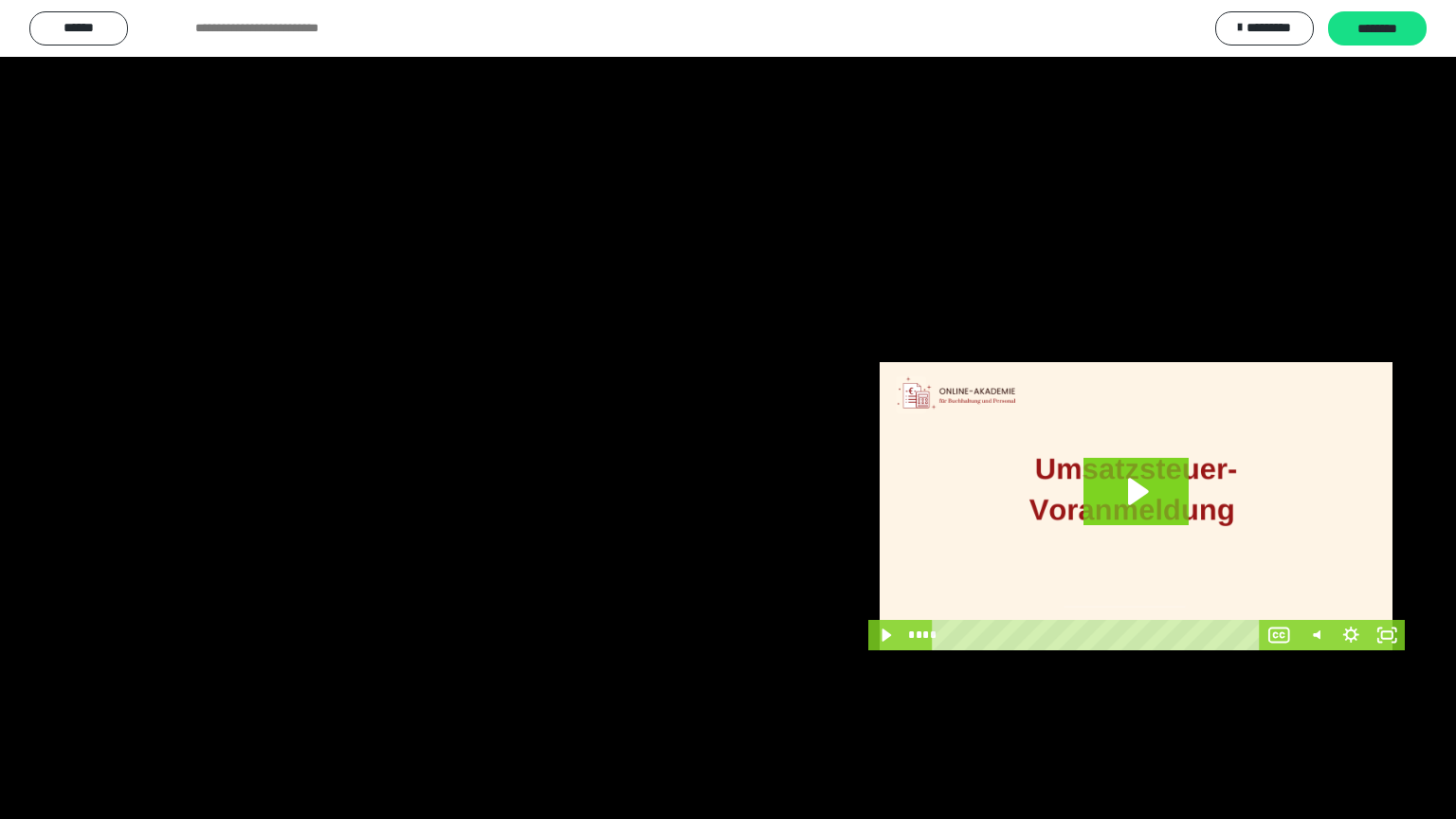 click at bounding box center [728, 410] 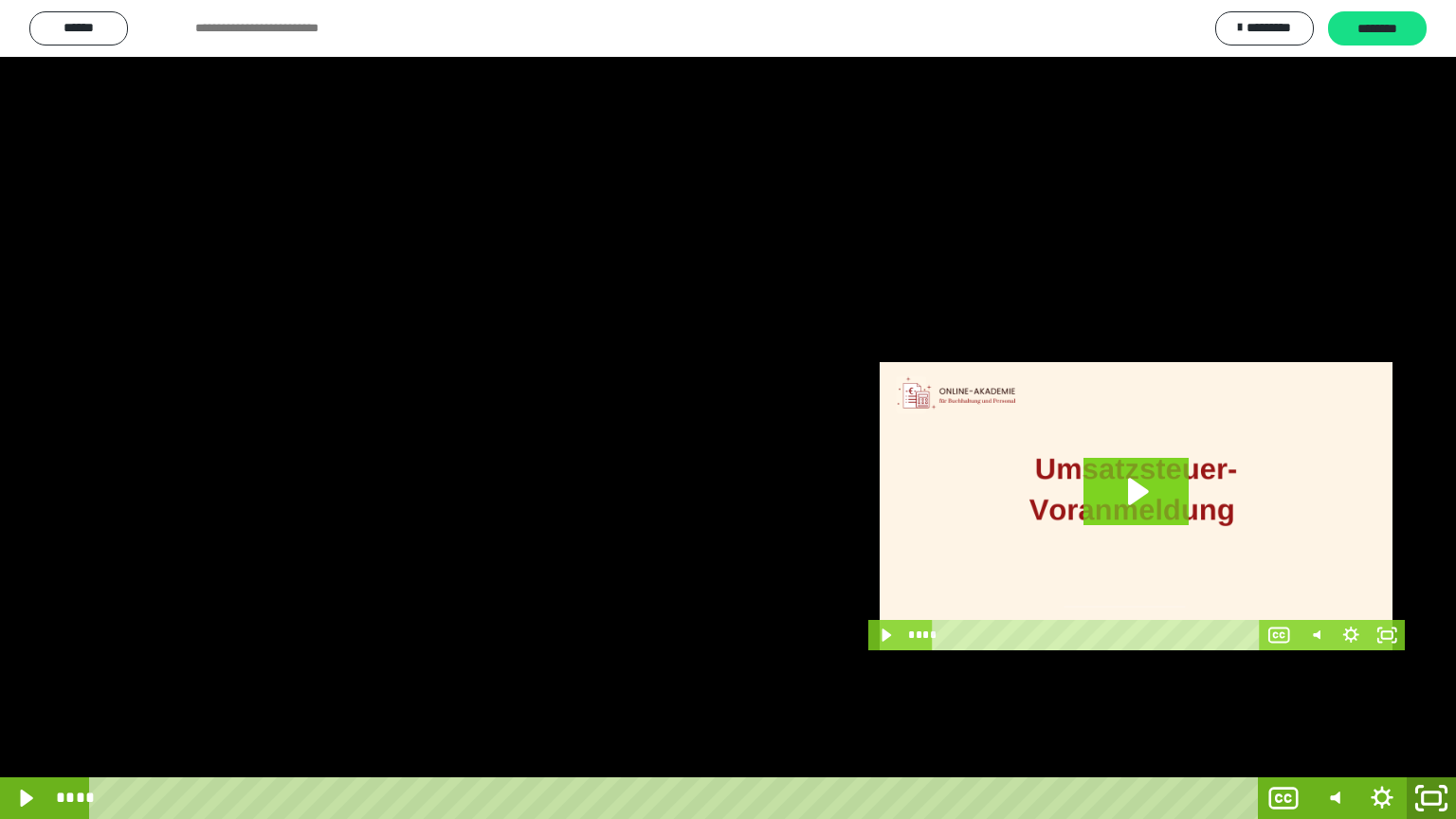 click 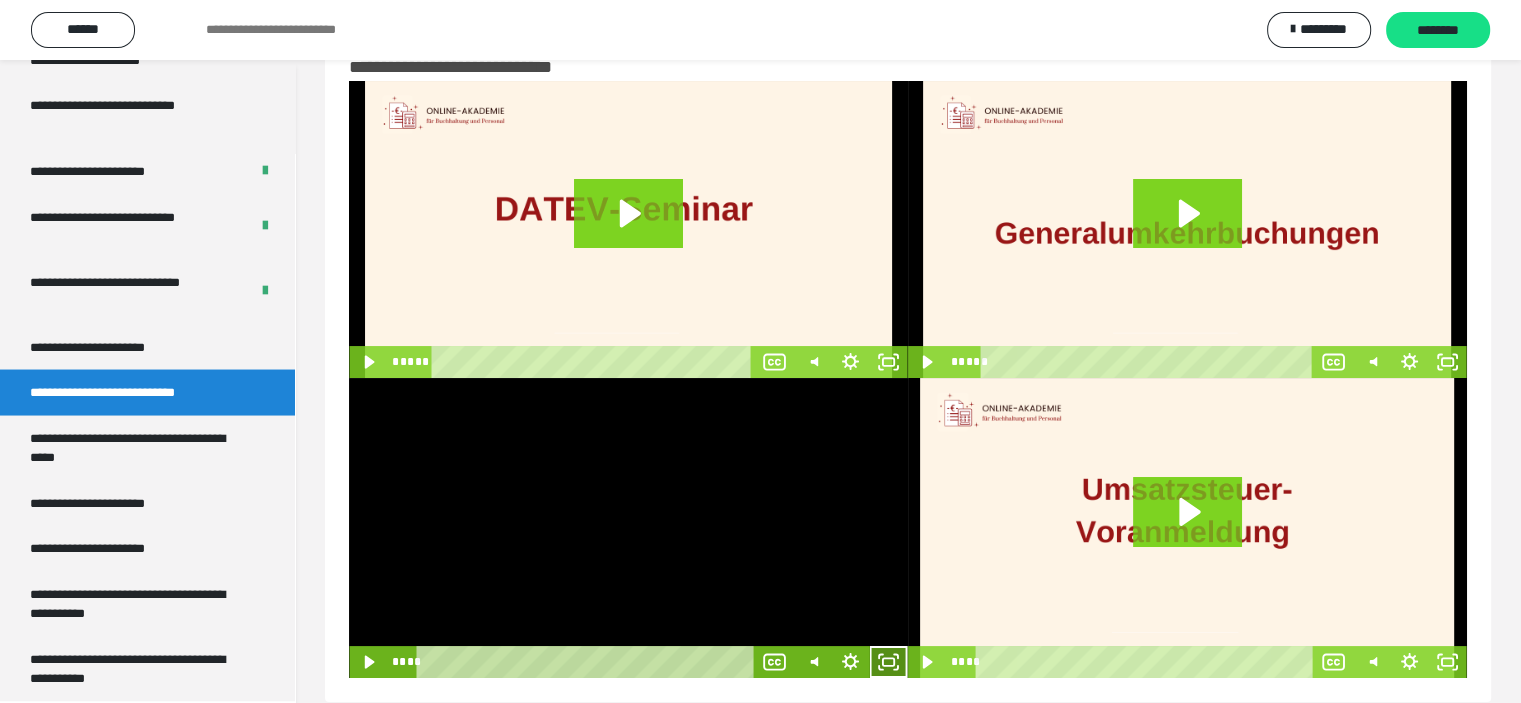 click 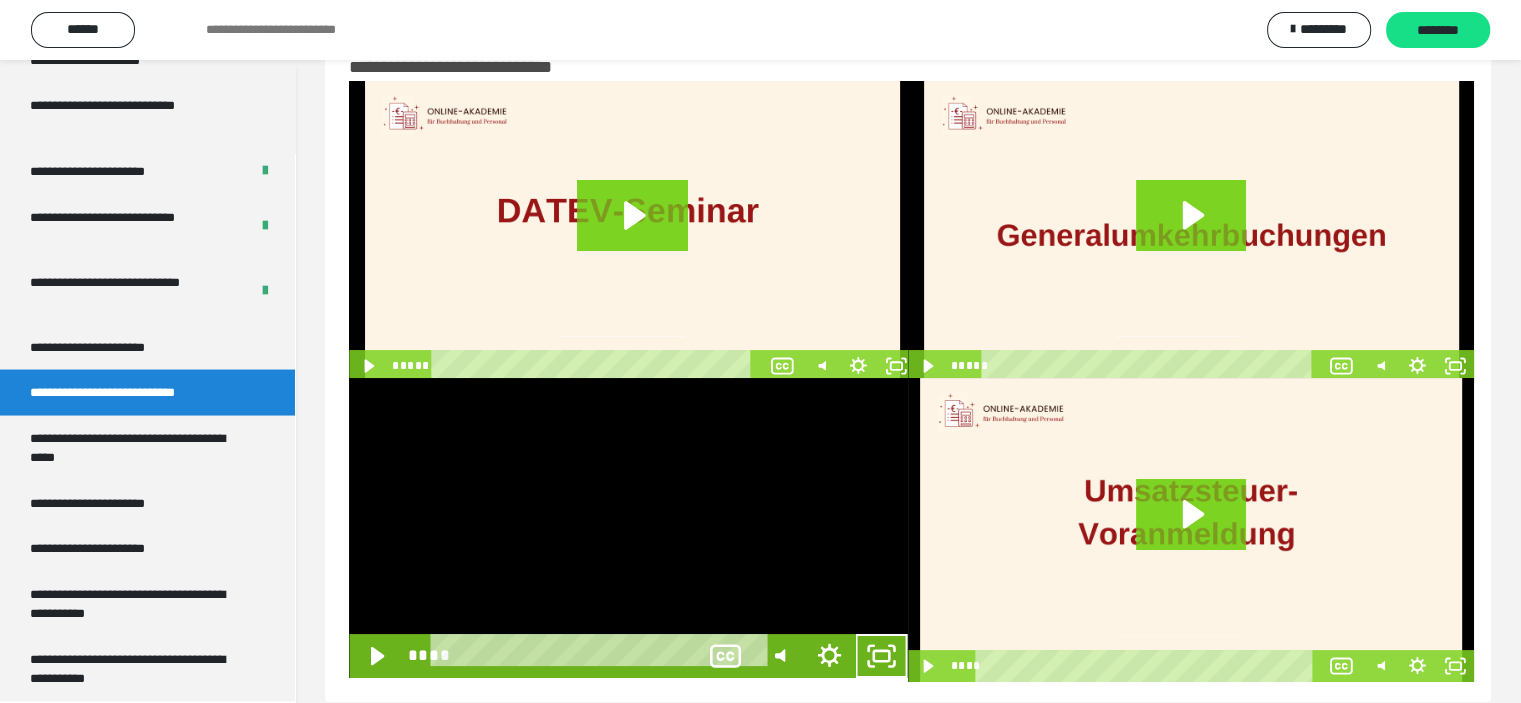scroll, scrollTop: 3556, scrollLeft: 0, axis: vertical 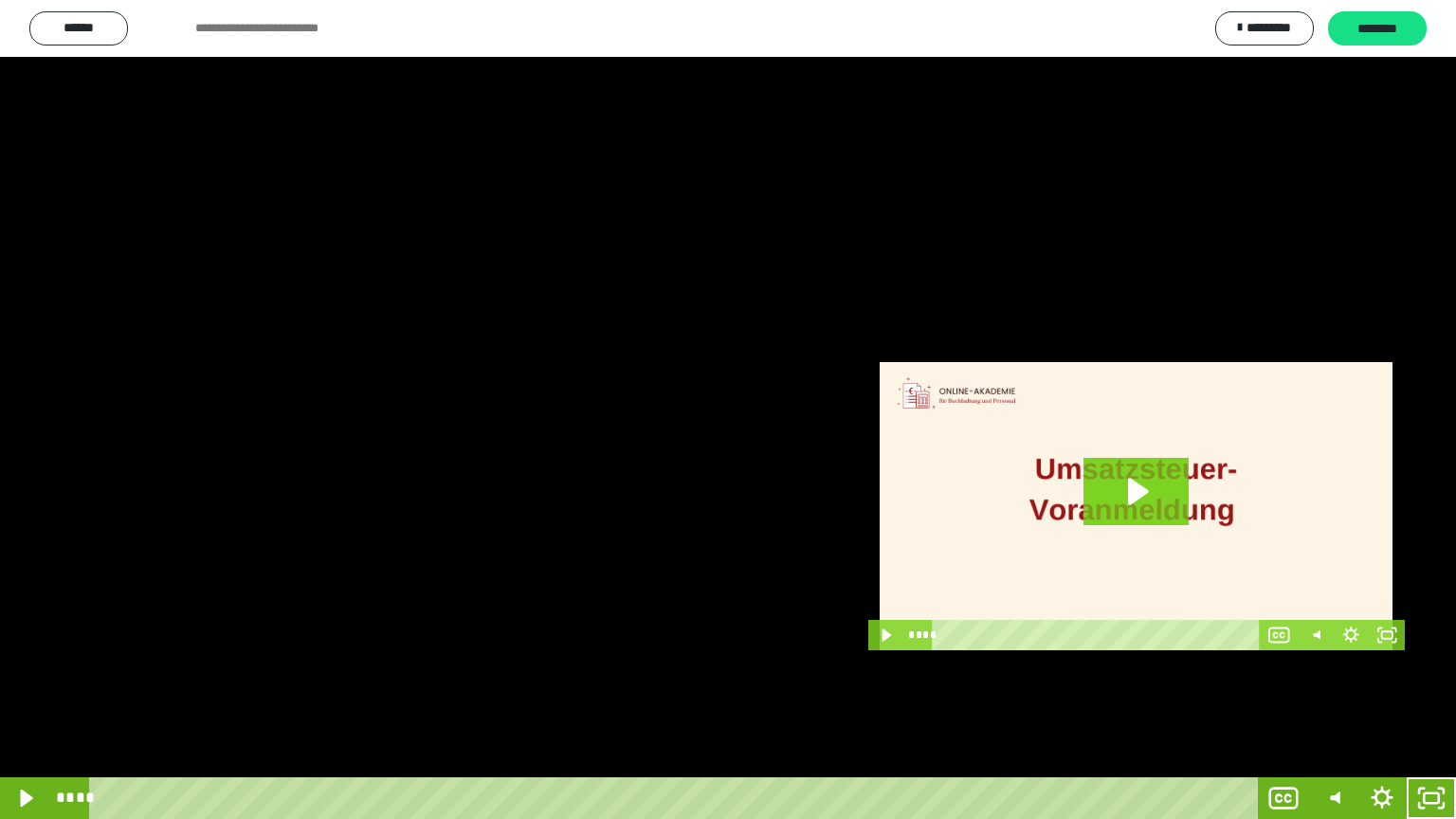 click at bounding box center (728, 410) 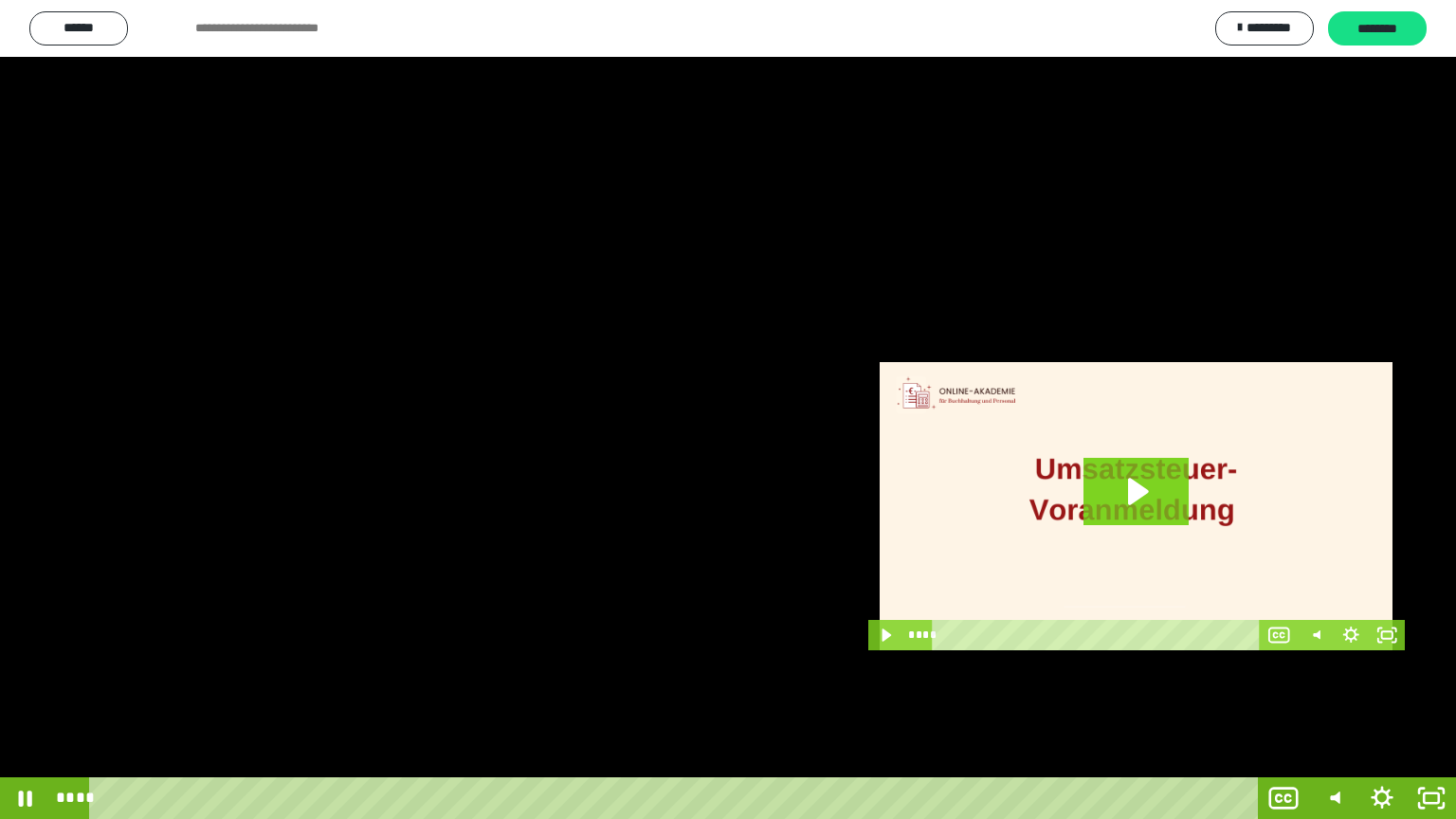click at bounding box center [728, 410] 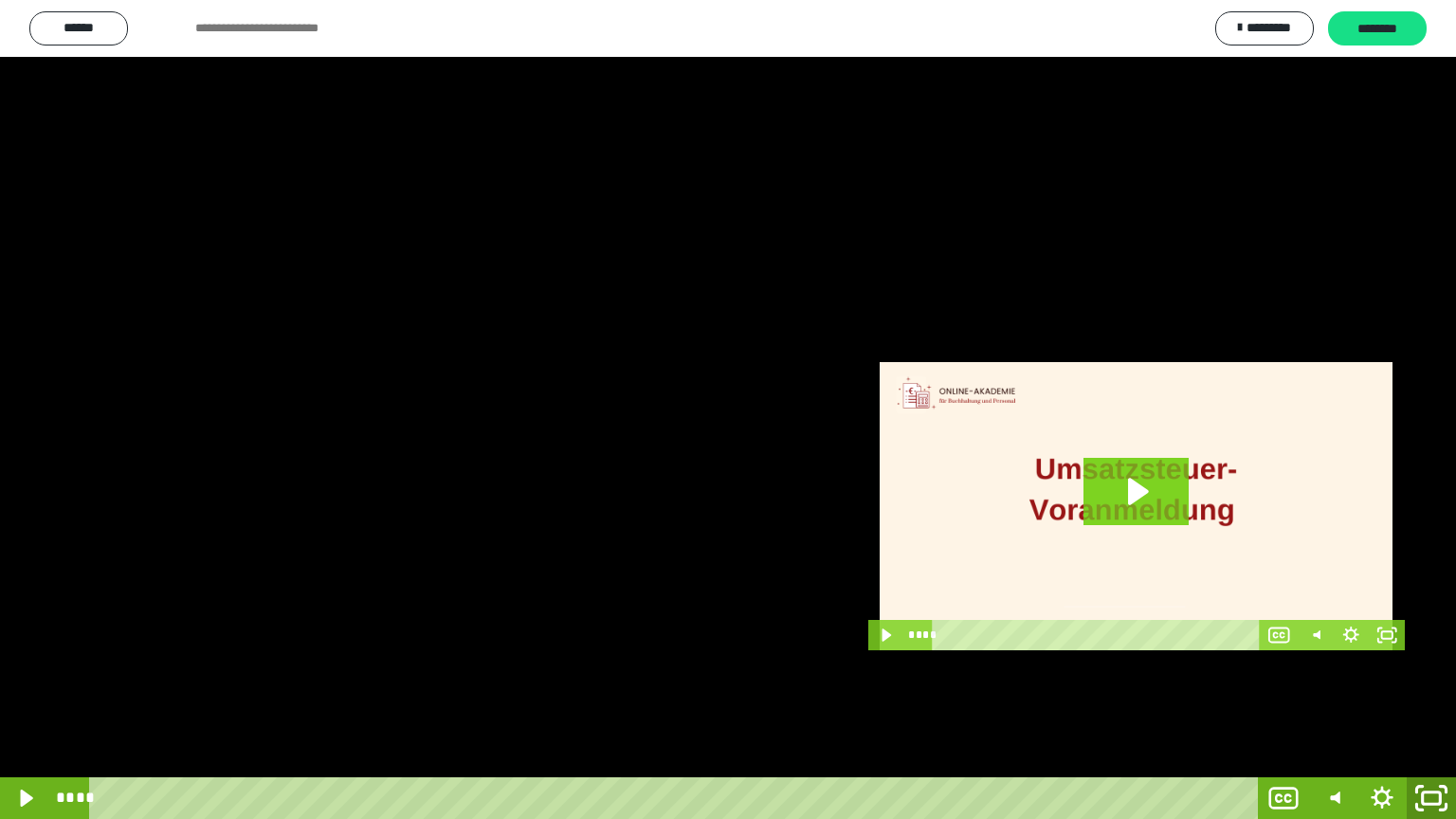 click 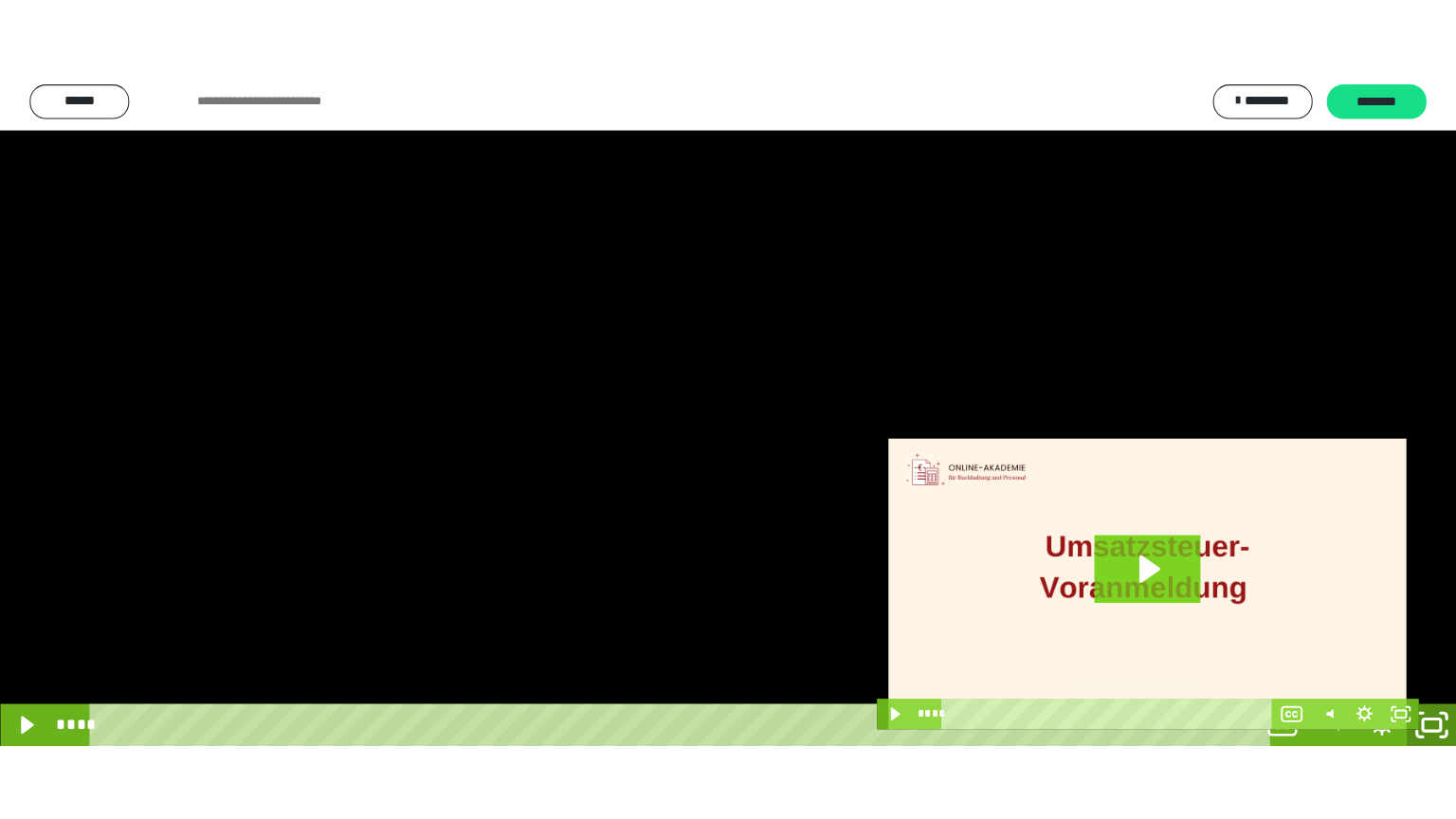 scroll, scrollTop: 3523, scrollLeft: 0, axis: vertical 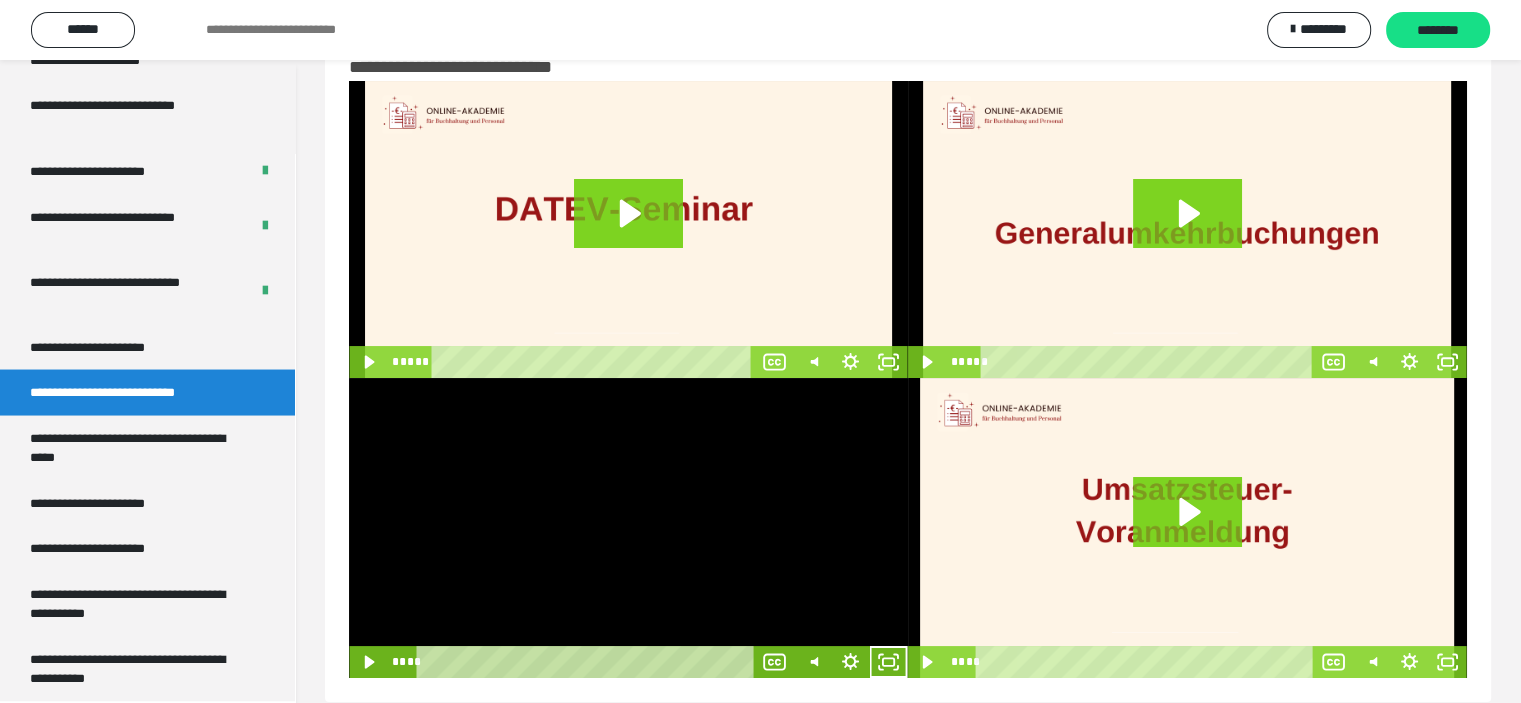 click at bounding box center (628, 528) 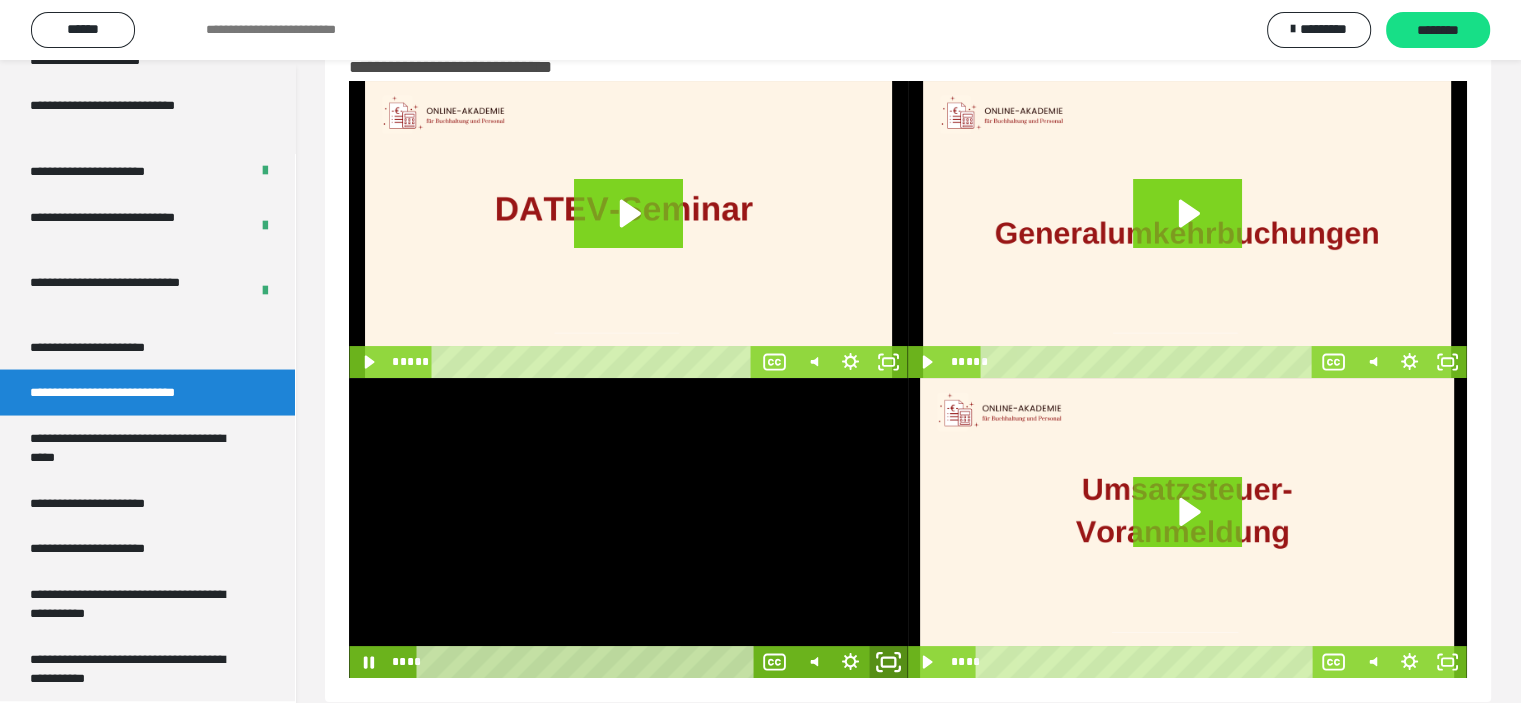 click 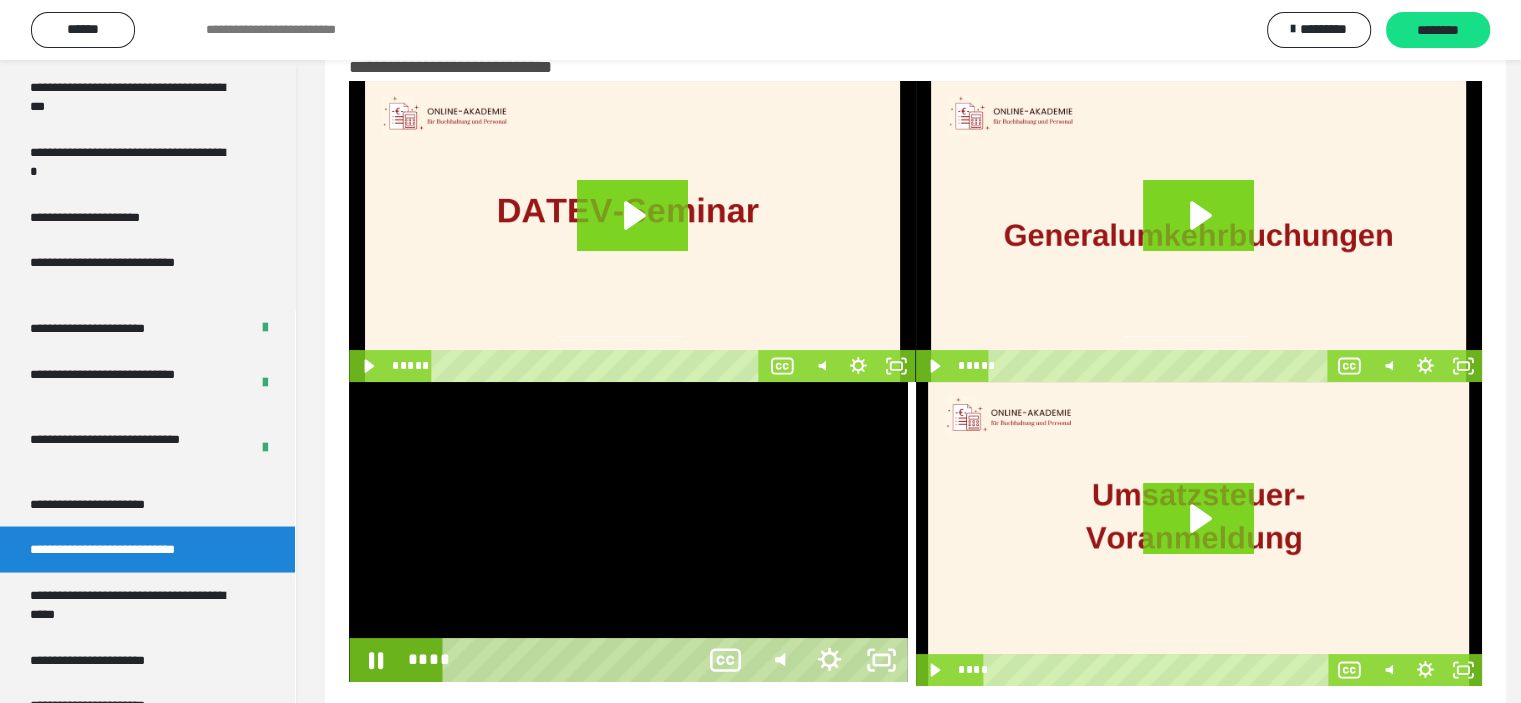 scroll, scrollTop: 3556, scrollLeft: 0, axis: vertical 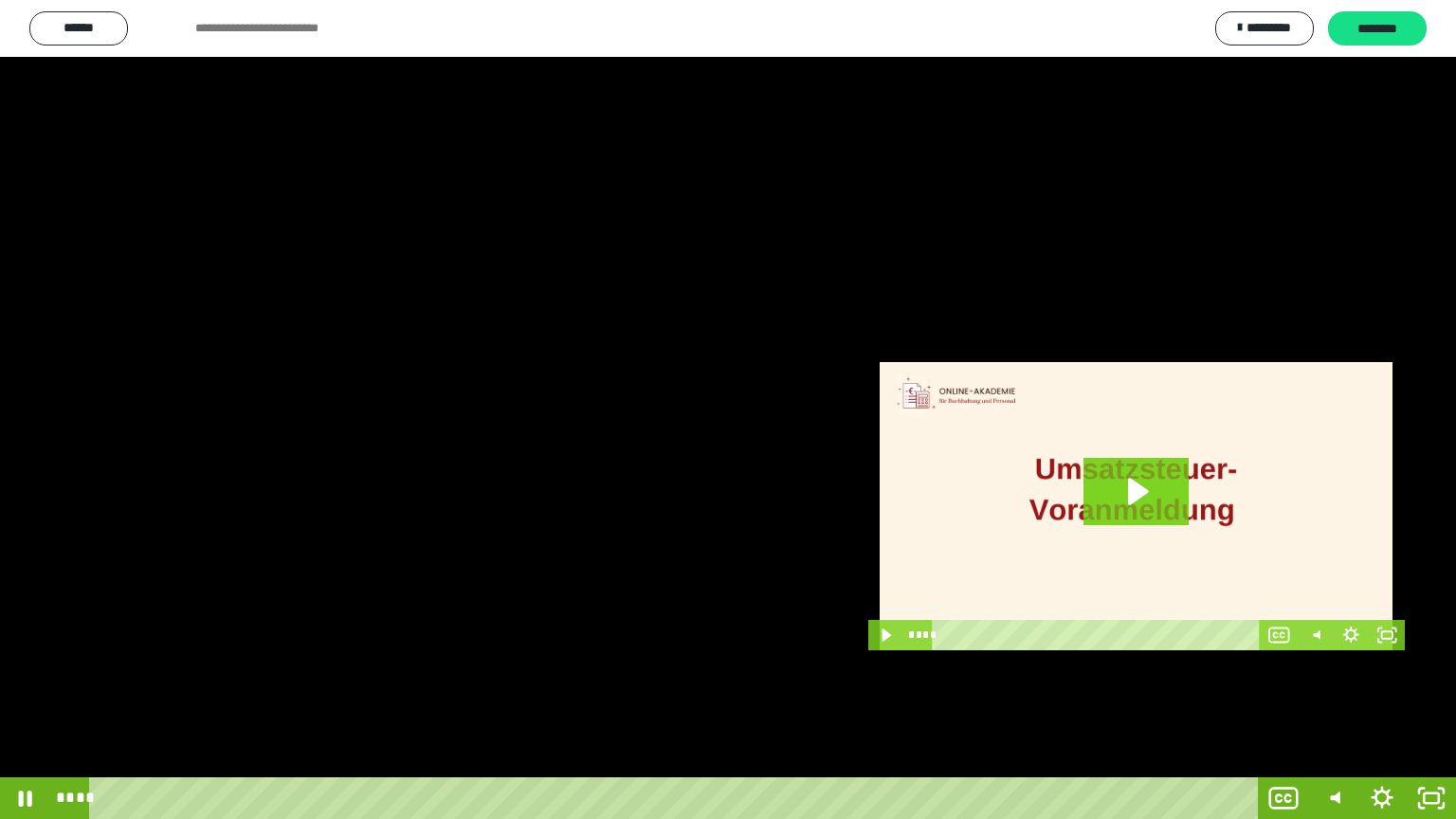 click at bounding box center (728, 410) 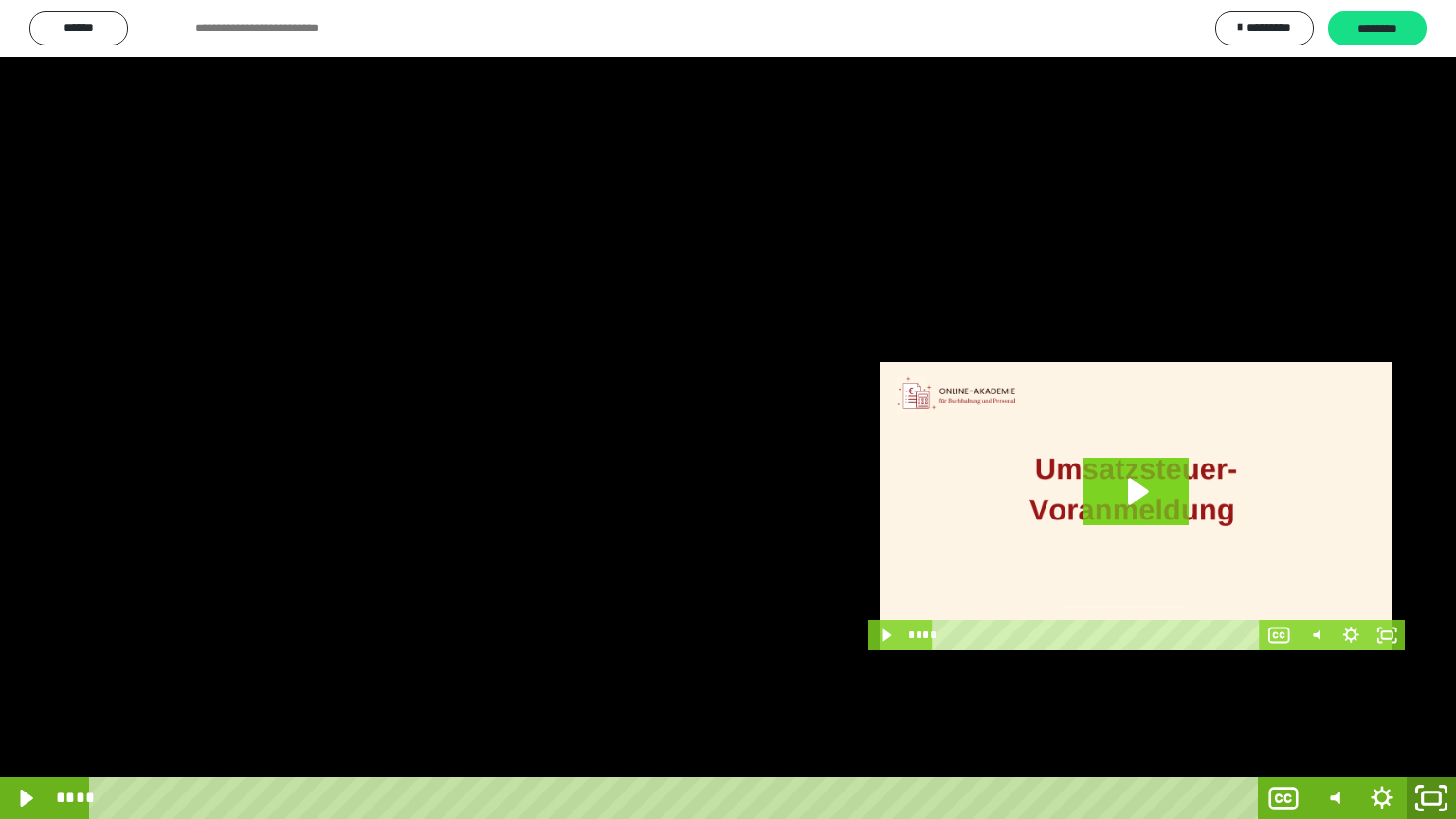 click 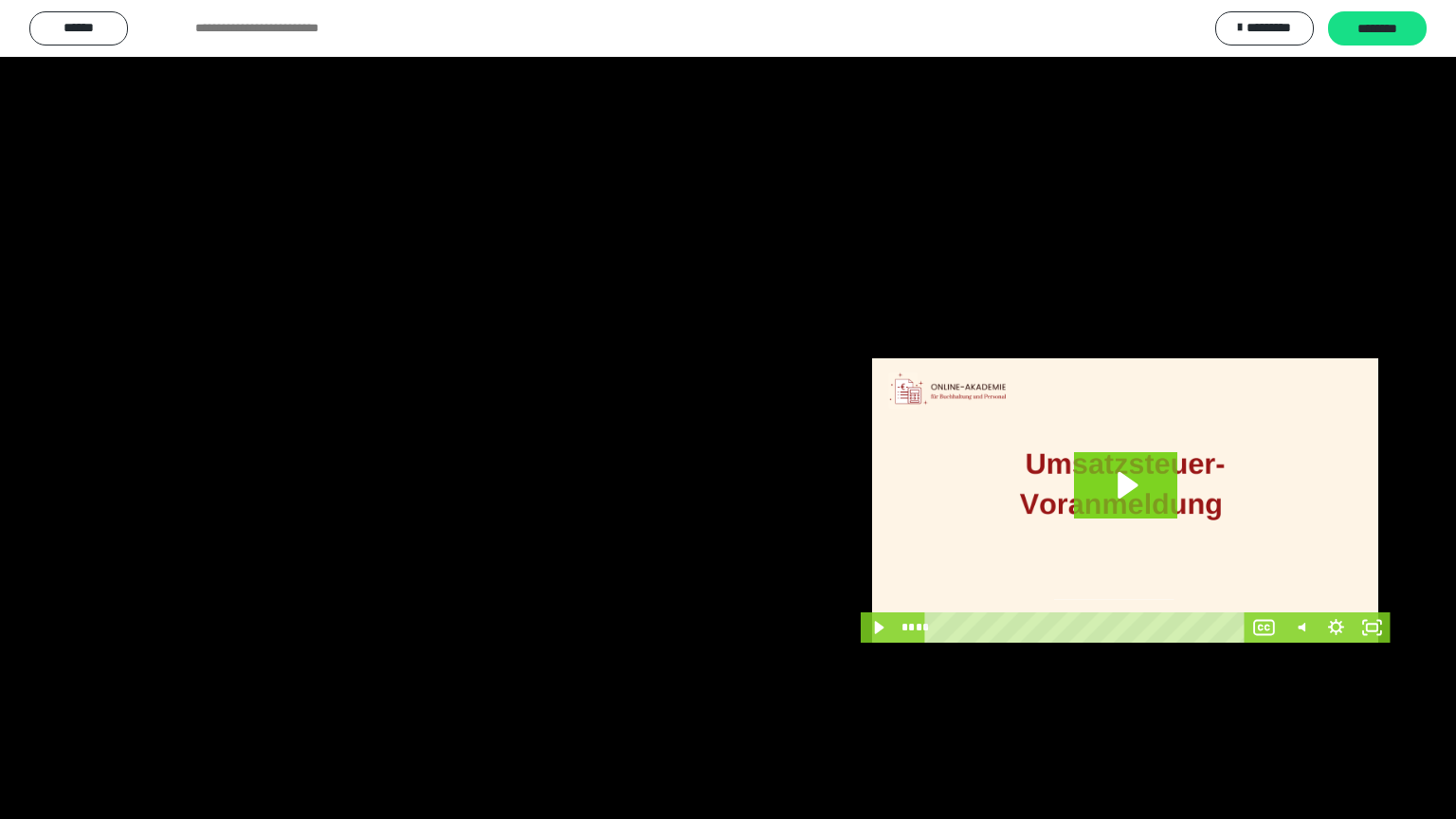 scroll, scrollTop: 3523, scrollLeft: 0, axis: vertical 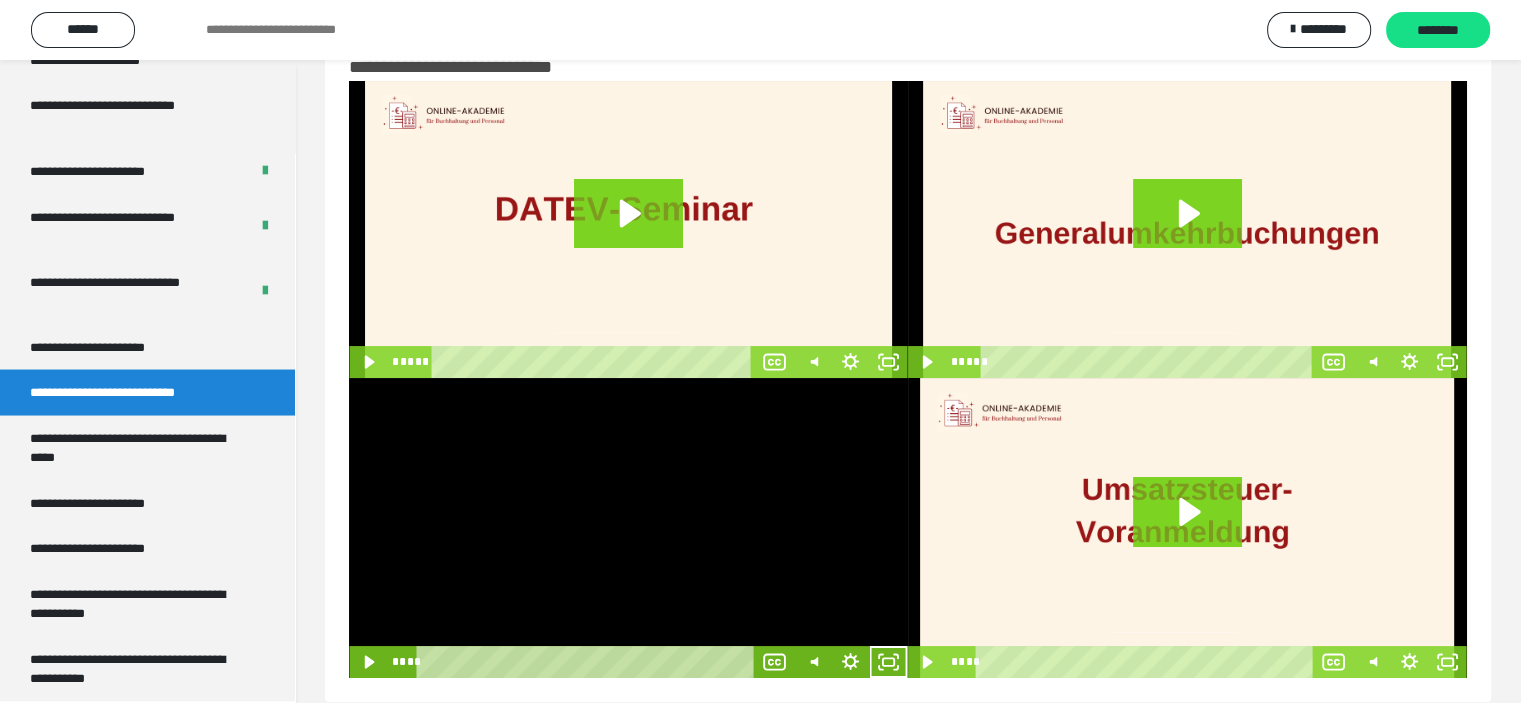 click at bounding box center [628, 528] 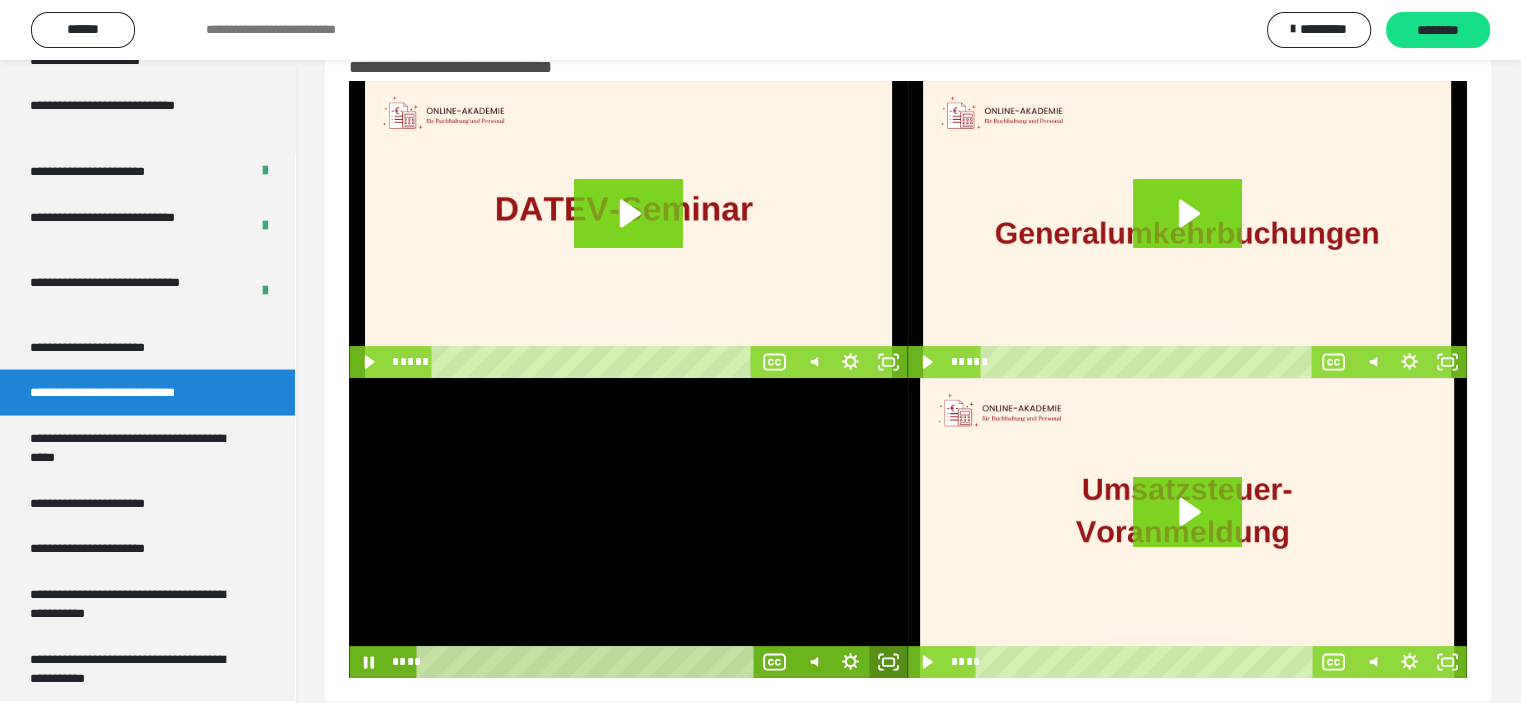 click 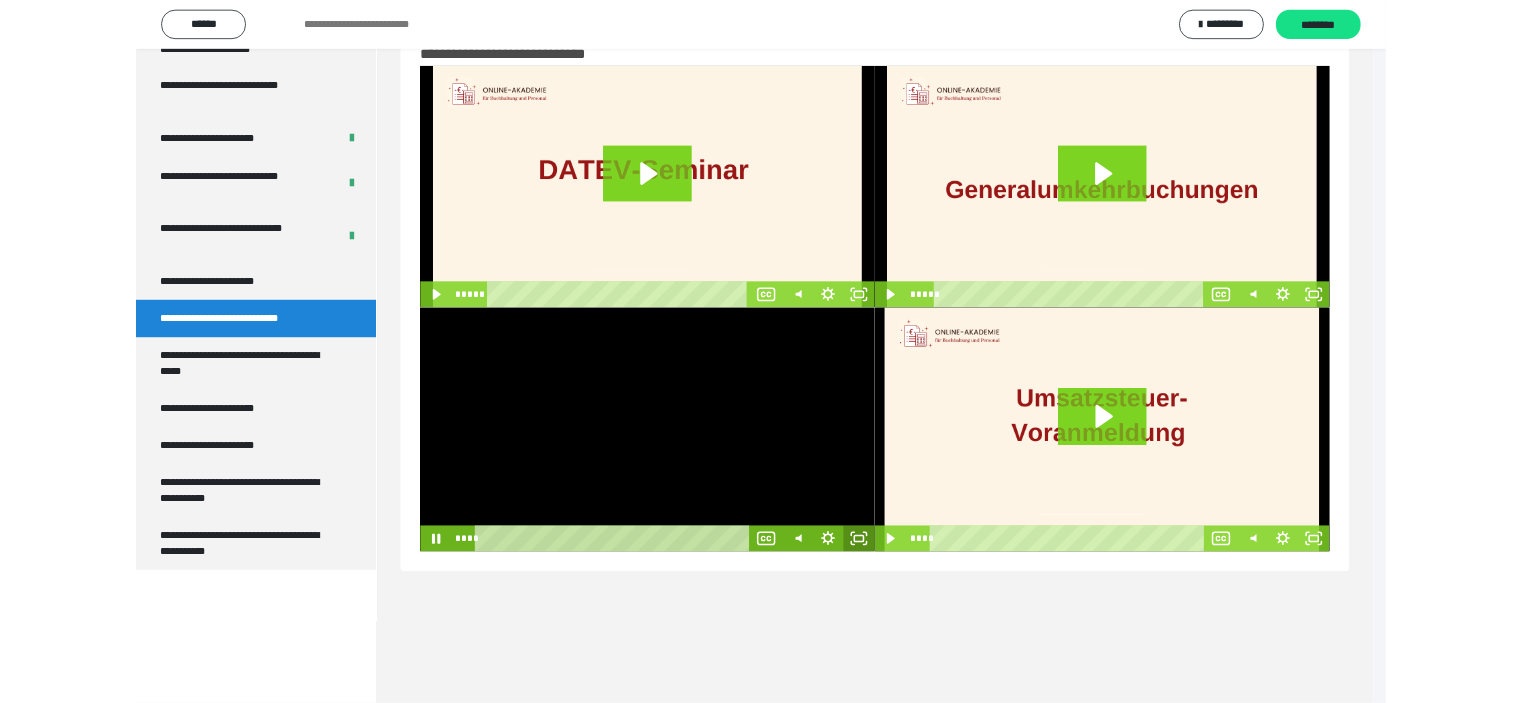 scroll, scrollTop: 3556, scrollLeft: 0, axis: vertical 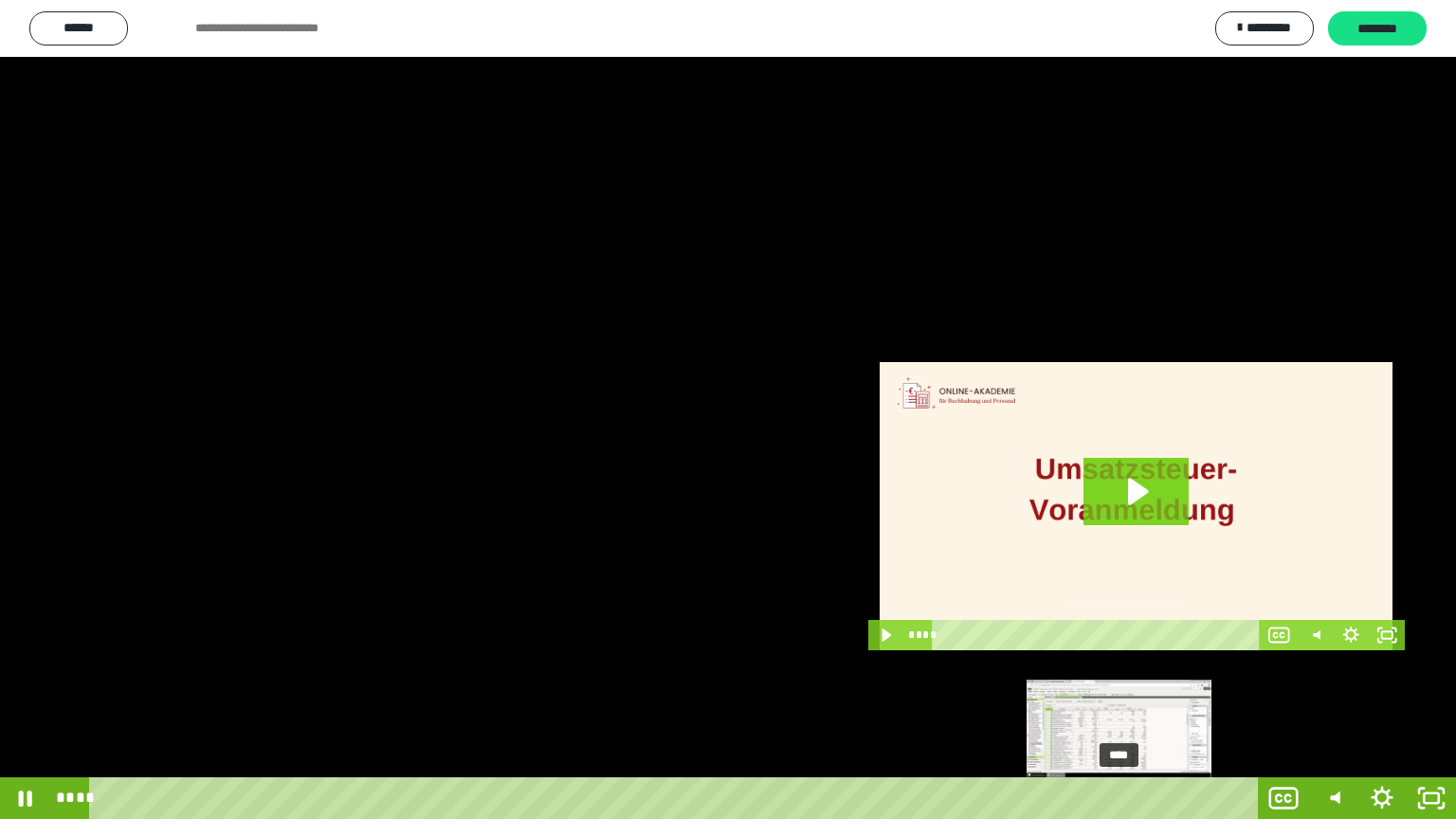 click on "****" at bounding box center [677, 798] 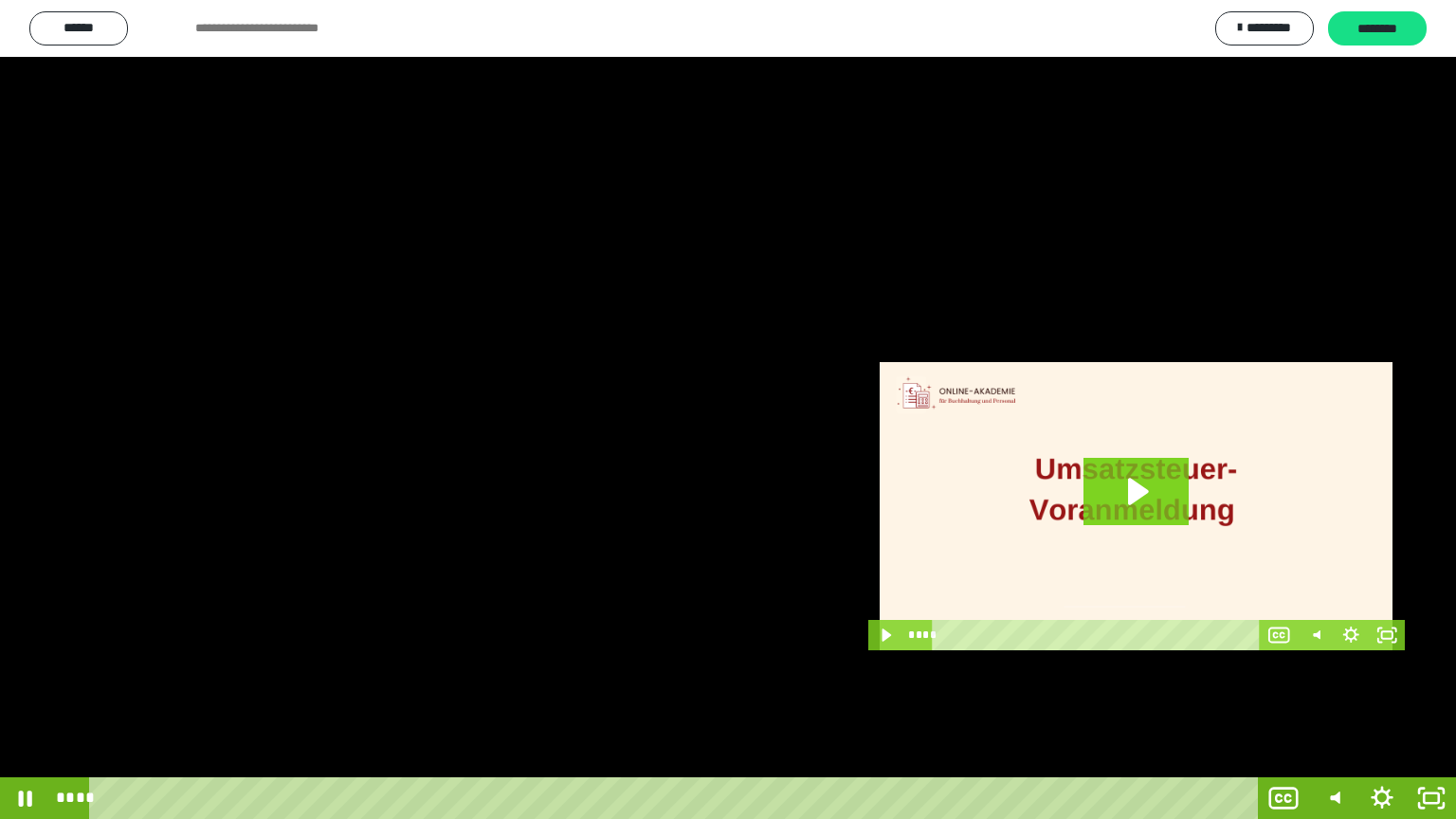 click at bounding box center (728, 410) 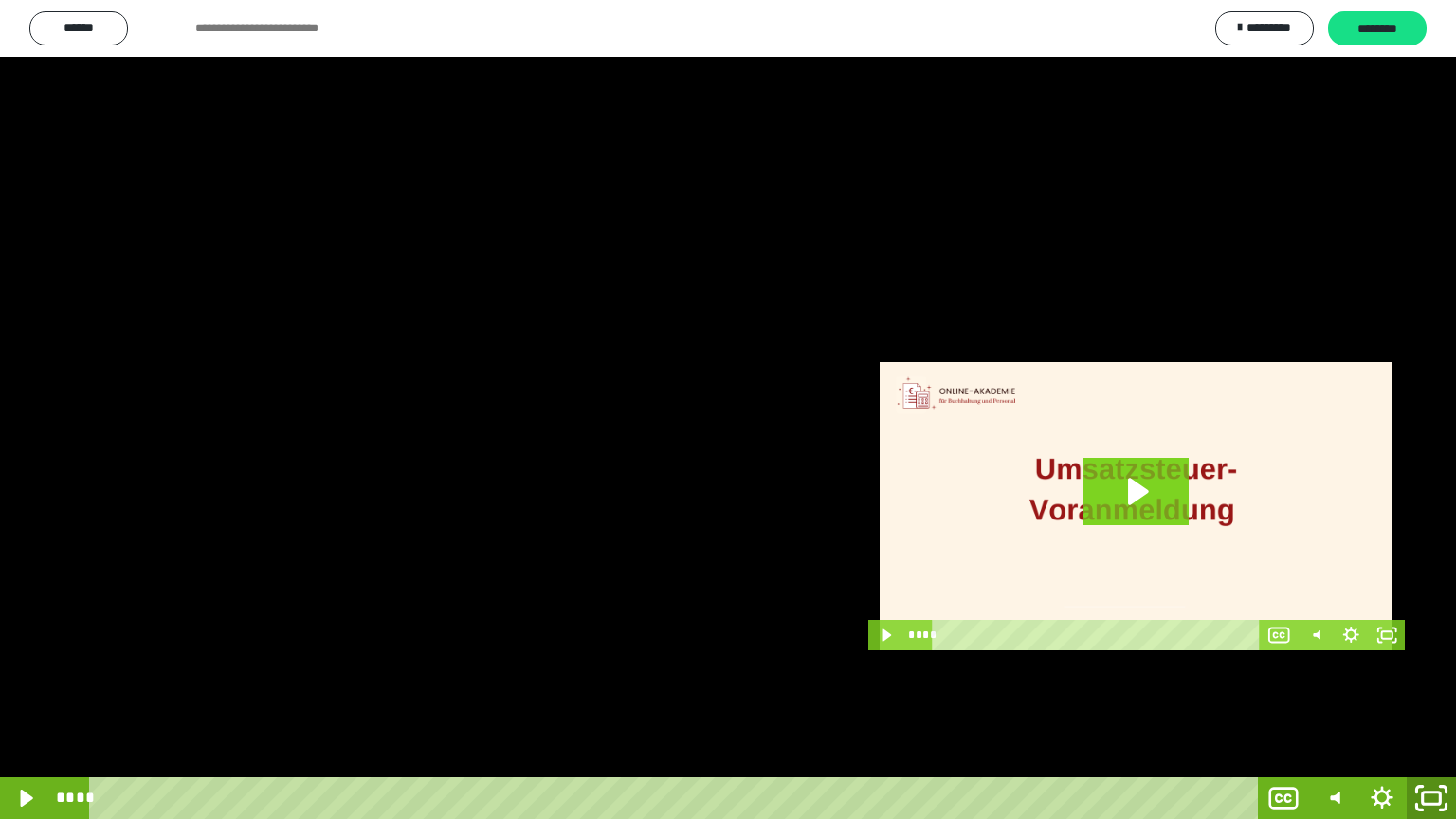 click 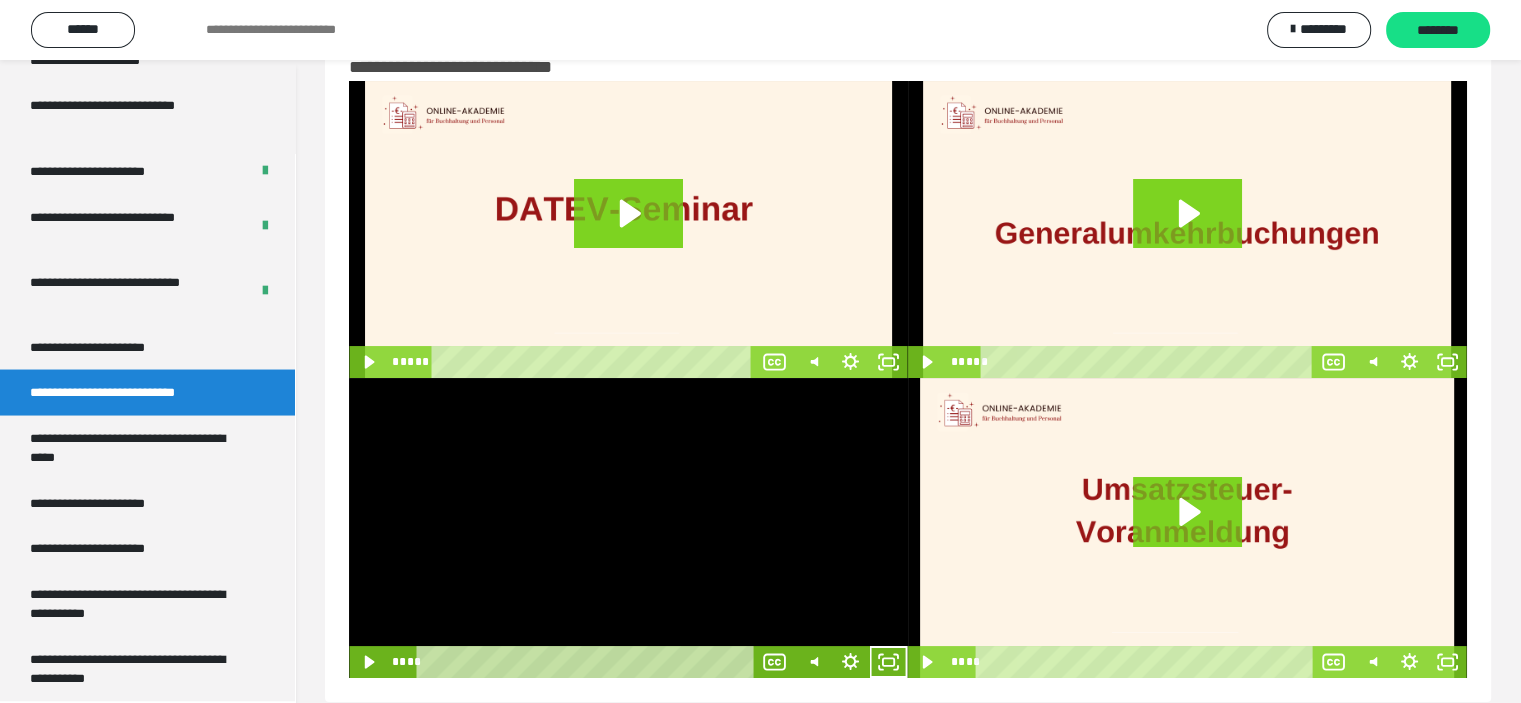 click at bounding box center [628, 528] 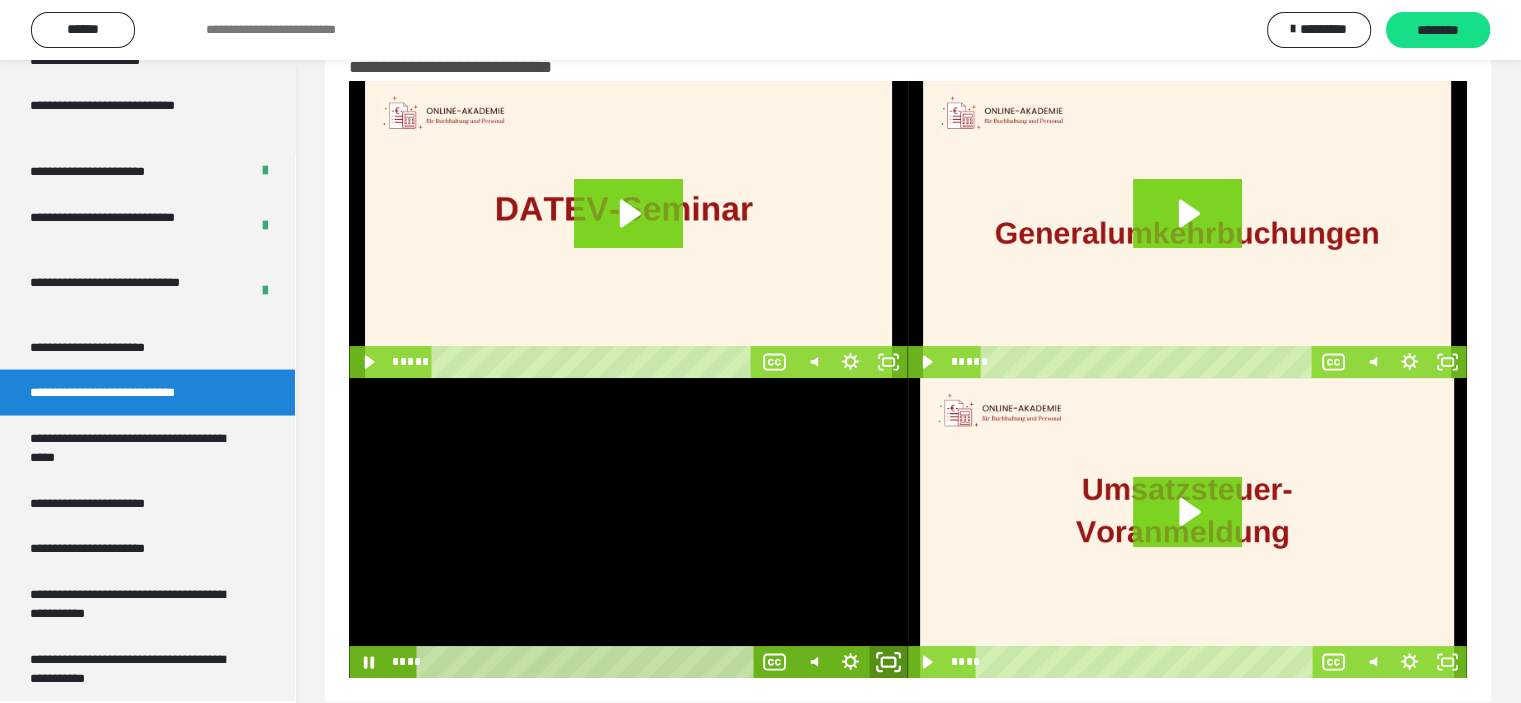 click 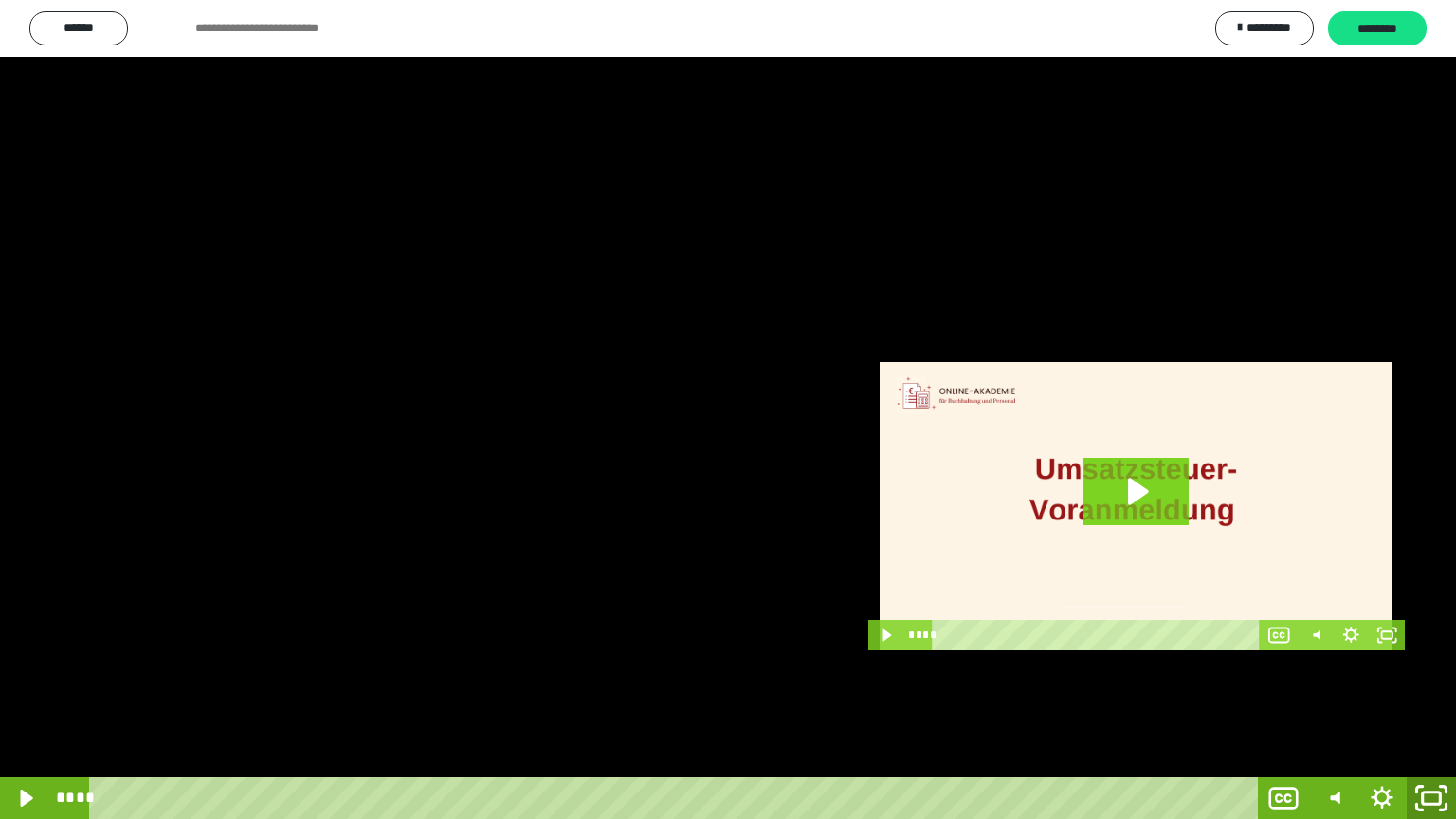 click 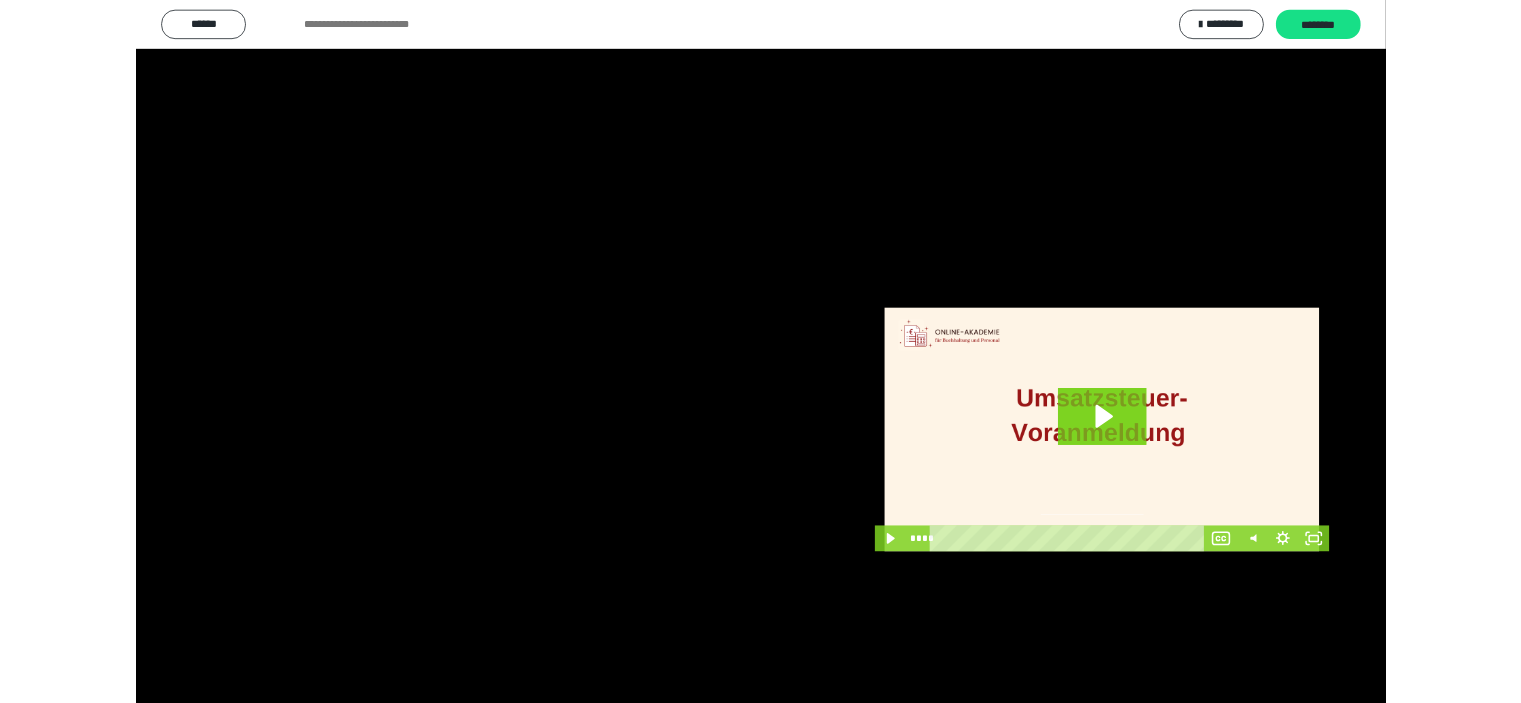 scroll, scrollTop: 3717, scrollLeft: 0, axis: vertical 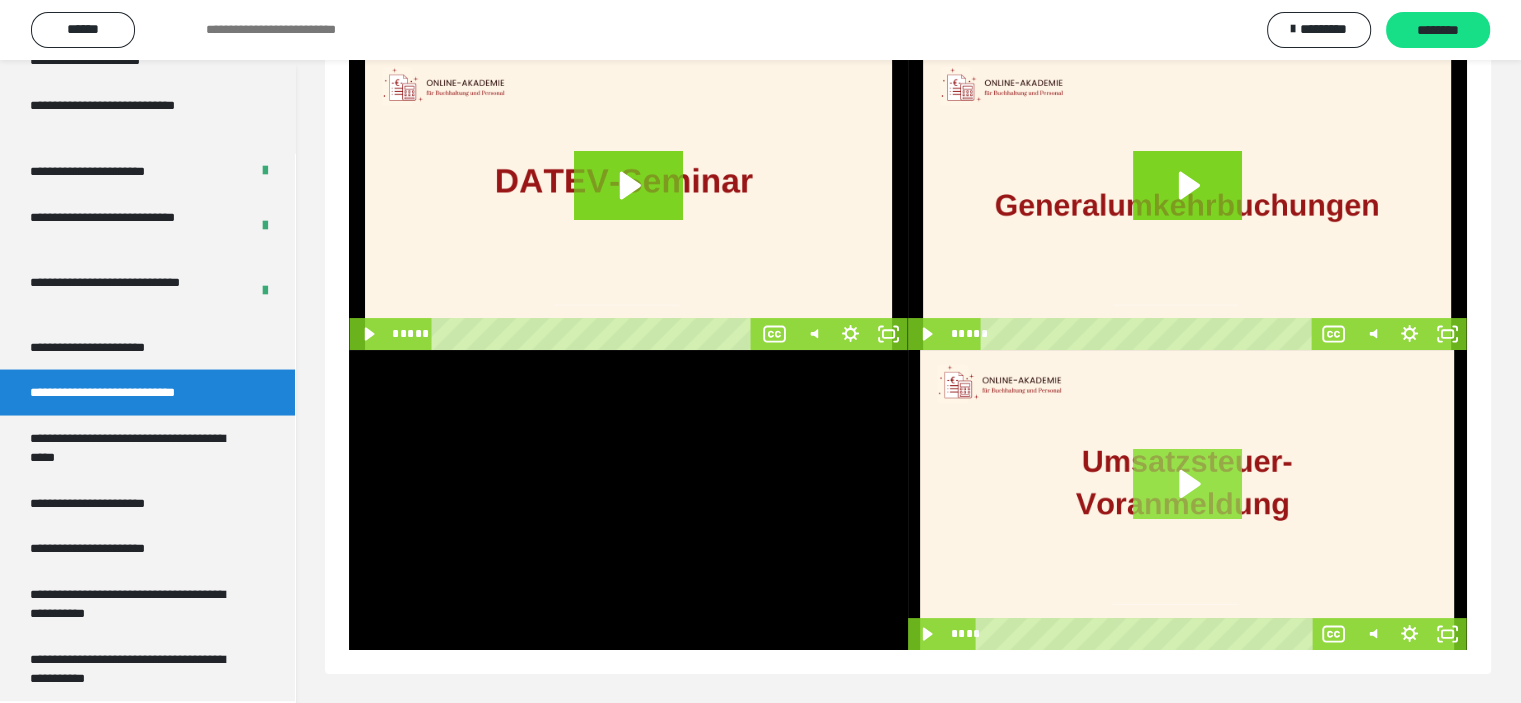 click 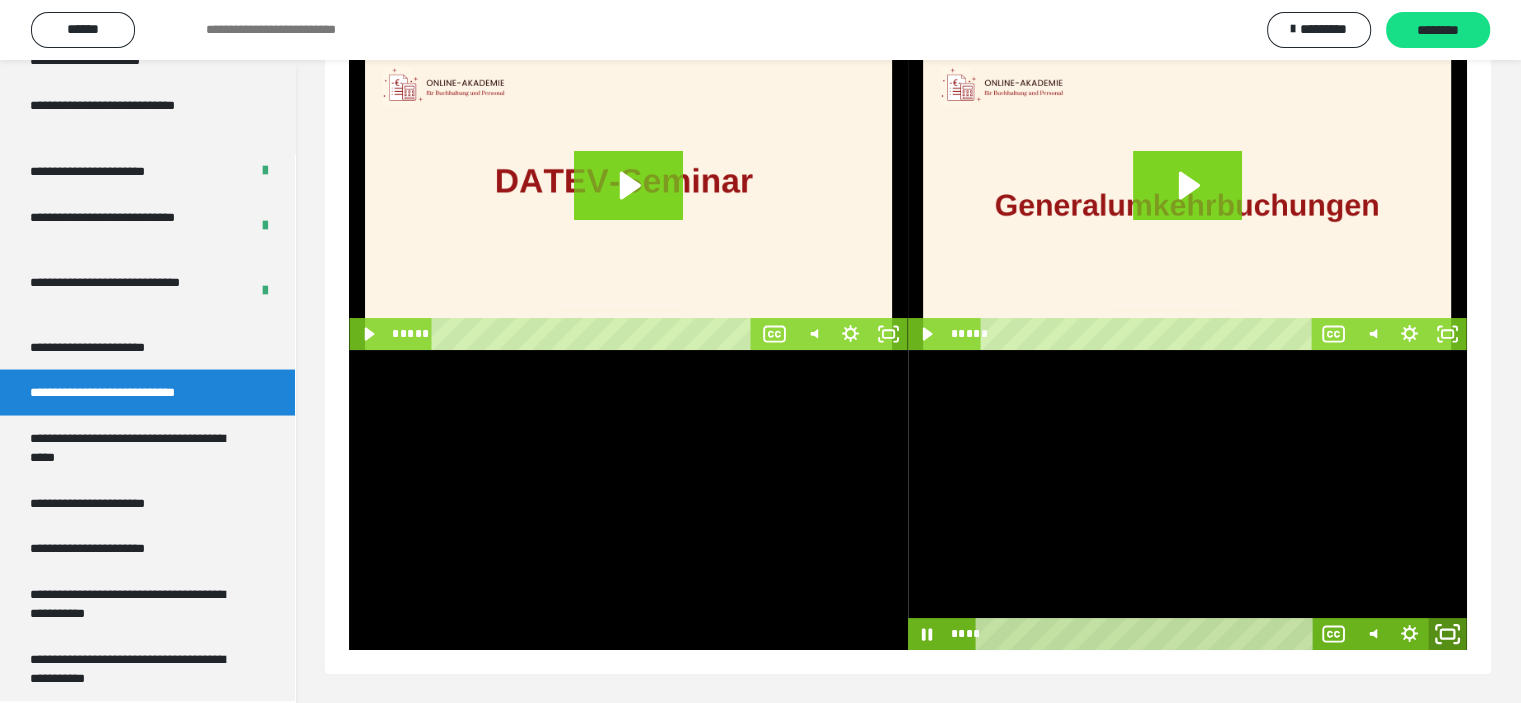 click 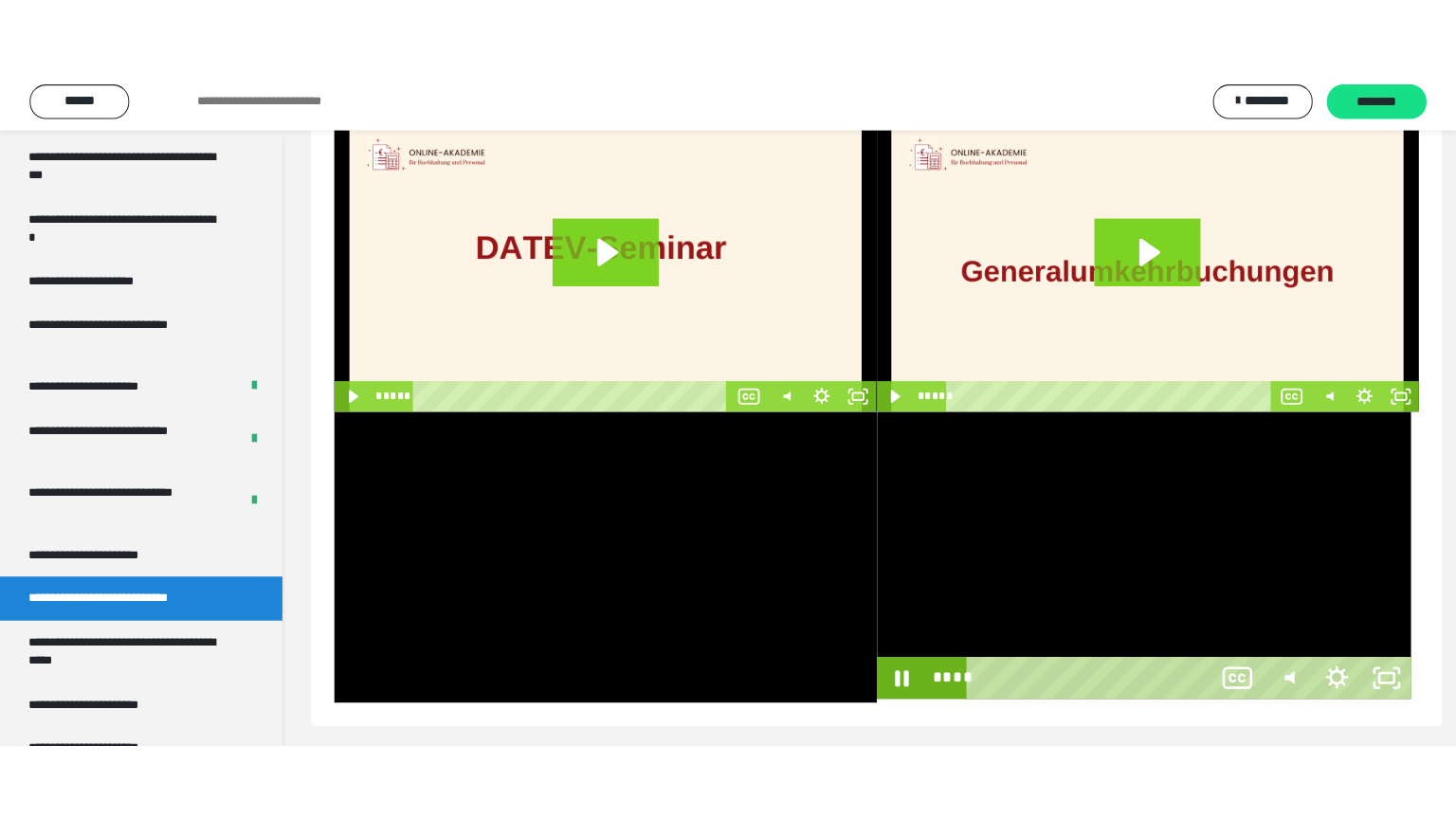 scroll, scrollTop: 57, scrollLeft: 0, axis: vertical 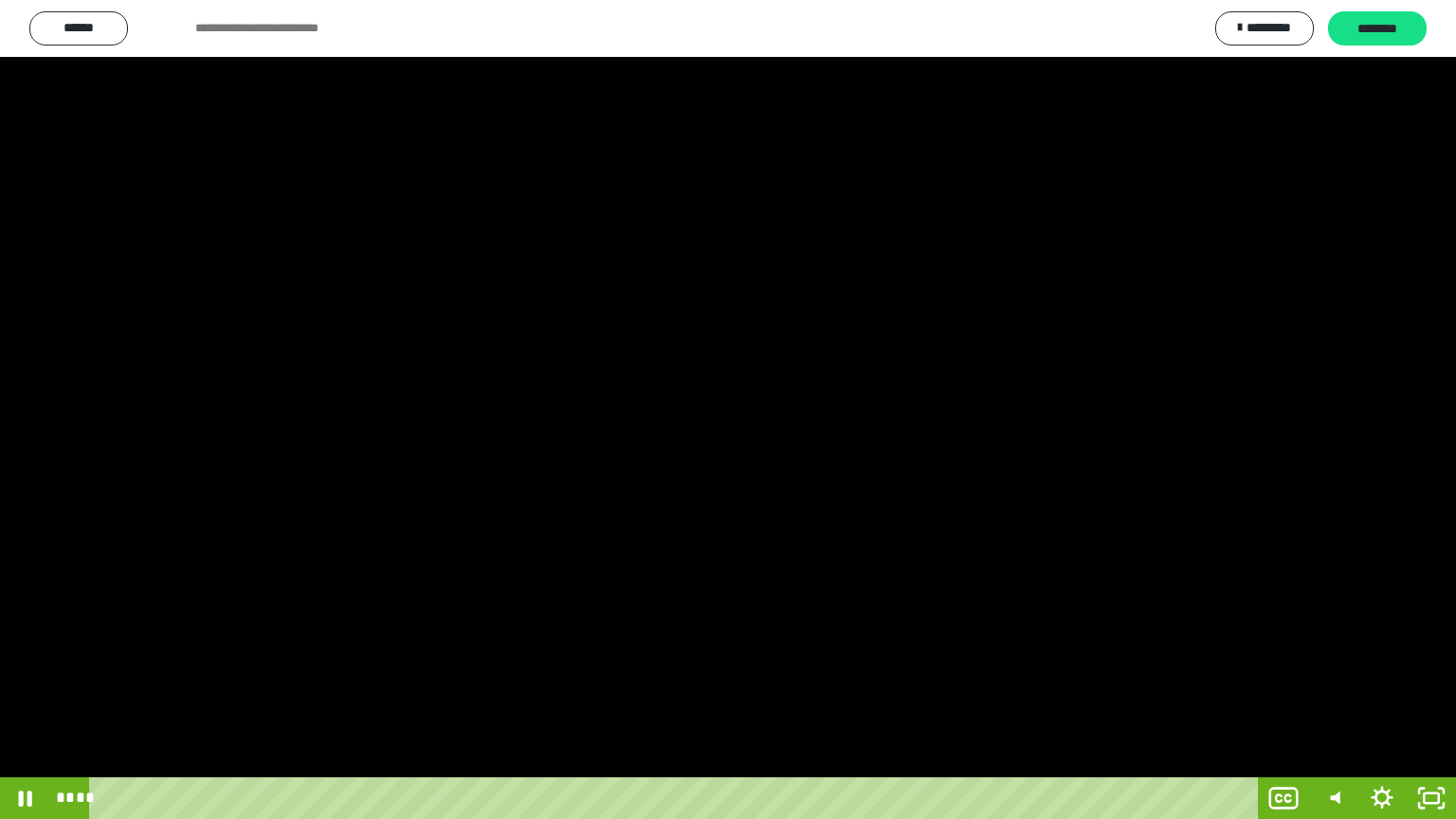 click at bounding box center (728, 410) 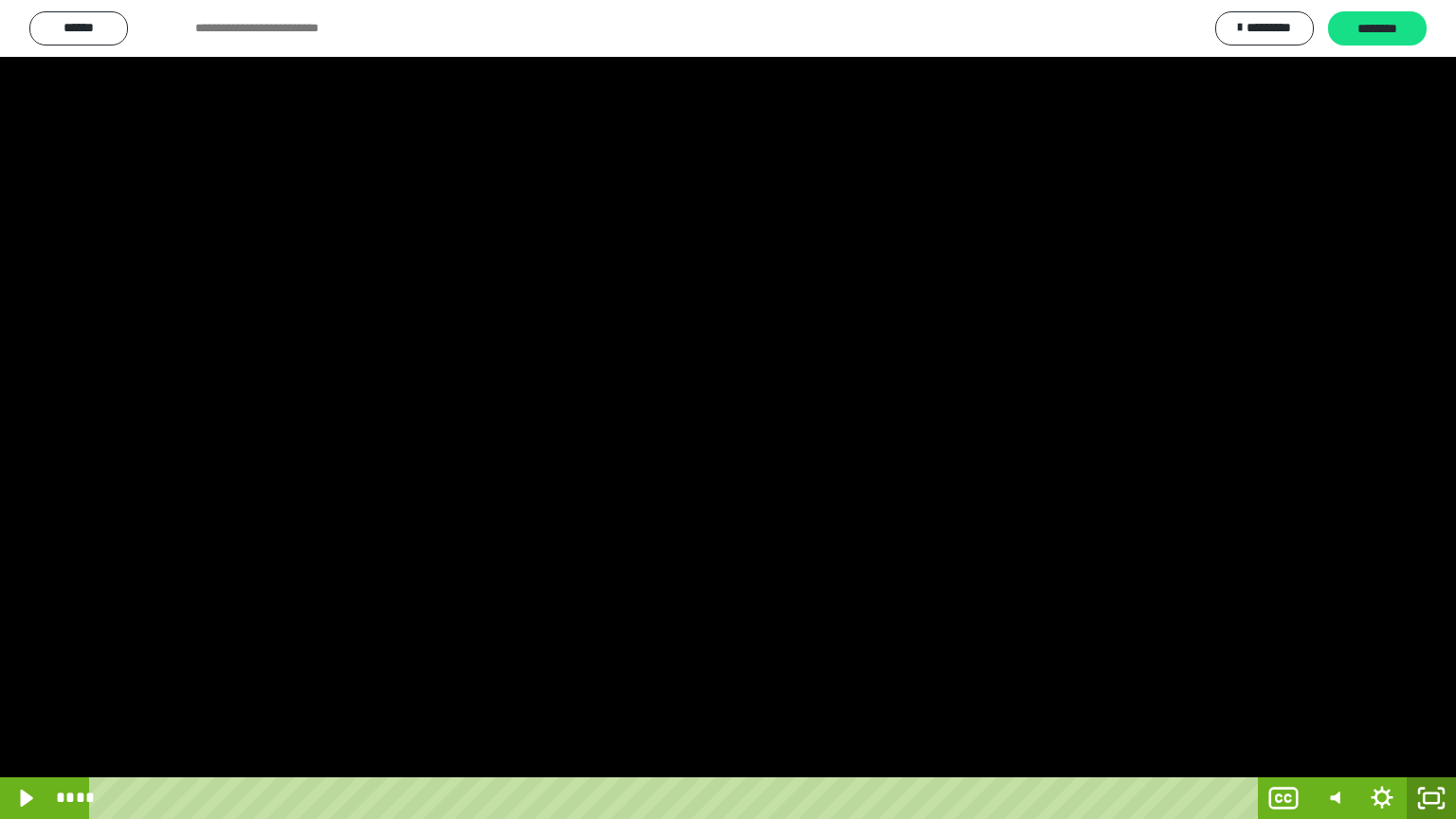 click 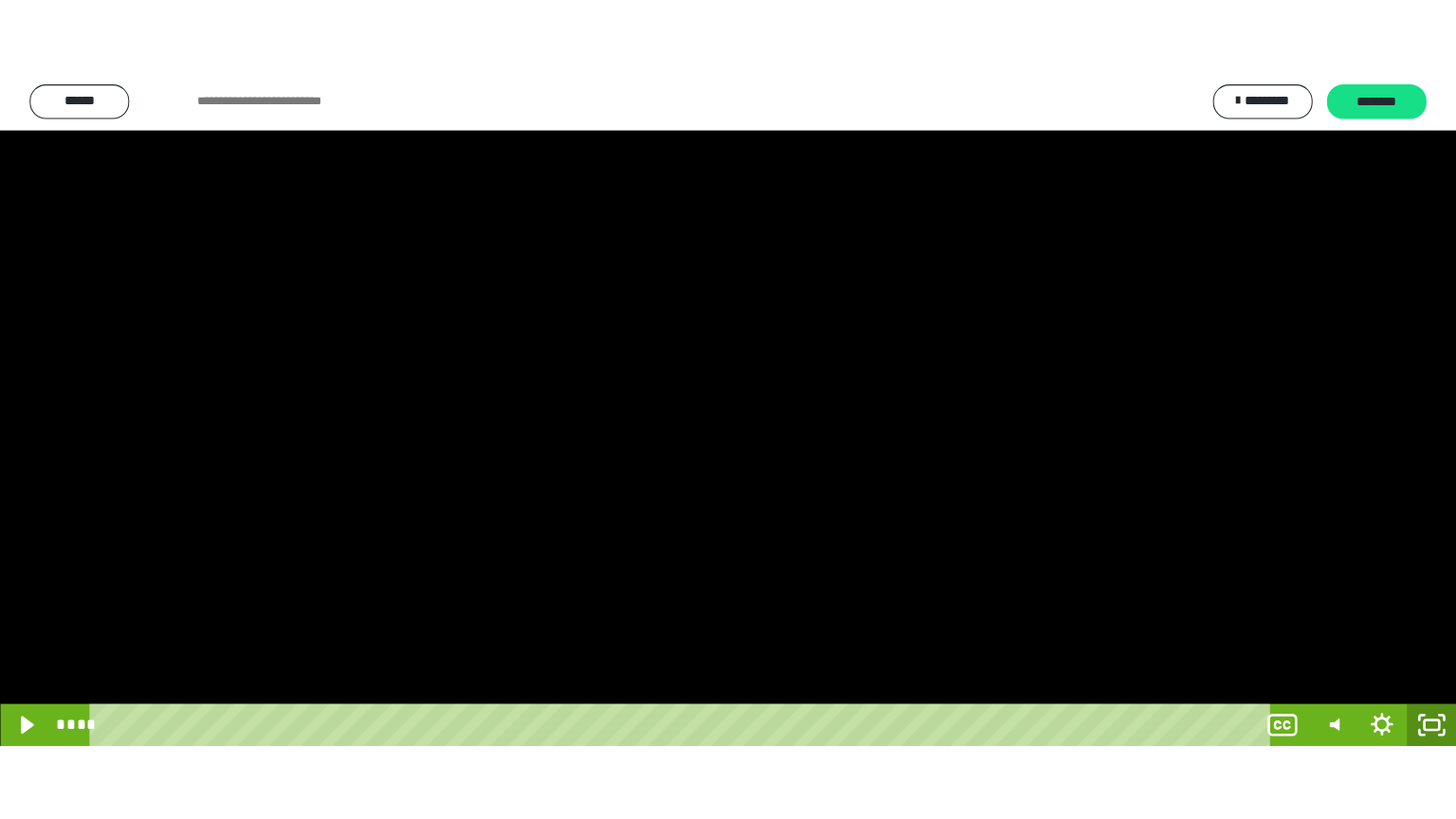 scroll, scrollTop: 3523, scrollLeft: 0, axis: vertical 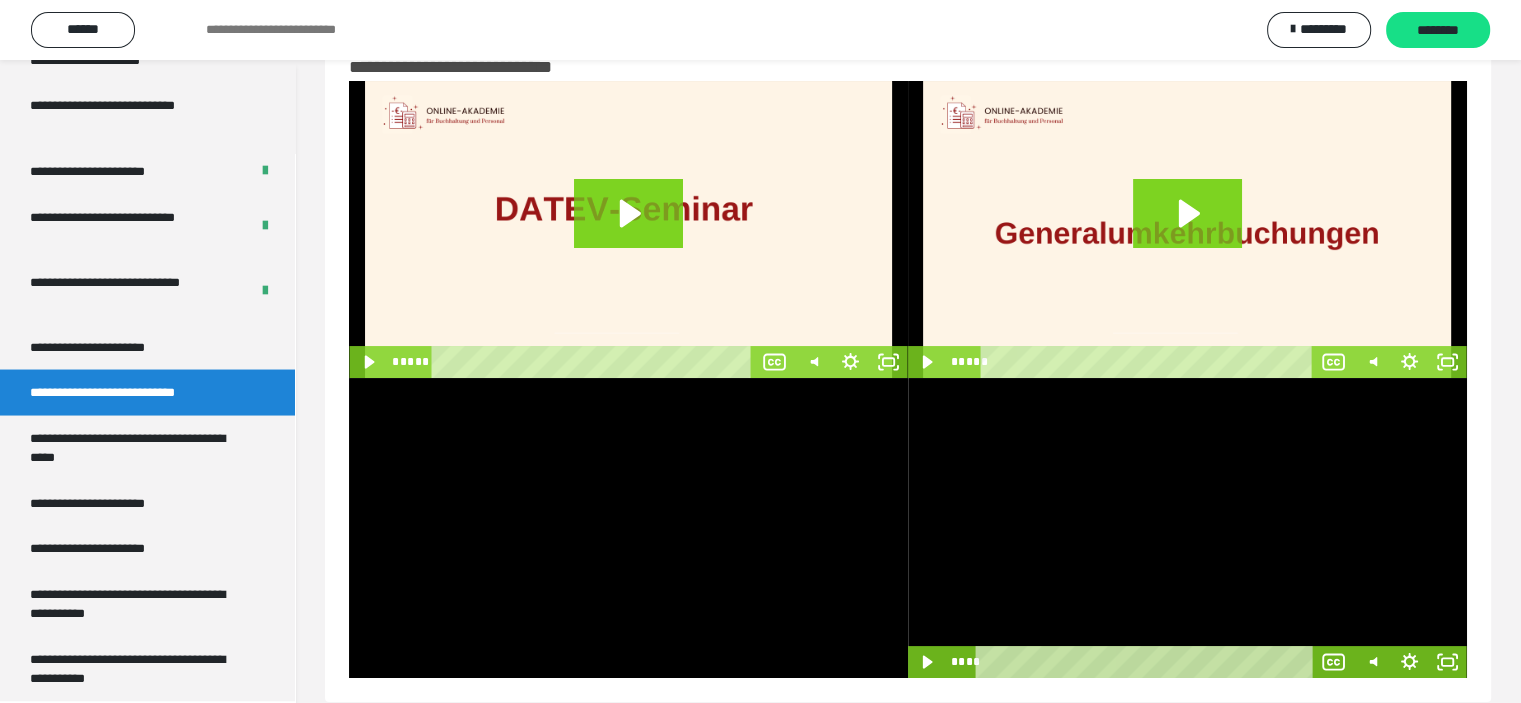 click at bounding box center (1187, 528) 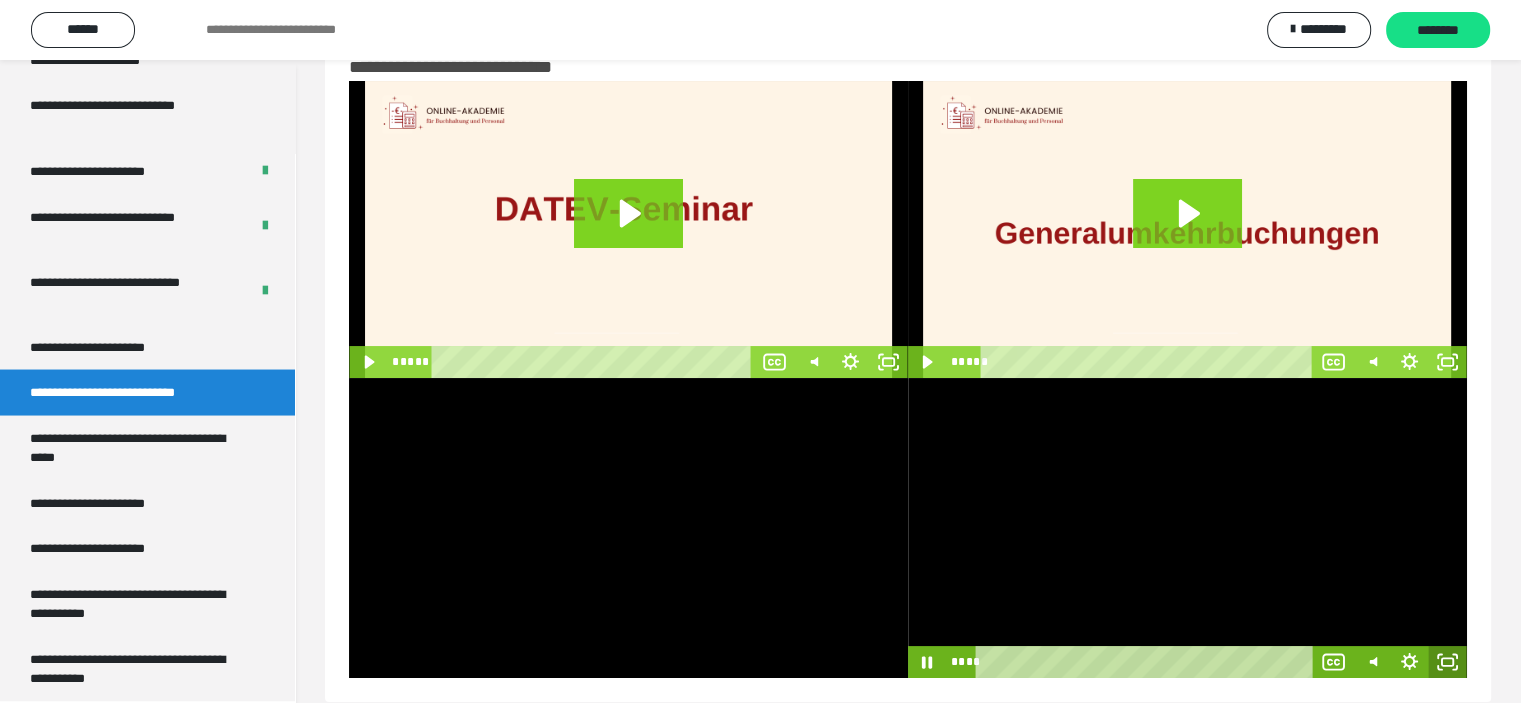 click 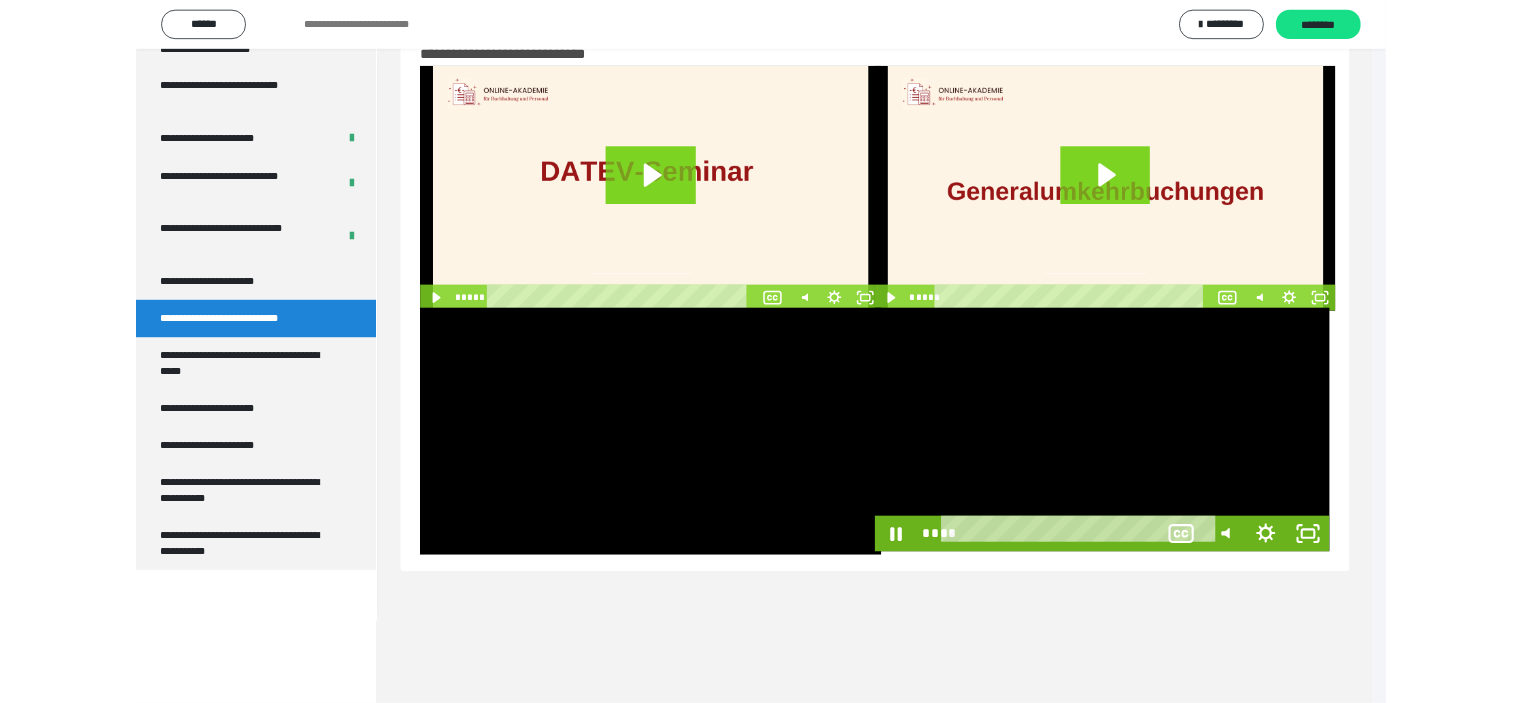 scroll, scrollTop: 3556, scrollLeft: 0, axis: vertical 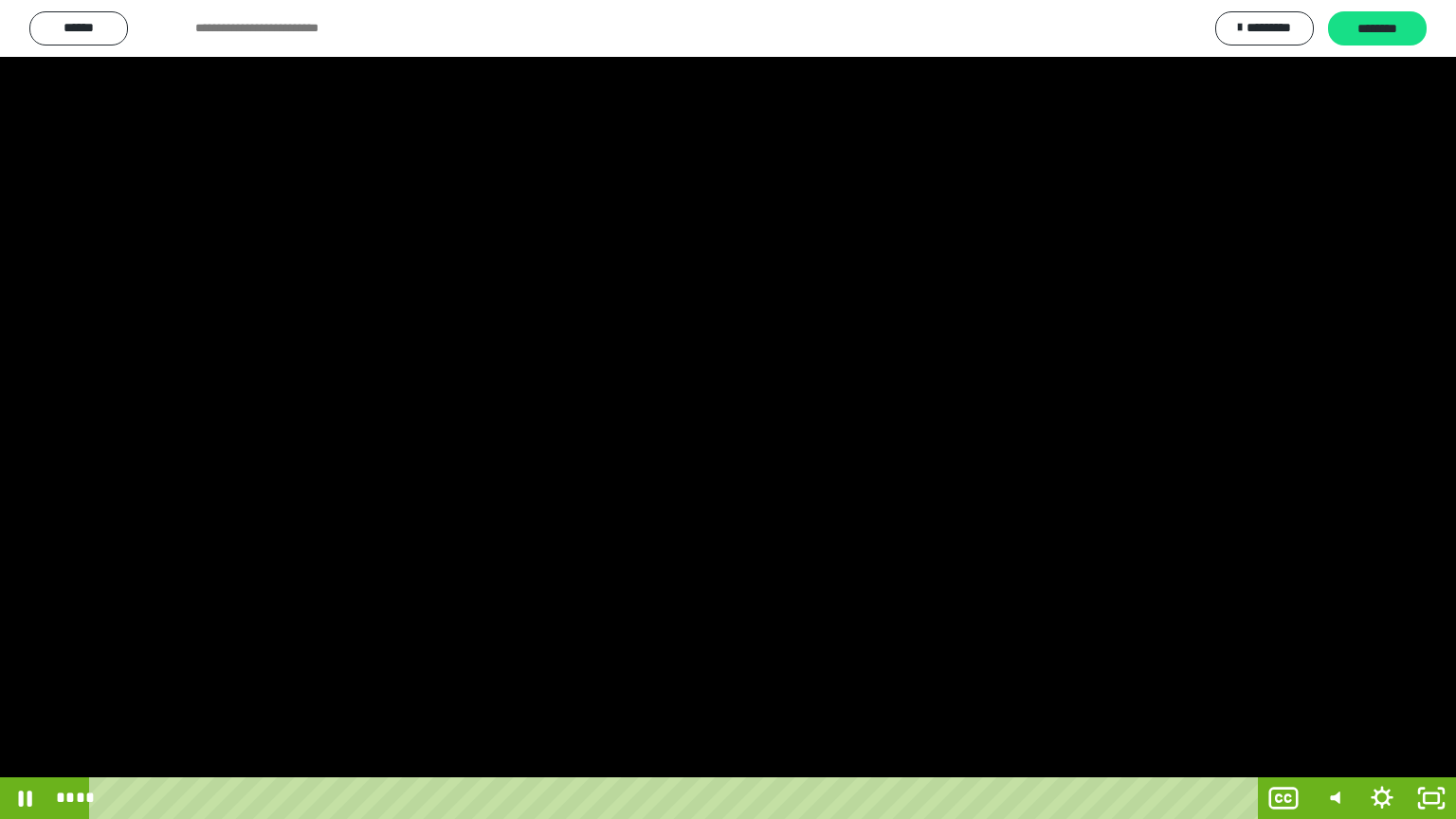 click at bounding box center [728, 410] 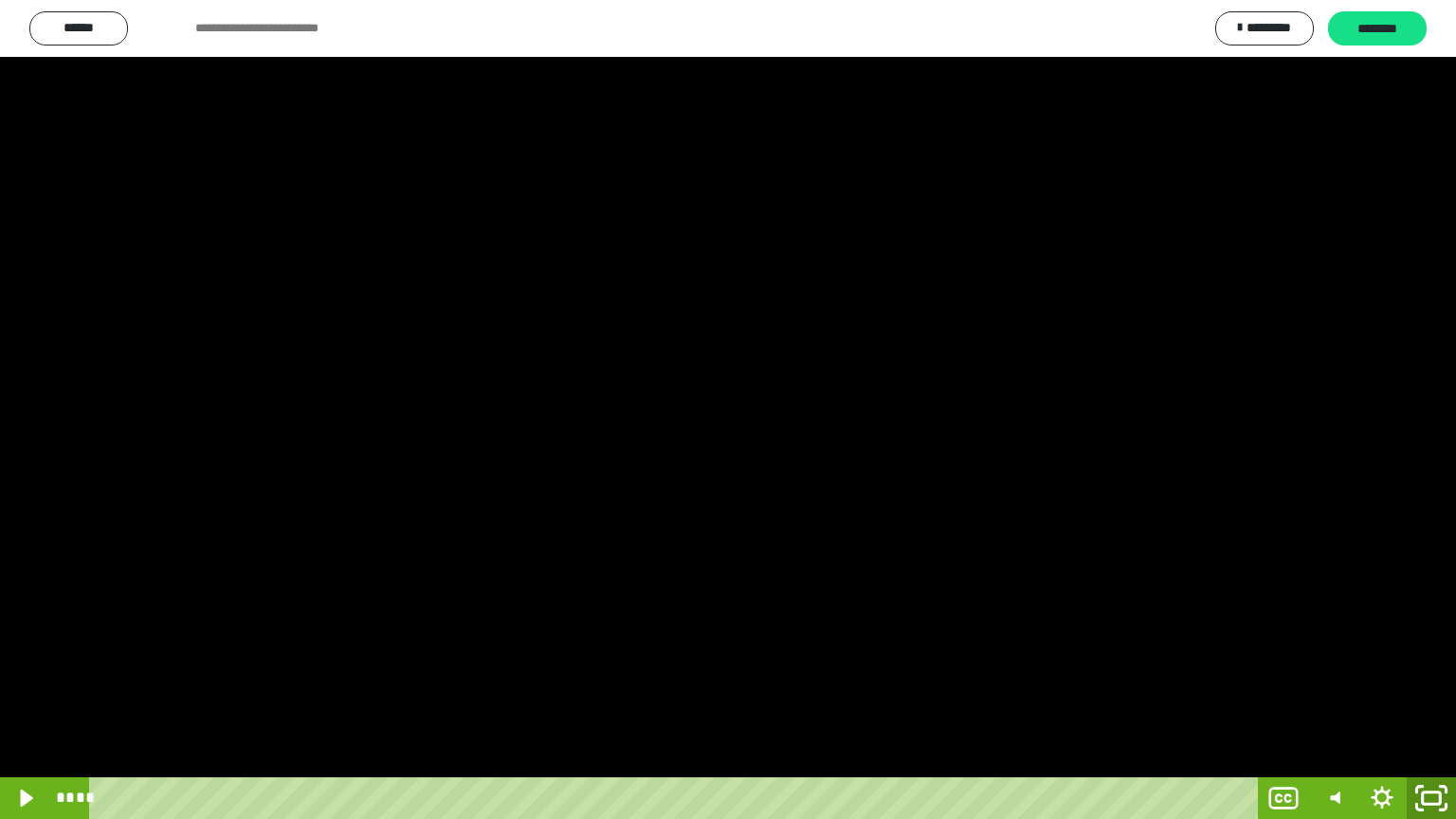 click 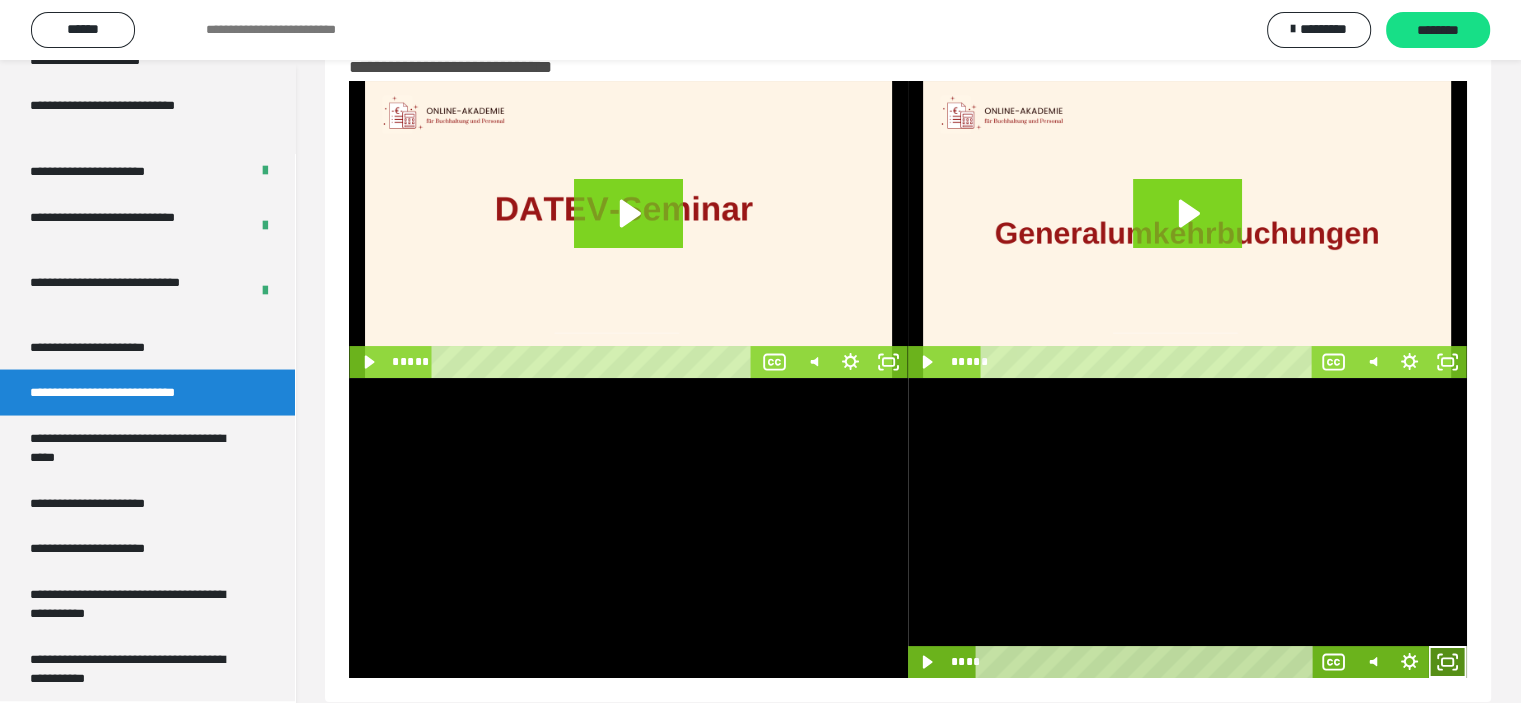 click 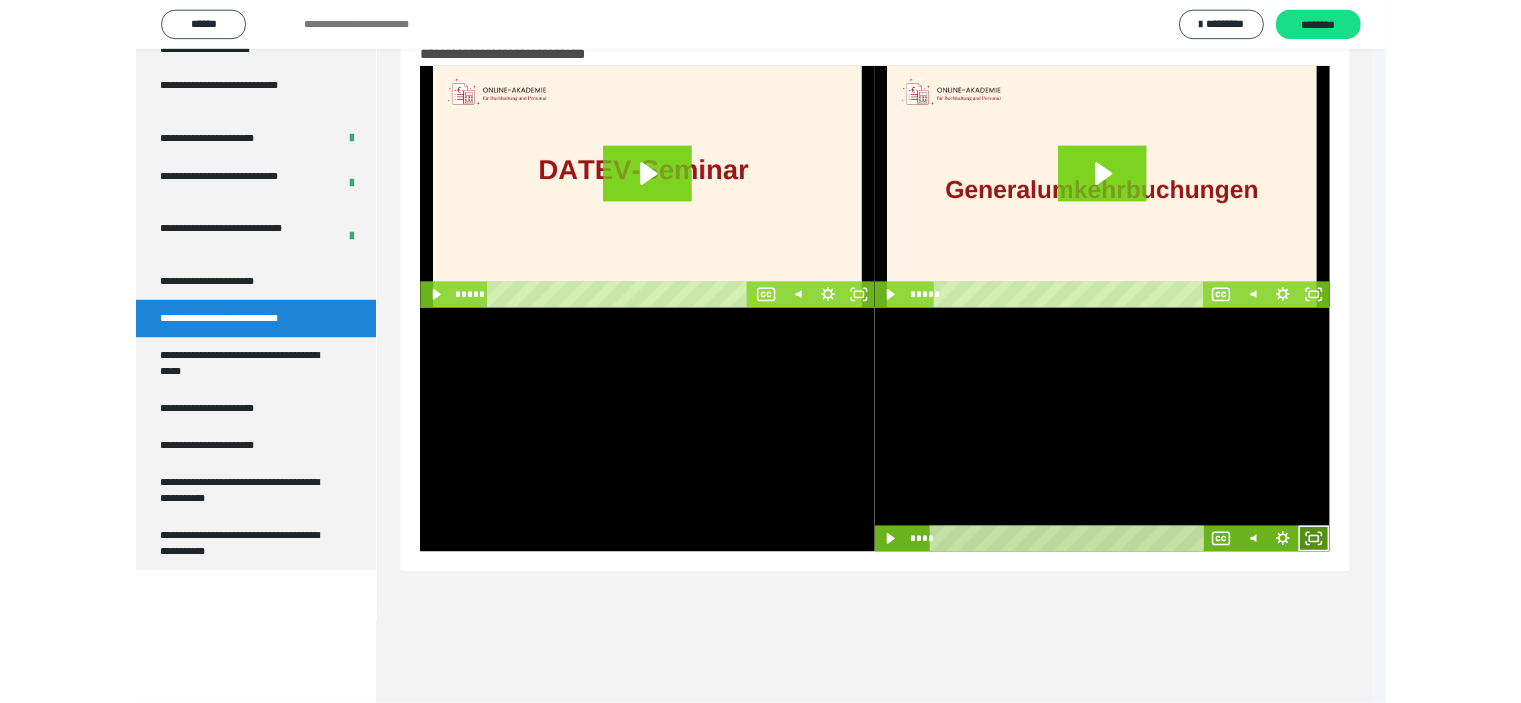 scroll, scrollTop: 3556, scrollLeft: 0, axis: vertical 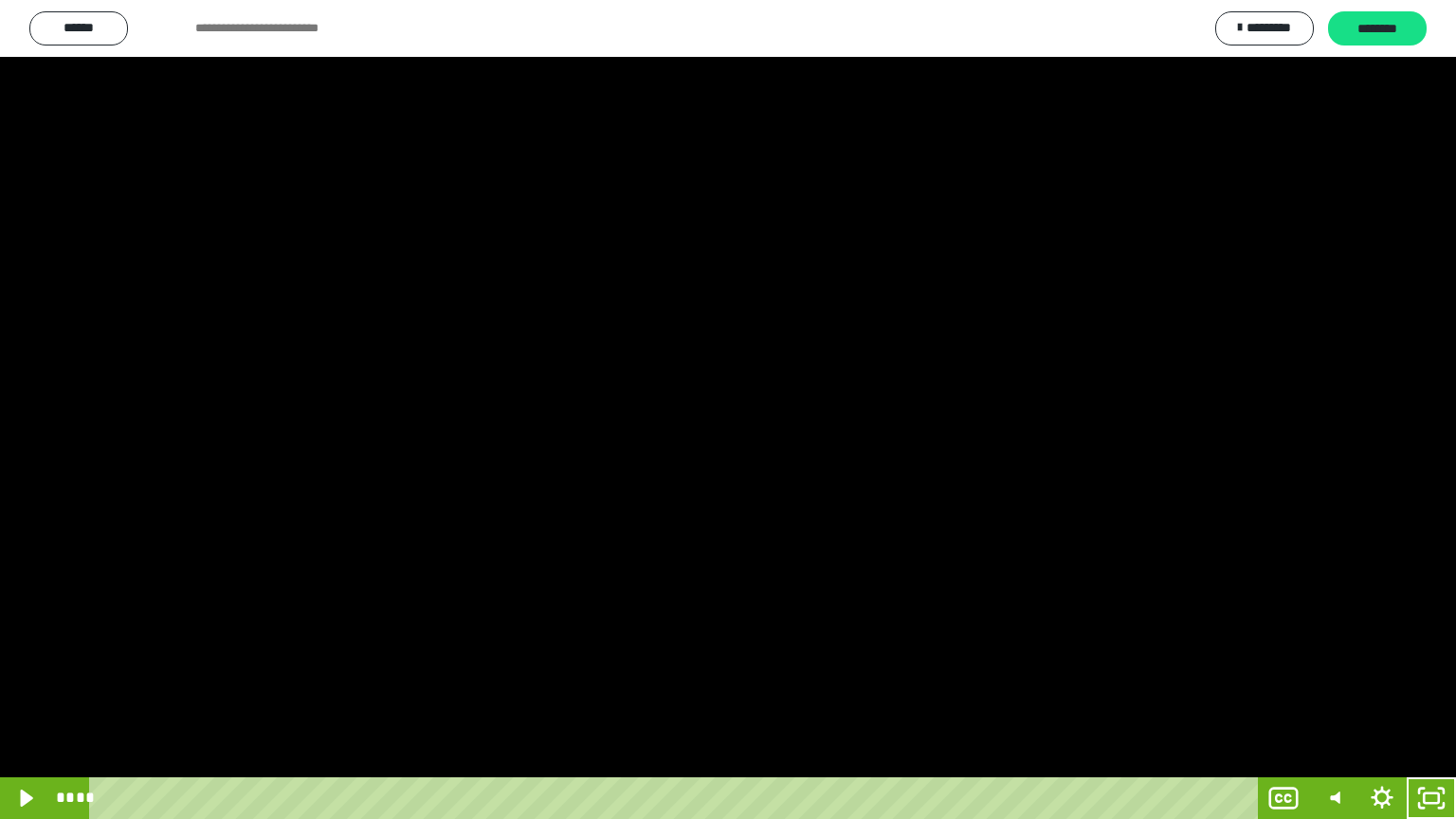 click at bounding box center (728, 410) 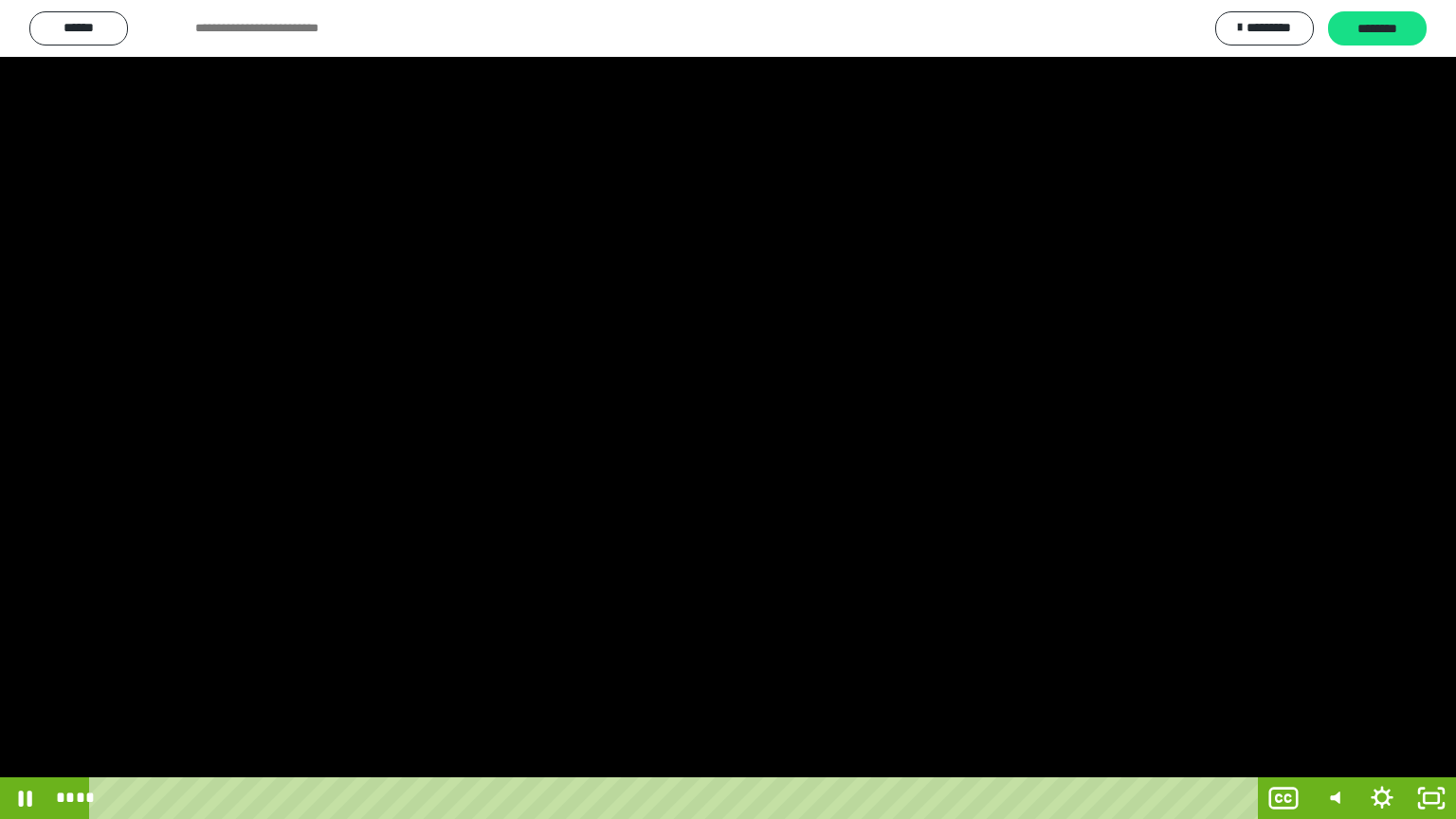 click at bounding box center [728, 410] 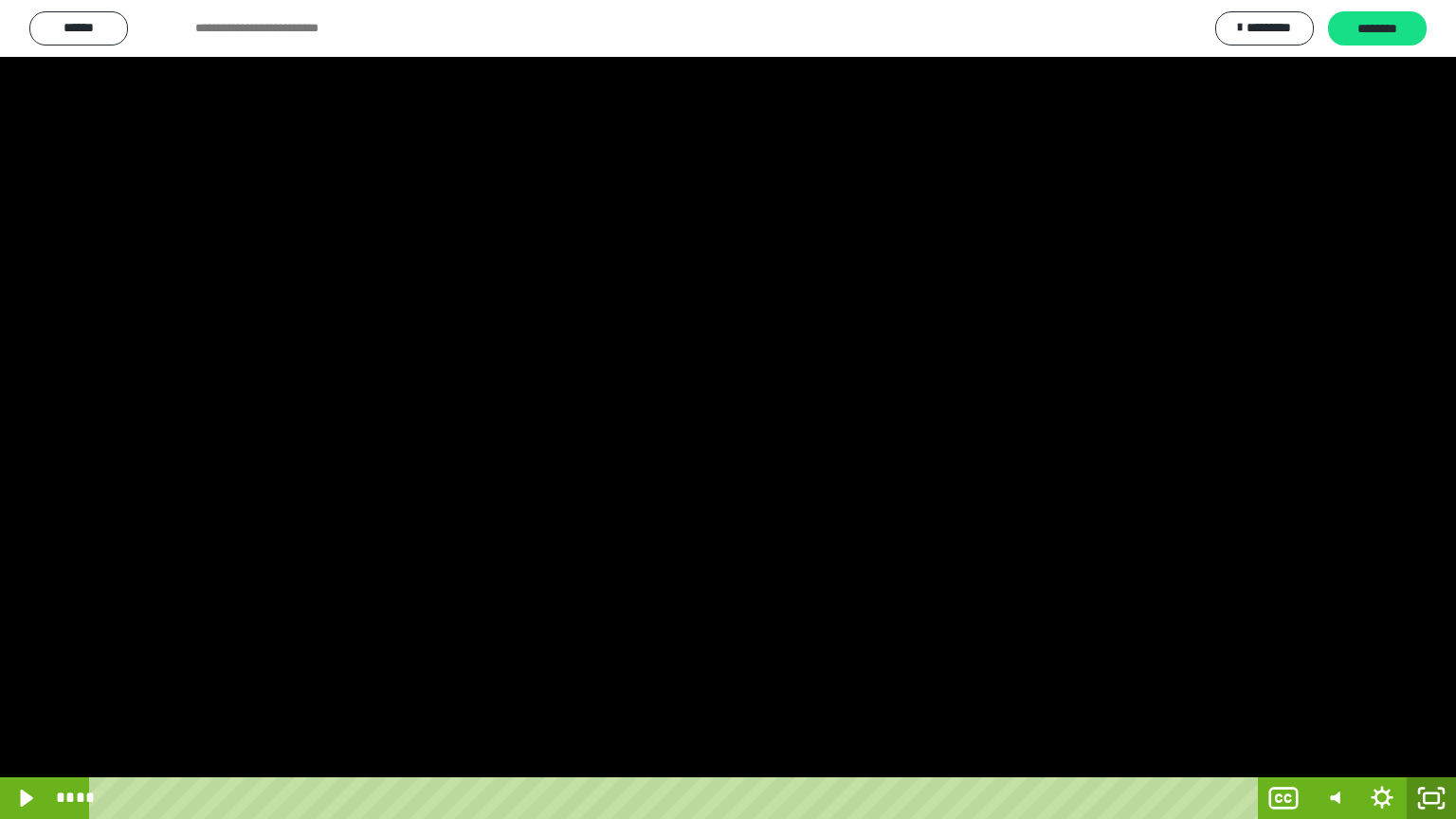 click 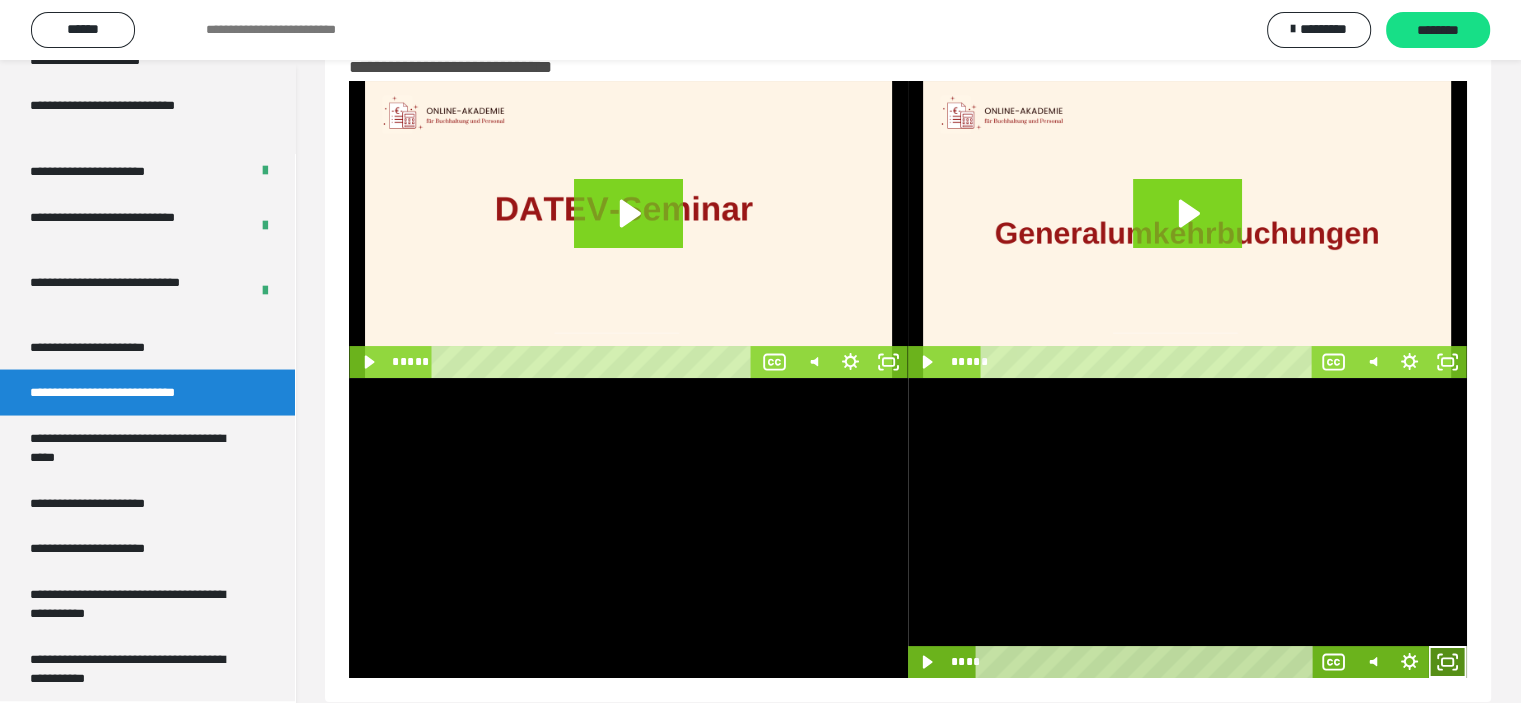 click 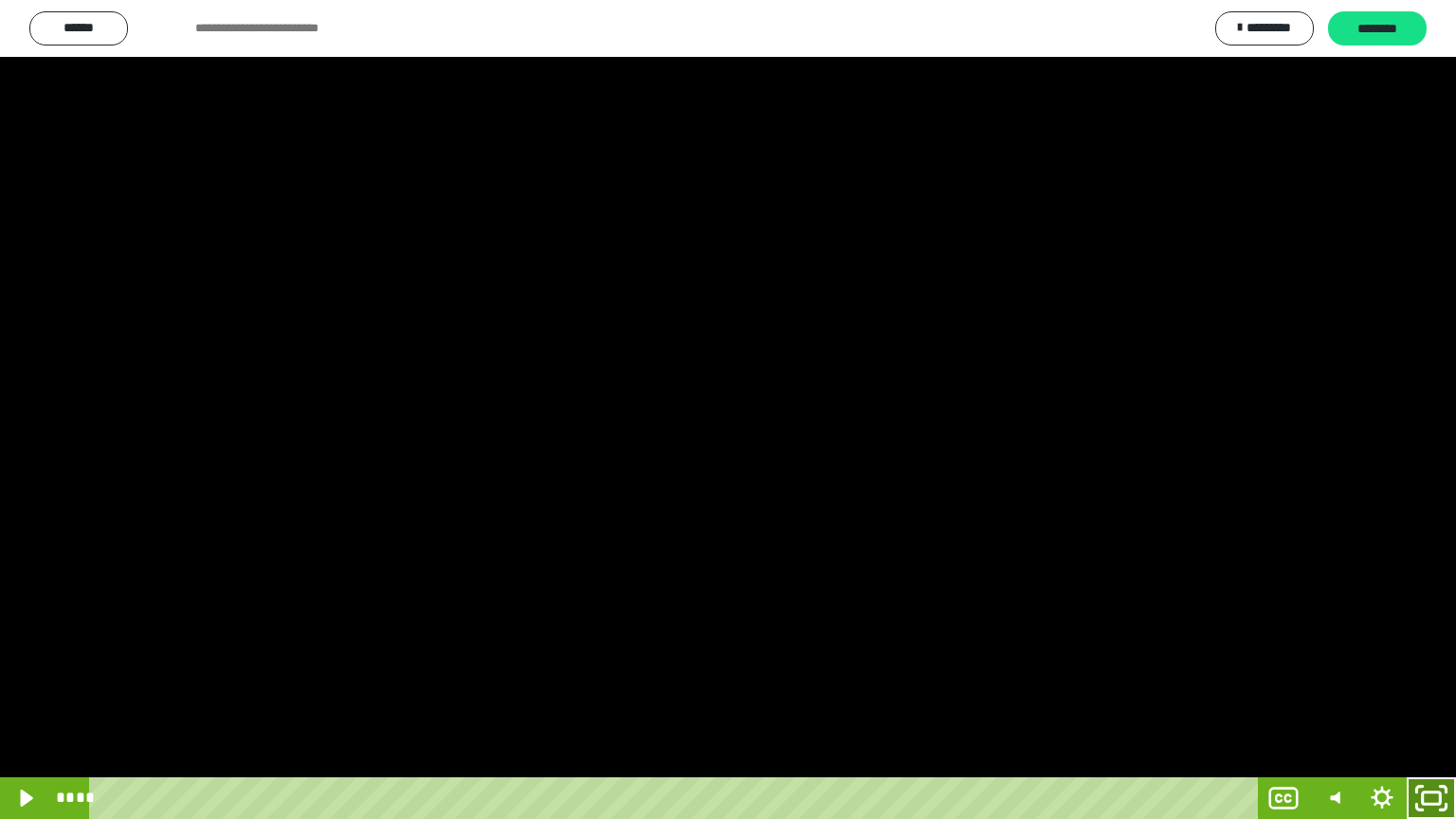 click 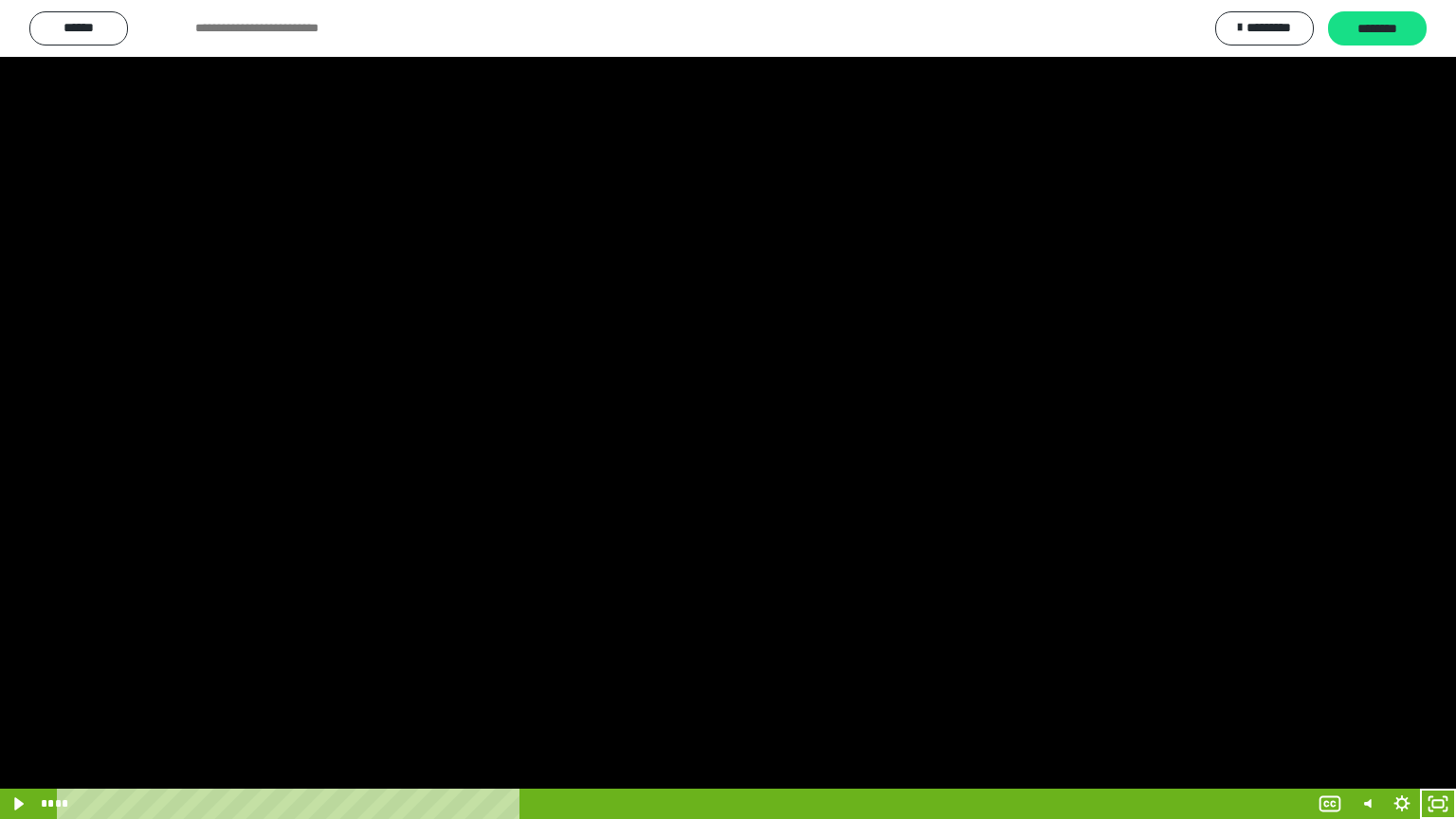 scroll, scrollTop: 3523, scrollLeft: 0, axis: vertical 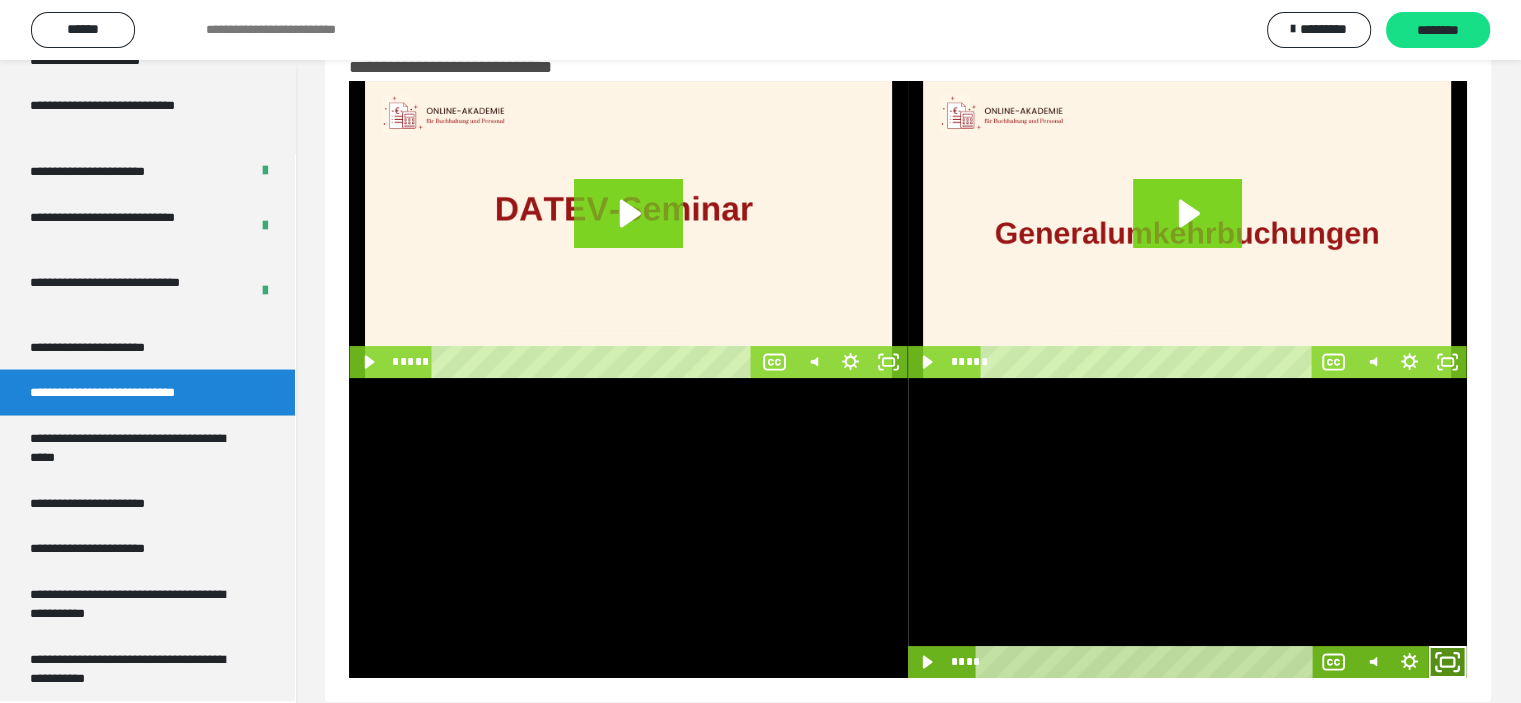 click 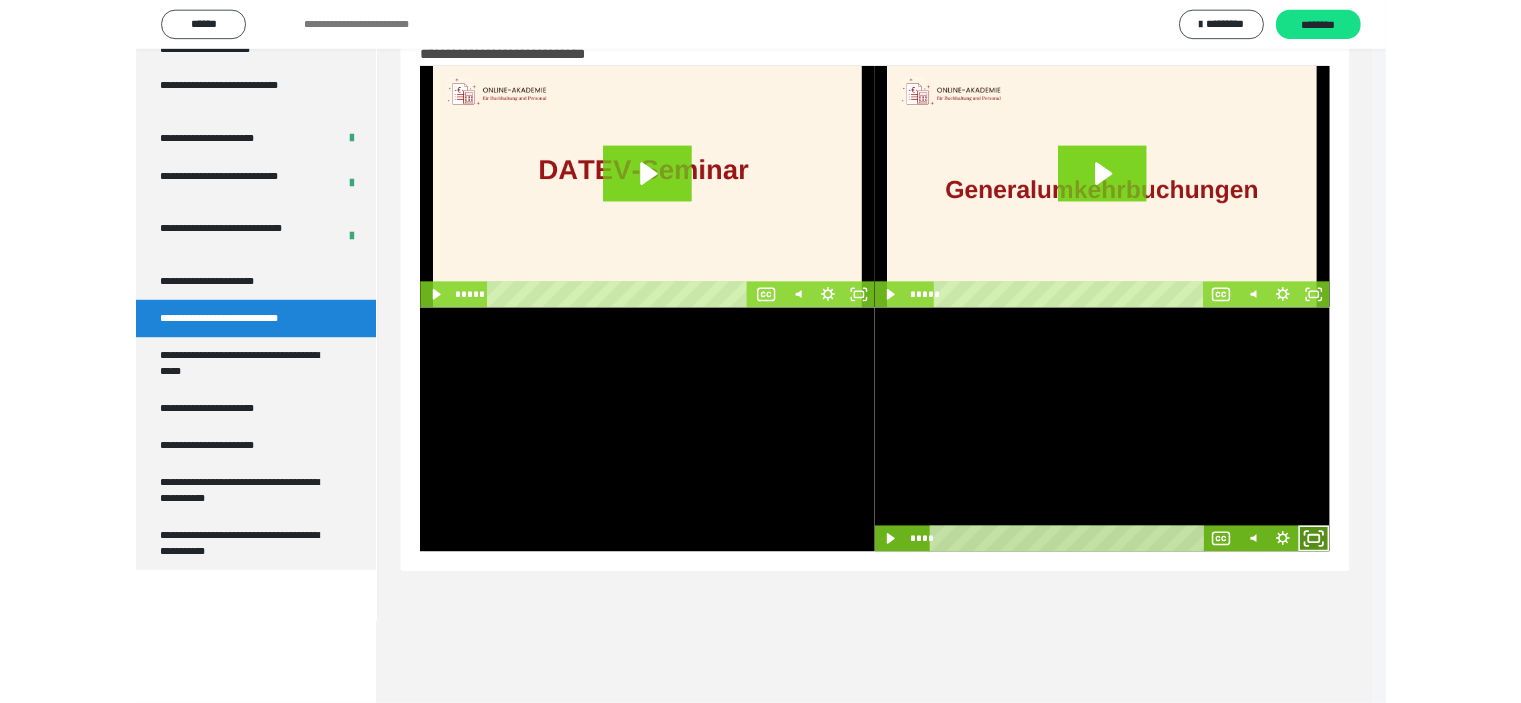 scroll, scrollTop: 3556, scrollLeft: 0, axis: vertical 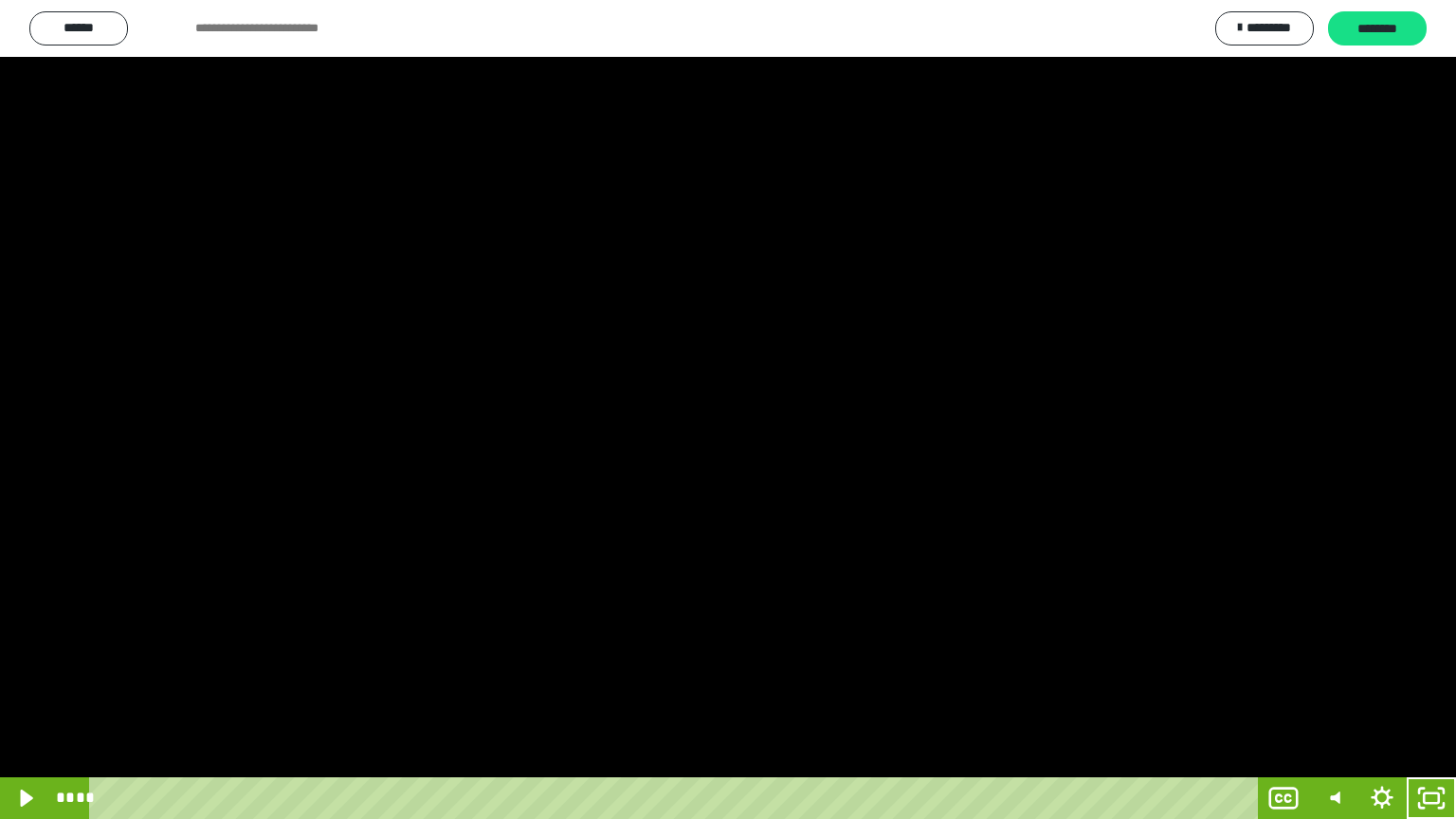 click at bounding box center [728, 410] 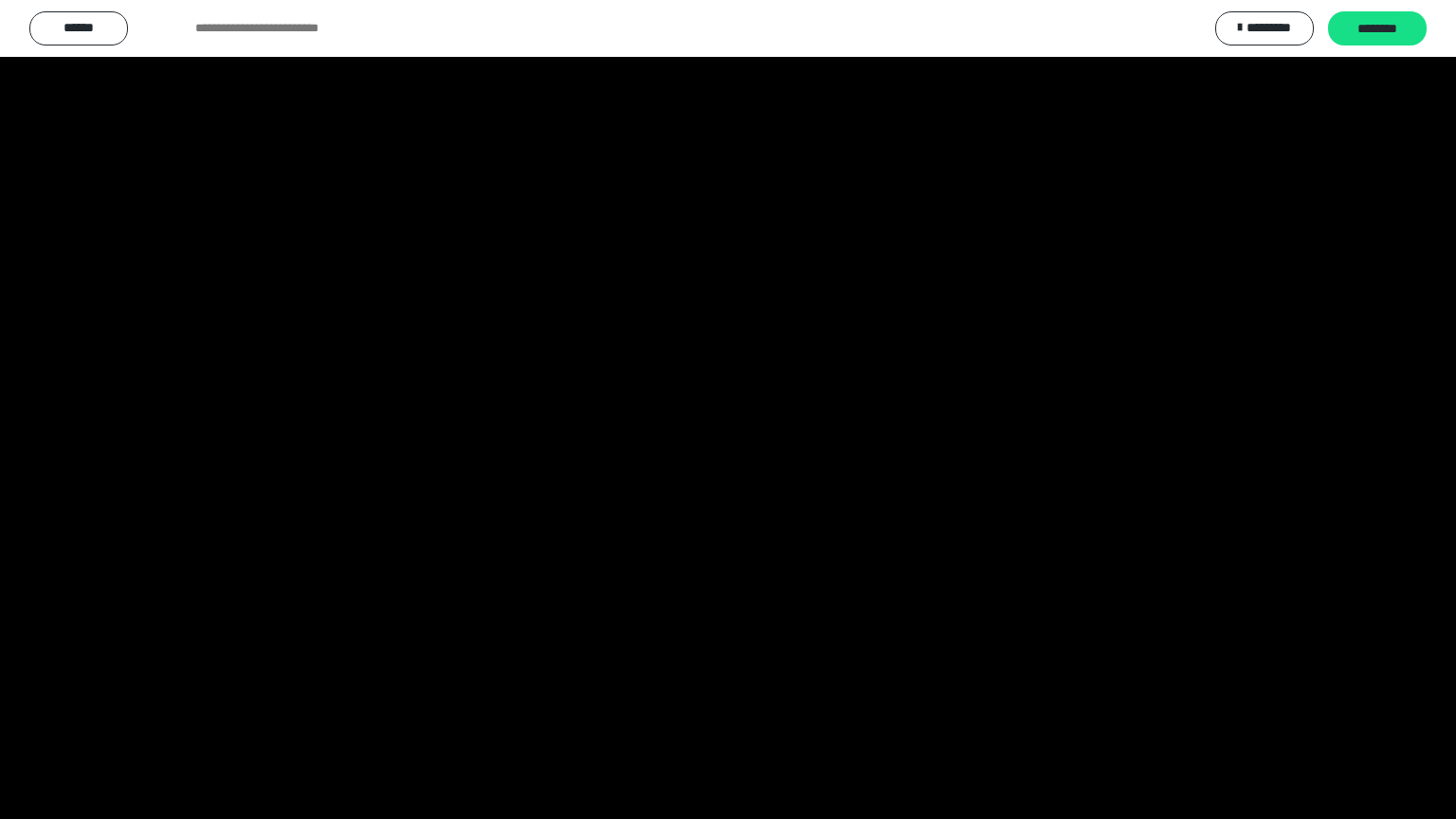 click at bounding box center [728, 410] 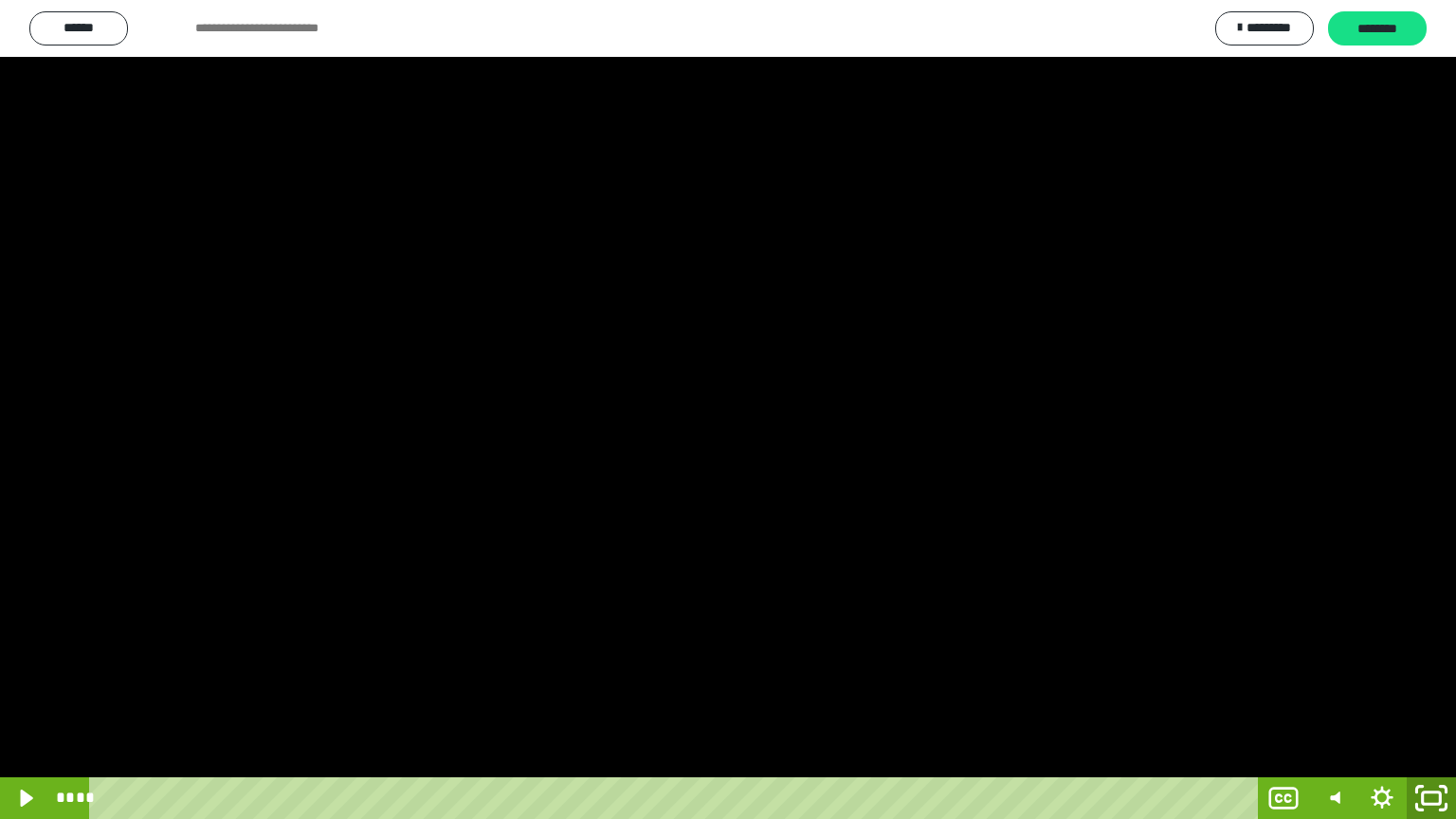 click 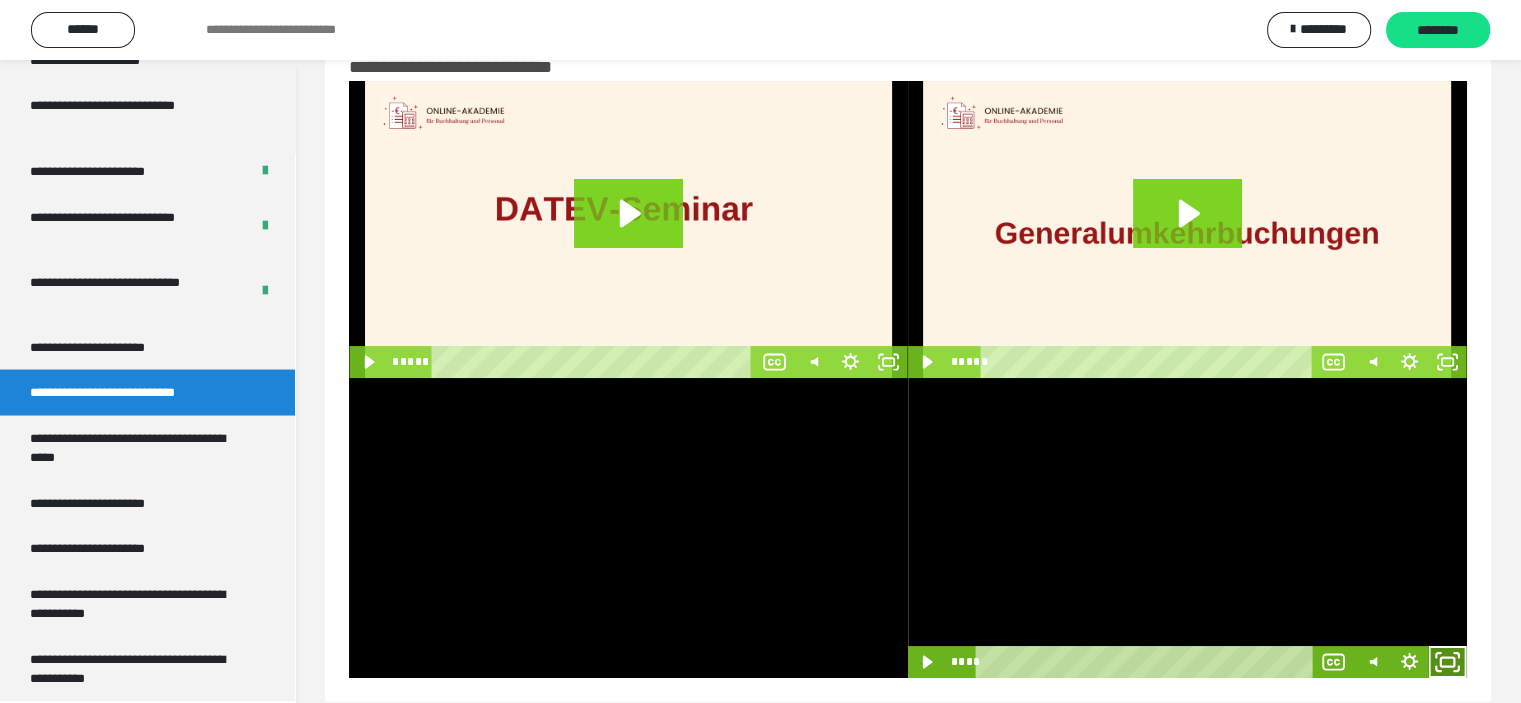 click 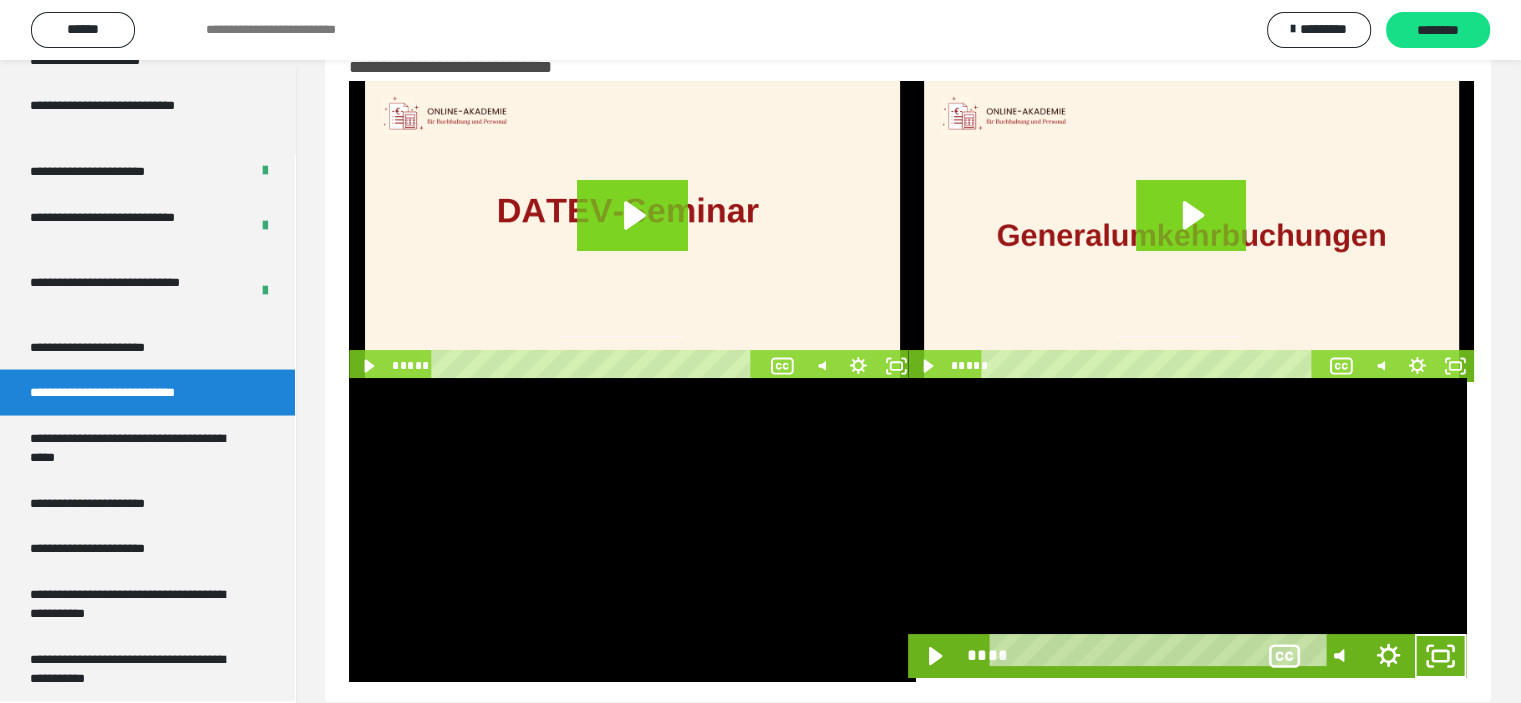 scroll, scrollTop: 3556, scrollLeft: 0, axis: vertical 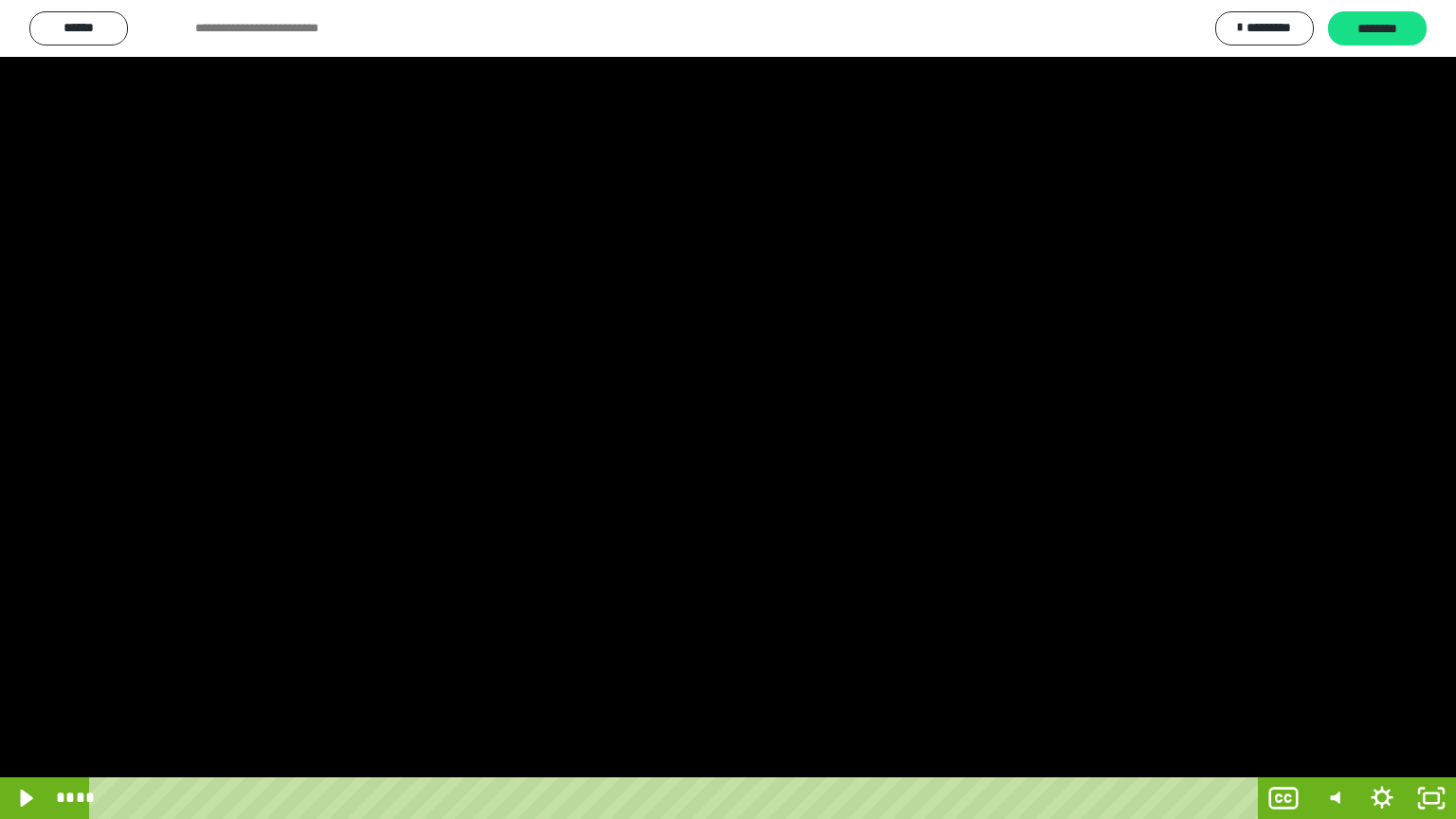 click at bounding box center (728, 410) 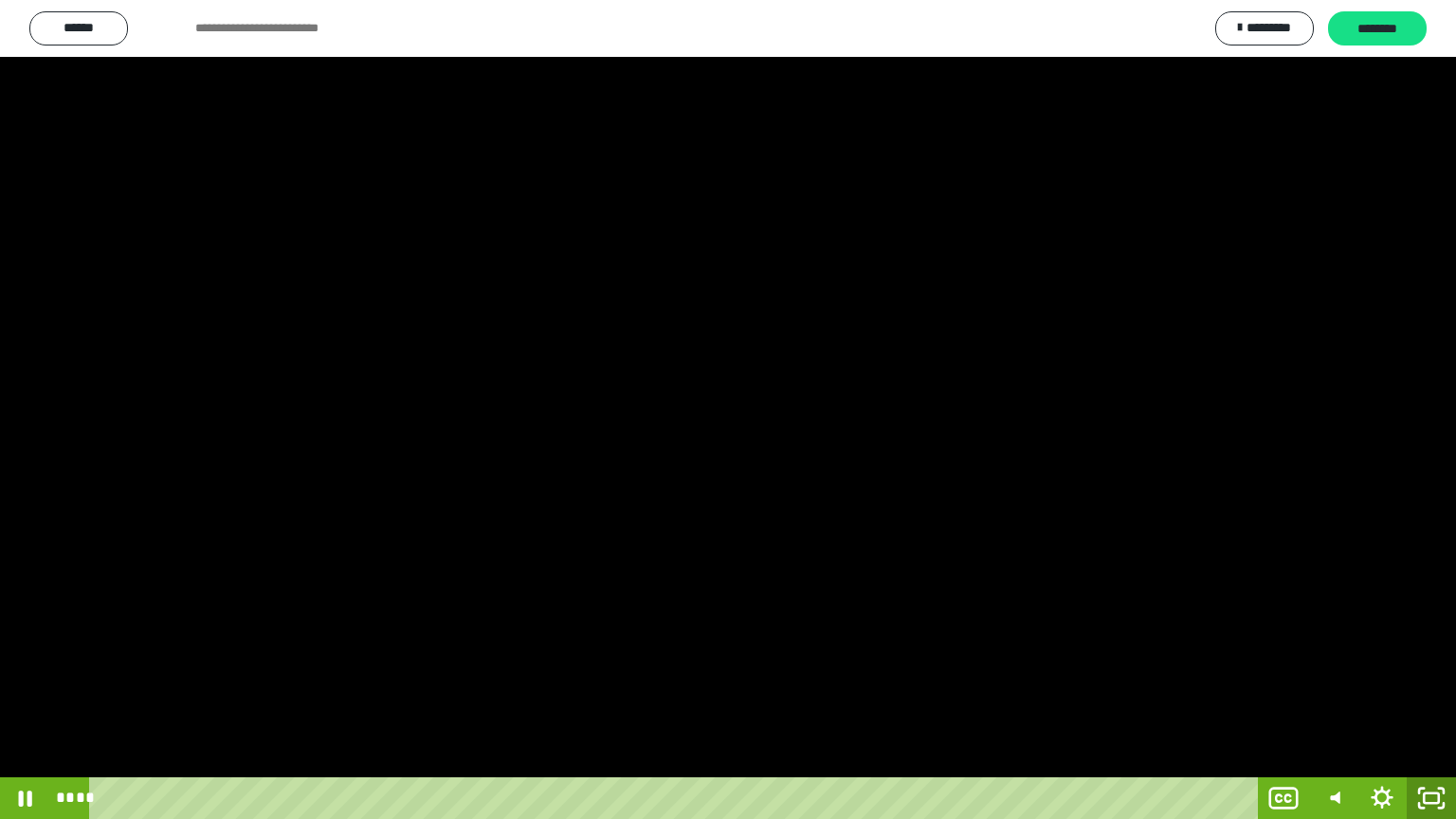 click 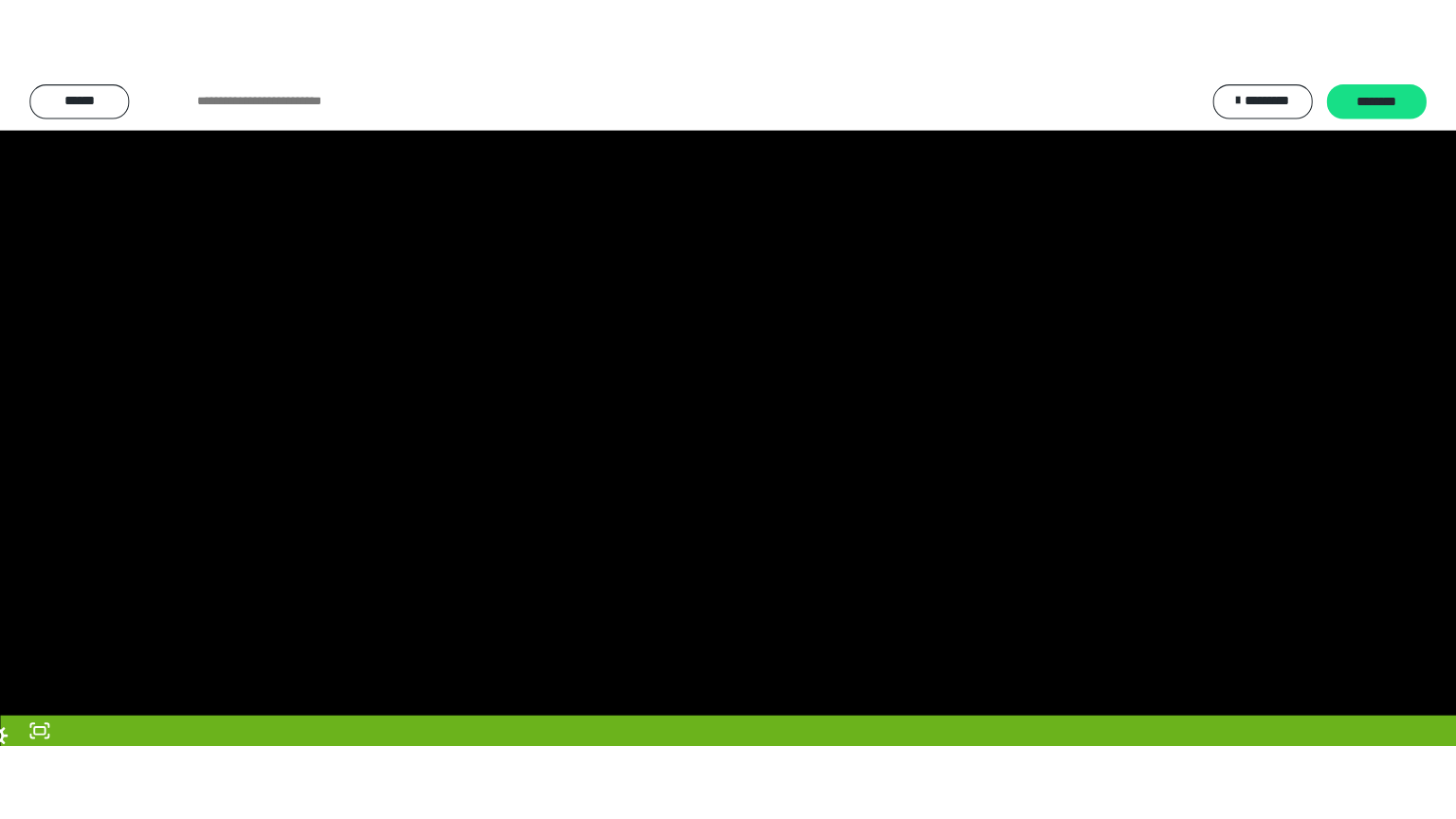 scroll, scrollTop: 3523, scrollLeft: 0, axis: vertical 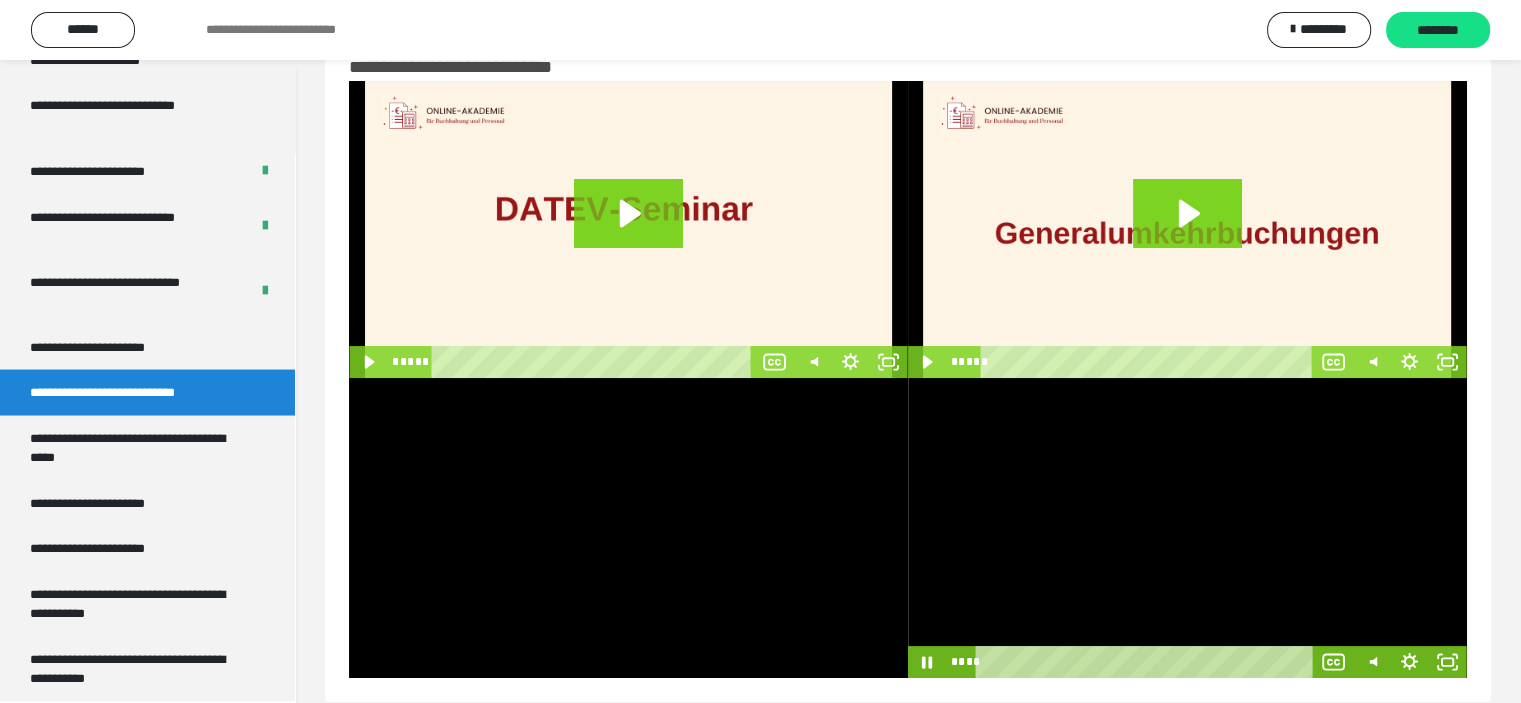 click at bounding box center (1187, 528) 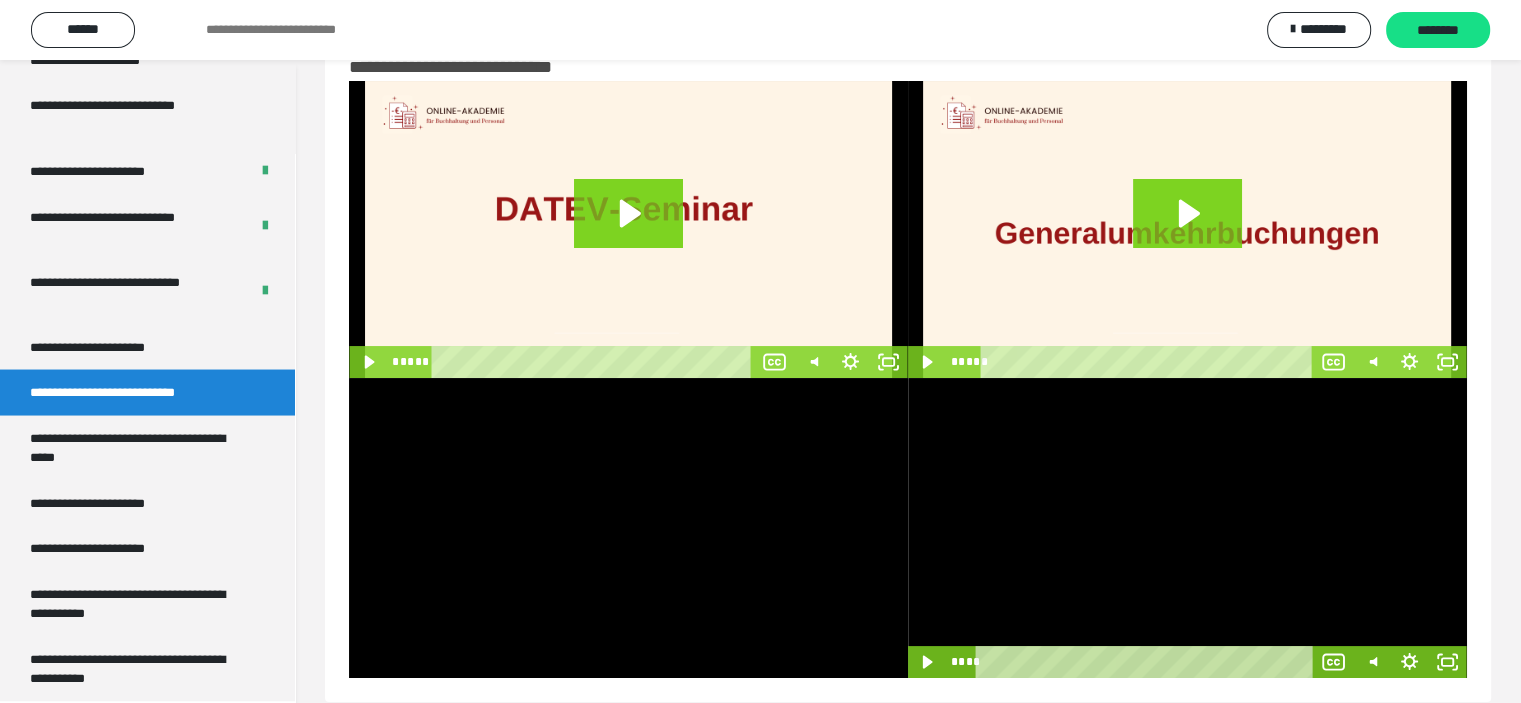 click at bounding box center [1187, 528] 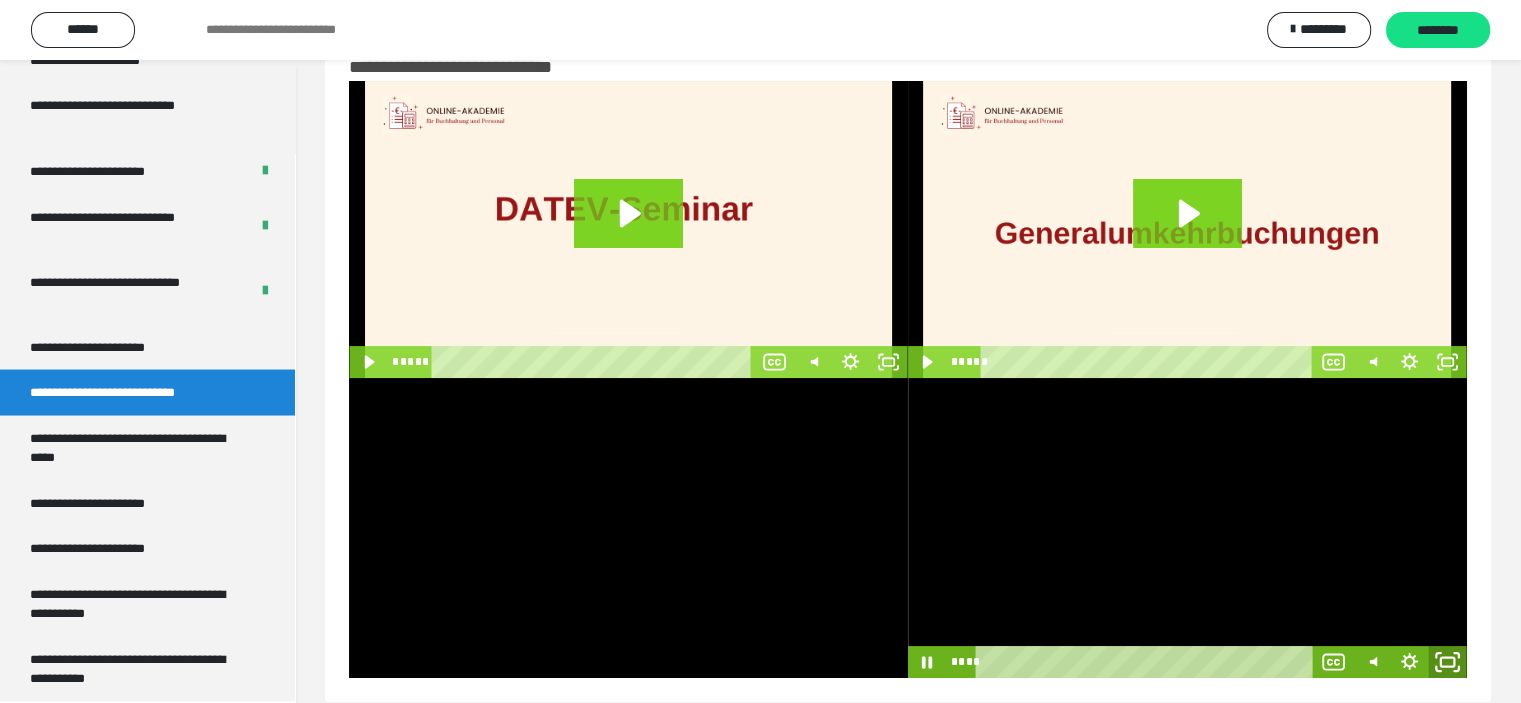 click 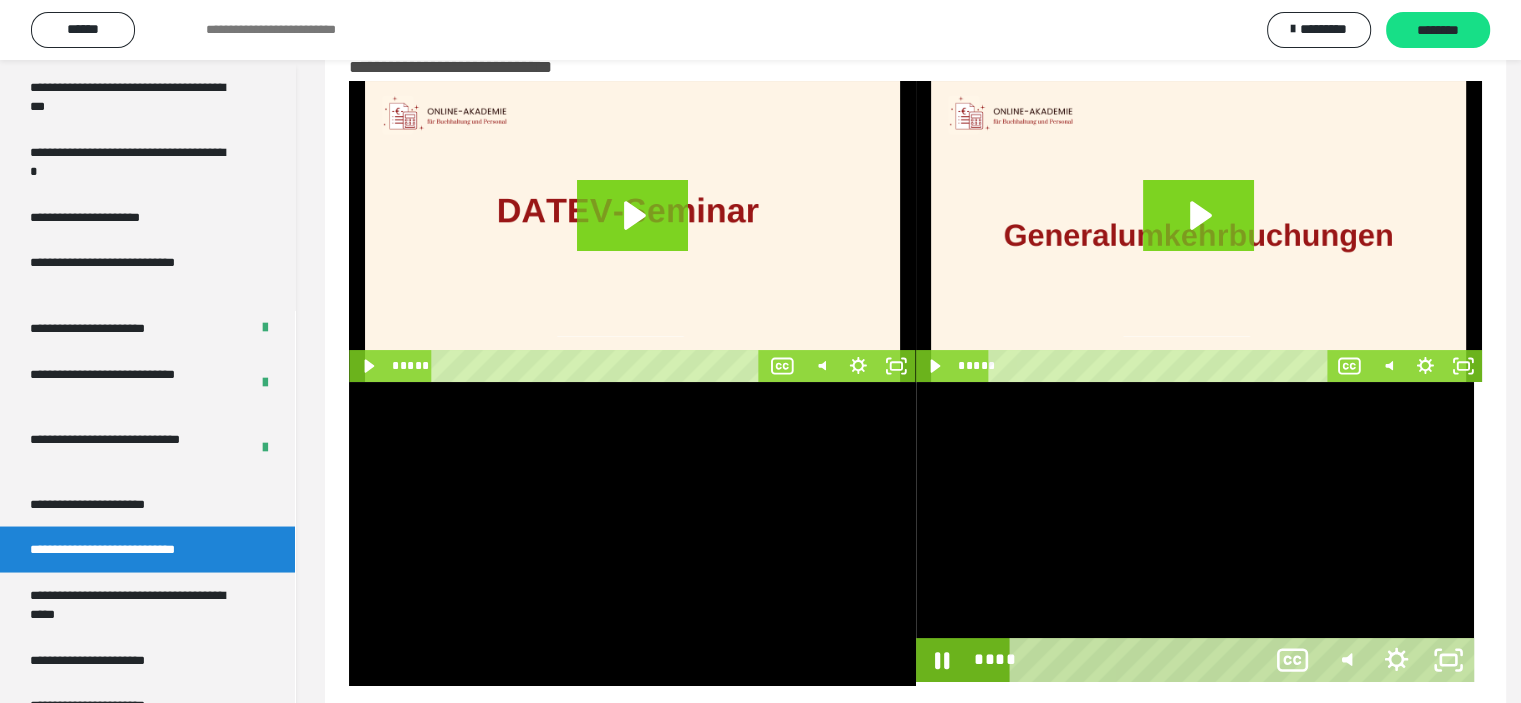 scroll, scrollTop: 3556, scrollLeft: 0, axis: vertical 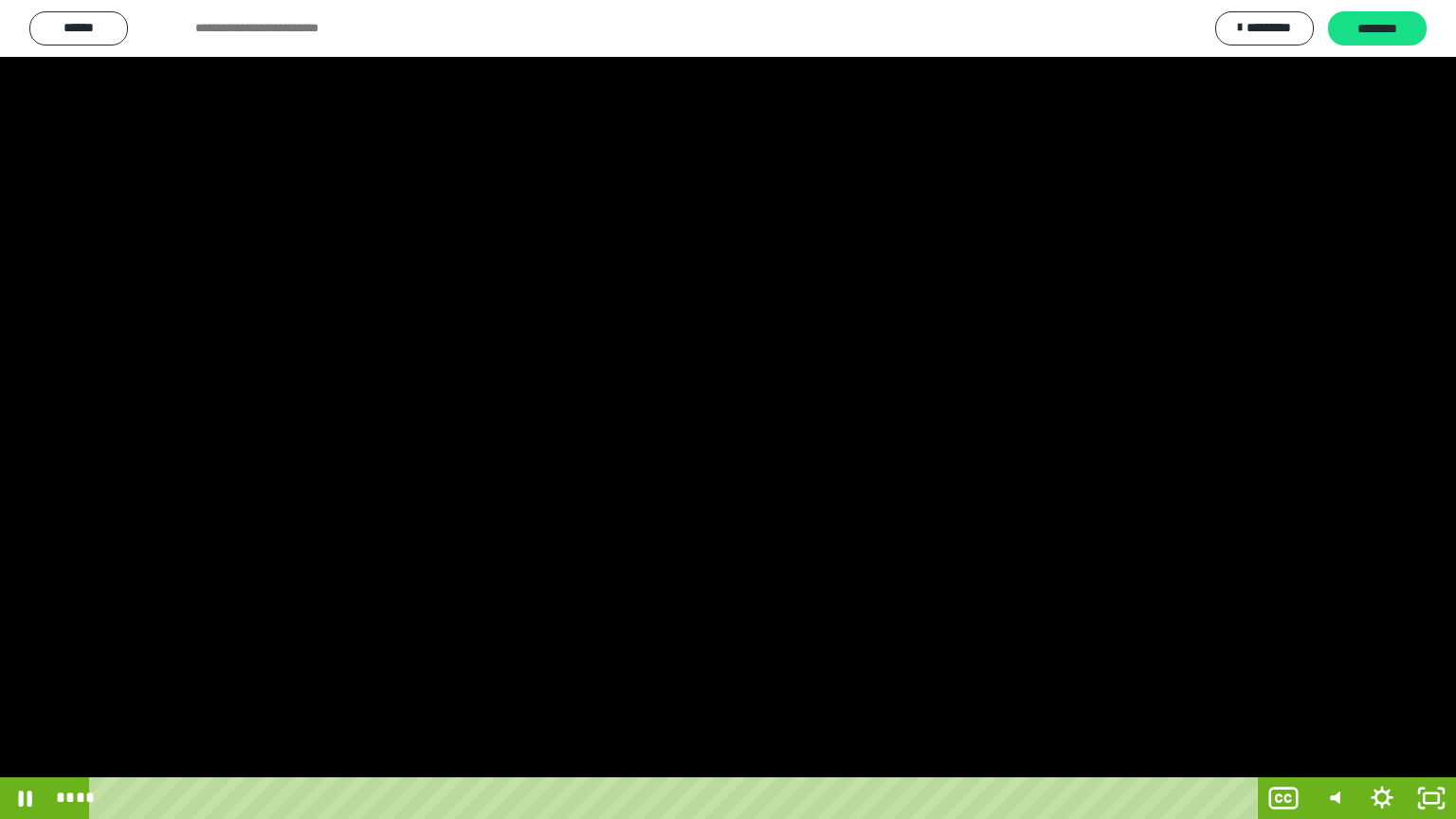 click at bounding box center [728, 410] 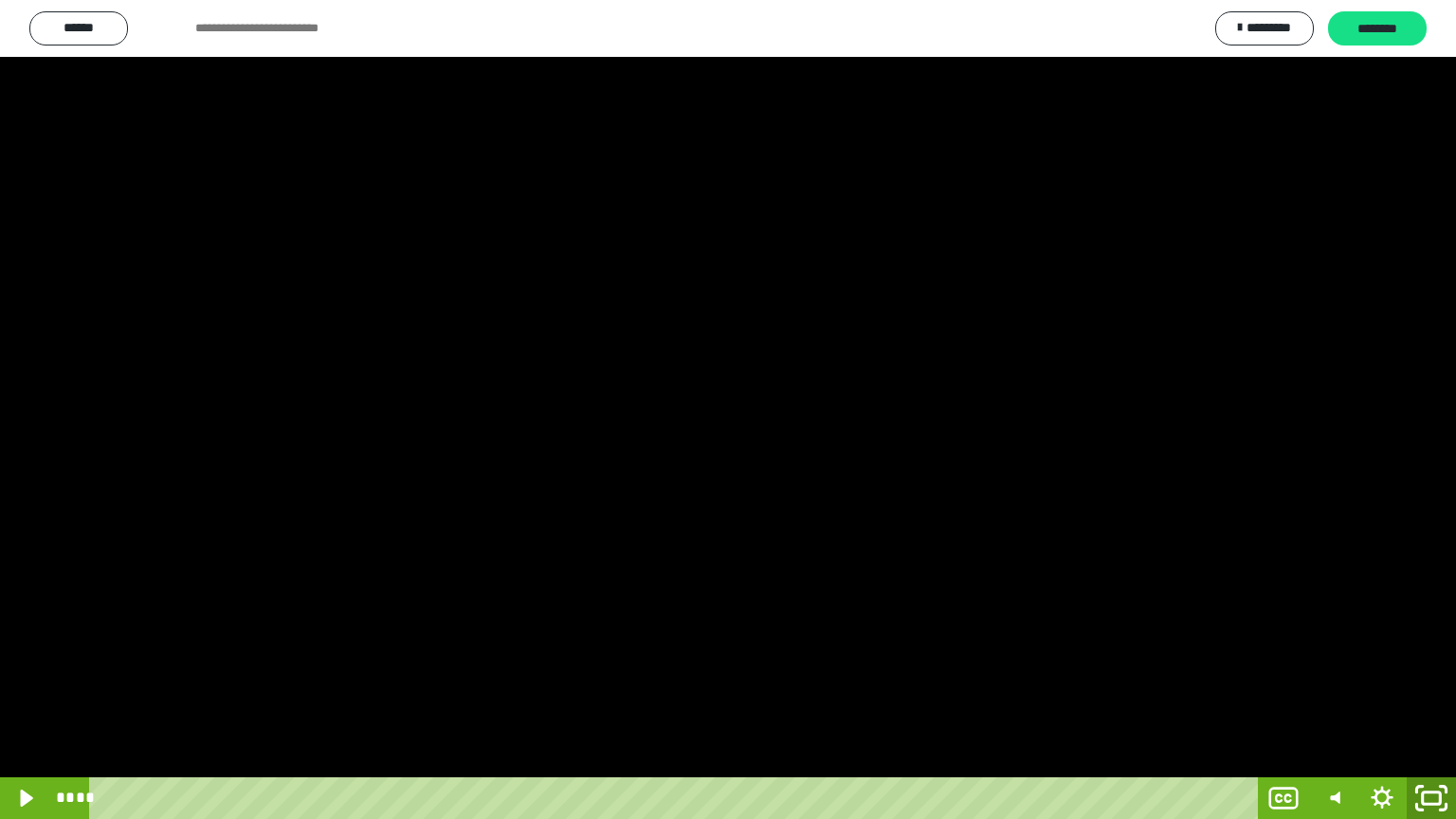 click 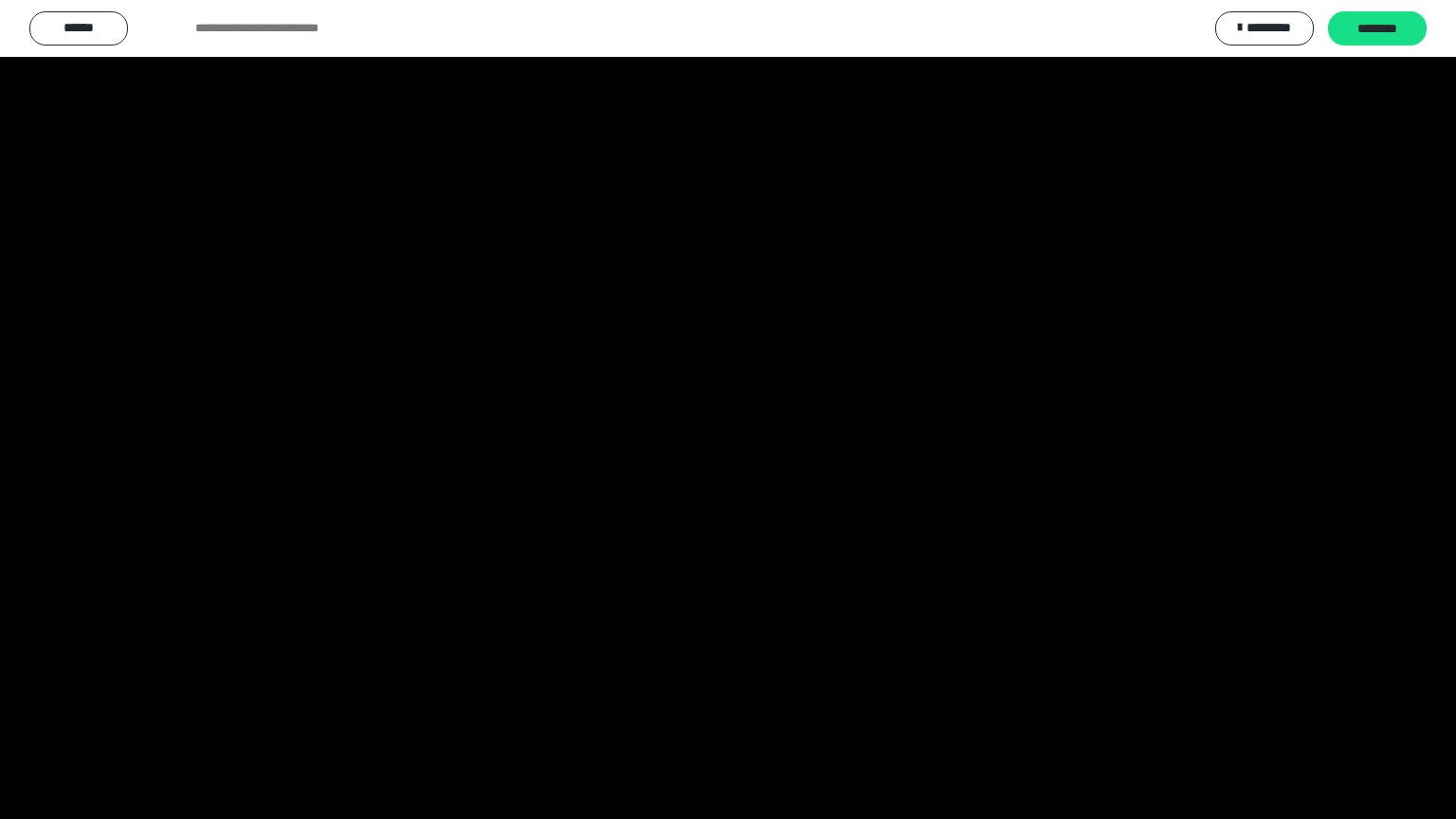 scroll, scrollTop: 3523, scrollLeft: 0, axis: vertical 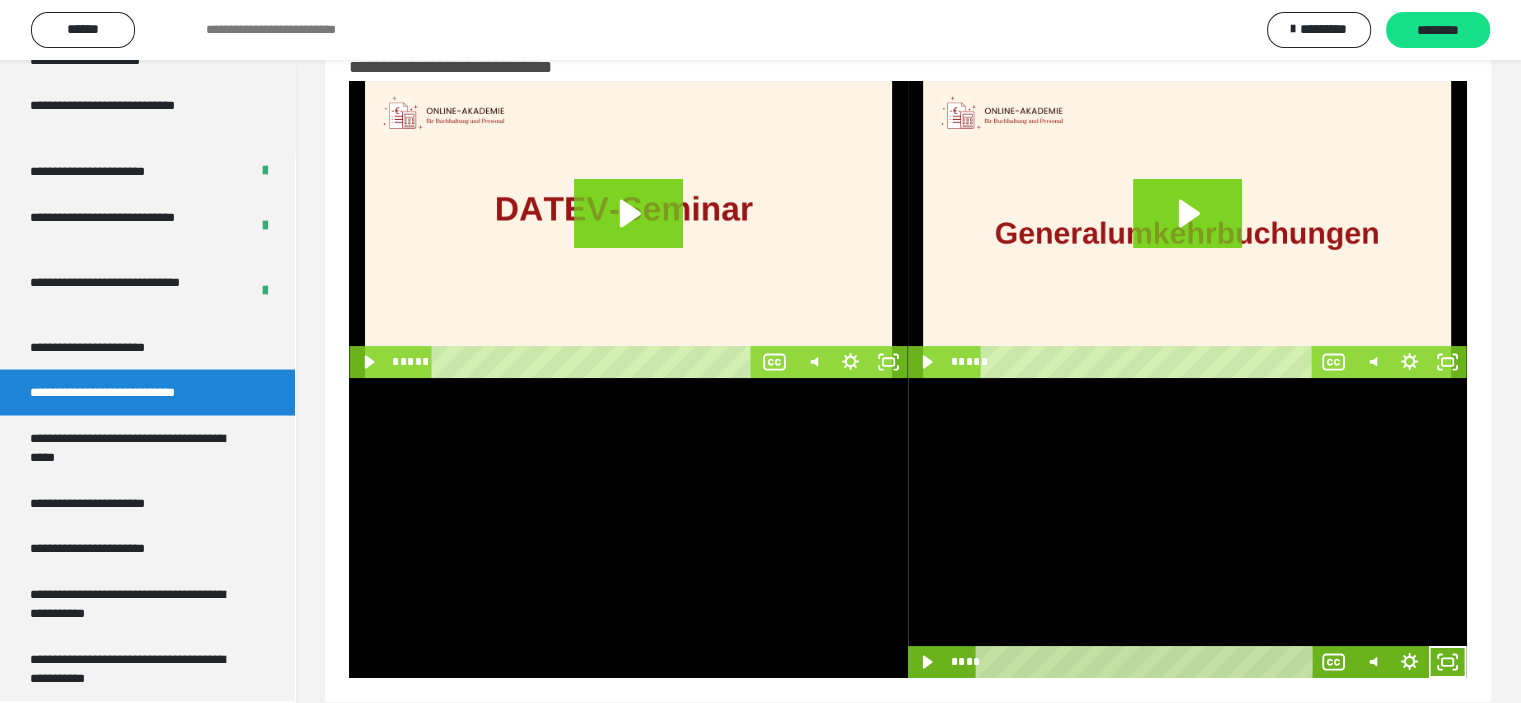 click at bounding box center [1187, 528] 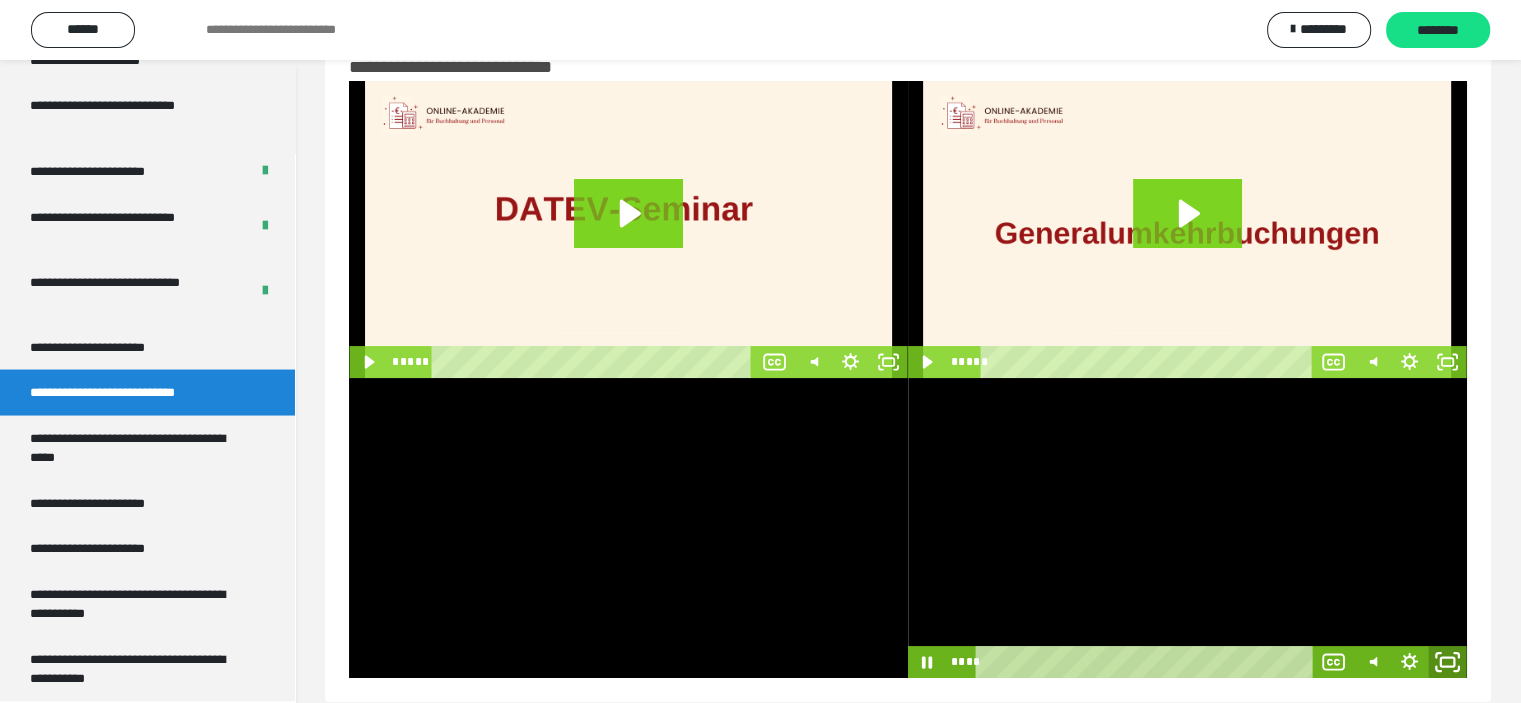click 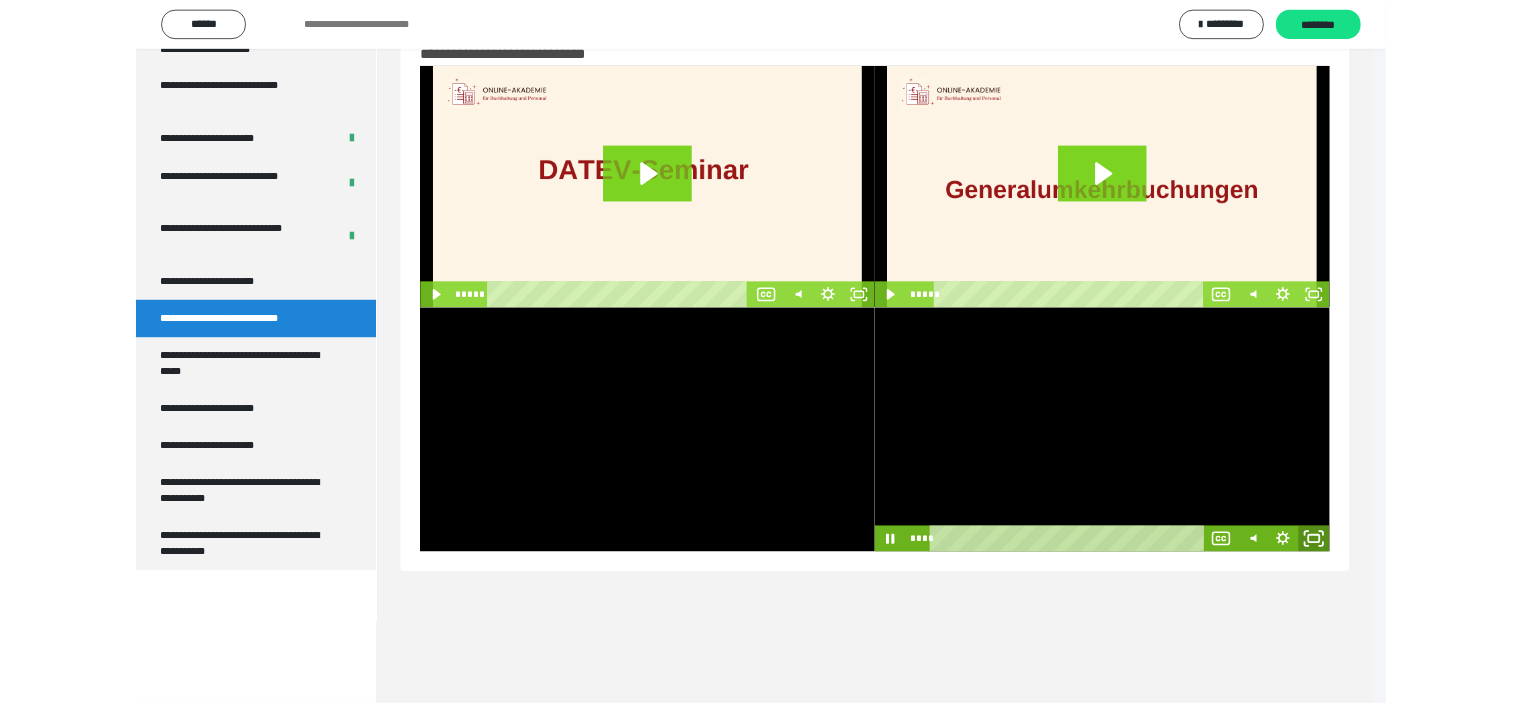 scroll, scrollTop: 3556, scrollLeft: 0, axis: vertical 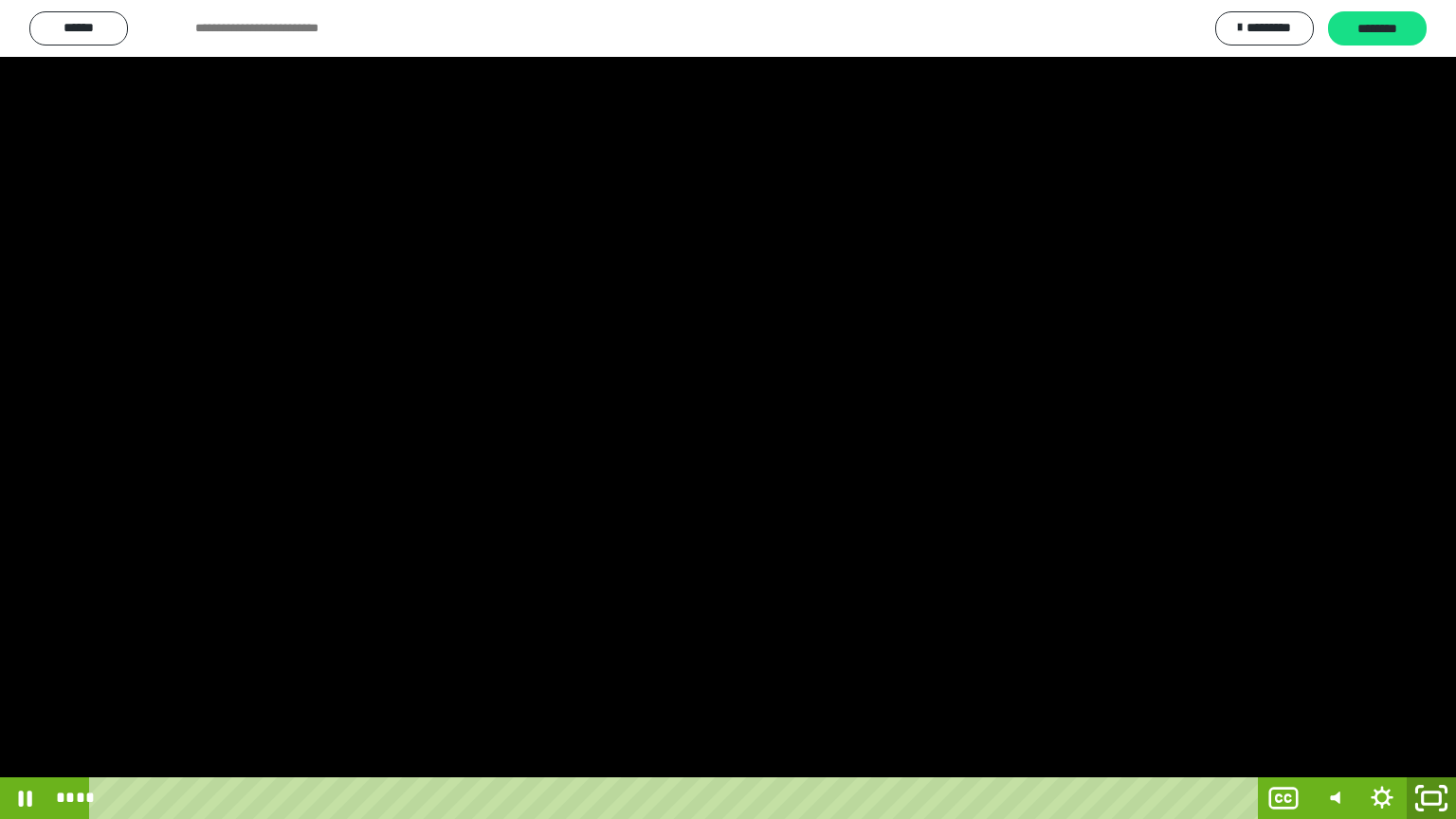 click 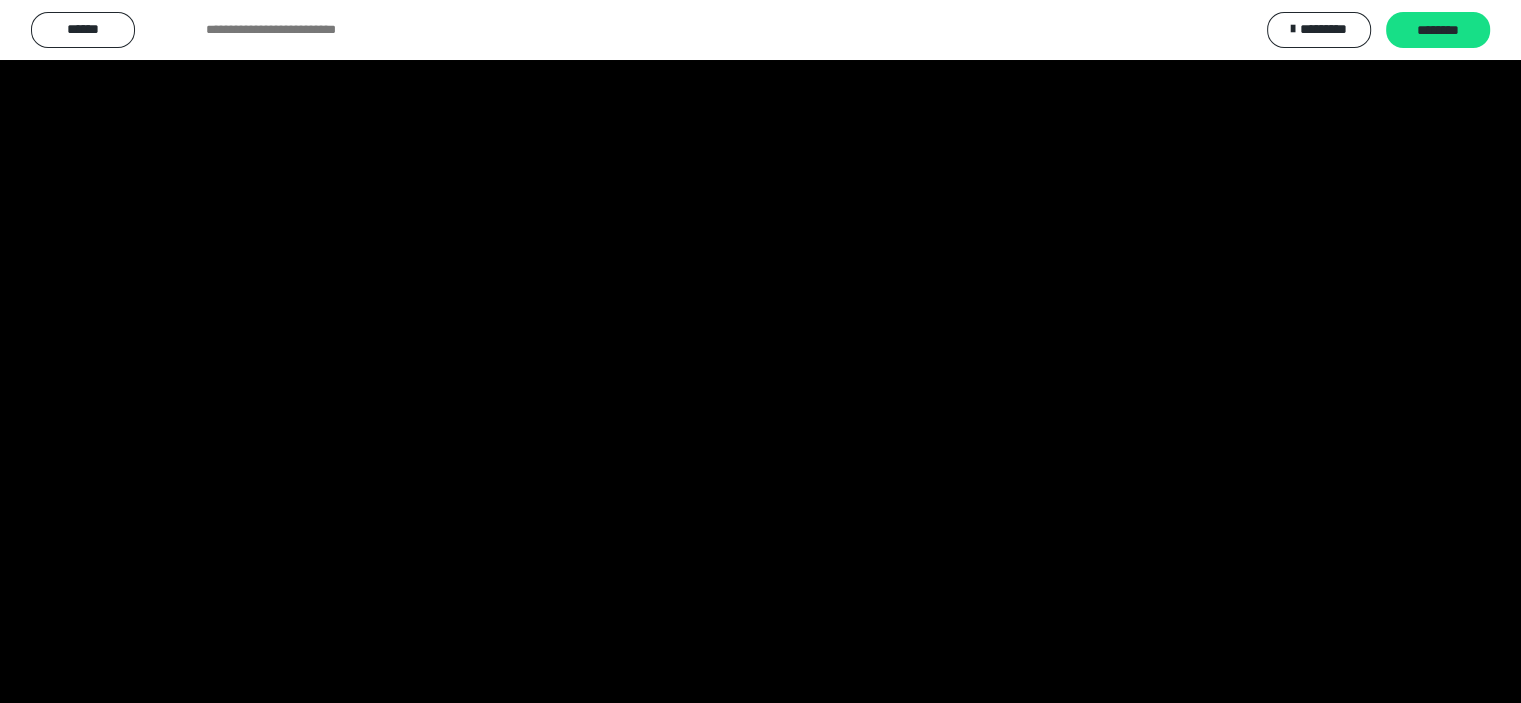 scroll, scrollTop: 3717, scrollLeft: 0, axis: vertical 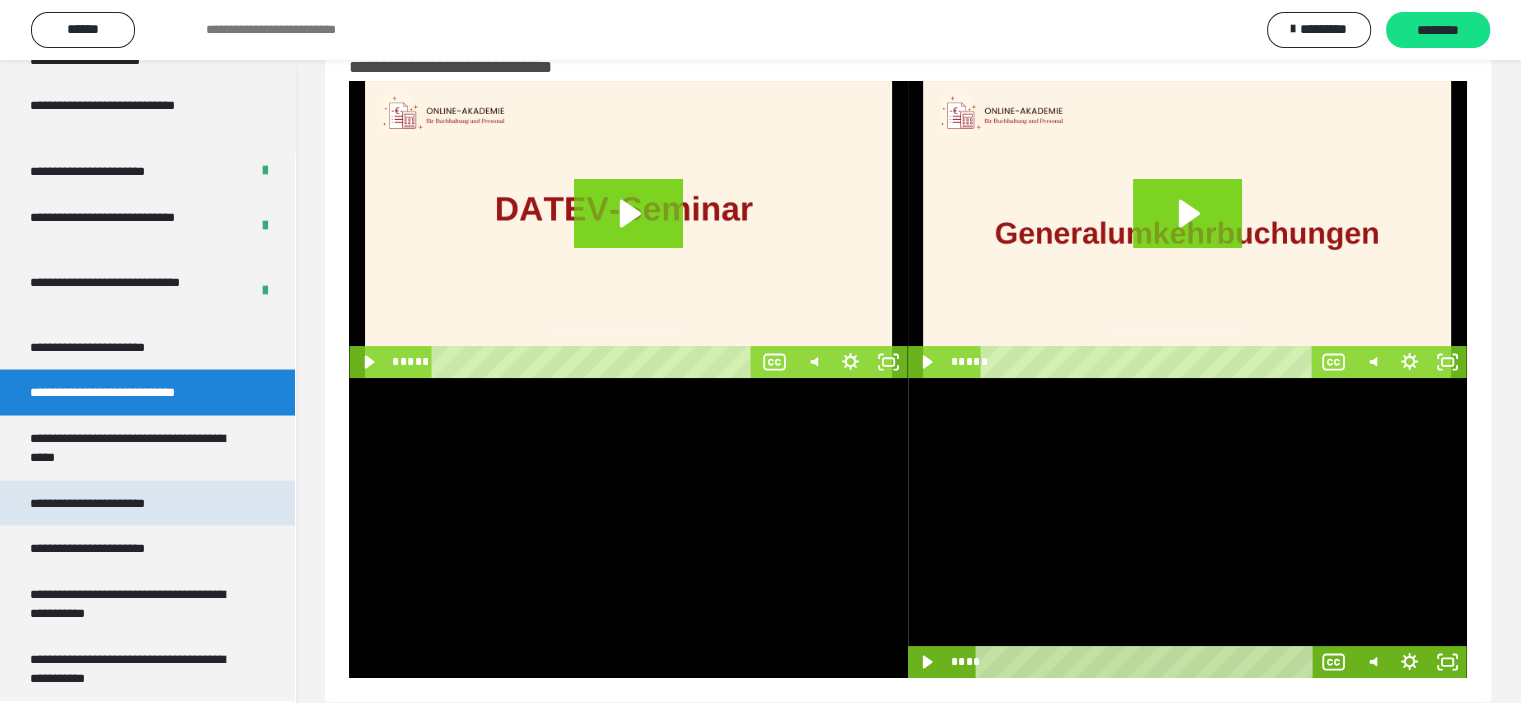 click on "**********" at bounding box center (110, 503) 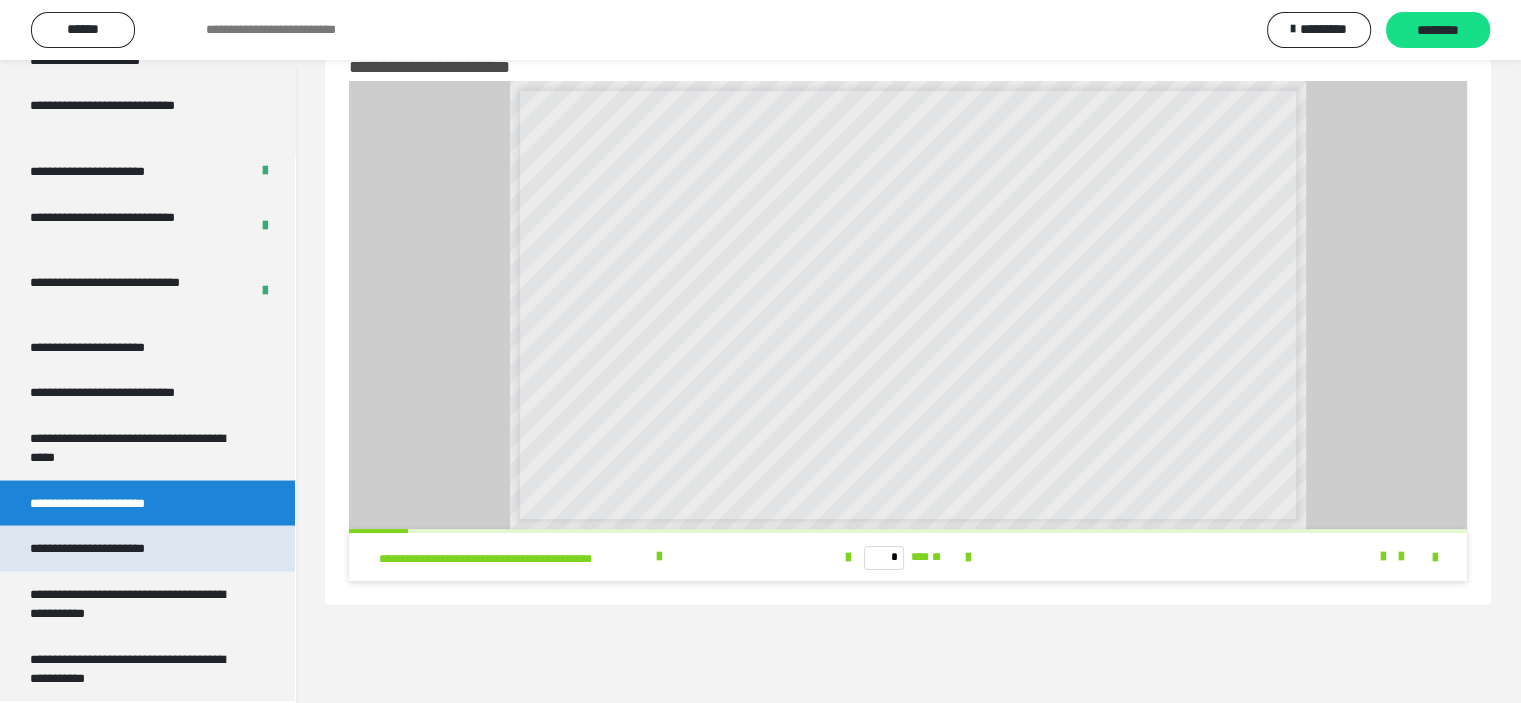 click on "**********" at bounding box center (111, 548) 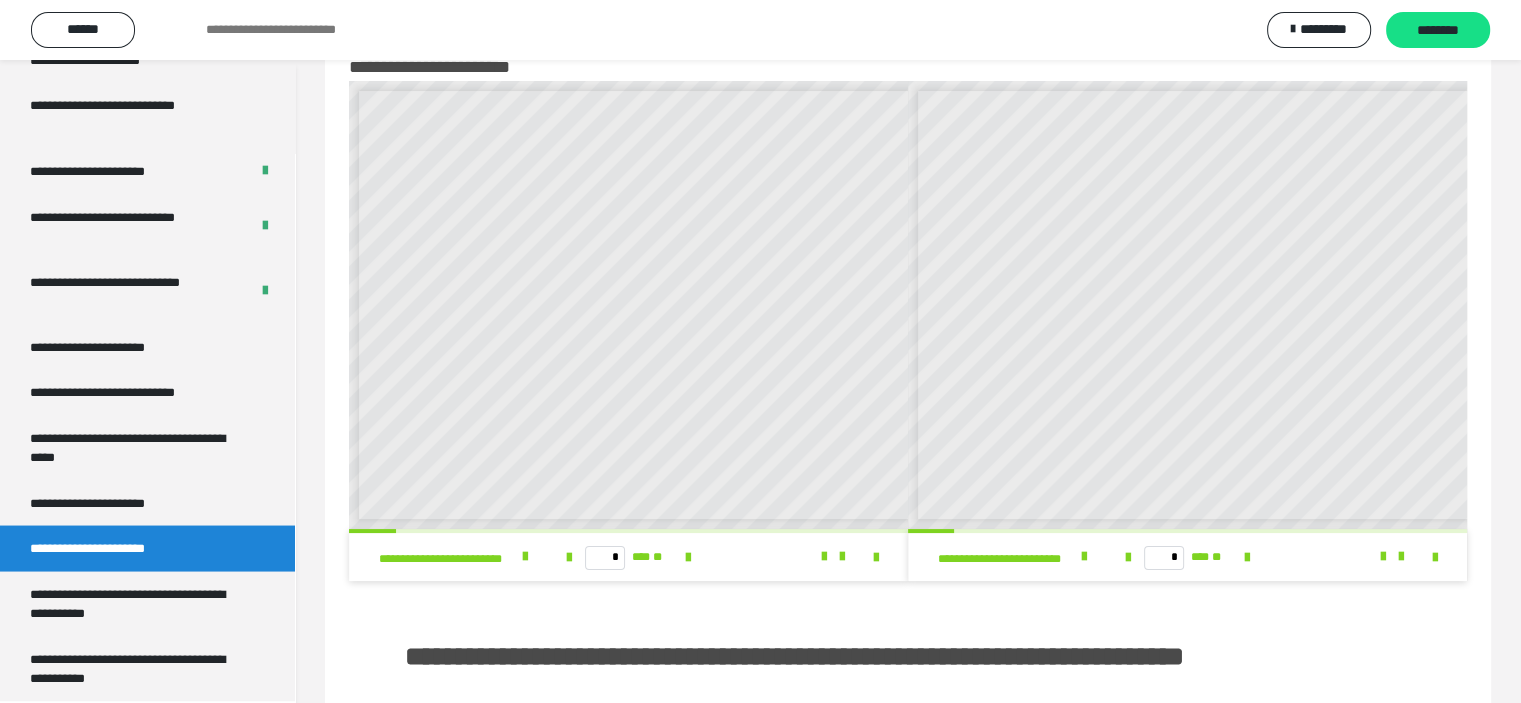 scroll, scrollTop: 8, scrollLeft: 0, axis: vertical 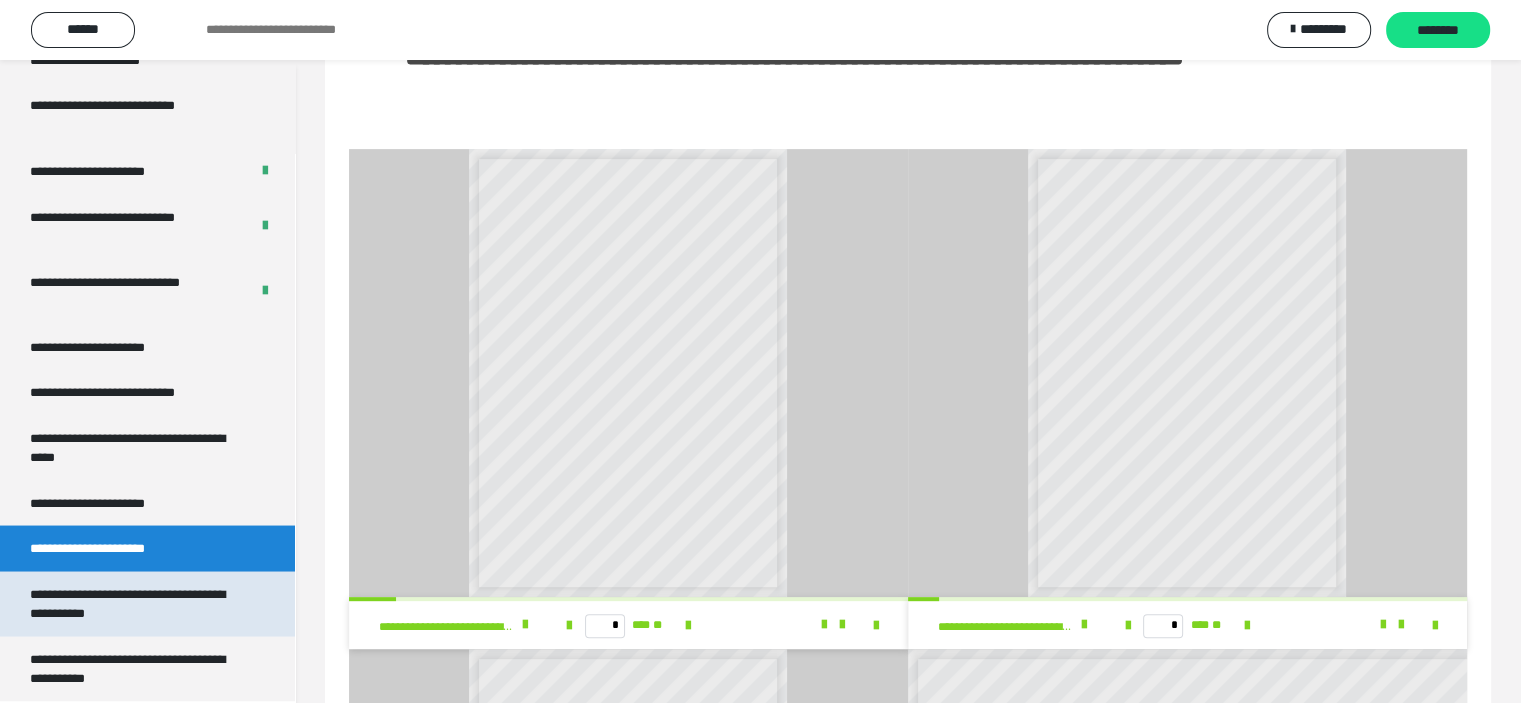 click on "**********" at bounding box center (132, 603) 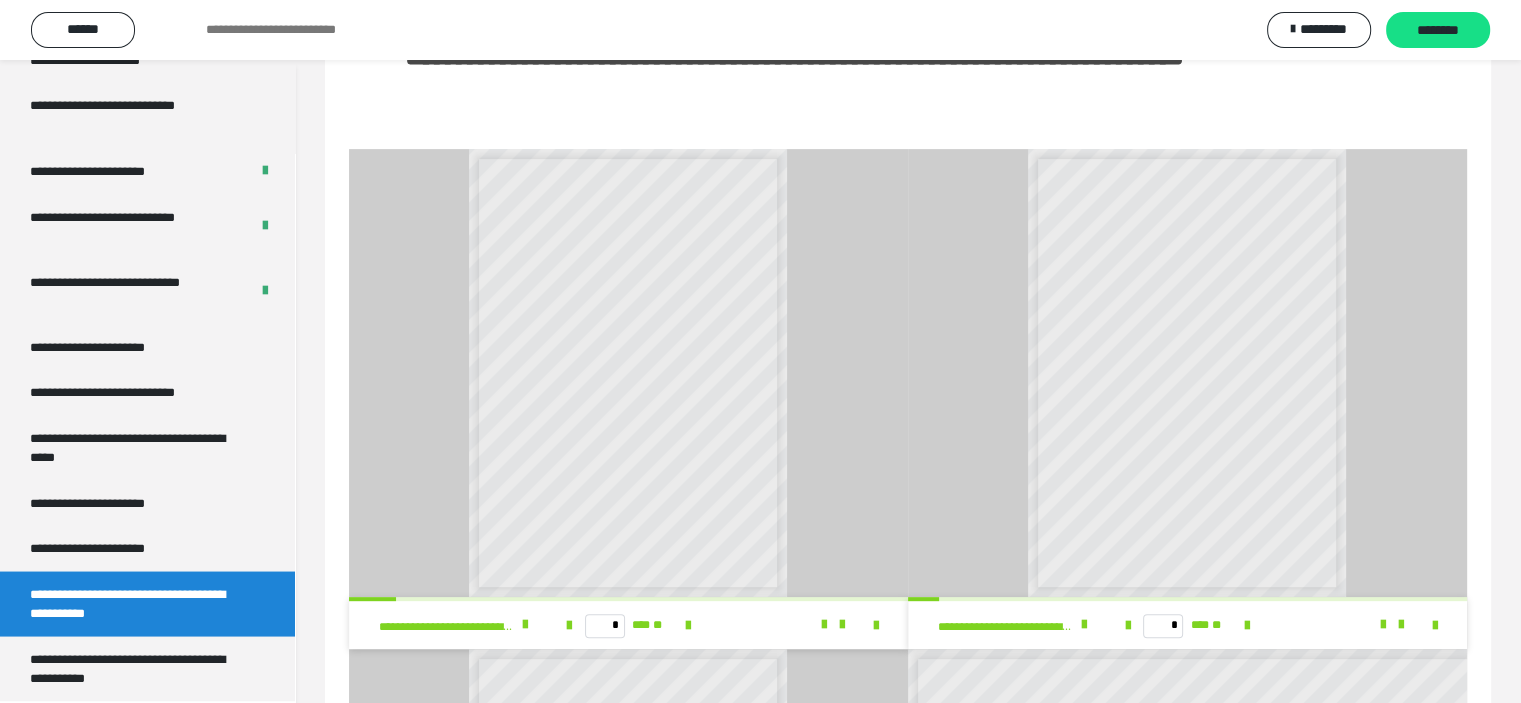 scroll, scrollTop: 212, scrollLeft: 0, axis: vertical 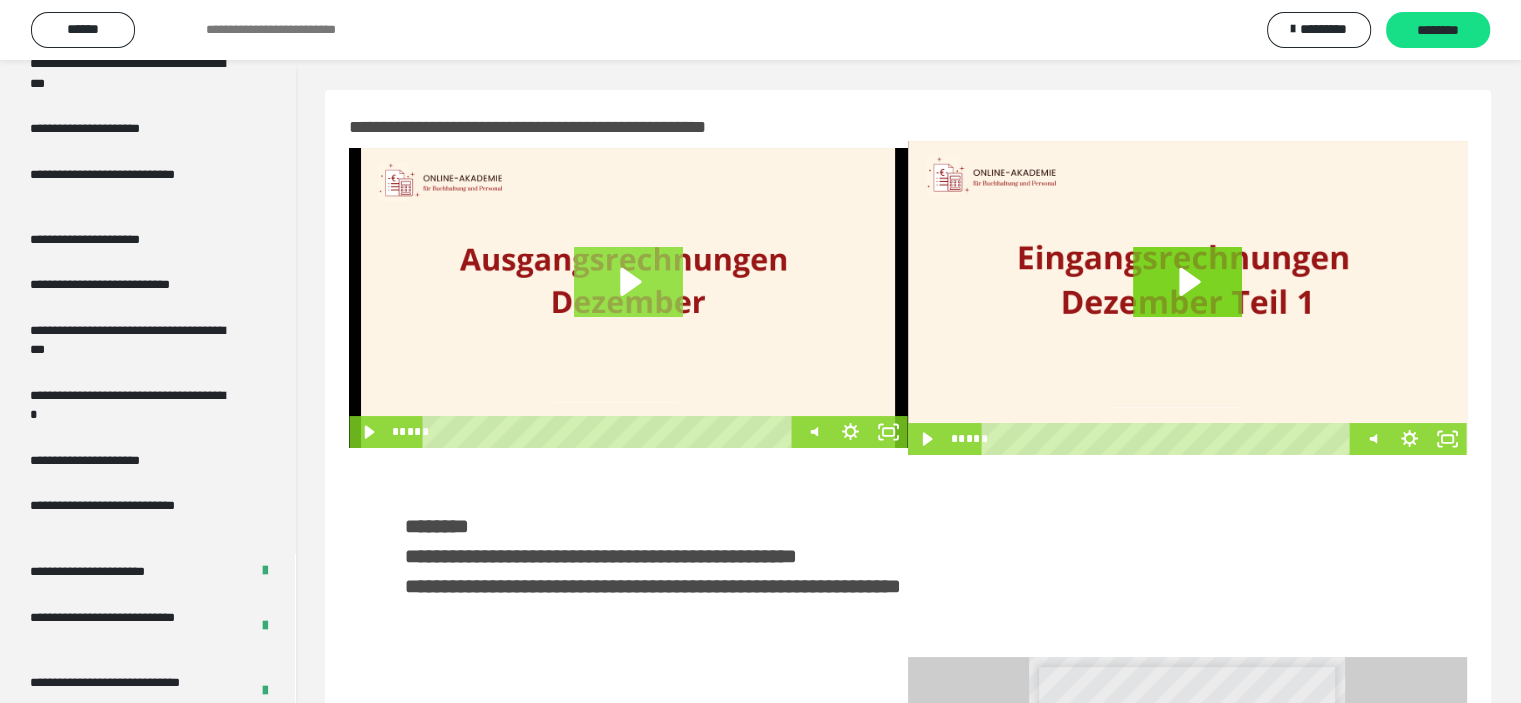click 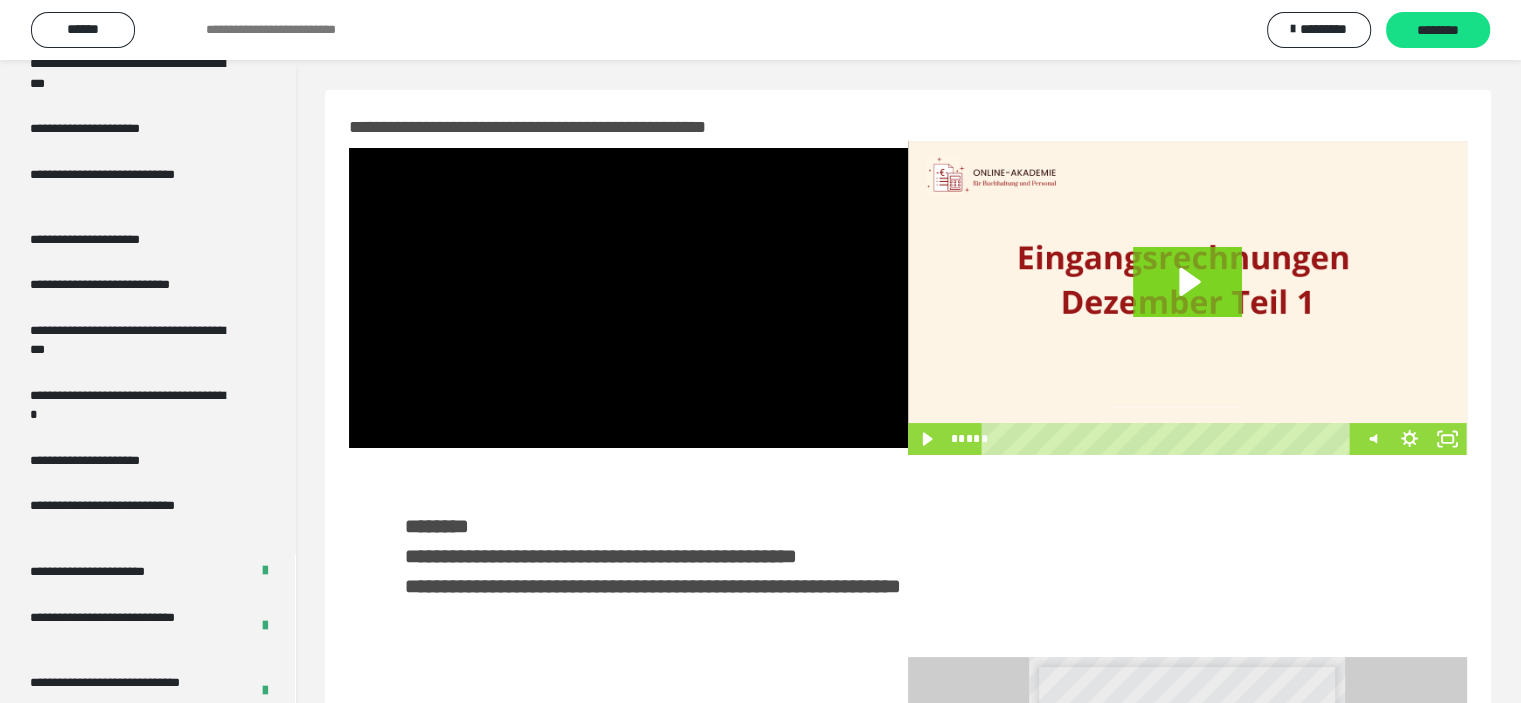 click at bounding box center [628, 298] 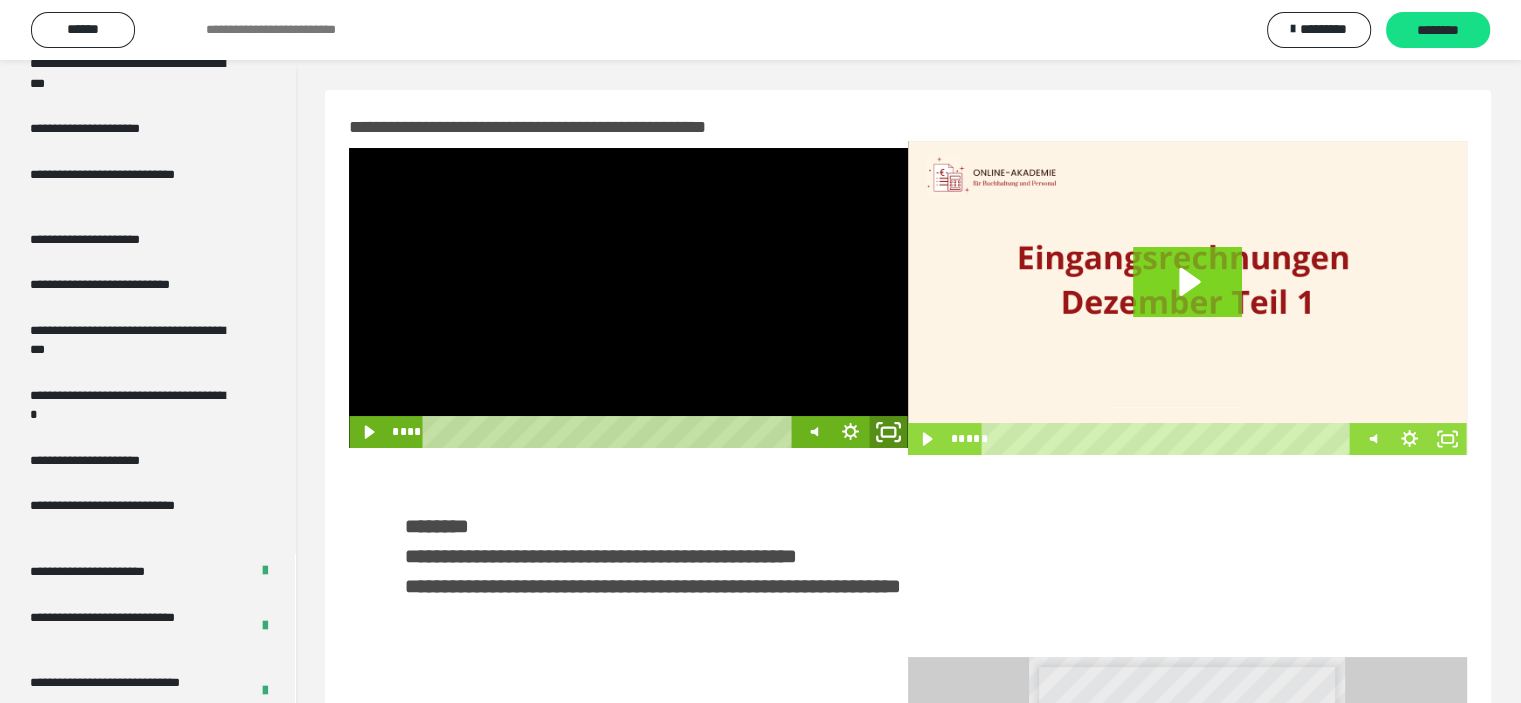 click 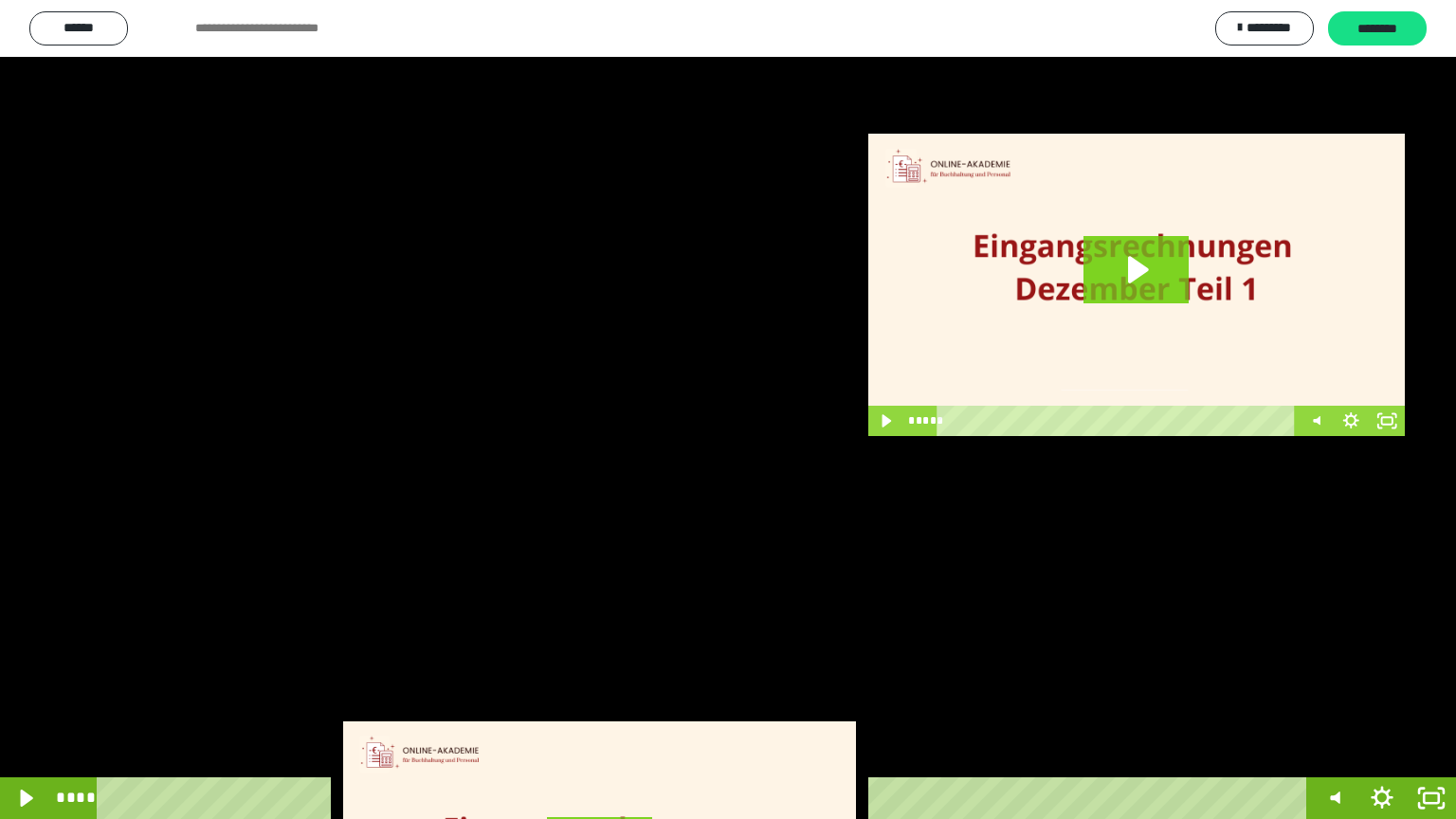 click at bounding box center (728, 410) 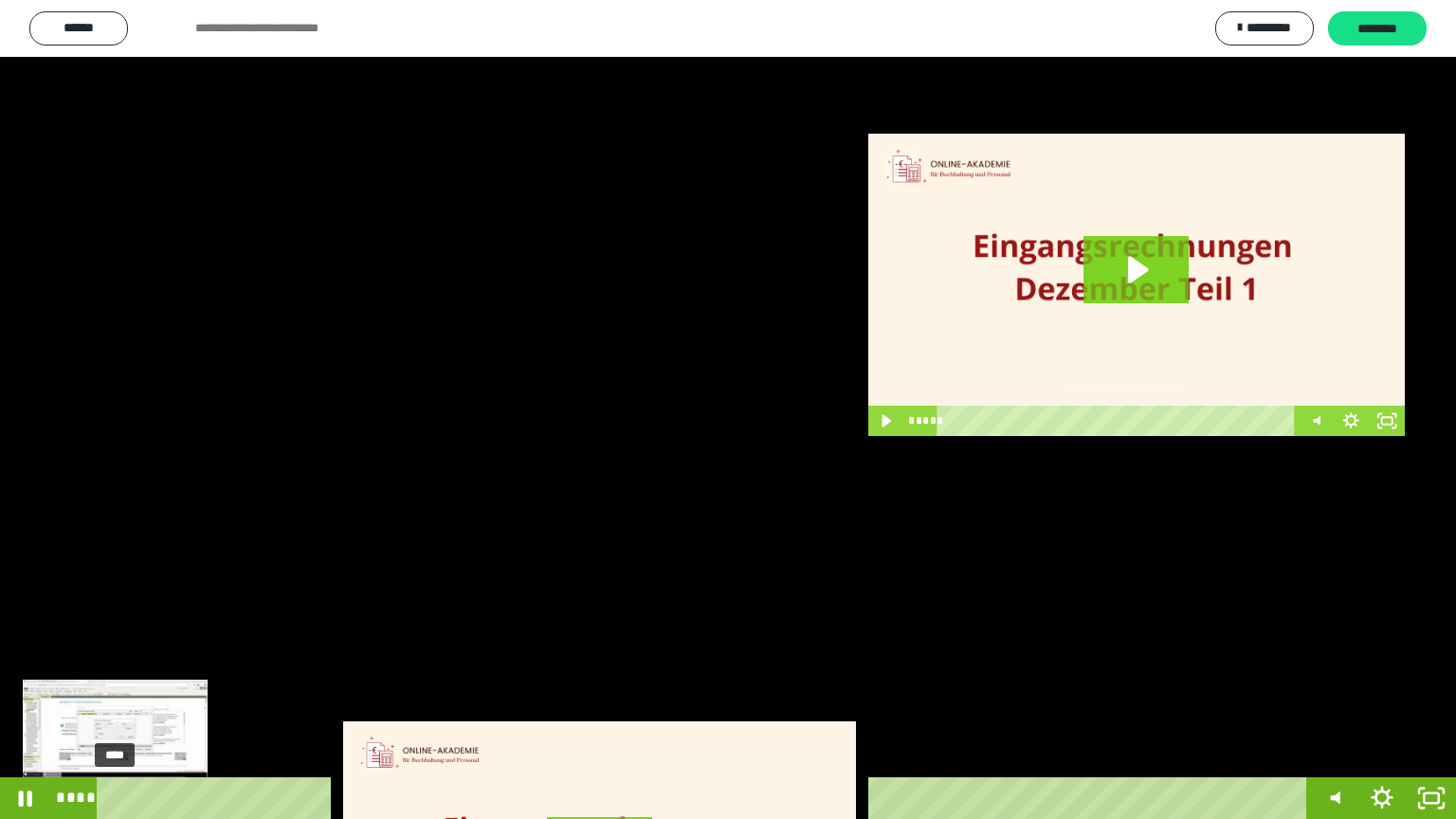 click at bounding box center [116, 798] 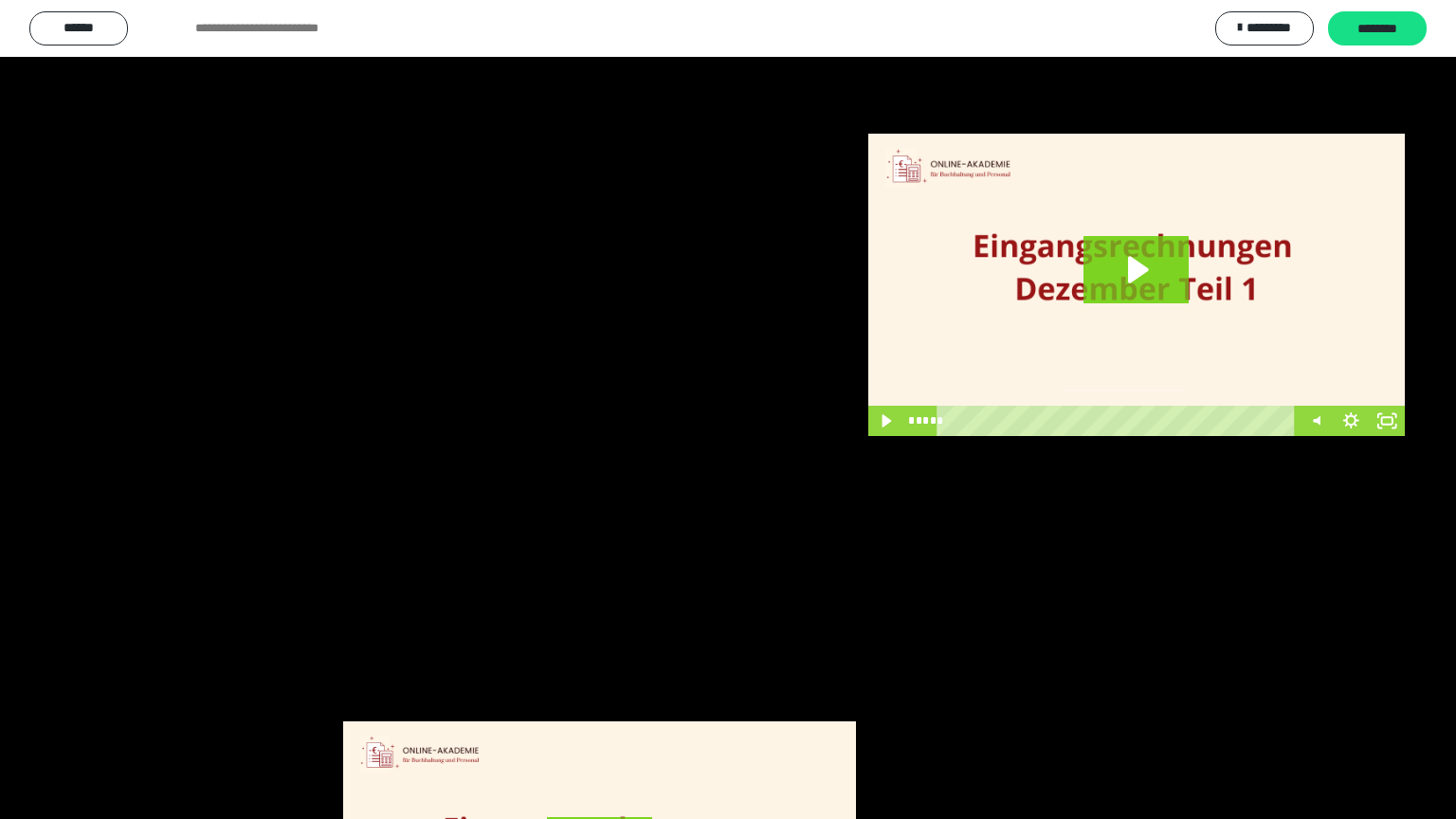 click at bounding box center [728, 410] 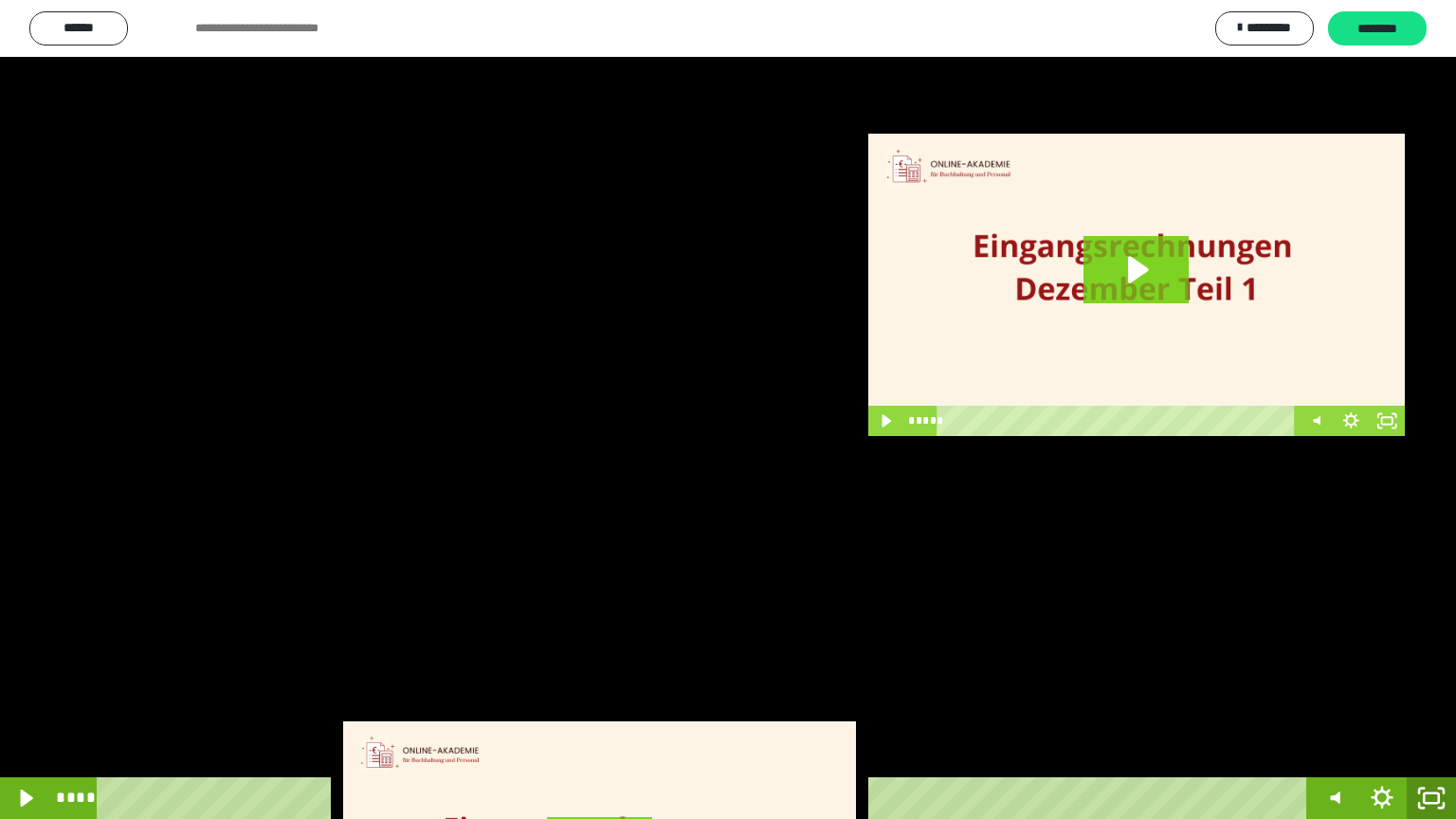 click 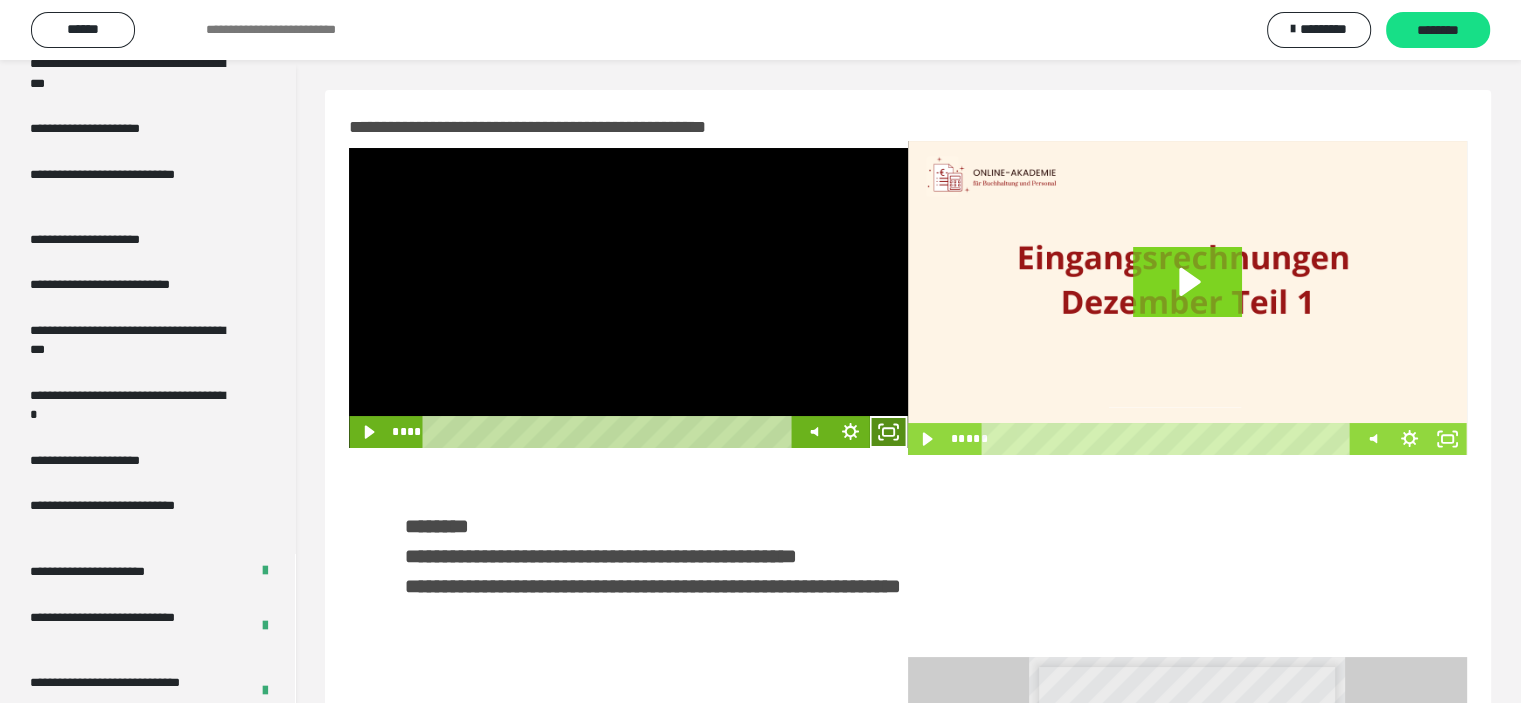 click 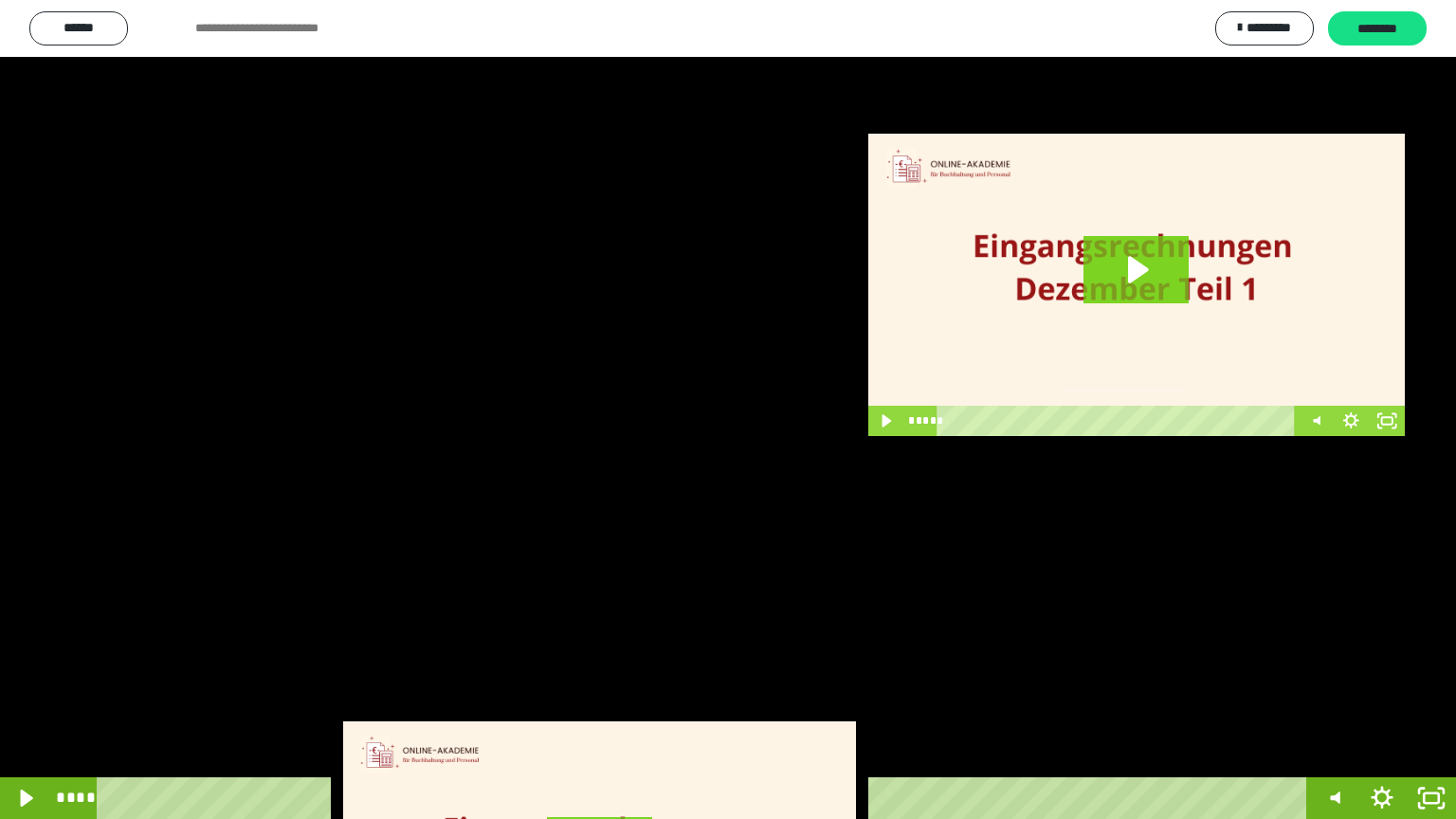 click at bounding box center (728, 410) 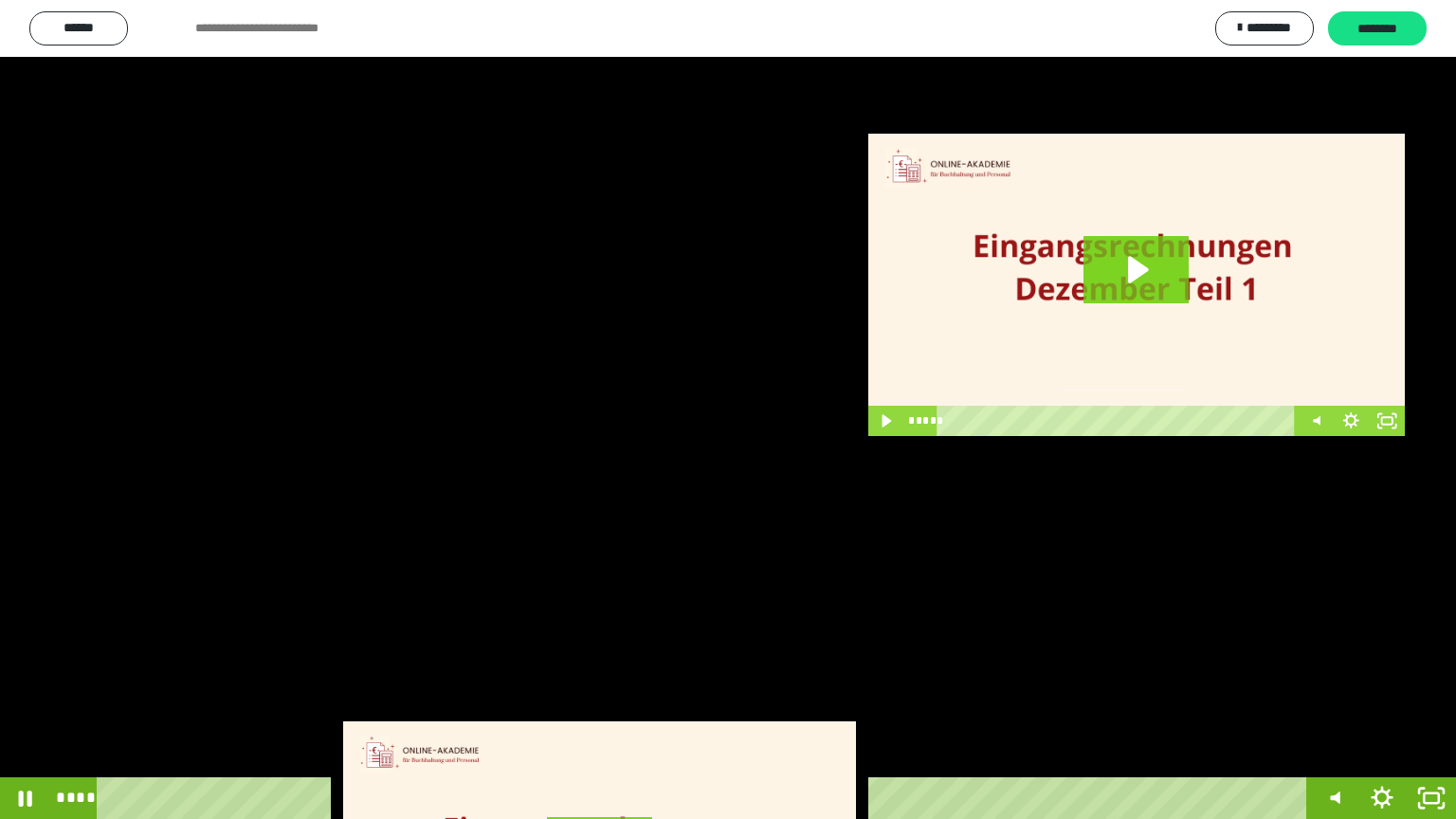 click at bounding box center (728, 410) 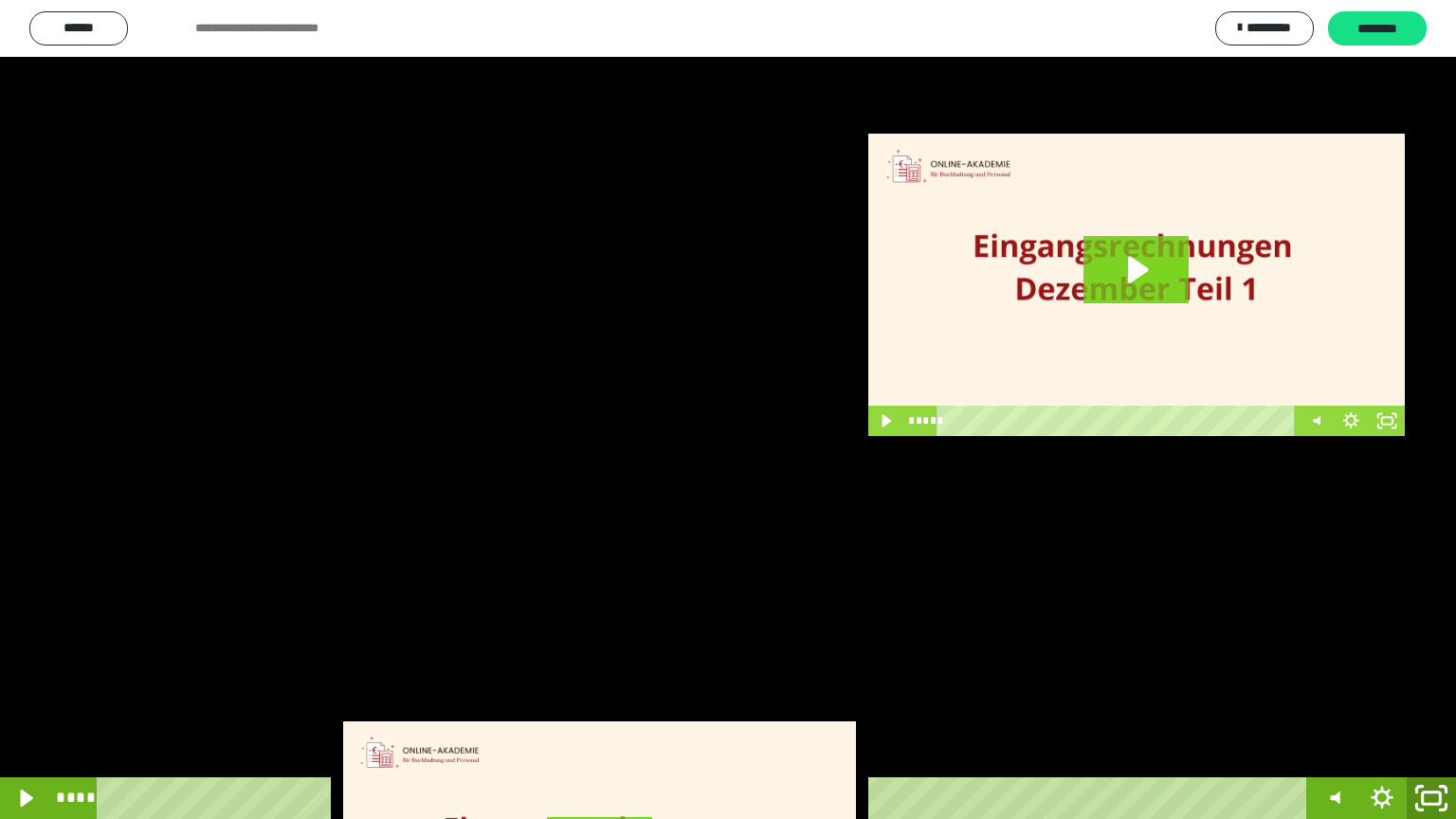 click 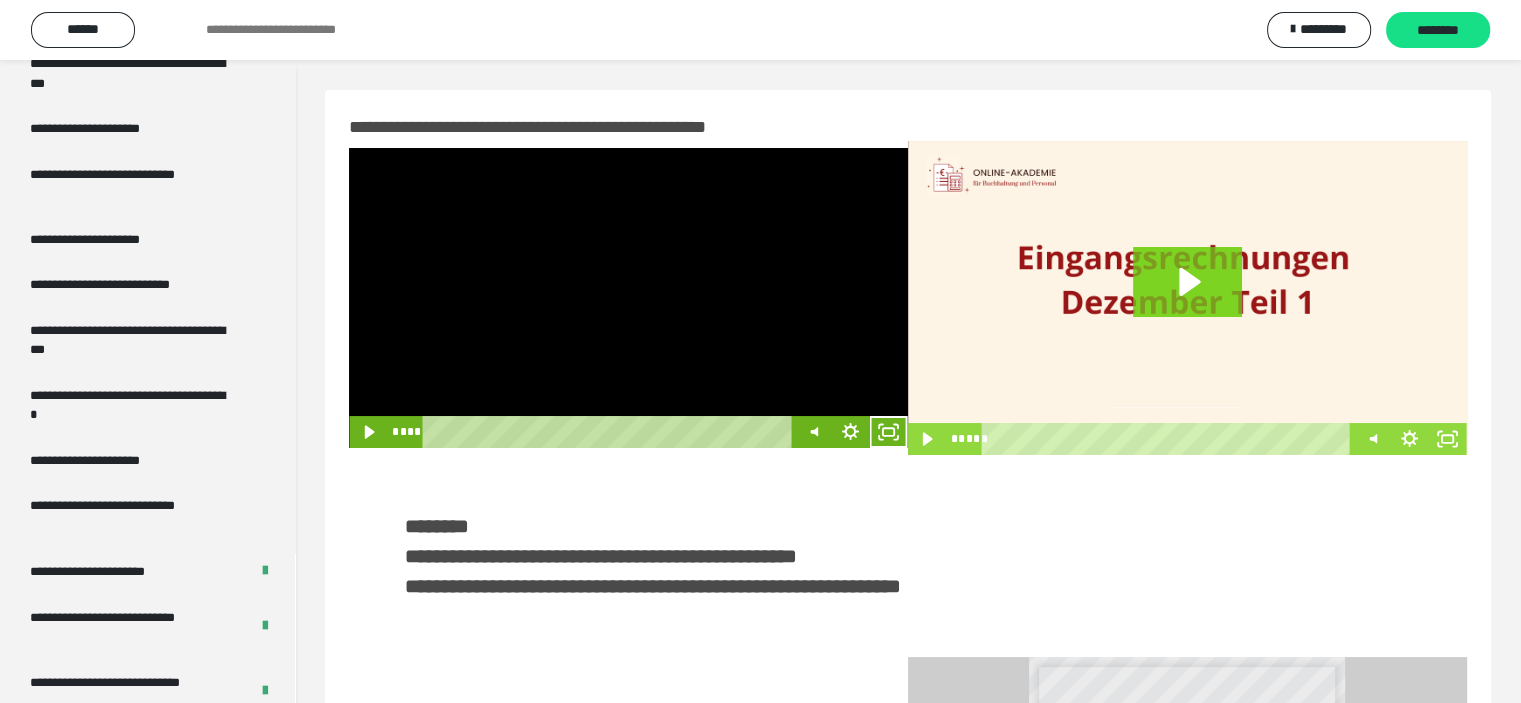 click at bounding box center [628, 298] 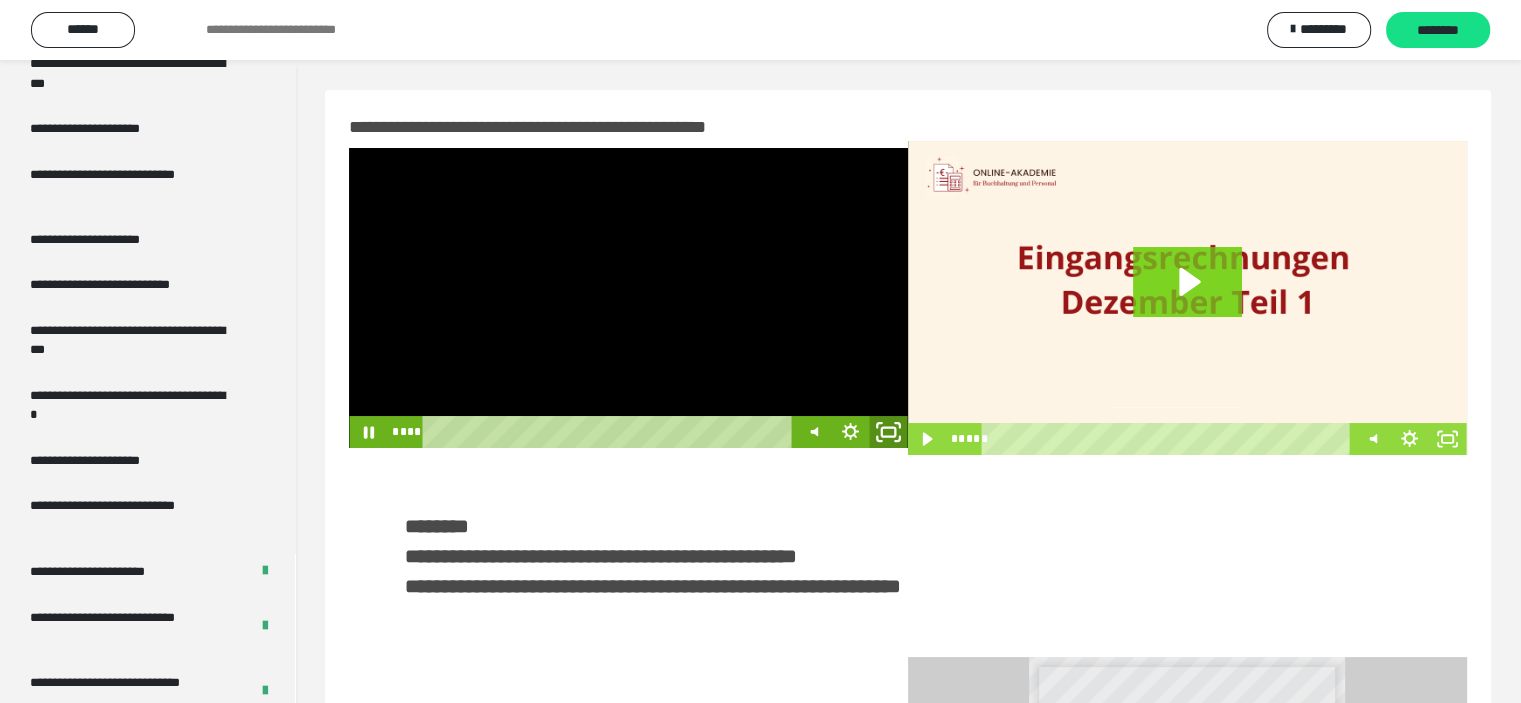 click 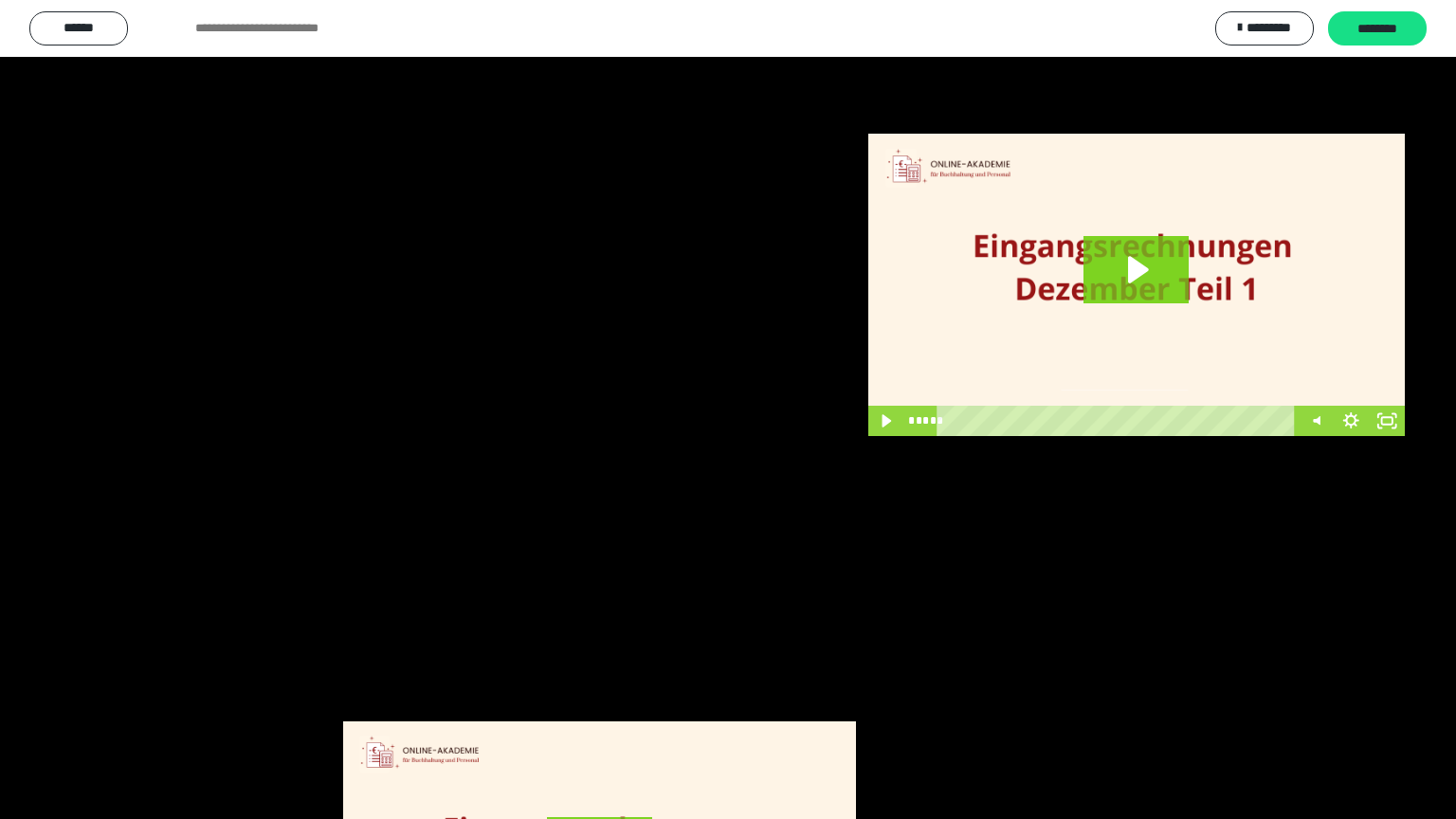 click at bounding box center (728, 410) 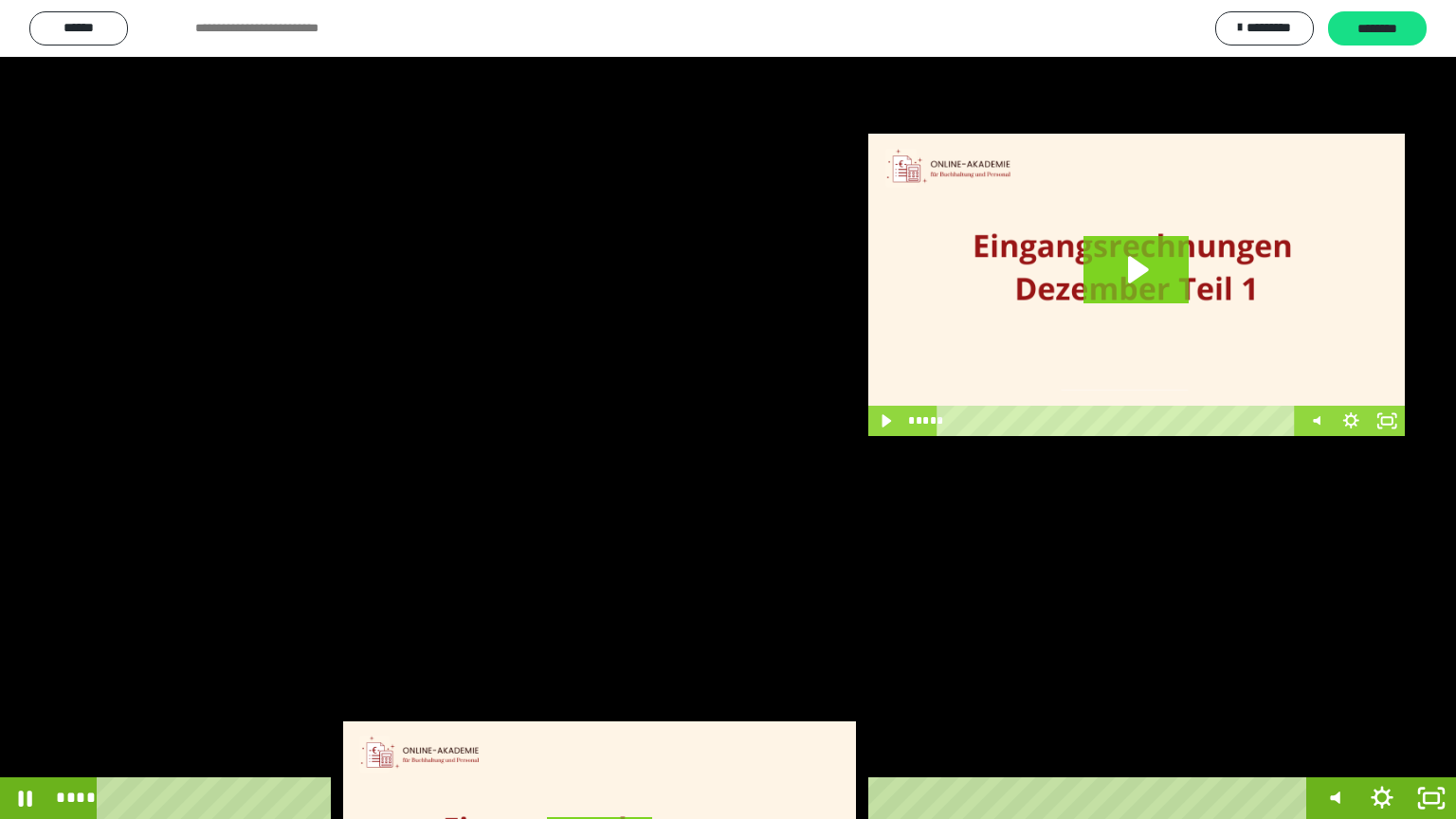 click at bounding box center [728, 410] 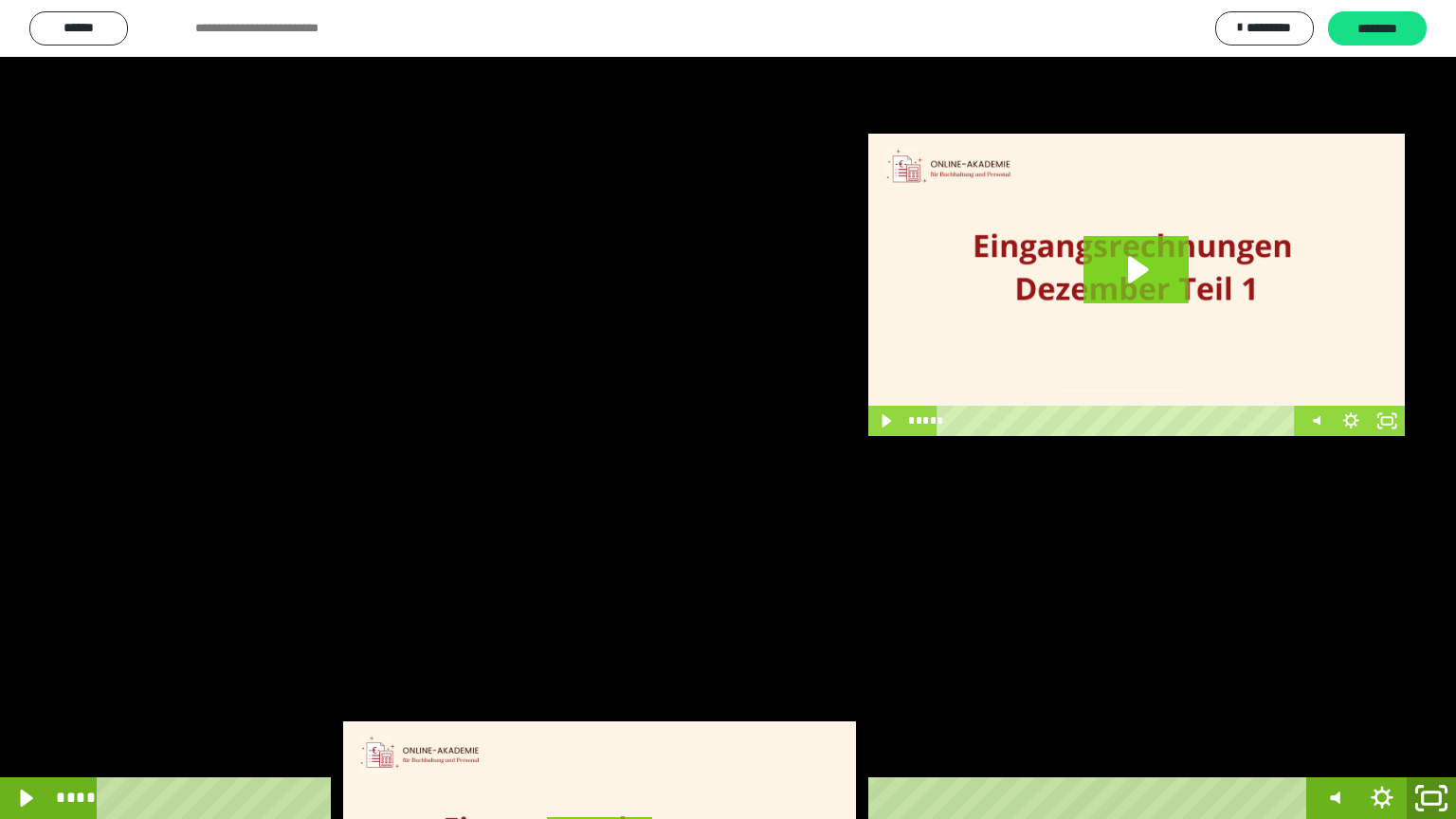 click 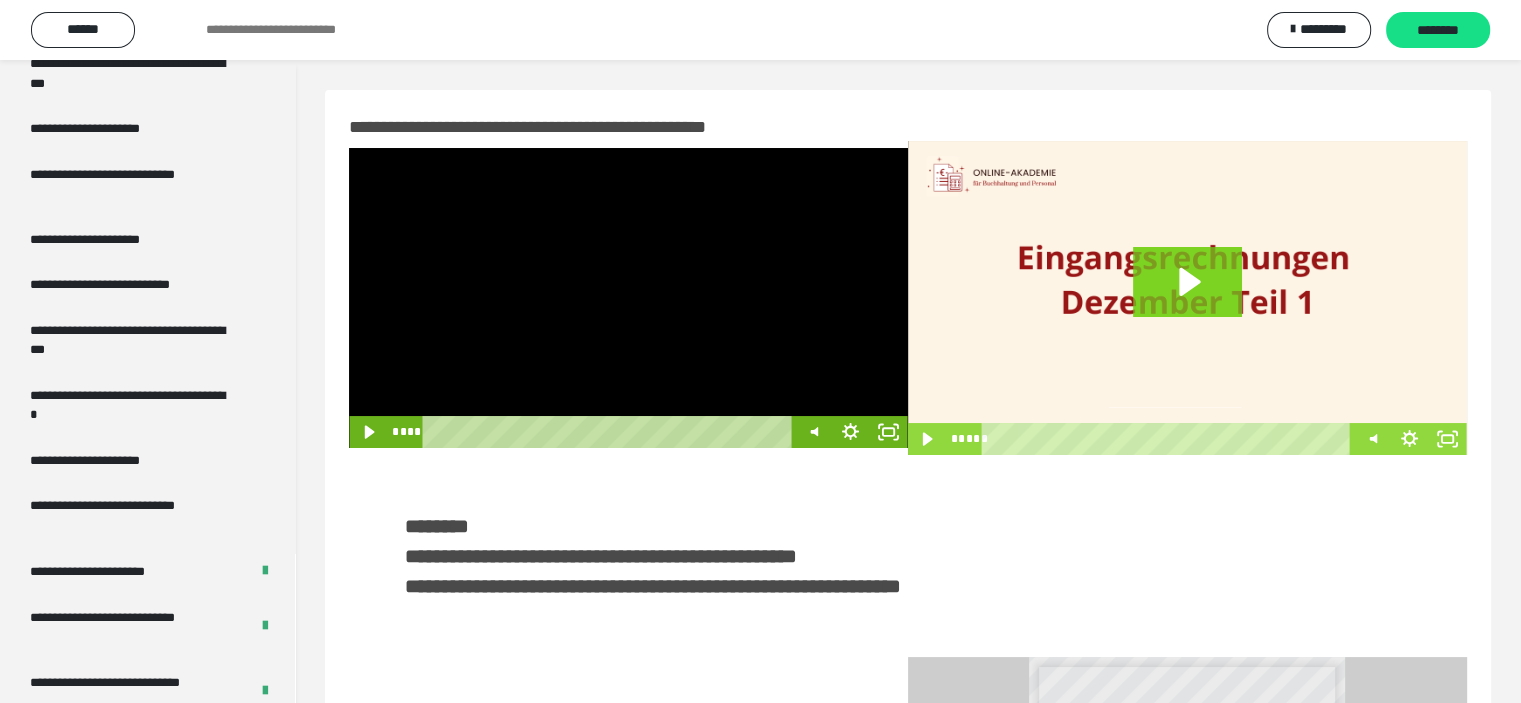 click at bounding box center (628, 298) 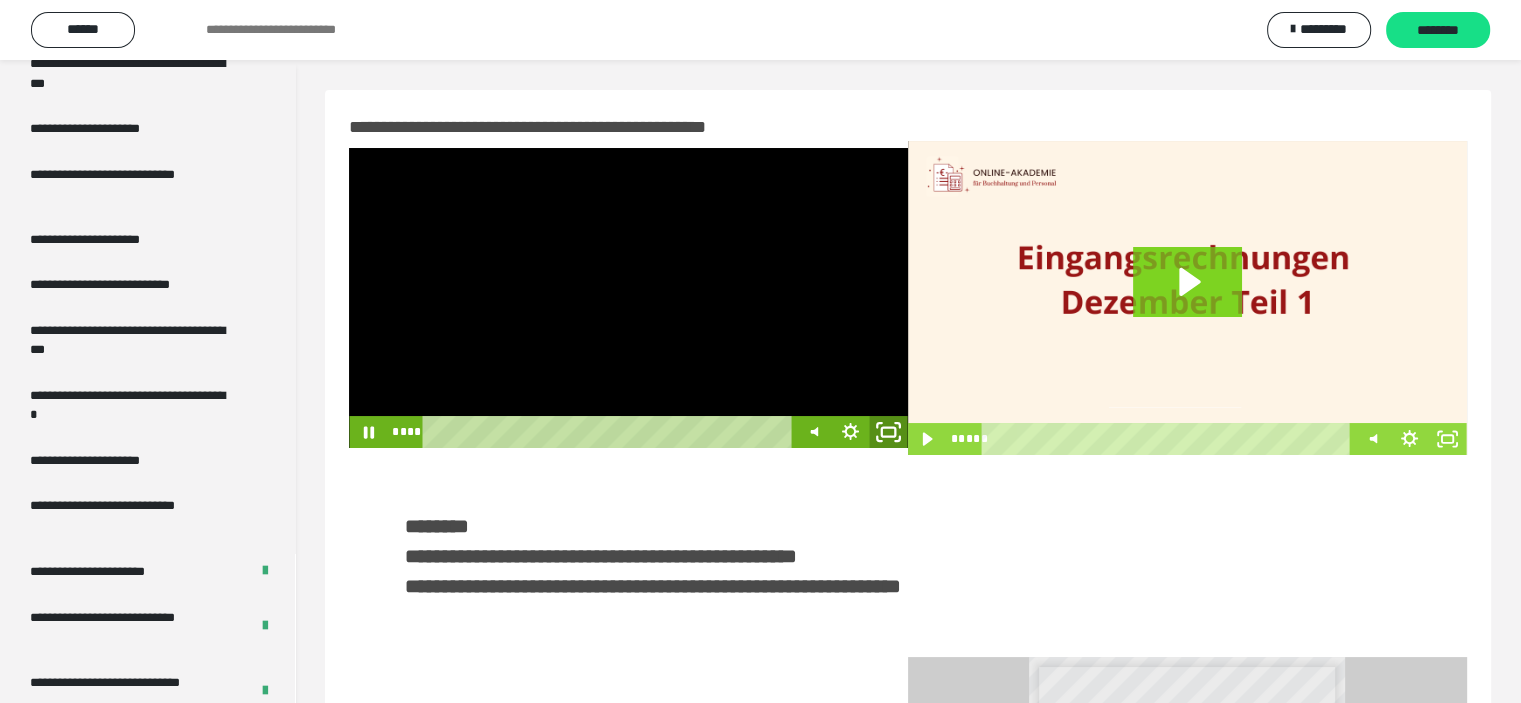 click 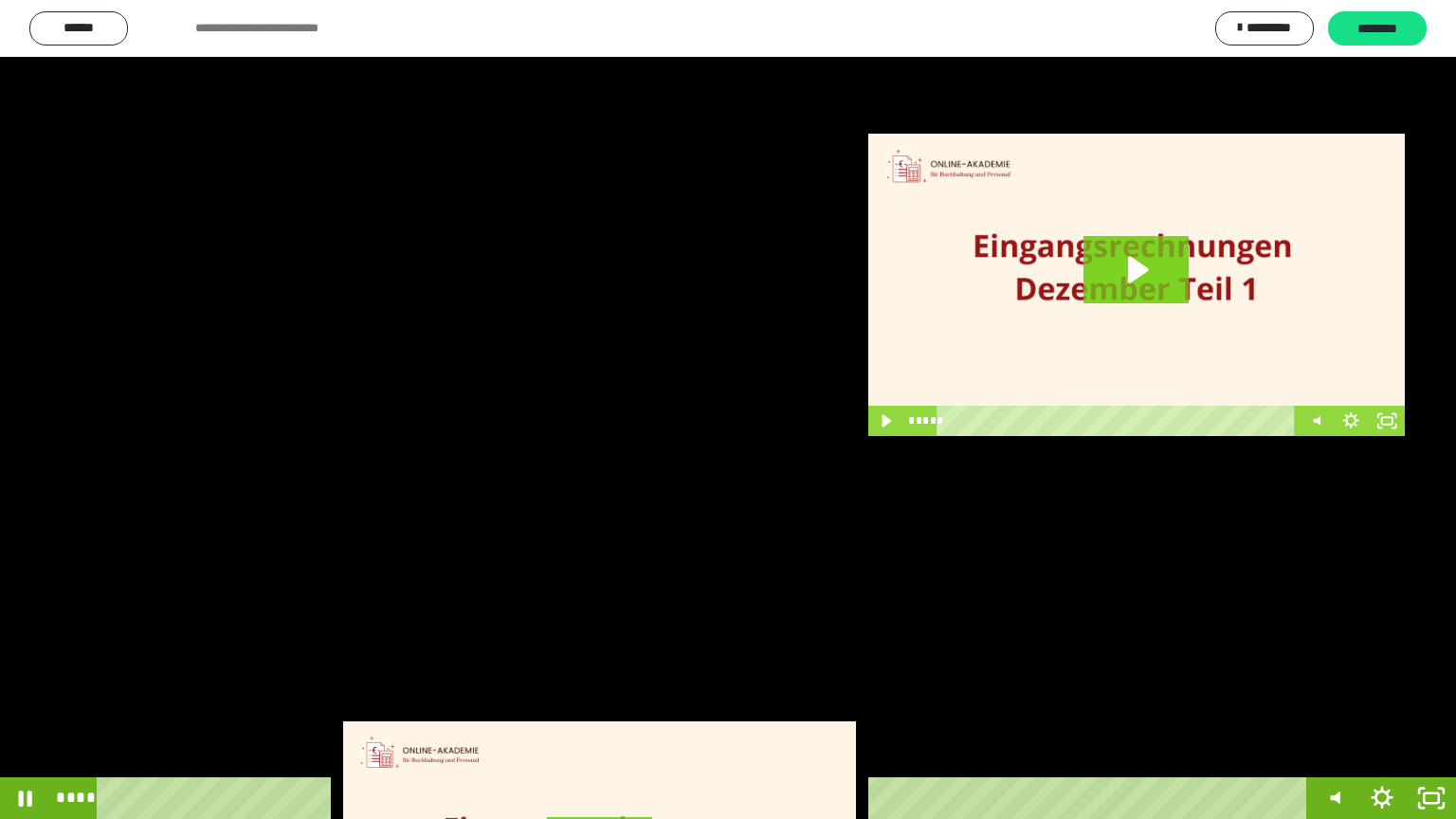 click at bounding box center [728, 410] 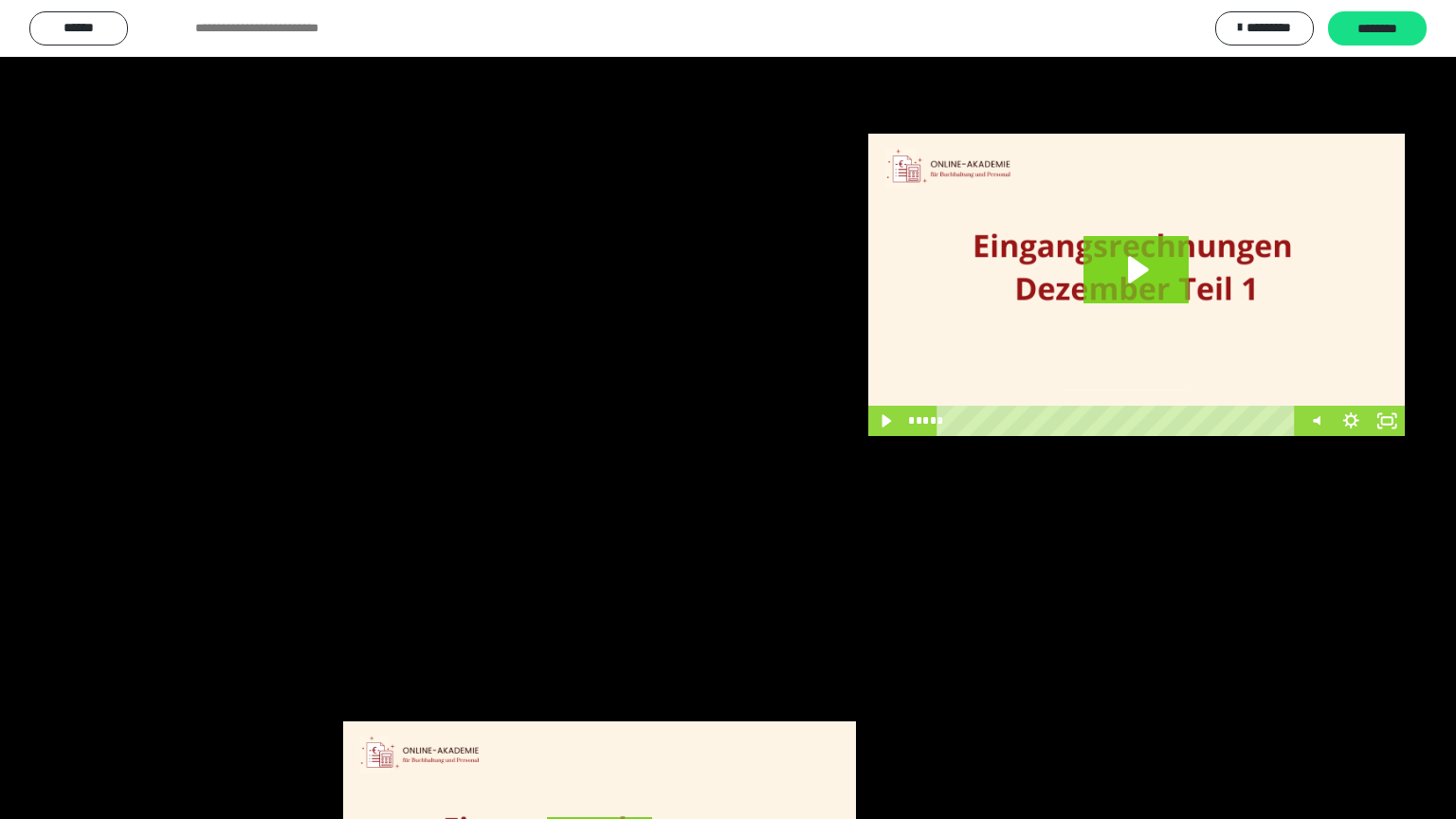click at bounding box center (728, 410) 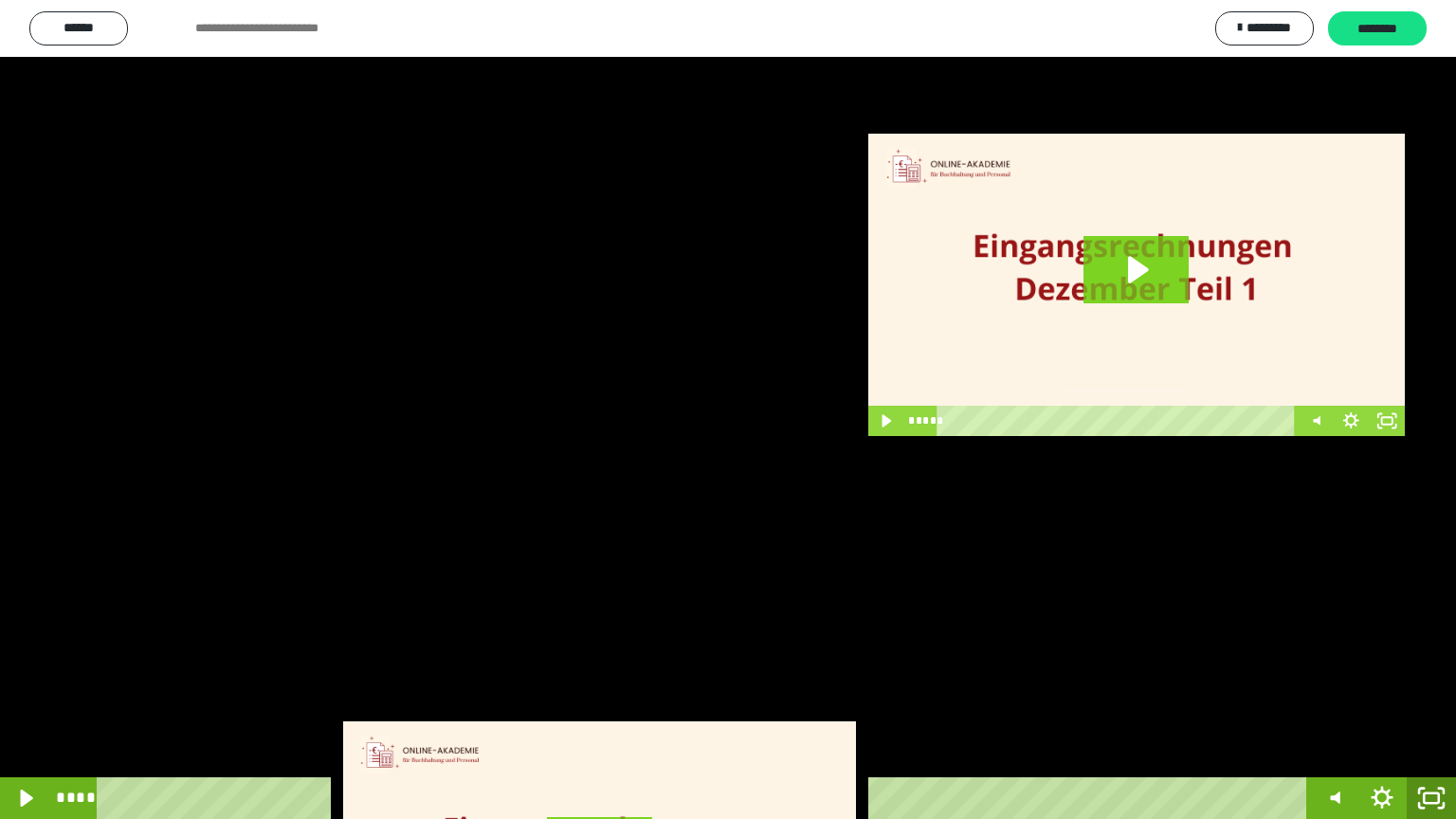 click 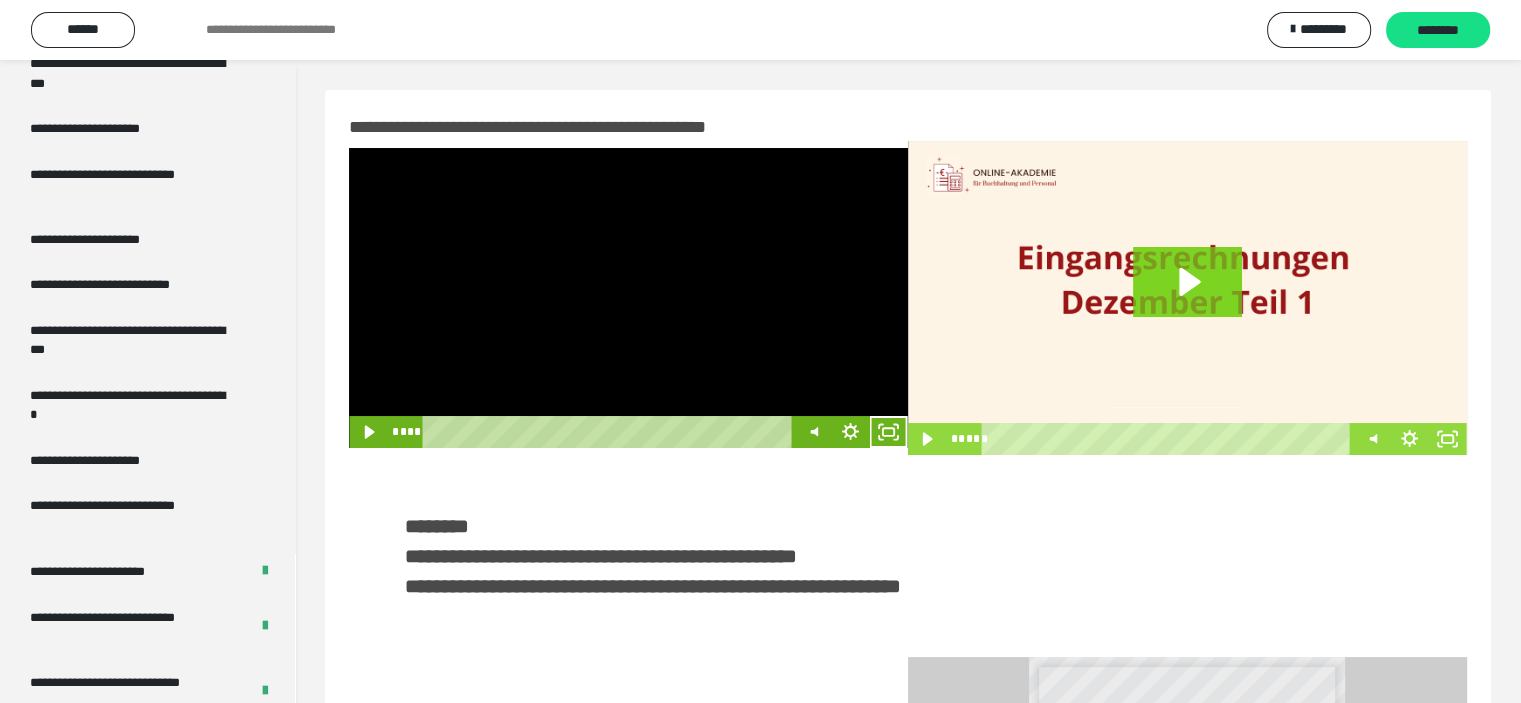 click at bounding box center (628, 298) 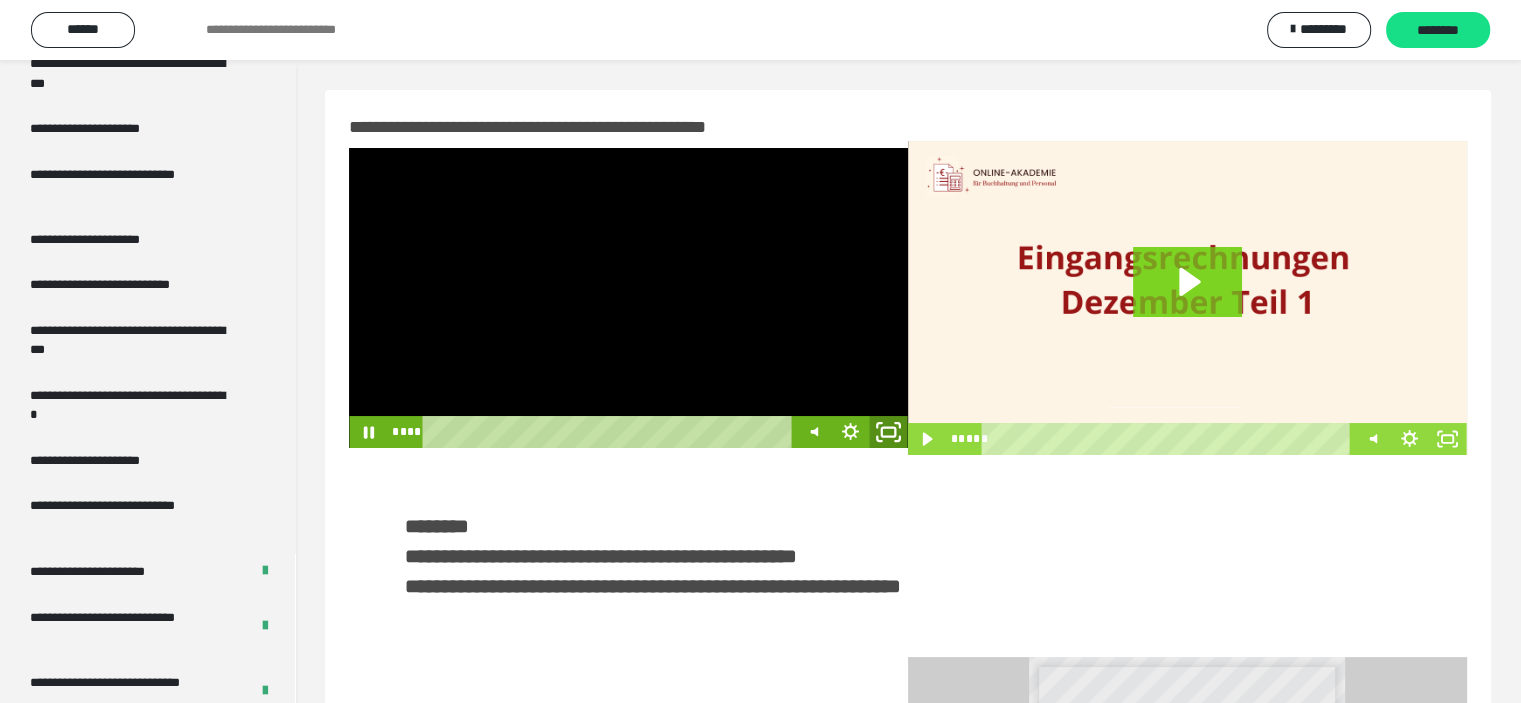 click 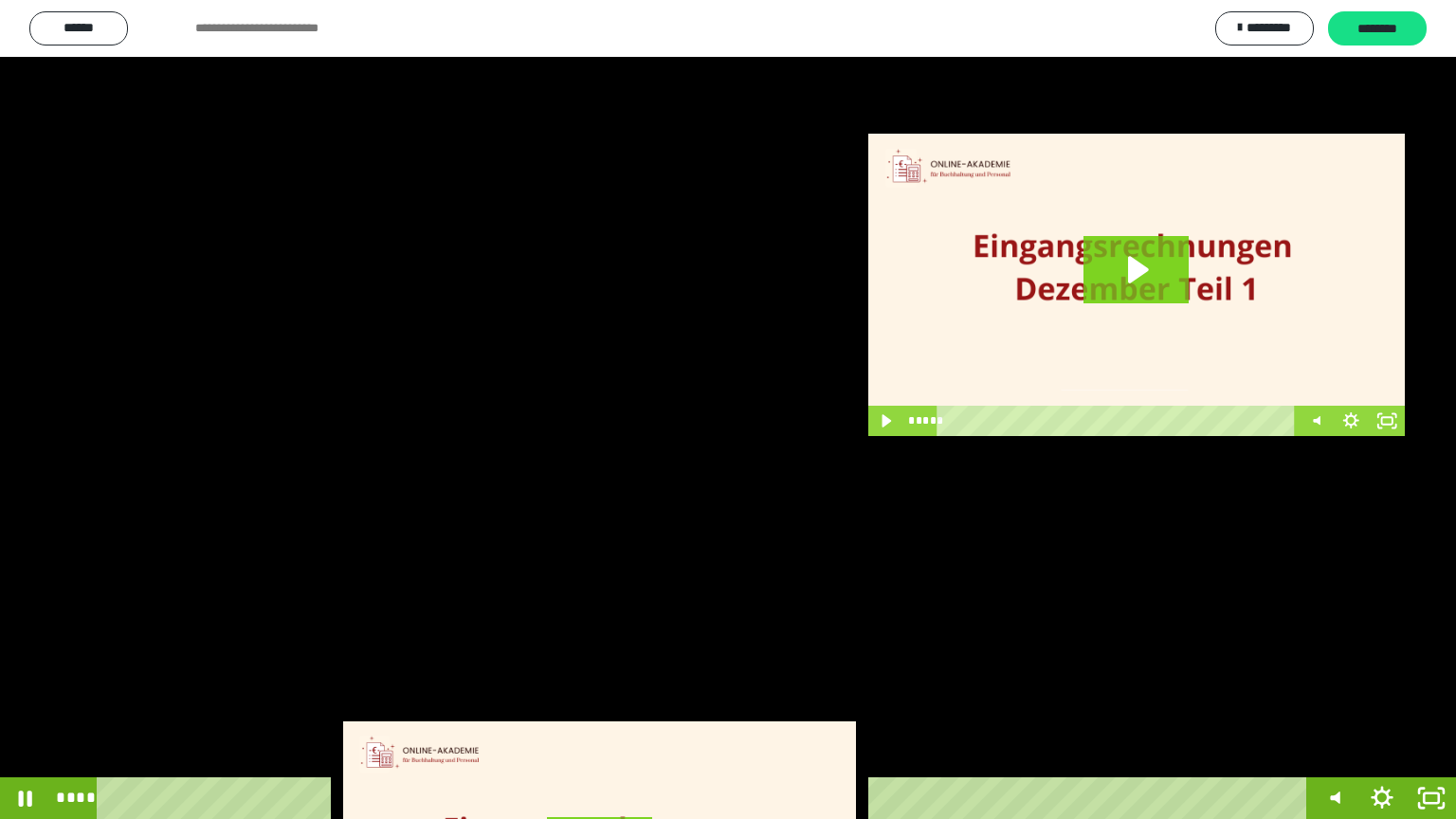 click at bounding box center [728, 410] 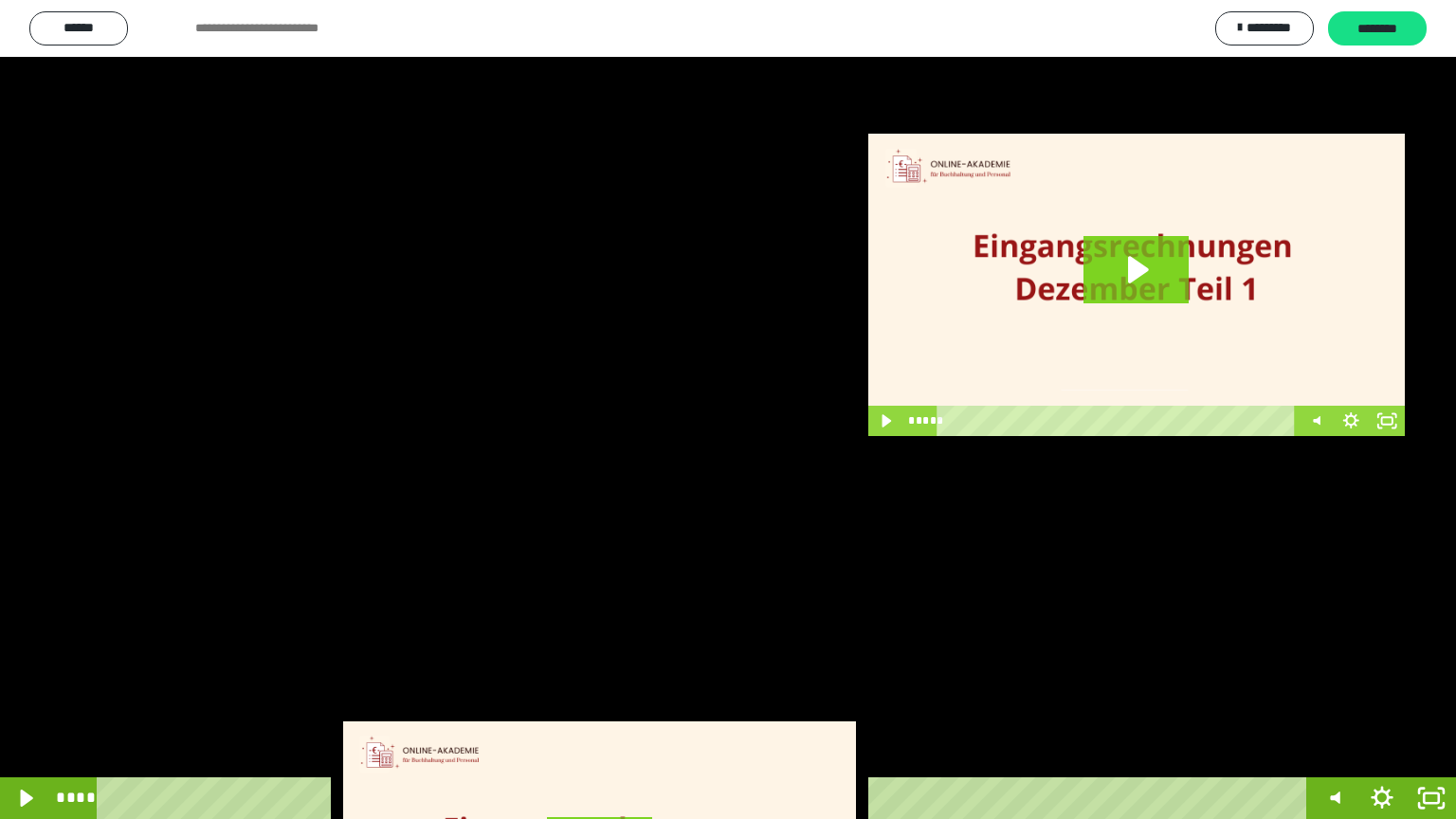 click at bounding box center (728, 410) 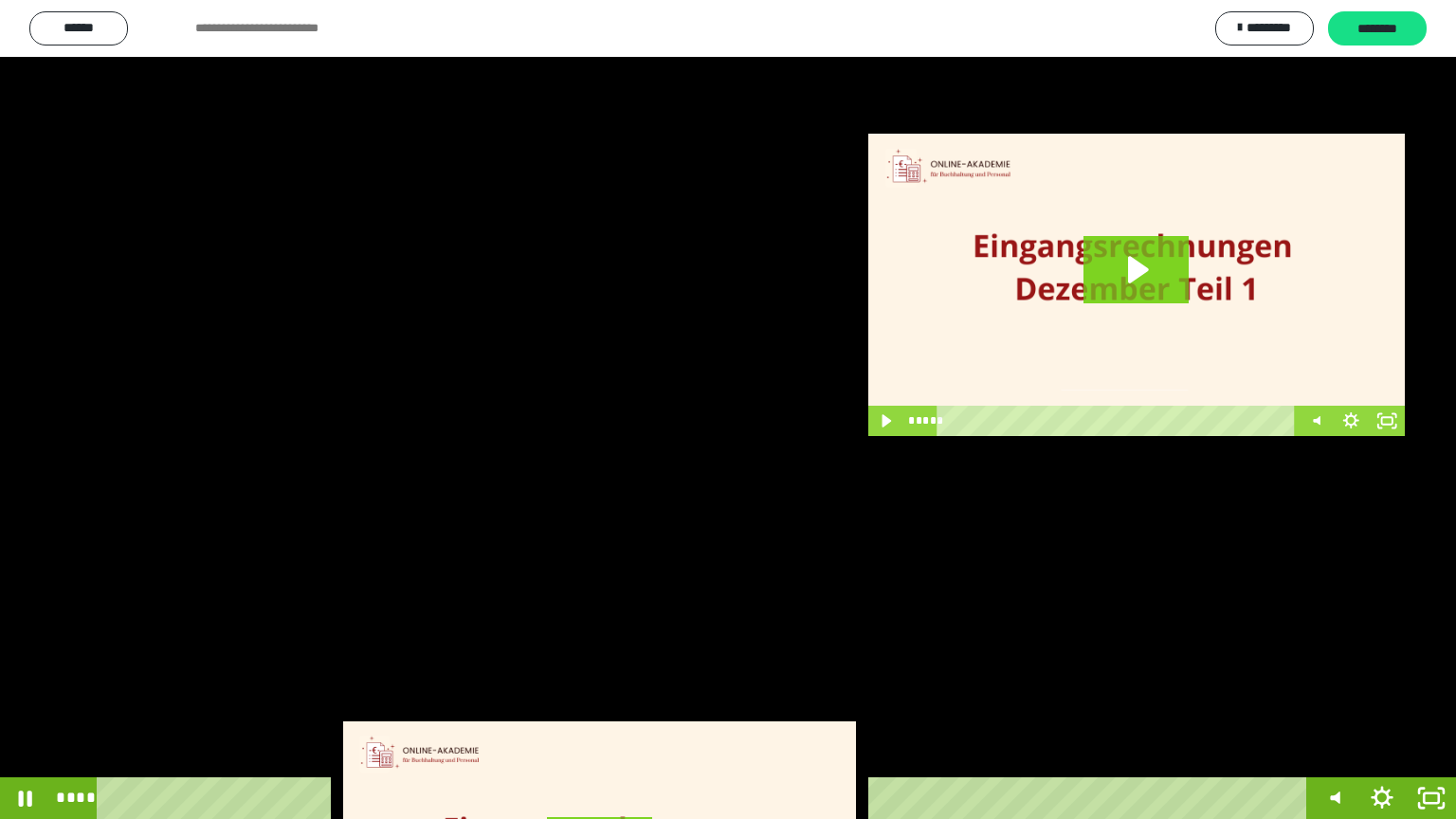 click at bounding box center [728, 410] 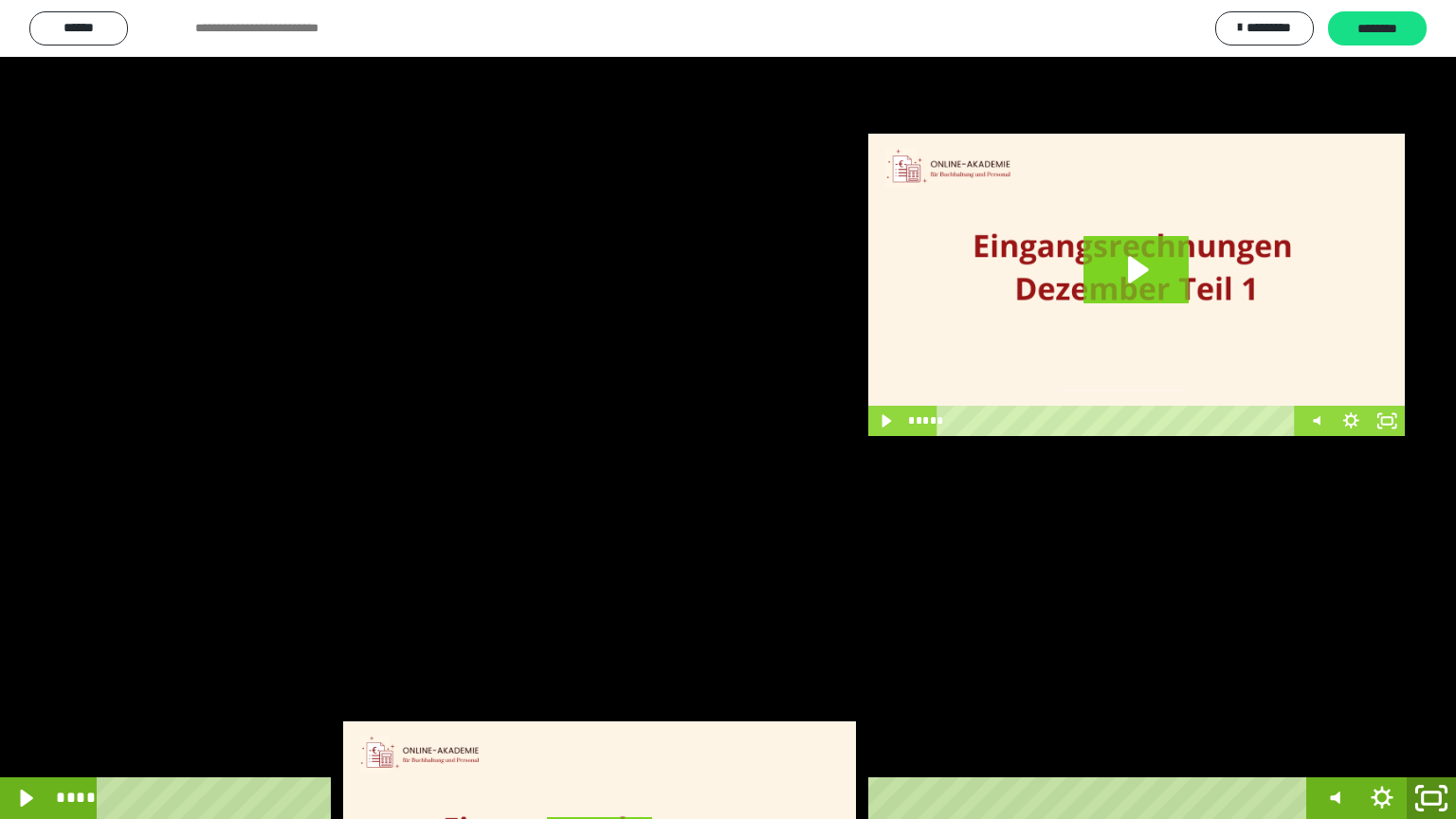click 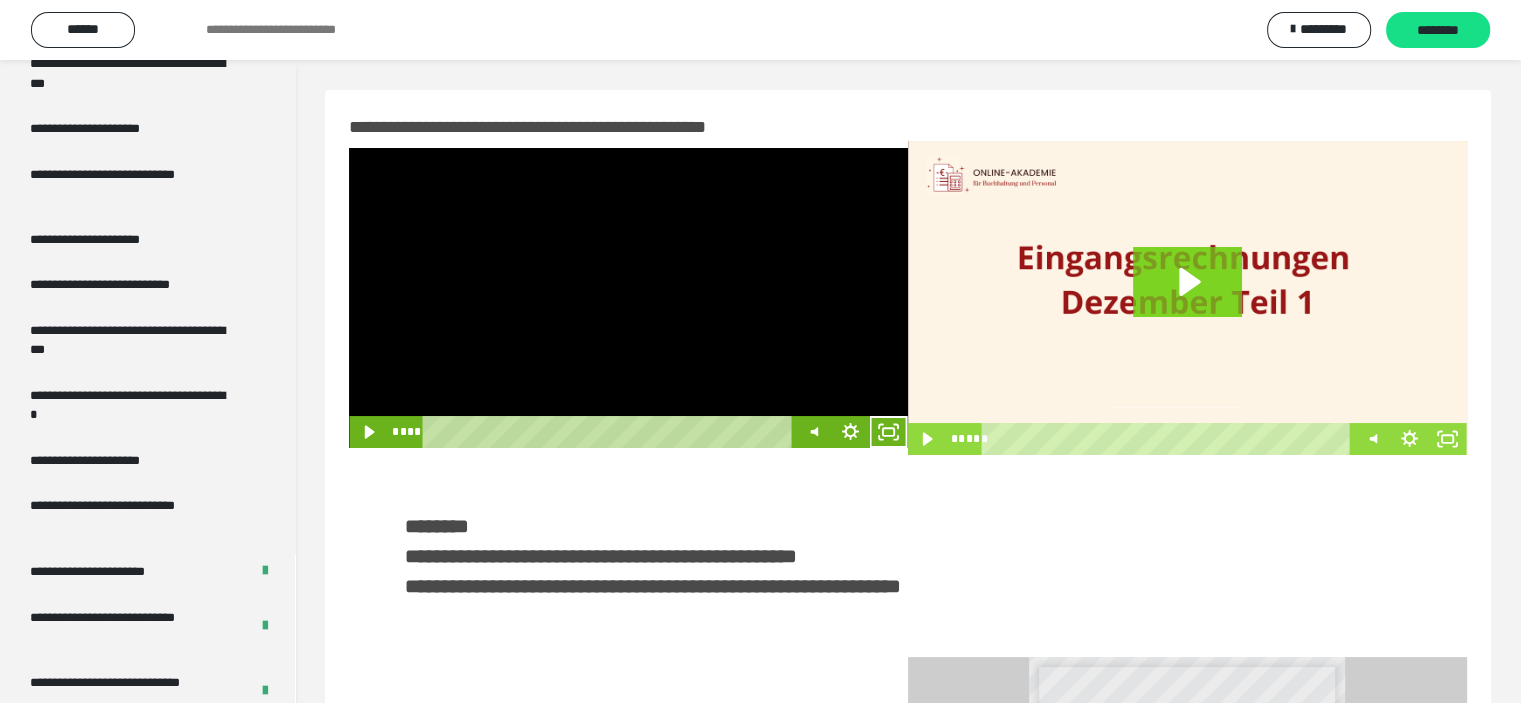 click at bounding box center (628, 298) 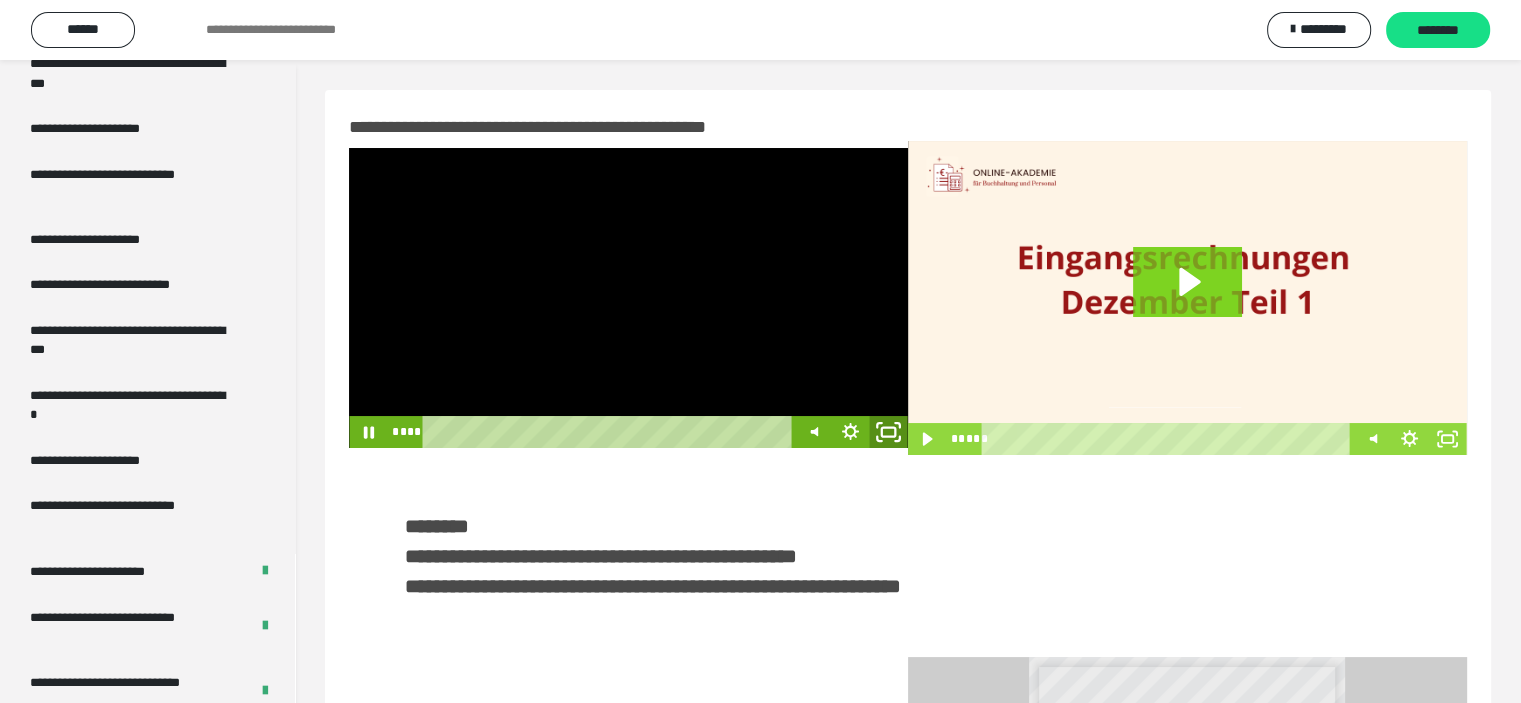 click 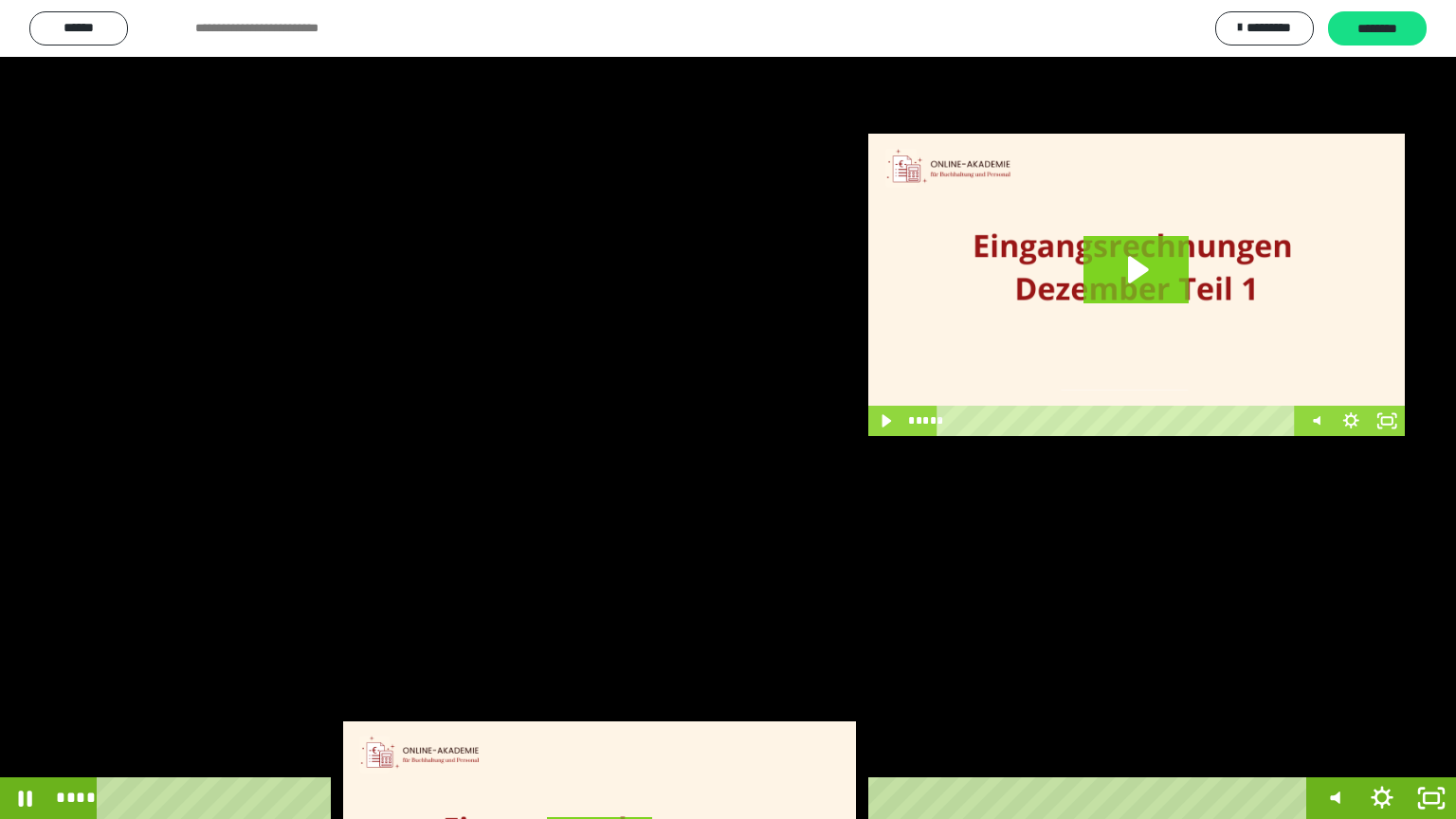 click at bounding box center [728, 410] 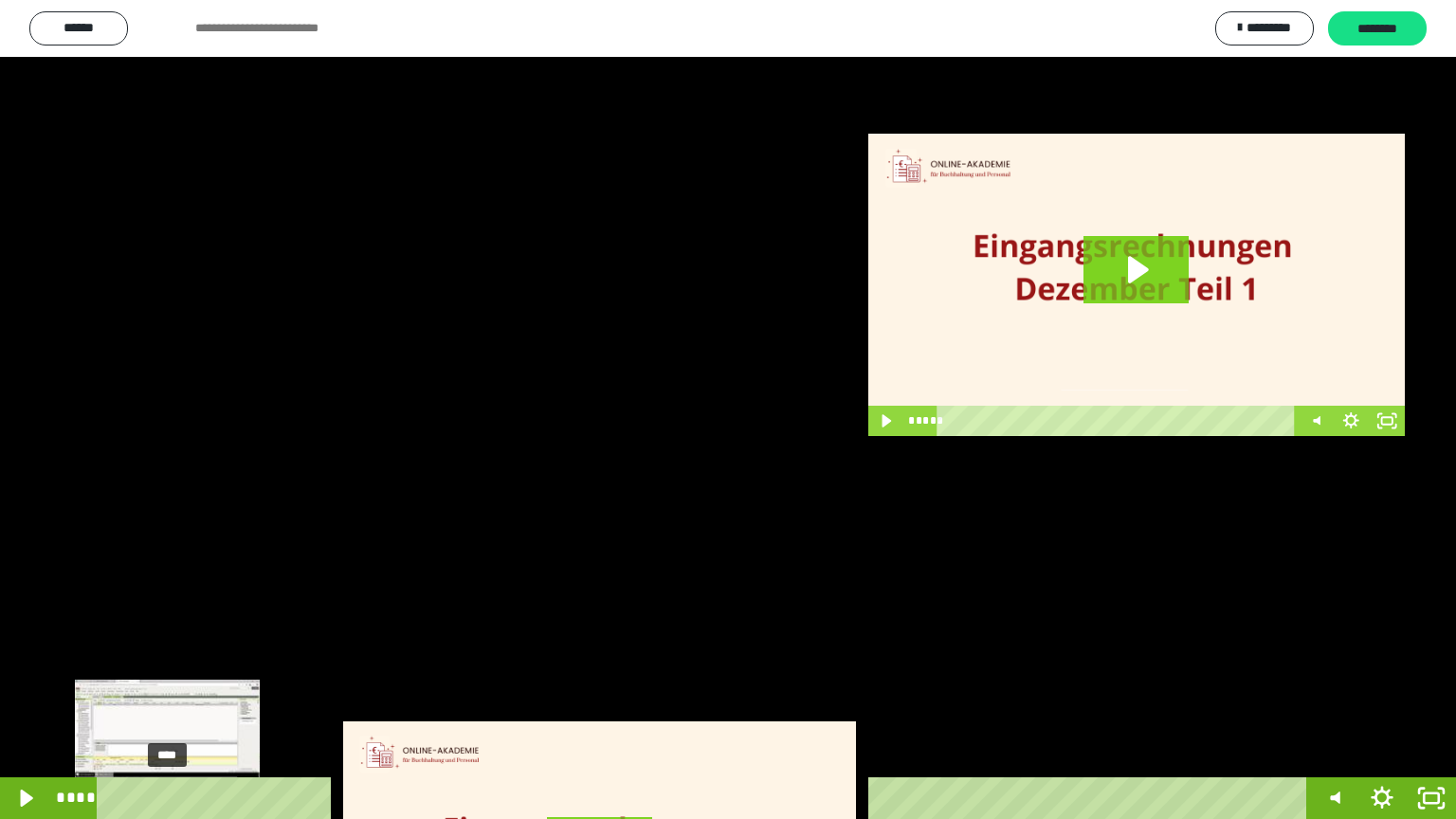 click on "****" at bounding box center [705, 798] 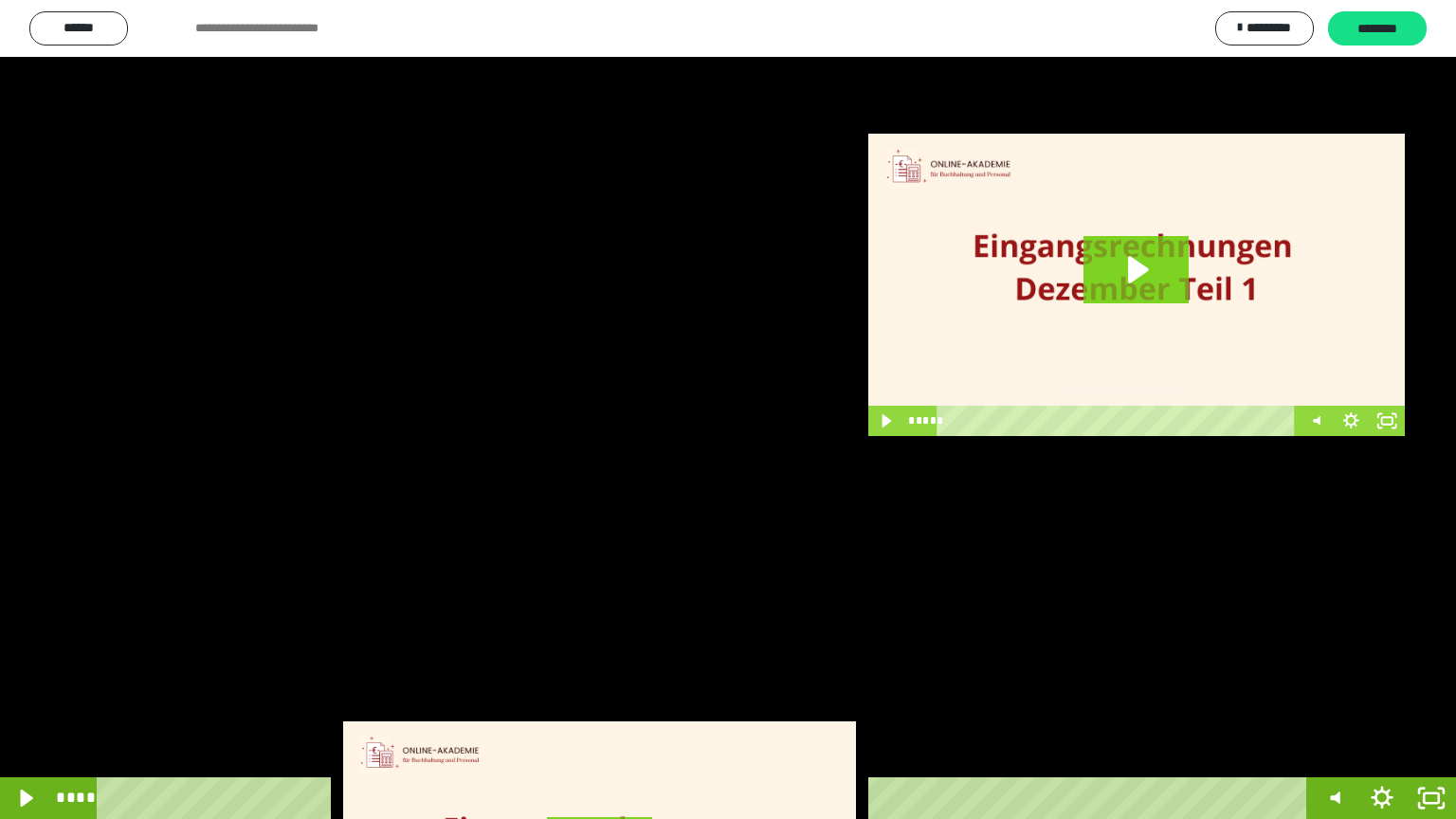 click at bounding box center (728, 410) 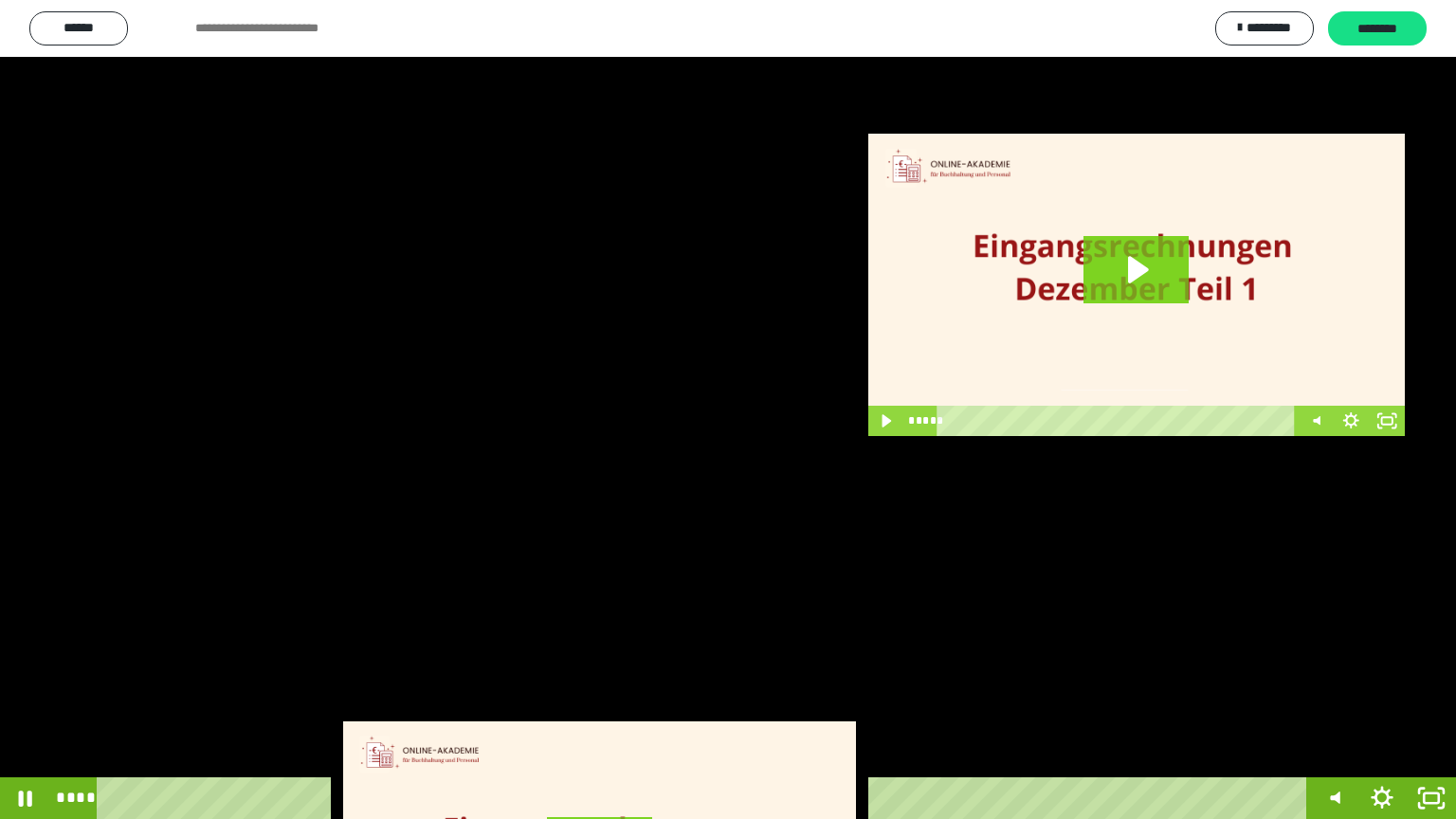 click at bounding box center [728, 410] 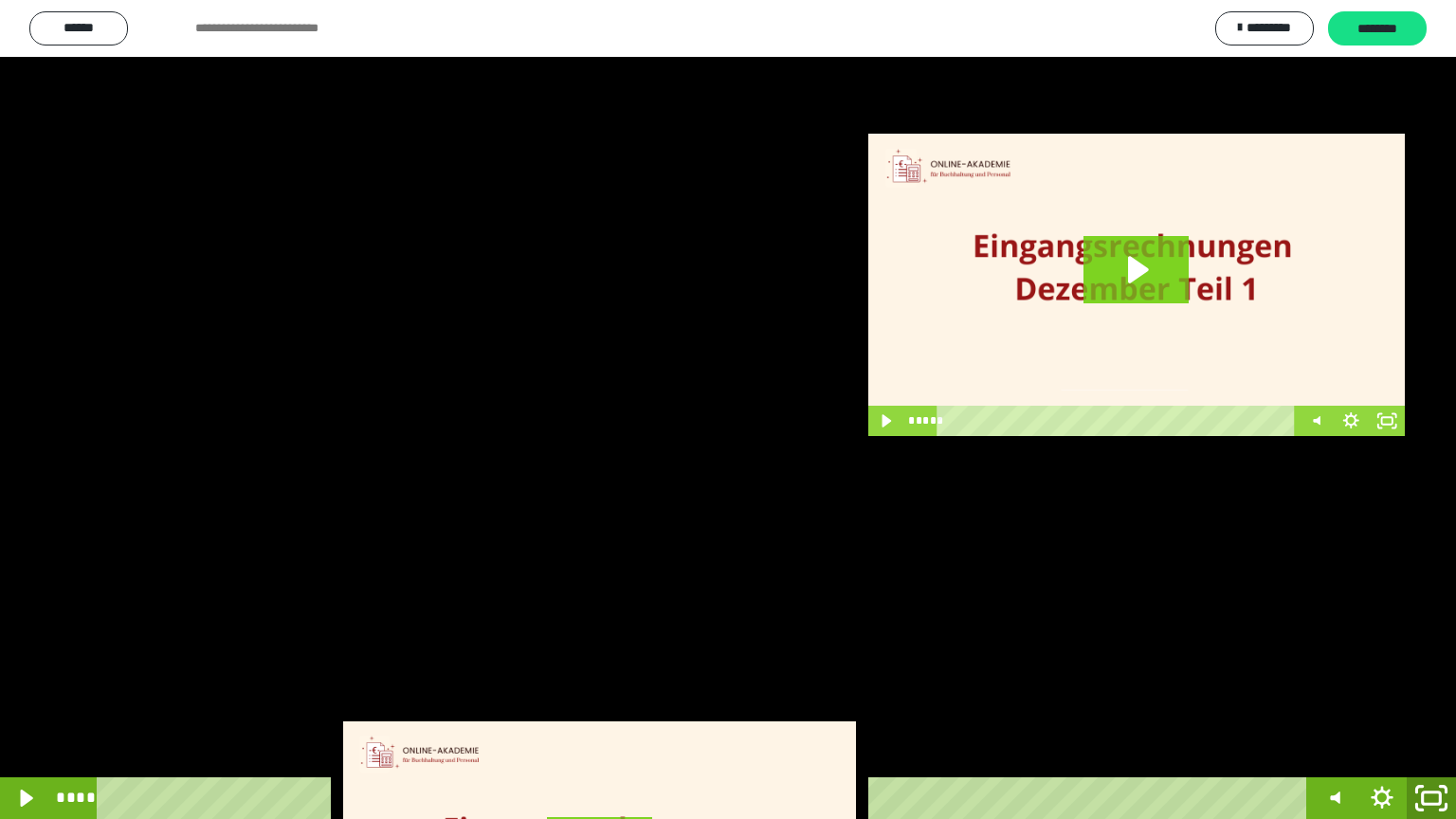 click 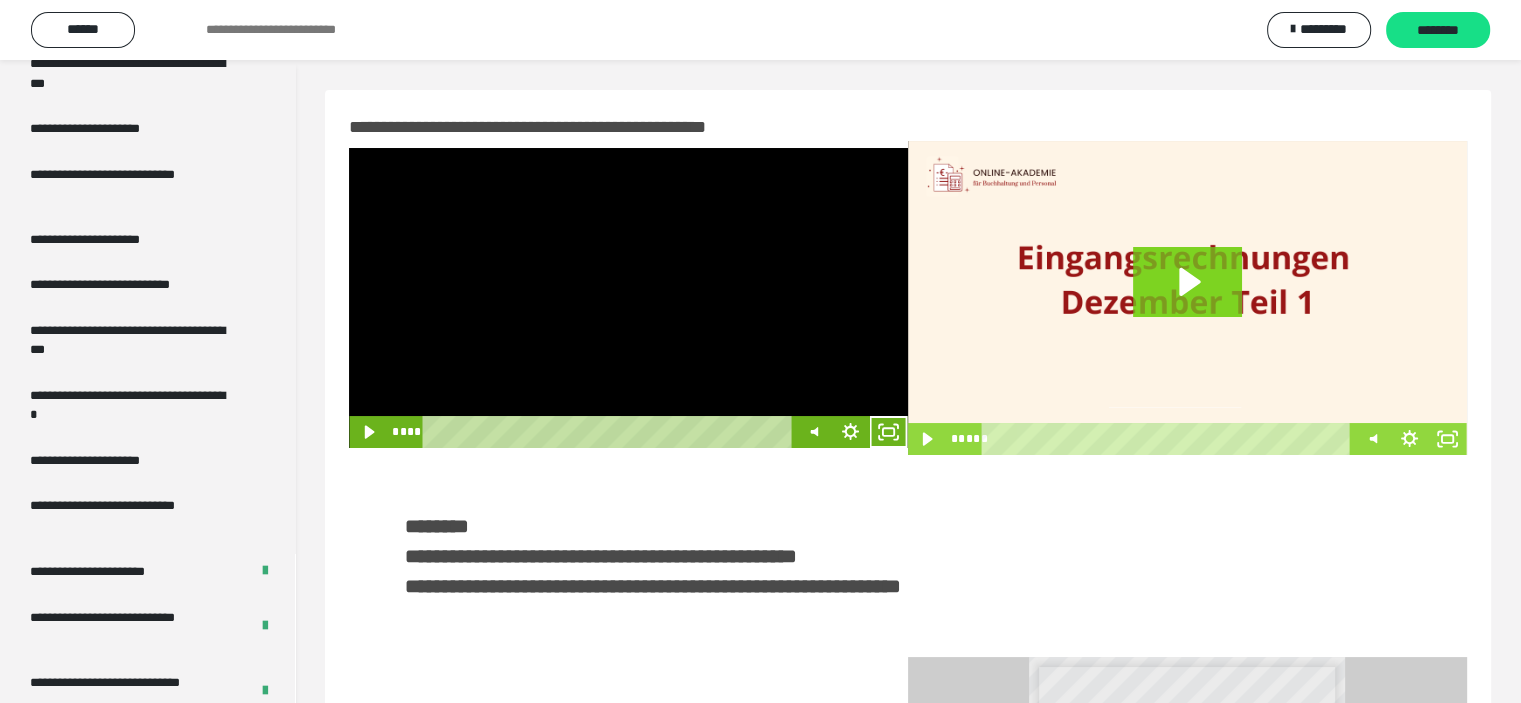 click at bounding box center (628, 298) 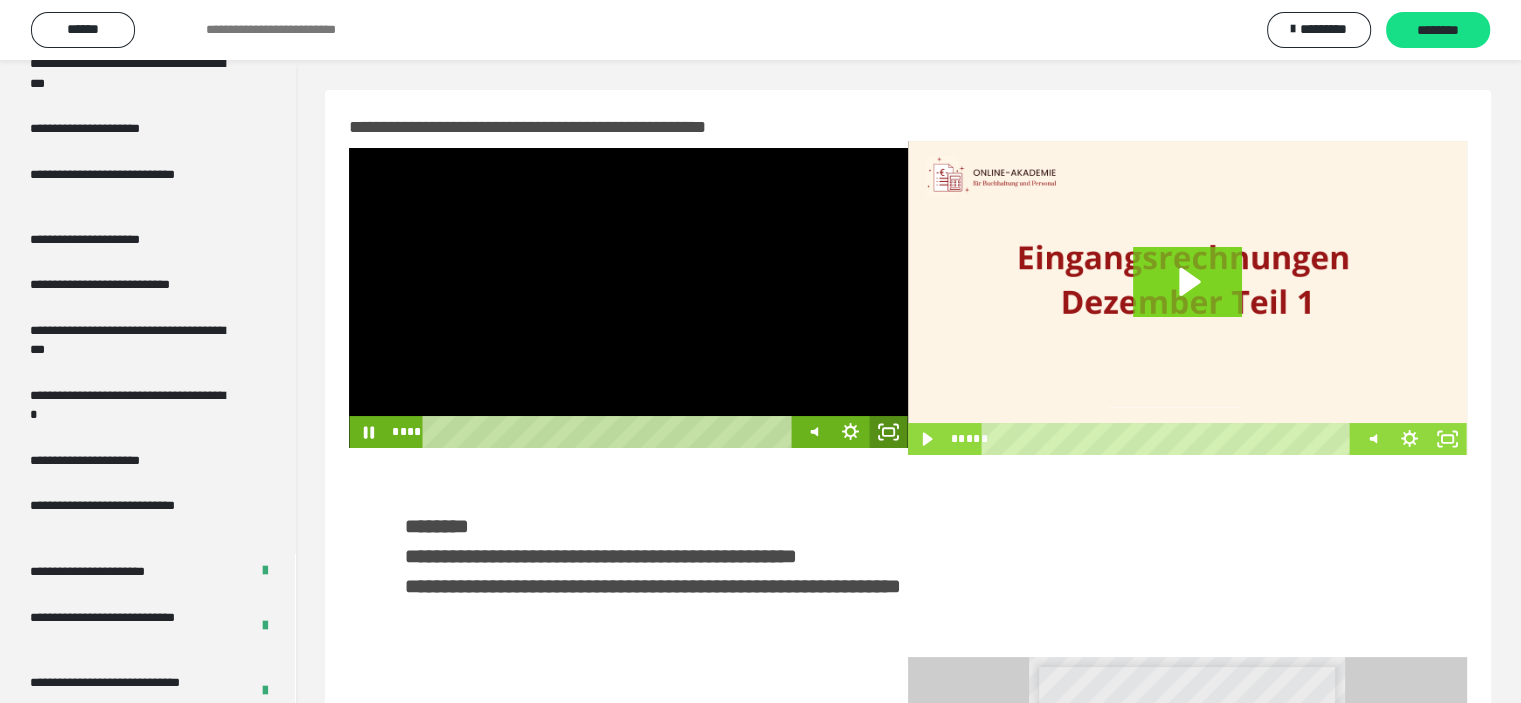 click 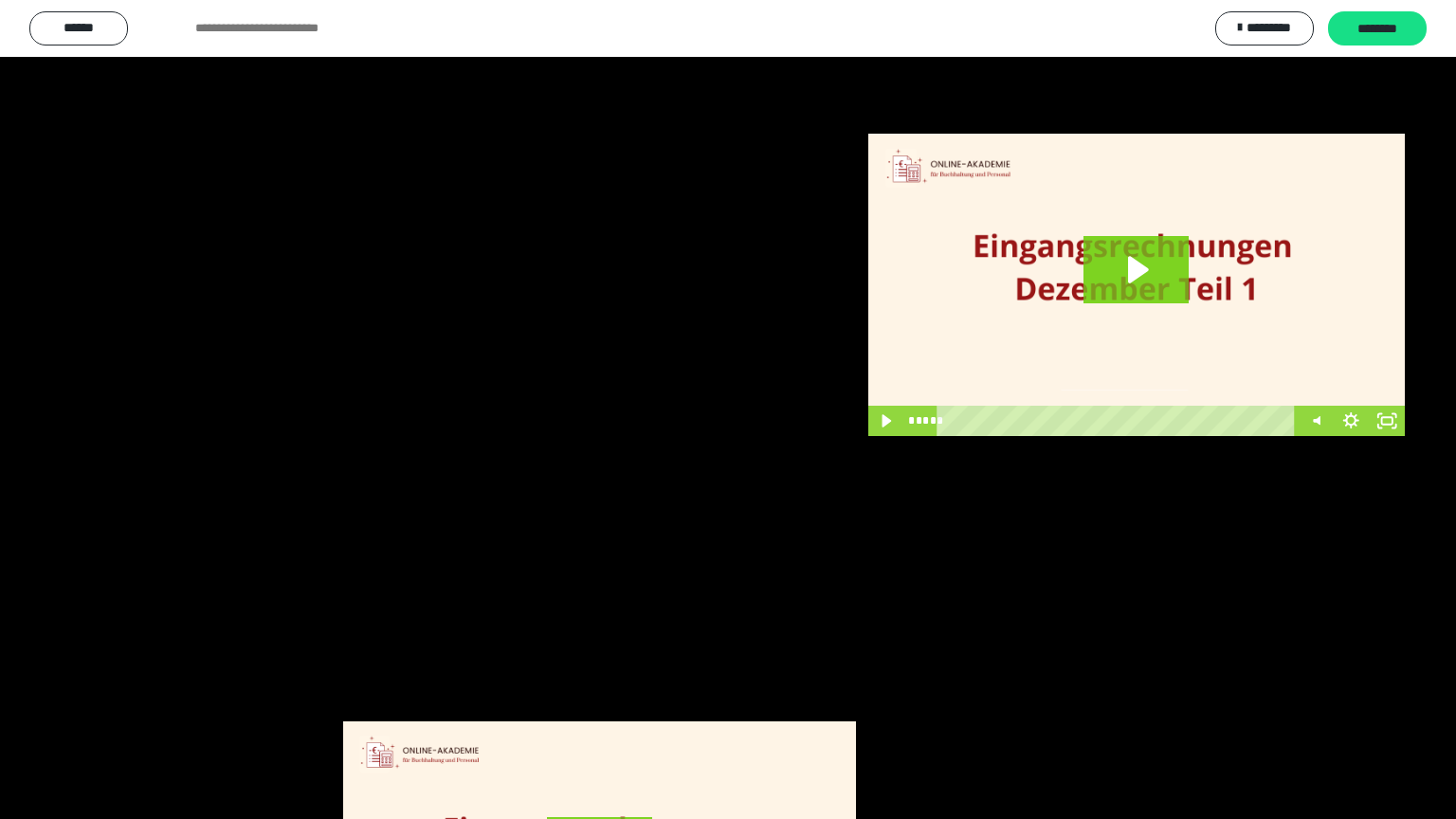 click at bounding box center [728, 410] 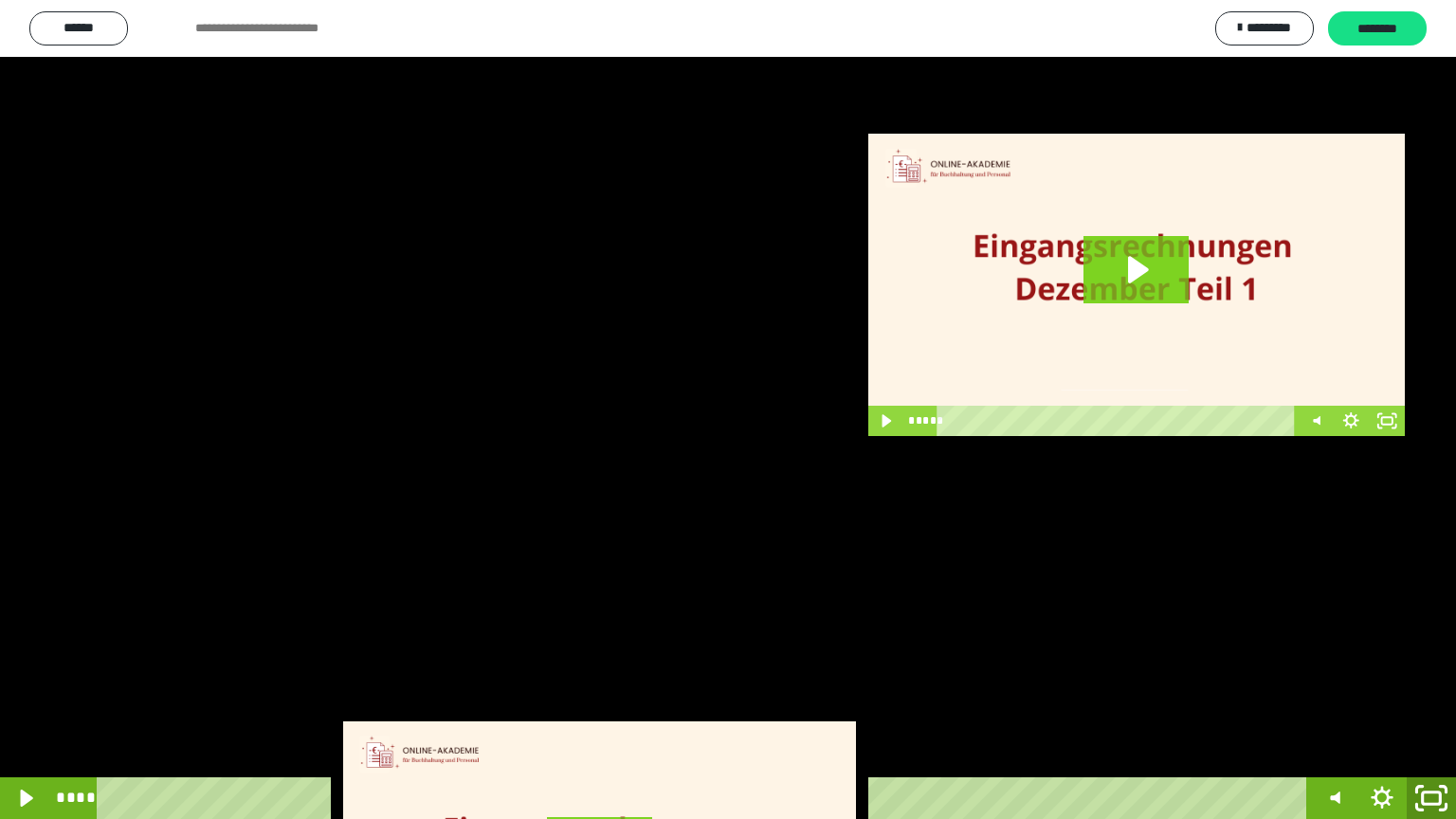 click 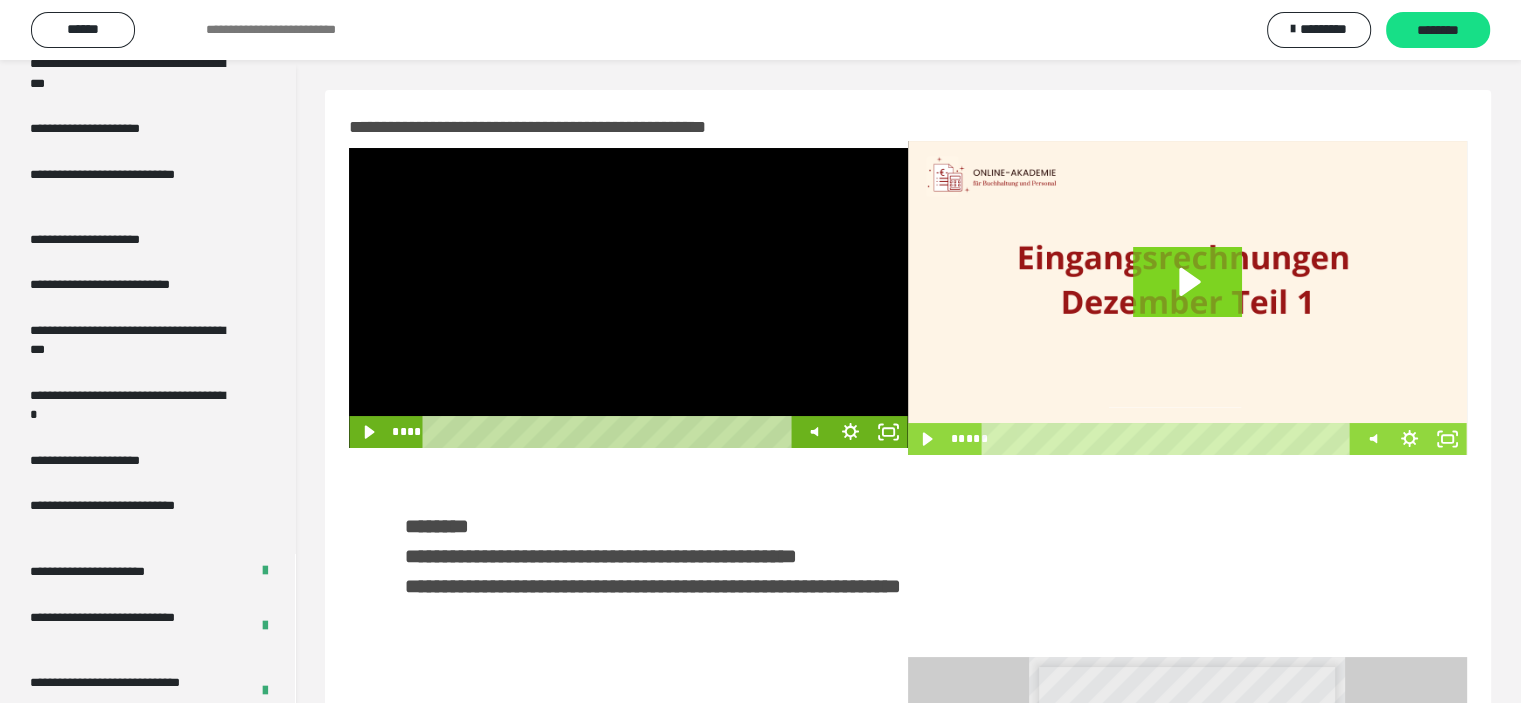 click at bounding box center (628, 298) 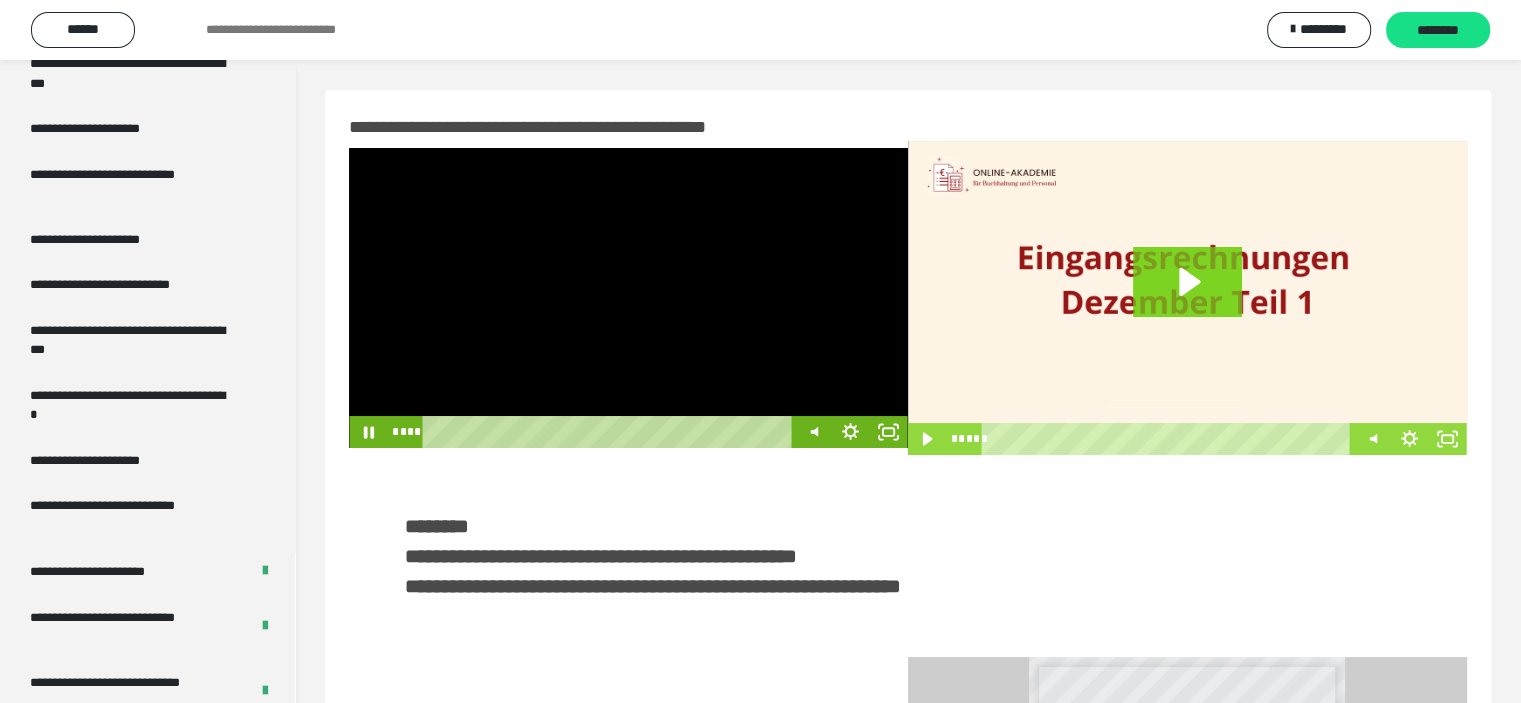 click at bounding box center (628, 298) 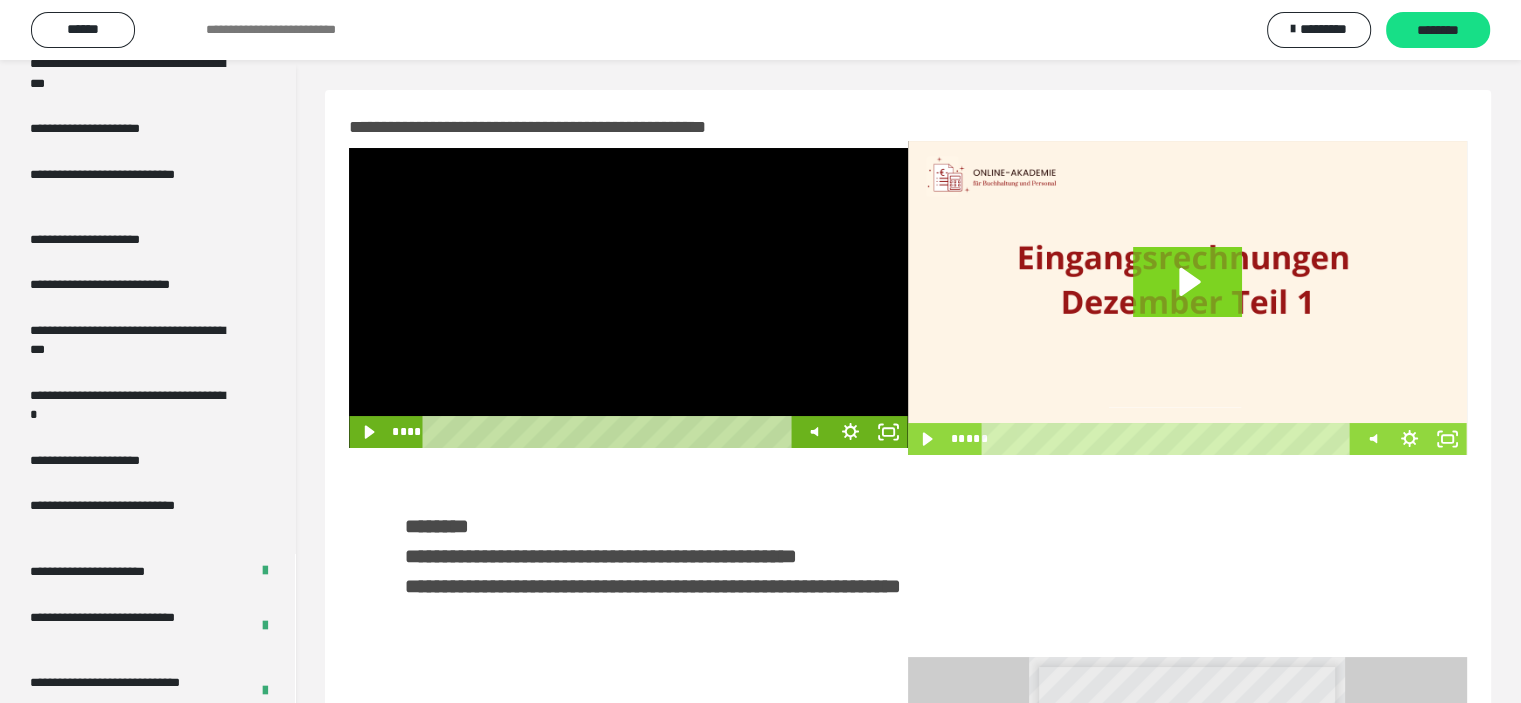 click at bounding box center (628, 298) 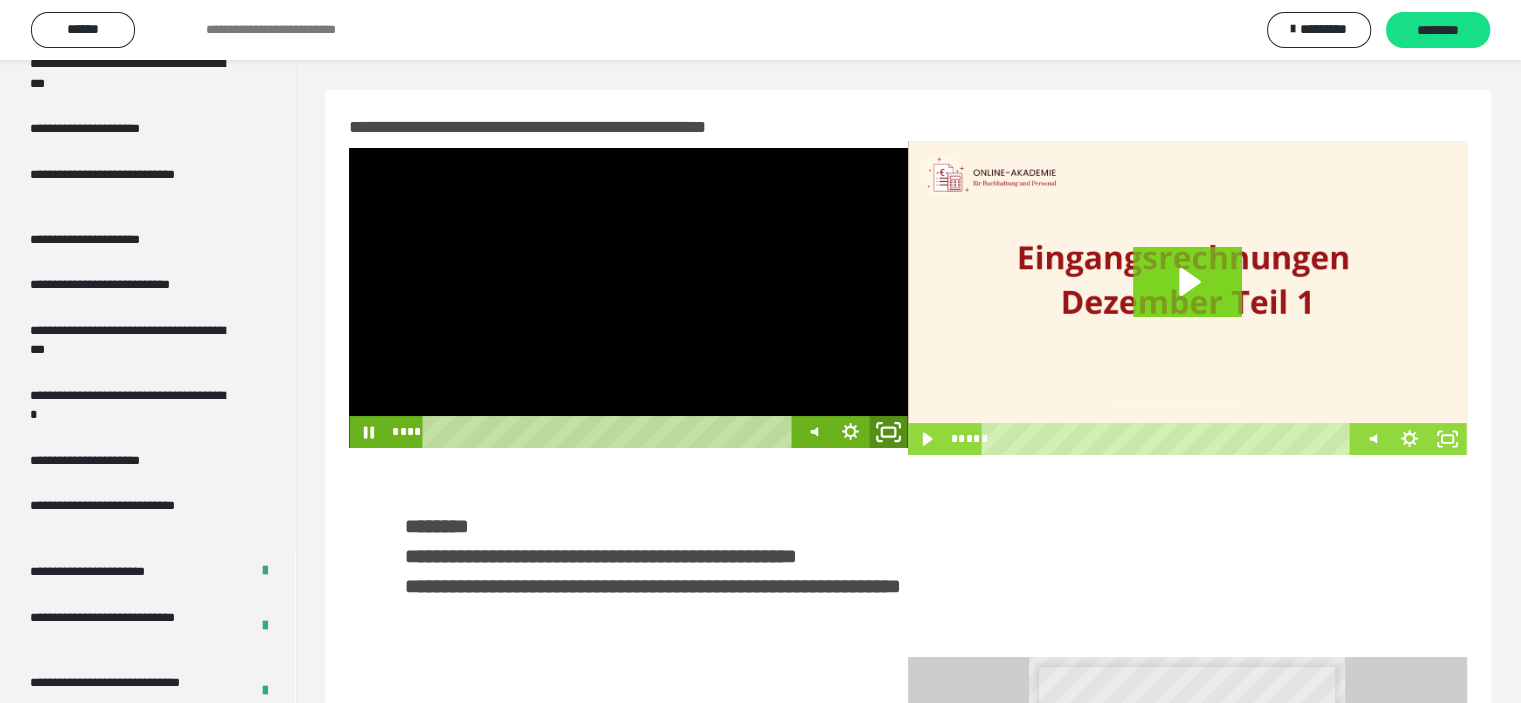 click 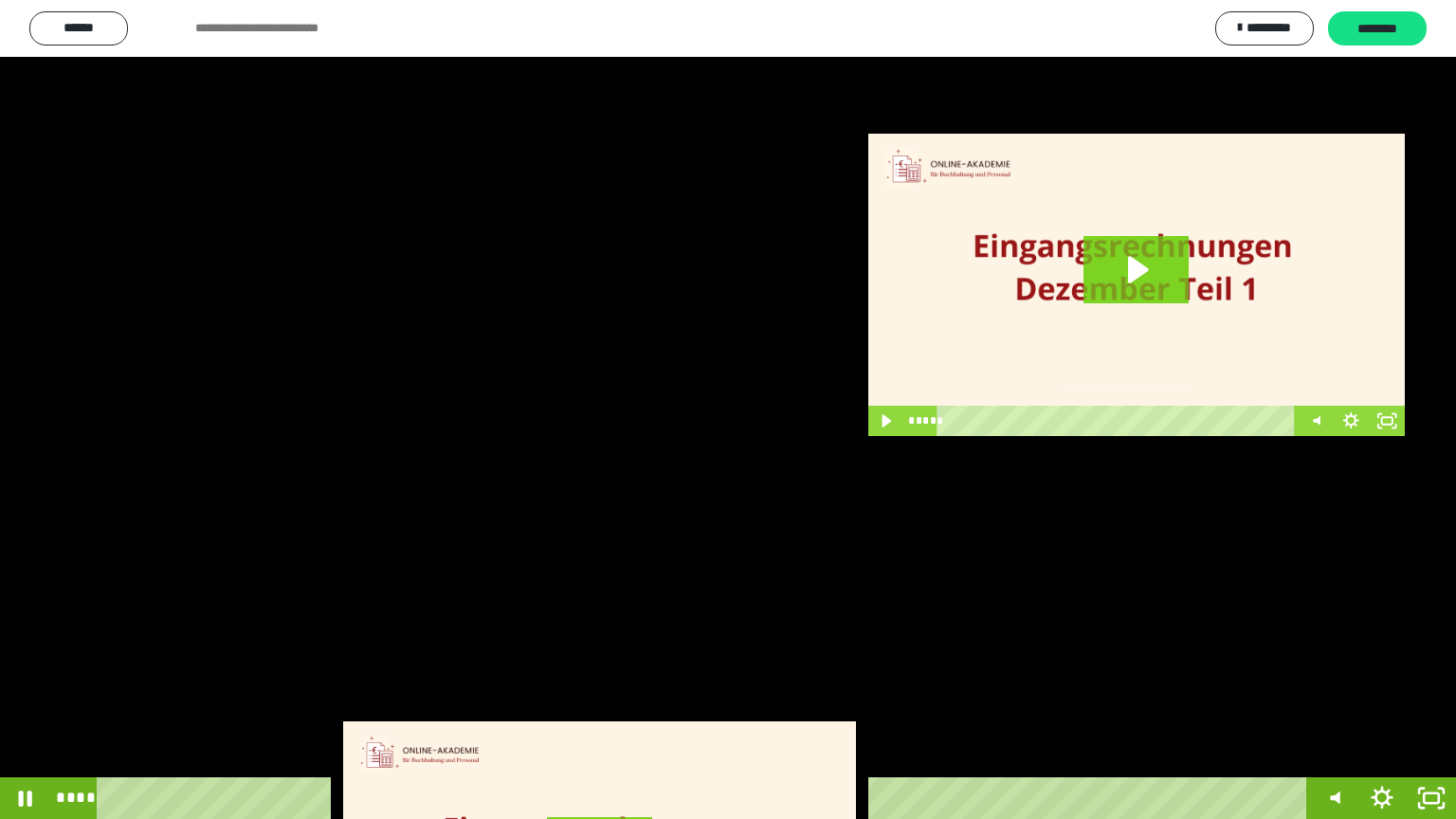 click at bounding box center (728, 410) 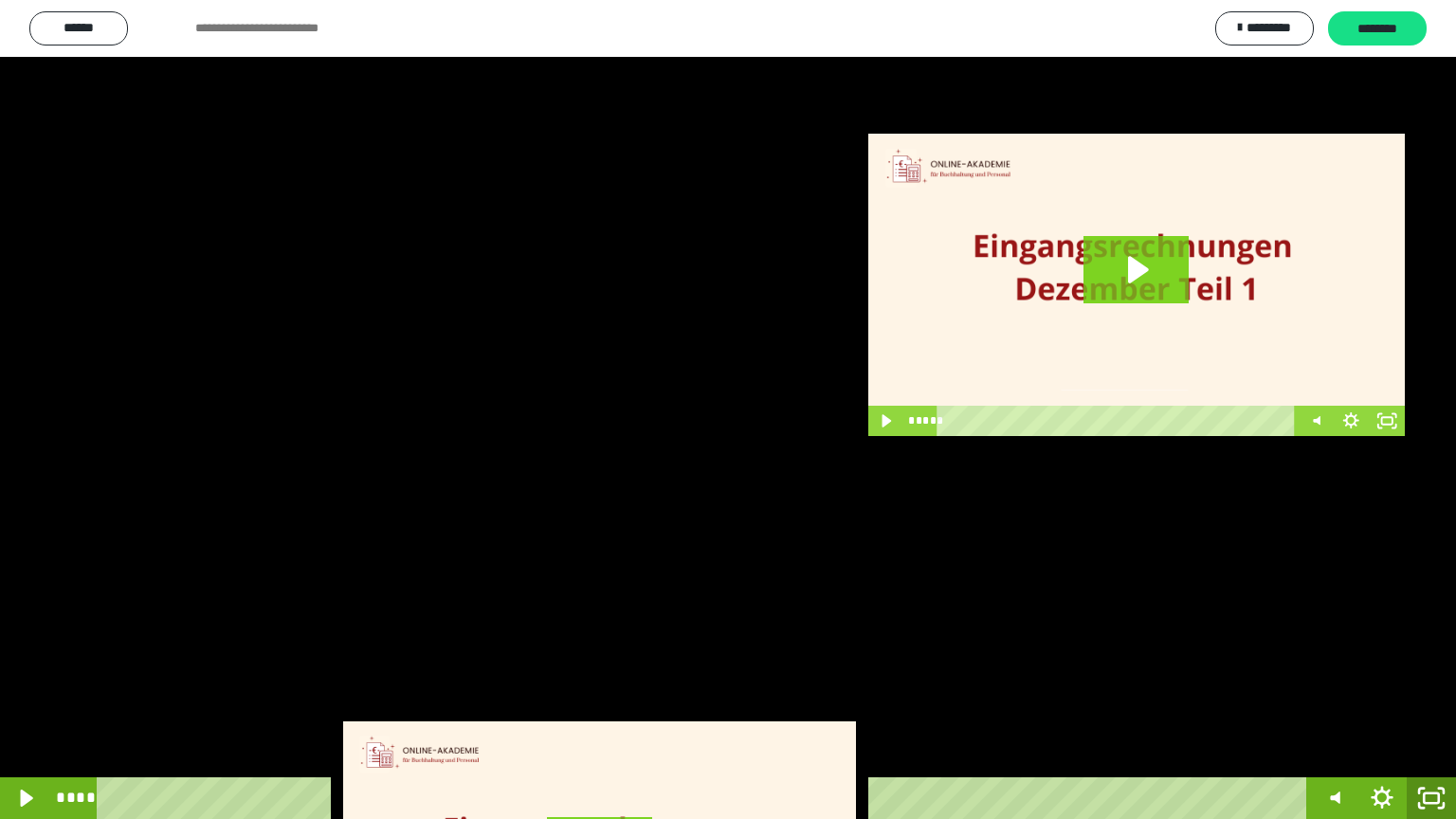 click 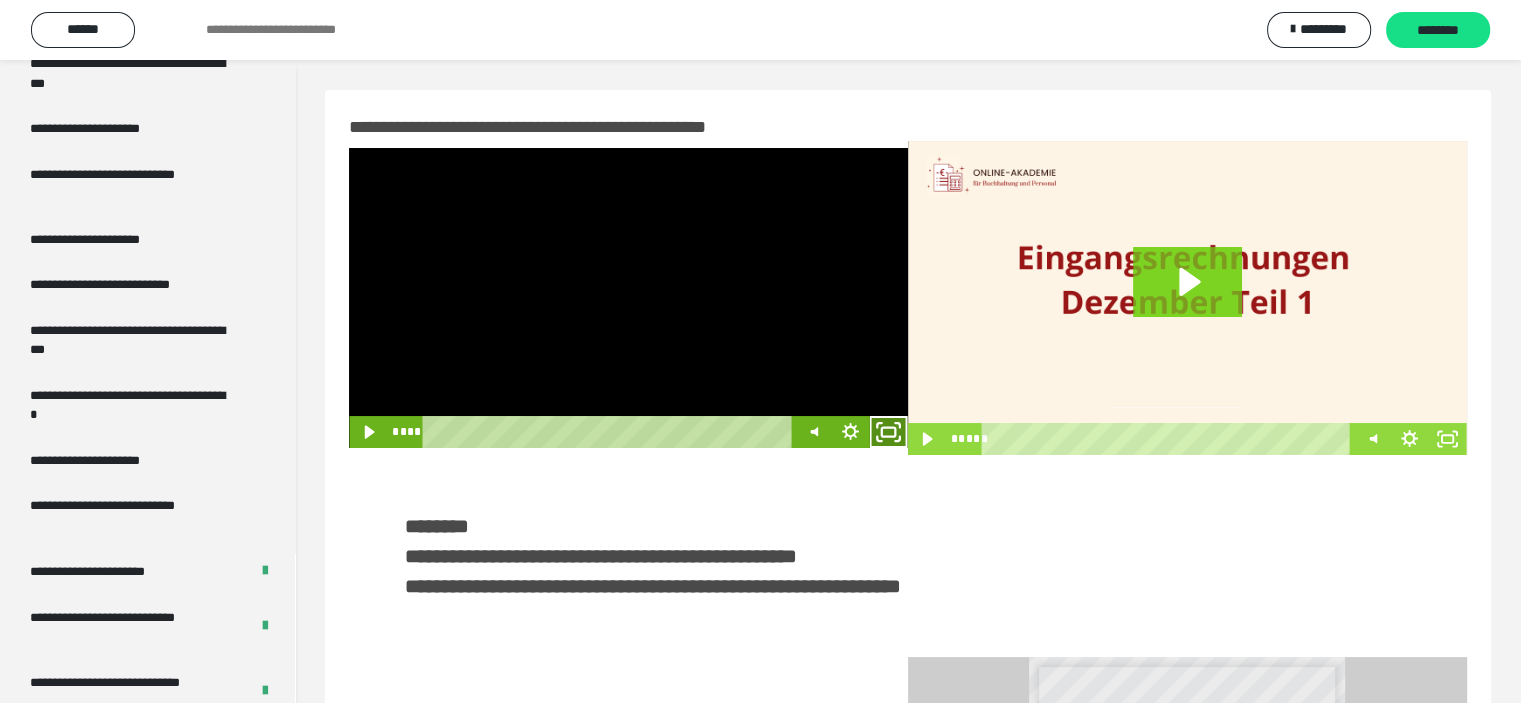 click 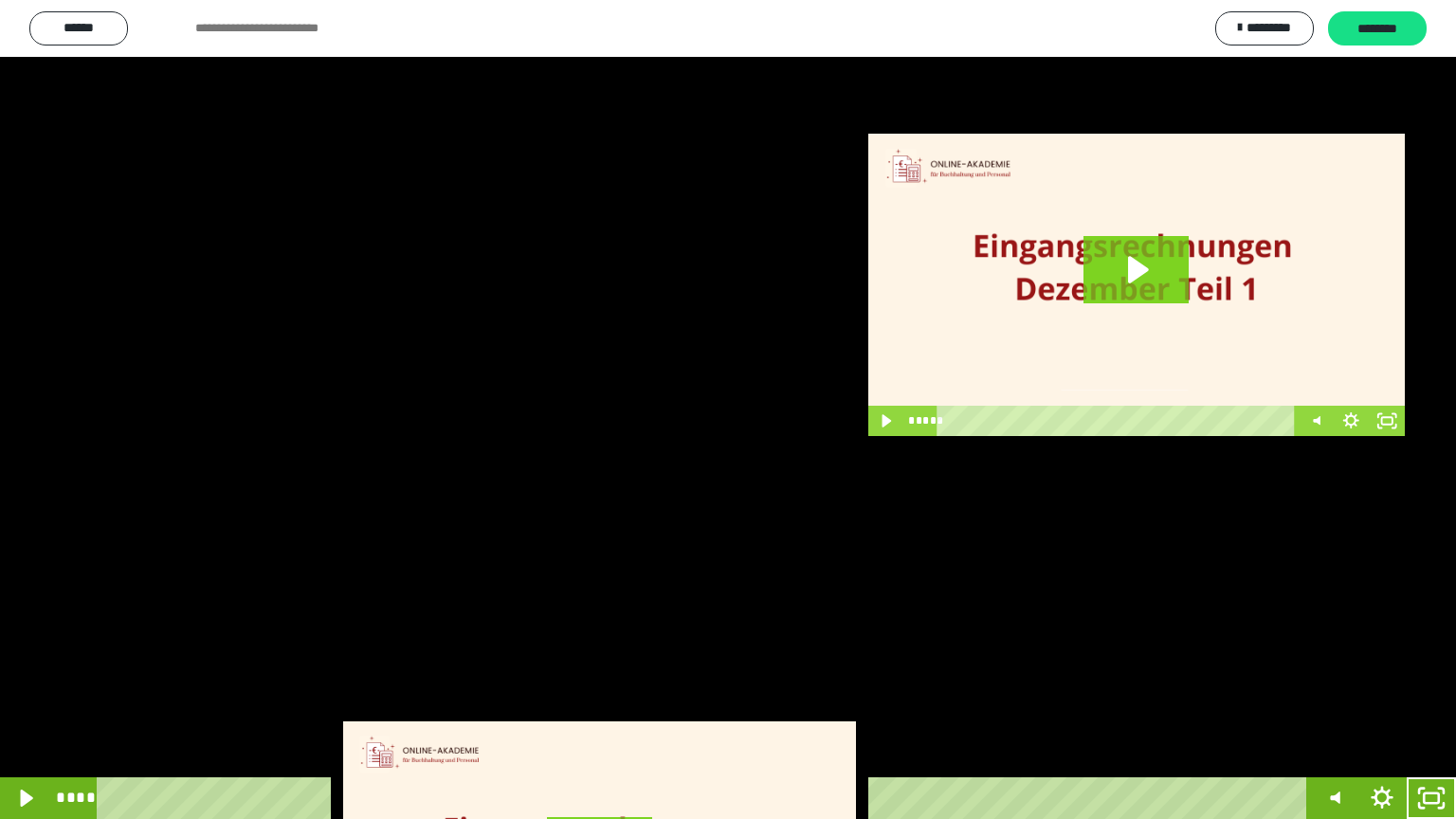 click at bounding box center [728, 410] 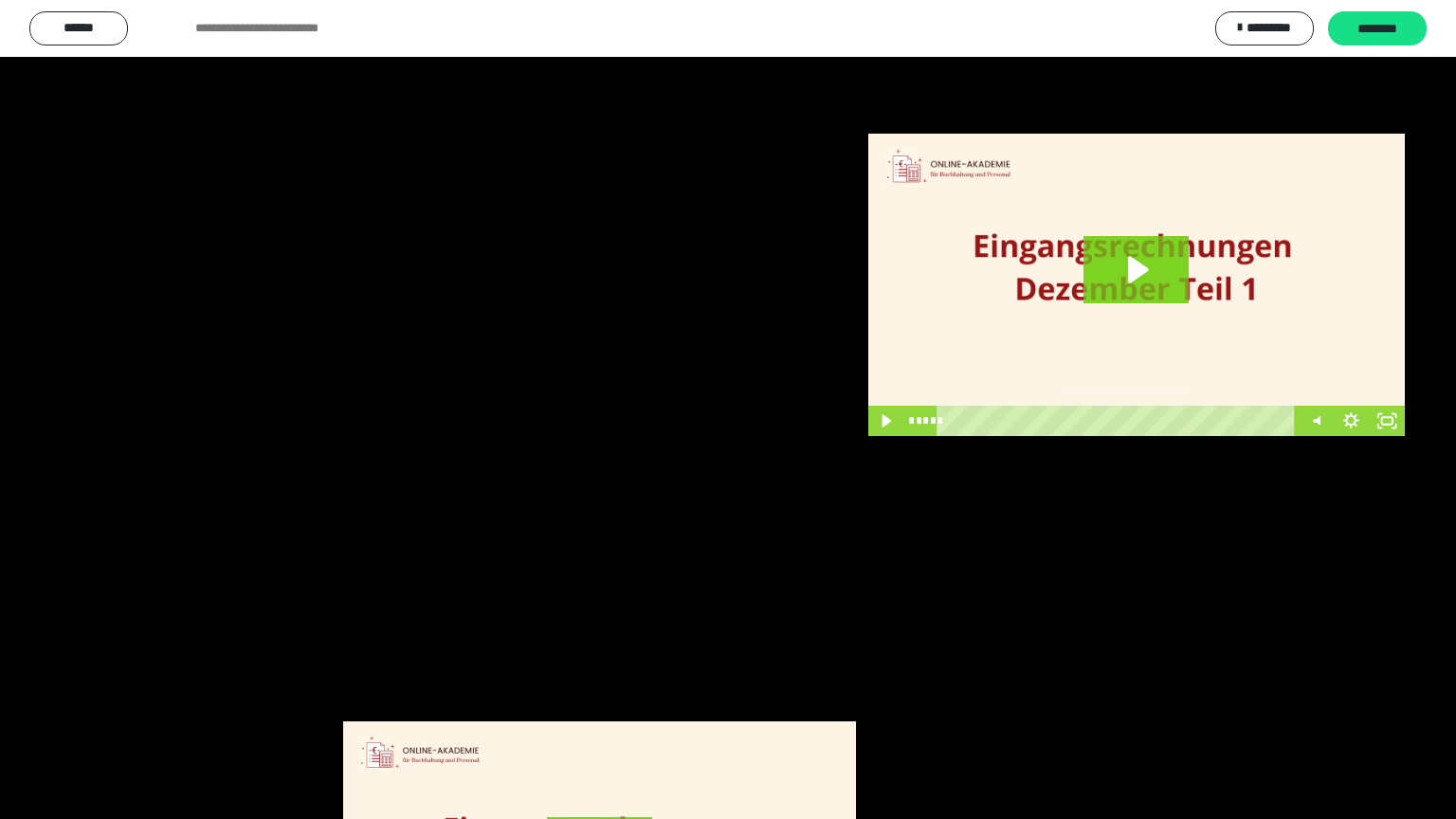 click at bounding box center [728, 410] 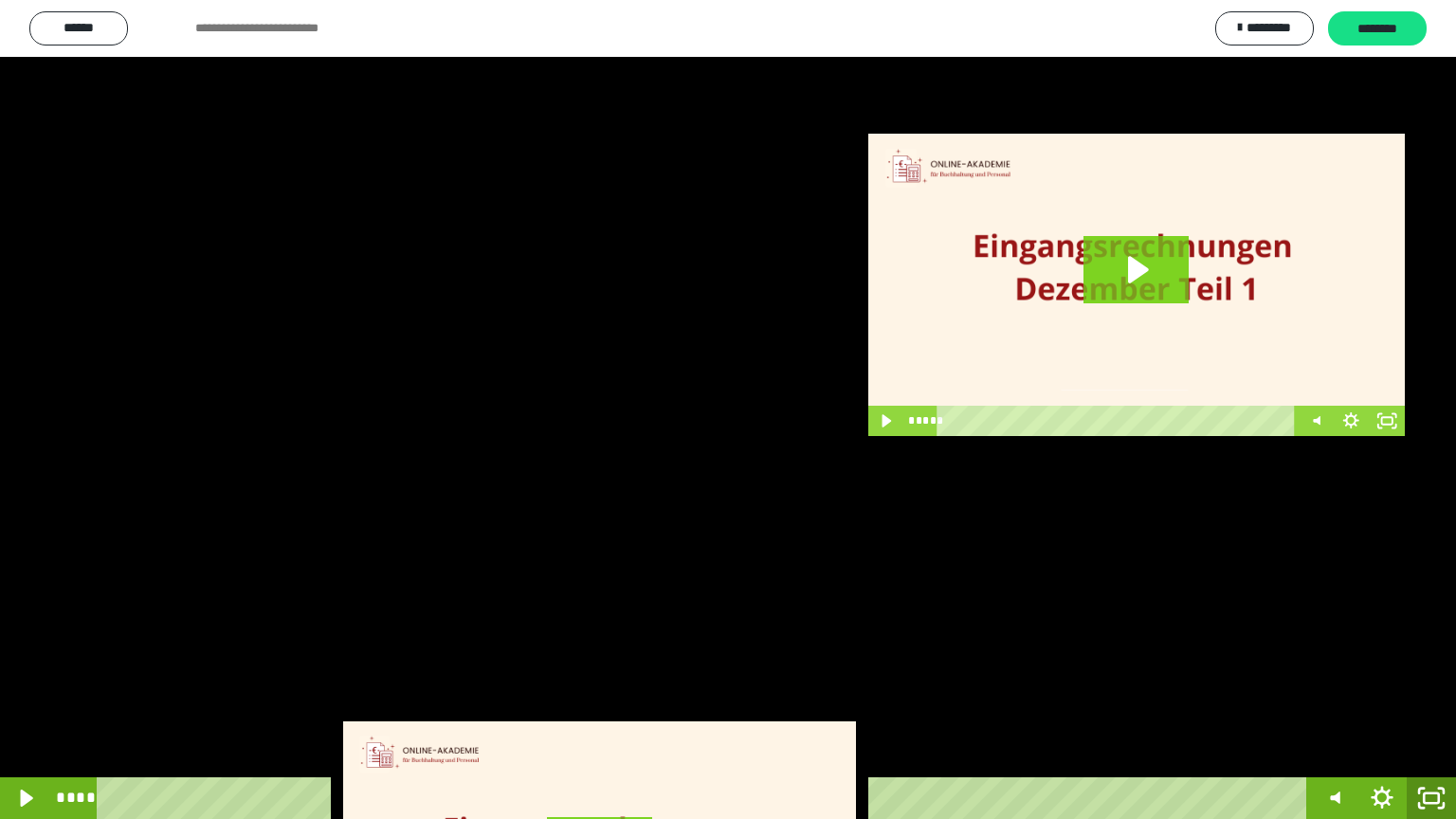click 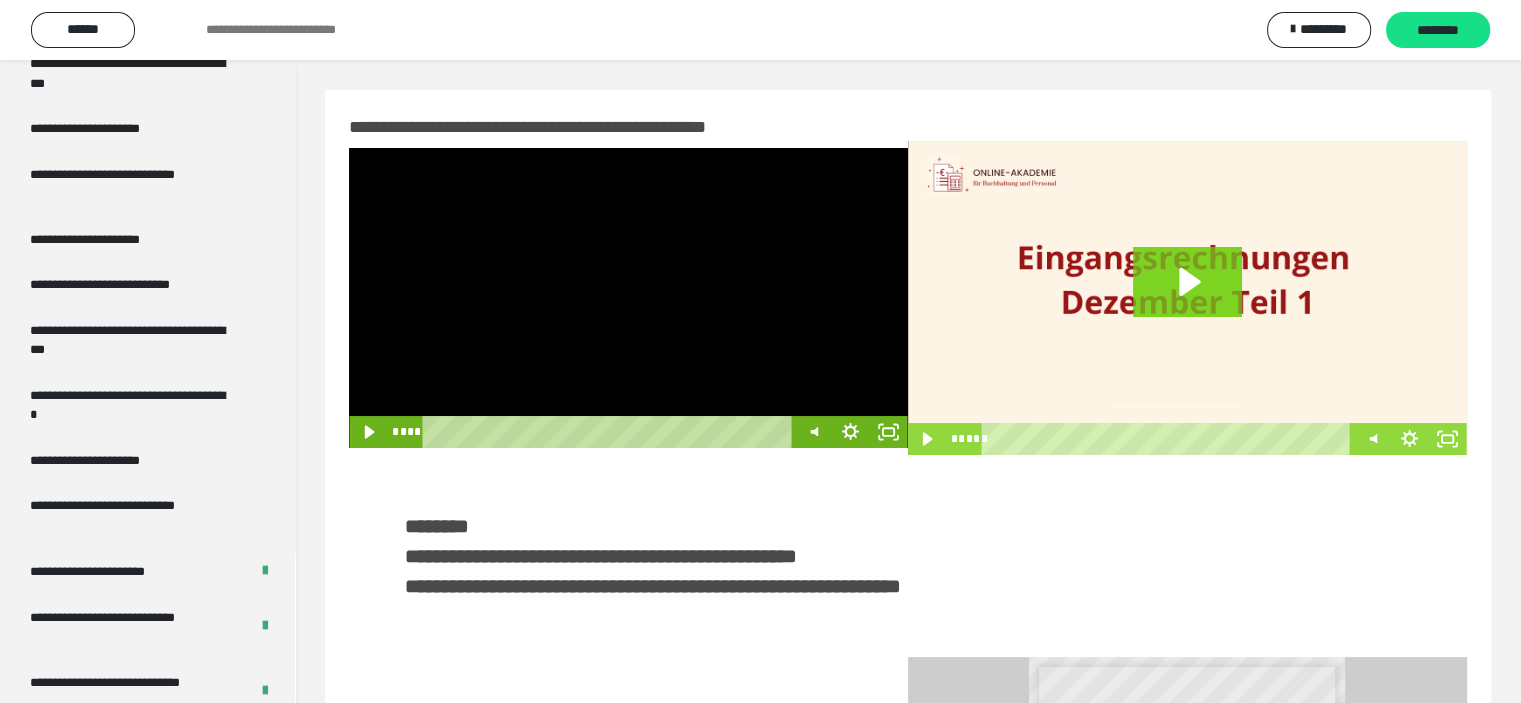 click at bounding box center [628, 298] 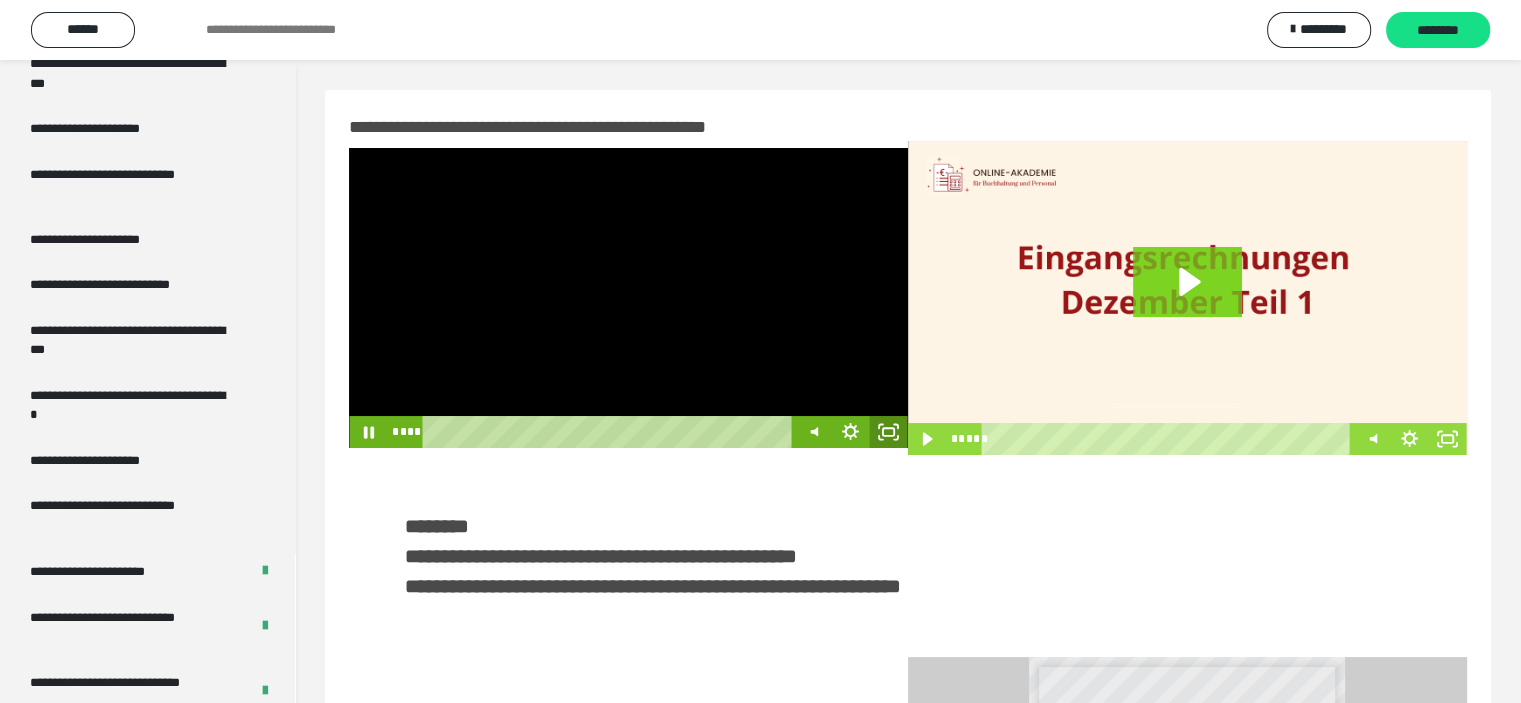 click 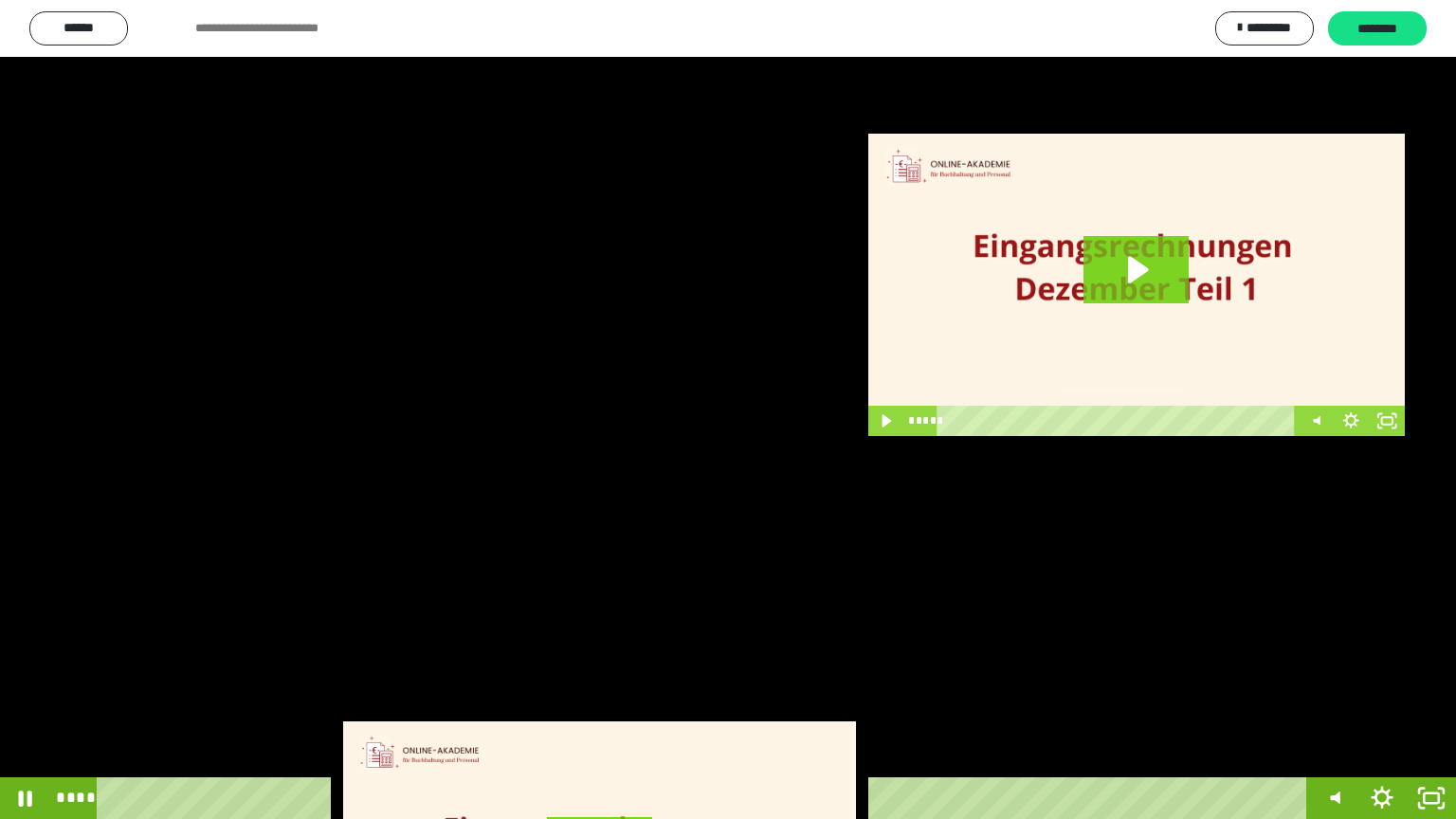 click at bounding box center (728, 410) 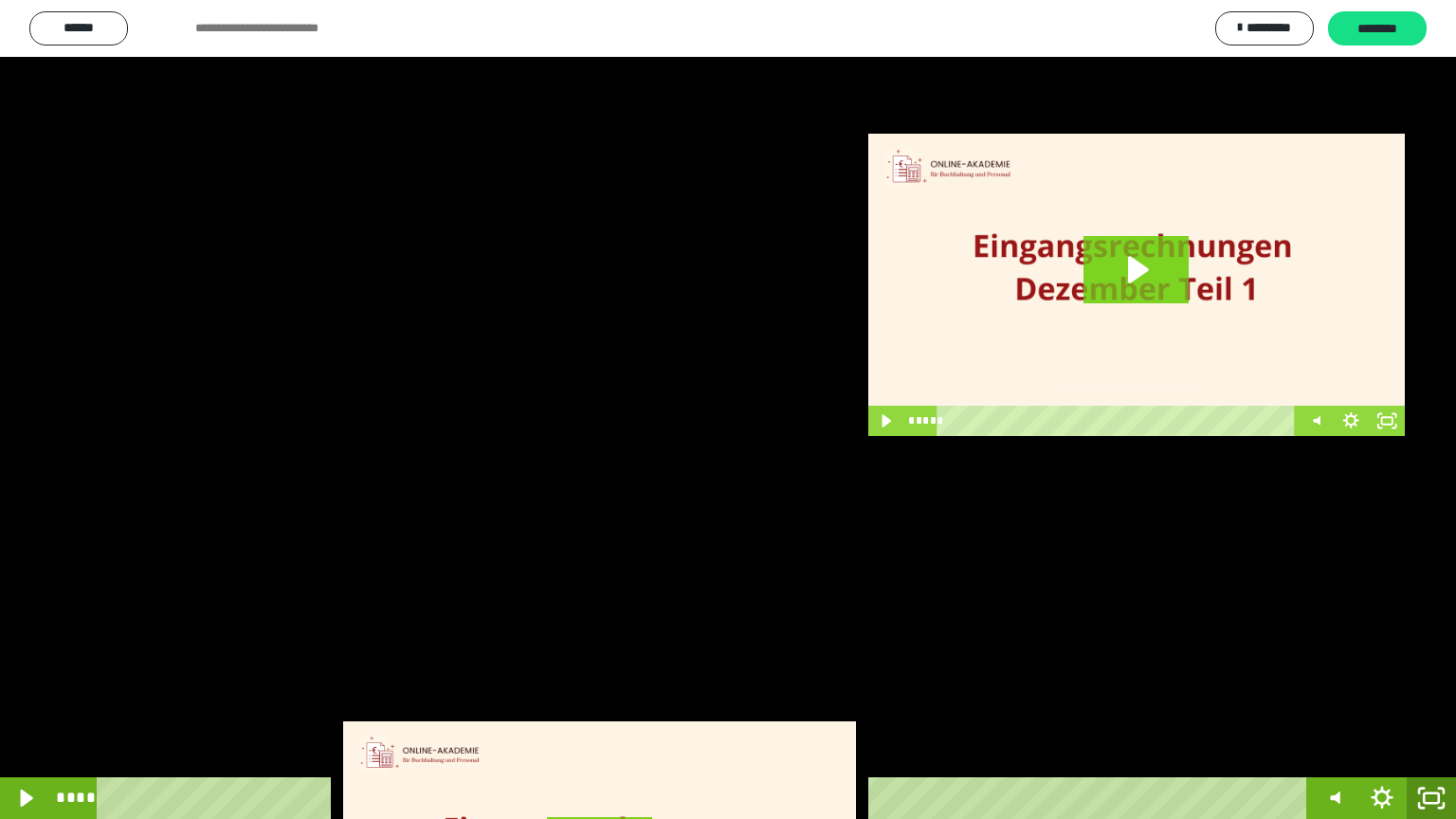 click 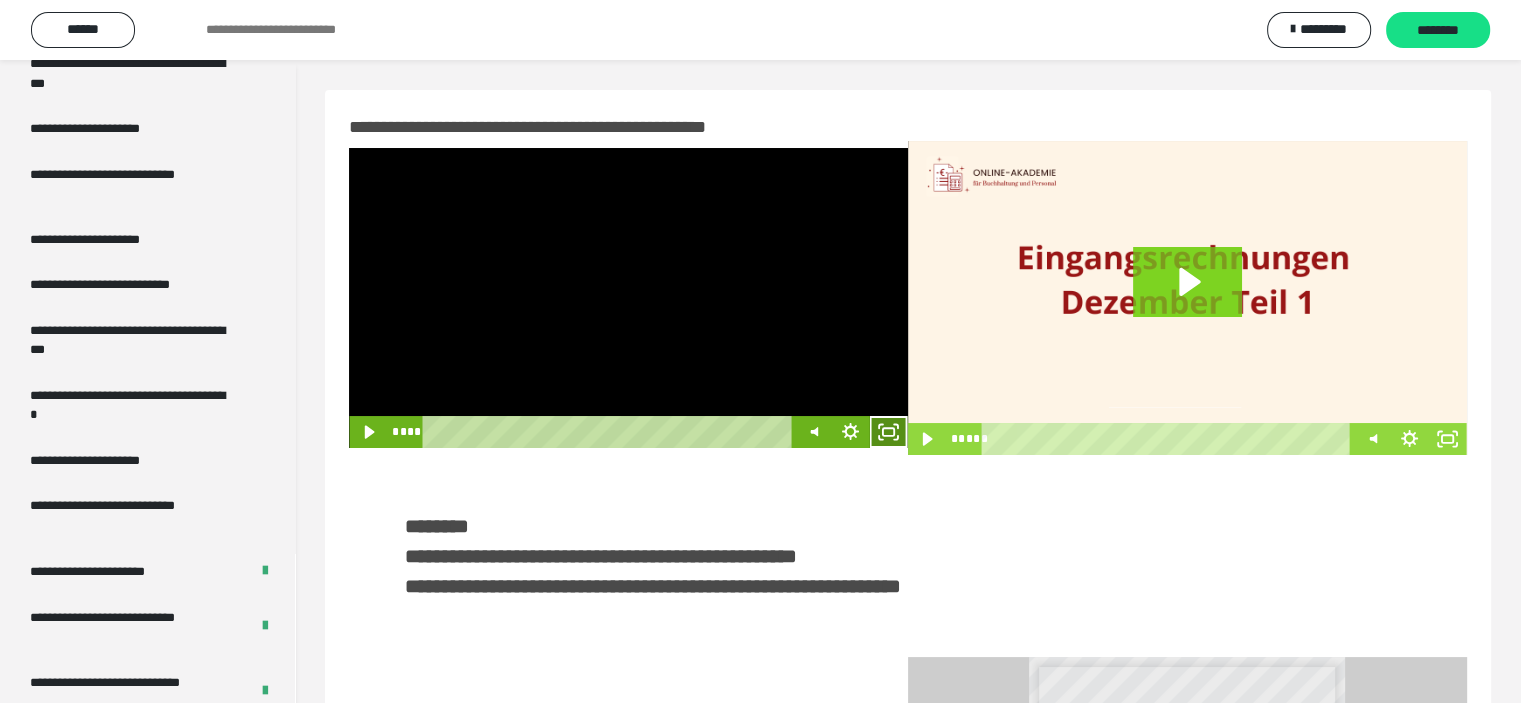 click 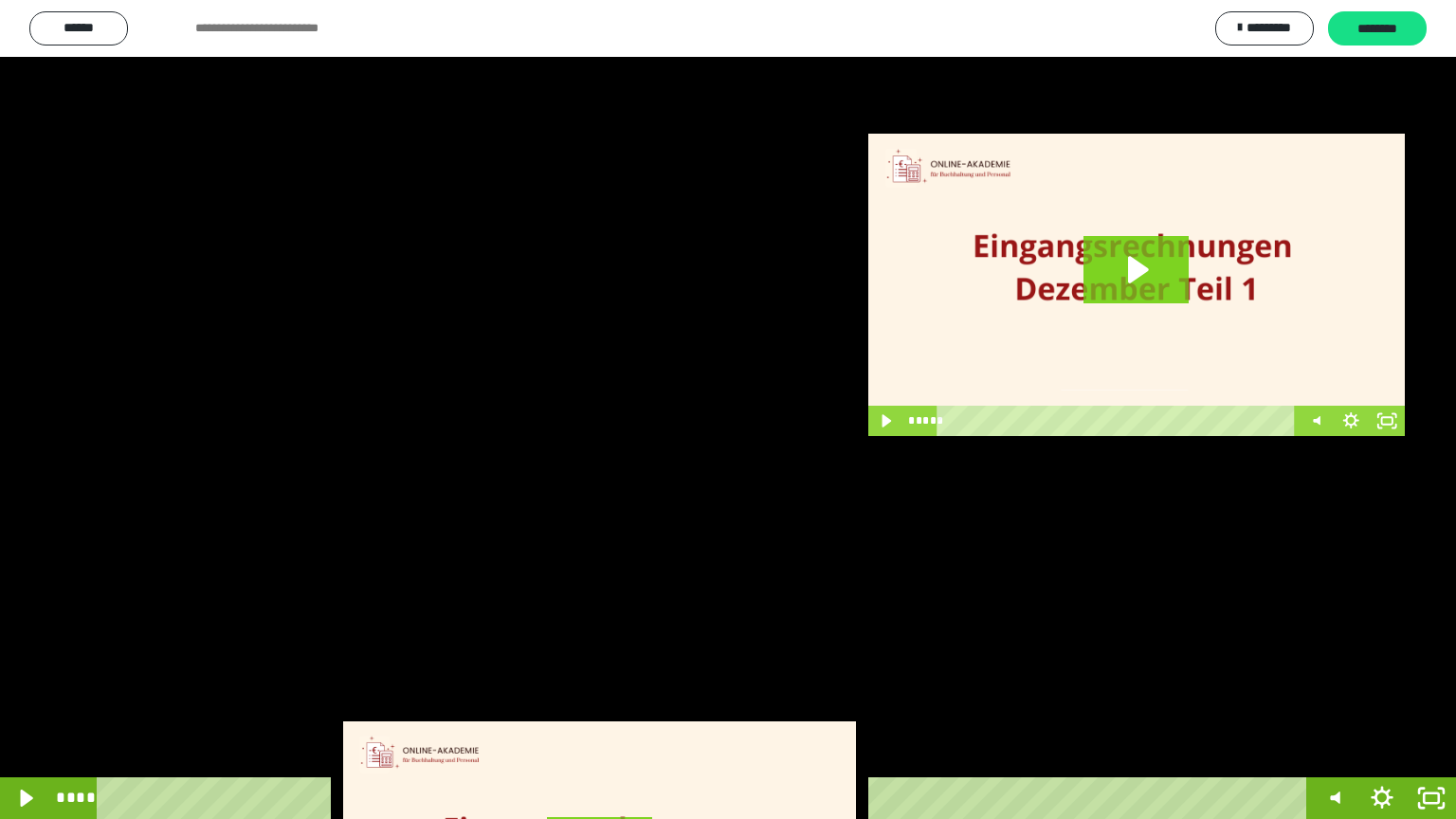click at bounding box center (728, 410) 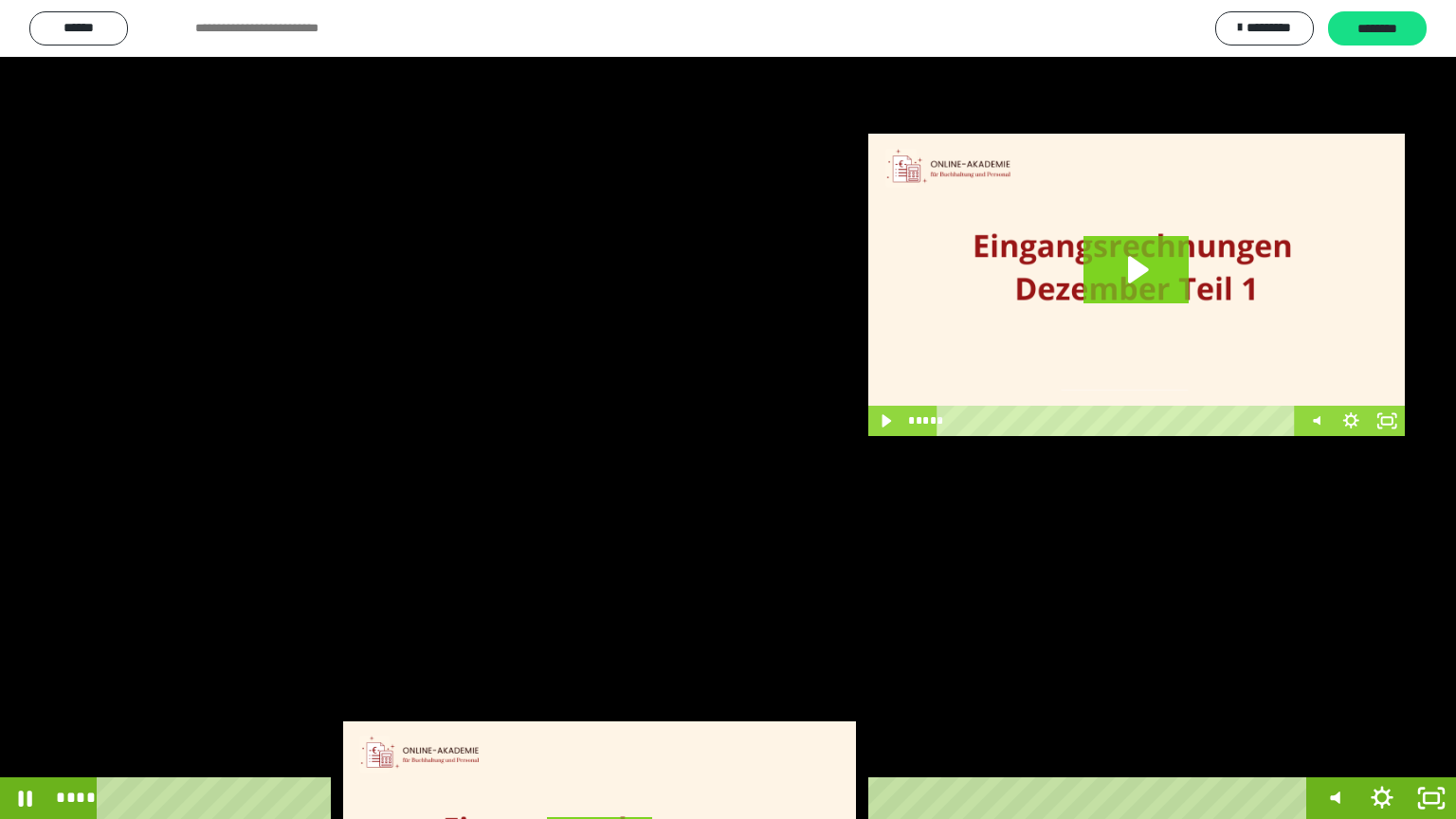 click at bounding box center [728, 410] 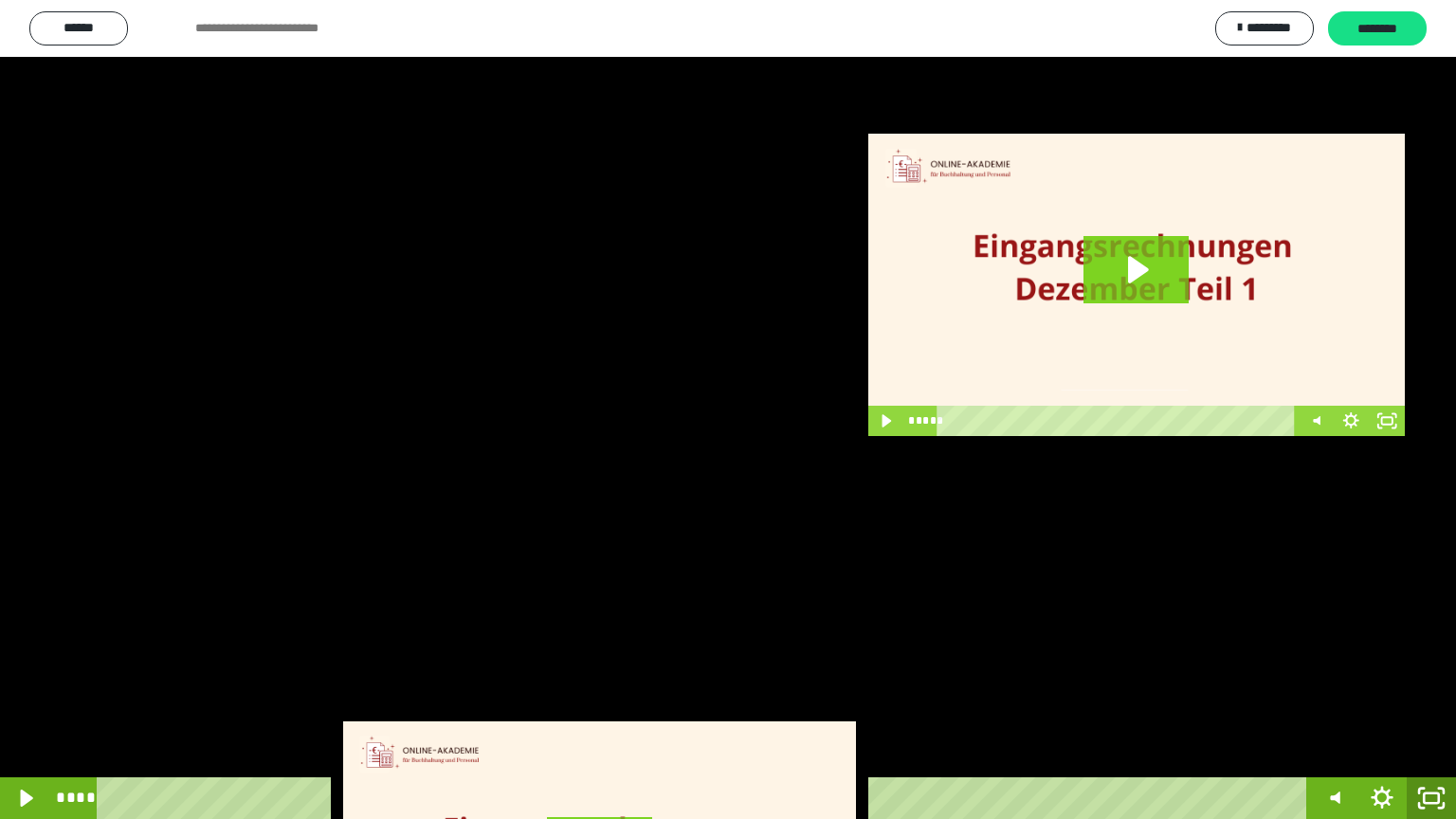 click 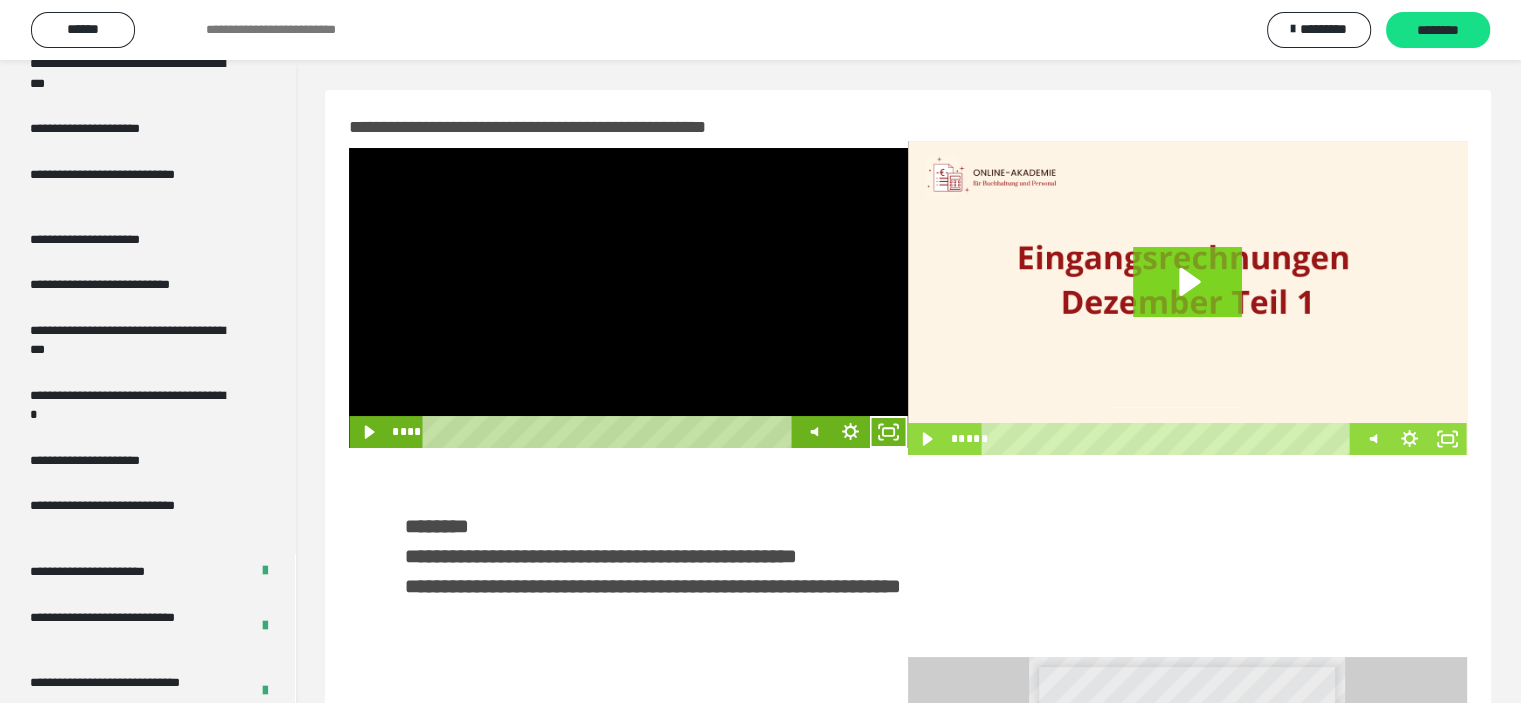 click at bounding box center [628, 298] 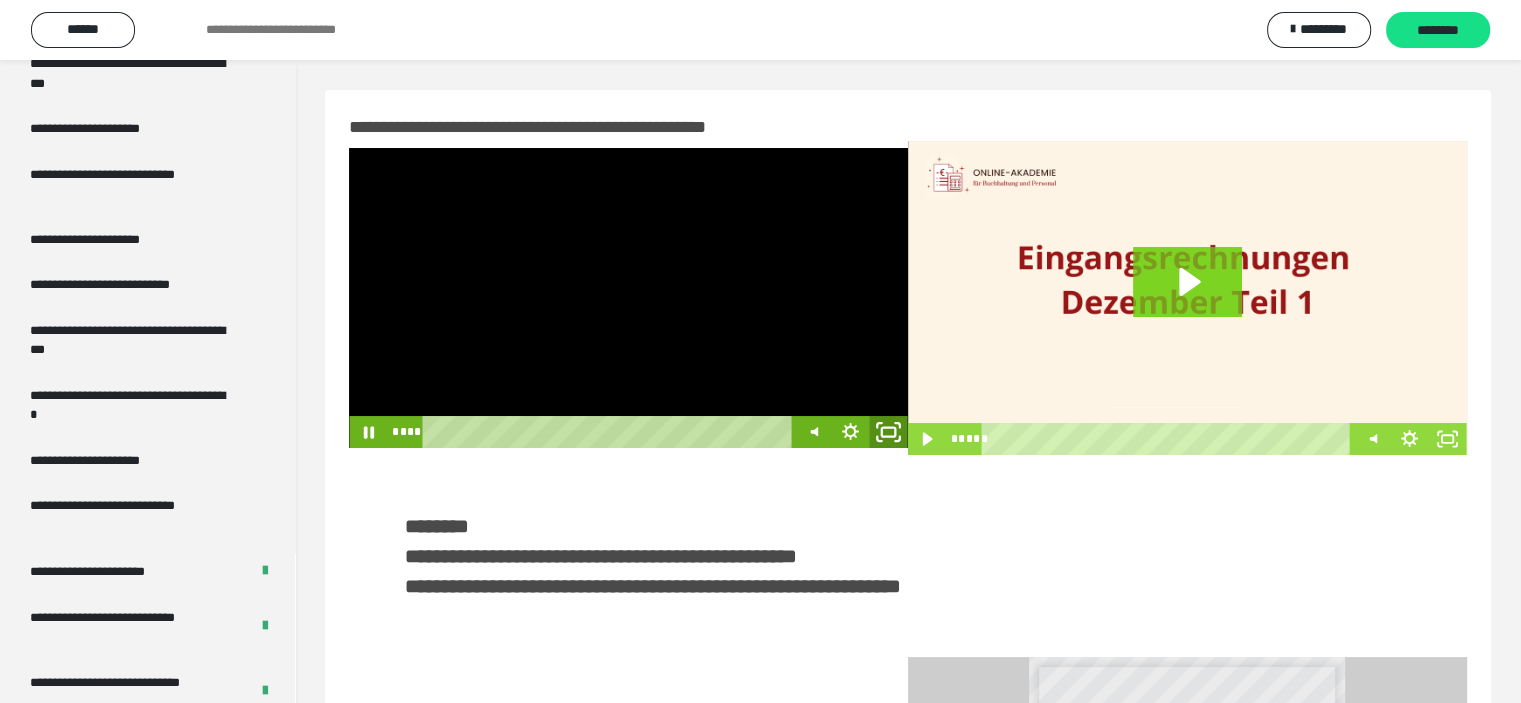click 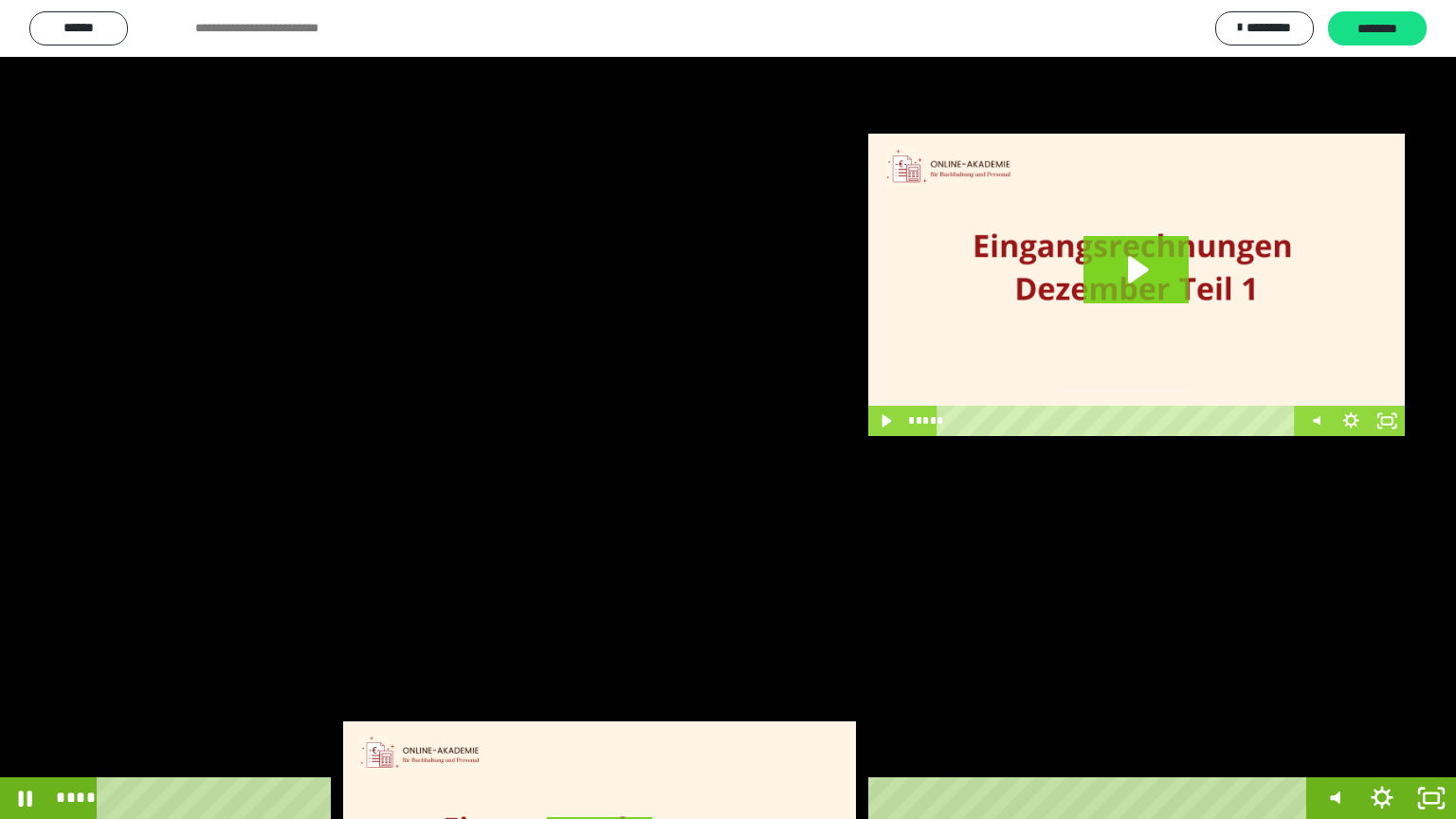 click at bounding box center (728, 410) 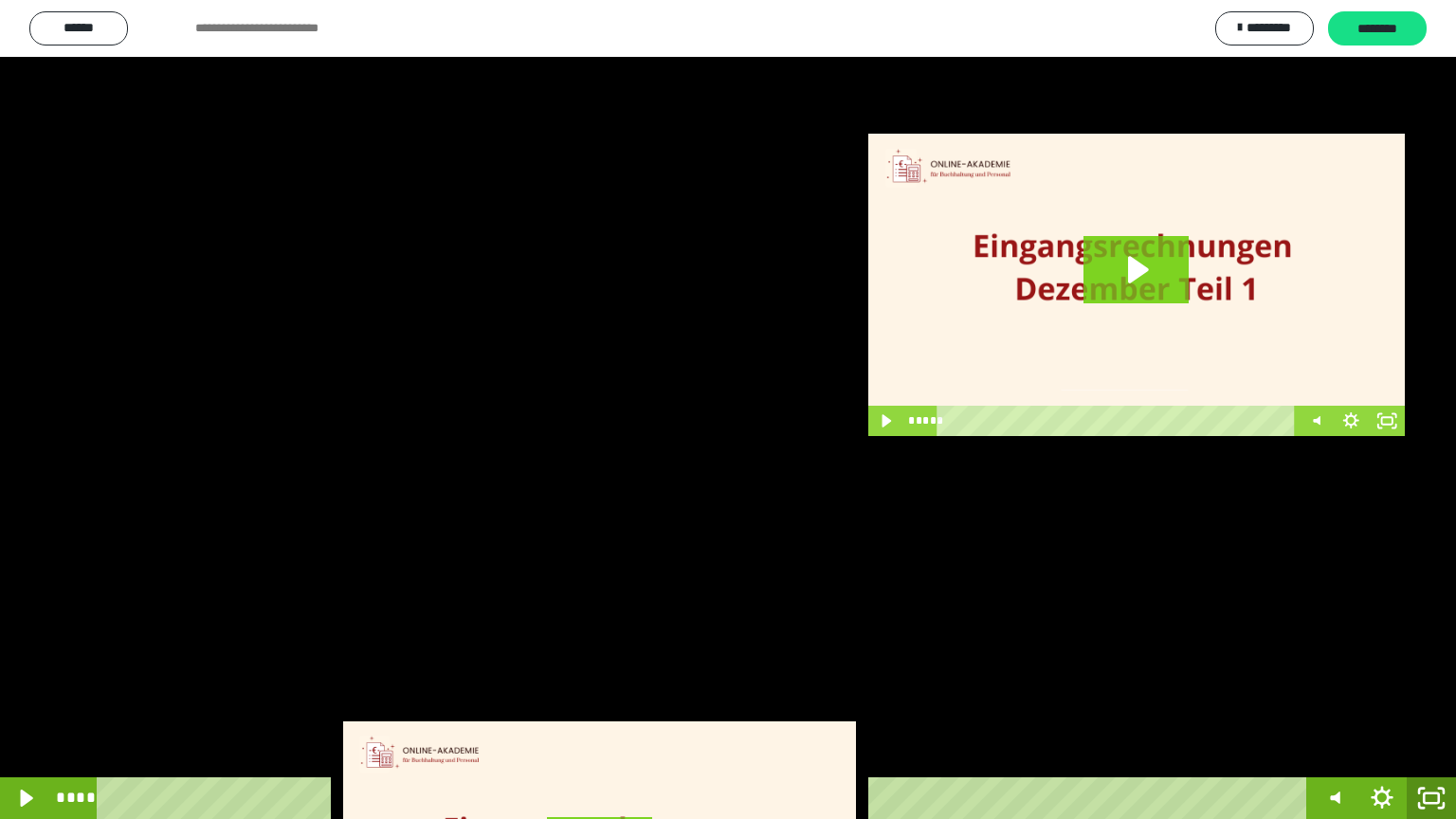 click 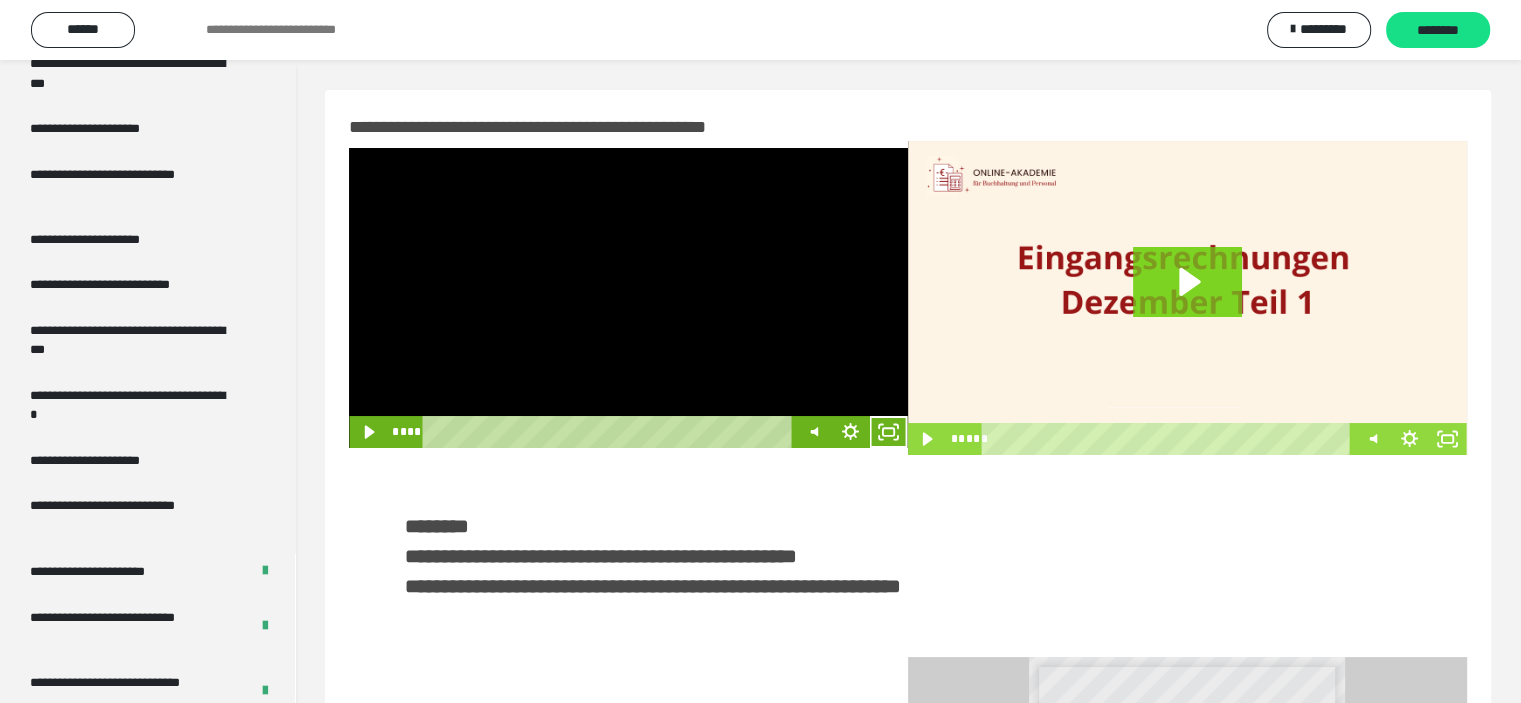 click at bounding box center (628, 298) 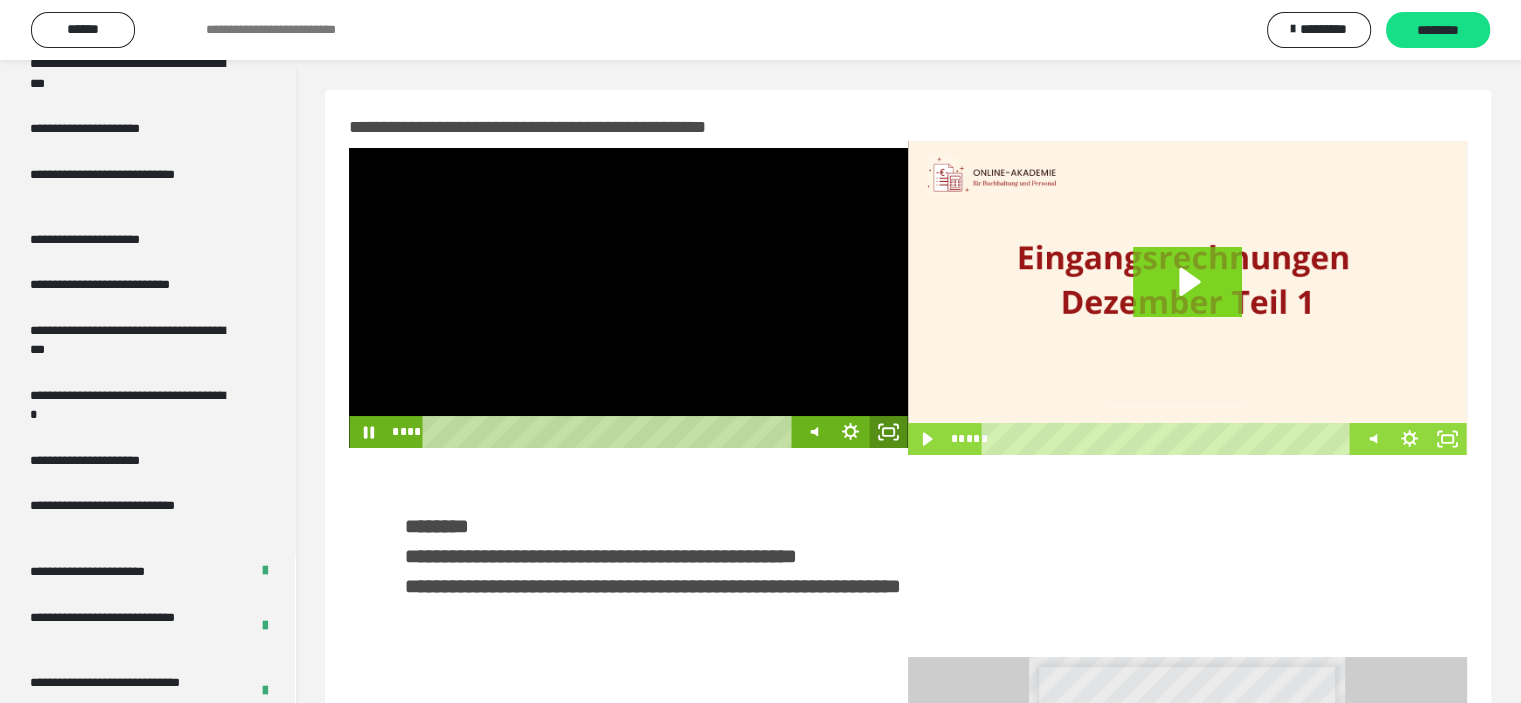 click 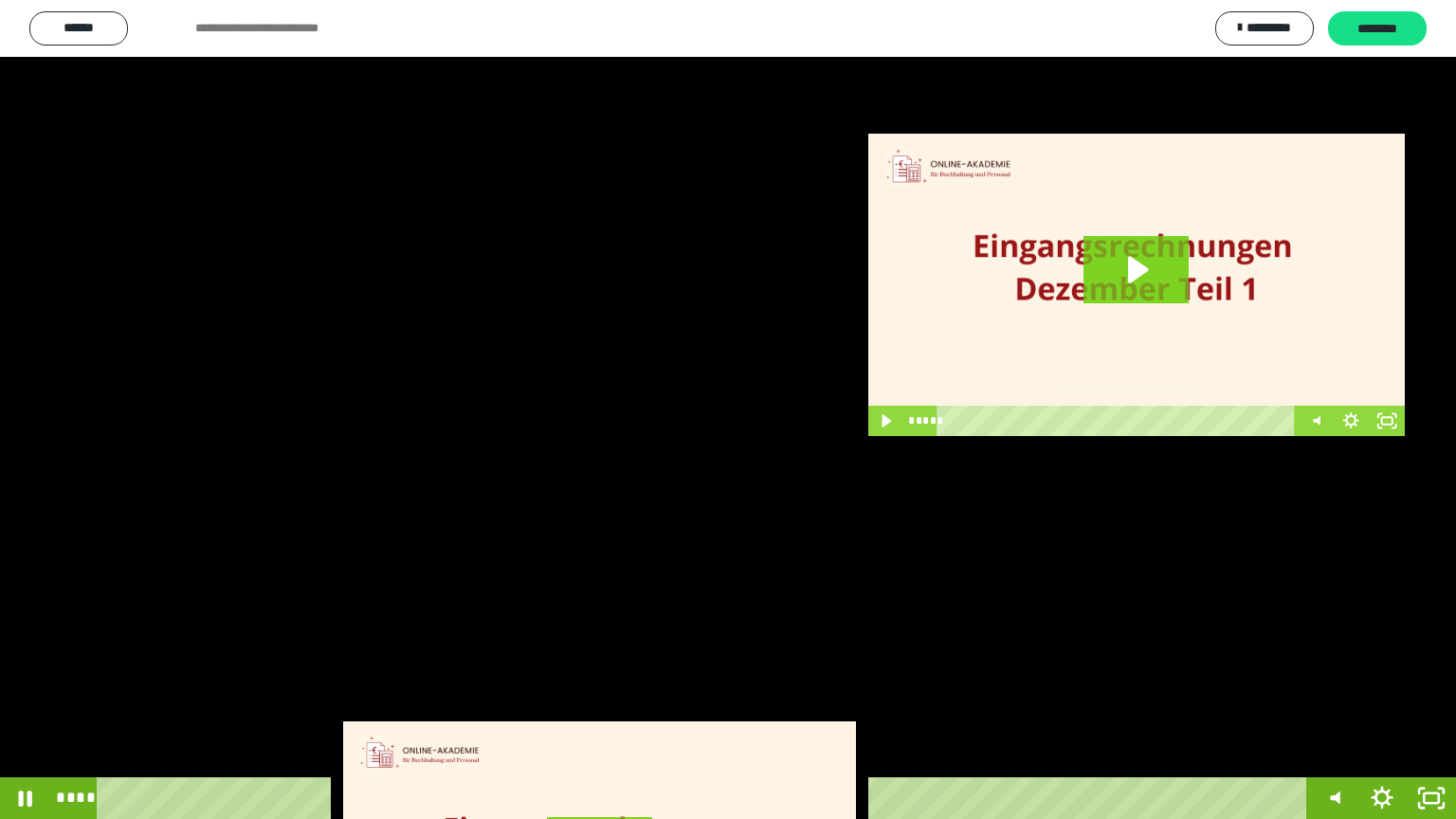 click at bounding box center [728, 410] 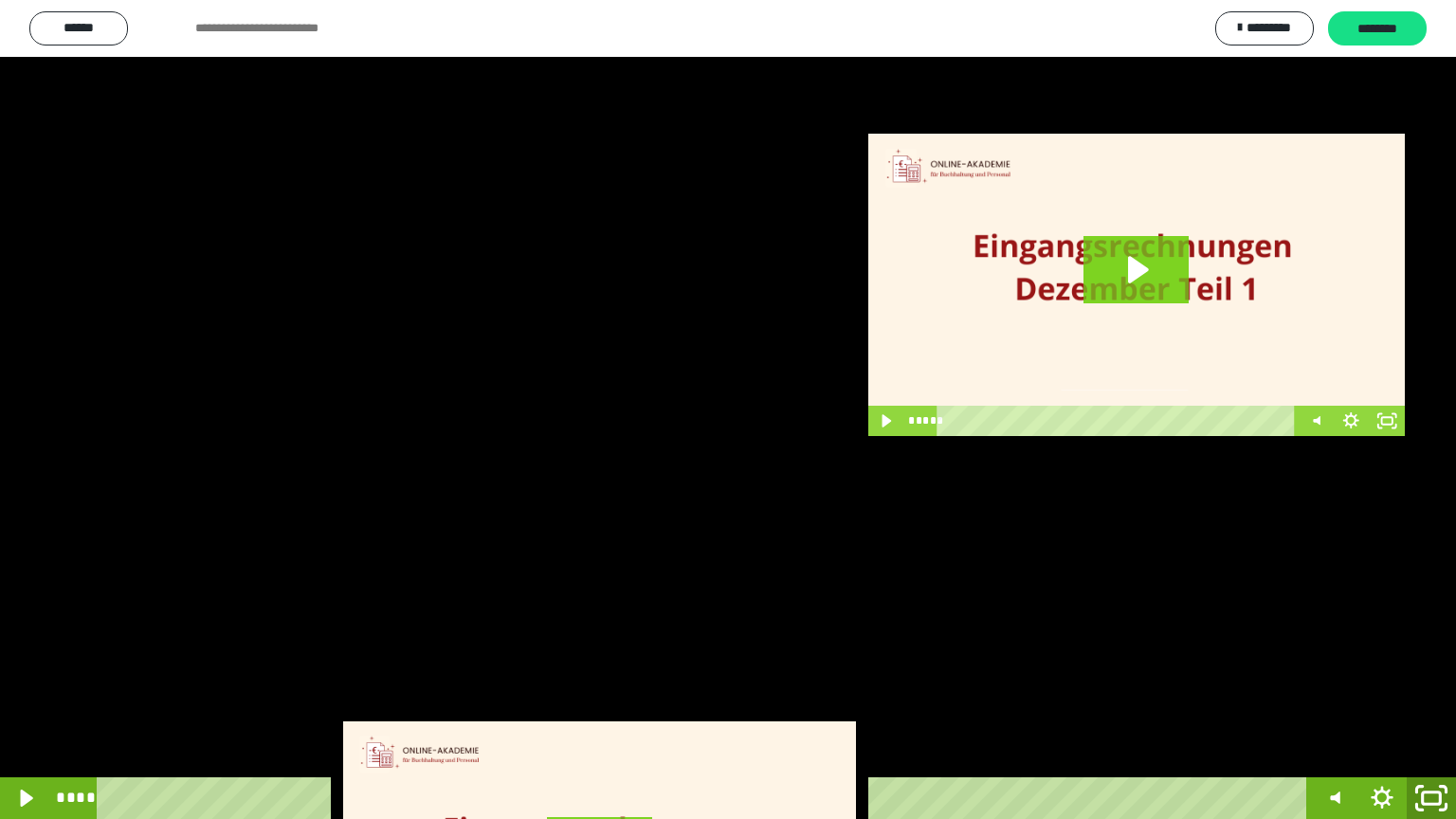 click 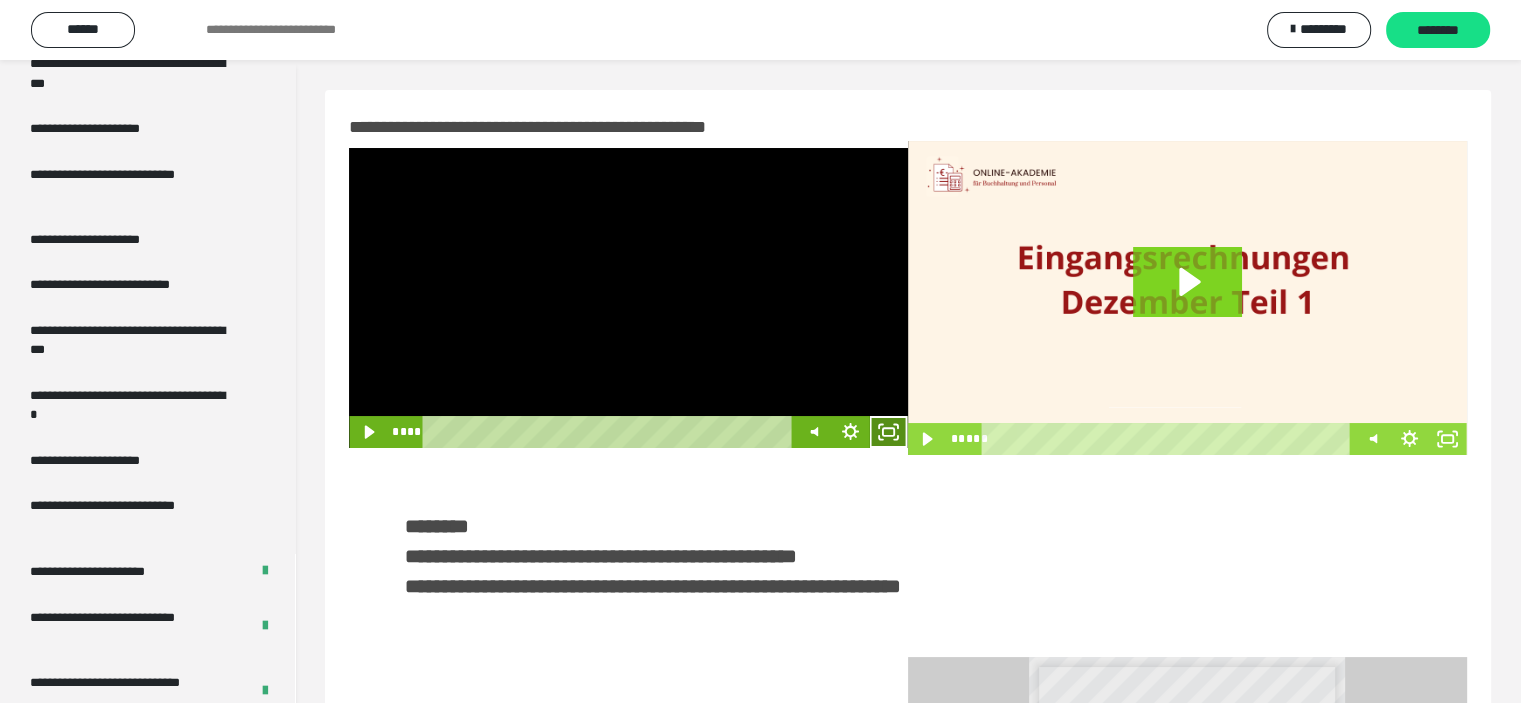 click 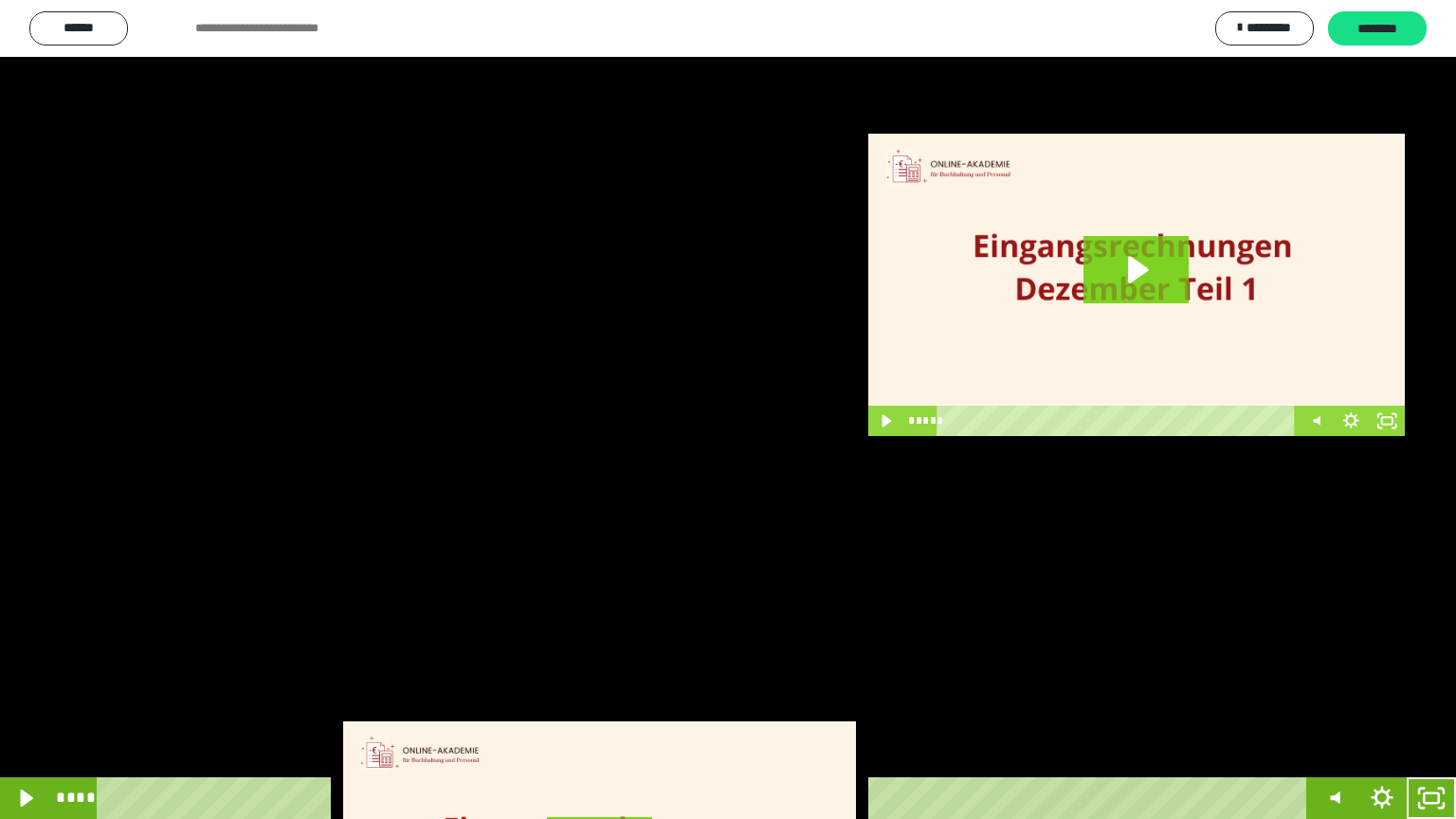 click at bounding box center [728, 410] 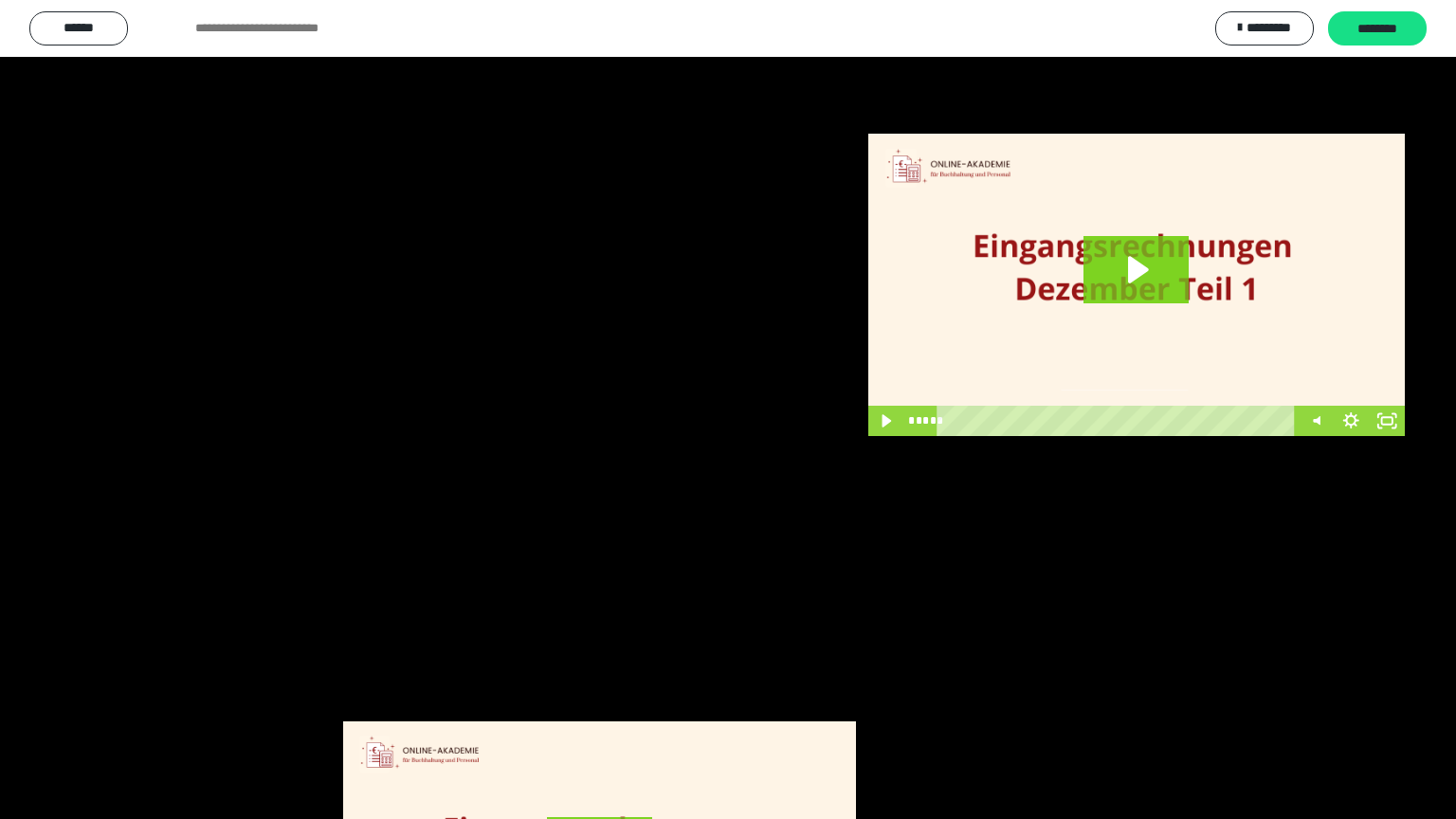 click at bounding box center (728, 410) 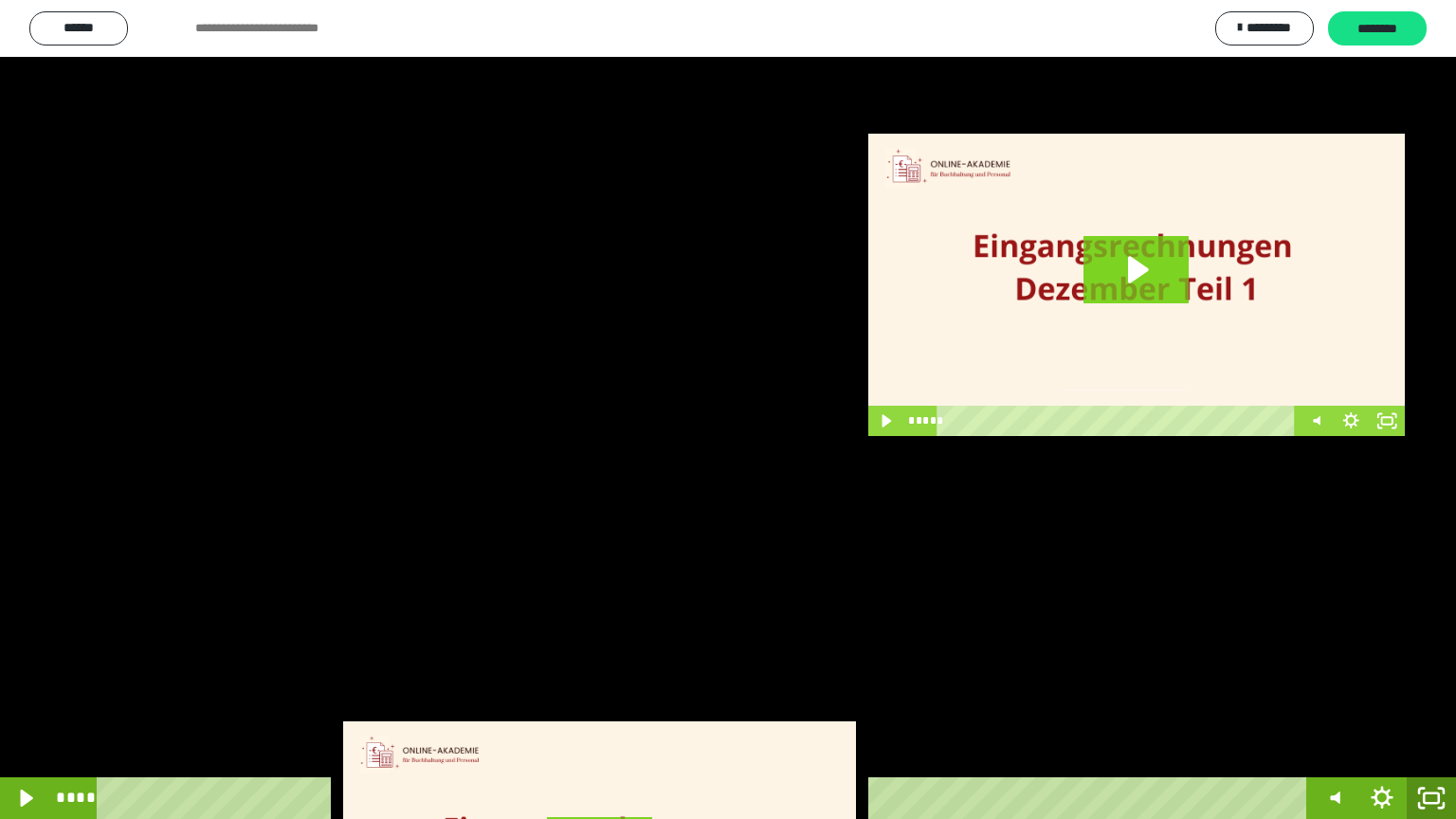 click 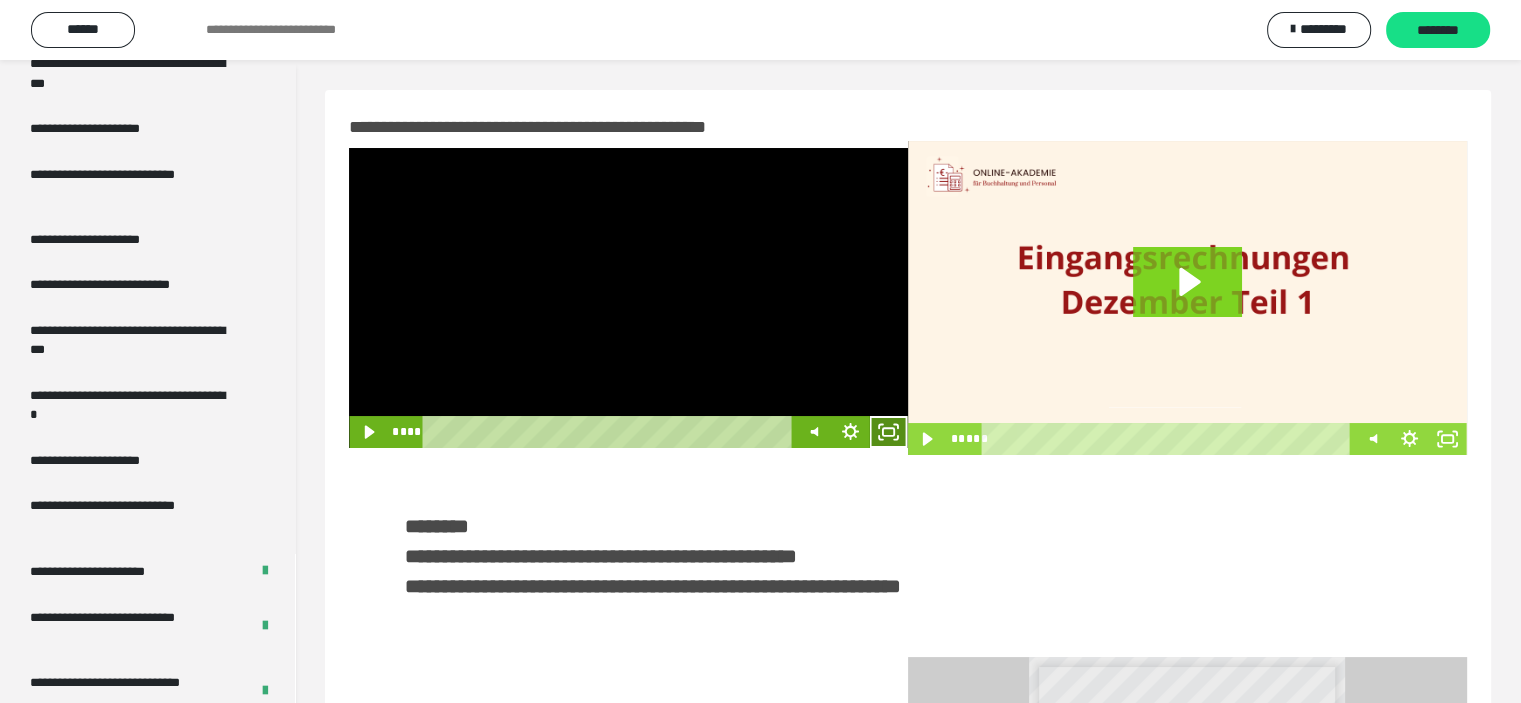 click 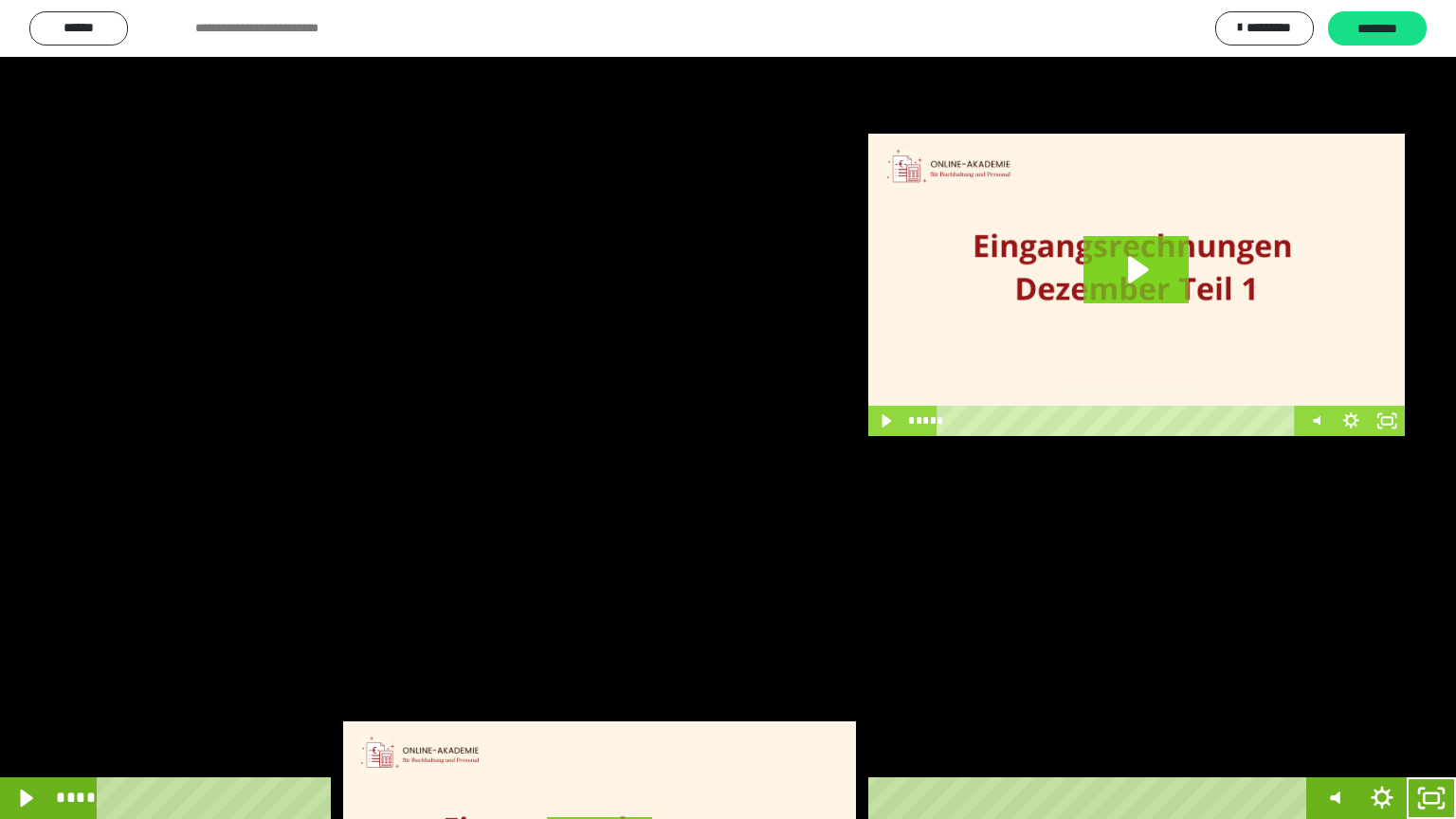 click at bounding box center [728, 410] 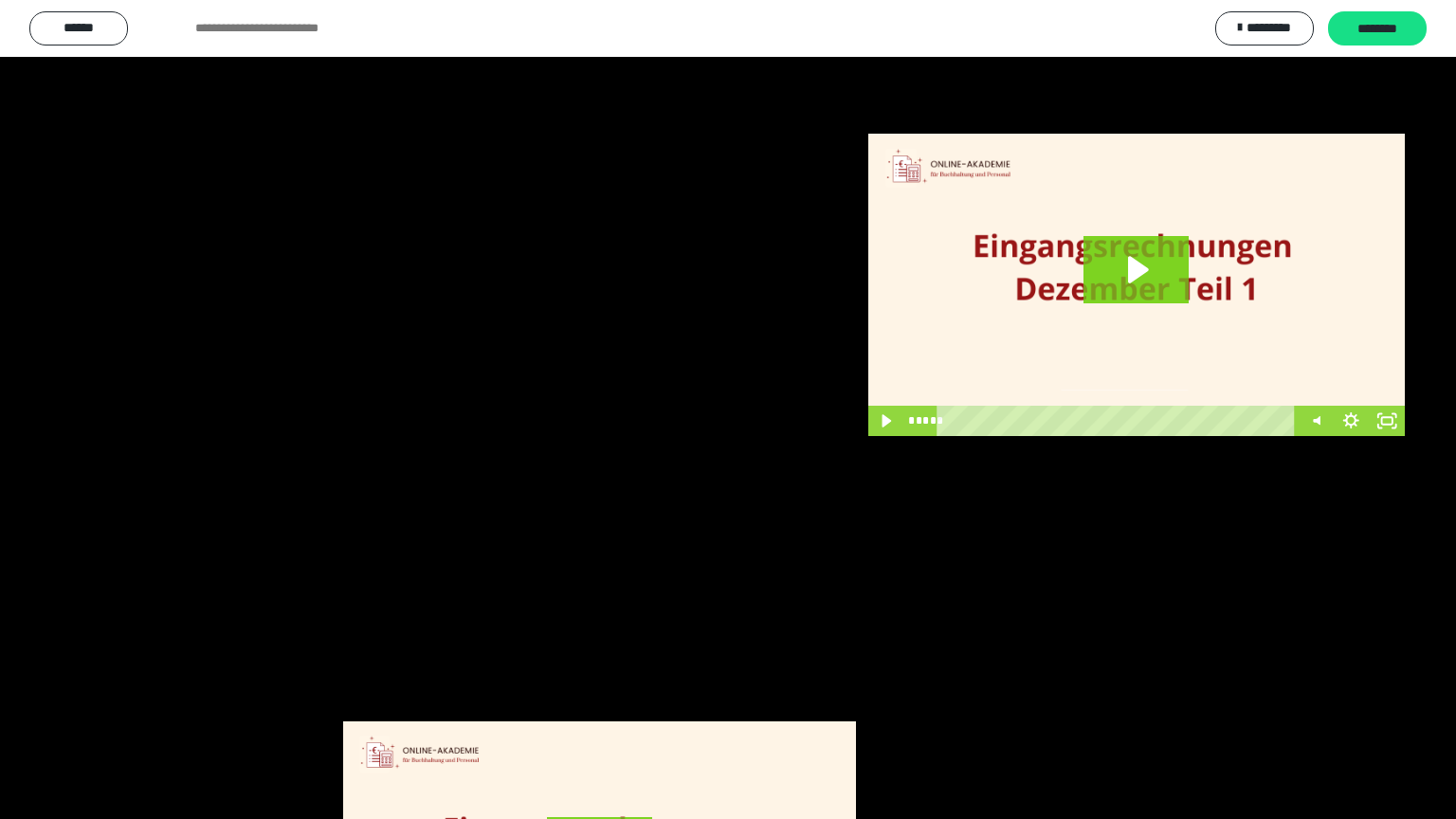 click at bounding box center (728, 410) 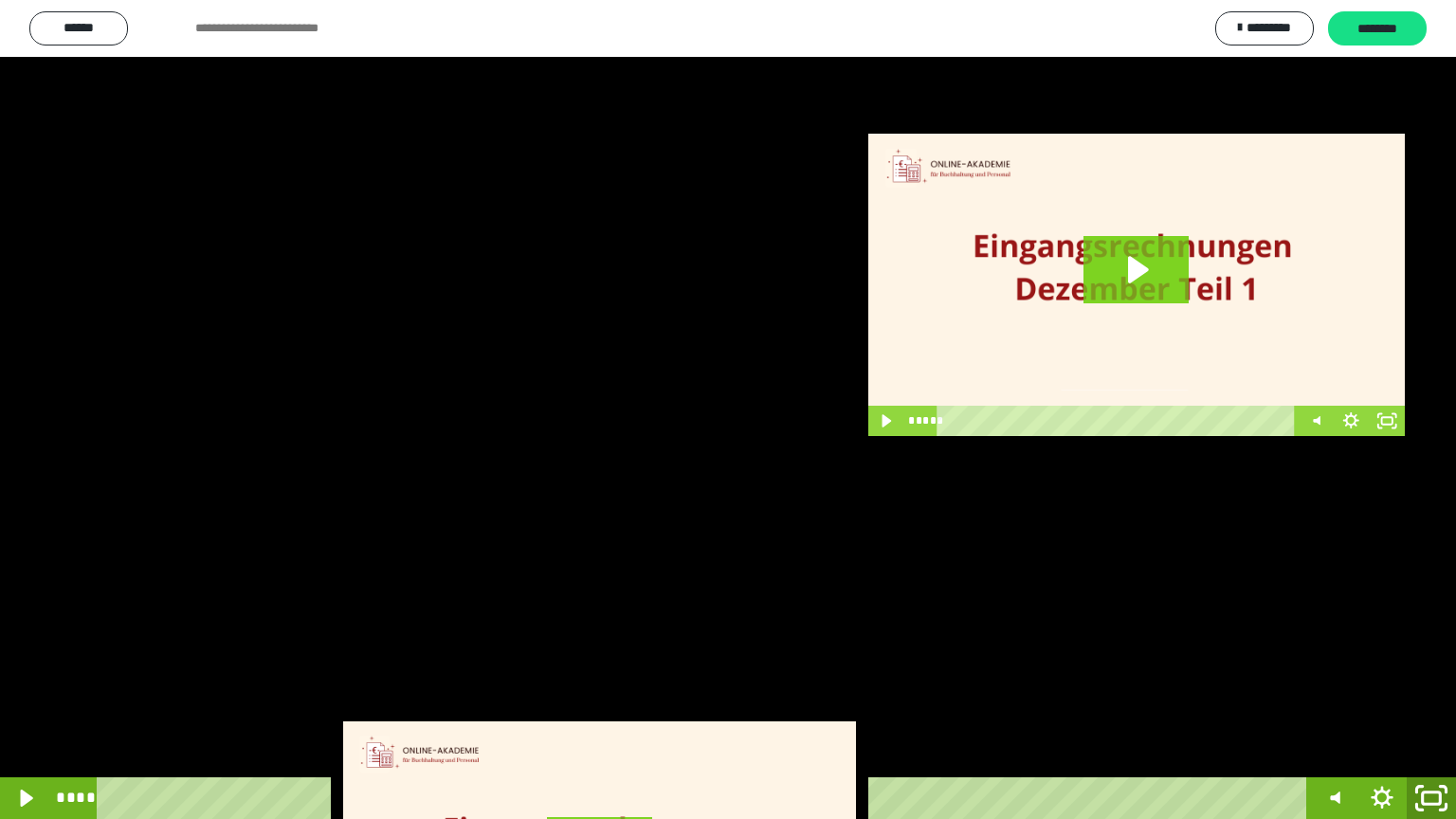 click 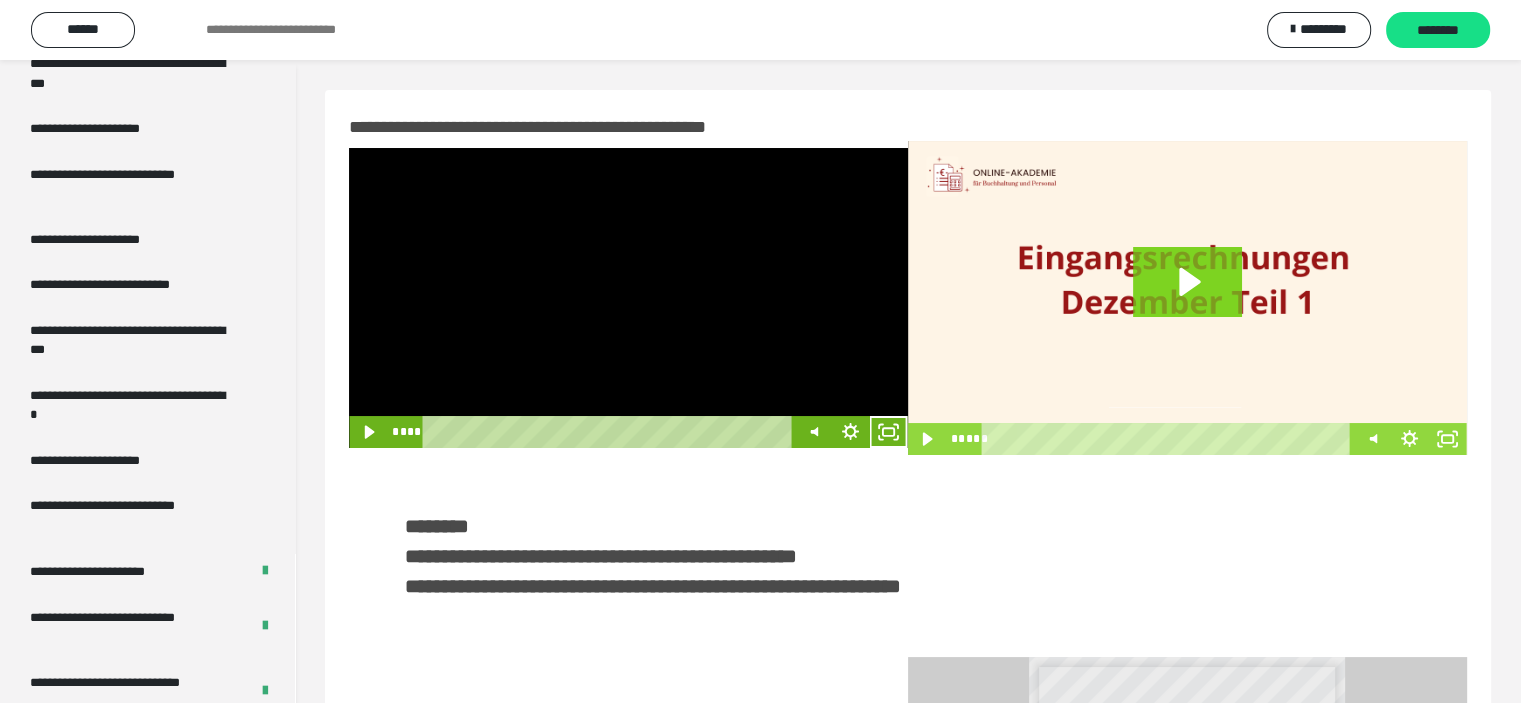 click at bounding box center [628, 298] 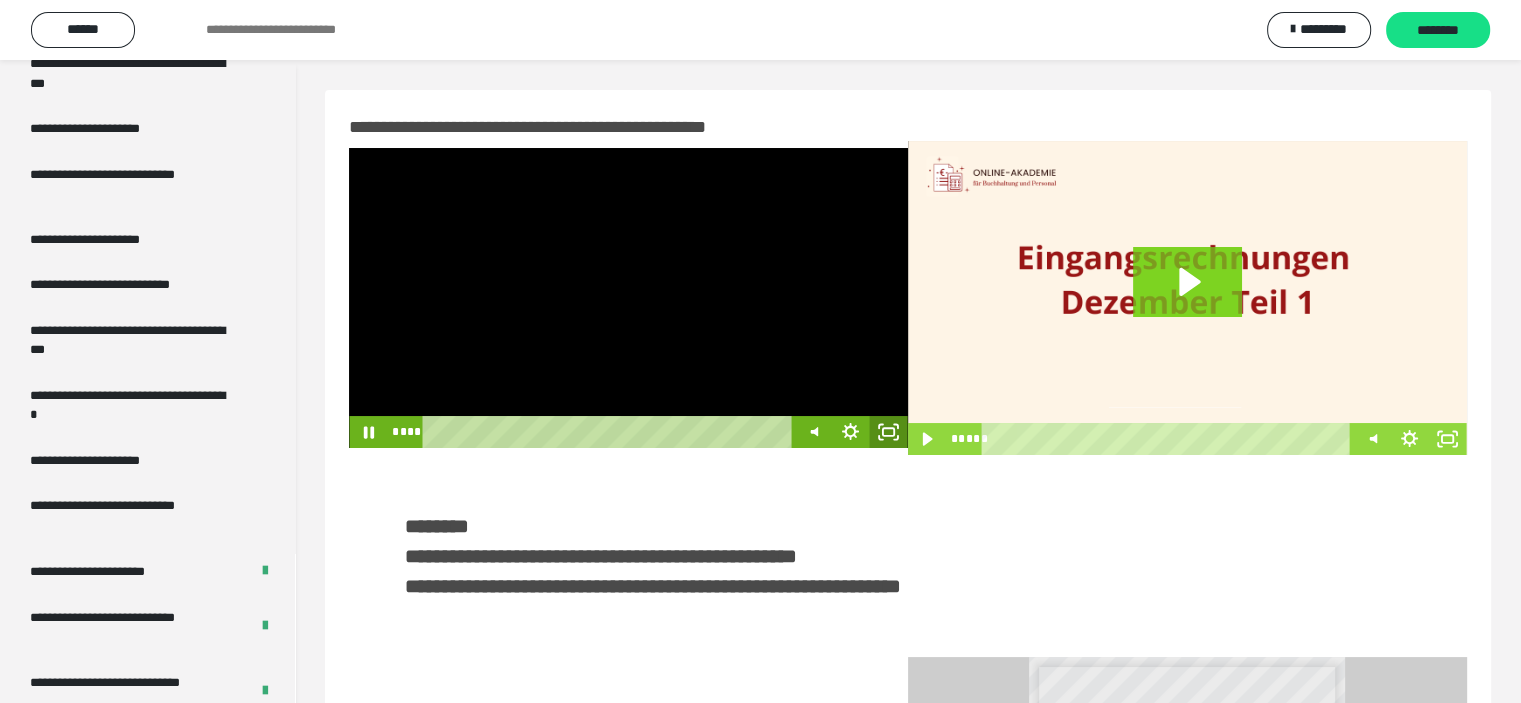 click 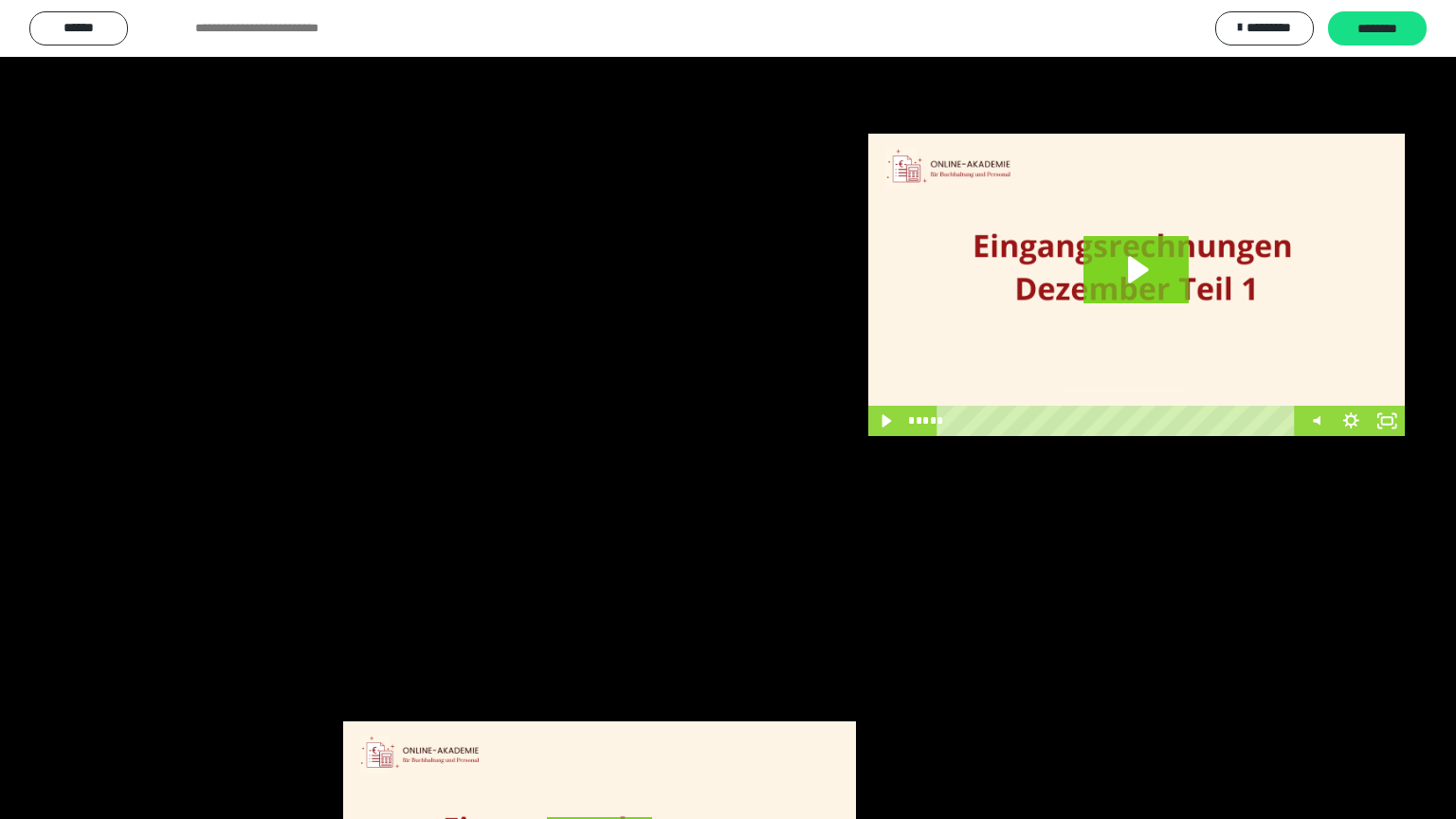 click at bounding box center (728, 410) 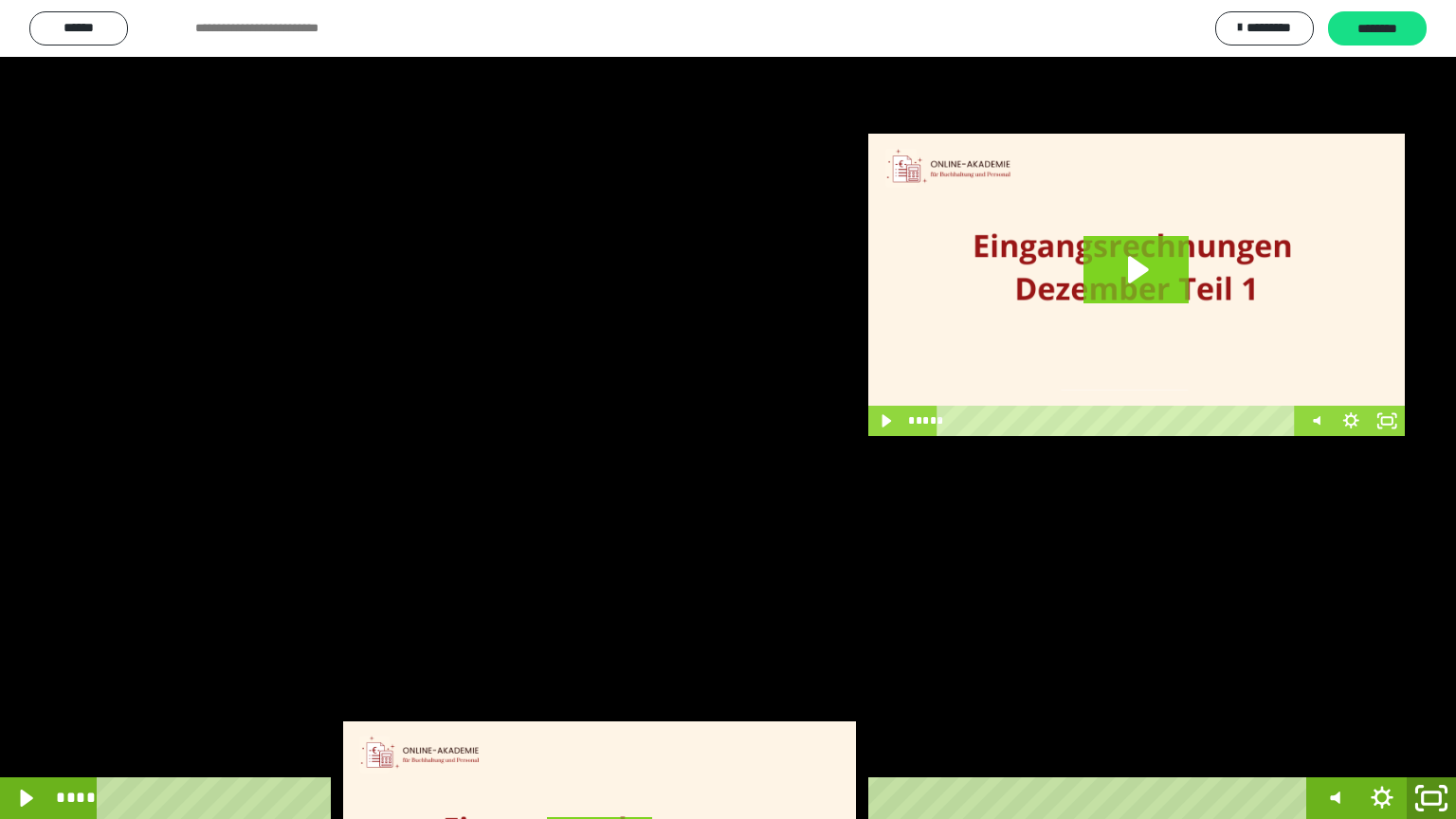 click 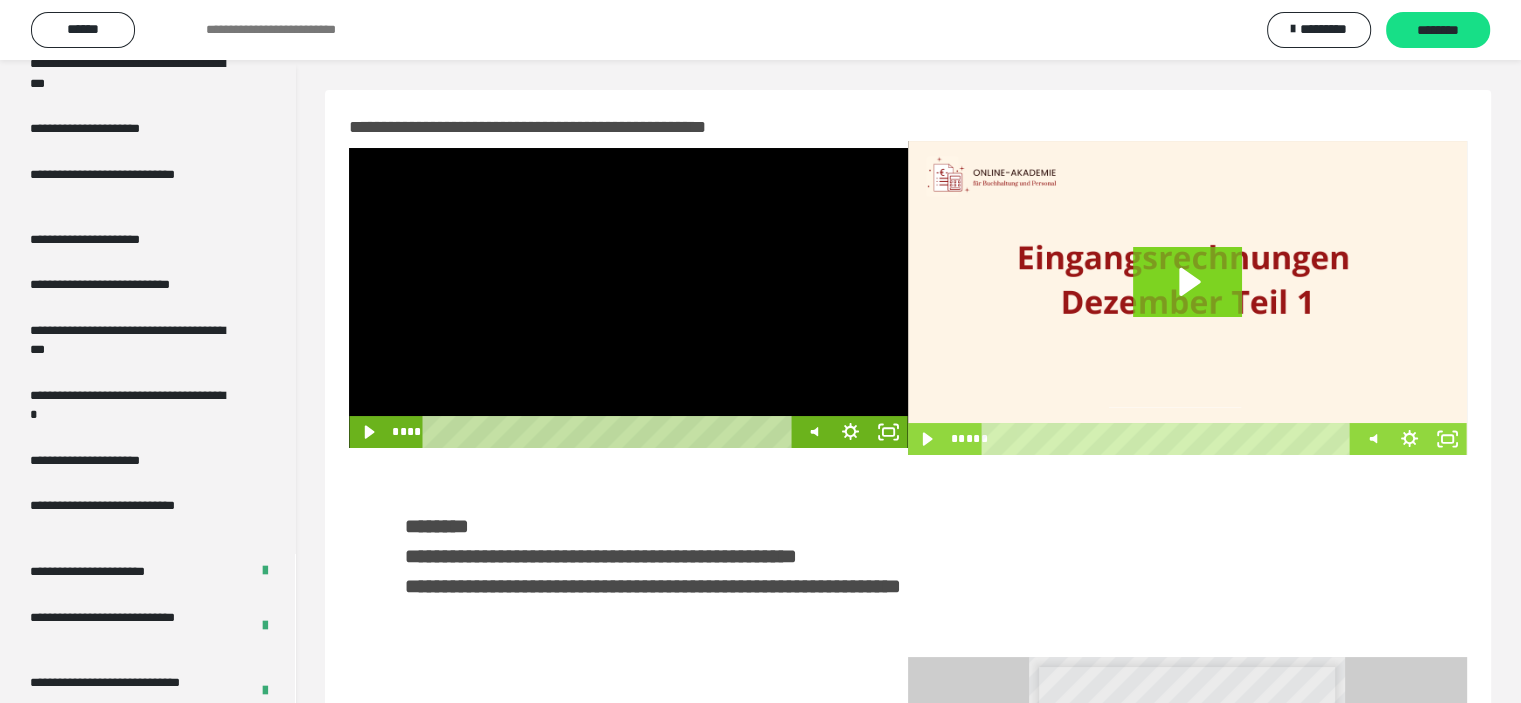 click at bounding box center (628, 298) 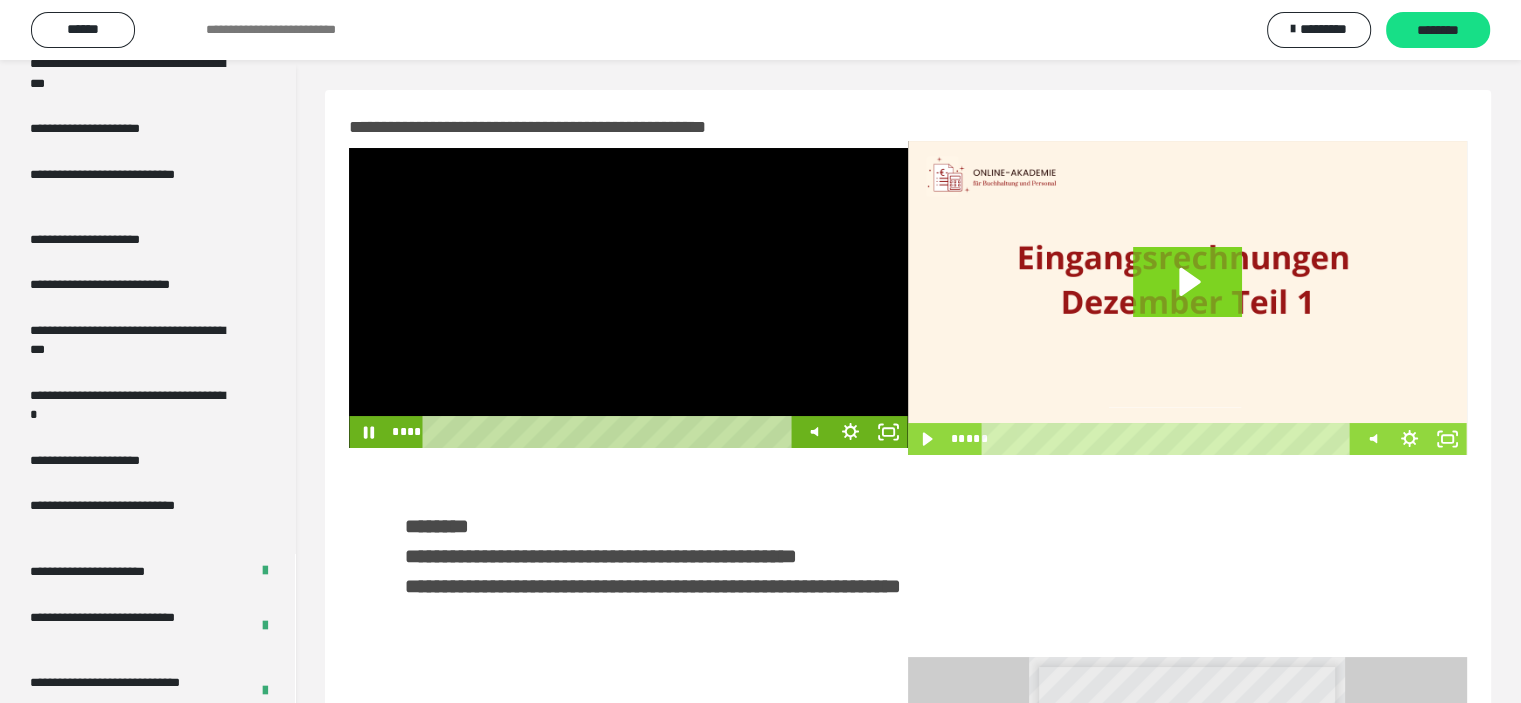 click at bounding box center [628, 298] 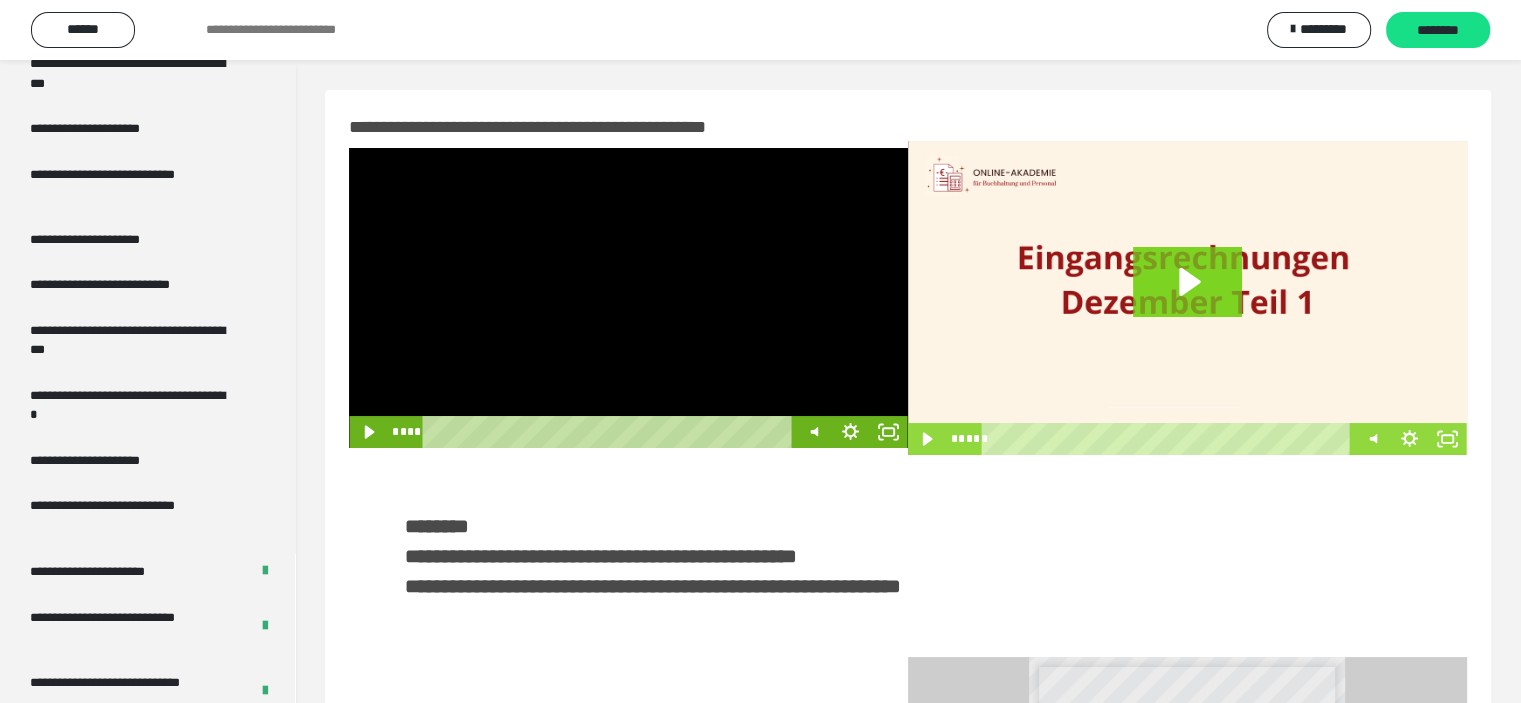 click at bounding box center [628, 298] 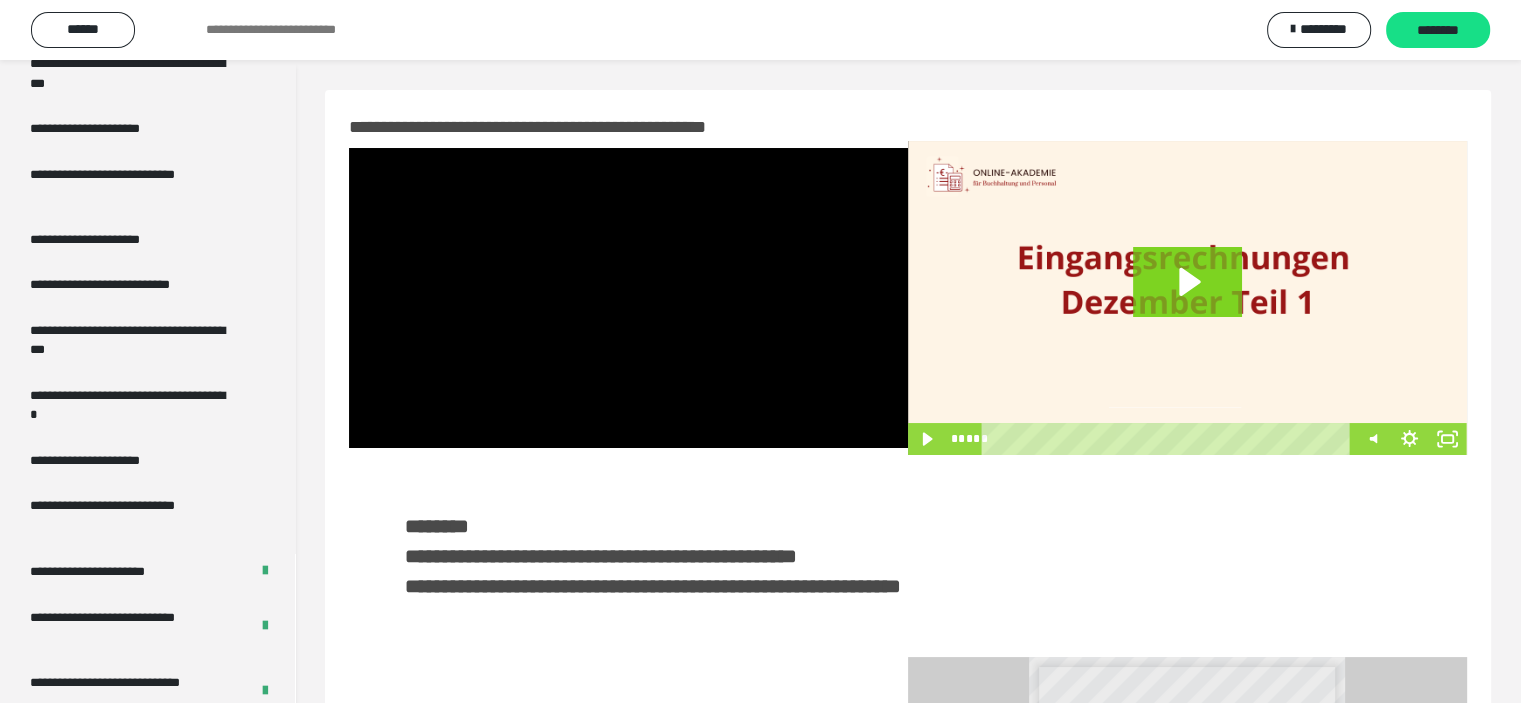 click at bounding box center (628, 298) 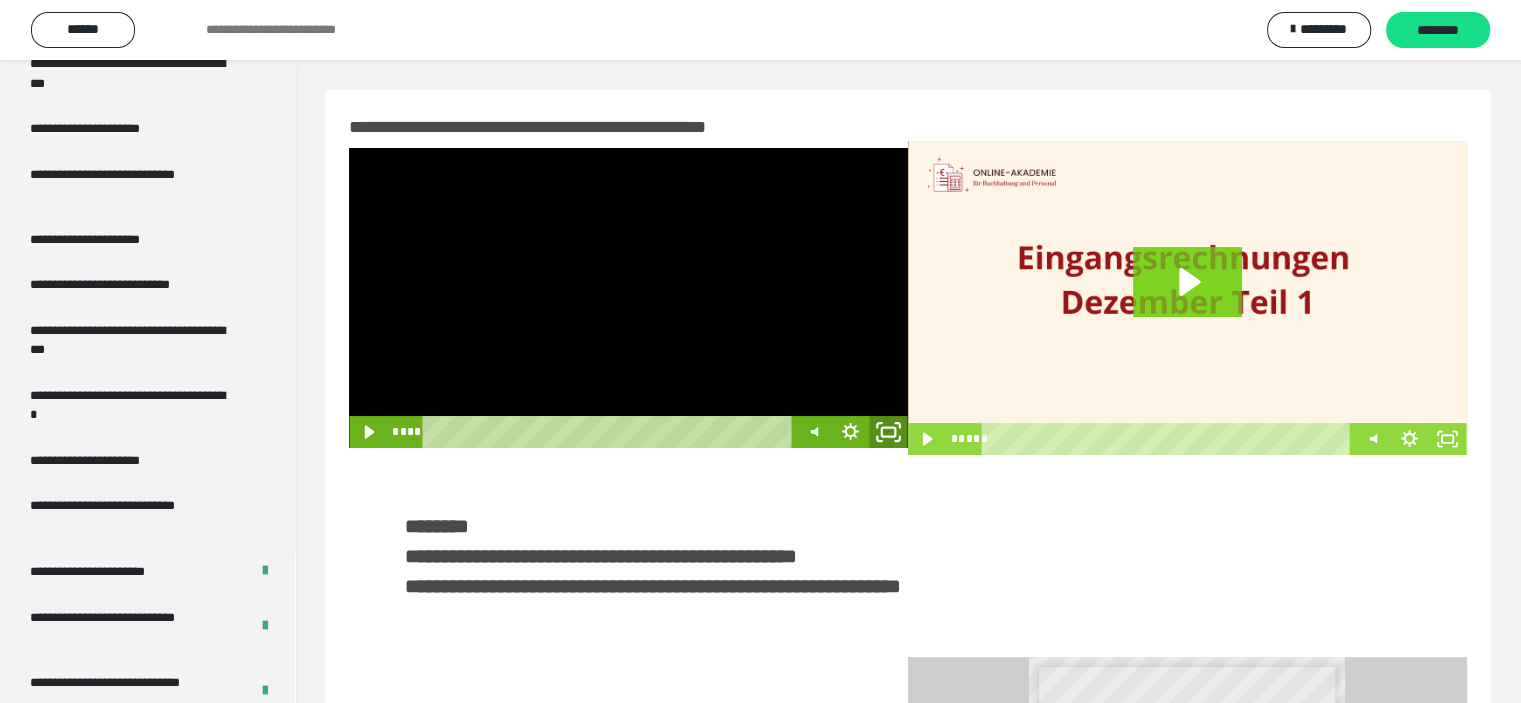 click 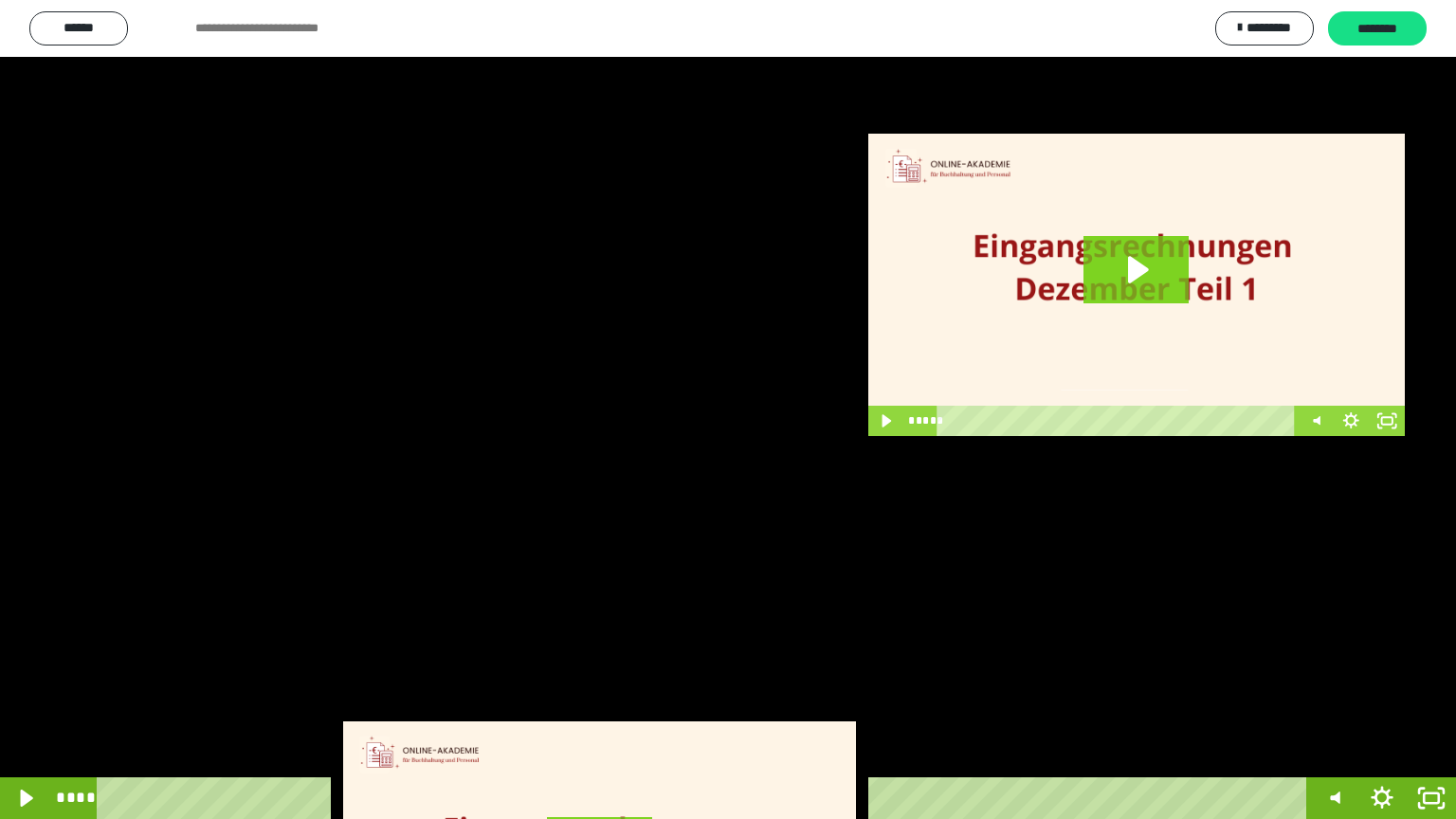 click at bounding box center (728, 410) 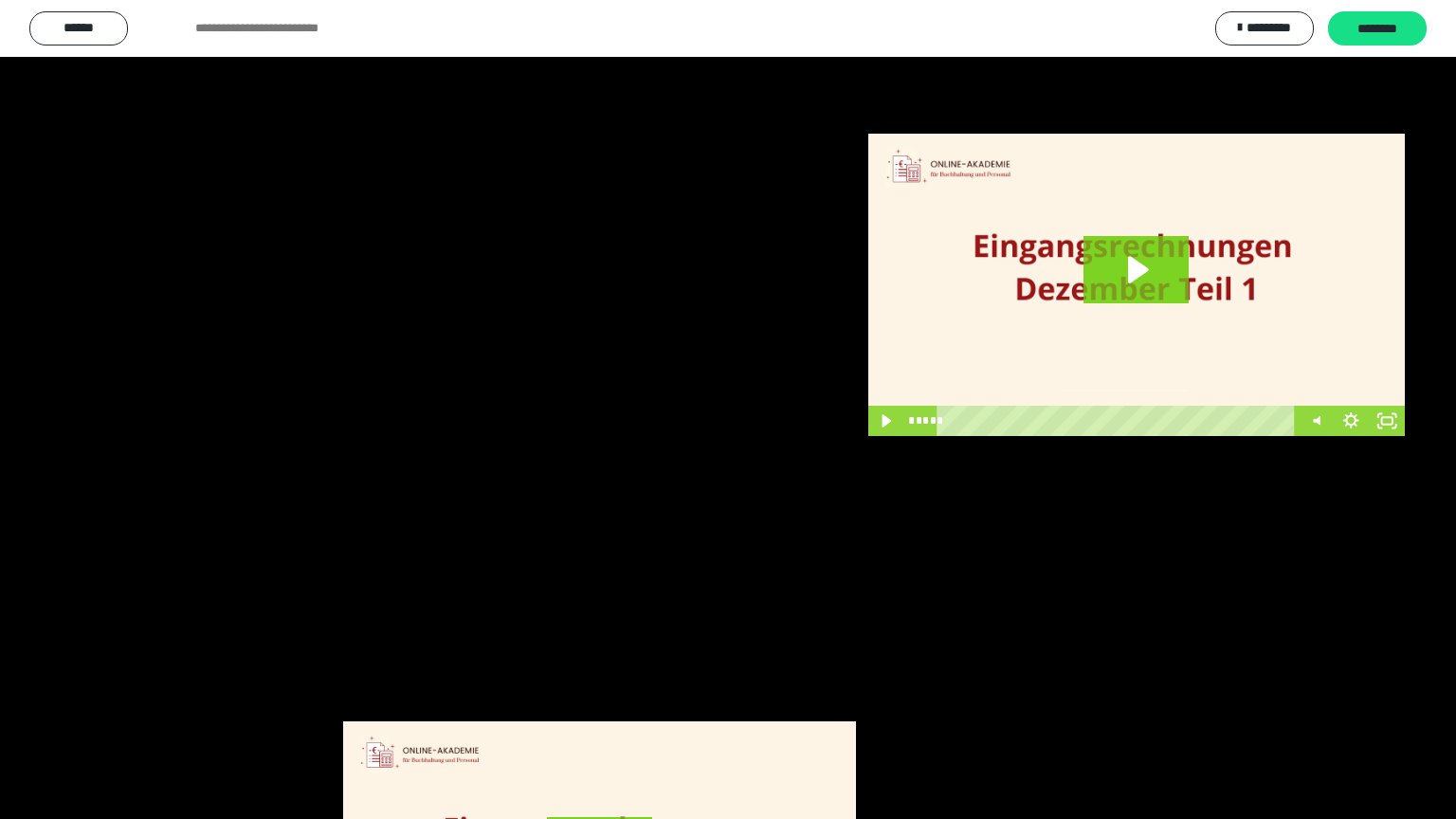 click at bounding box center (728, 410) 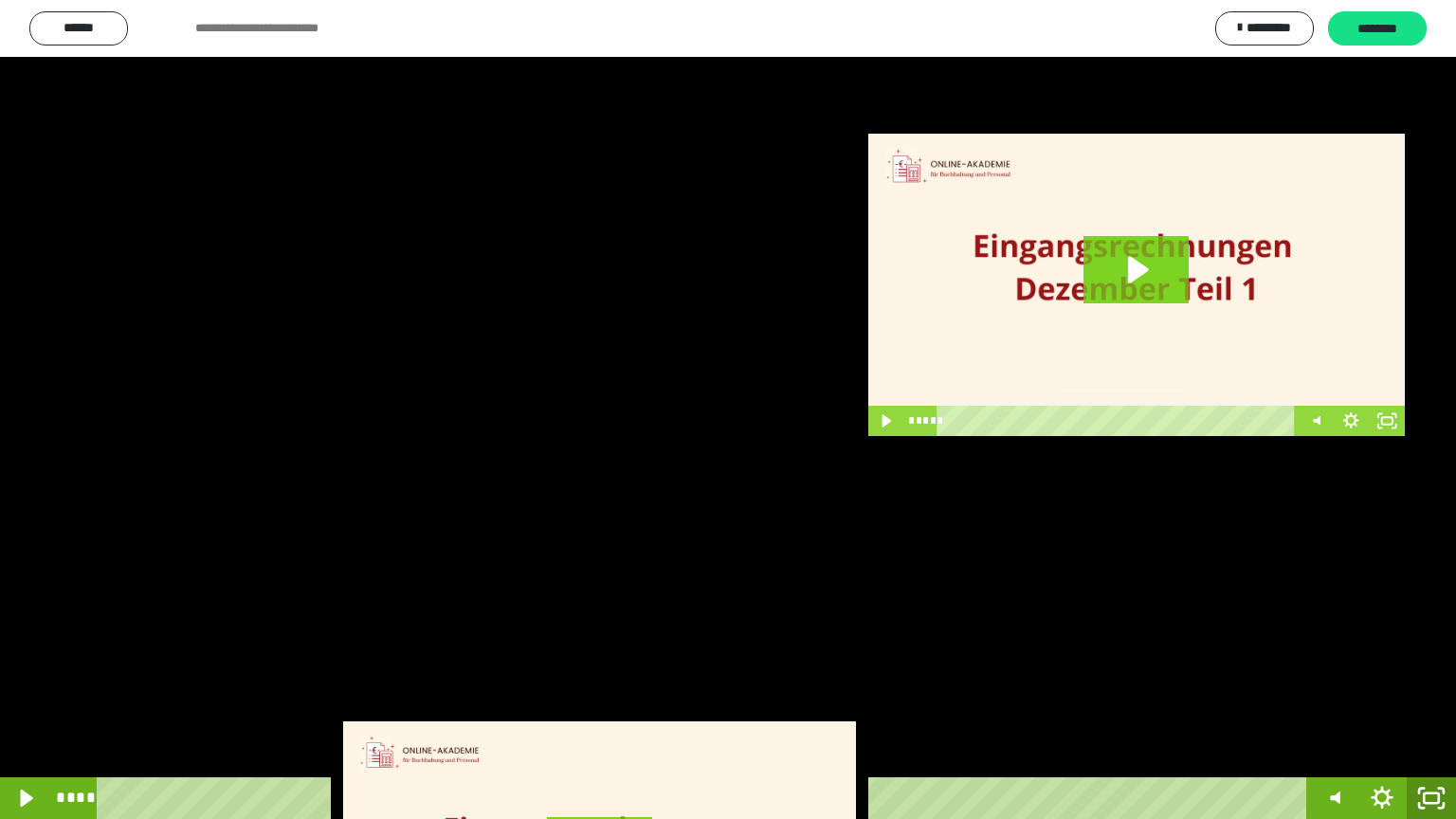 click 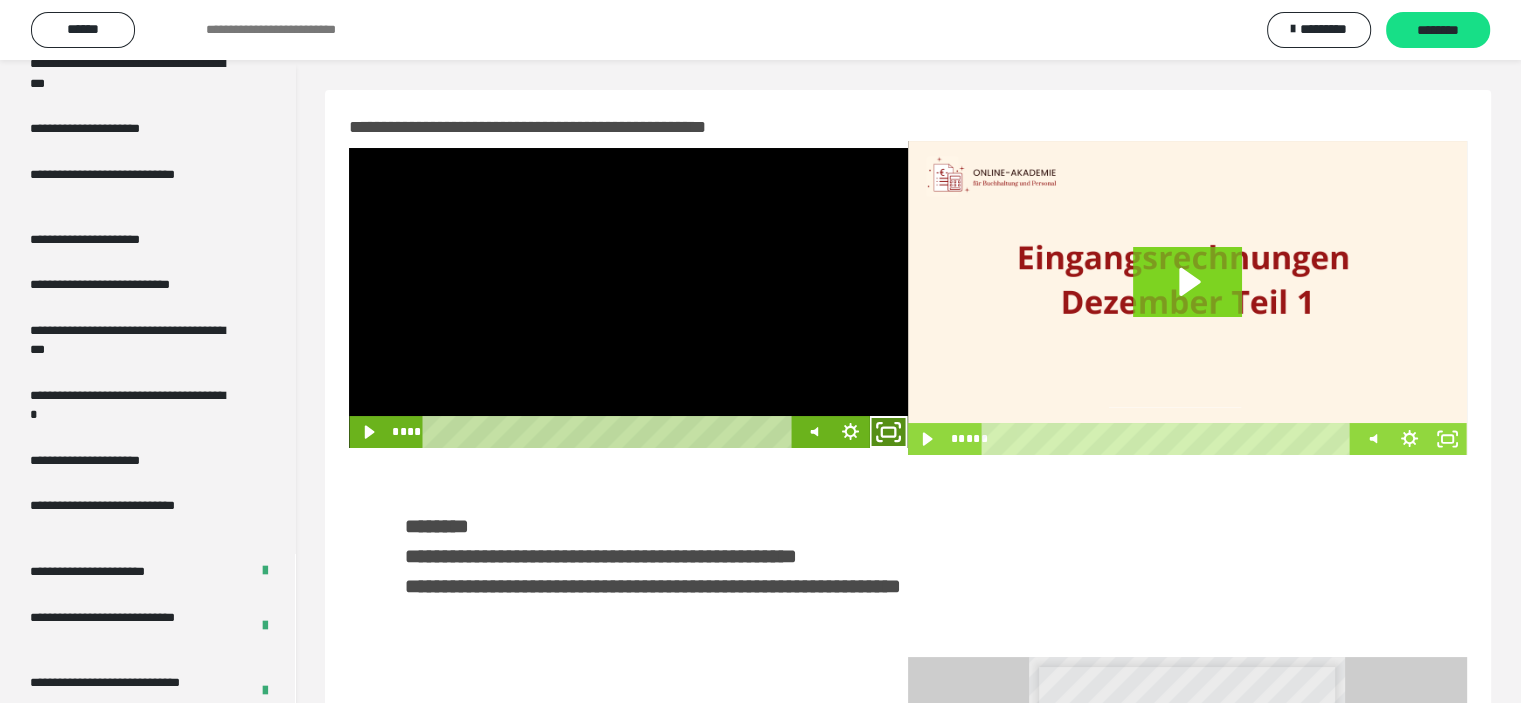 click 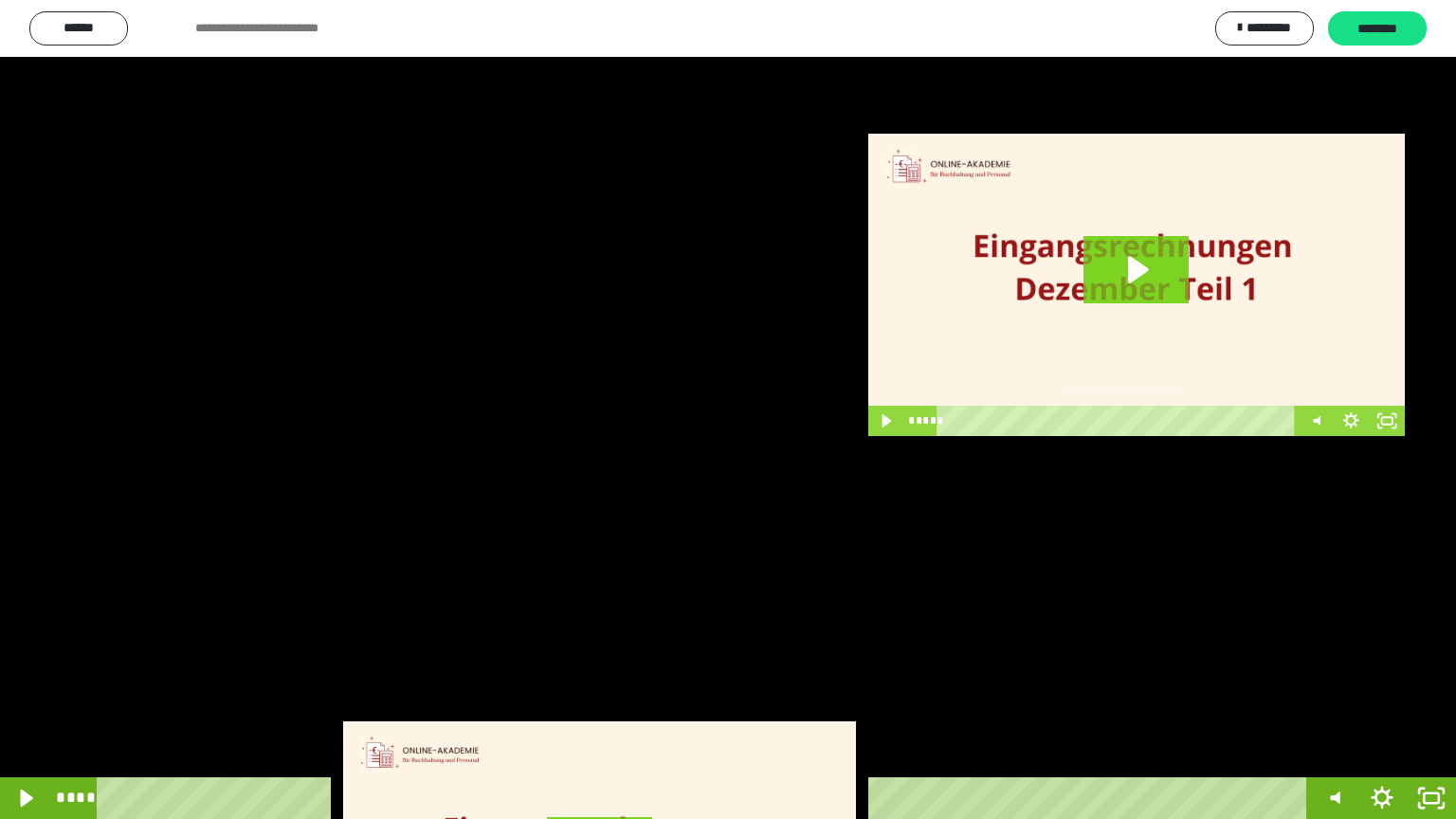 click at bounding box center [728, 410] 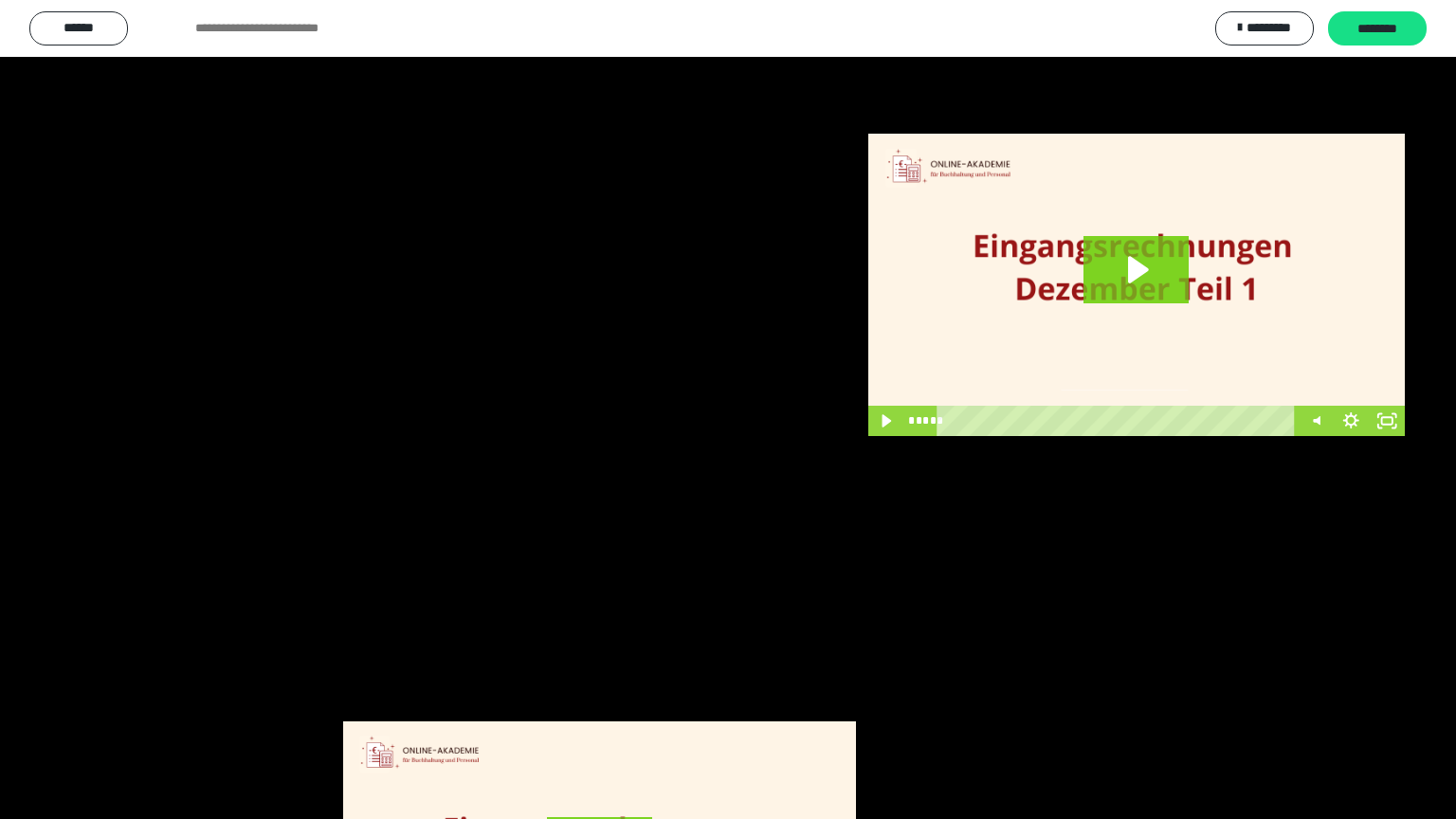 click at bounding box center (728, 410) 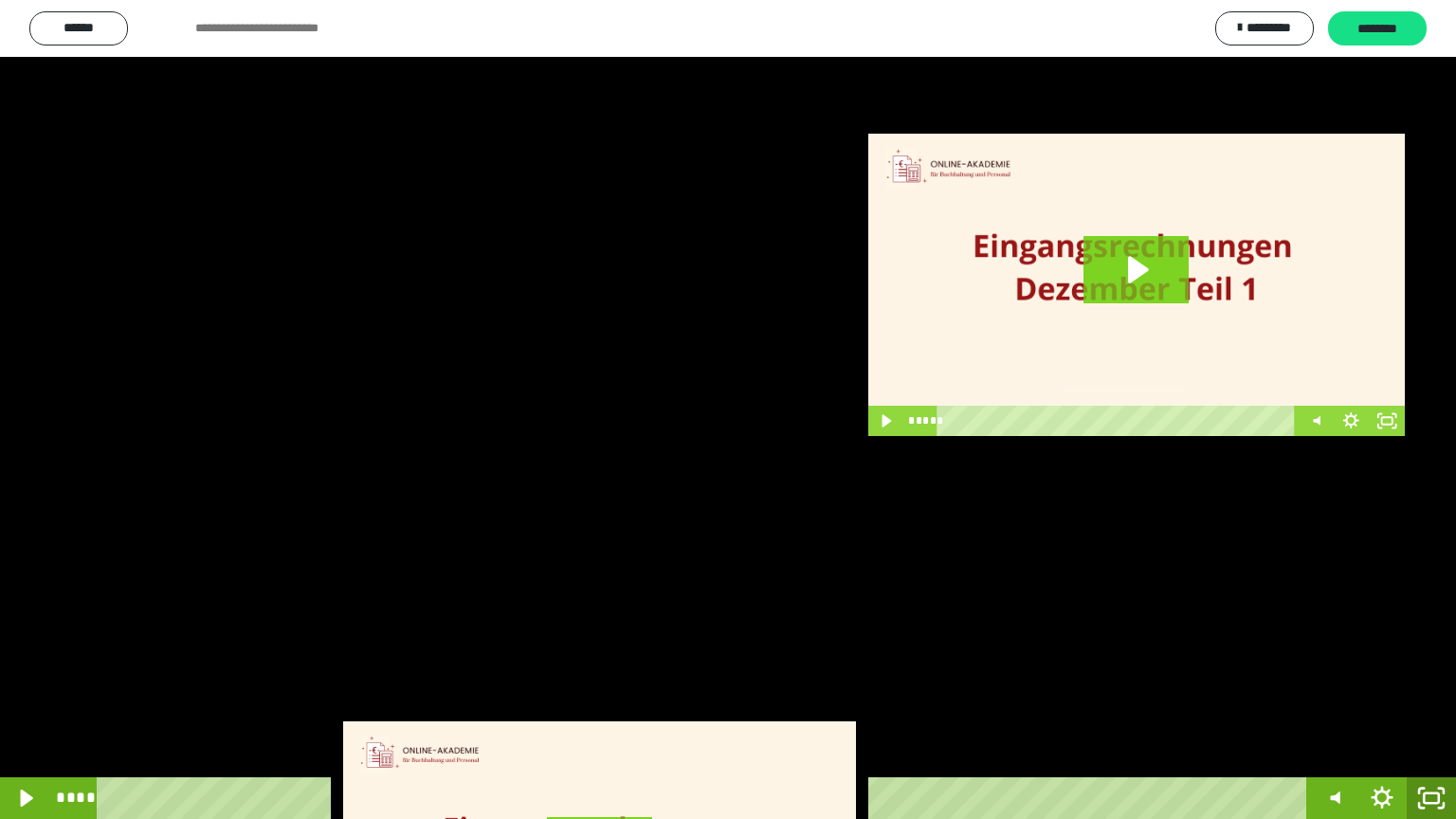 click 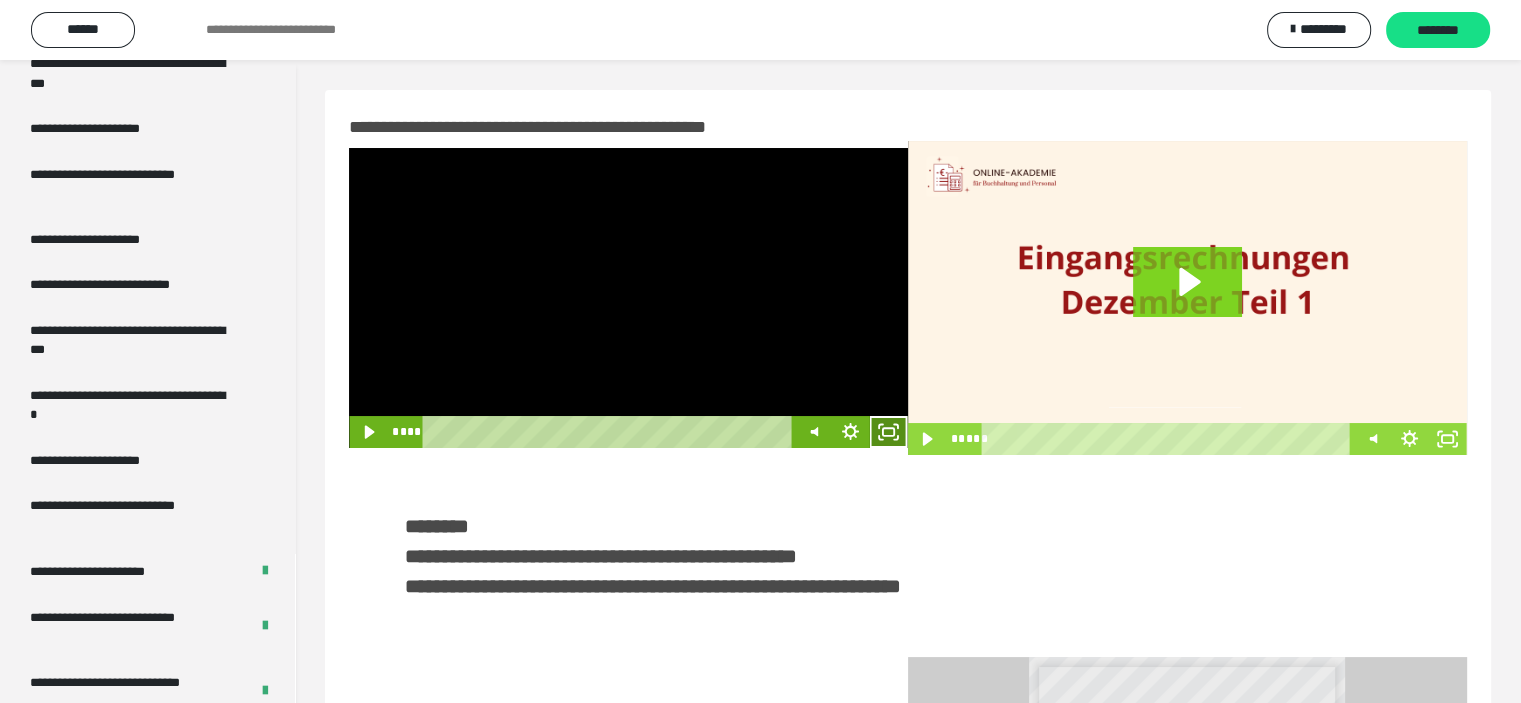 click 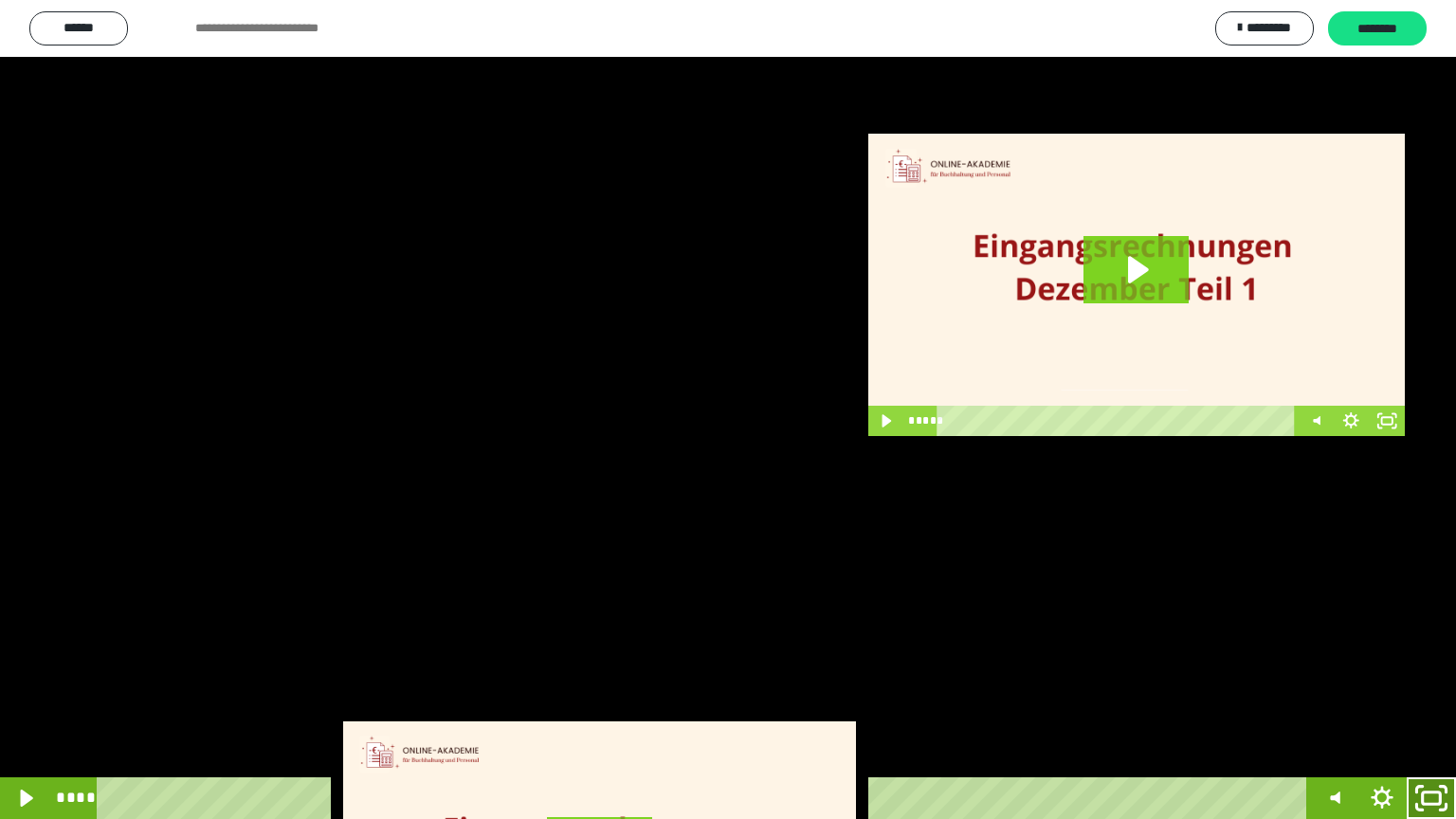 click 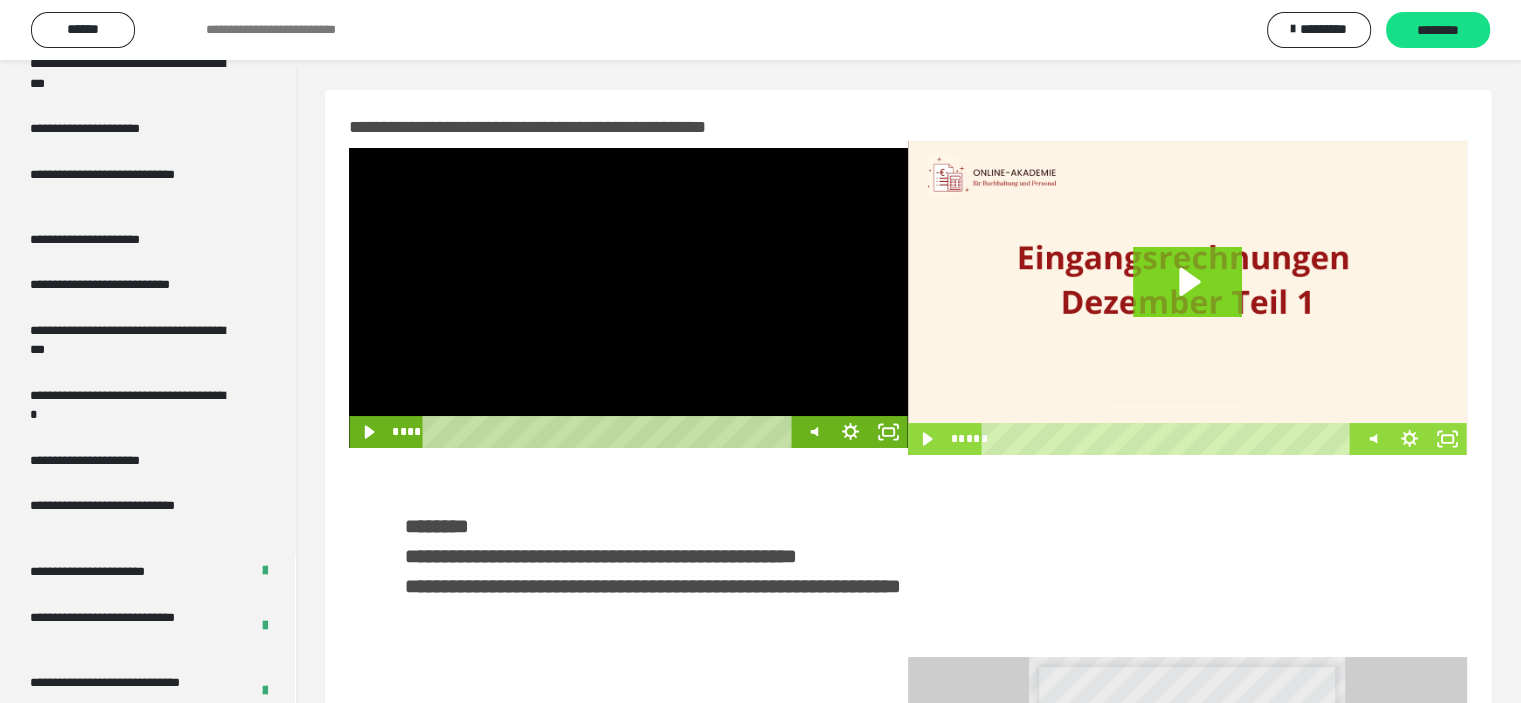 click at bounding box center [628, 298] 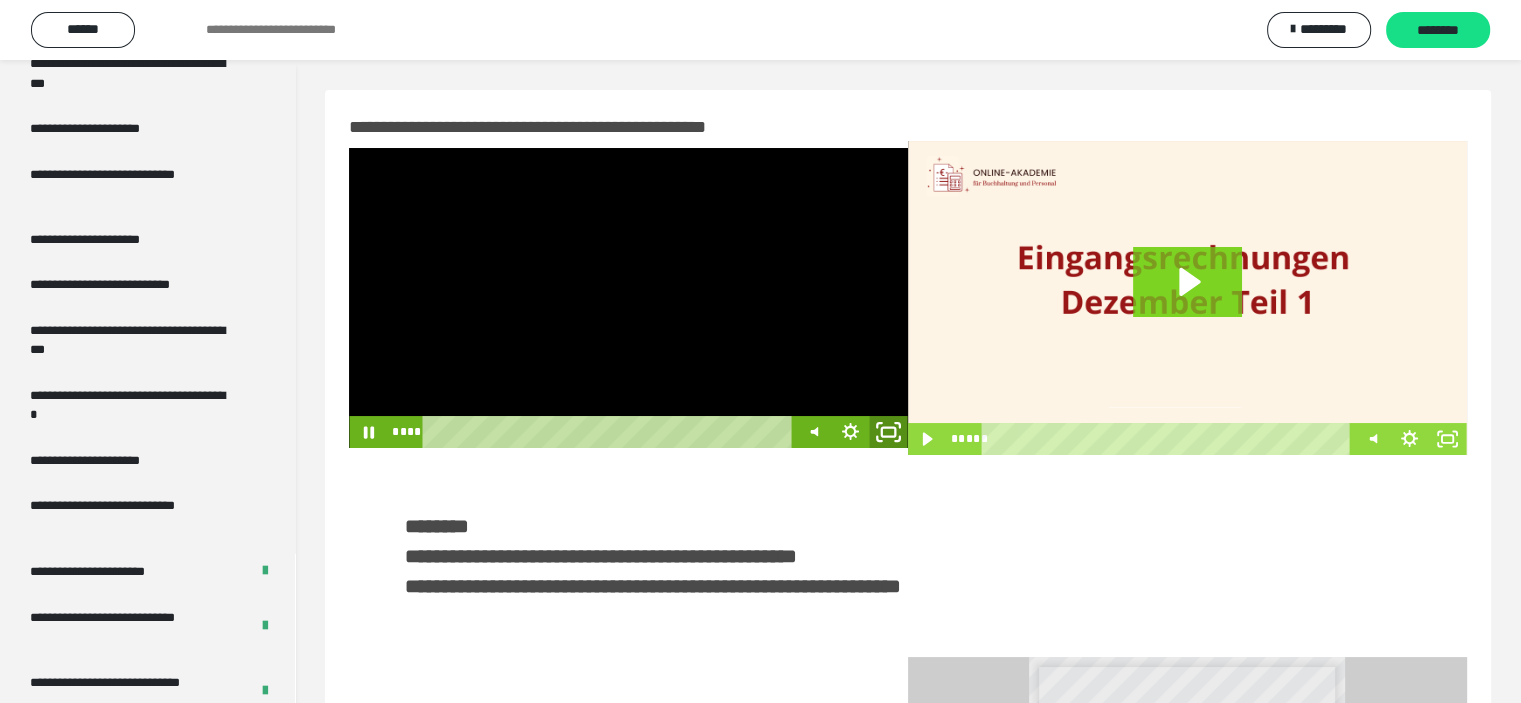 click 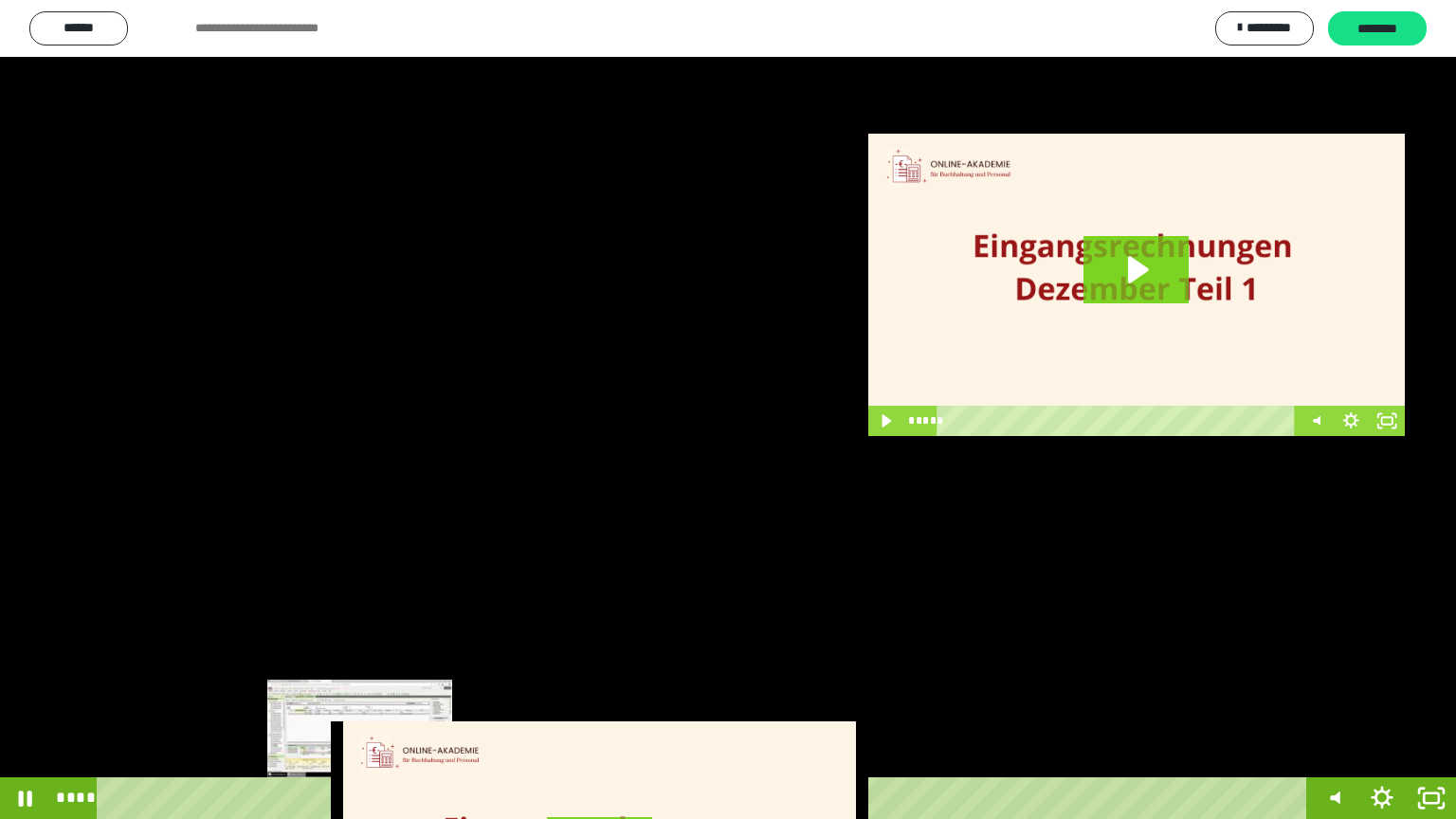 click on "****" at bounding box center [705, 798] 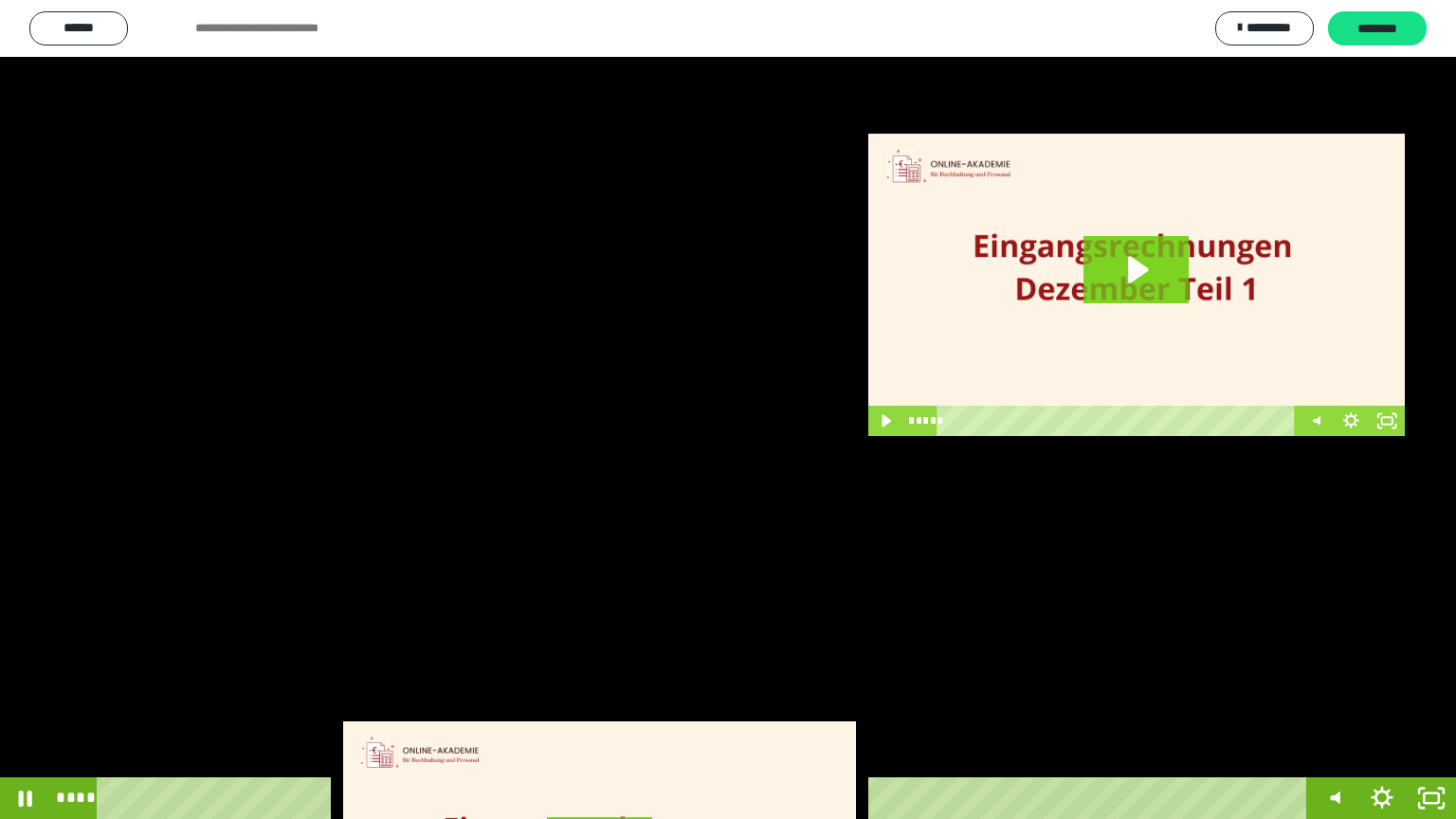 click at bounding box center (728, 410) 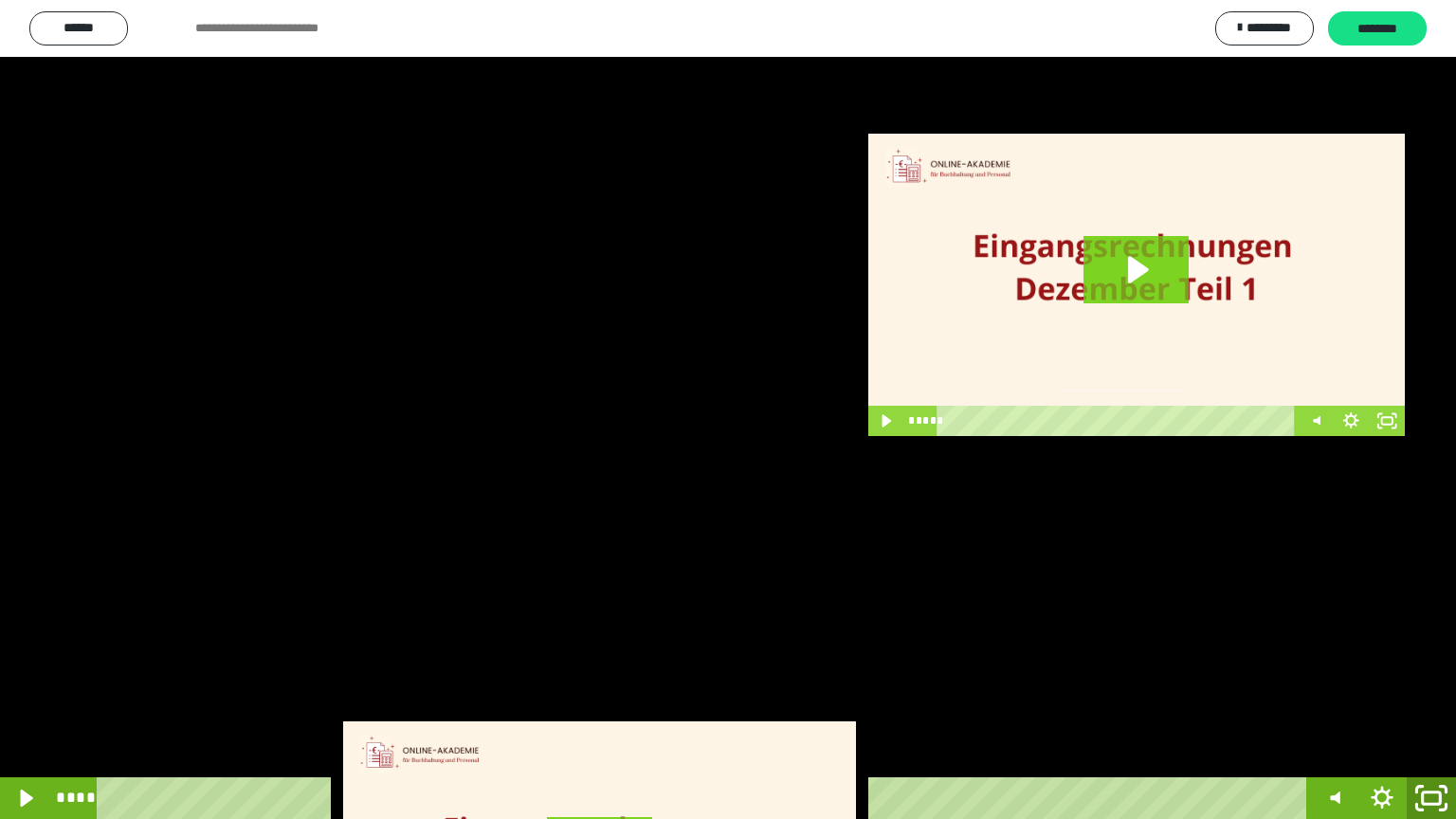 click 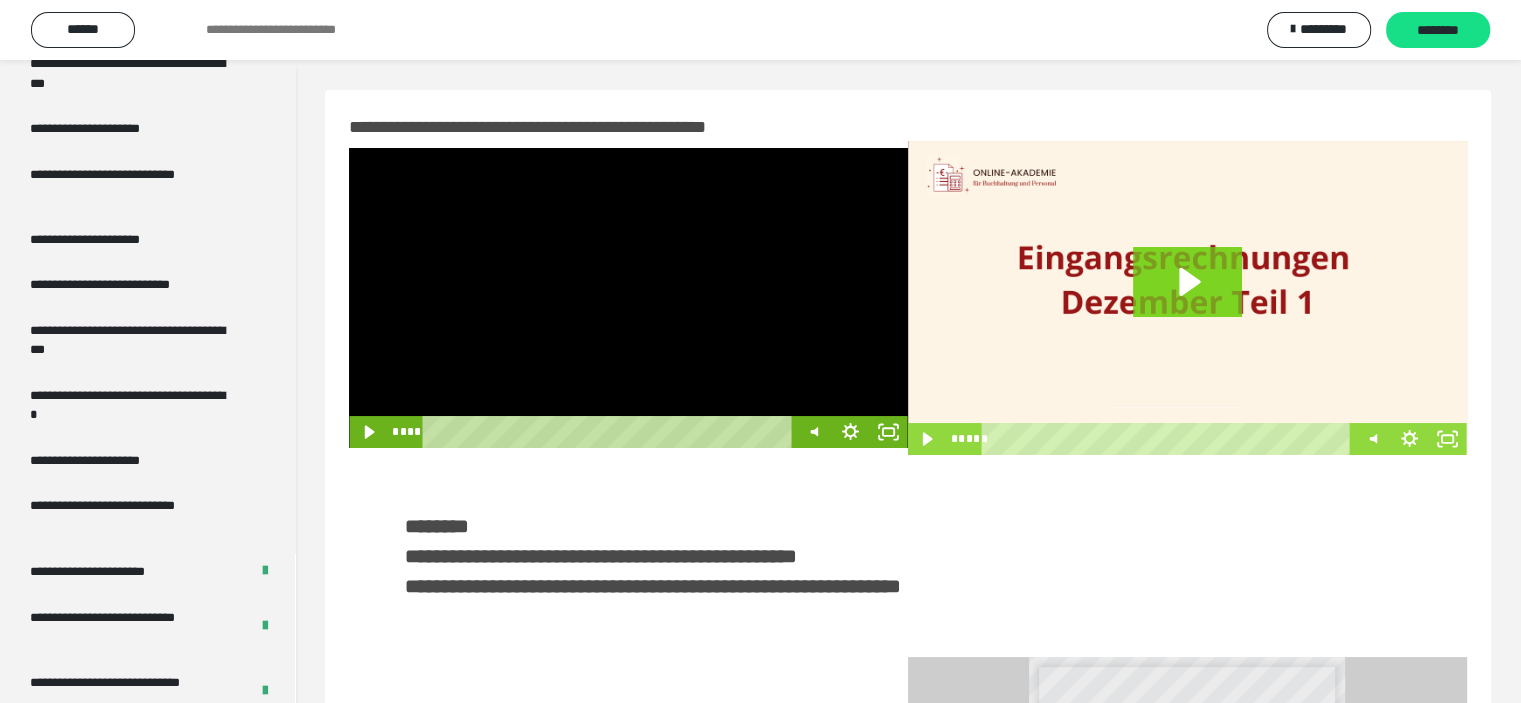 click at bounding box center [628, 298] 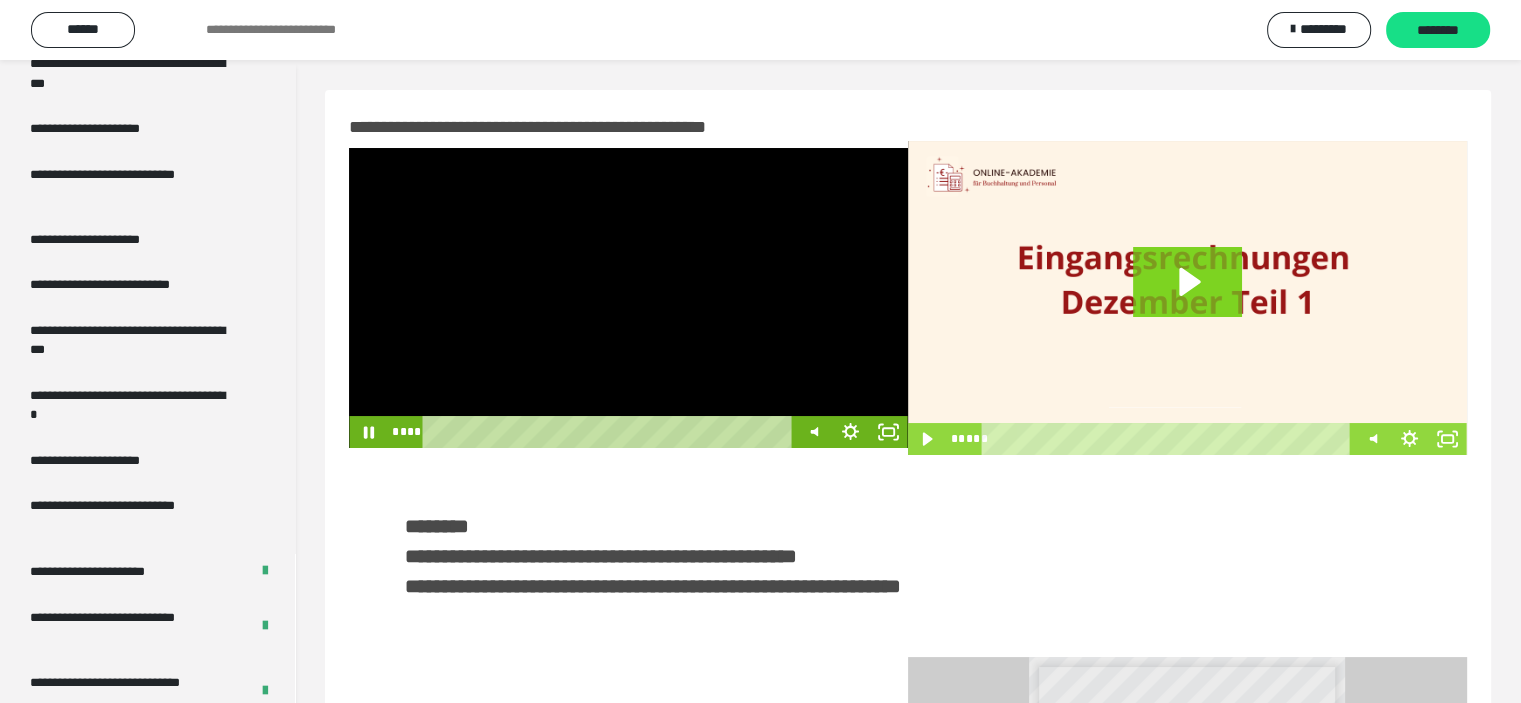 click at bounding box center [628, 298] 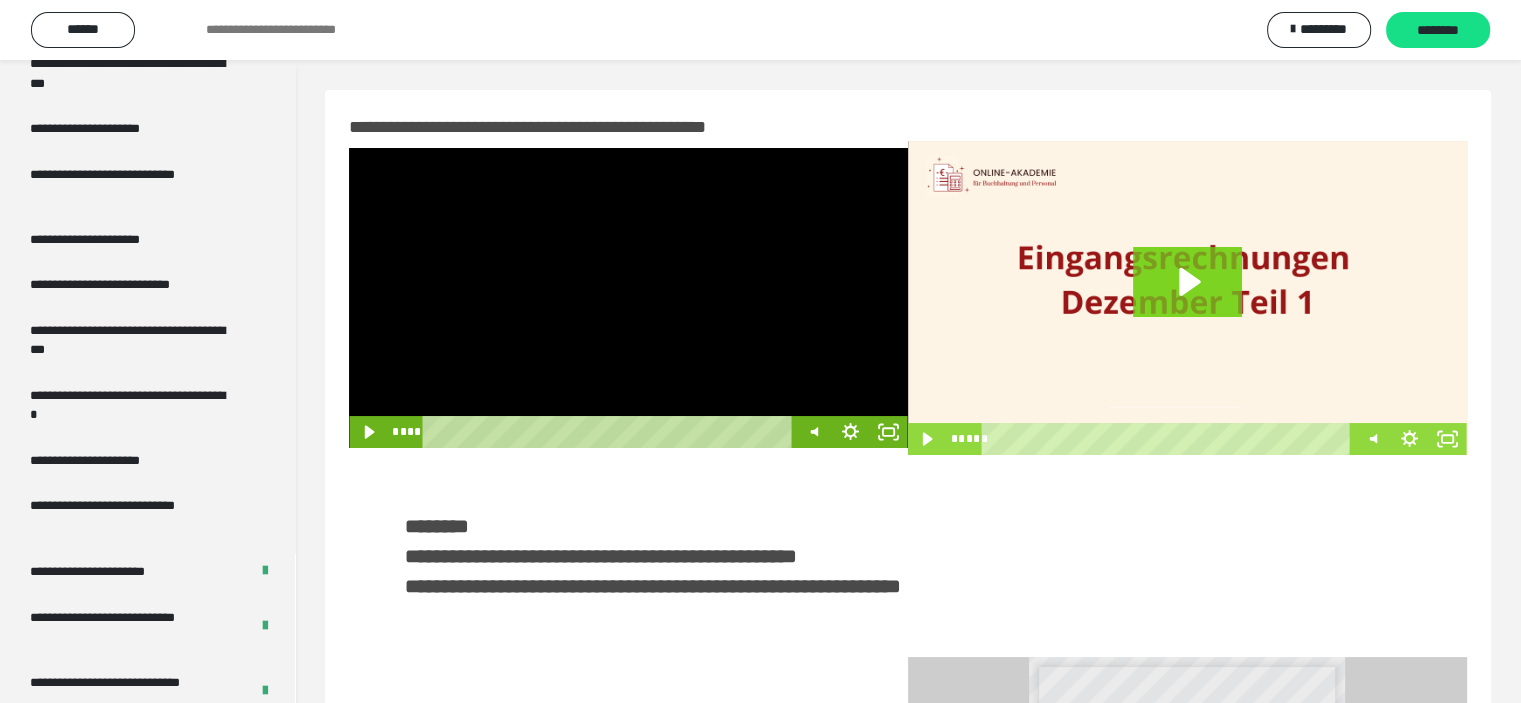 click at bounding box center (628, 298) 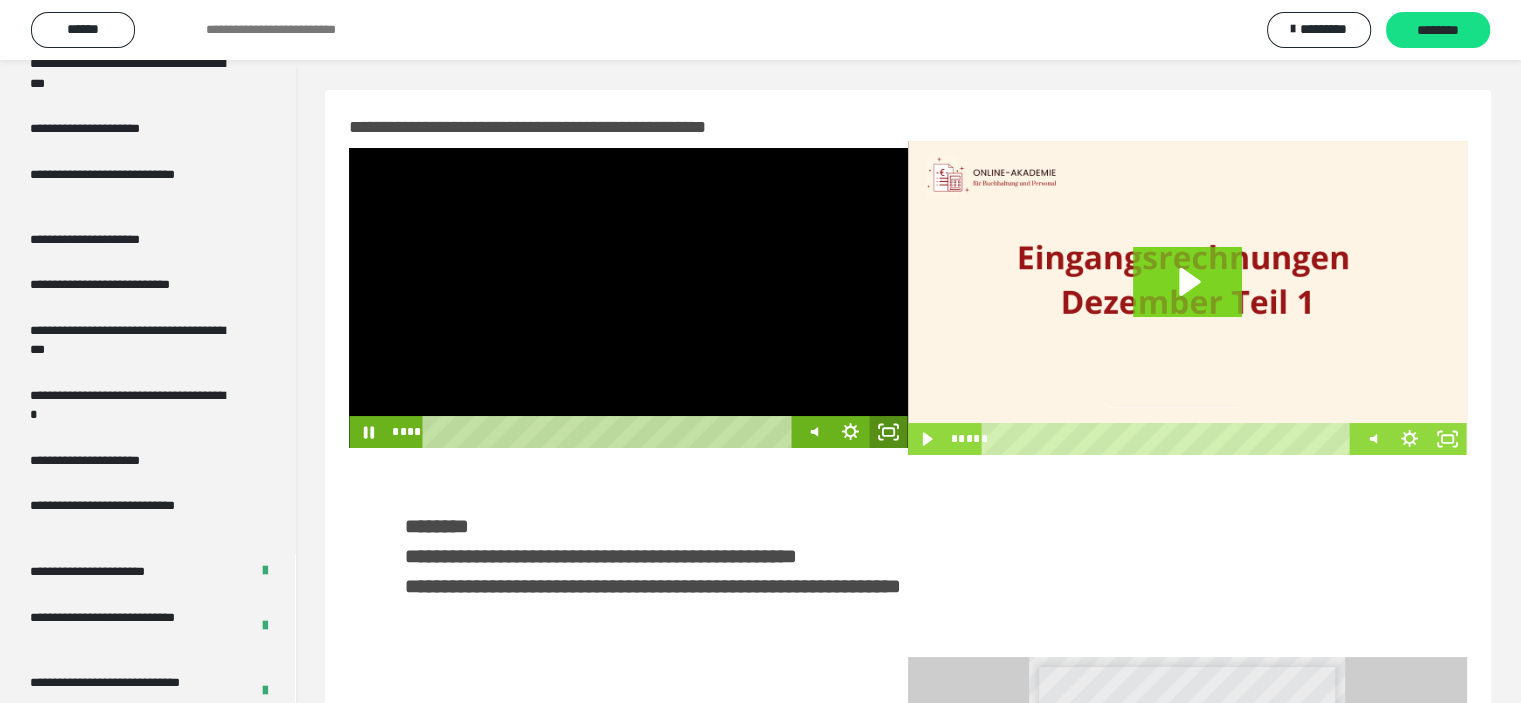 click 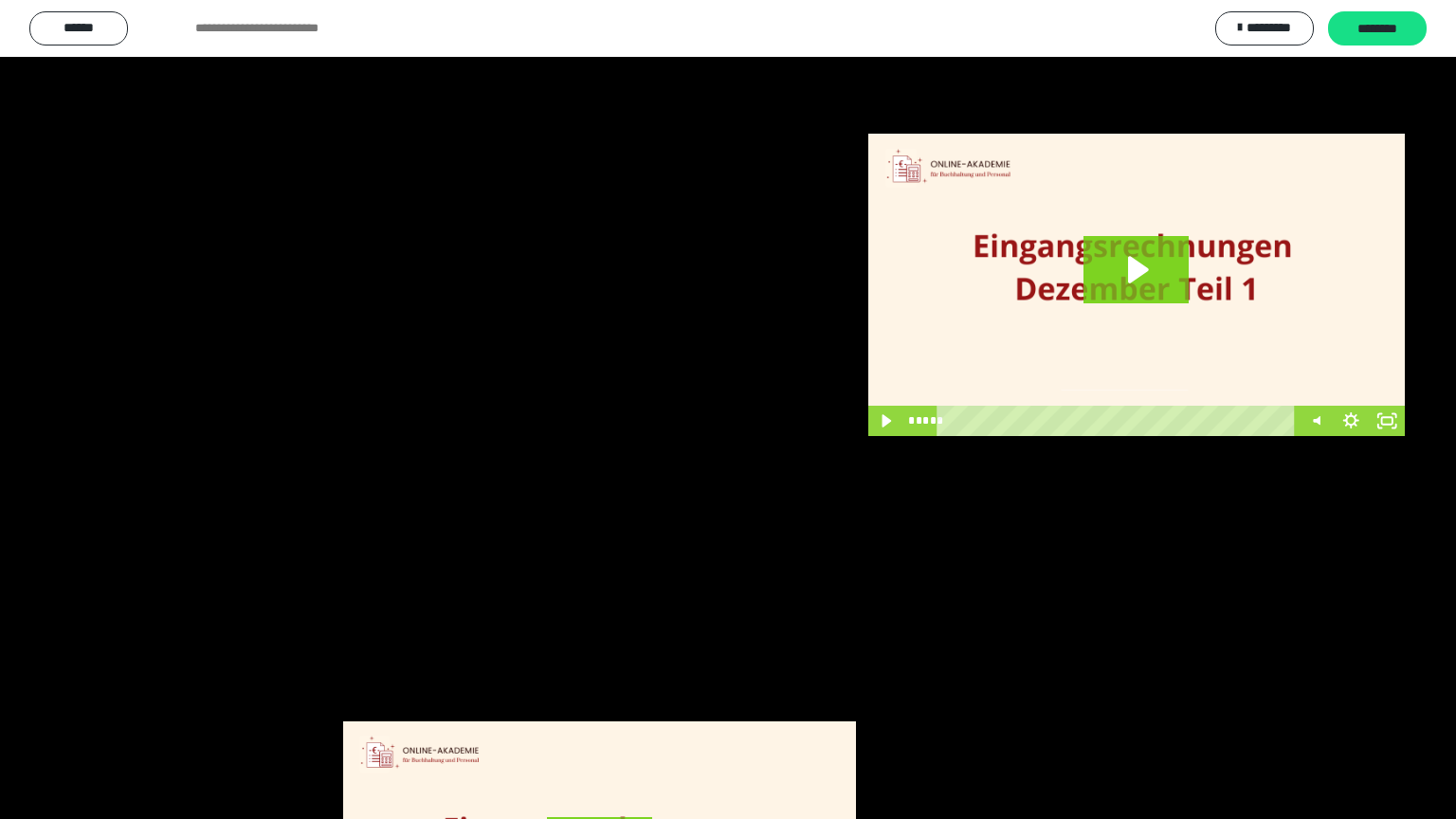 click at bounding box center (728, 410) 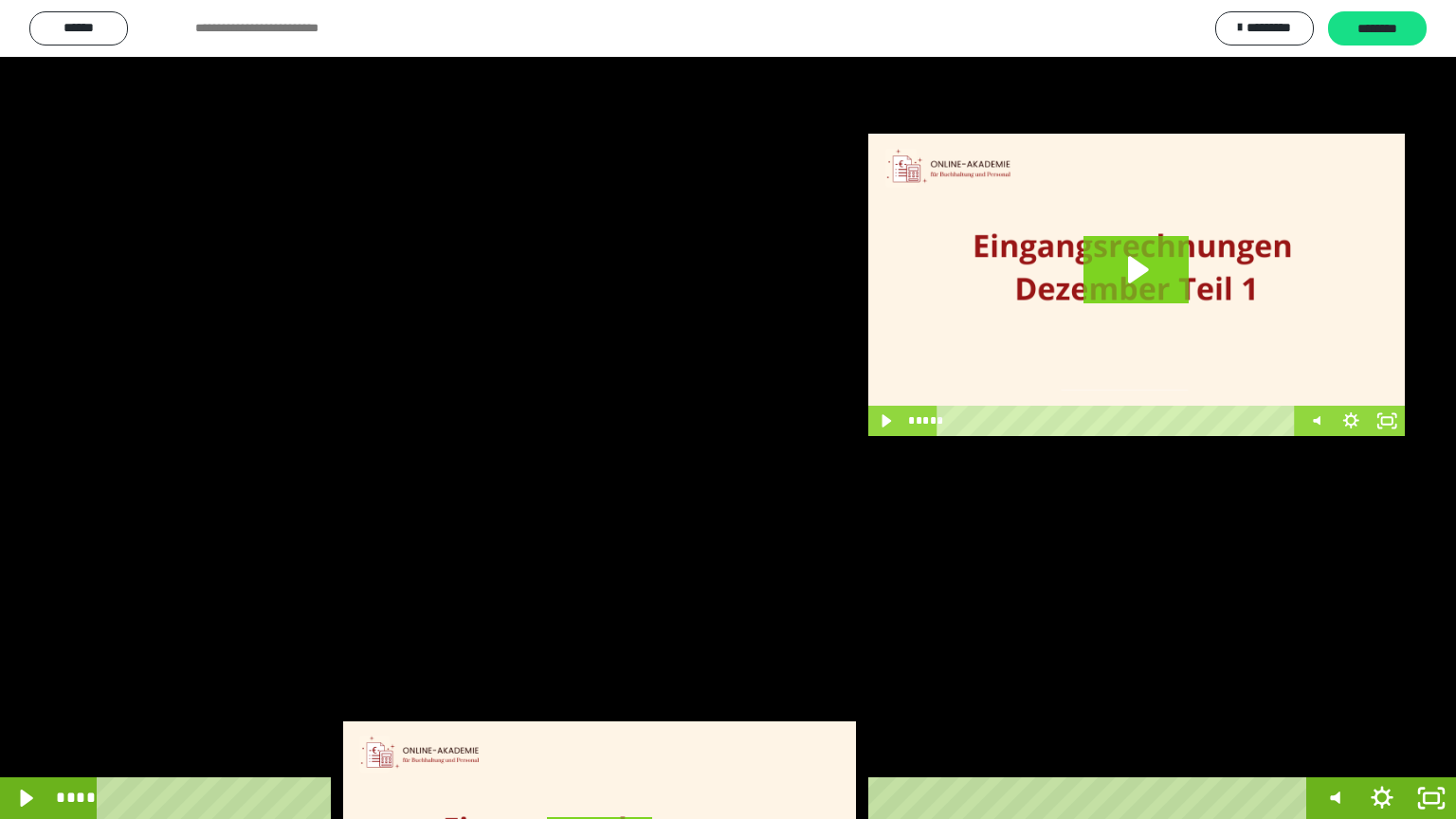 click at bounding box center [728, 410] 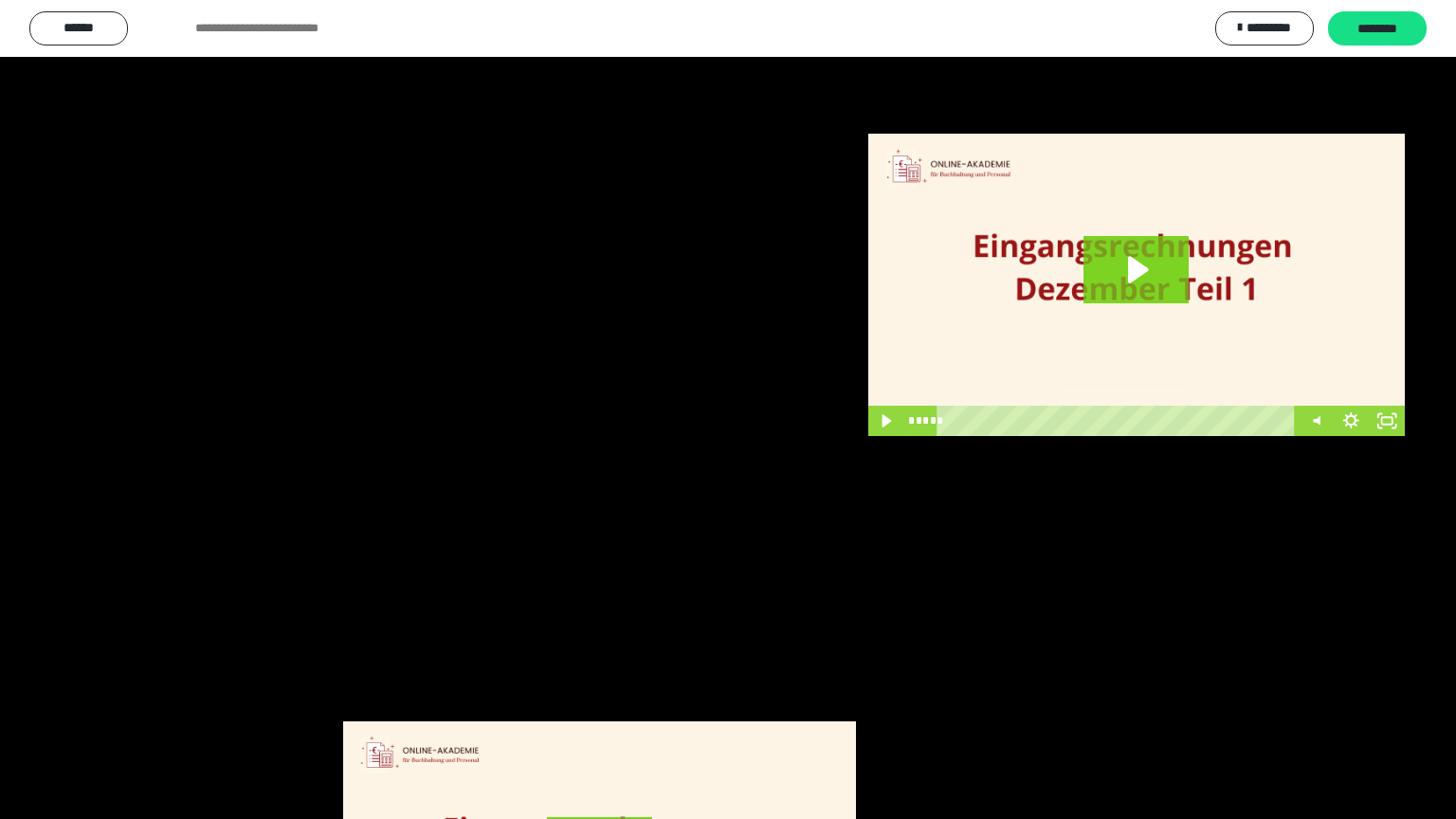 click at bounding box center [728, 410] 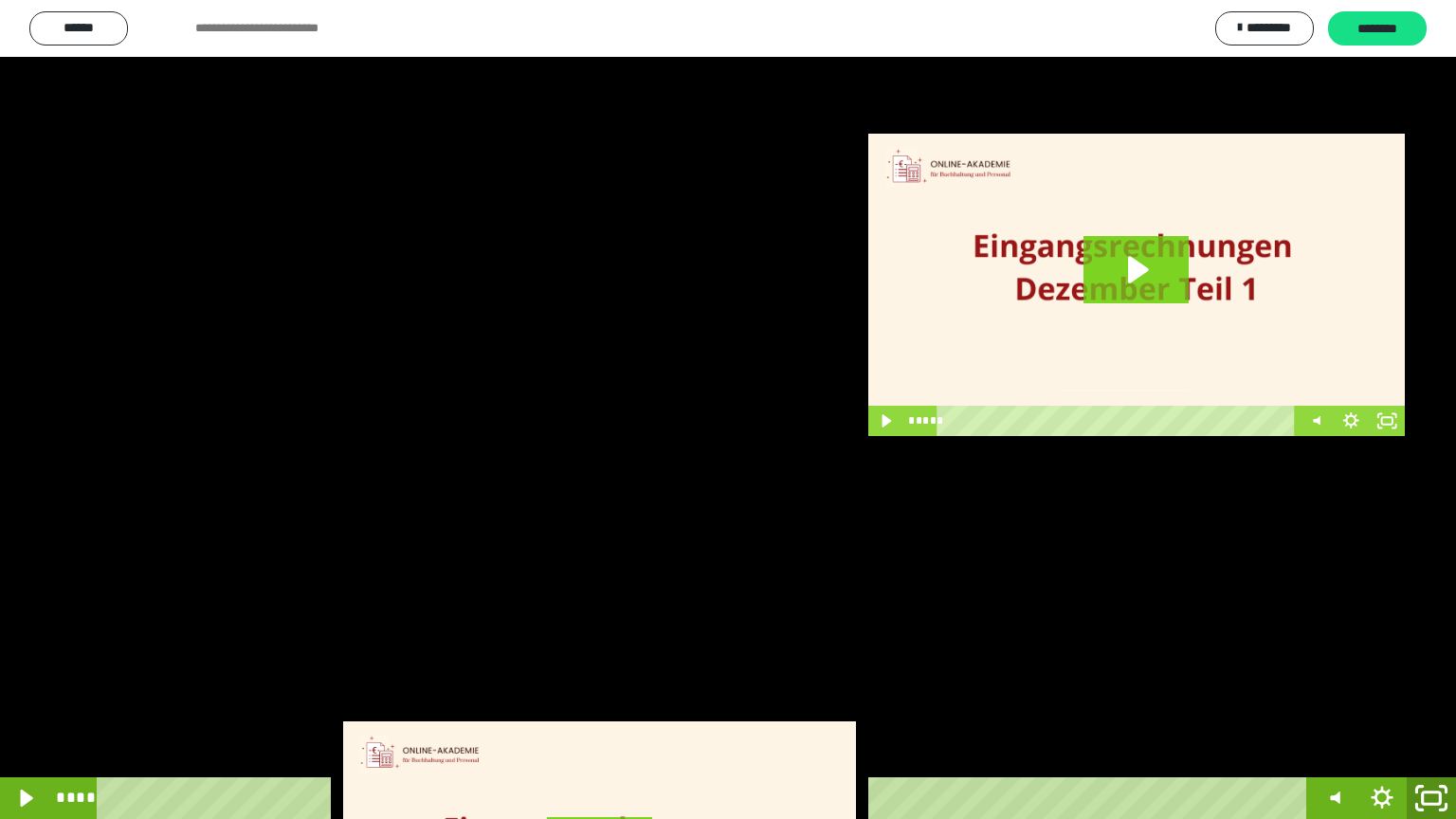 click 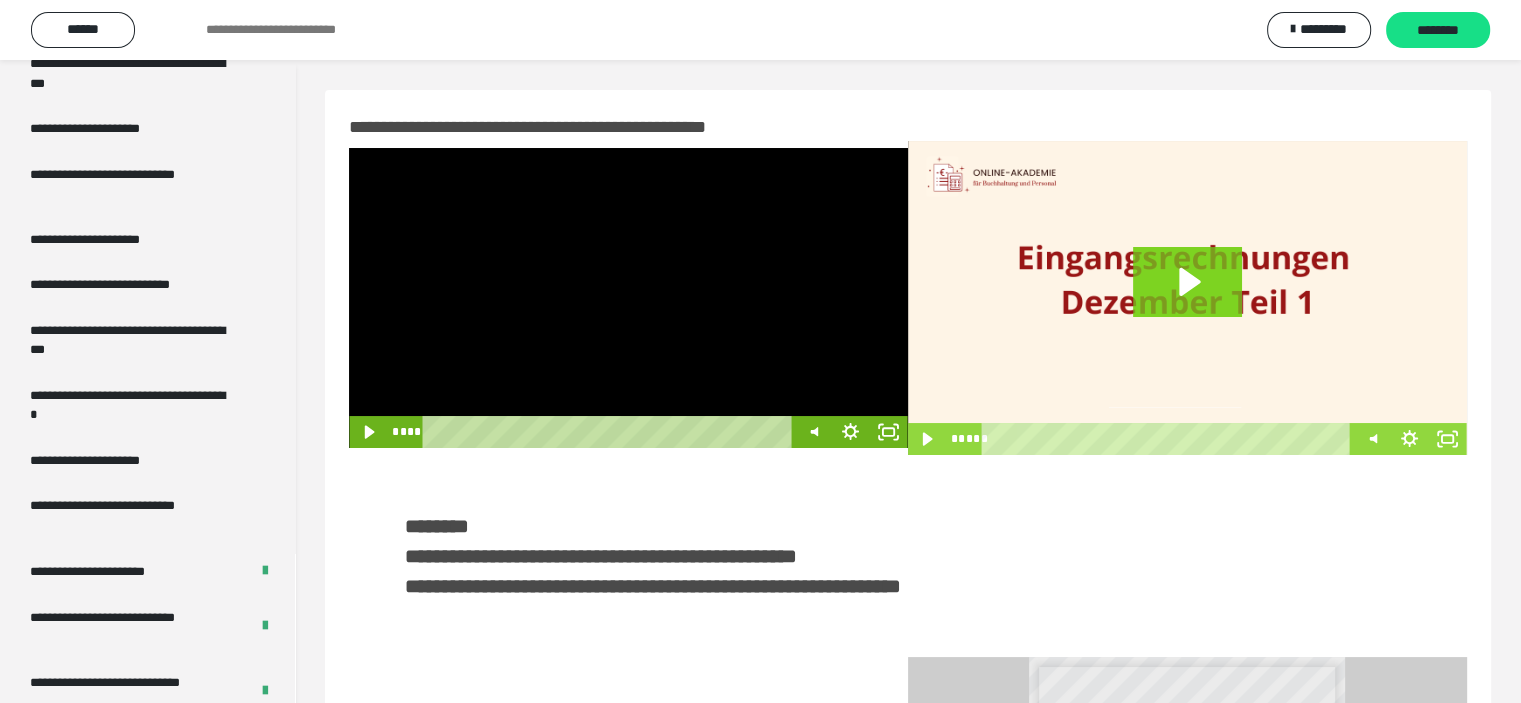 click at bounding box center [628, 298] 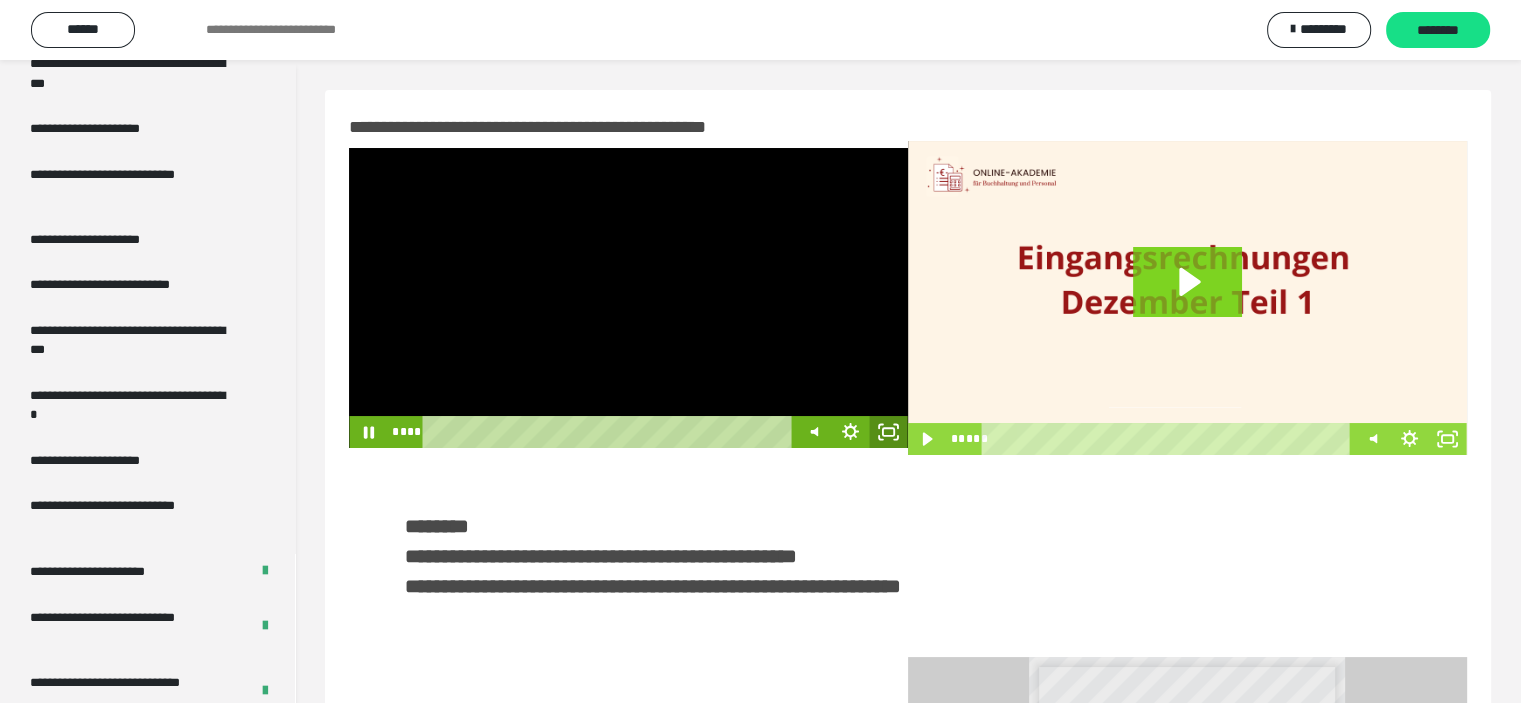 click 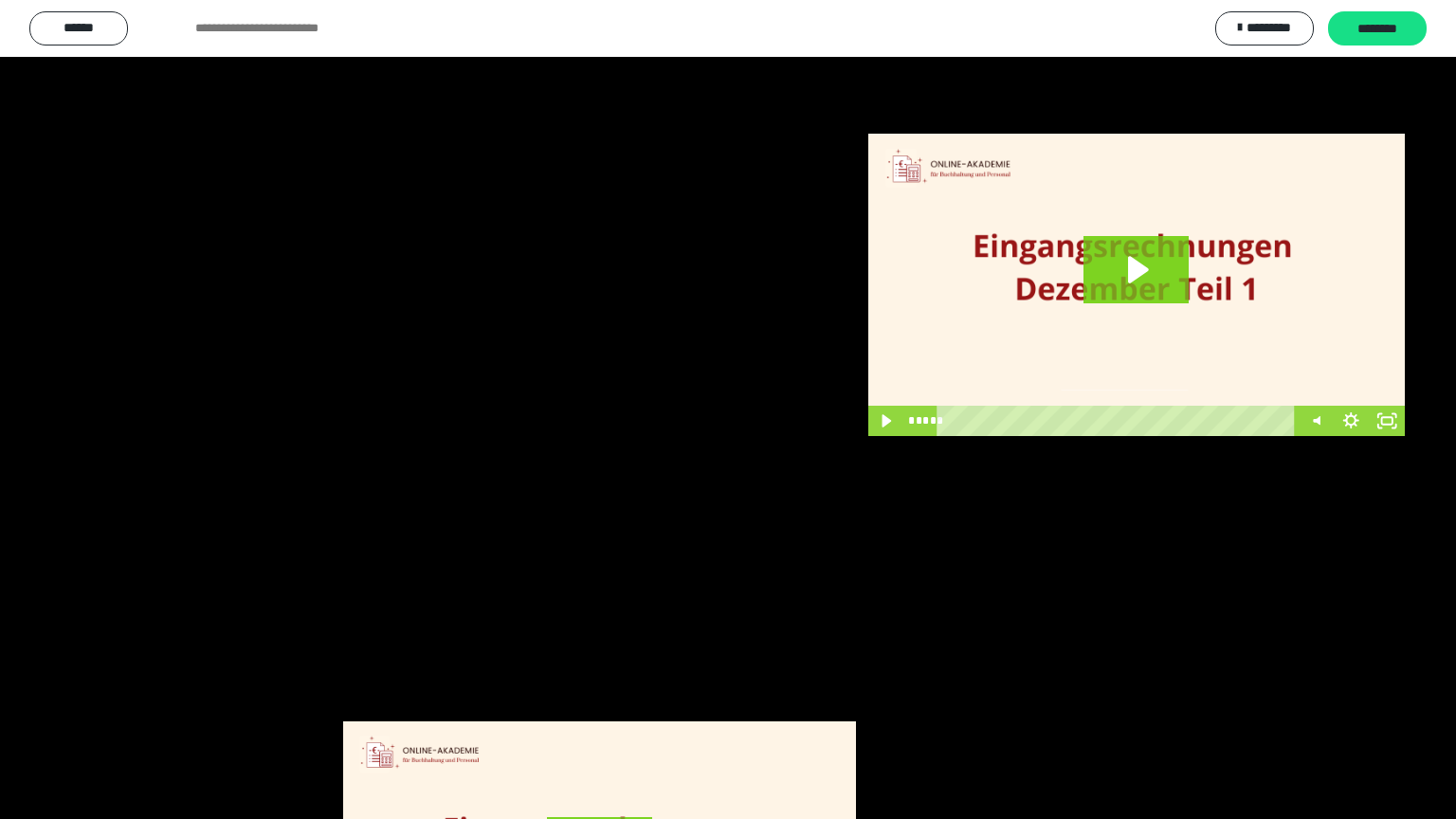 click at bounding box center (728, 410) 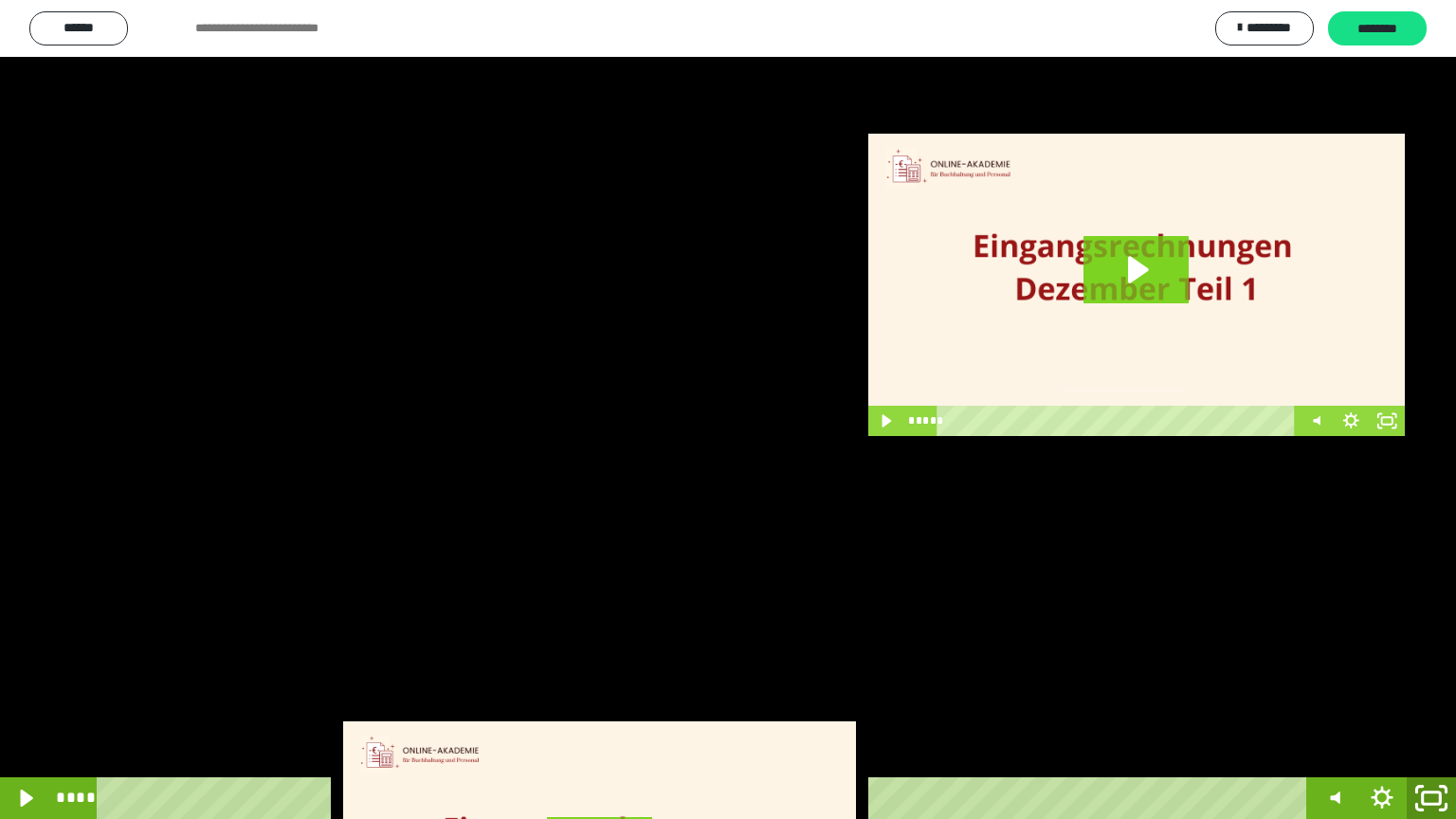 click 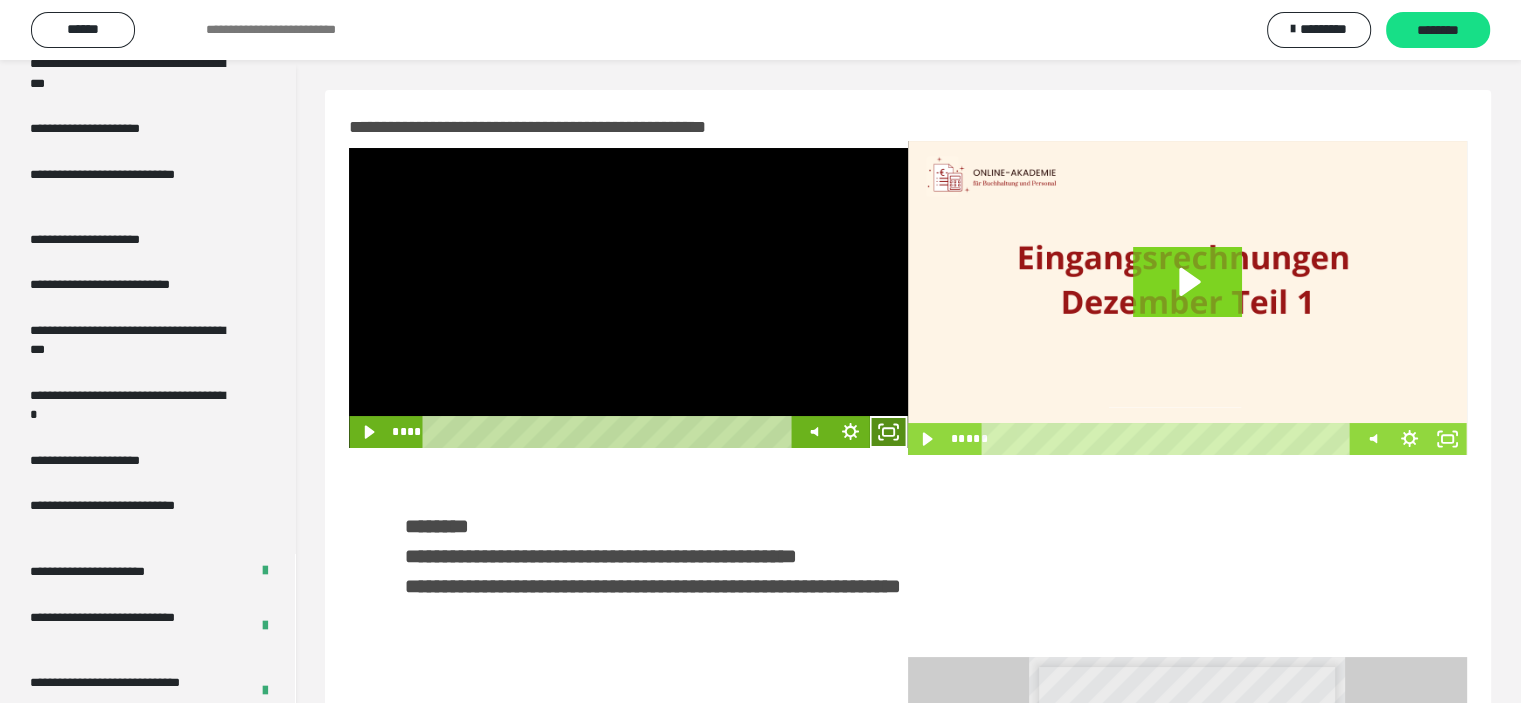 click 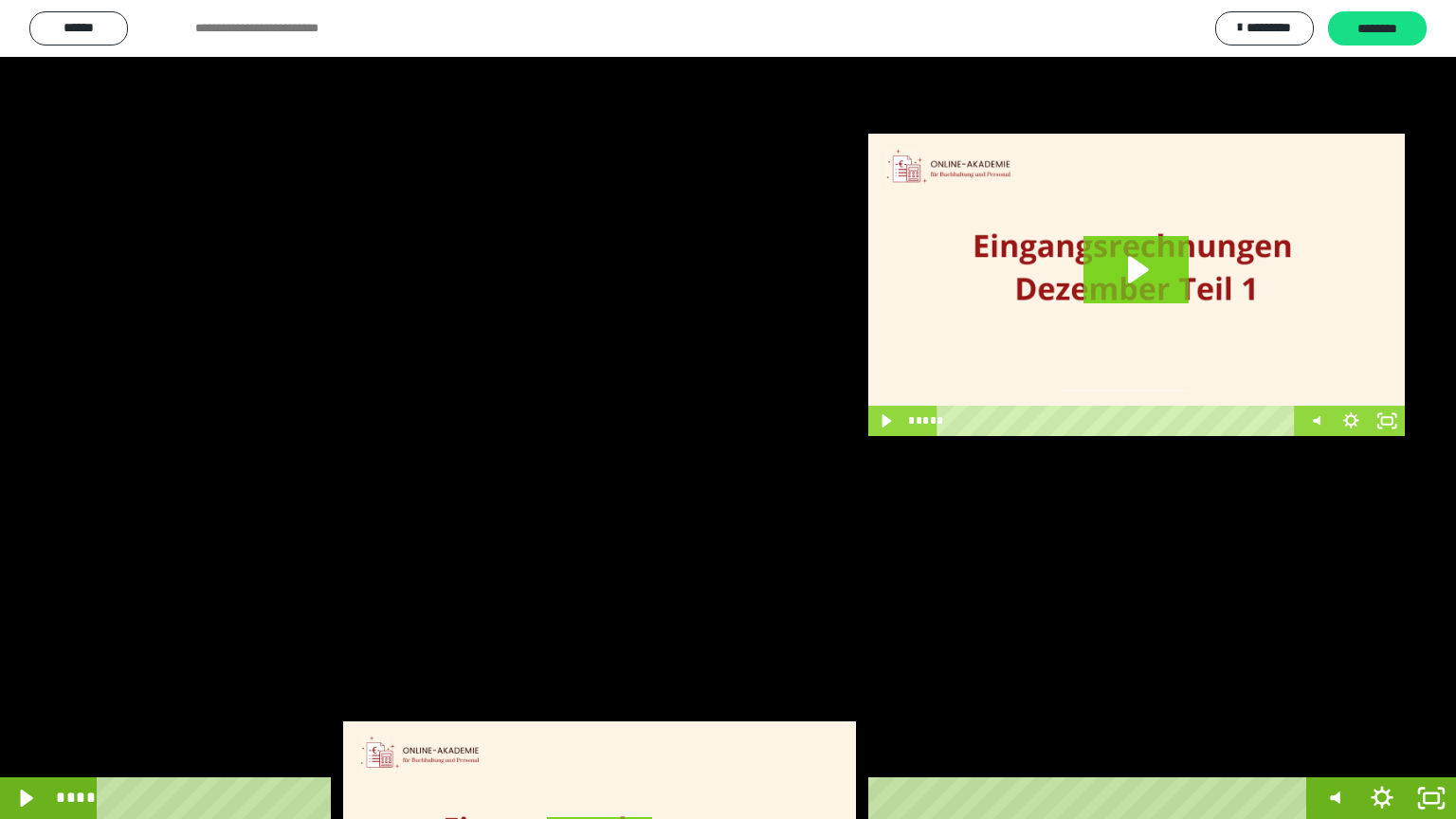 click at bounding box center [728, 410] 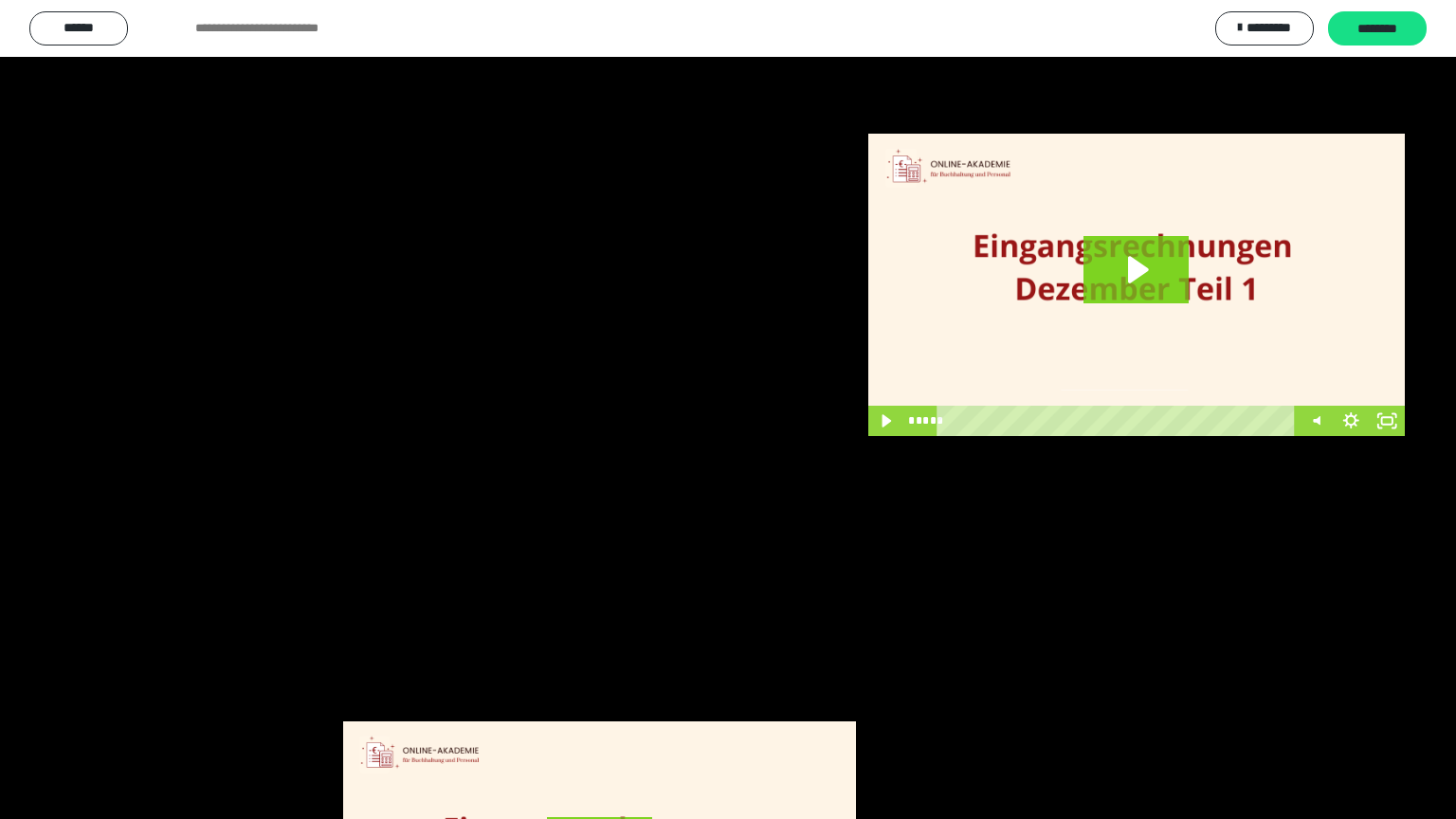 click at bounding box center (728, 410) 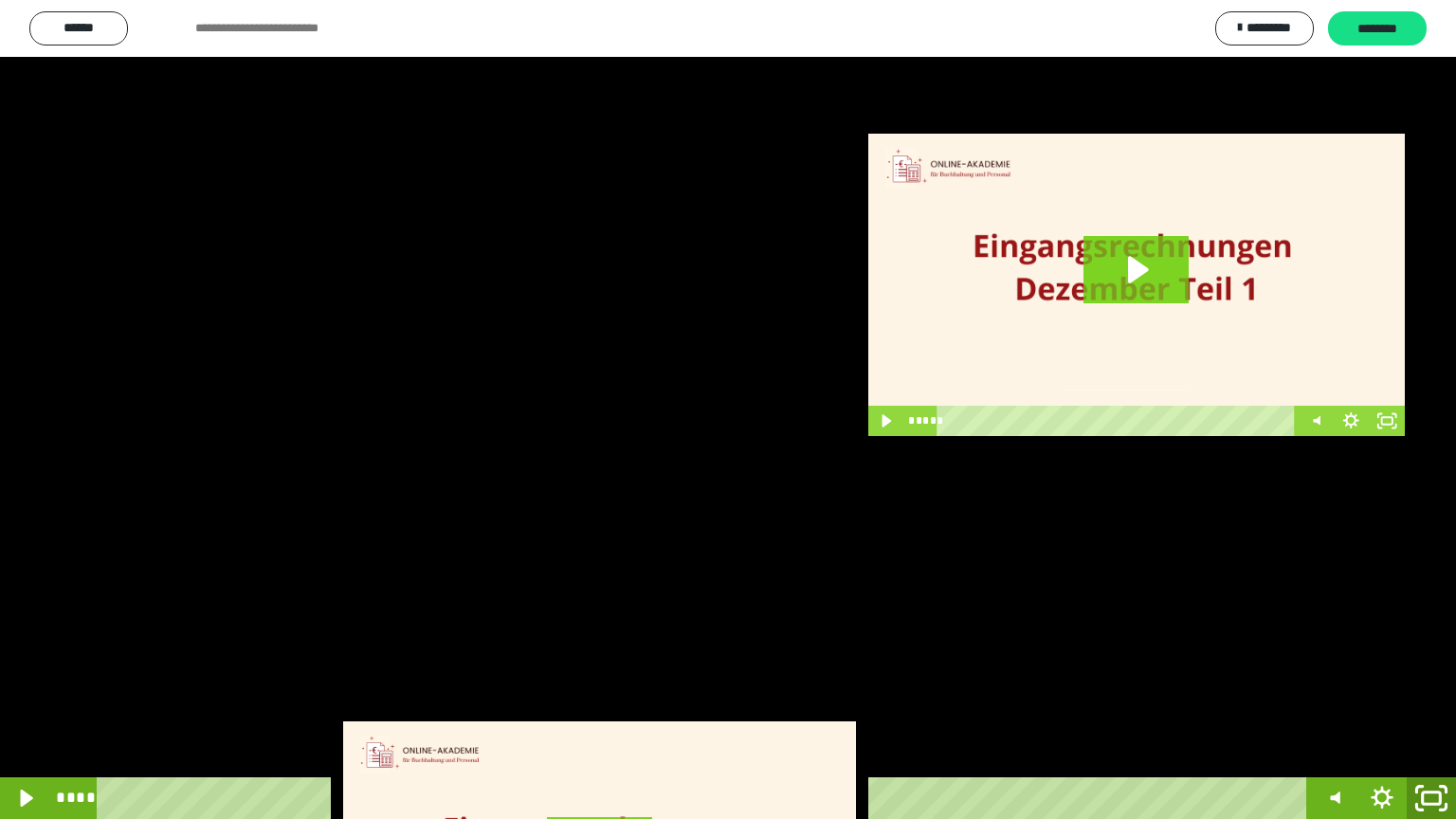 click 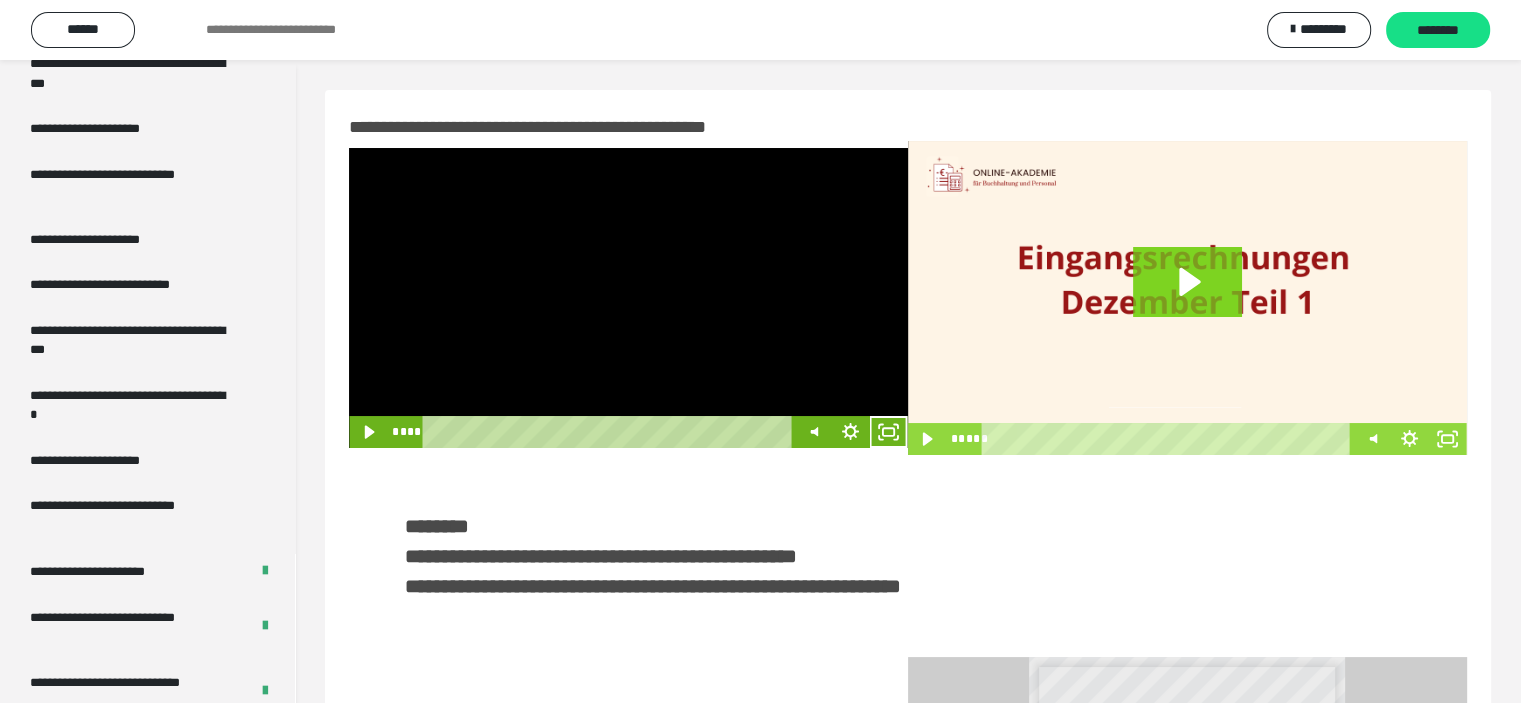 click at bounding box center [628, 298] 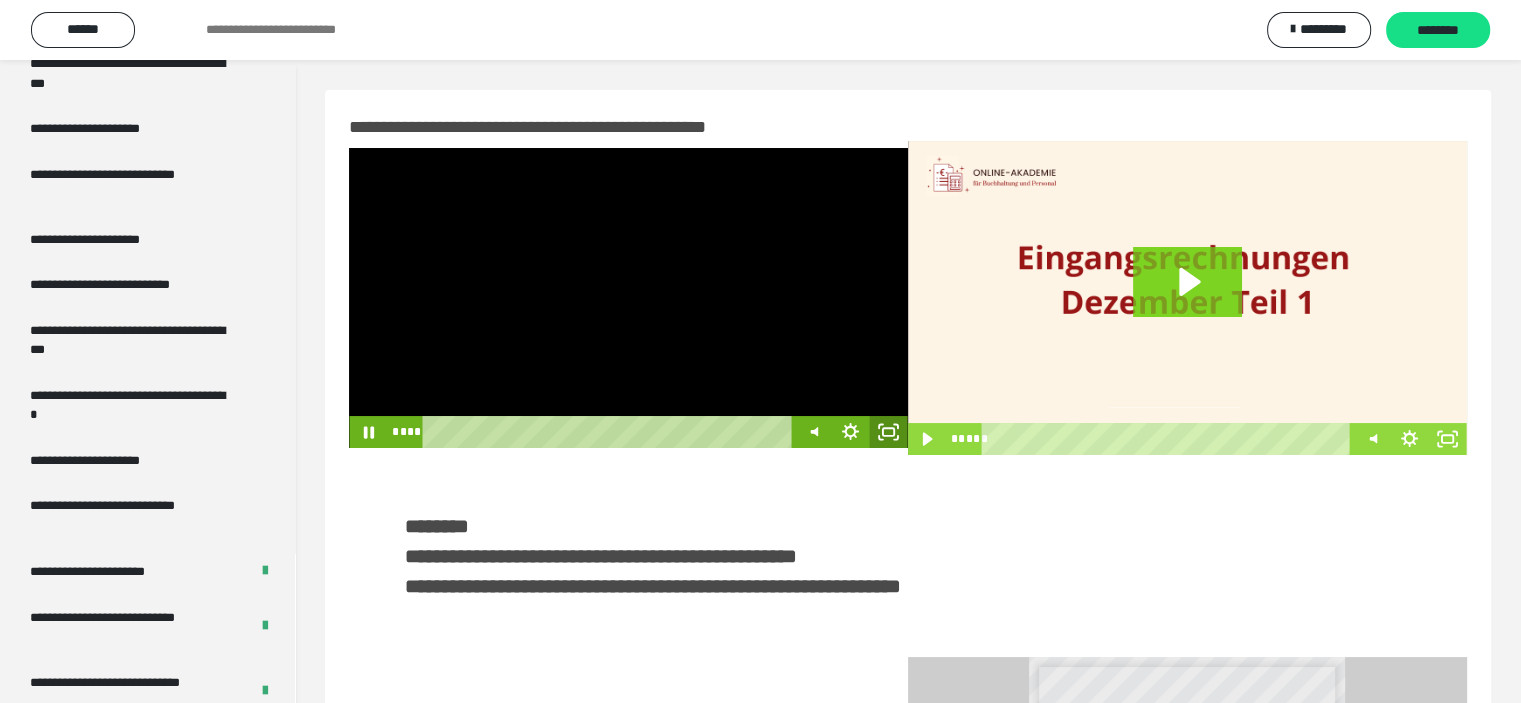 click 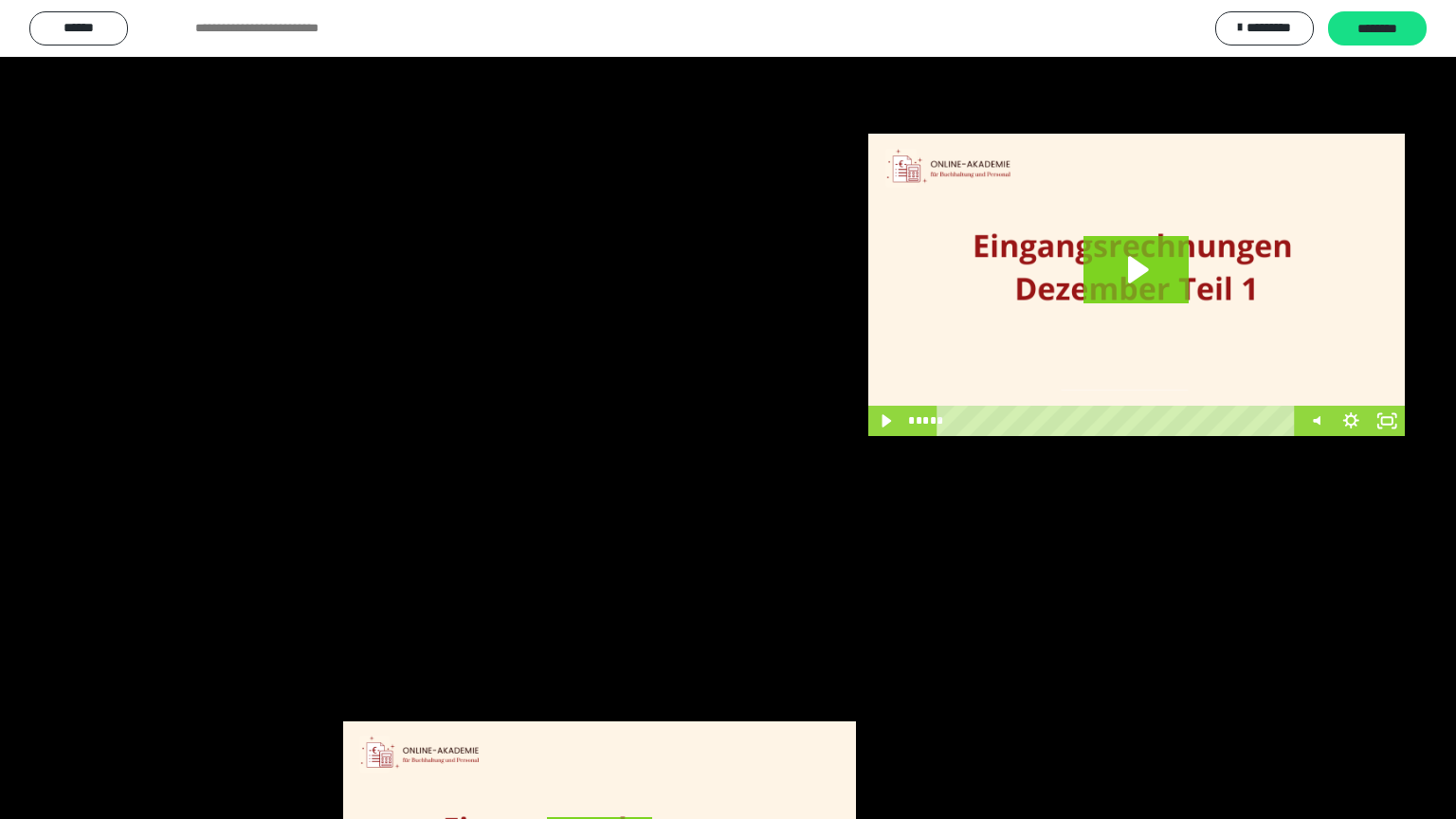 click at bounding box center (728, 410) 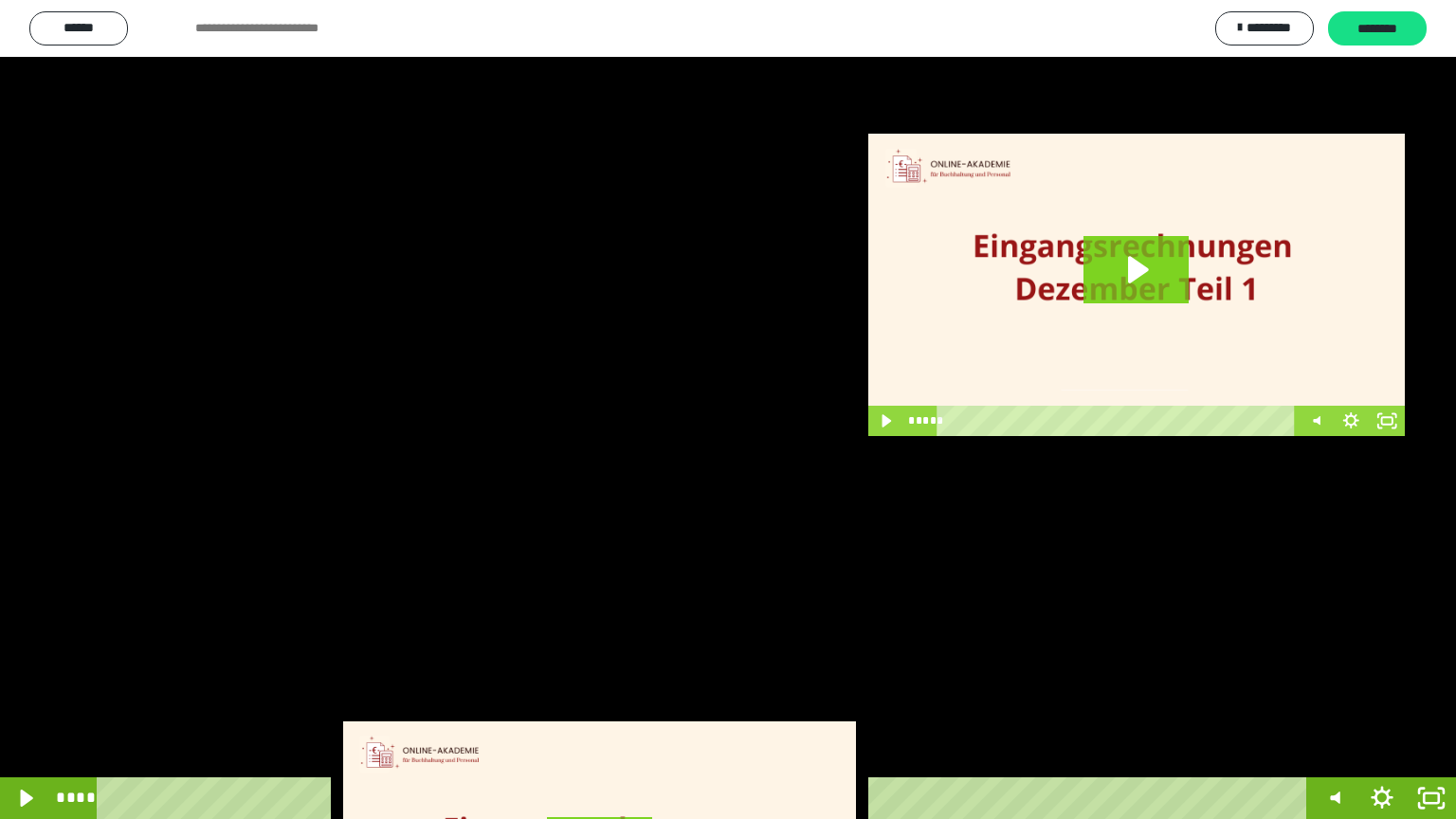 click at bounding box center [728, 410] 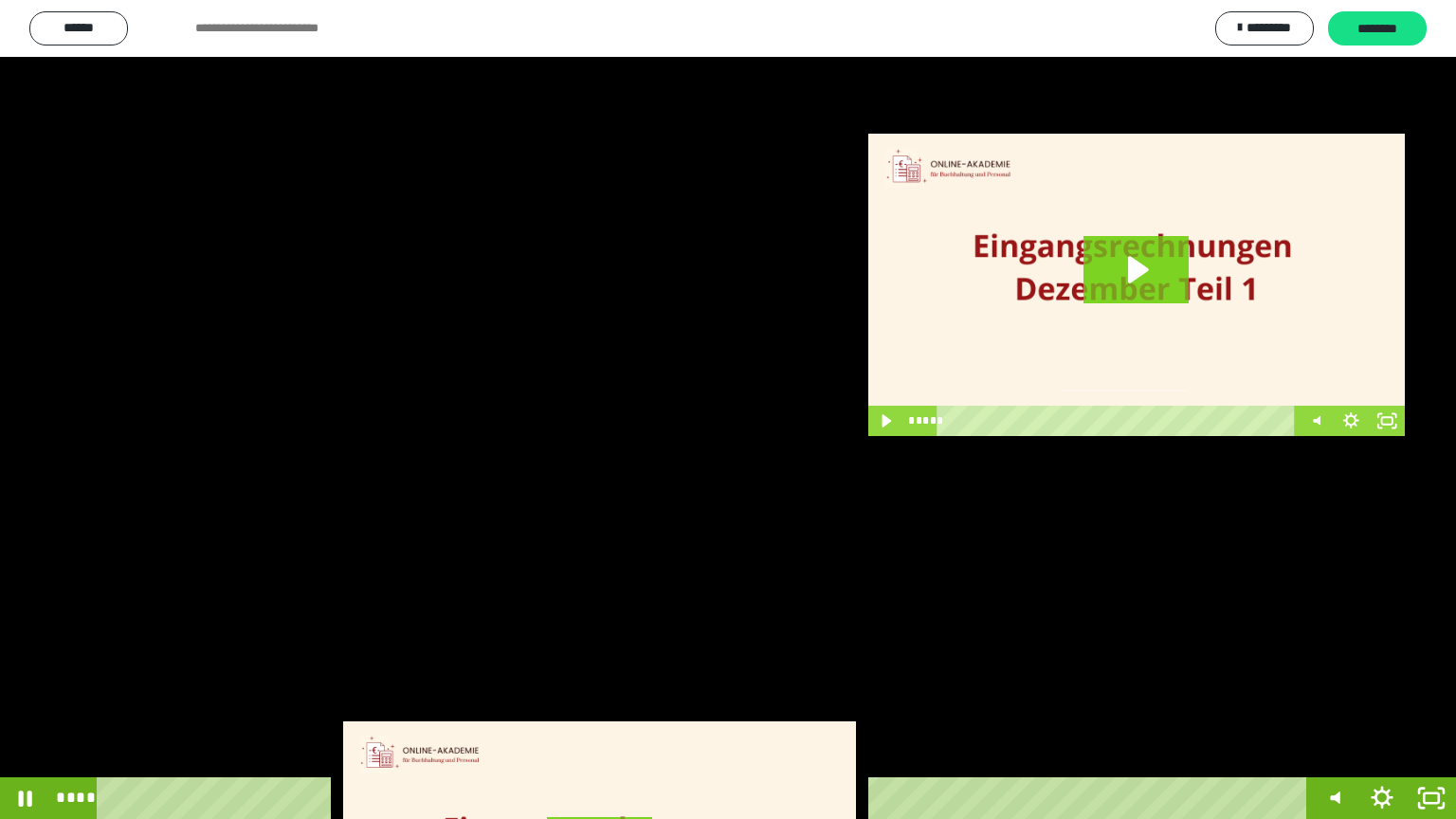 click at bounding box center (728, 410) 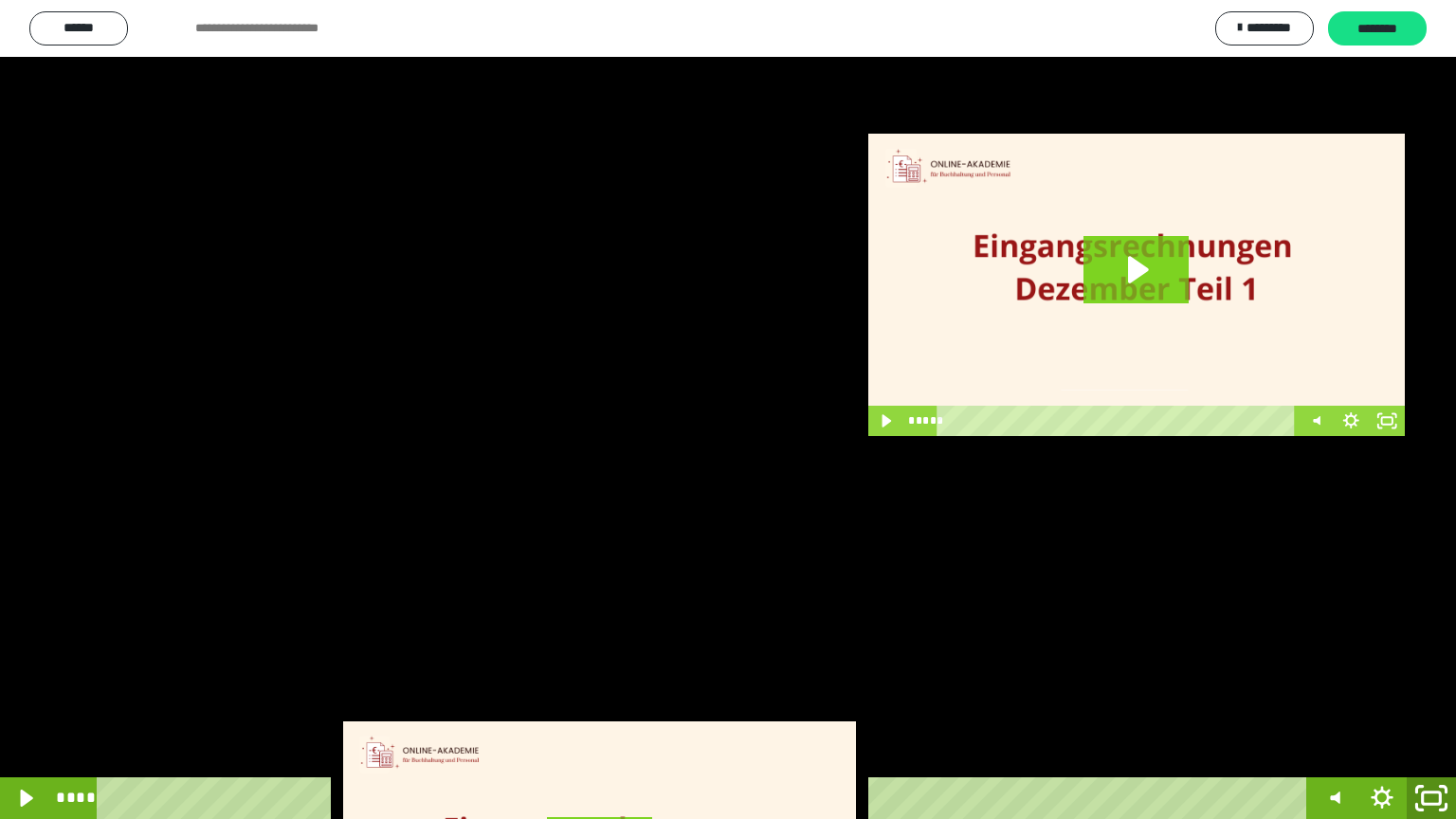 click 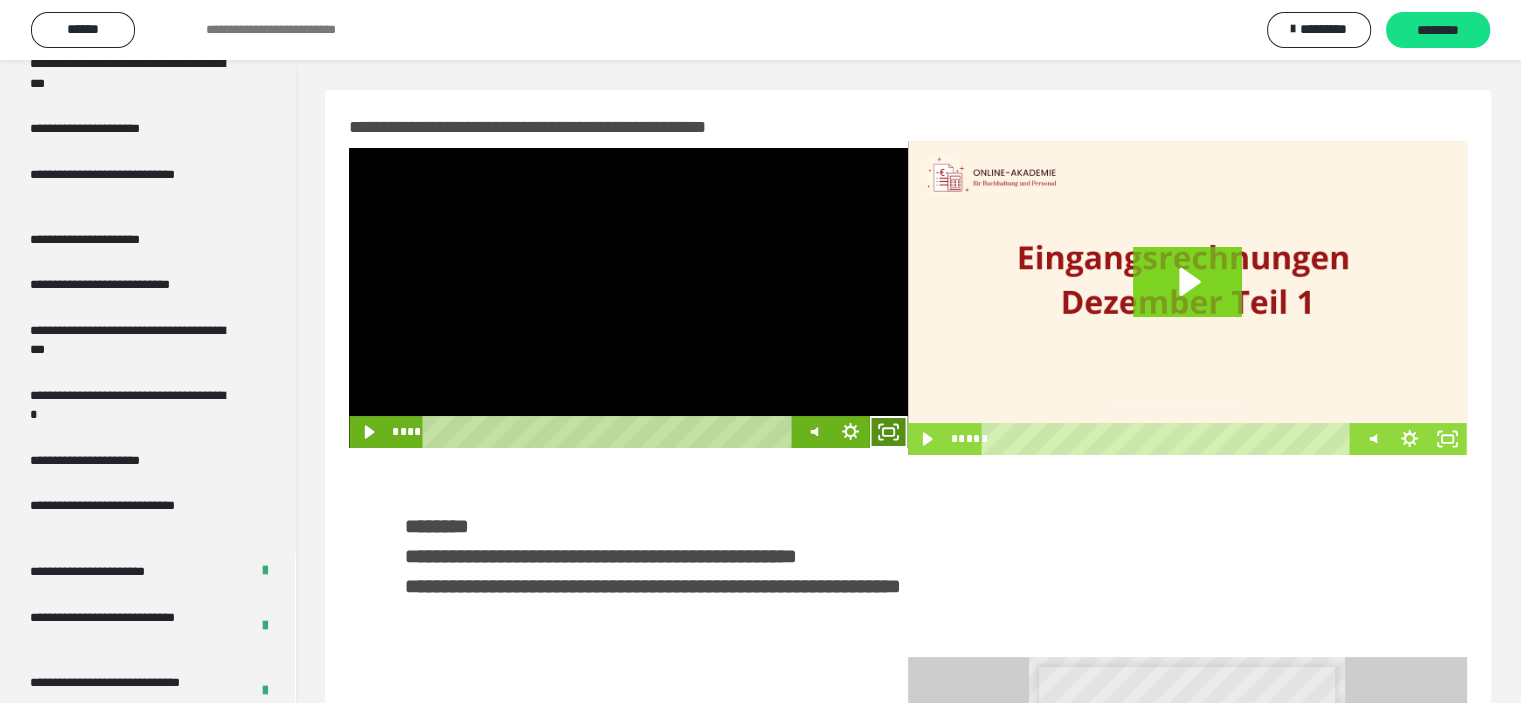 click 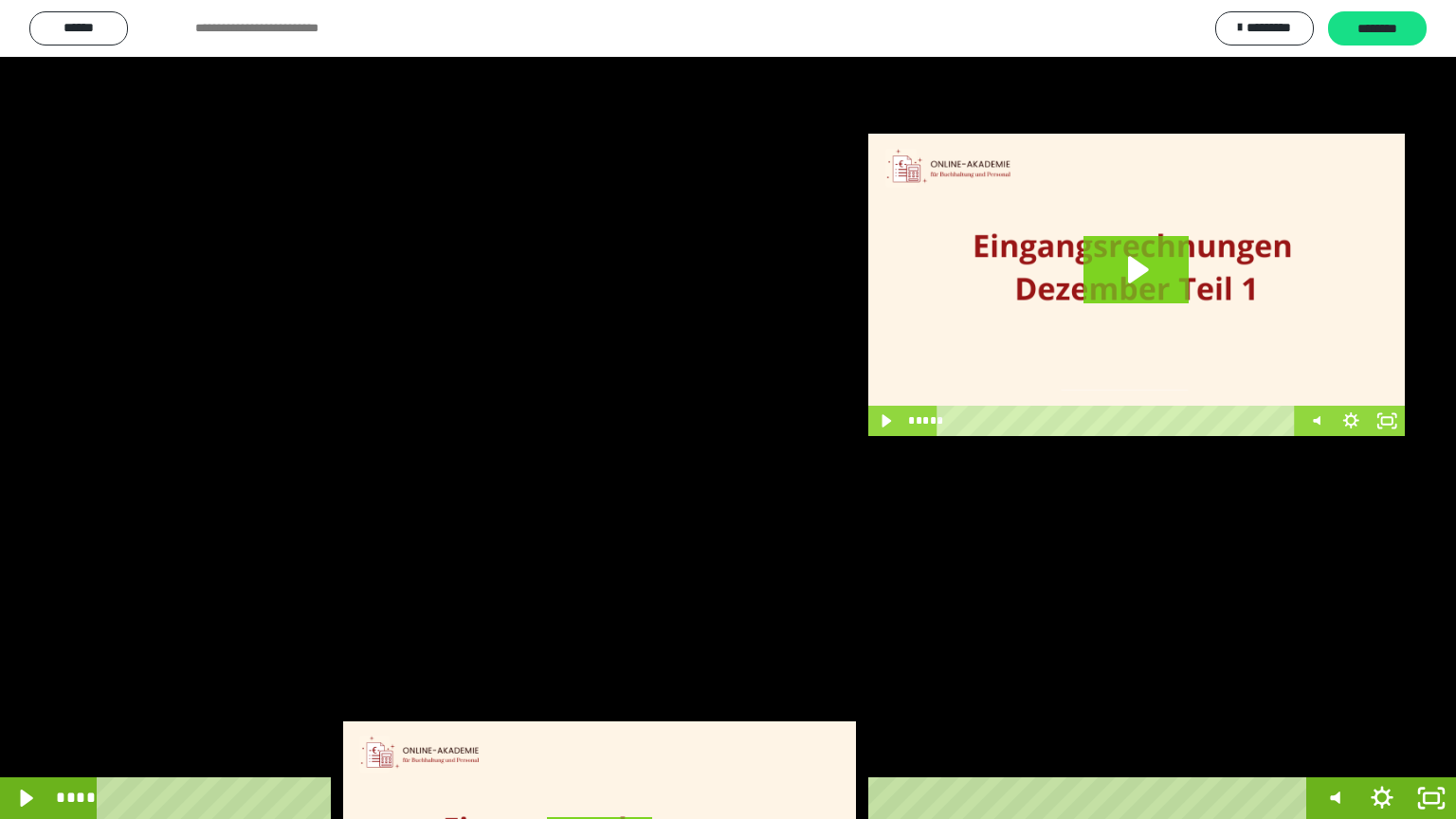 click at bounding box center (728, 410) 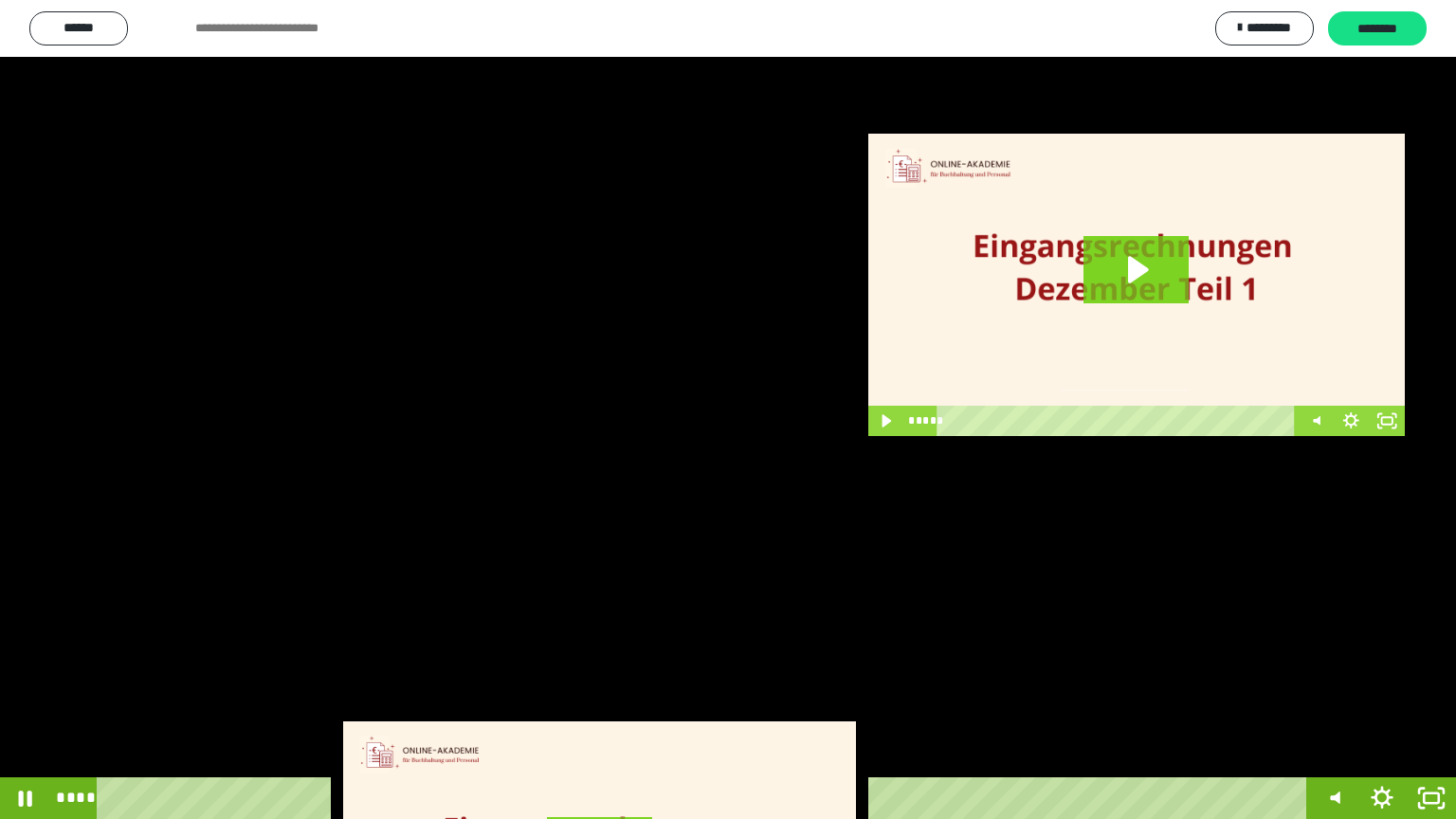 click at bounding box center (728, 410) 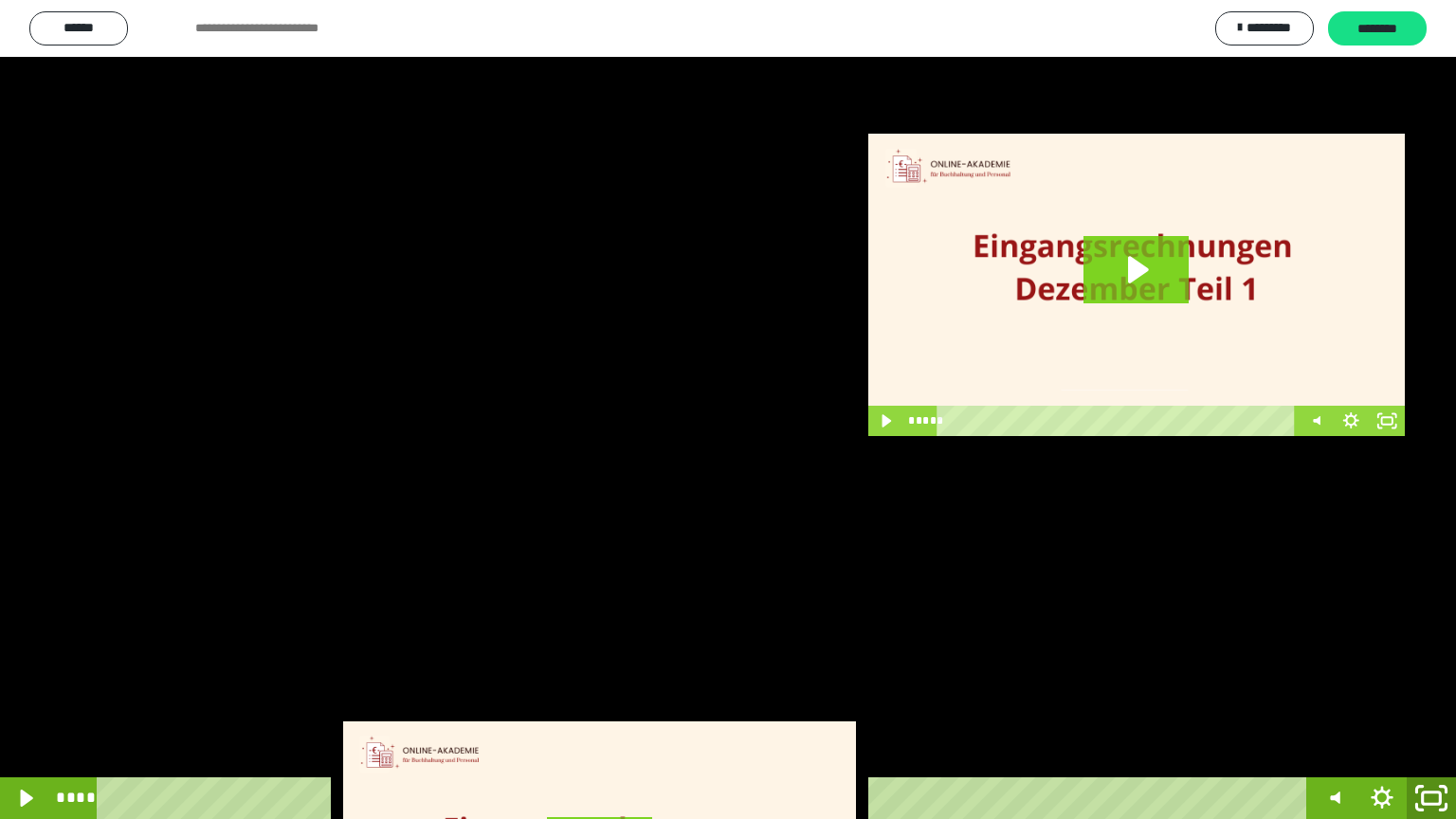 click 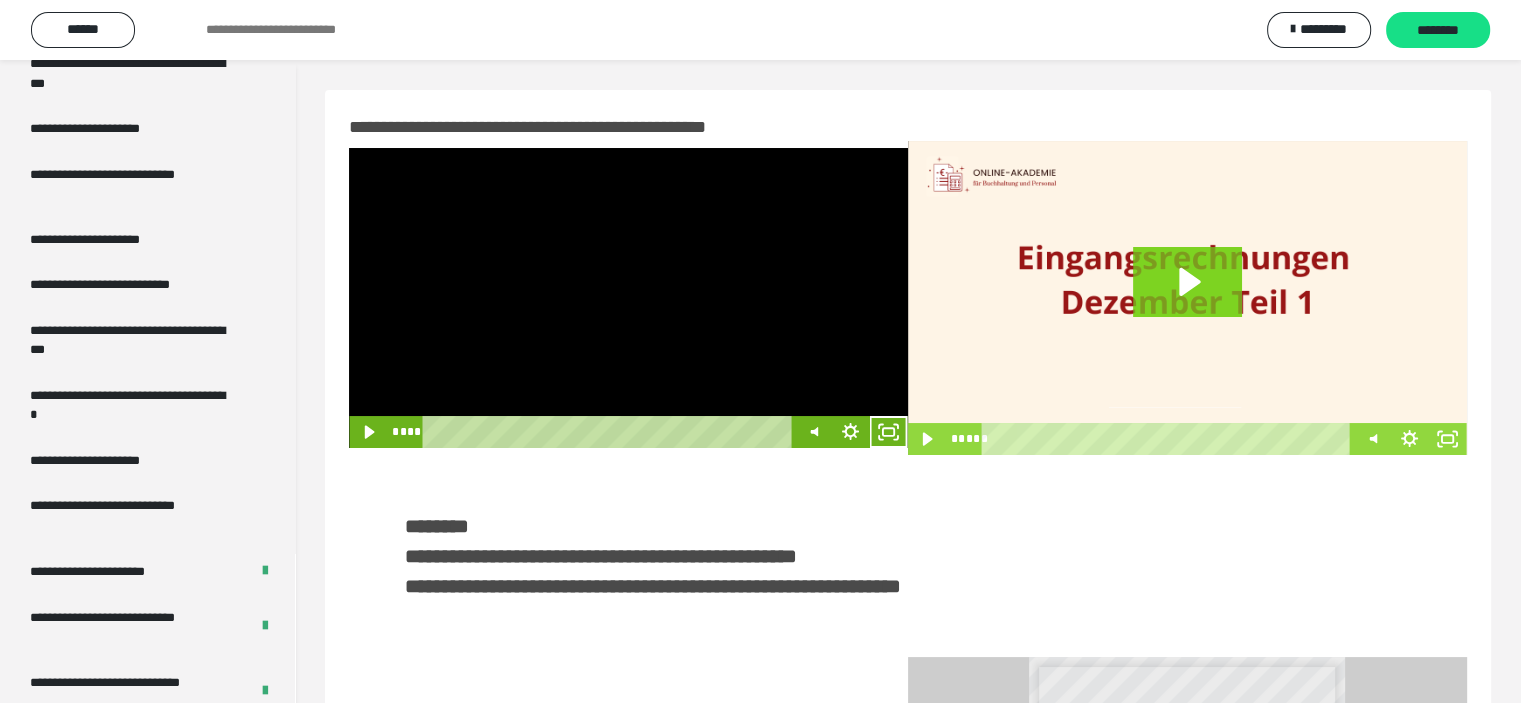 click at bounding box center [628, 298] 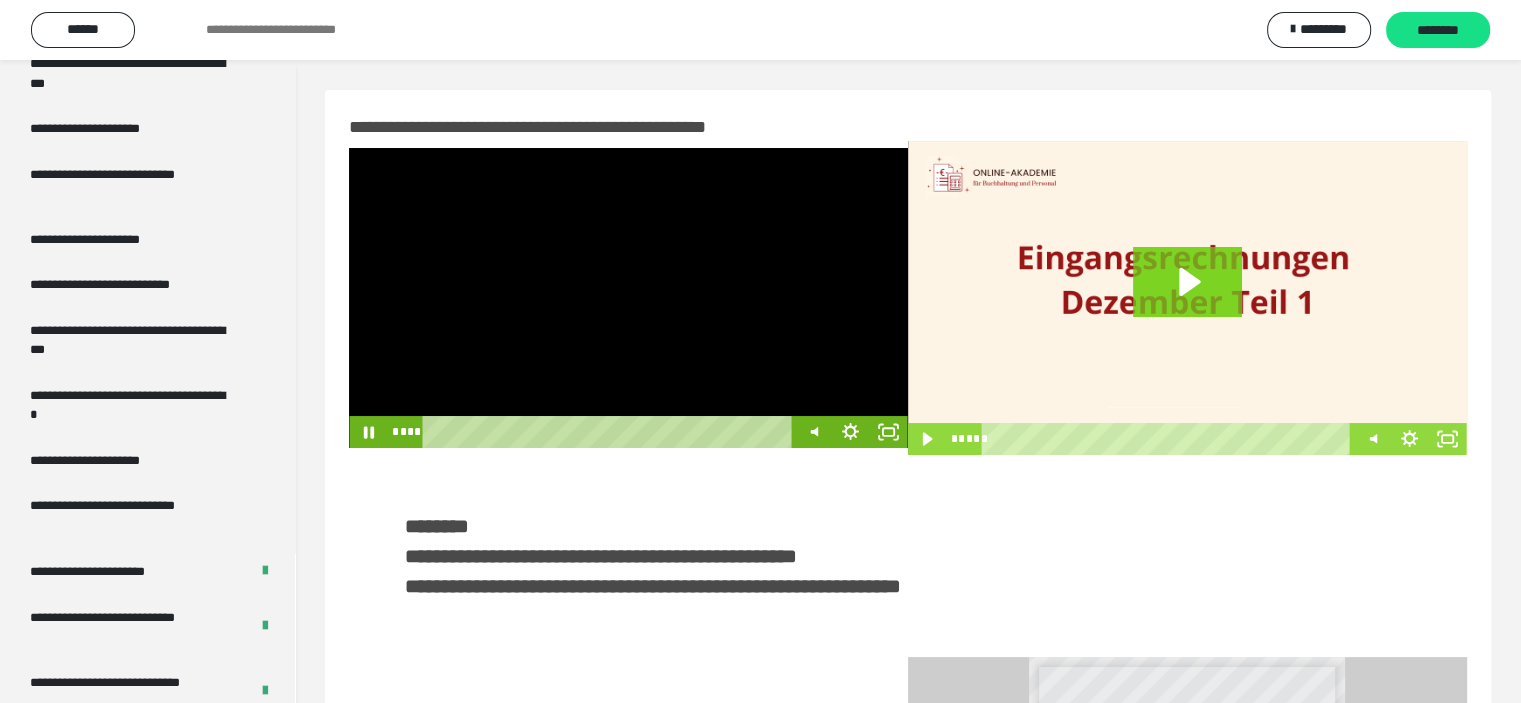 click at bounding box center [628, 298] 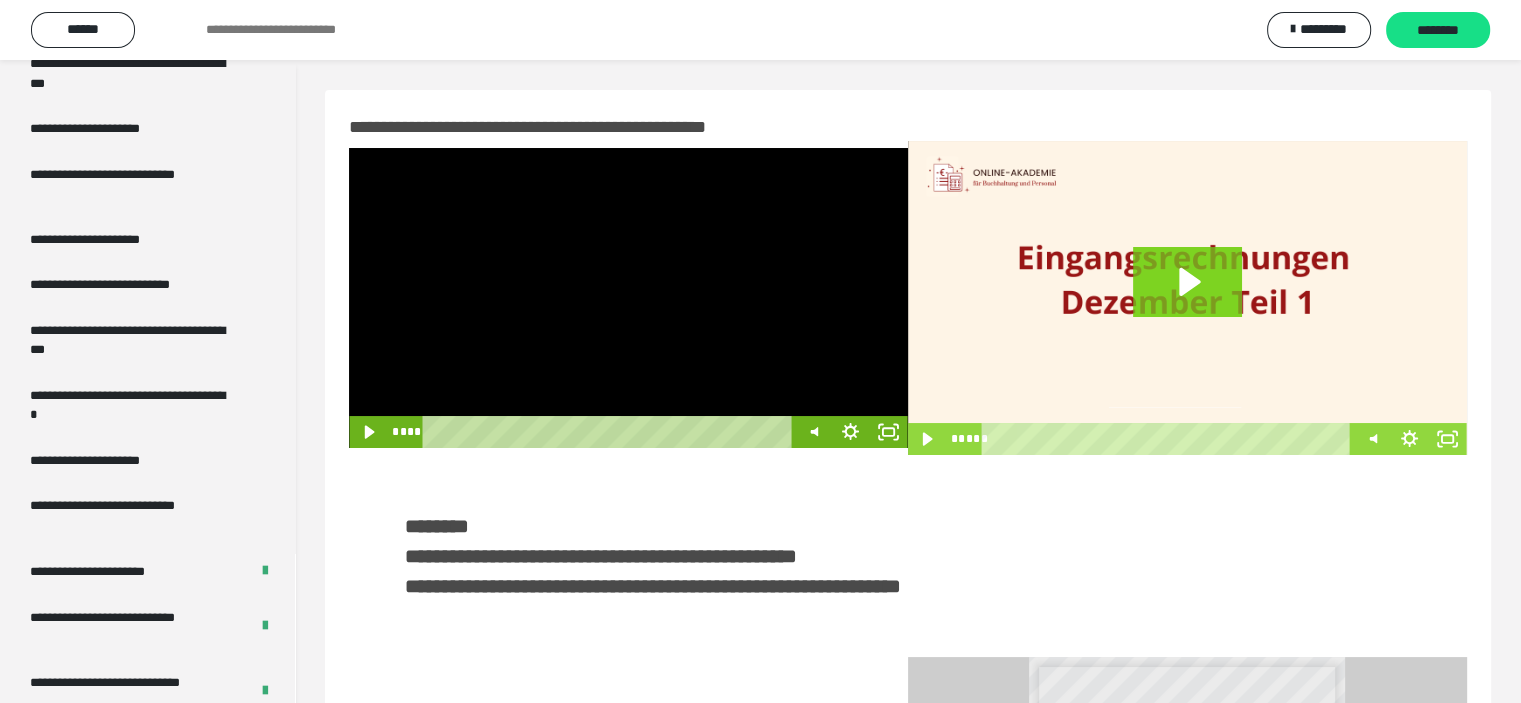 click at bounding box center [628, 298] 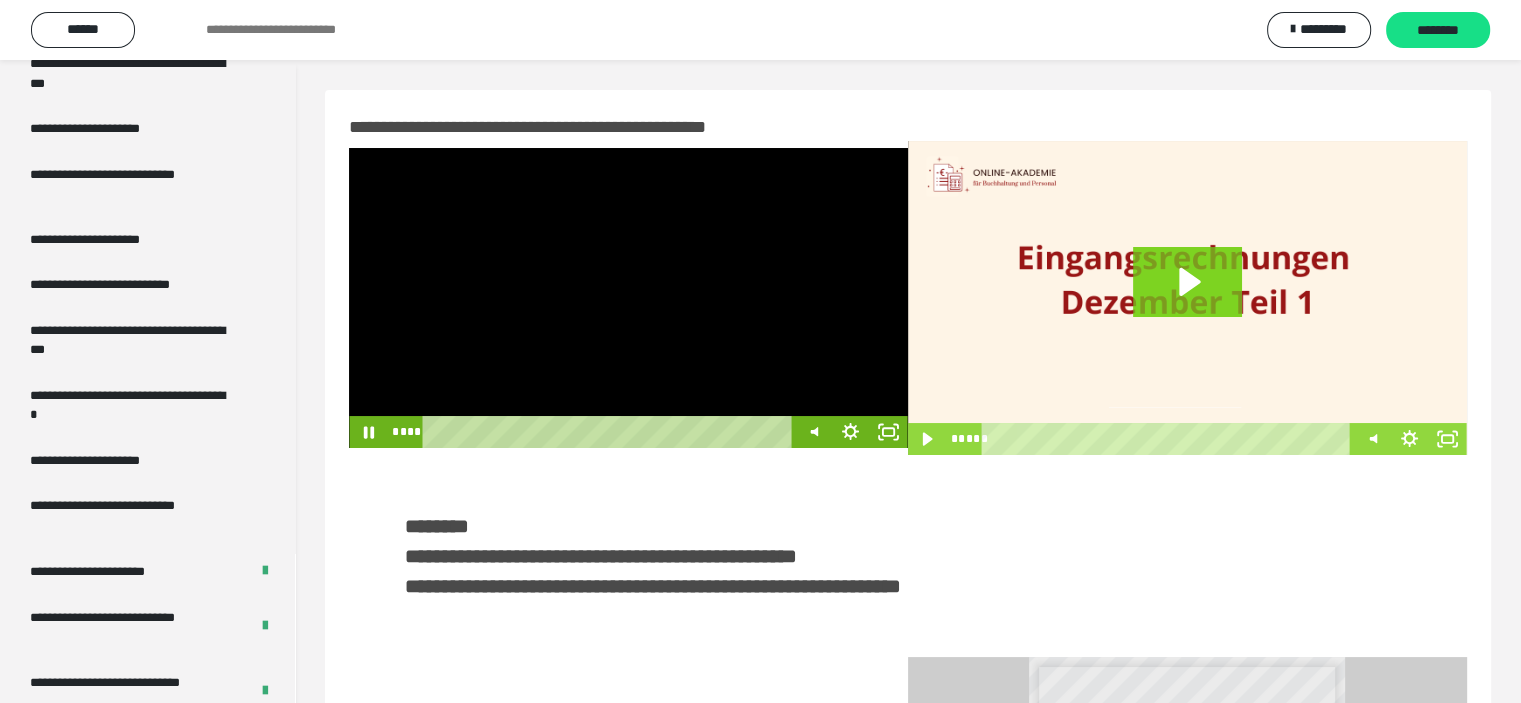 click at bounding box center [628, 298] 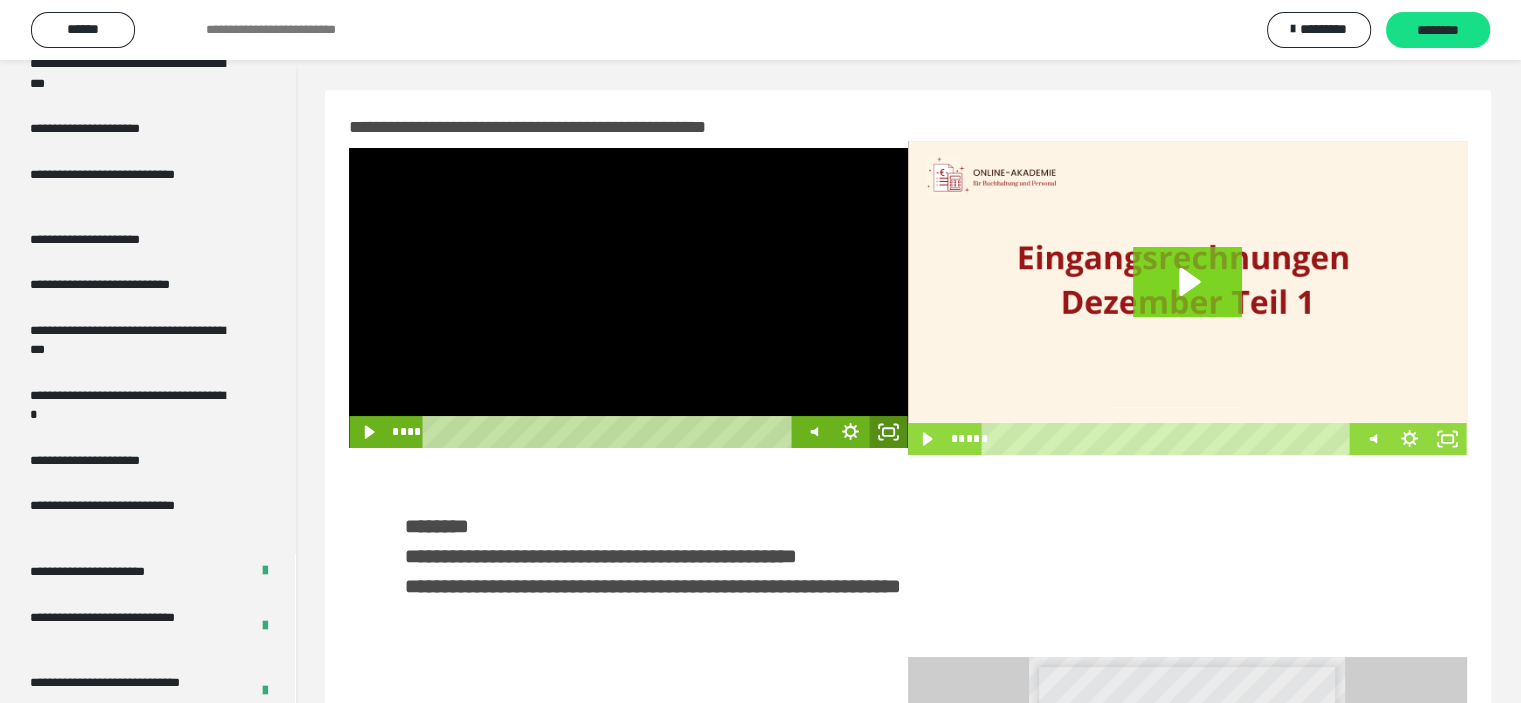 click 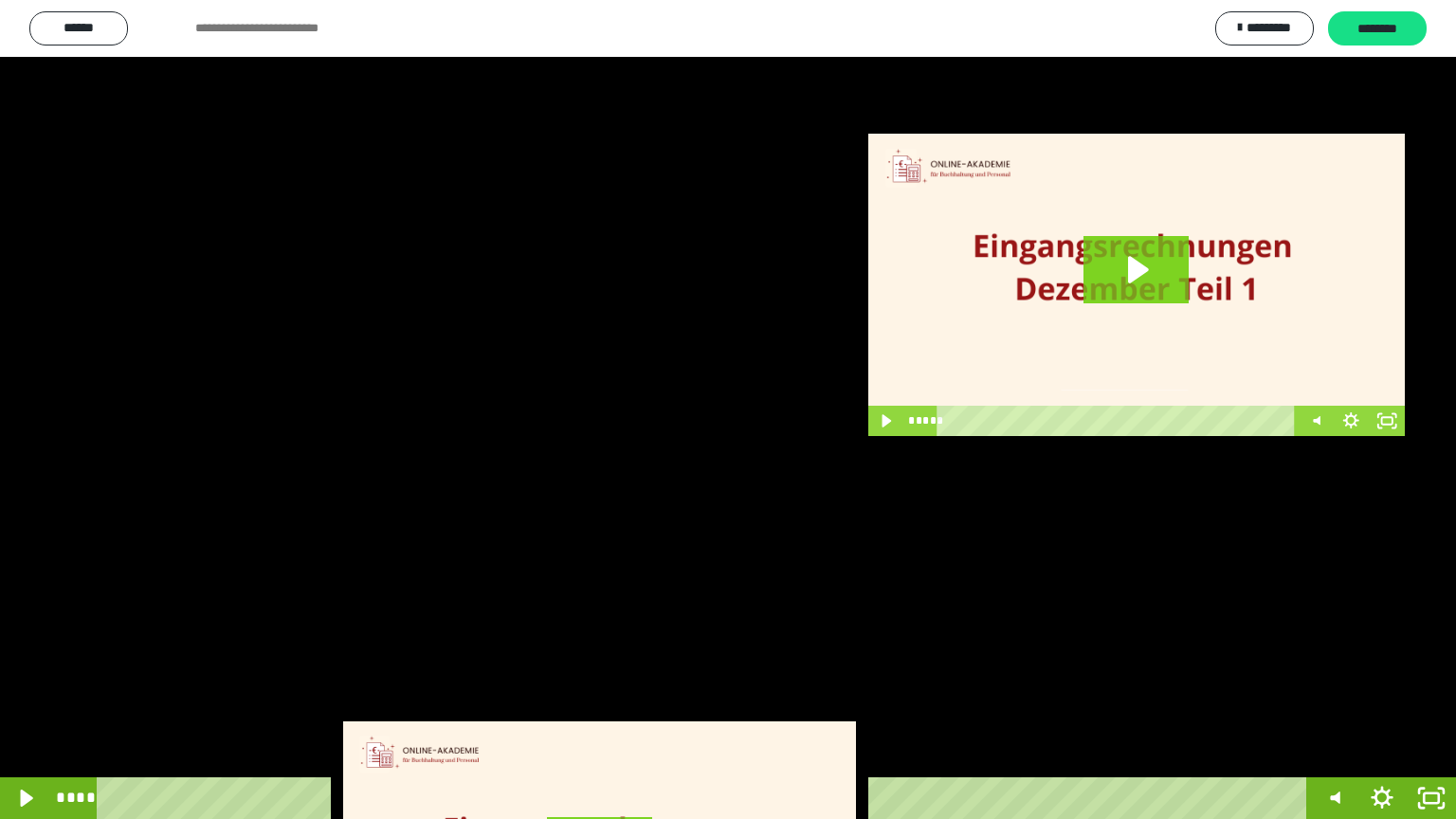 click at bounding box center (728, 410) 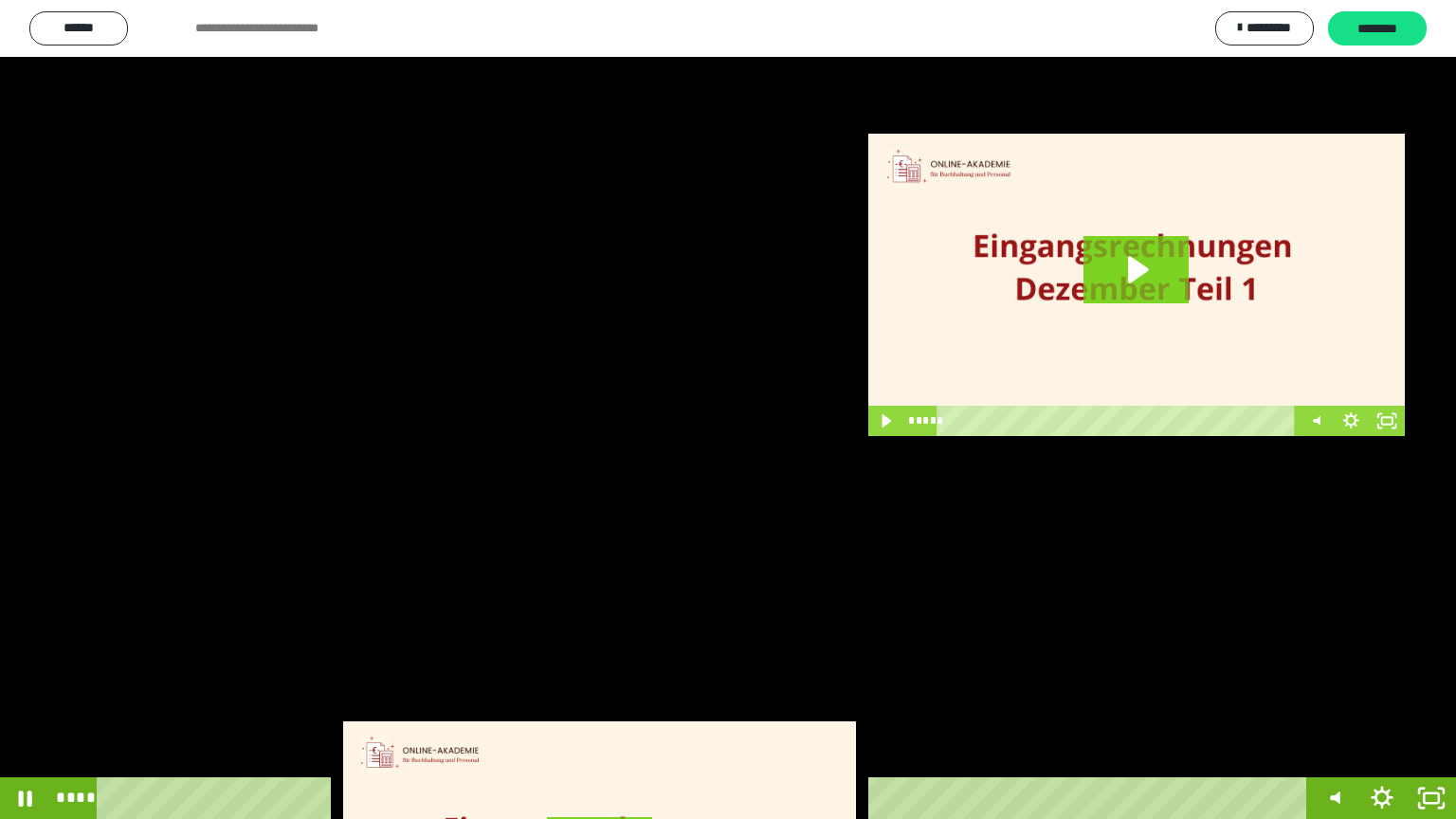 click at bounding box center [728, 410] 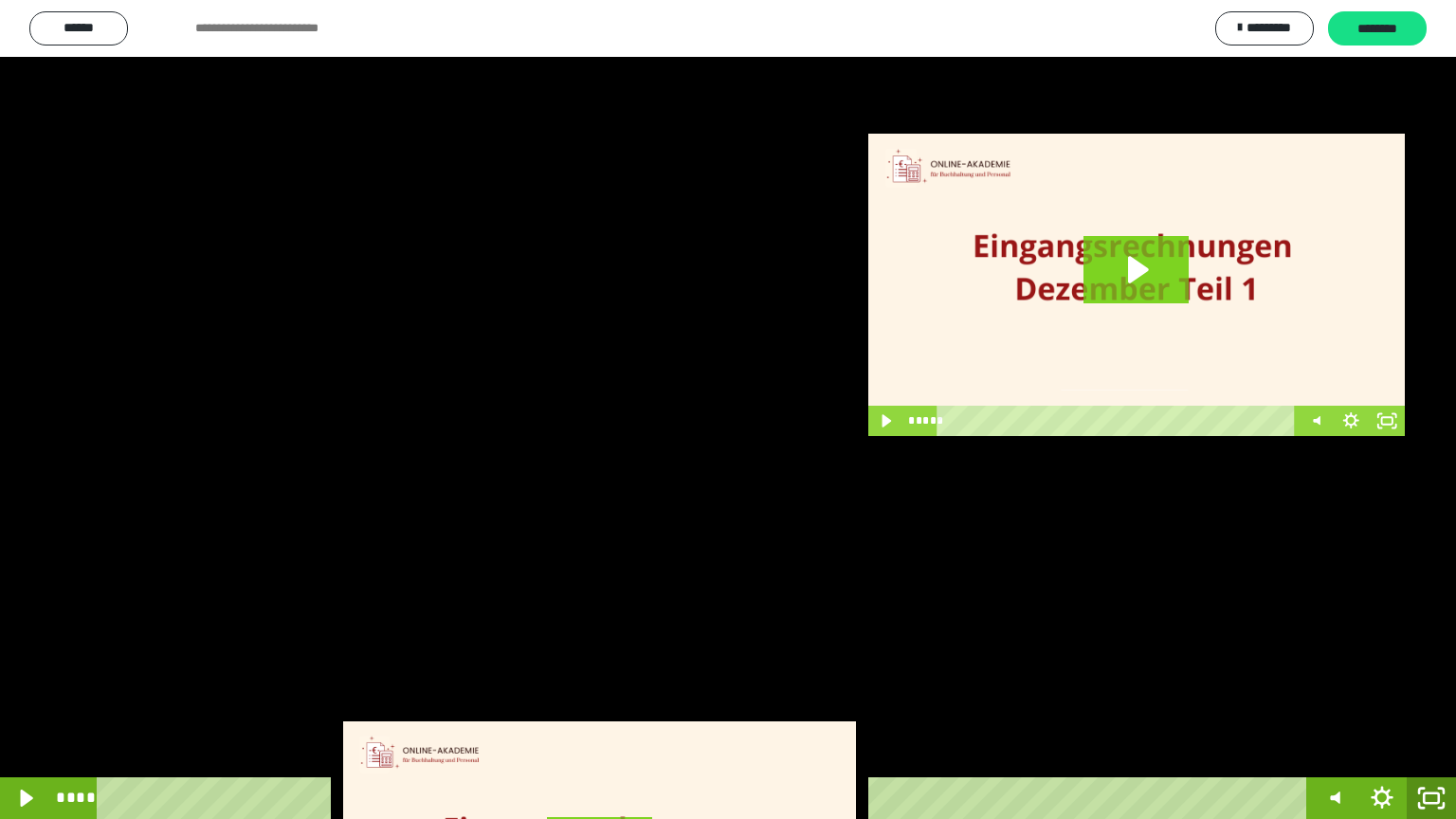 click 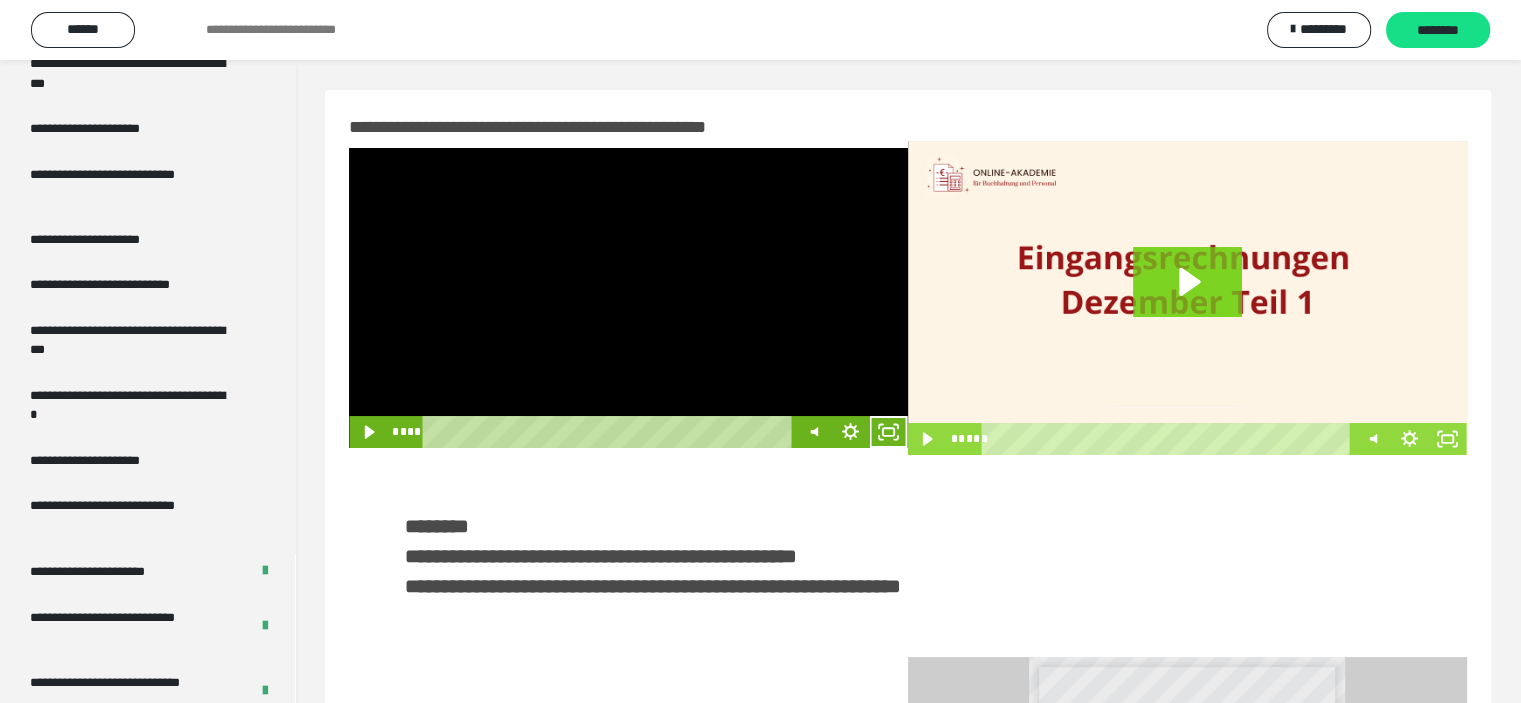 click at bounding box center (628, 298) 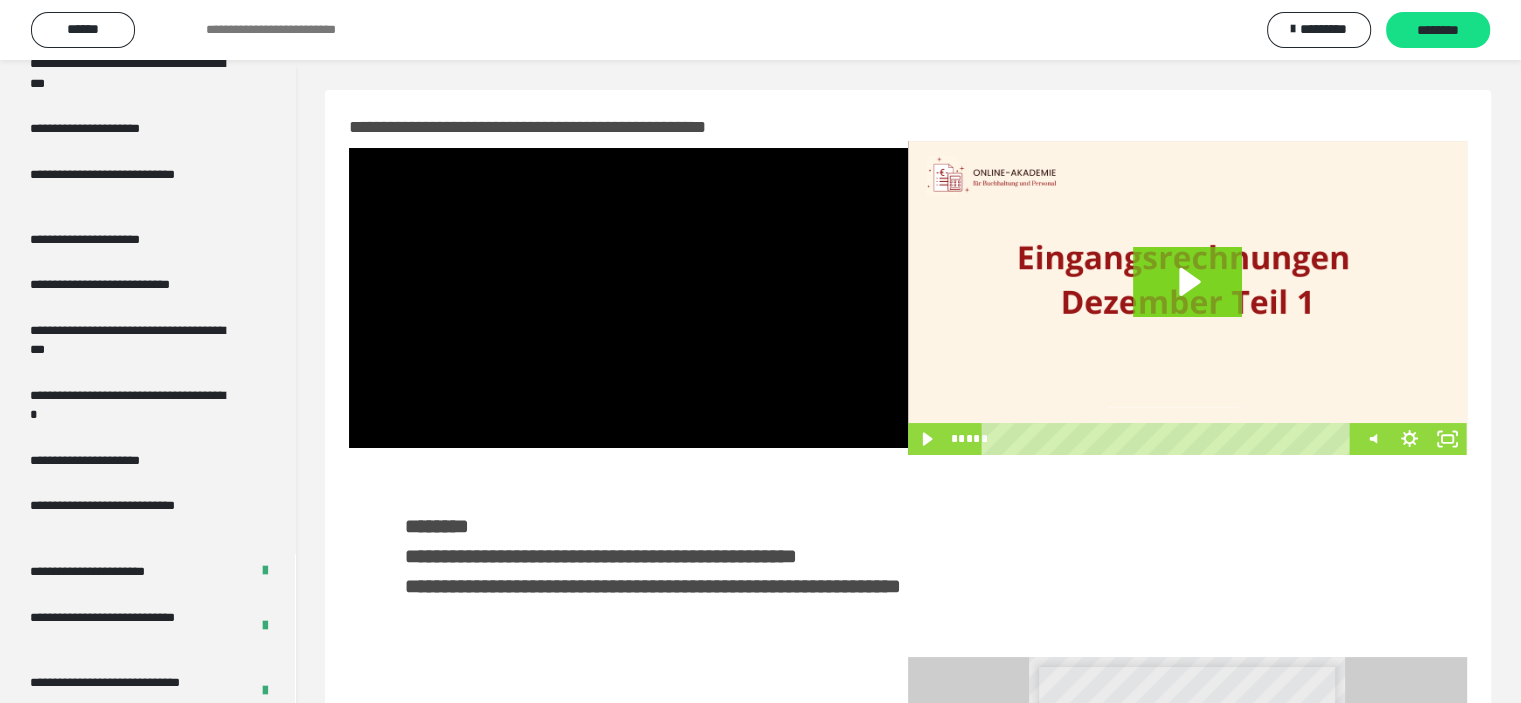 click at bounding box center [628, 298] 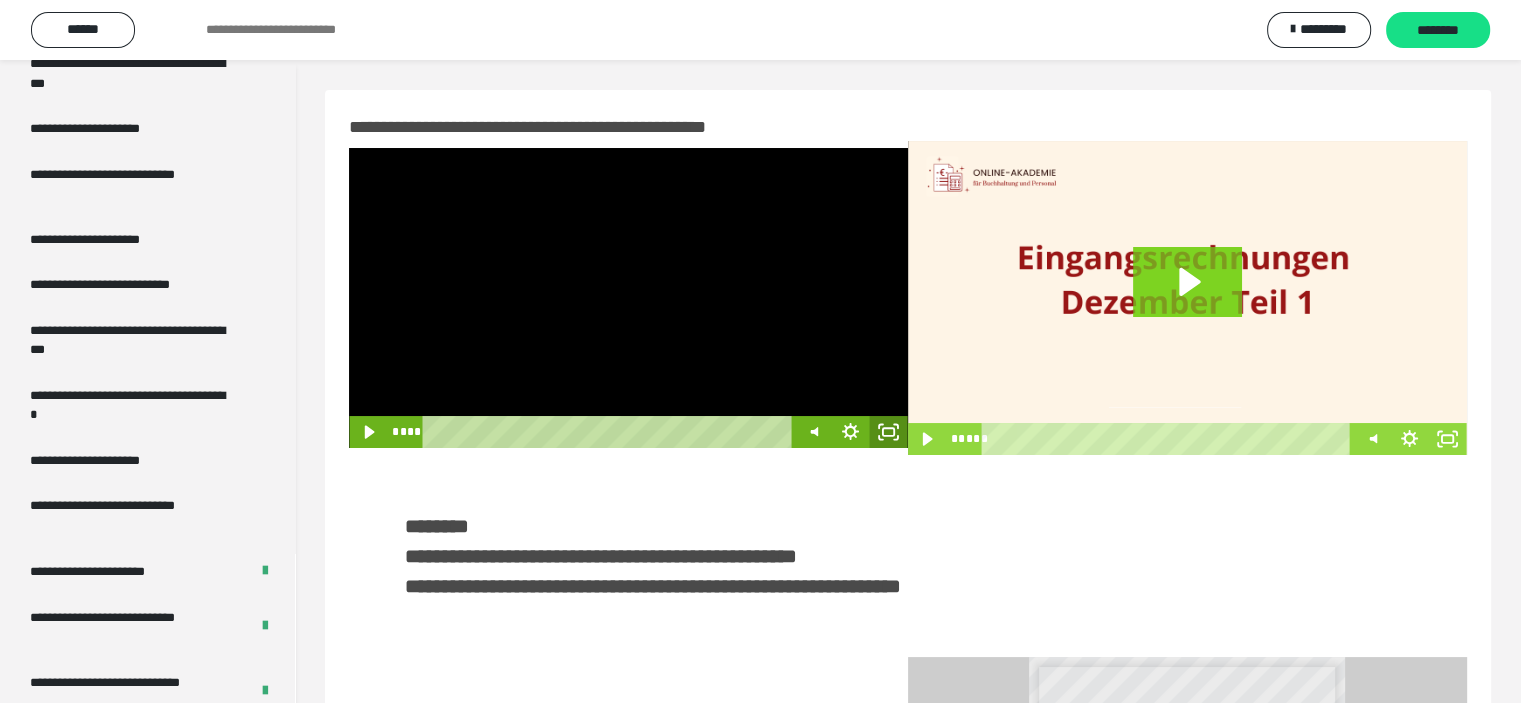 click 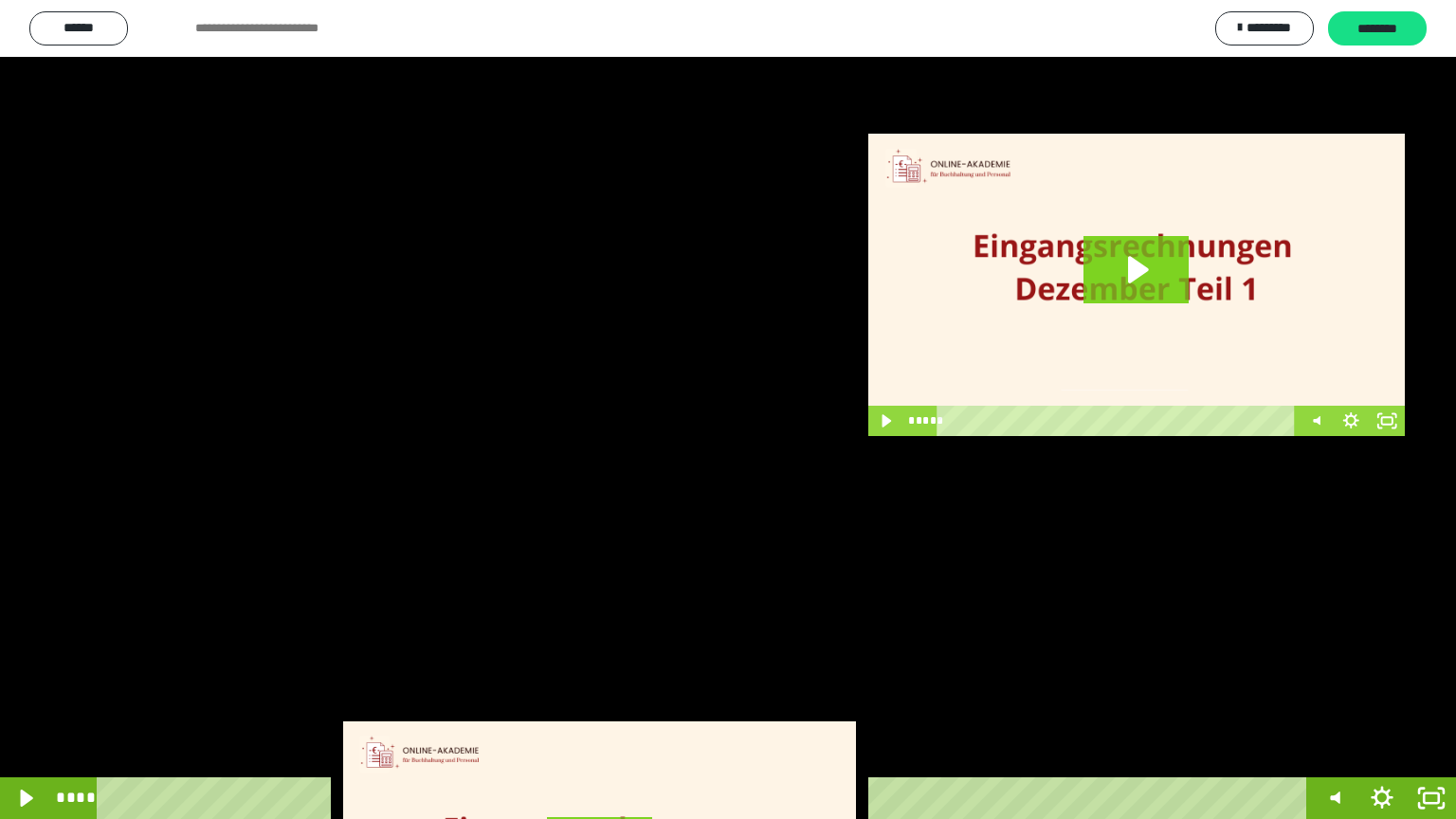 click at bounding box center (728, 410) 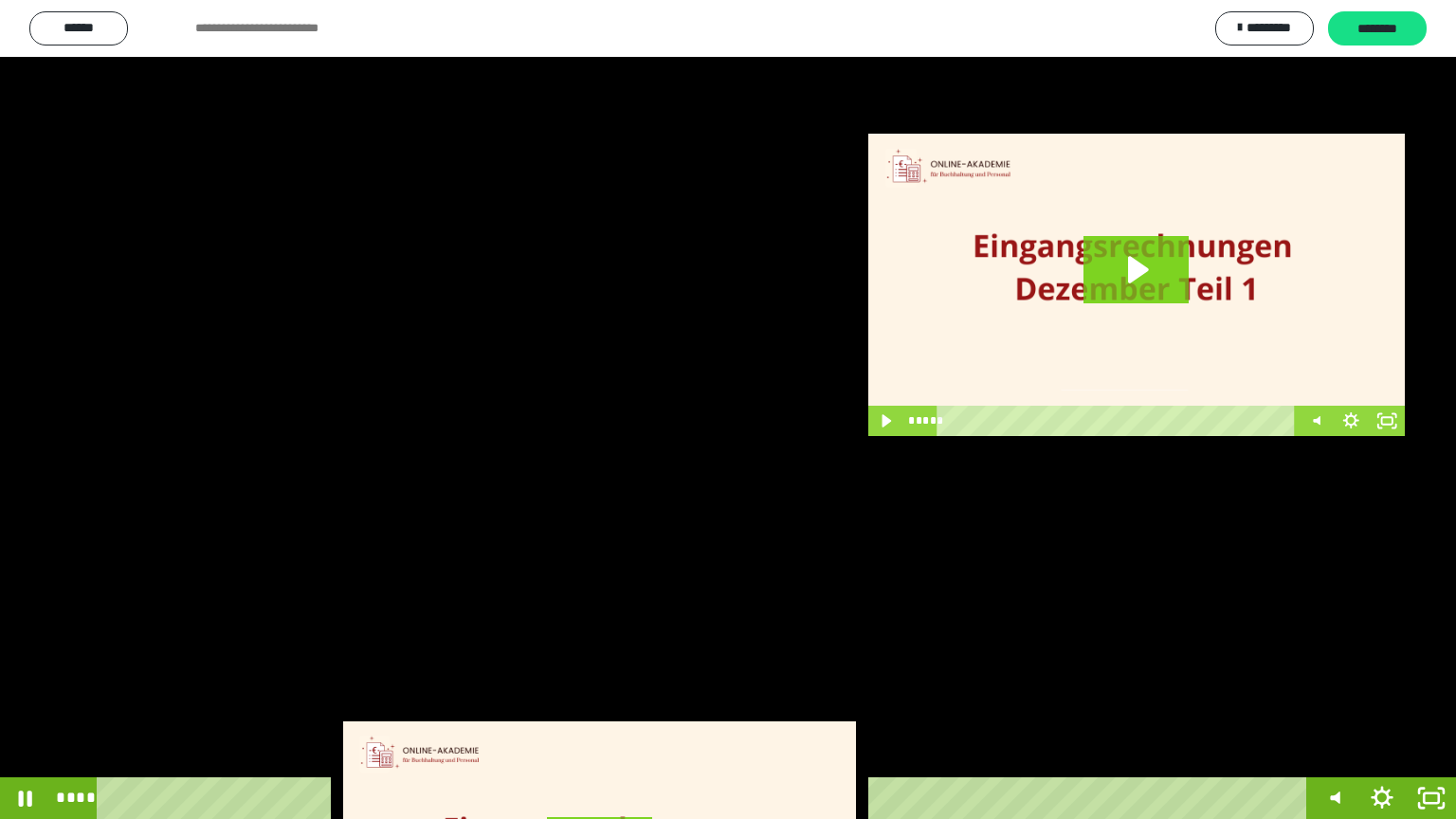 click at bounding box center [728, 410] 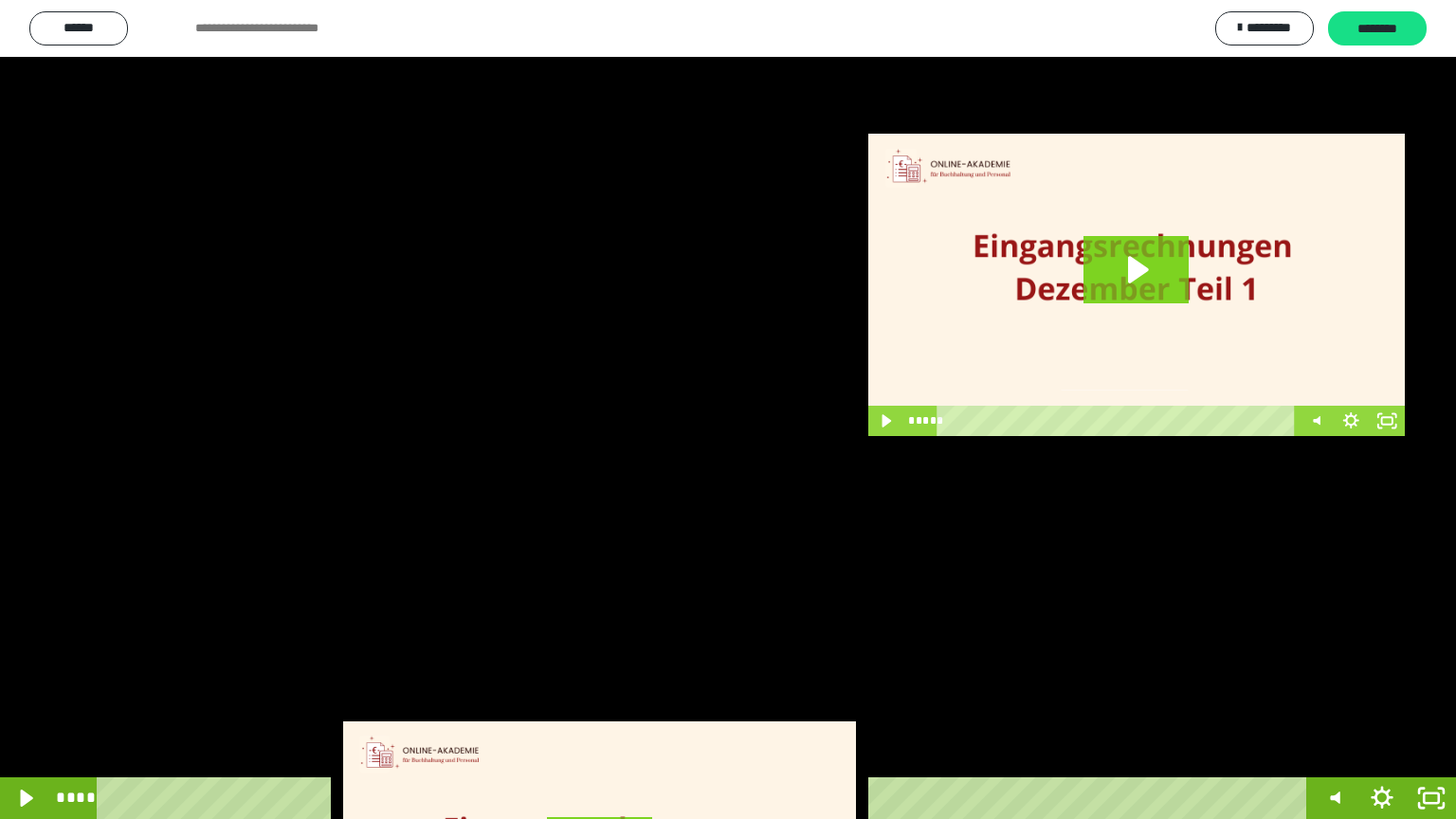 click at bounding box center [728, 410] 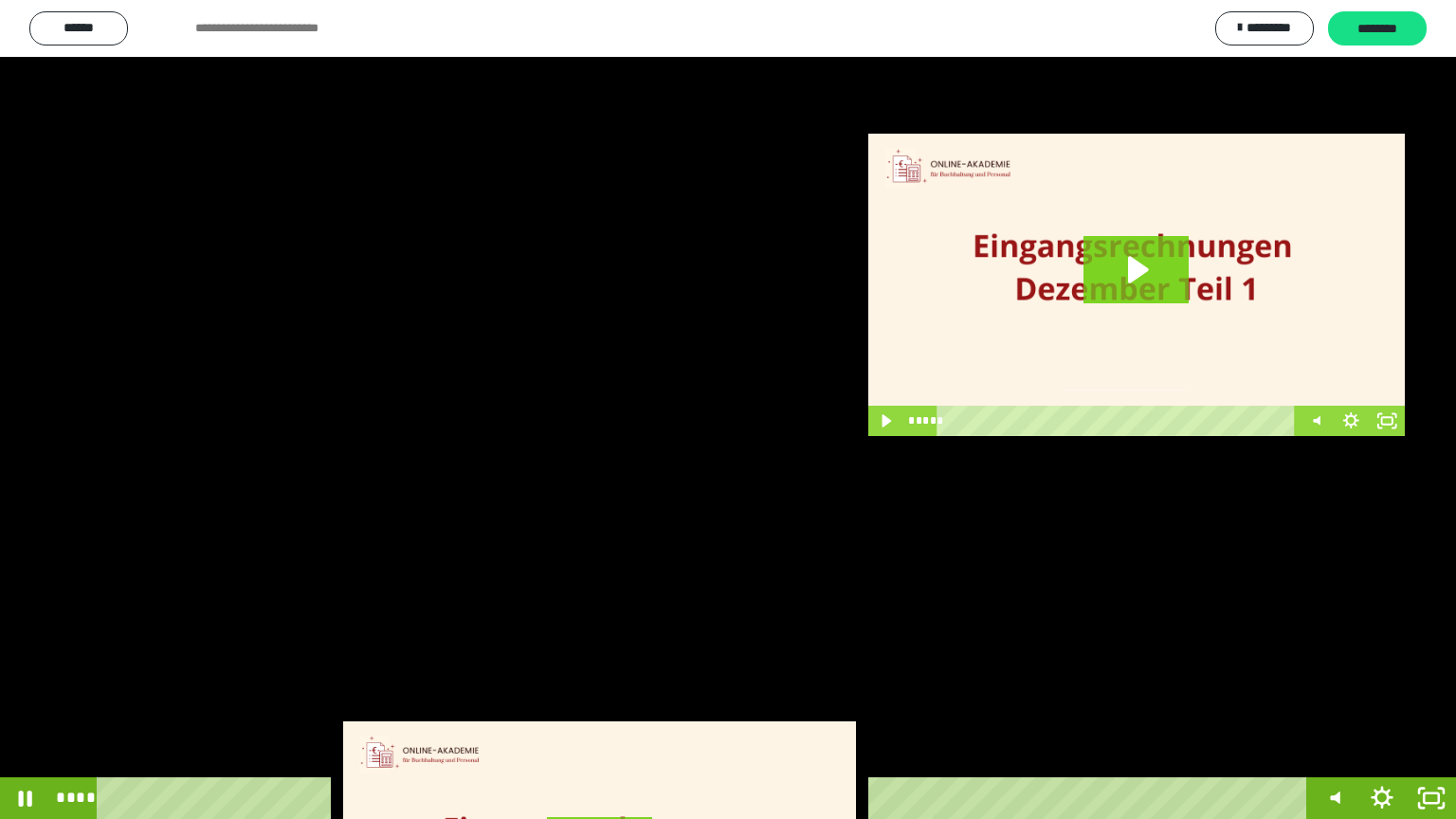 click at bounding box center [728, 410] 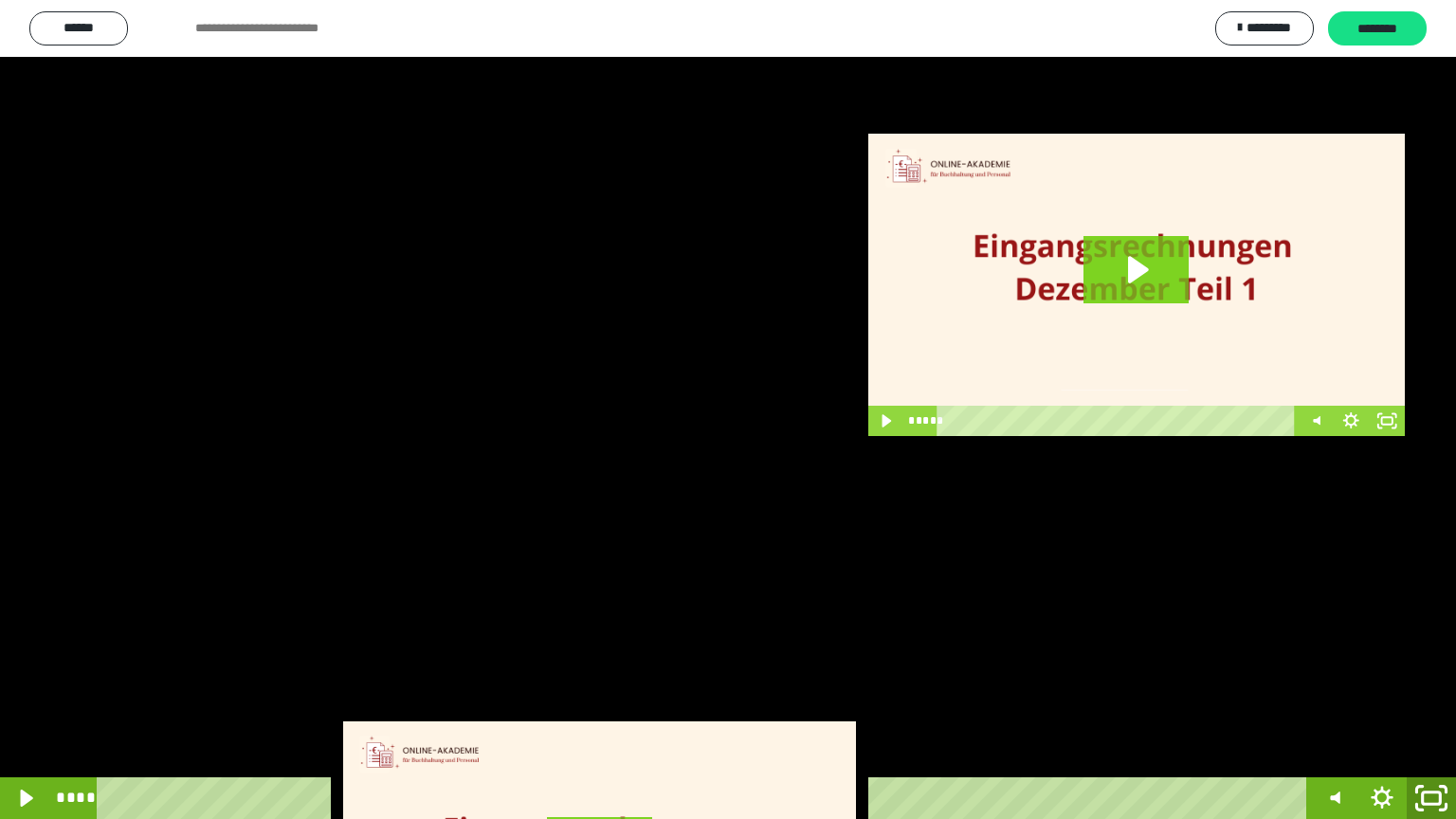 click 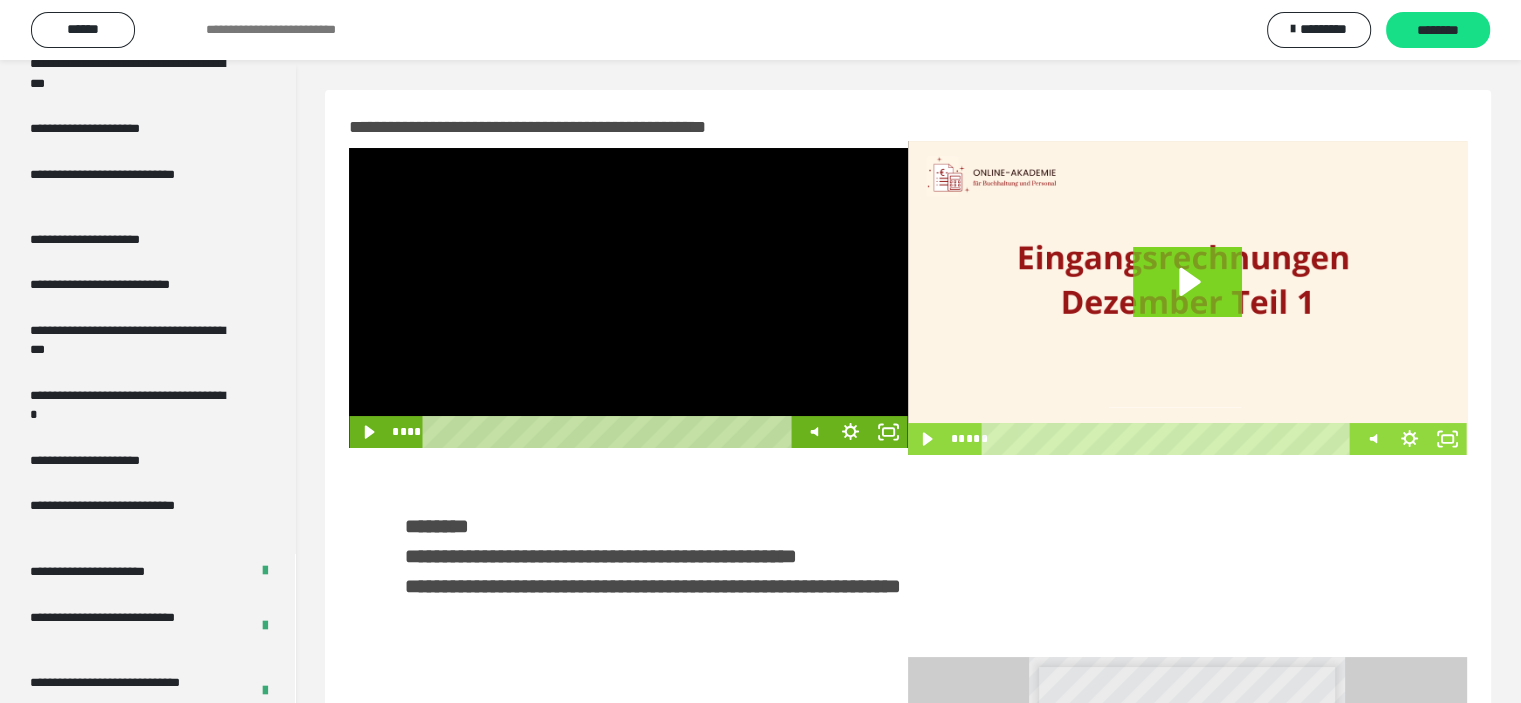 click at bounding box center [628, 298] 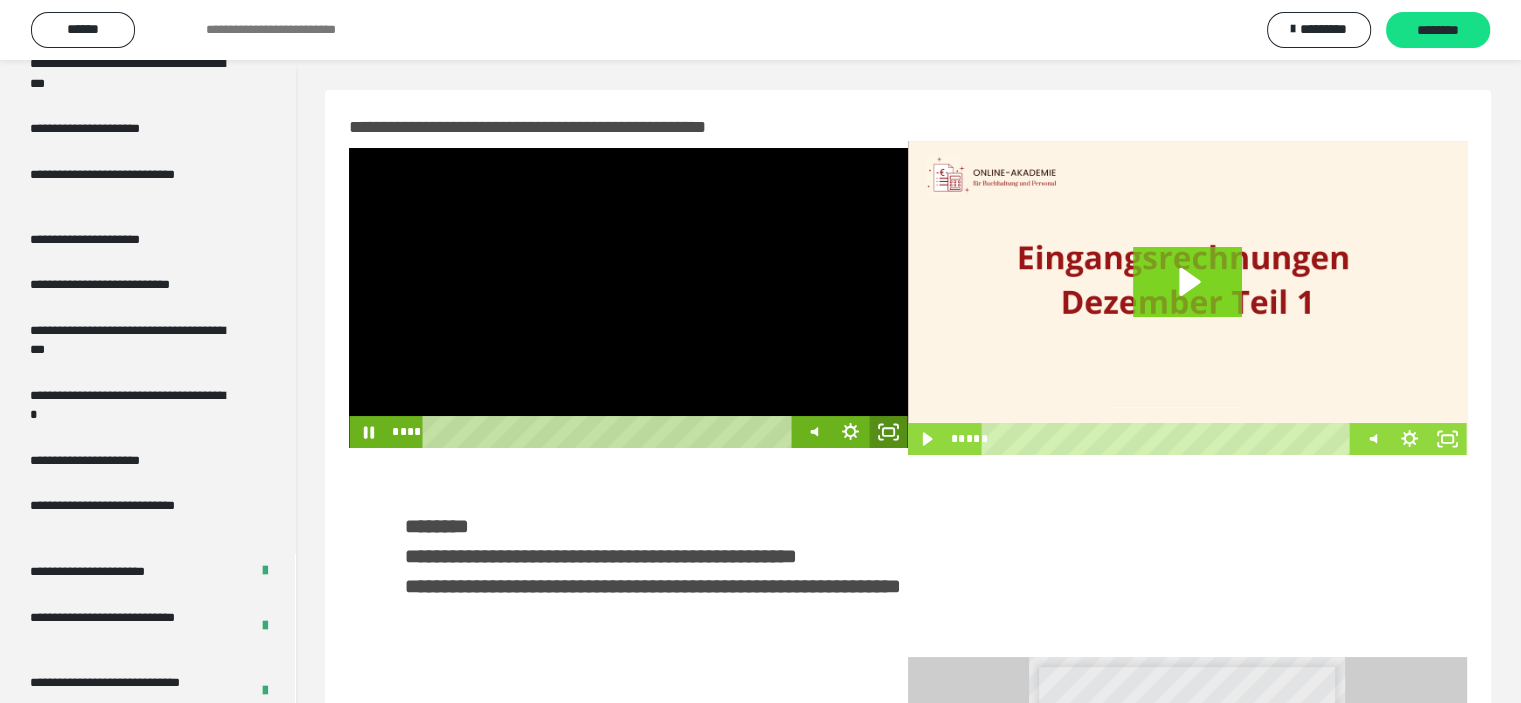 click 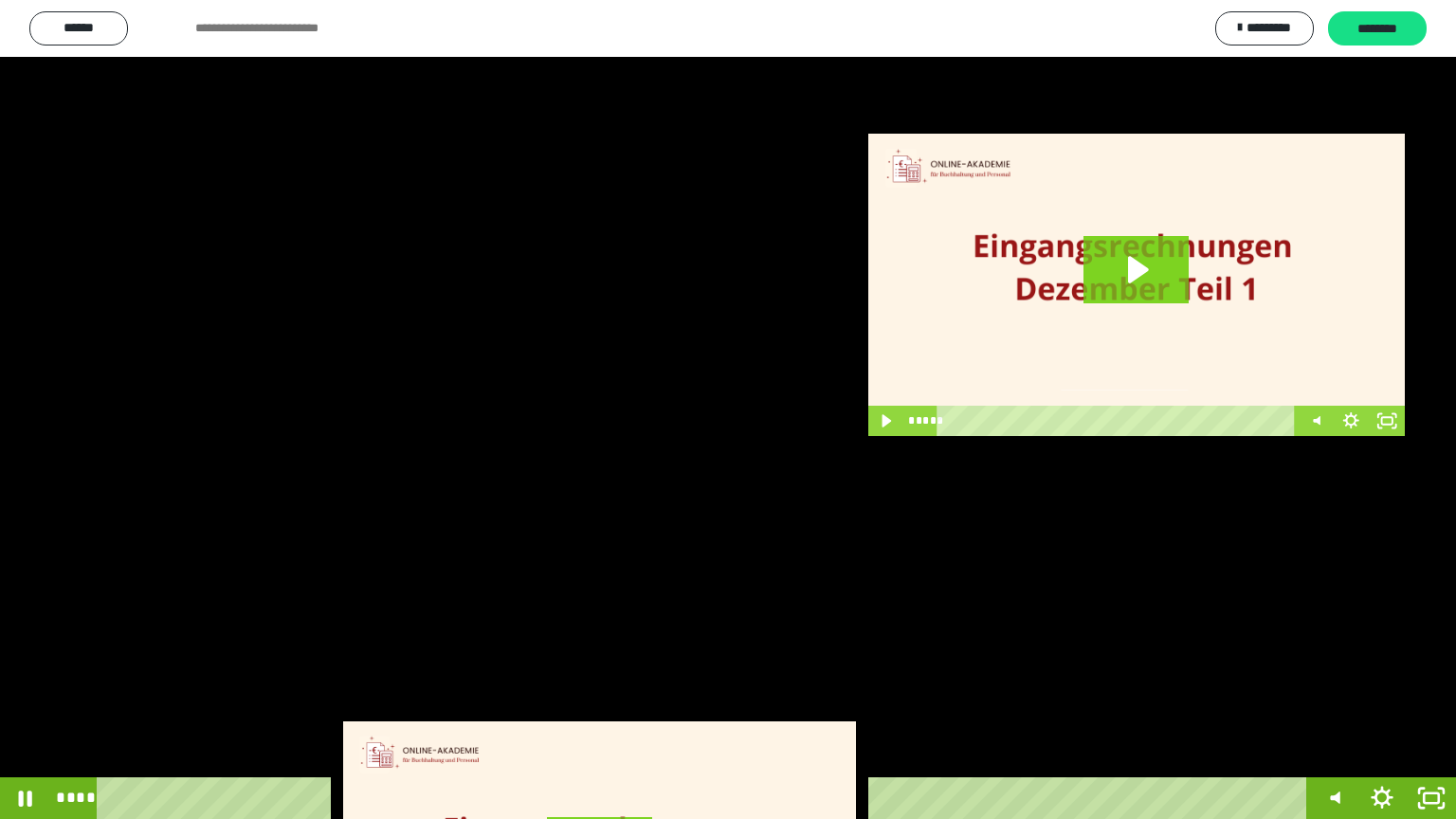 click at bounding box center (728, 410) 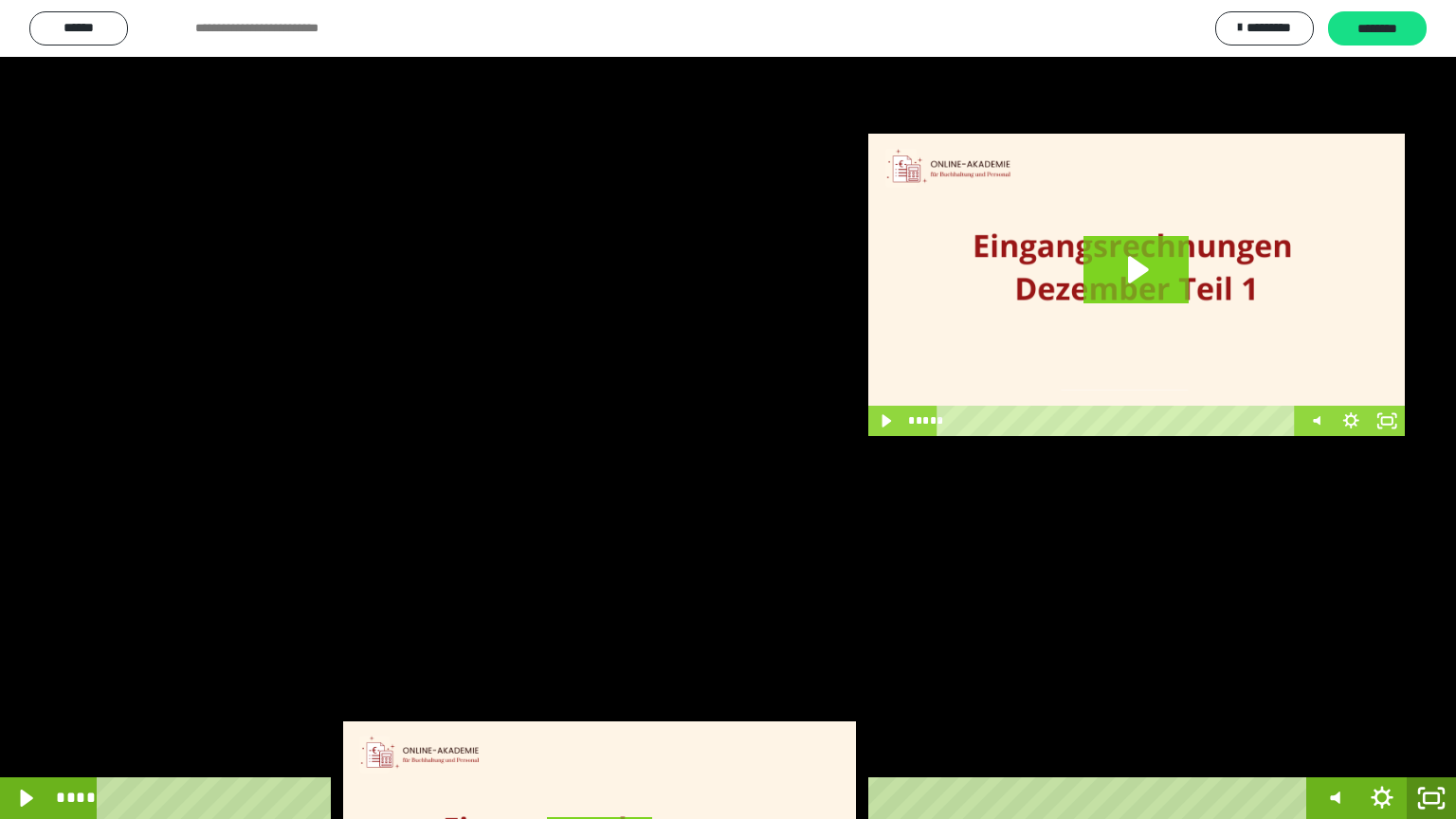 click 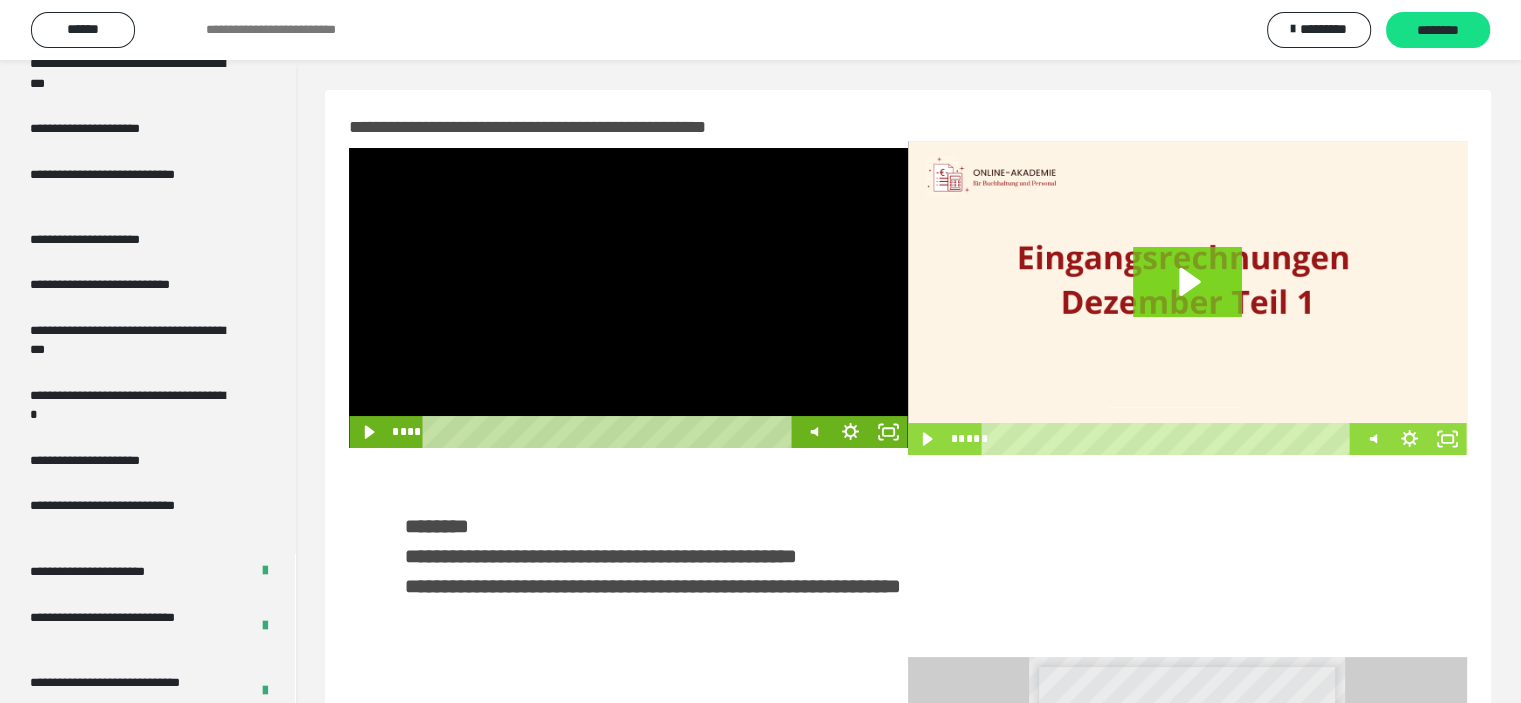 click at bounding box center (628, 298) 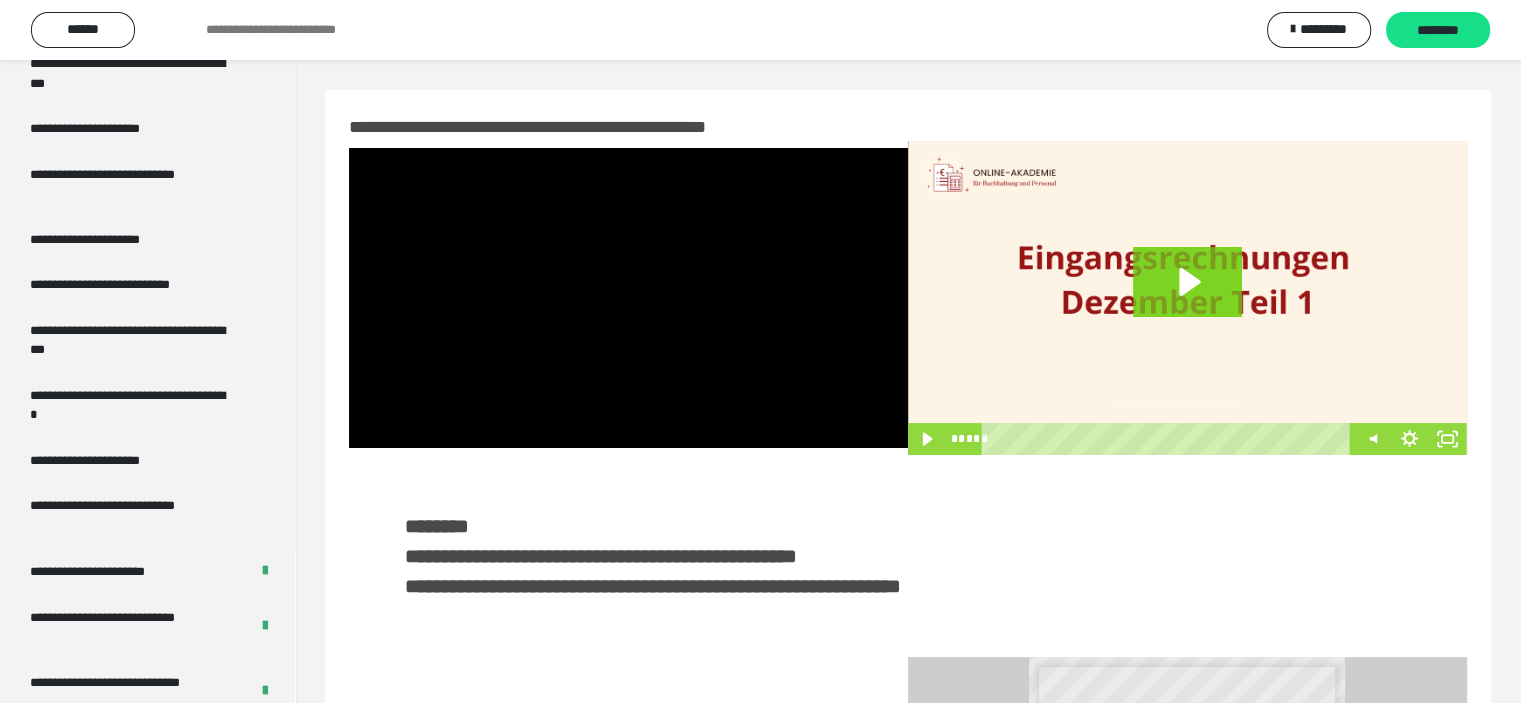 click at bounding box center [628, 298] 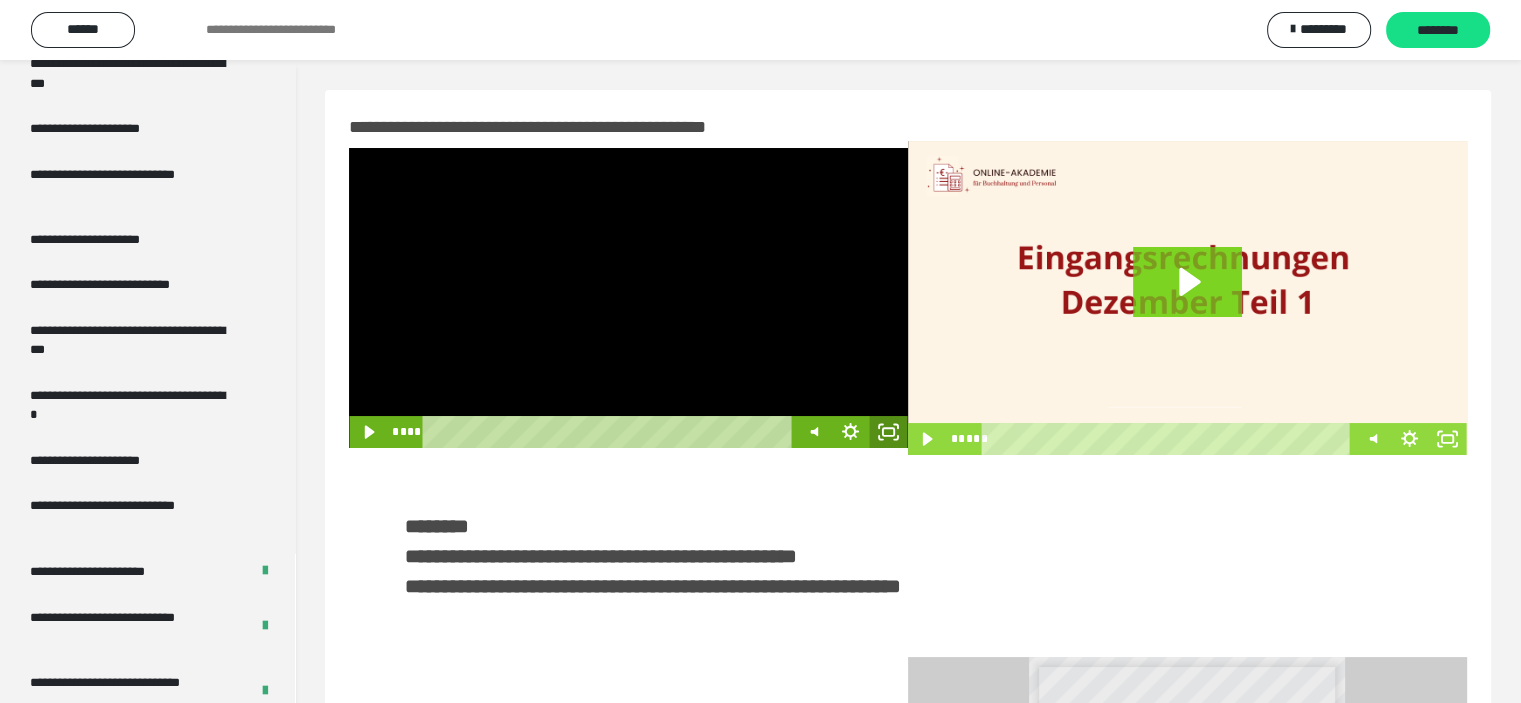 click 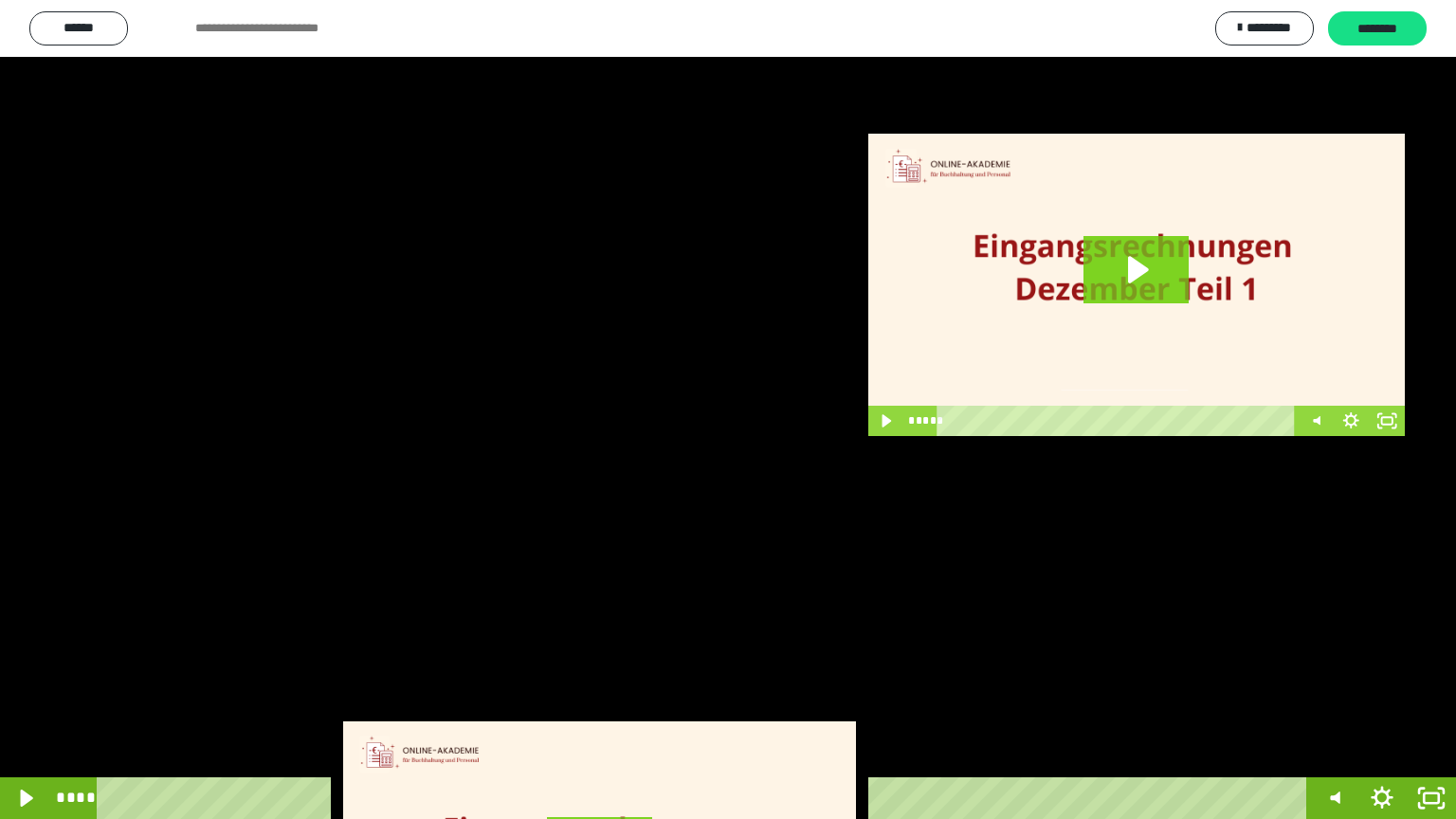click at bounding box center [728, 410] 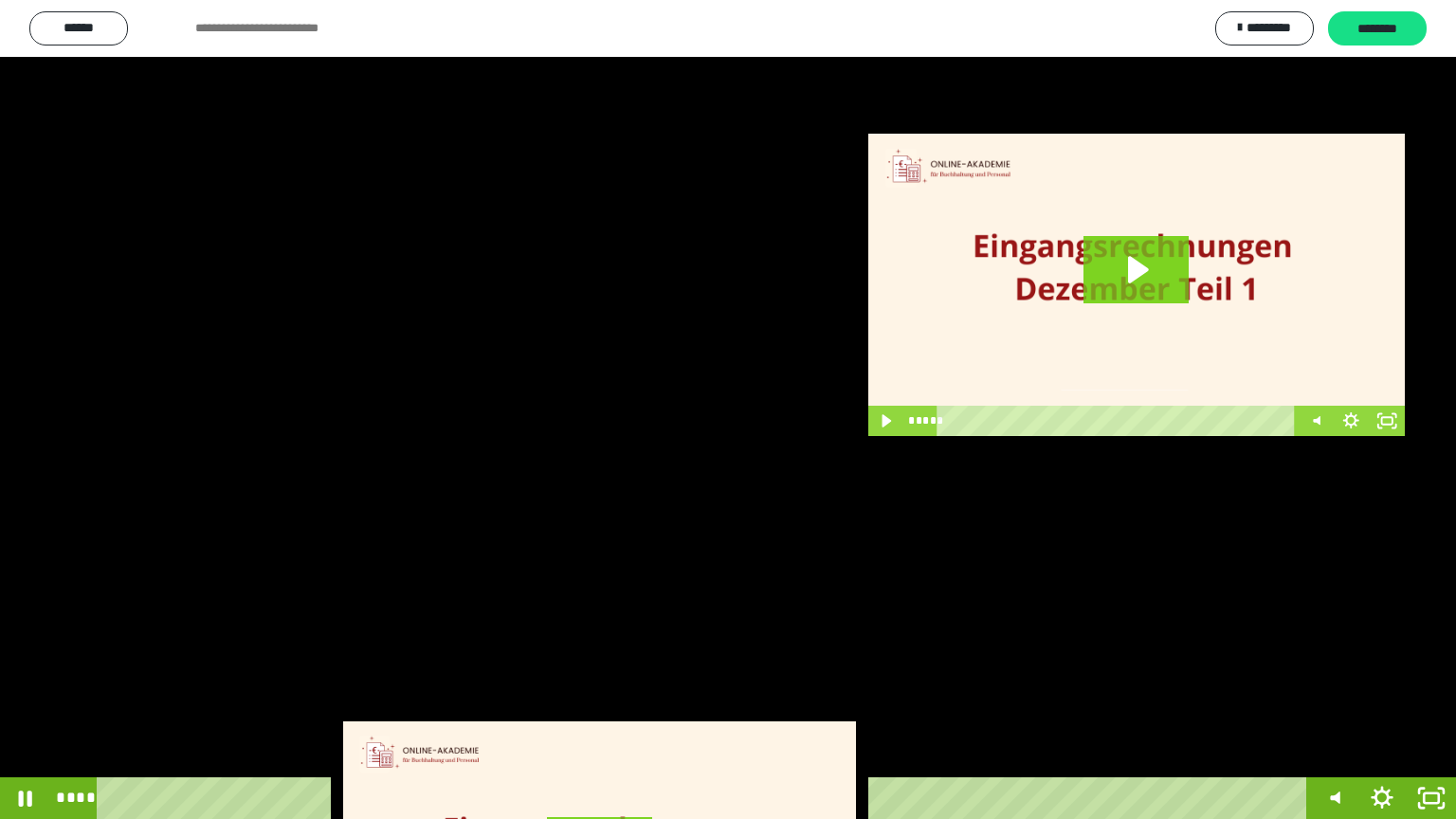 click at bounding box center (728, 410) 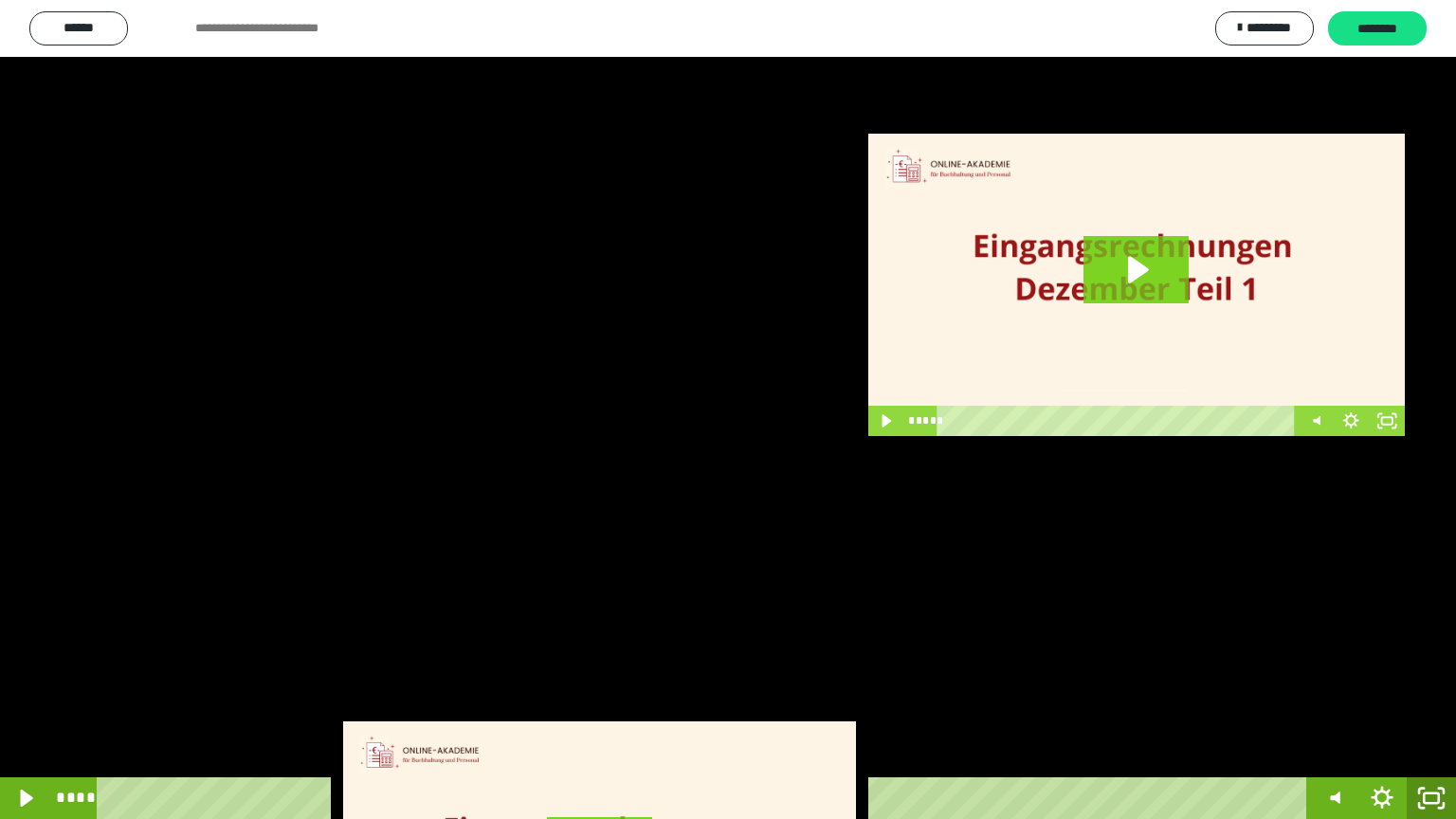click 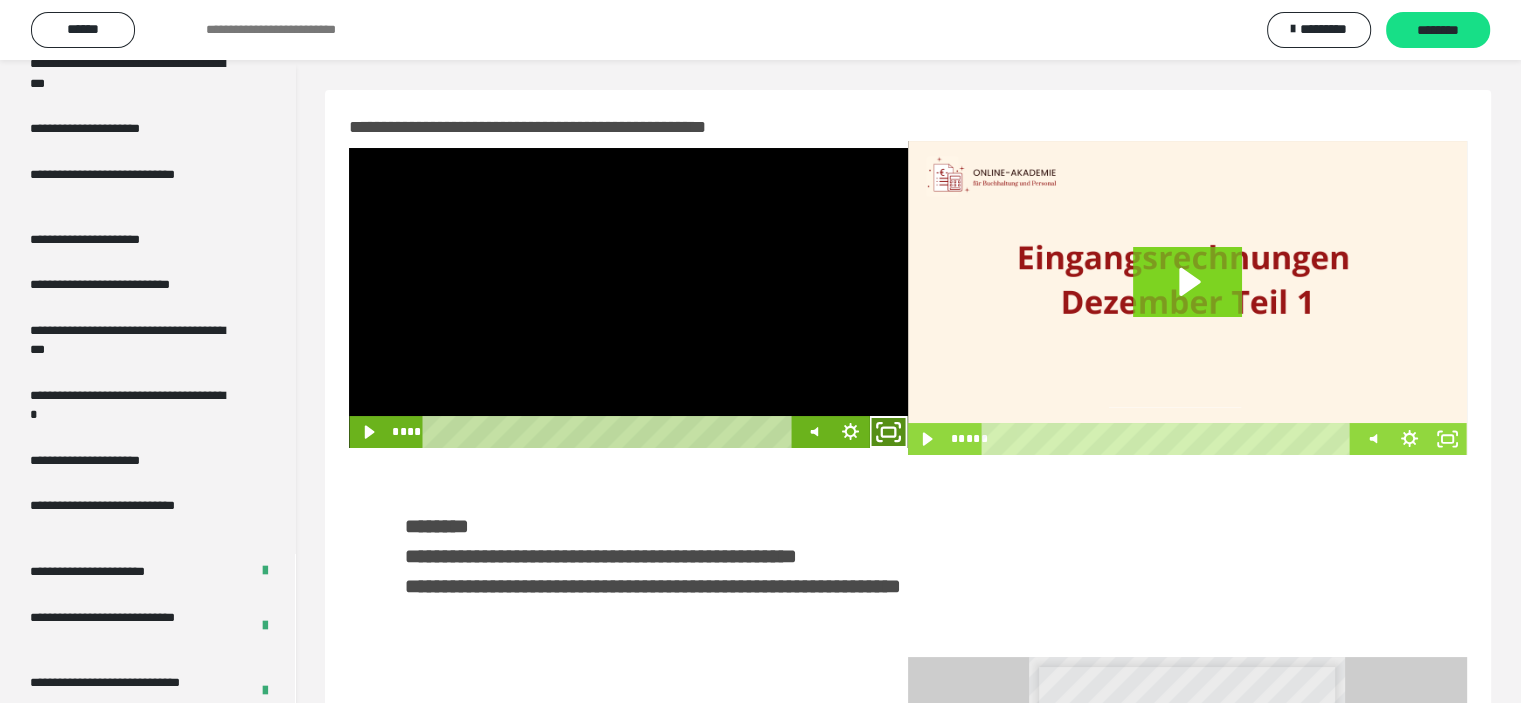 click 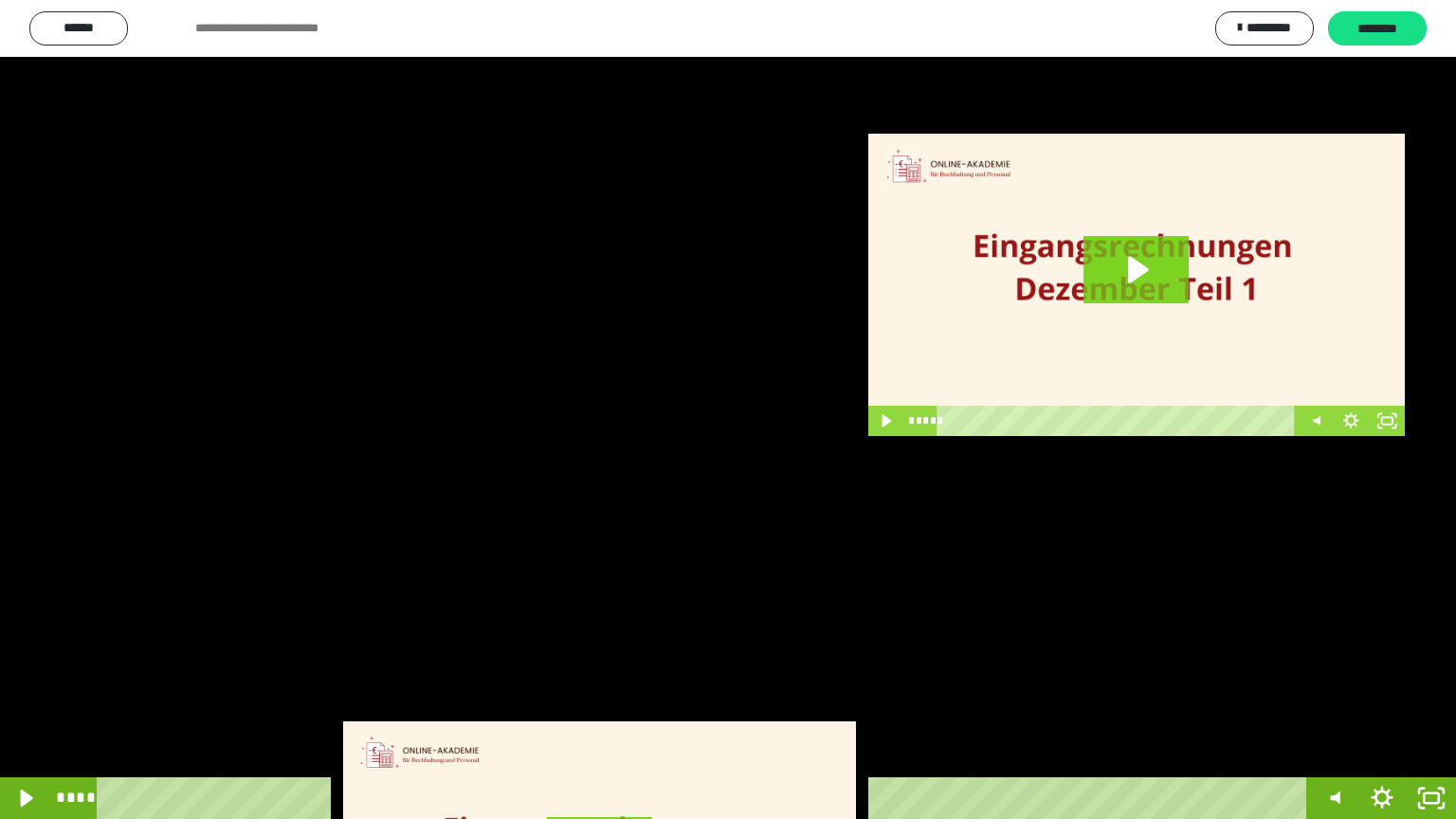 click at bounding box center [728, 410] 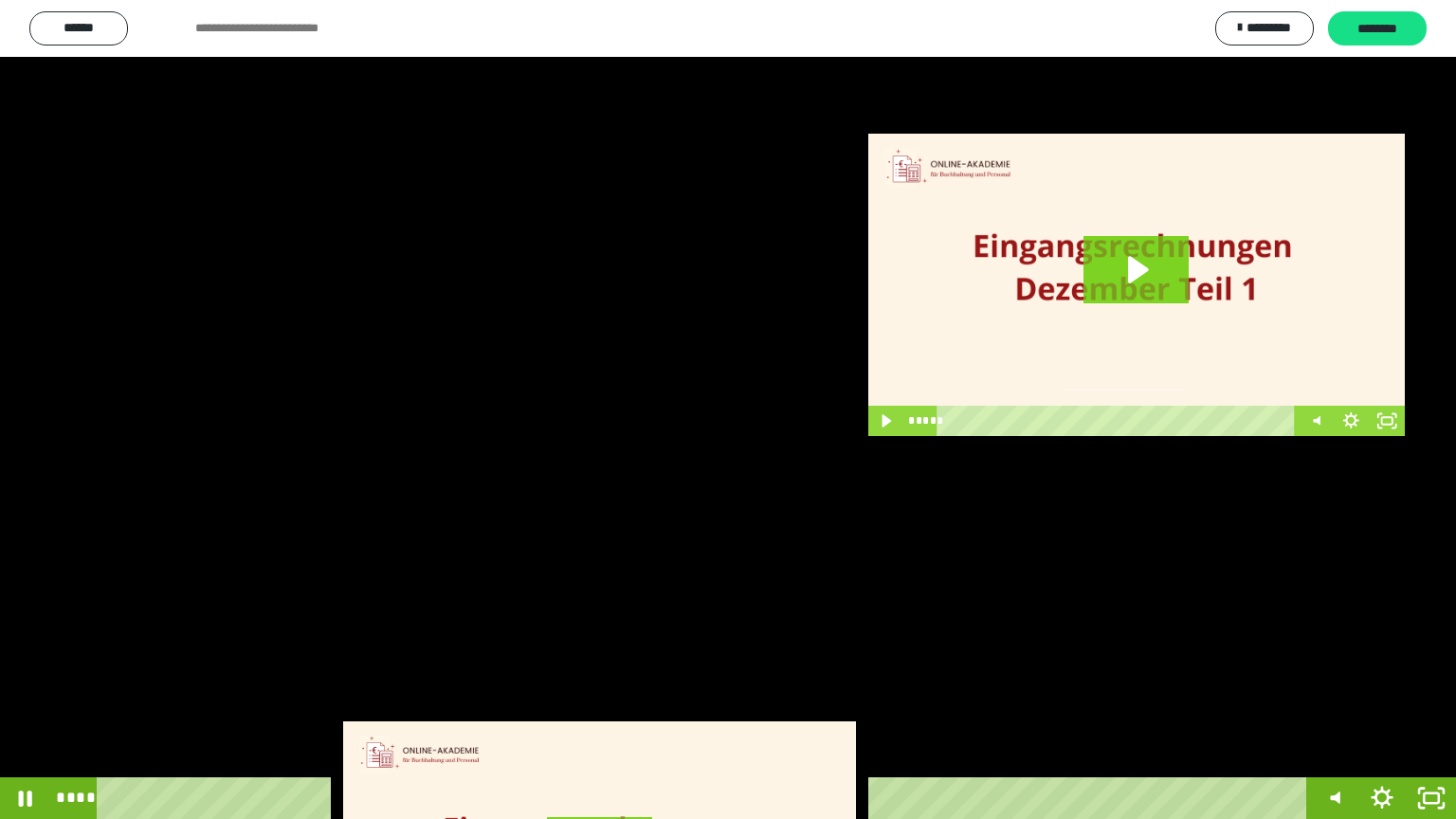 click at bounding box center (728, 410) 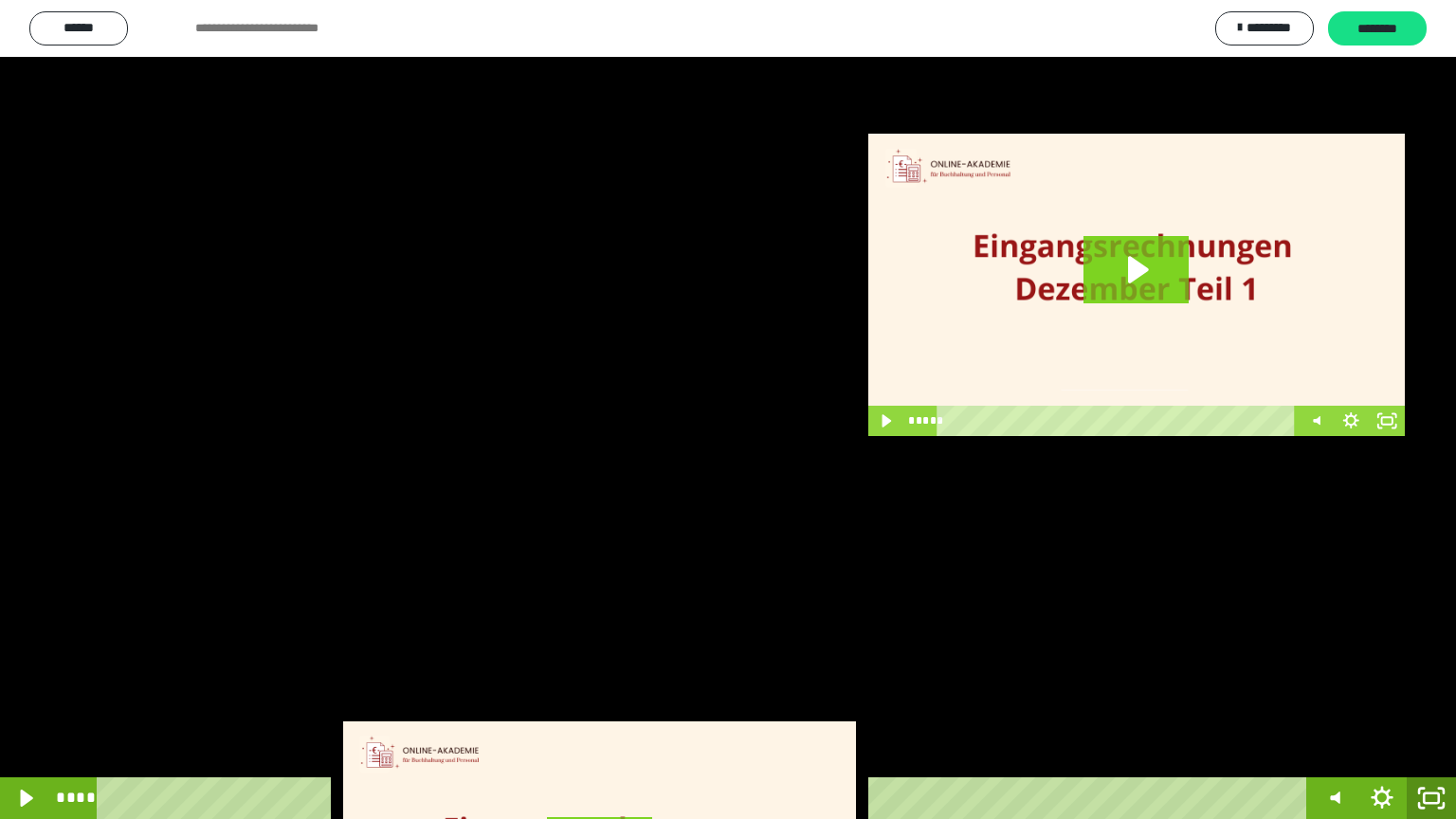 click 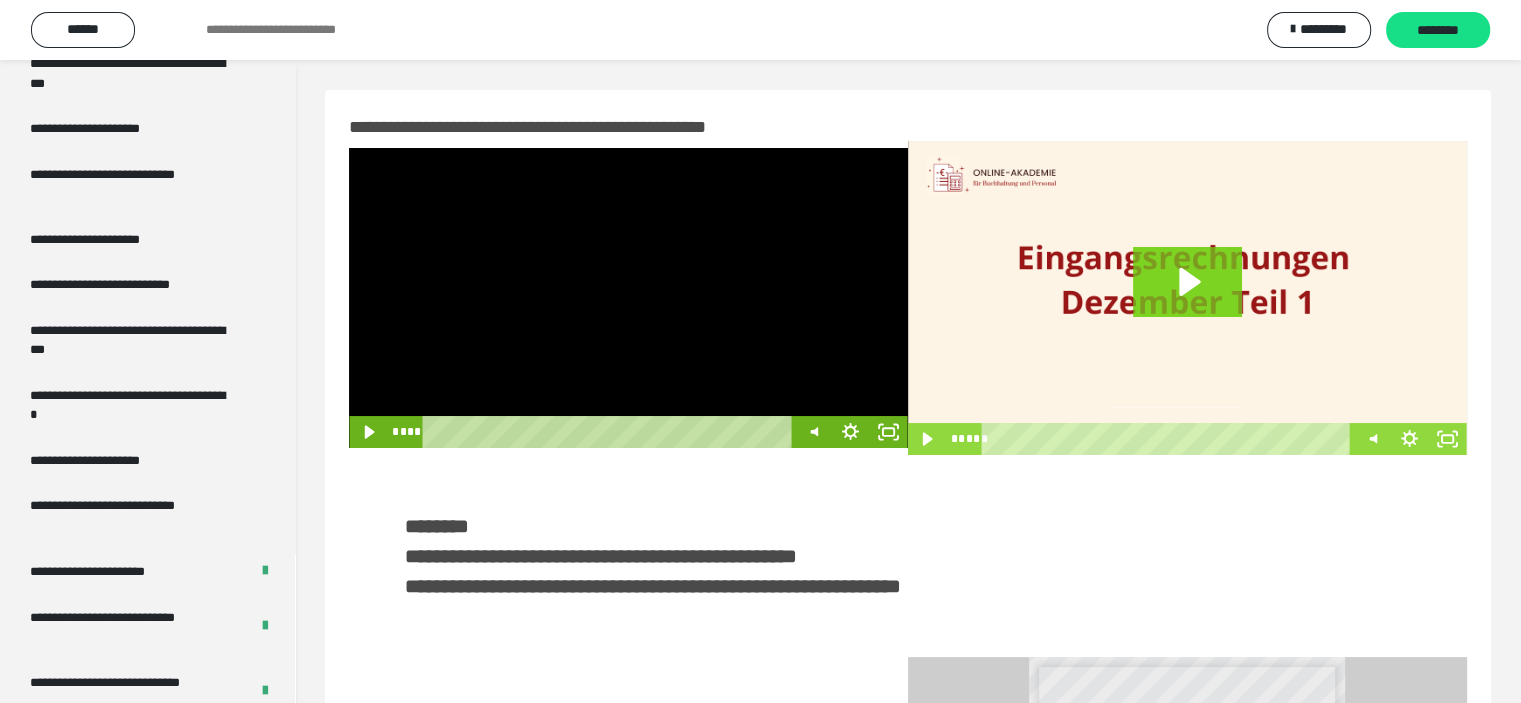 click at bounding box center [628, 298] 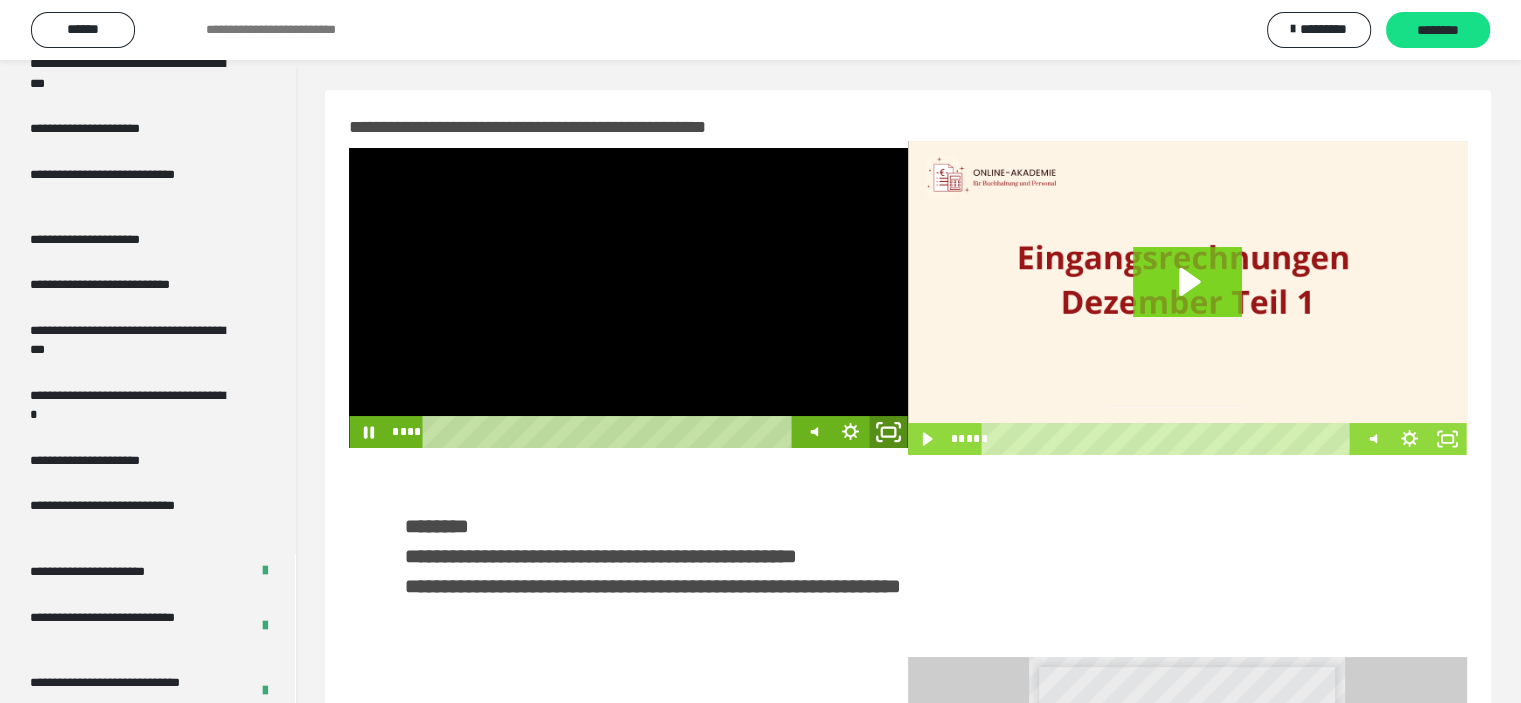 drag, startPoint x: 896, startPoint y: 438, endPoint x: 896, endPoint y: 560, distance: 122 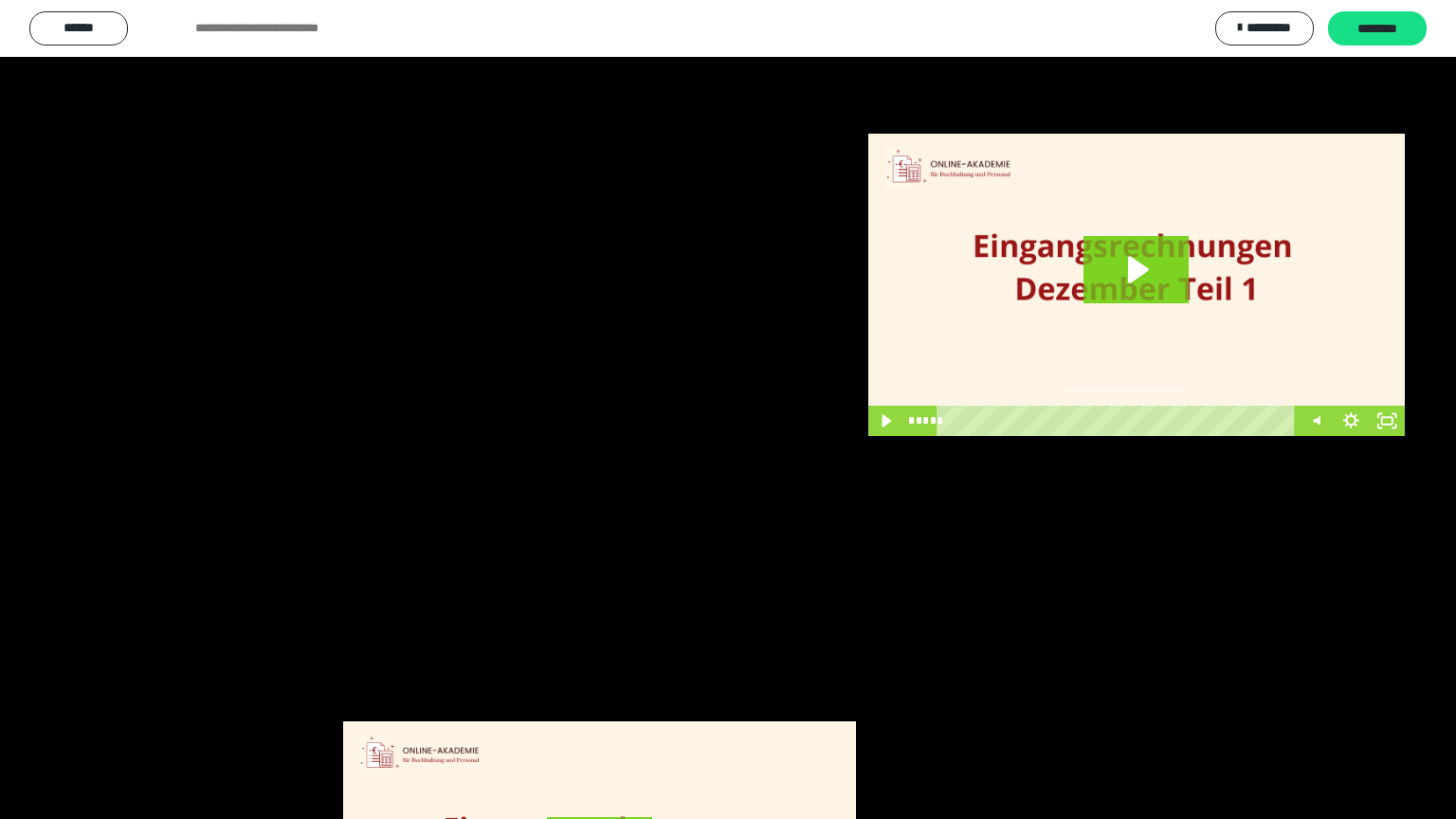 click at bounding box center [728, 410] 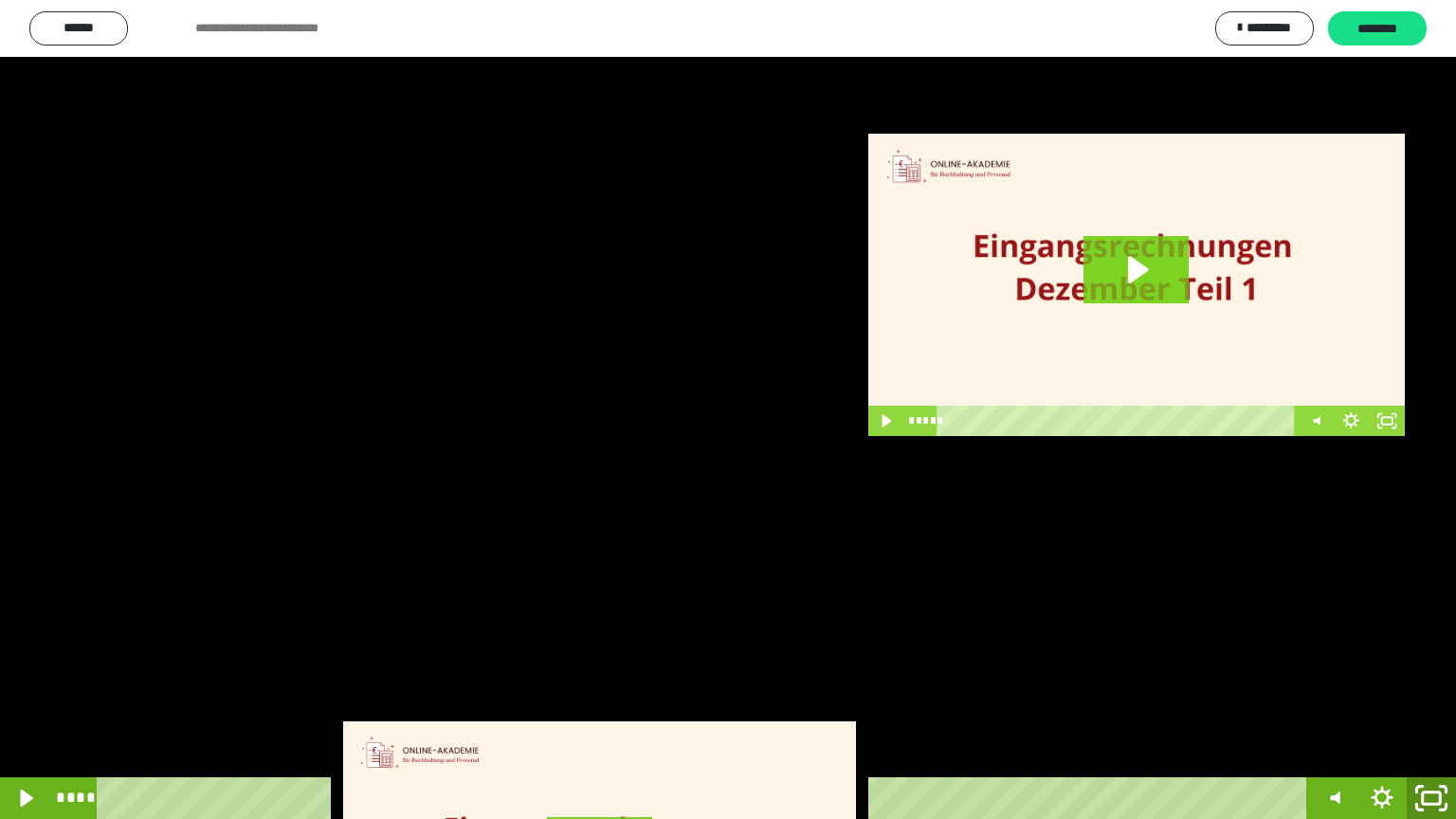 click 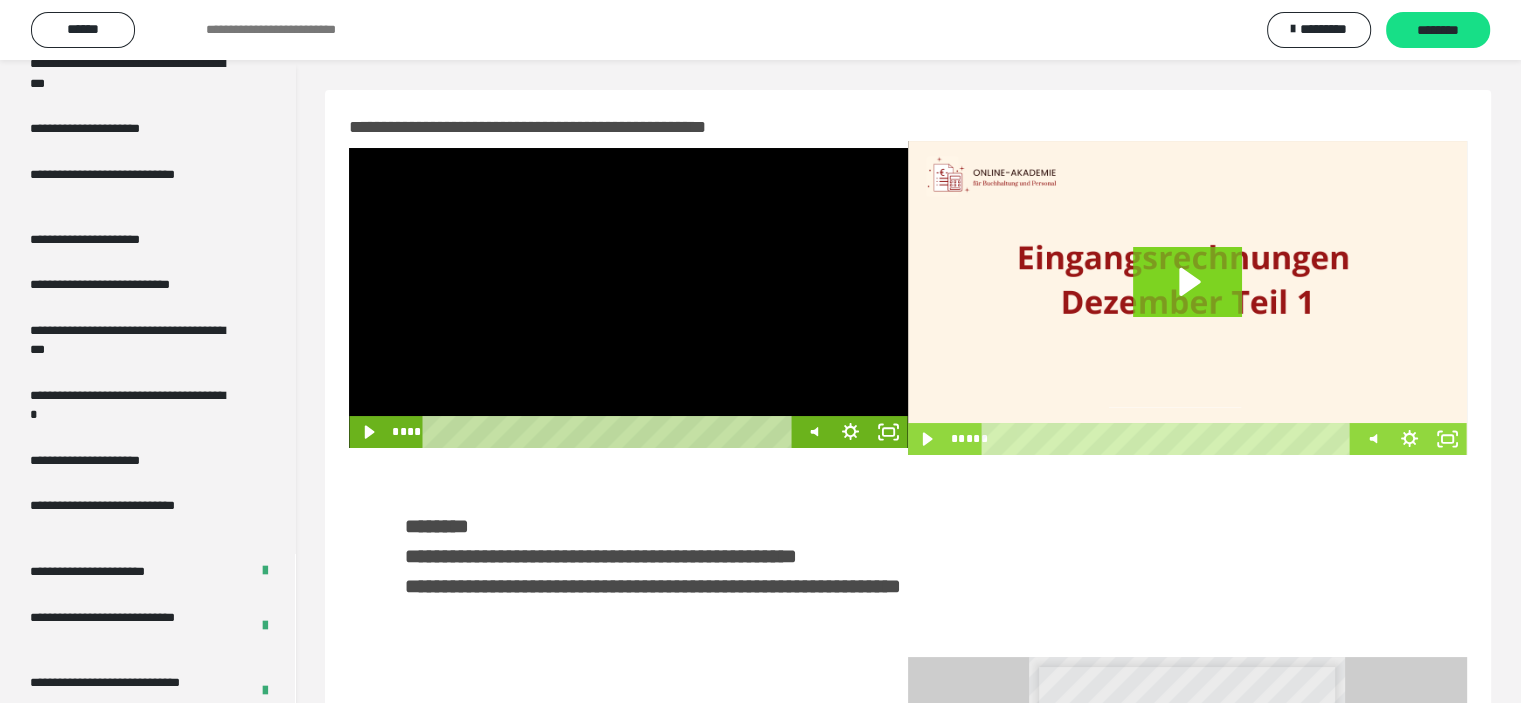 click at bounding box center (628, 298) 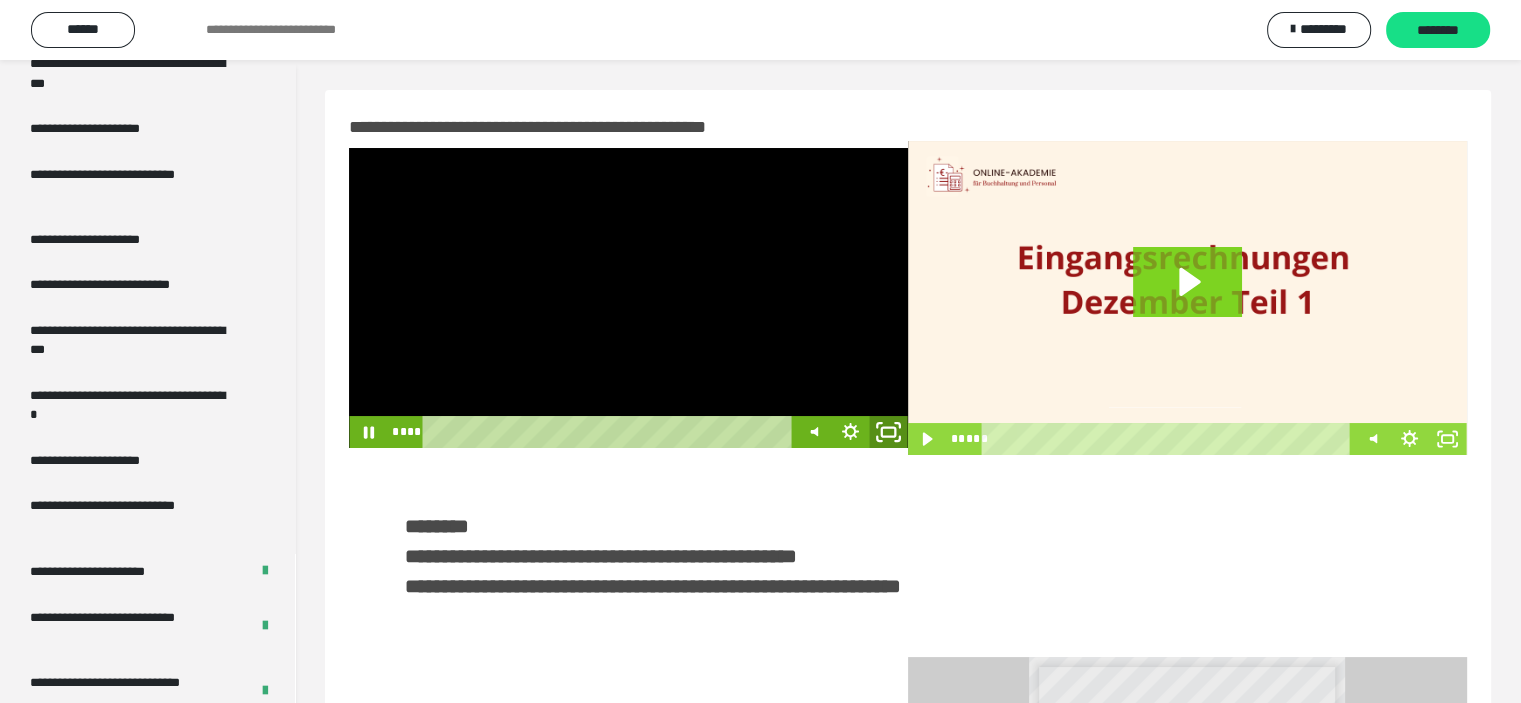 click 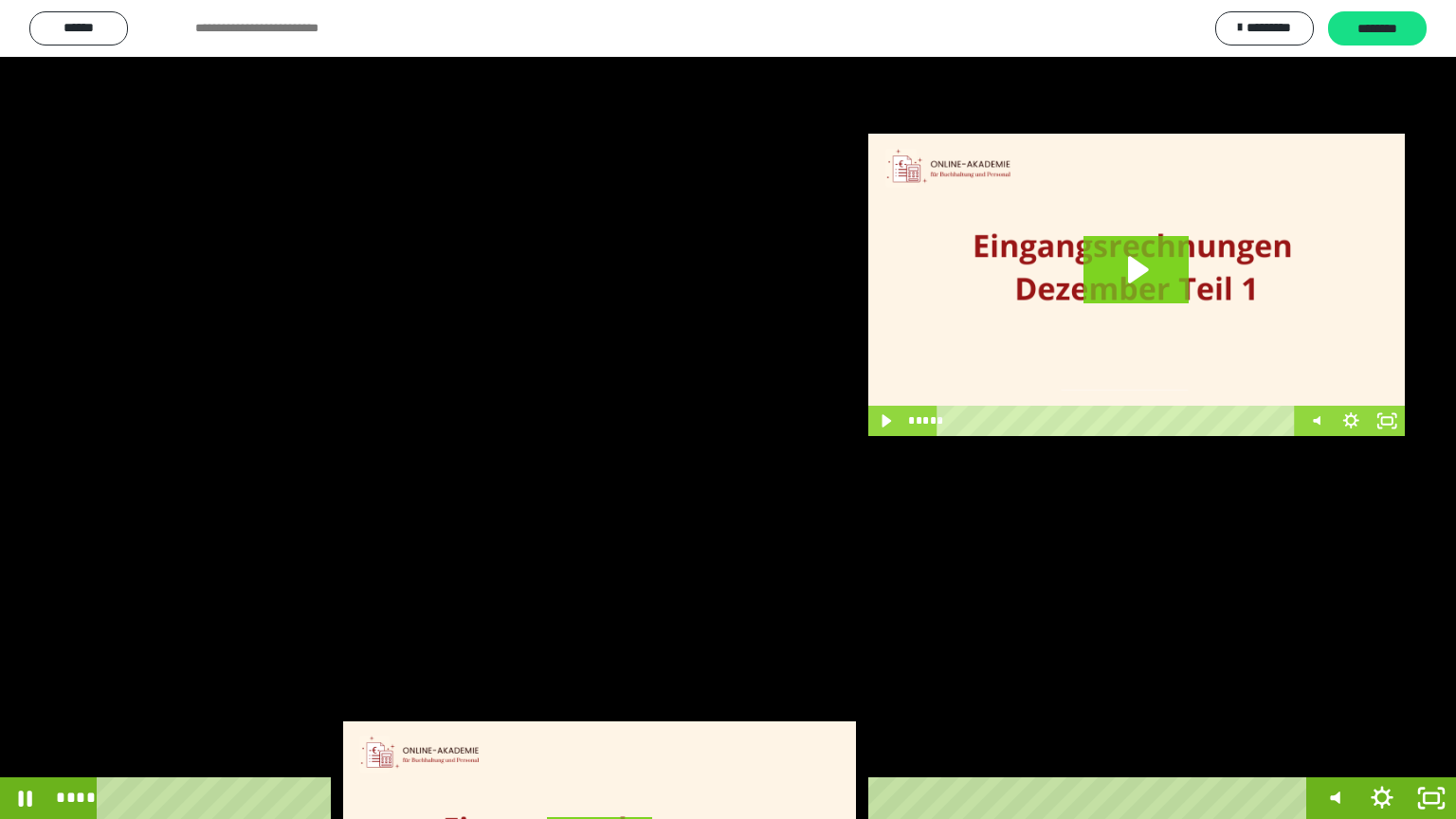 click at bounding box center (728, 410) 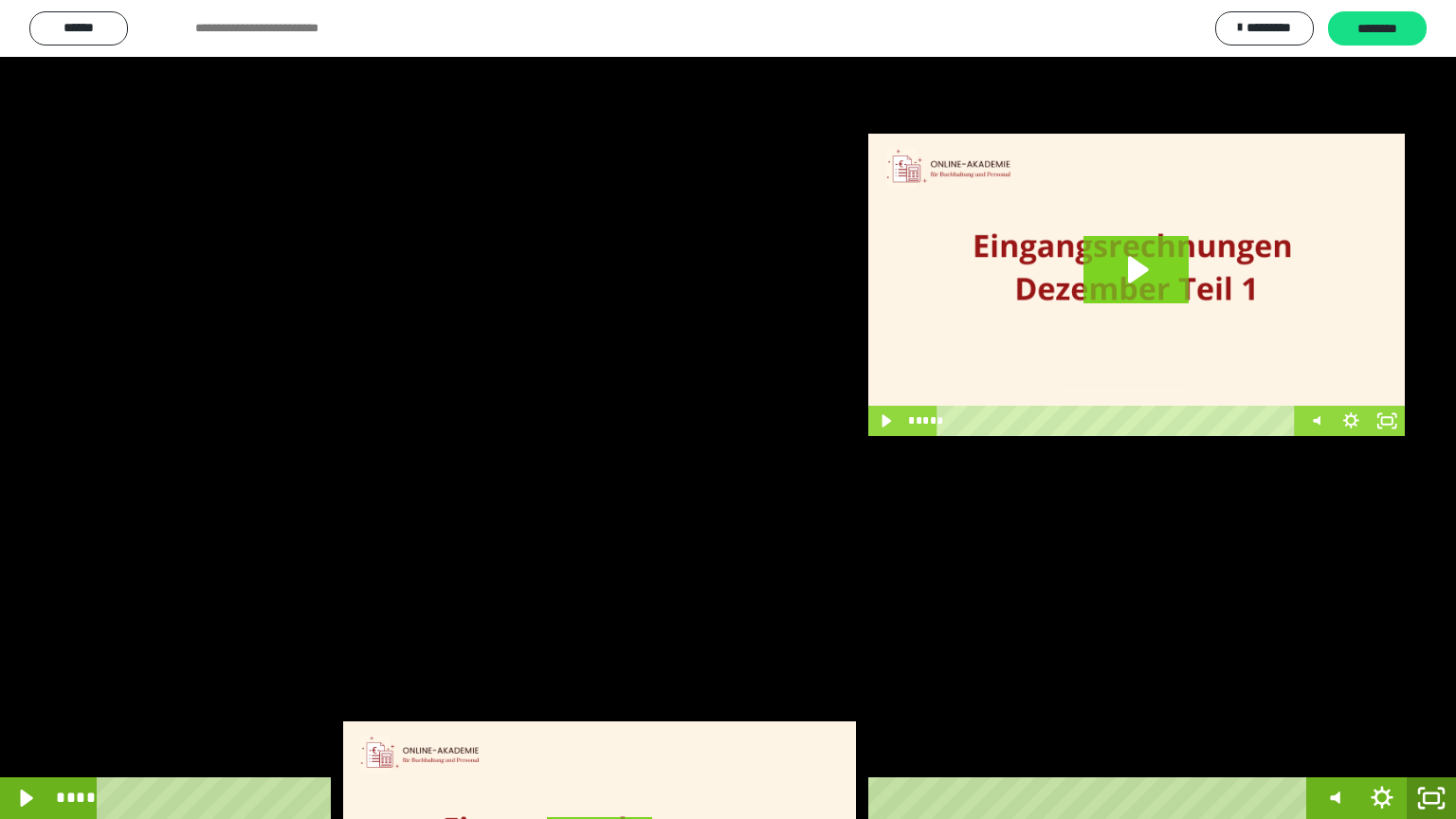 click 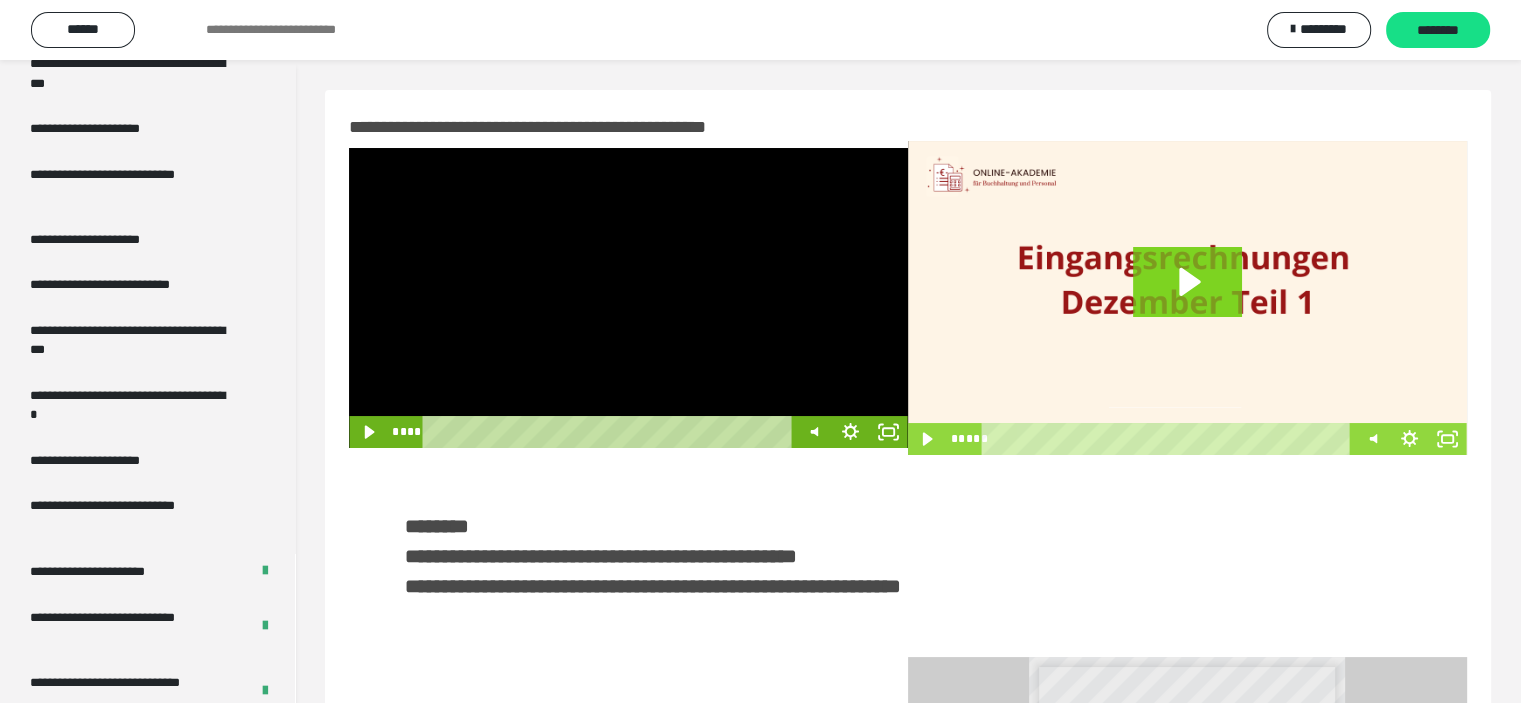 click at bounding box center [628, 298] 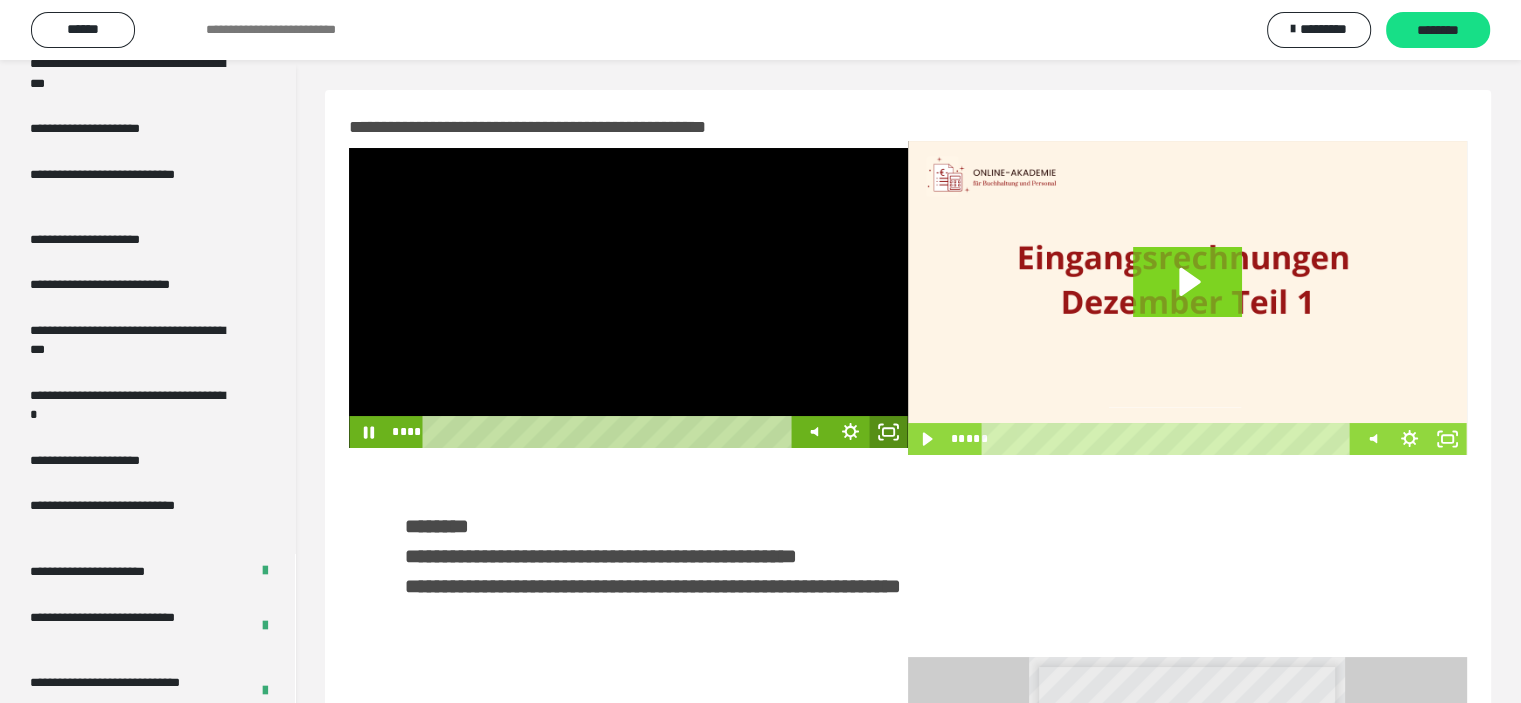 click 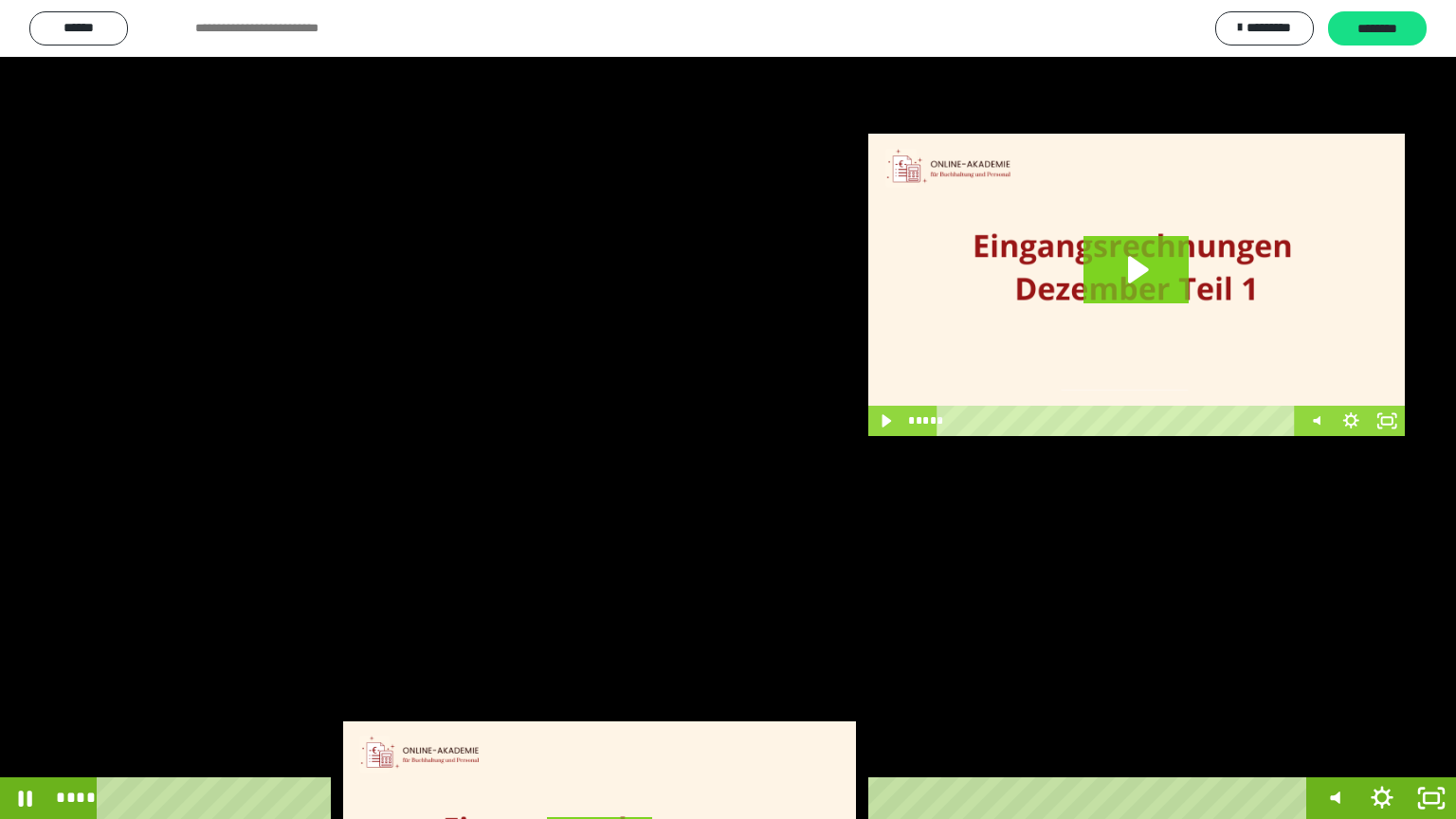 click at bounding box center [728, 410] 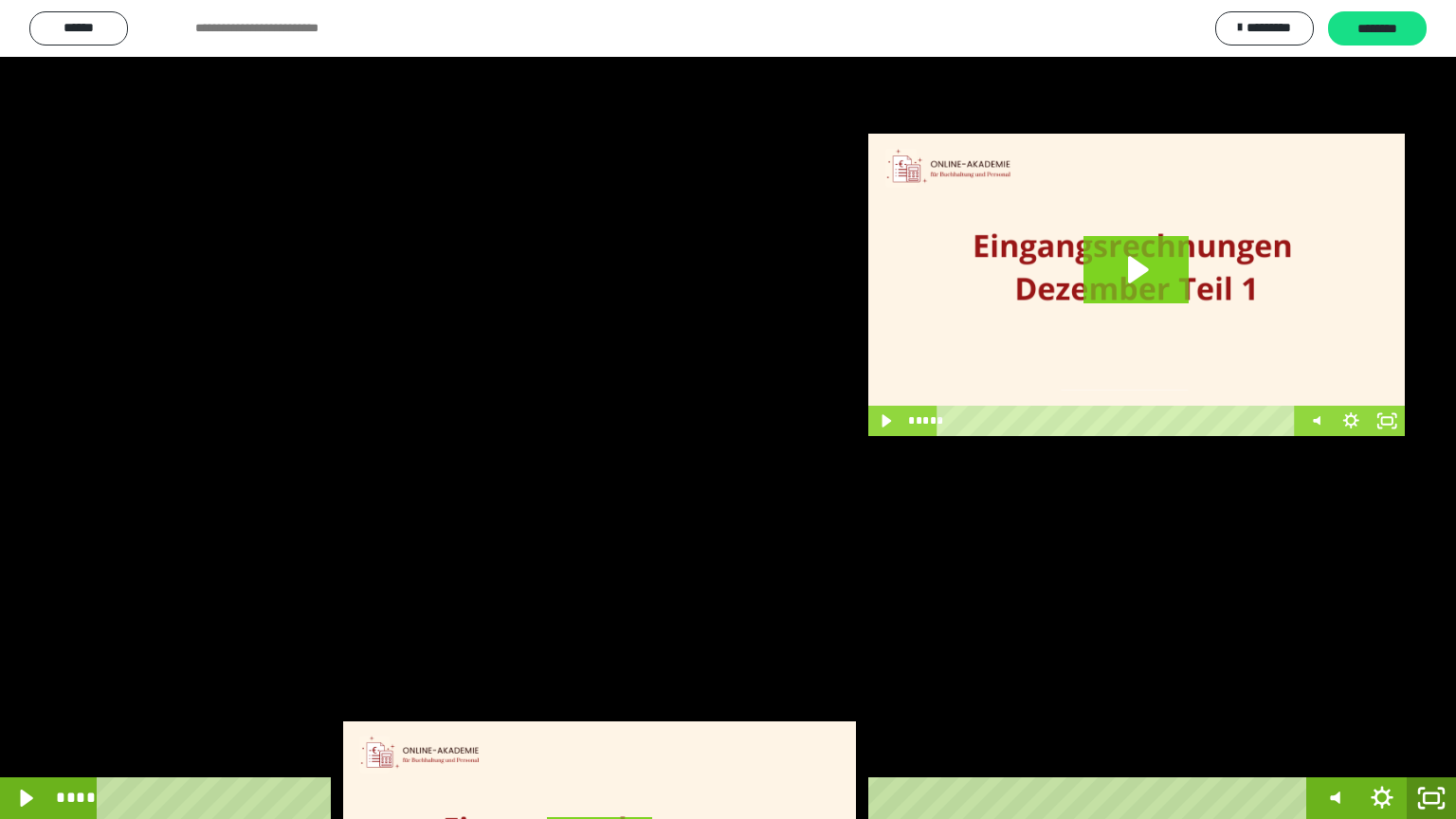 click 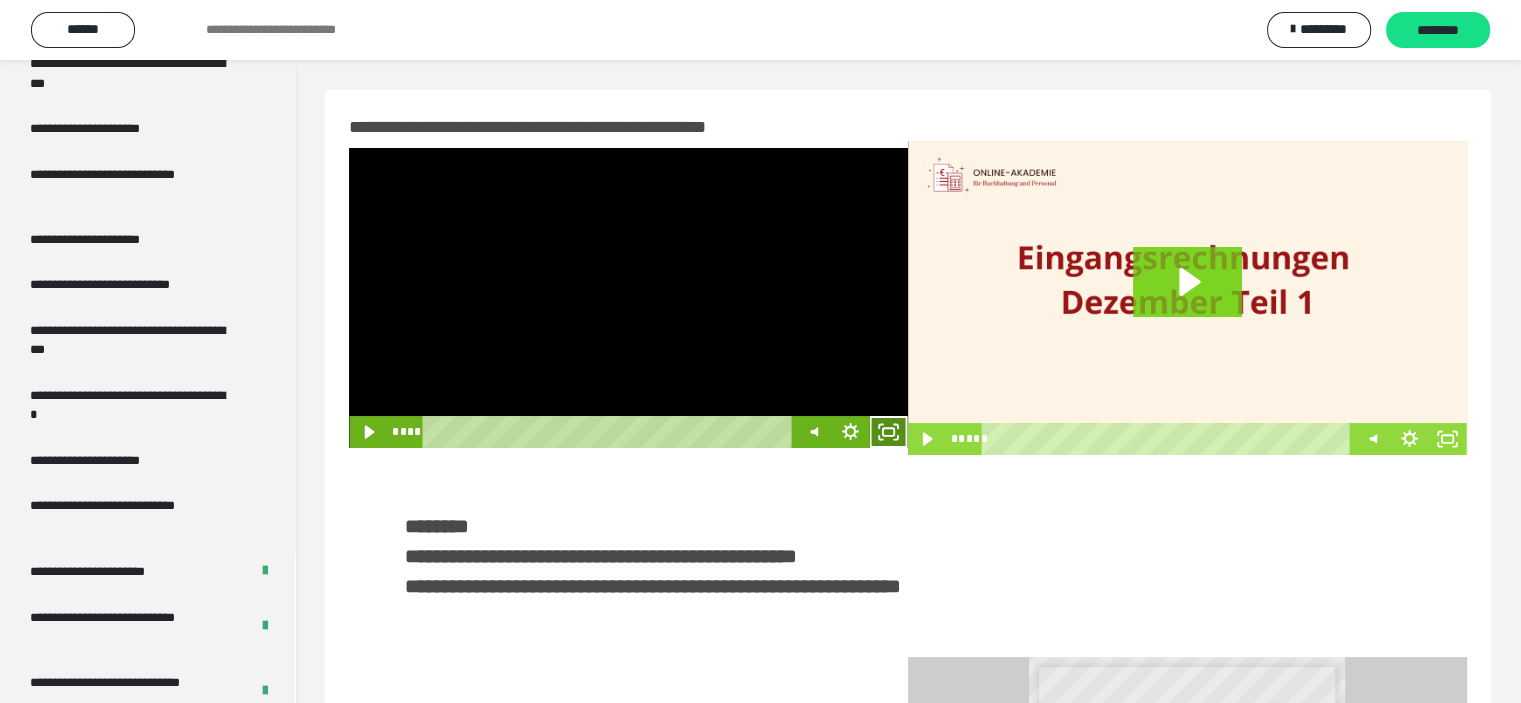 click 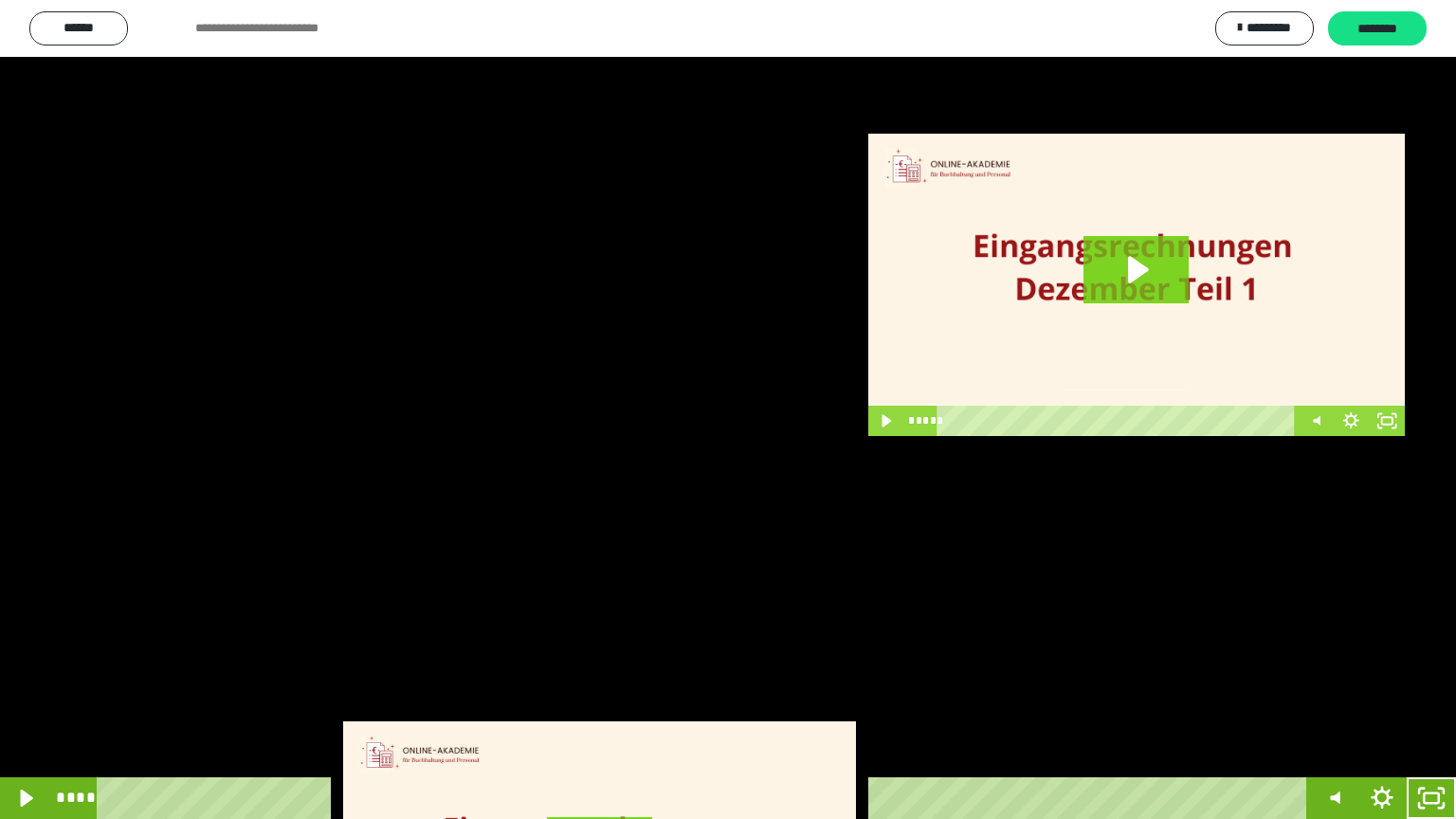 click at bounding box center [728, 410] 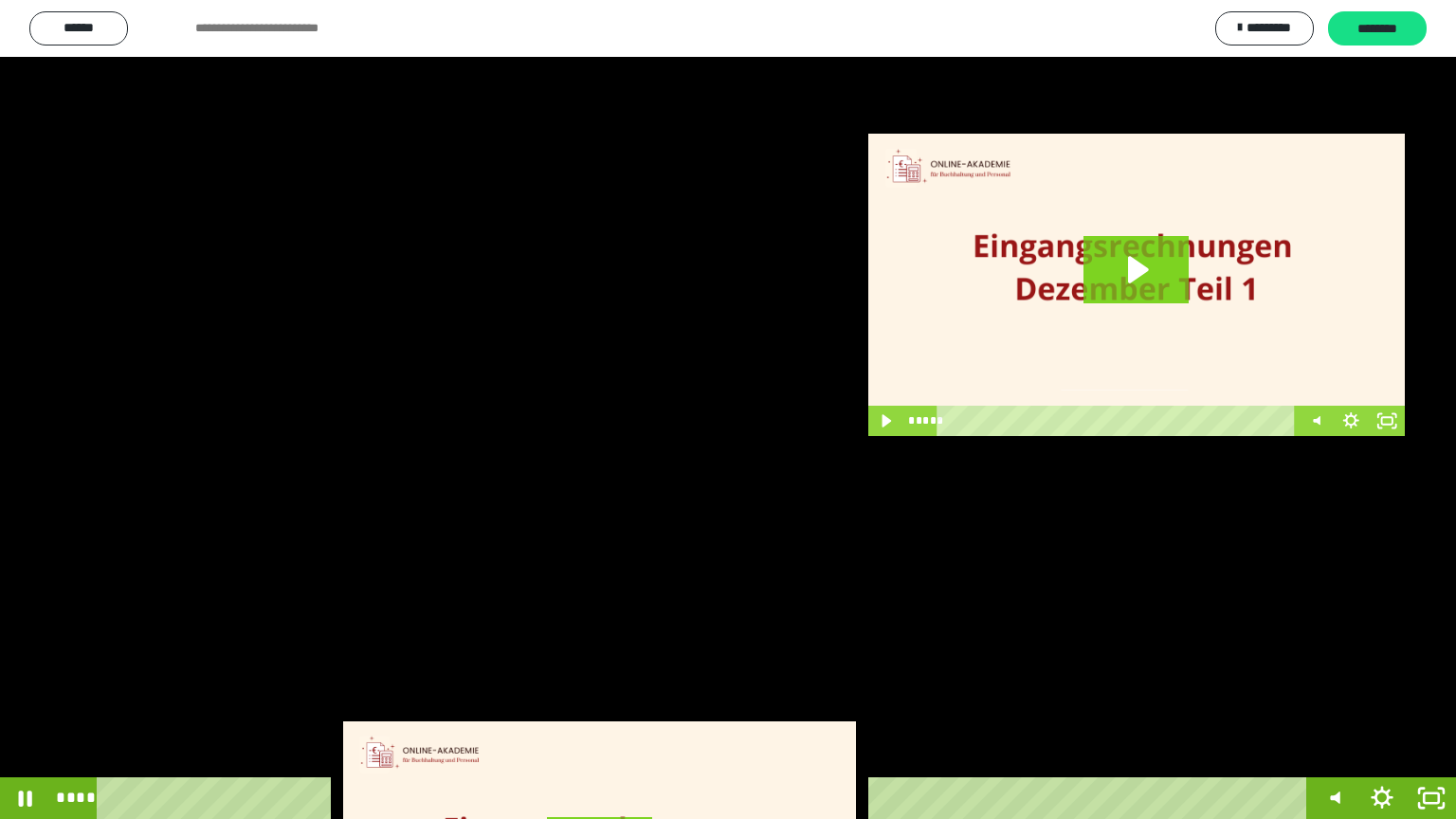 click at bounding box center (728, 410) 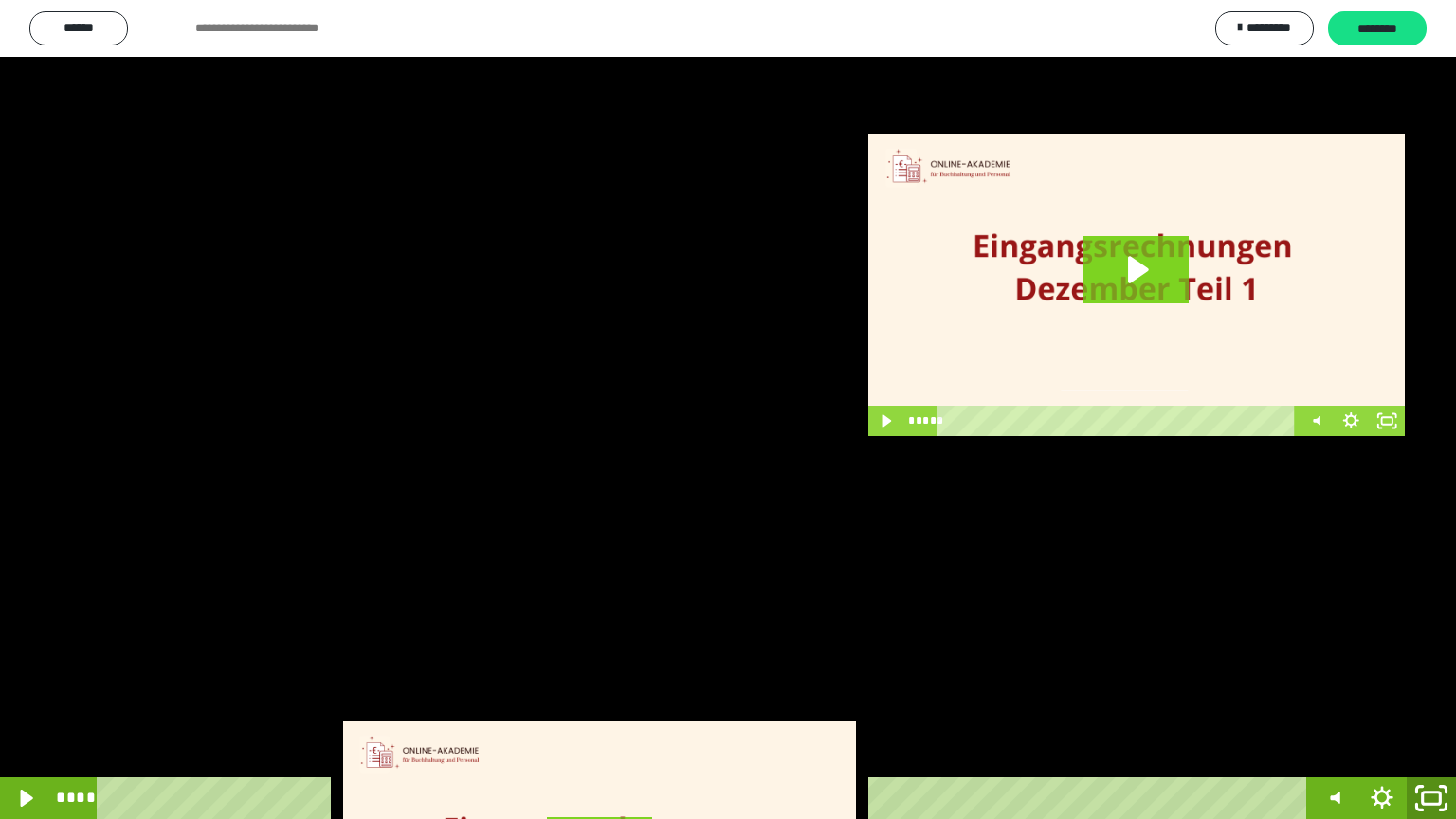 click 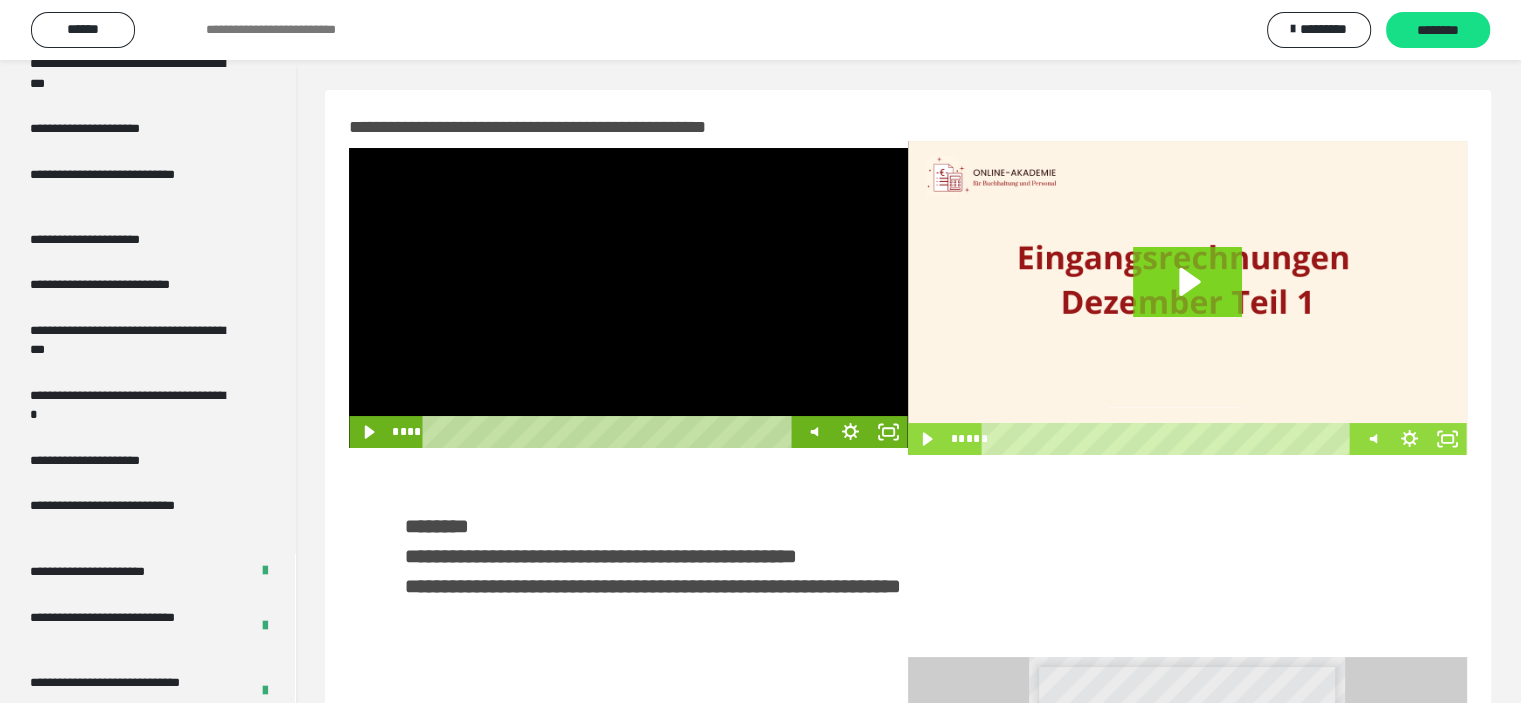 click at bounding box center [628, 298] 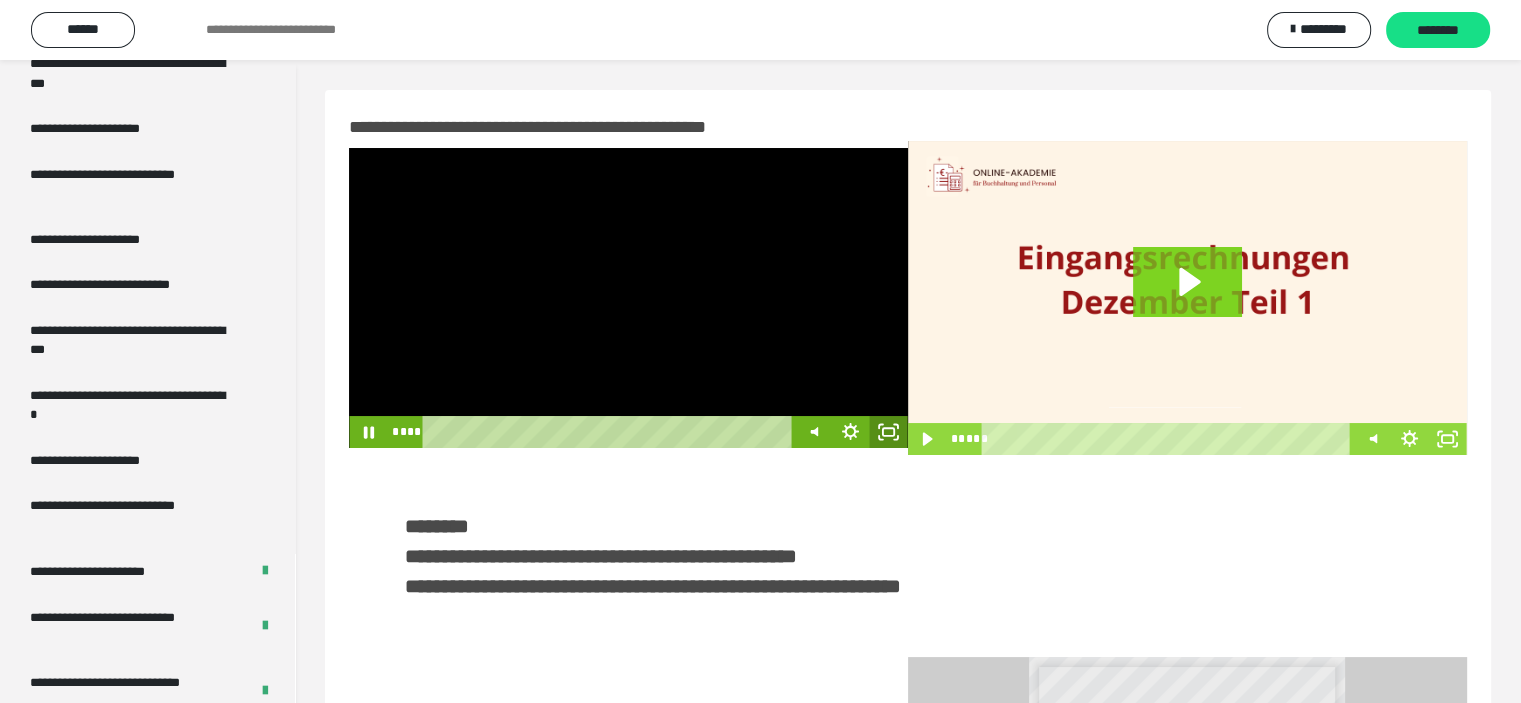 click 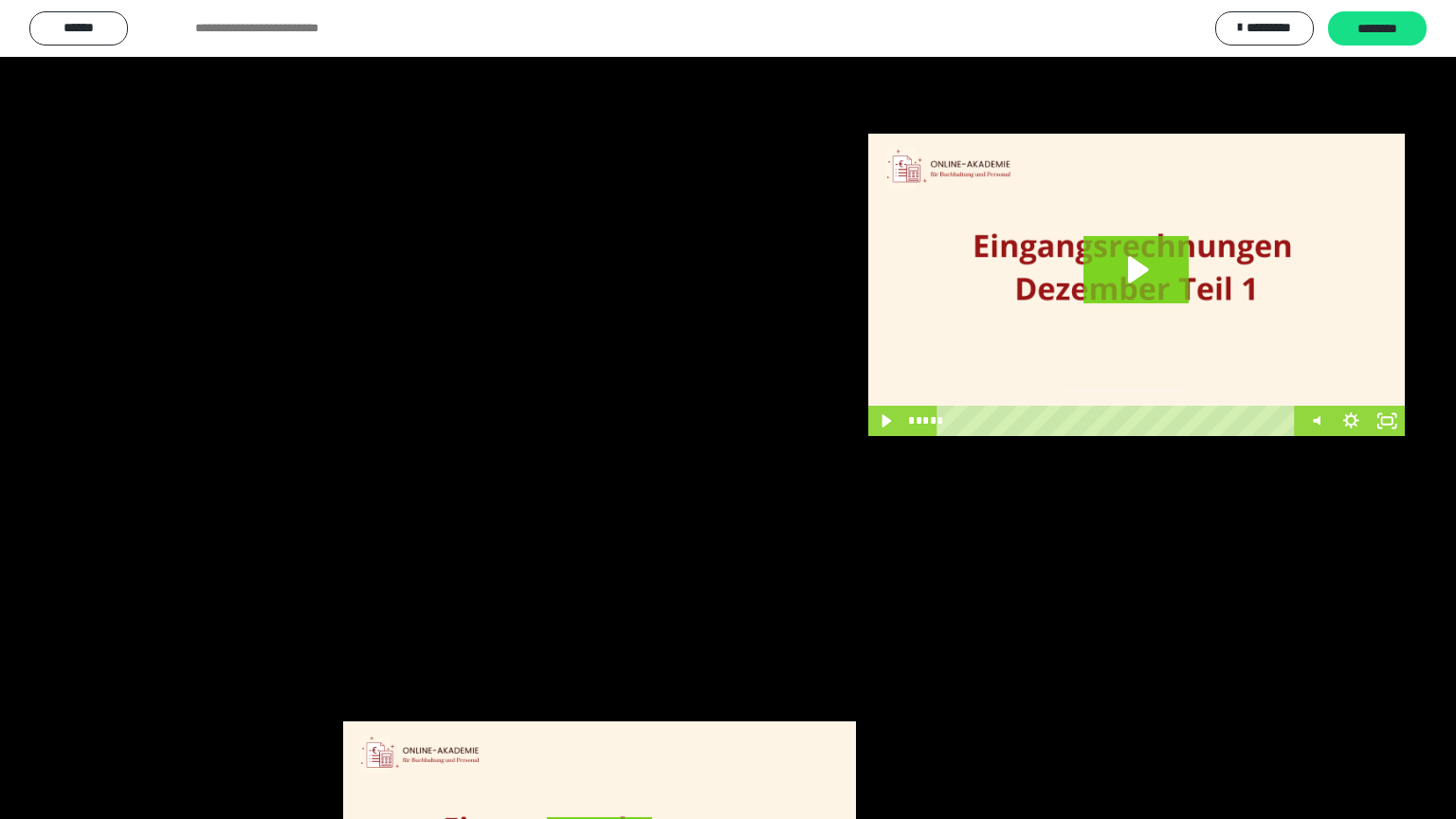 click at bounding box center [728, 410] 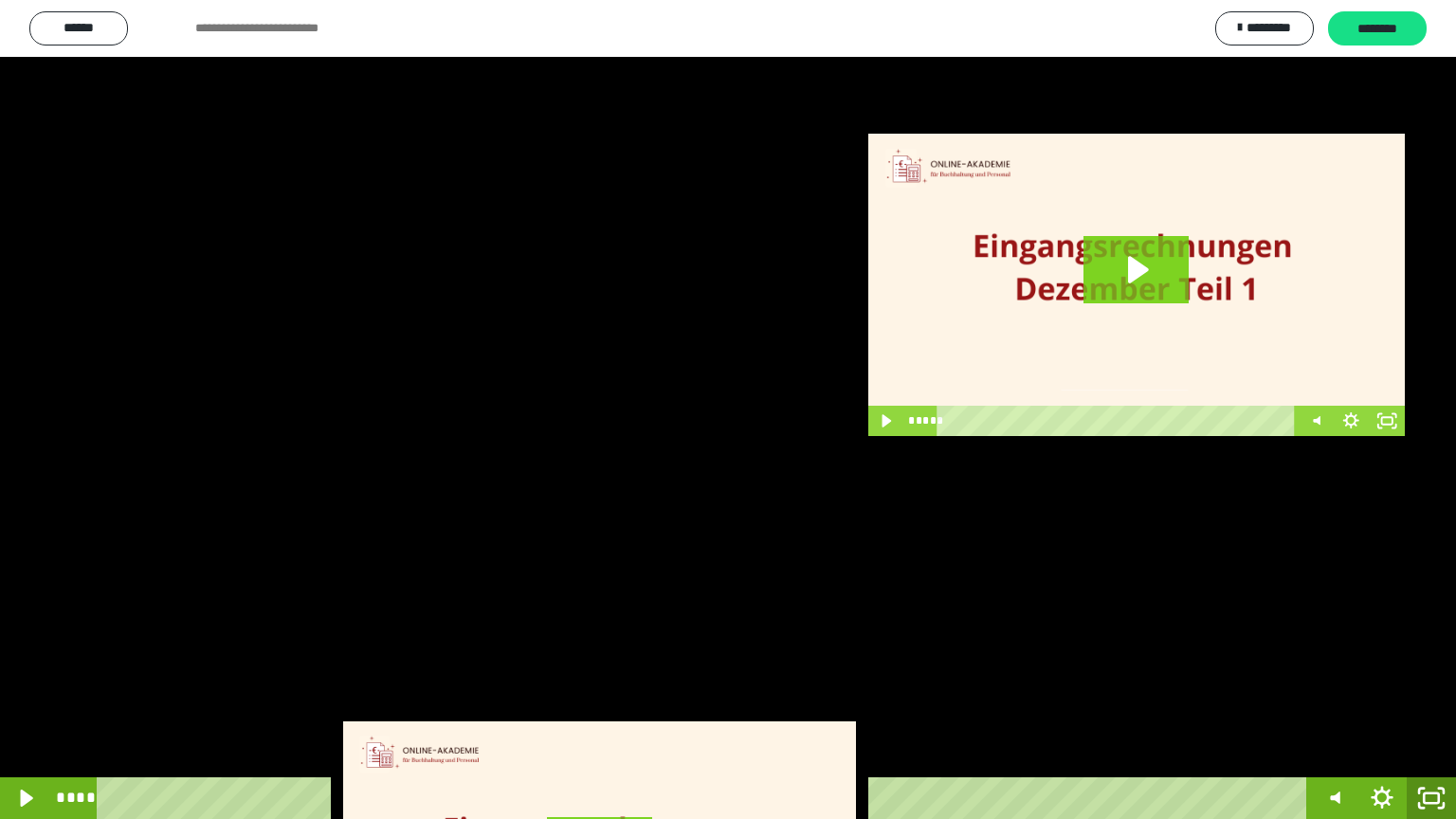 click 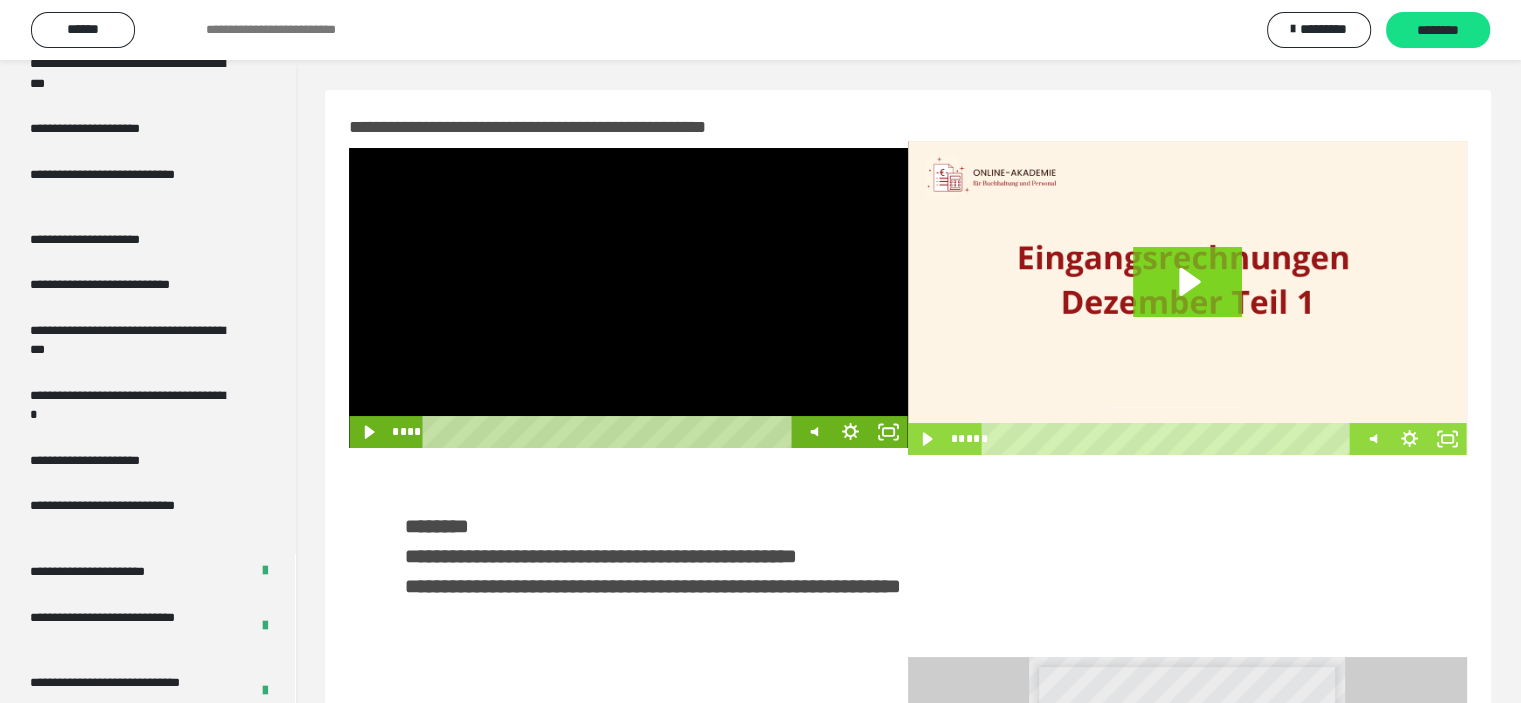click at bounding box center (628, 298) 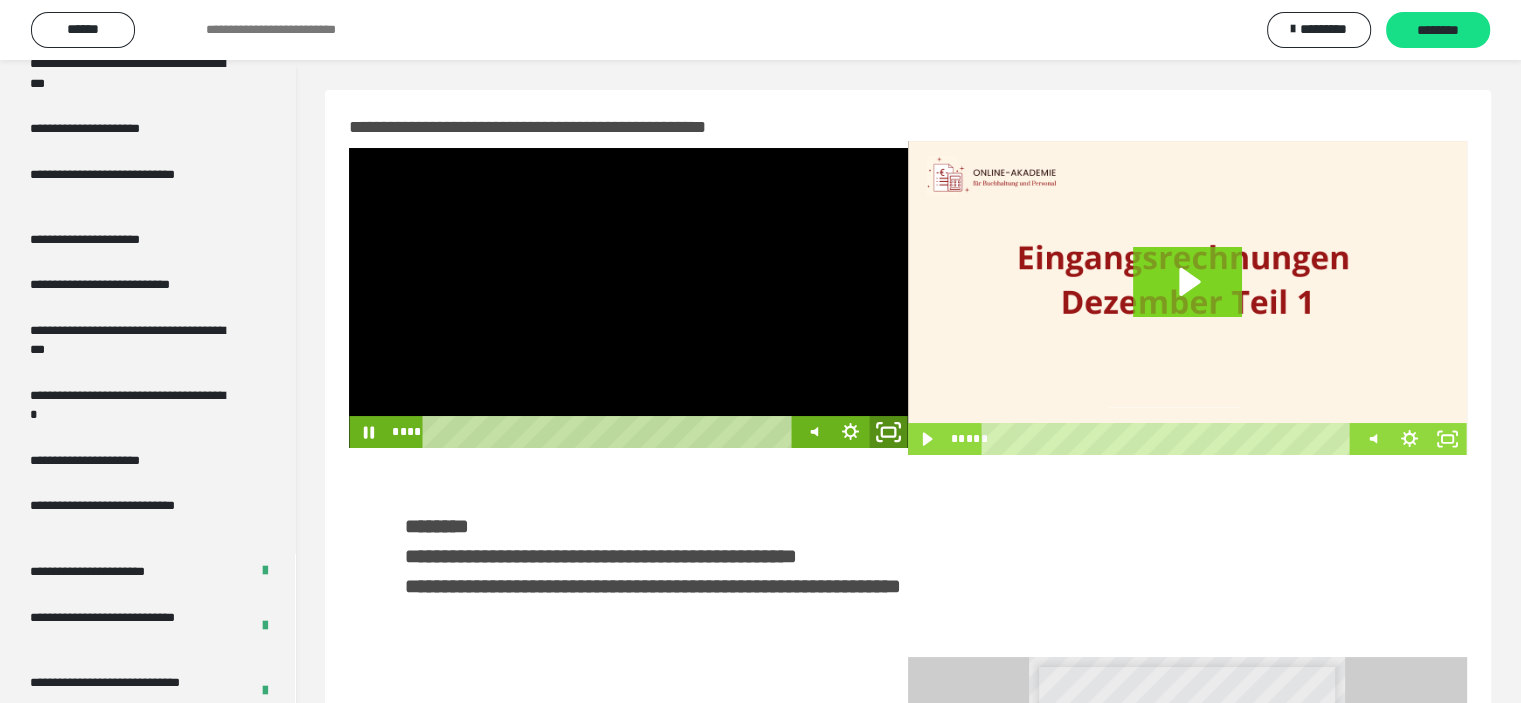 click 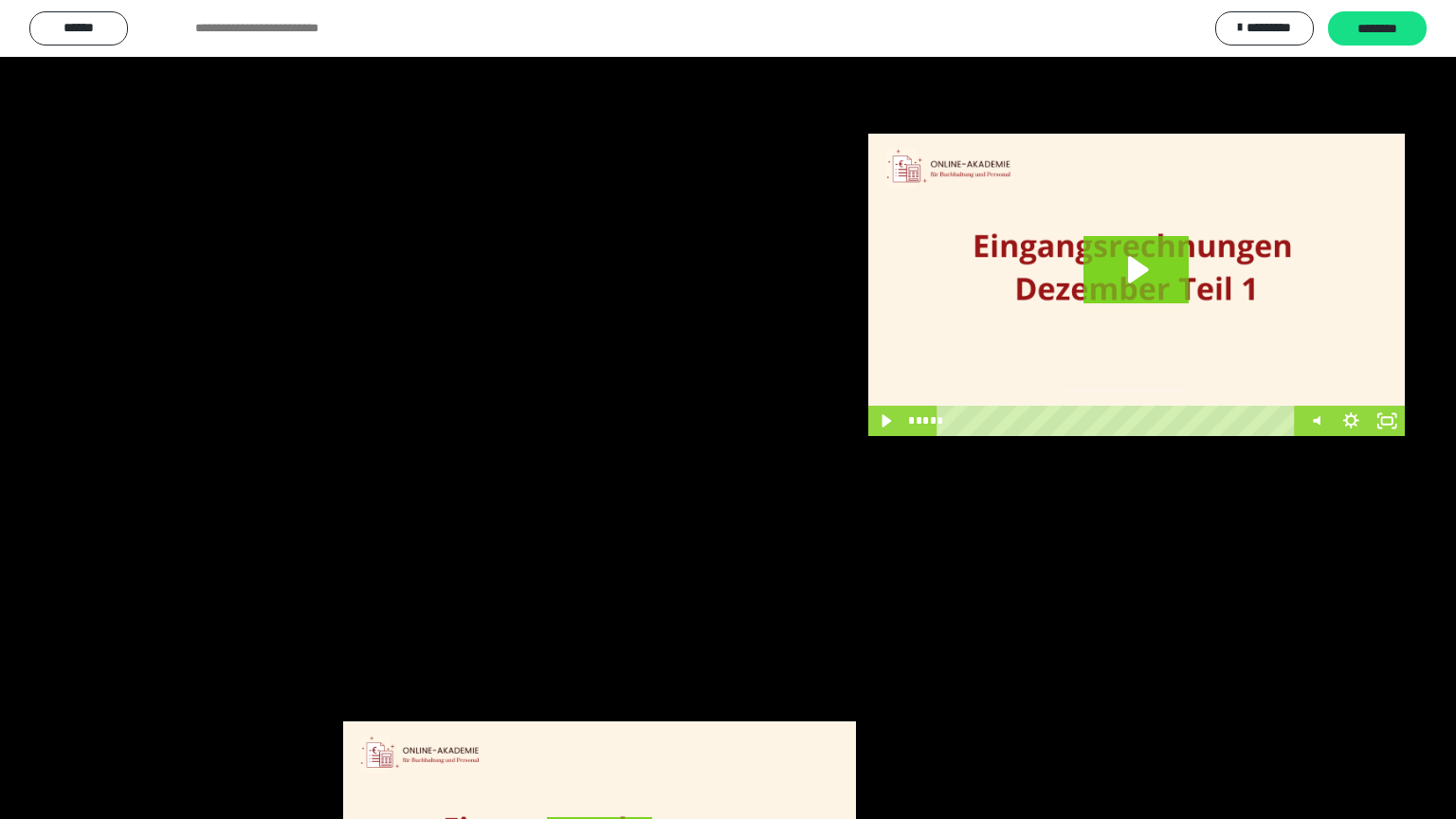 click at bounding box center [728, 410] 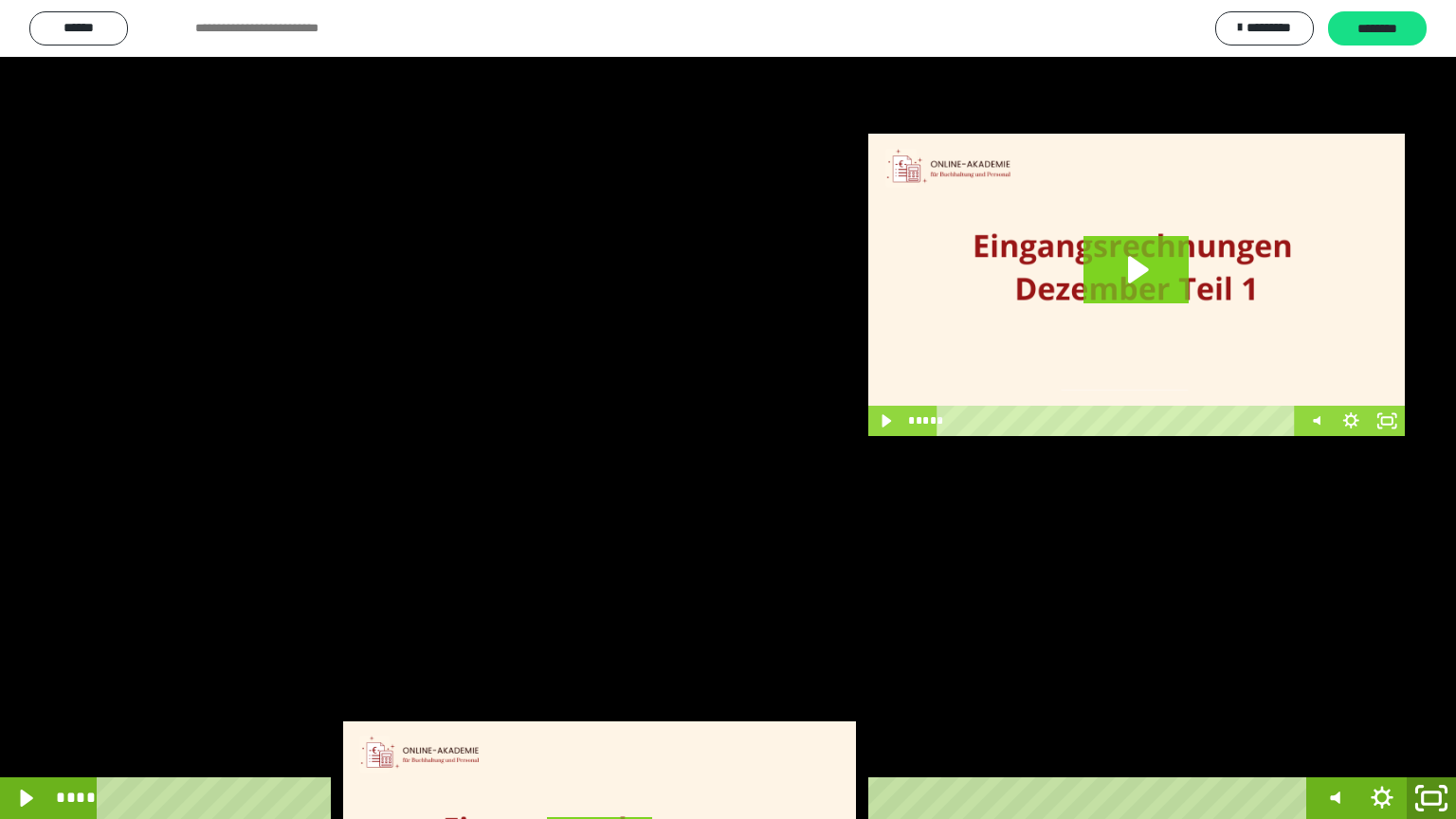 click 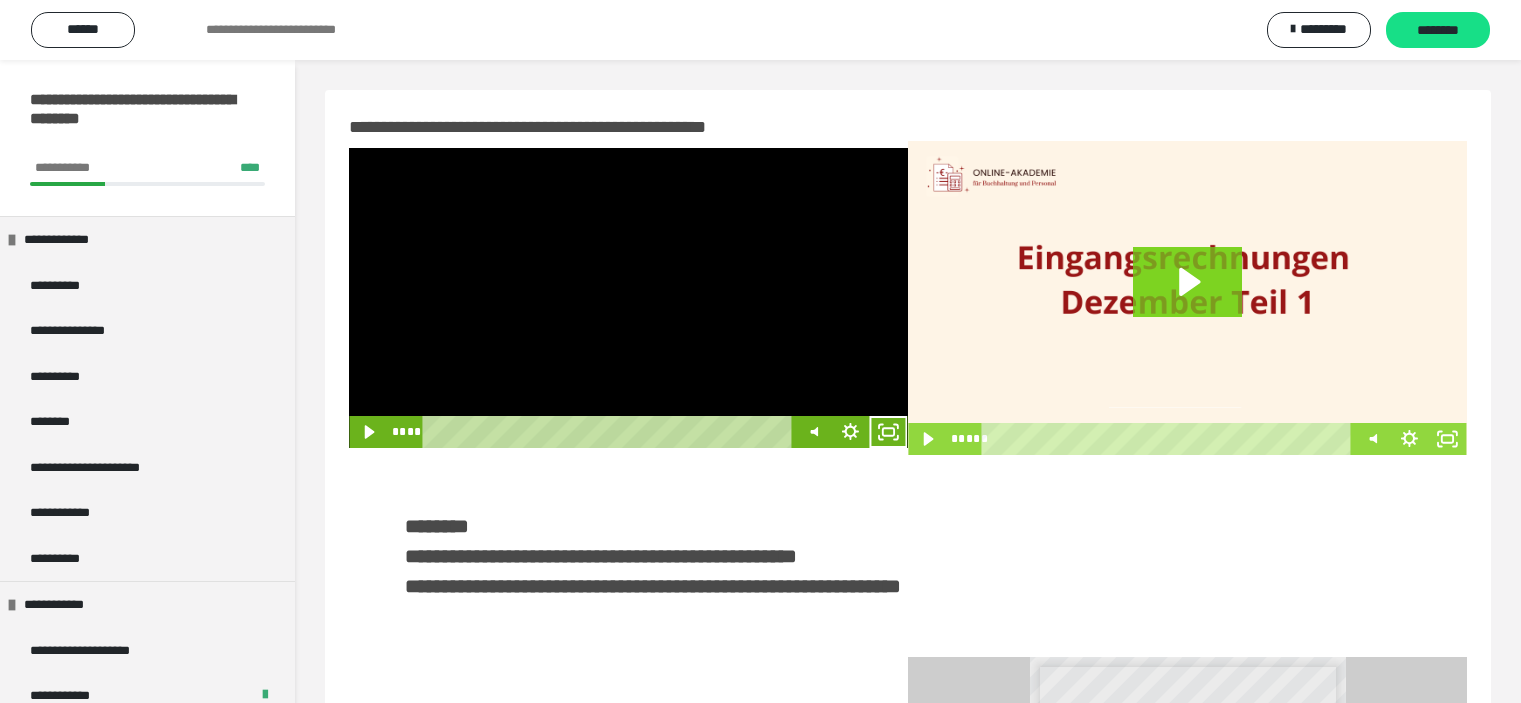 scroll, scrollTop: 0, scrollLeft: 0, axis: both 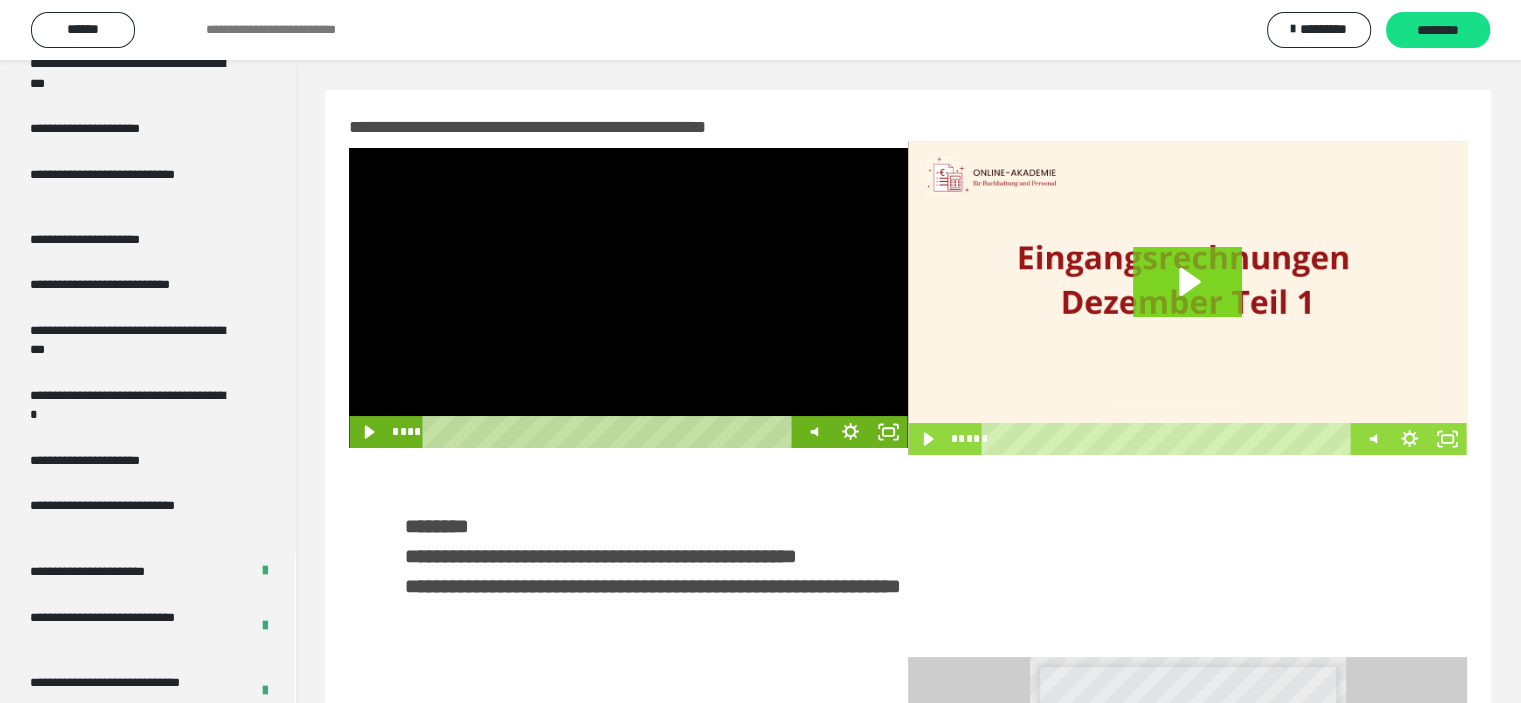 click at bounding box center (628, 298) 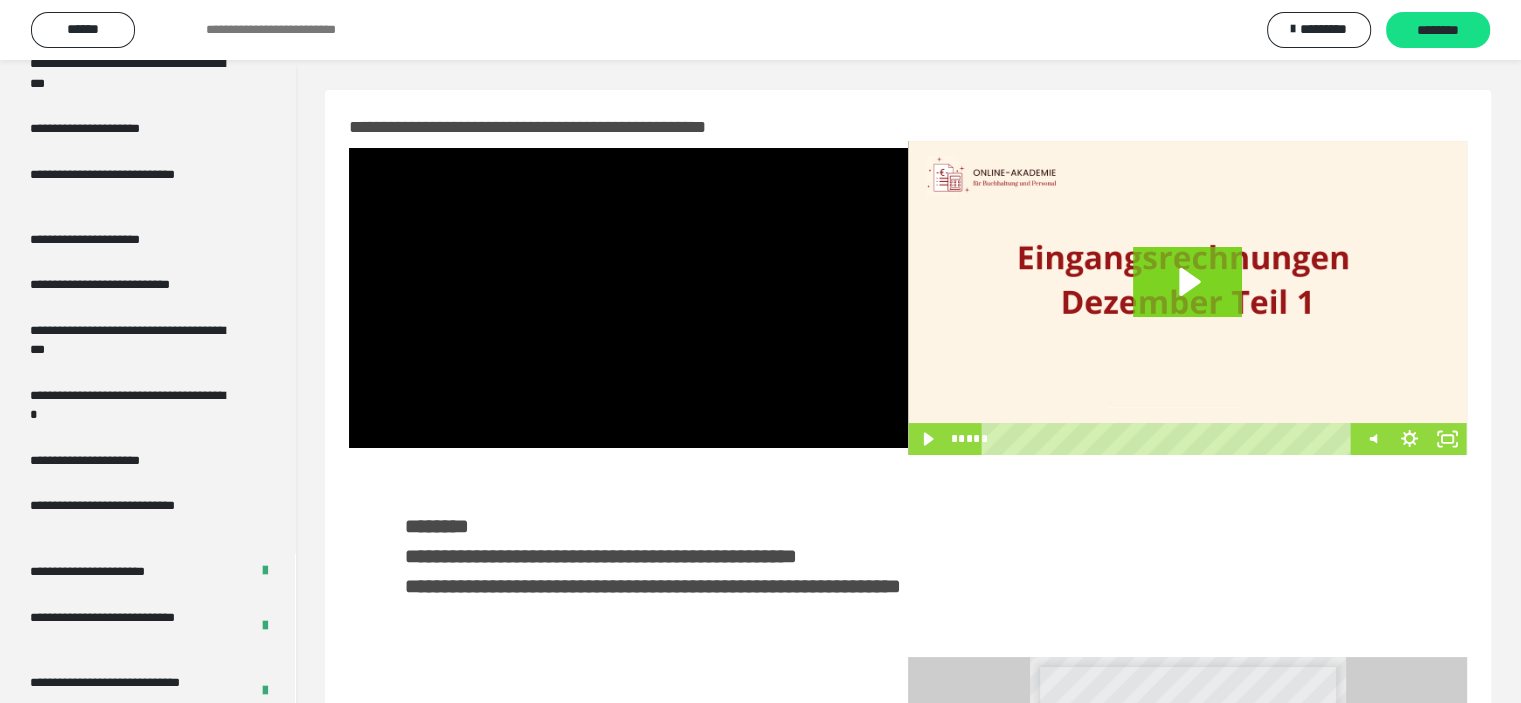 click at bounding box center [628, 298] 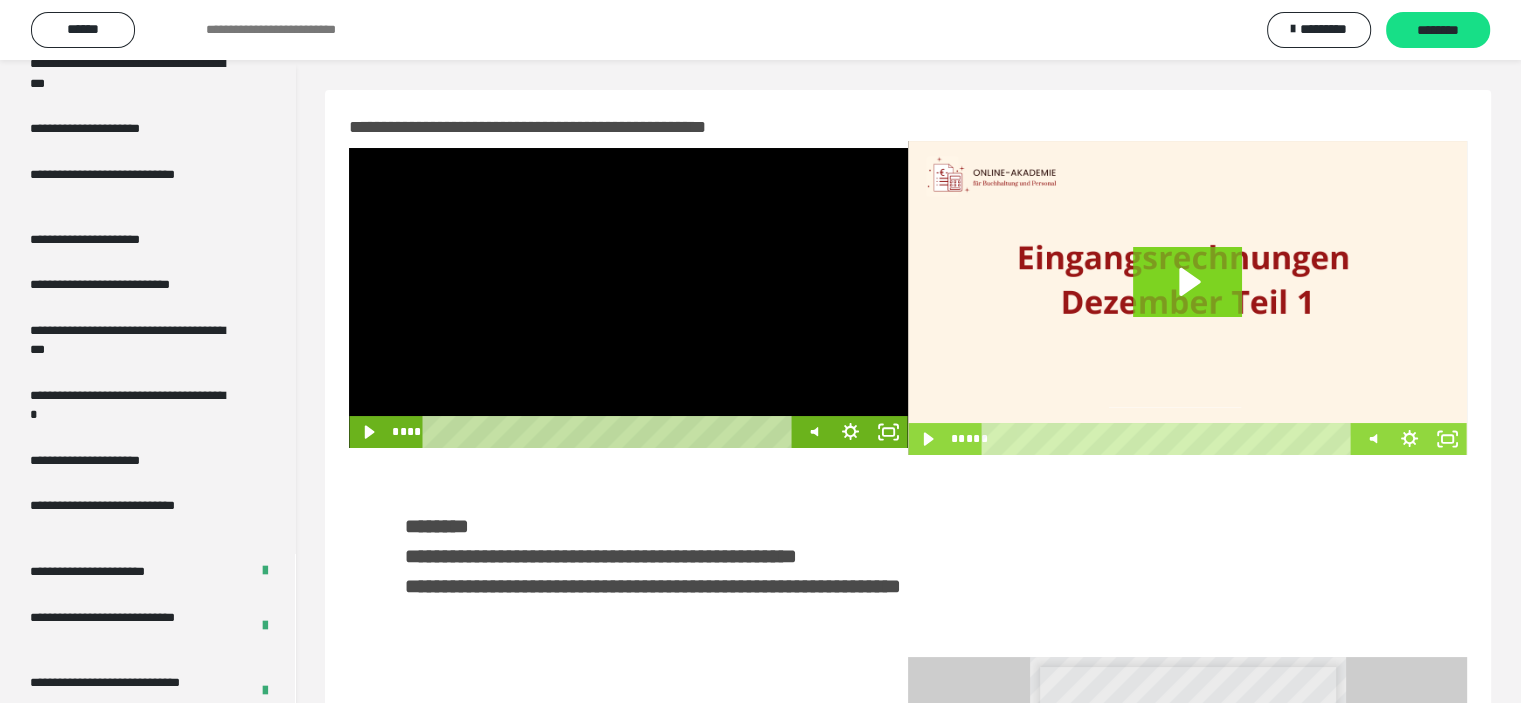 click at bounding box center [628, 298] 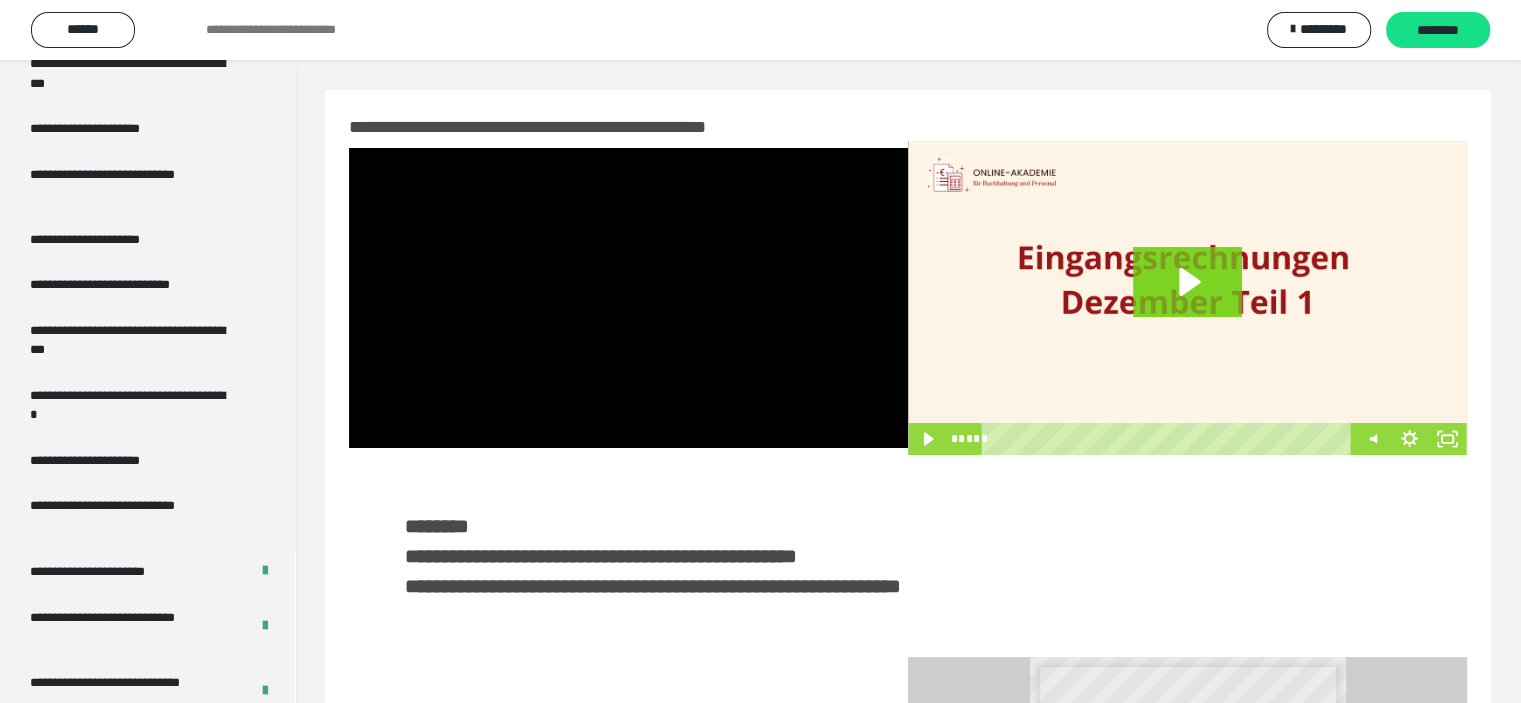 click at bounding box center (628, 298) 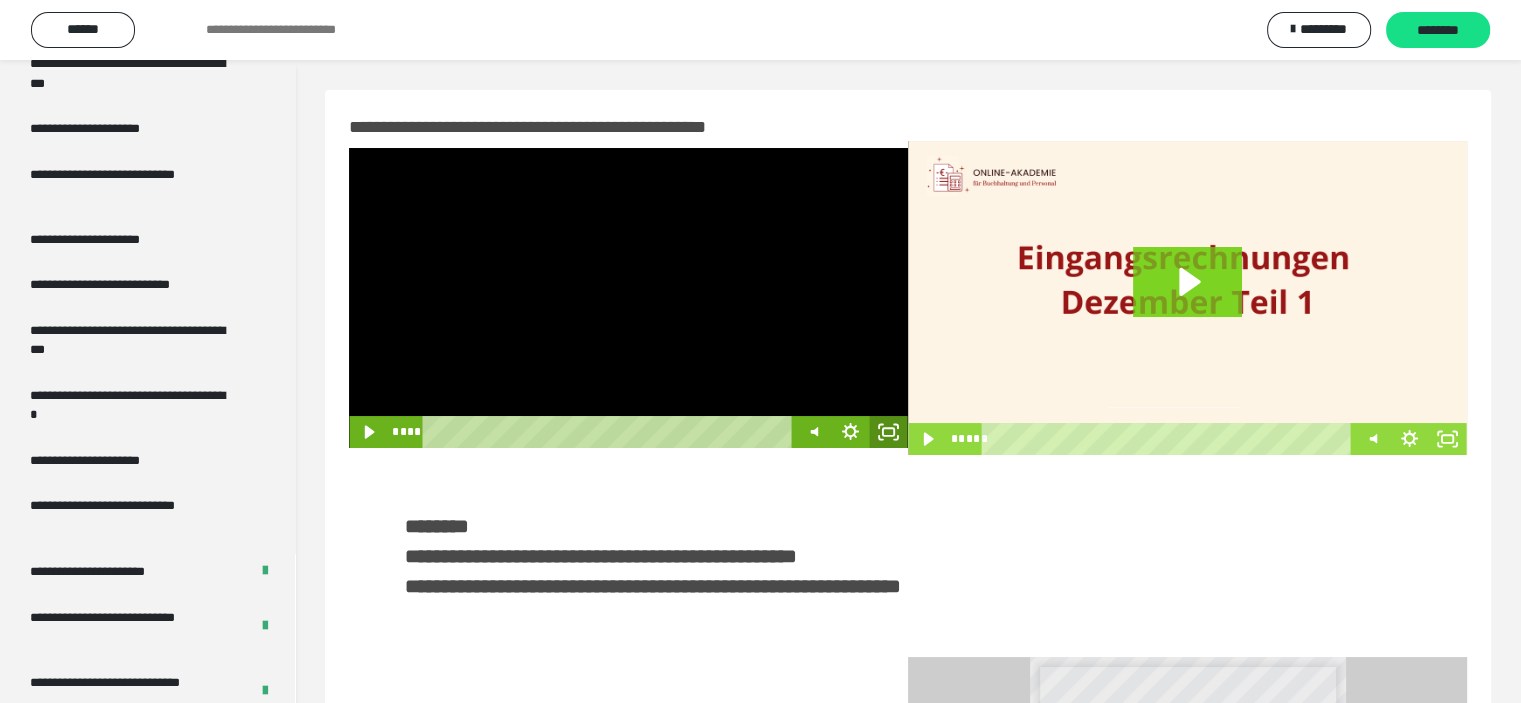 click 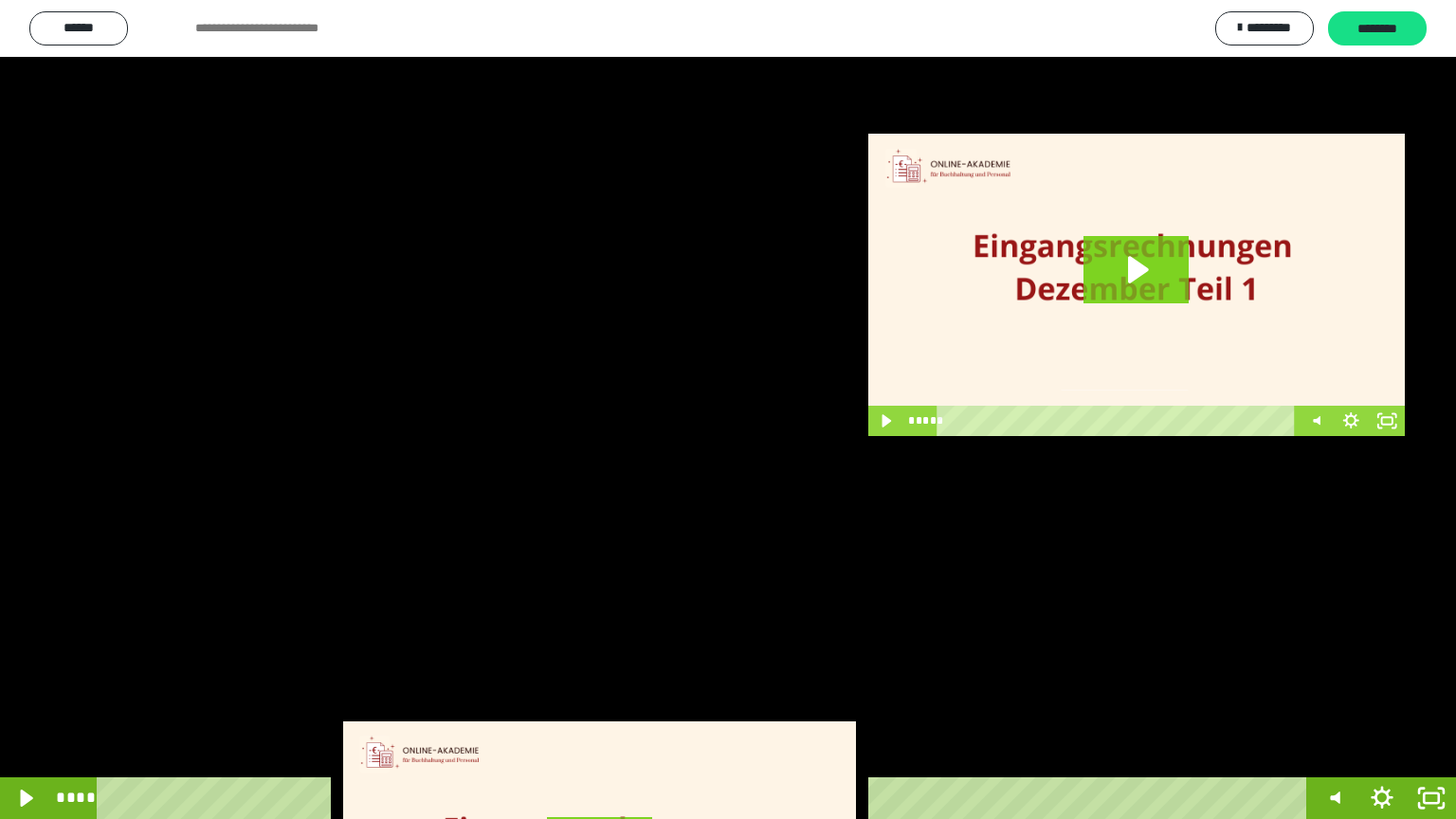 click at bounding box center (728, 410) 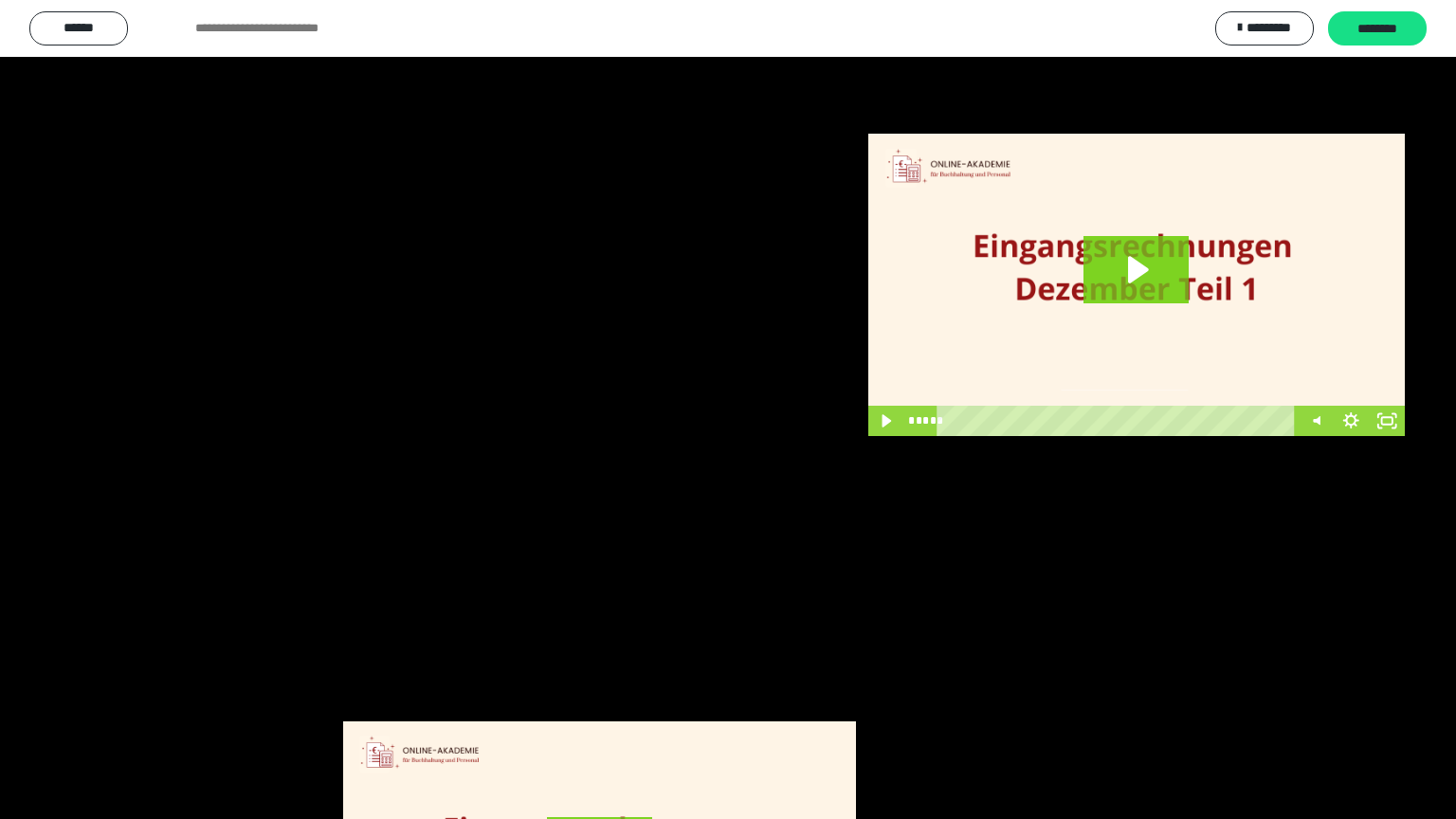 click at bounding box center (728, 410) 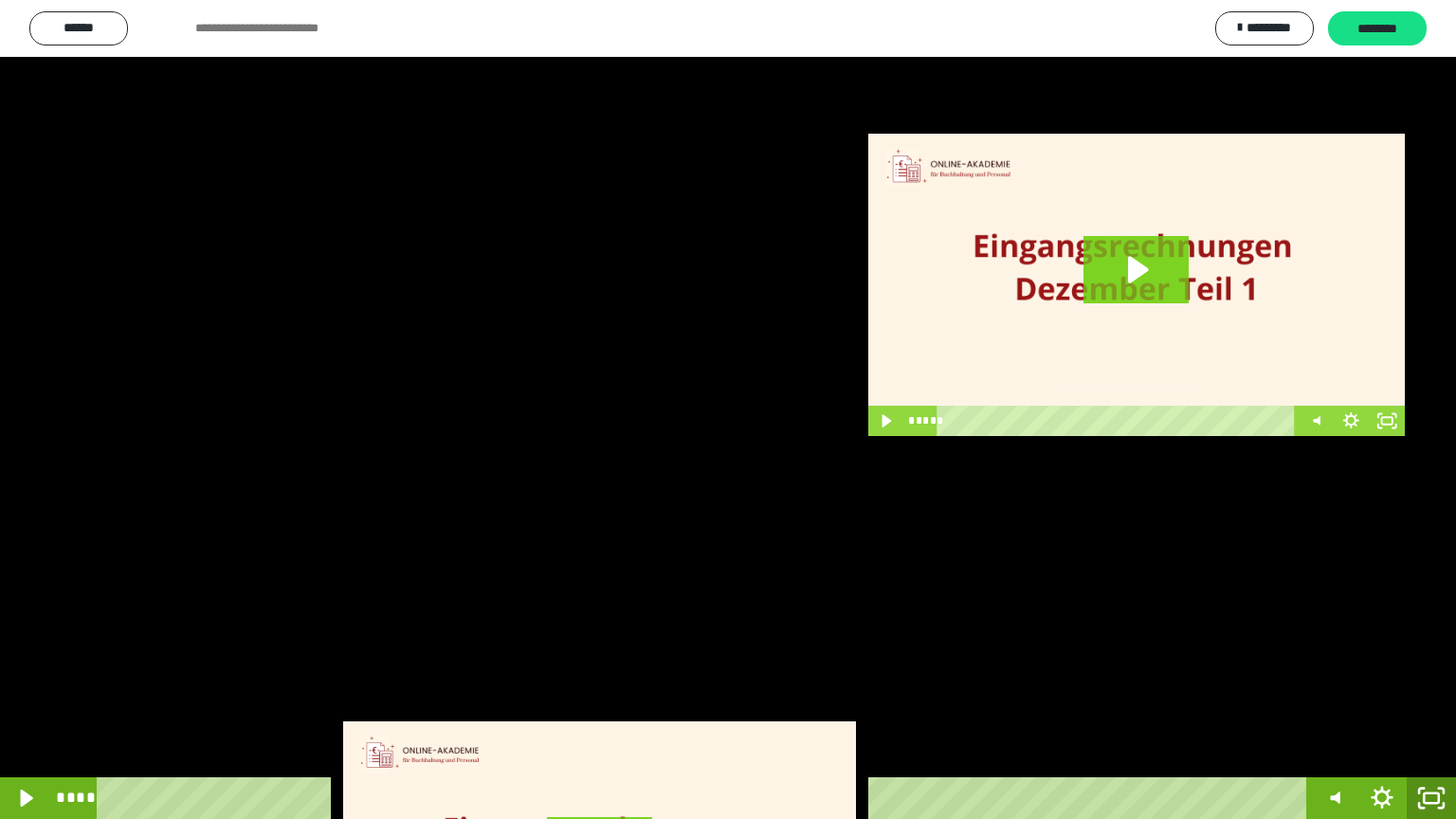 drag, startPoint x: 1429, startPoint y: 794, endPoint x: 1370, endPoint y: 519, distance: 281.2579 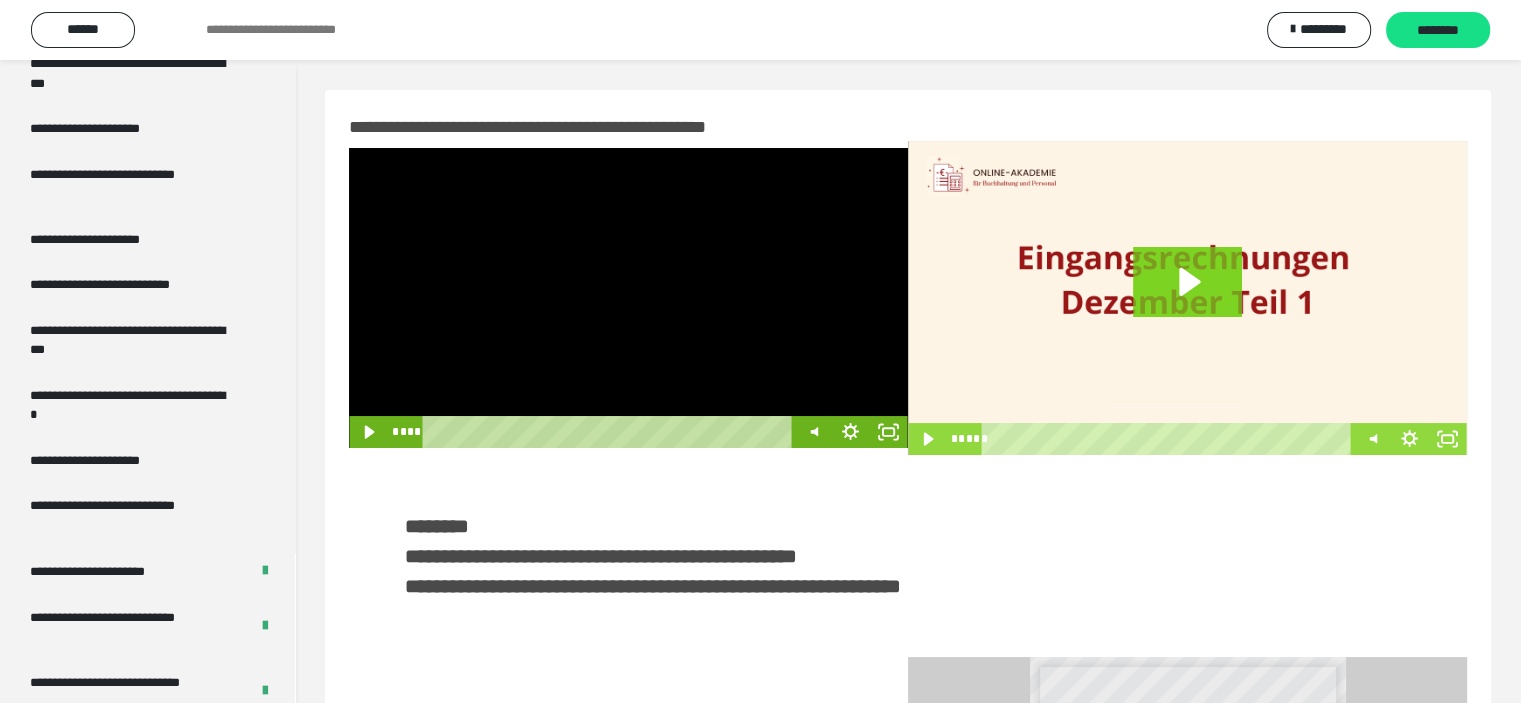 click at bounding box center (628, 298) 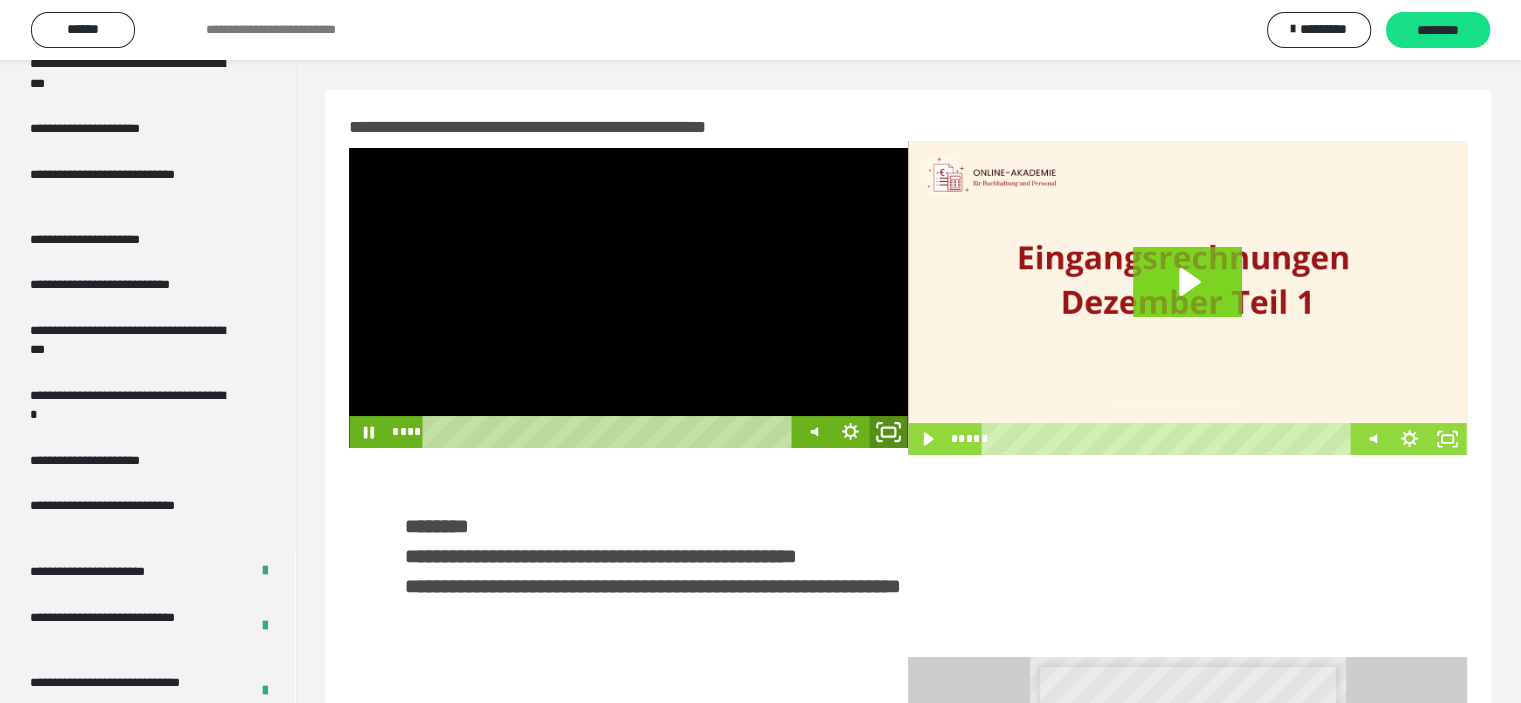 click 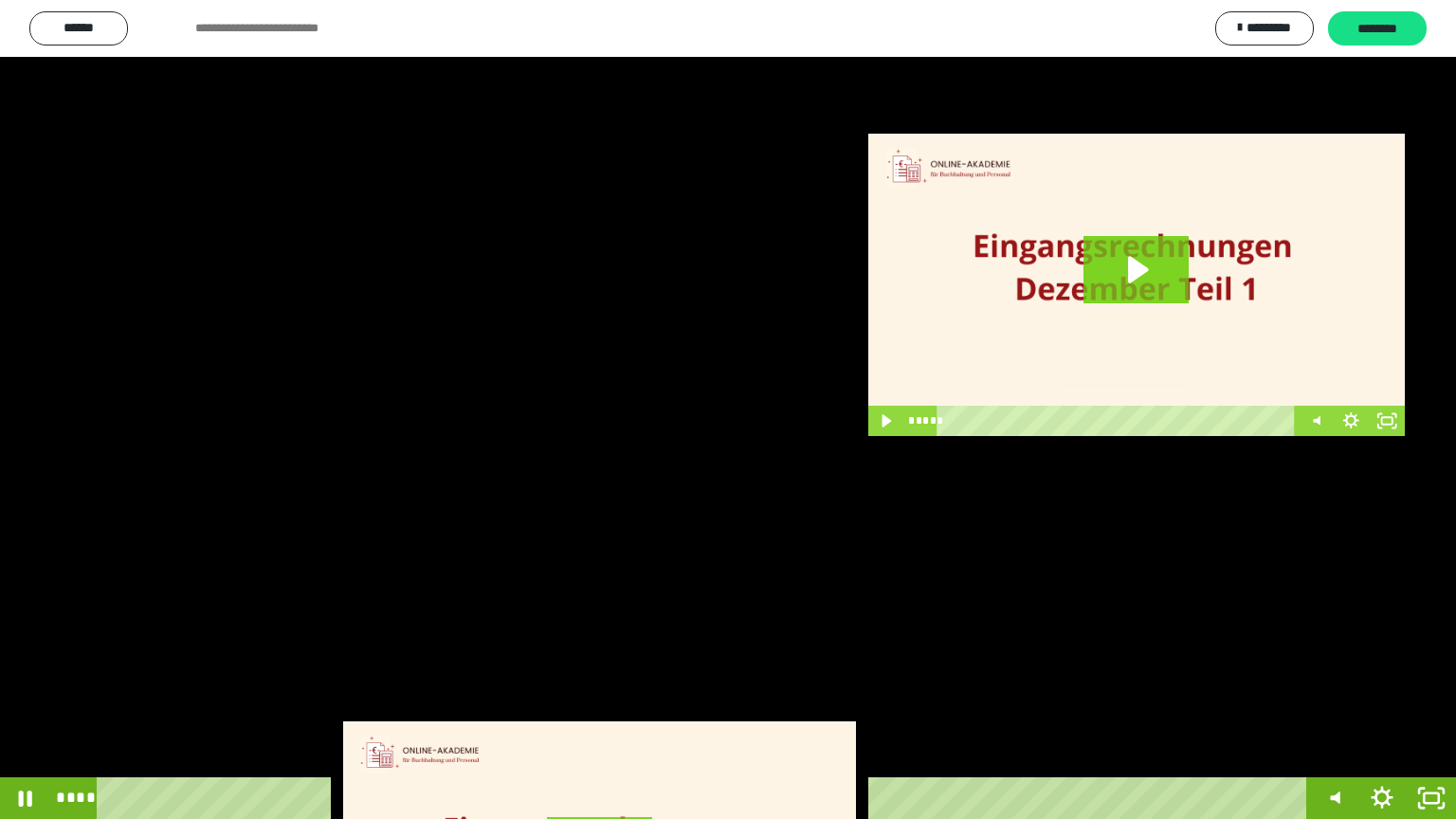 click at bounding box center (728, 410) 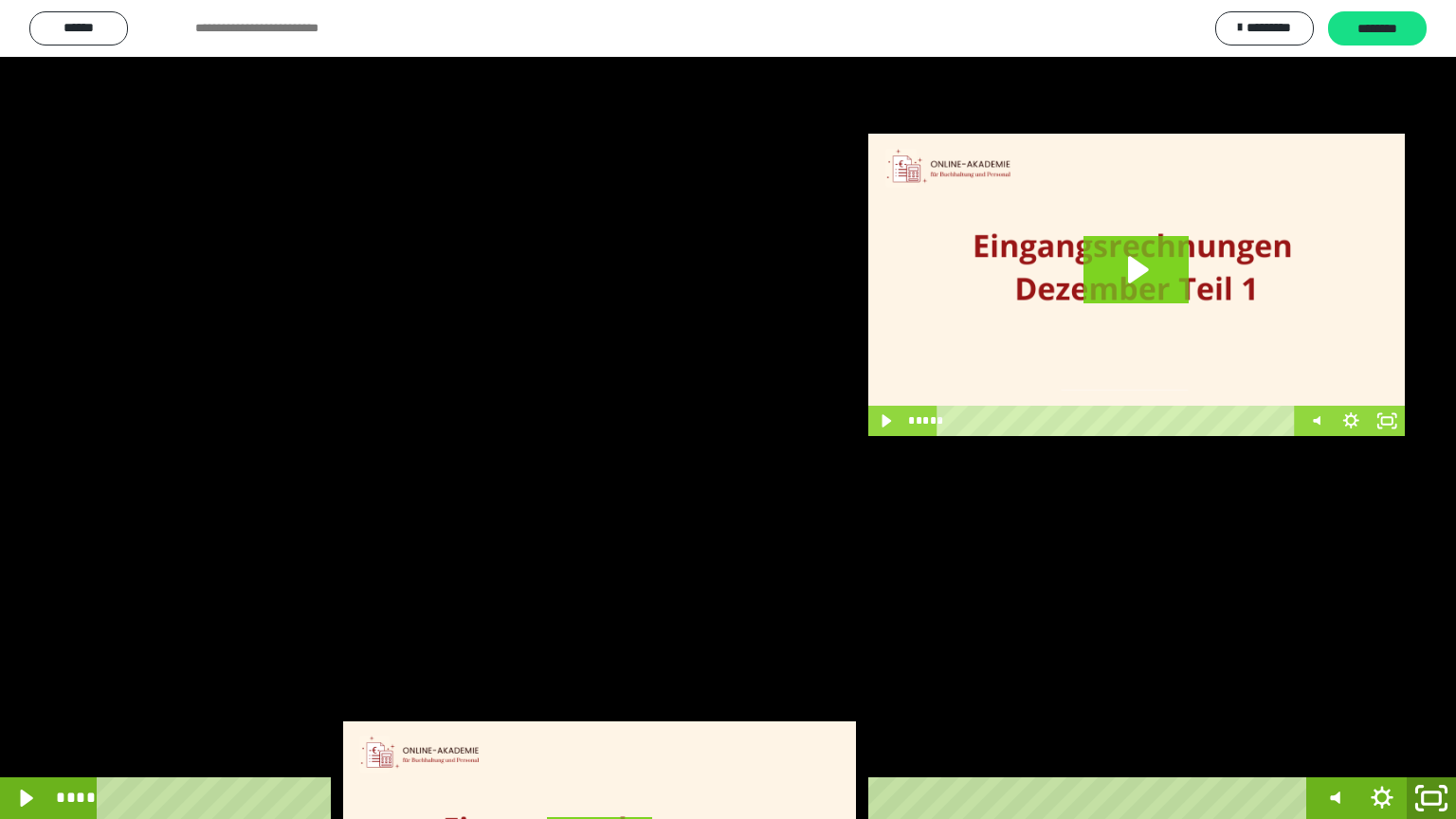 click 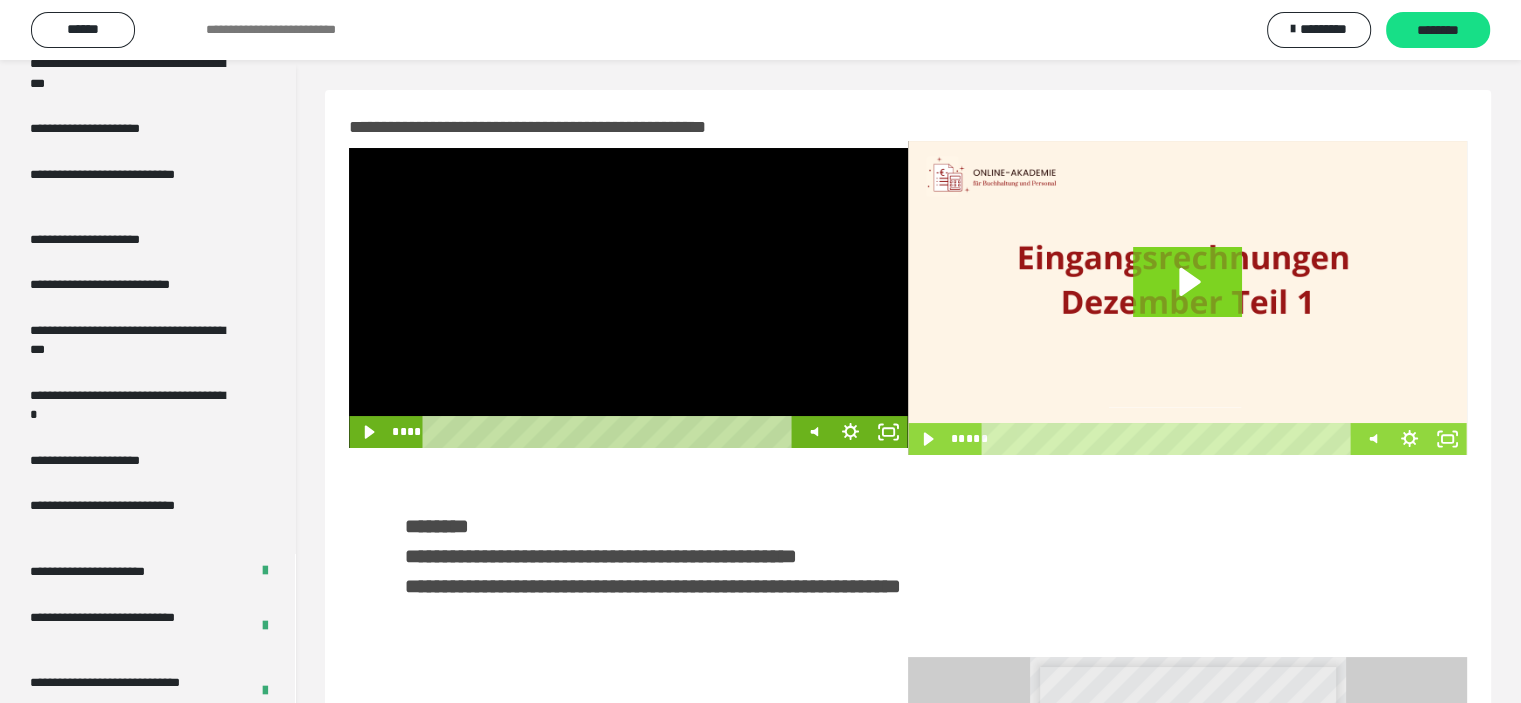click at bounding box center (628, 298) 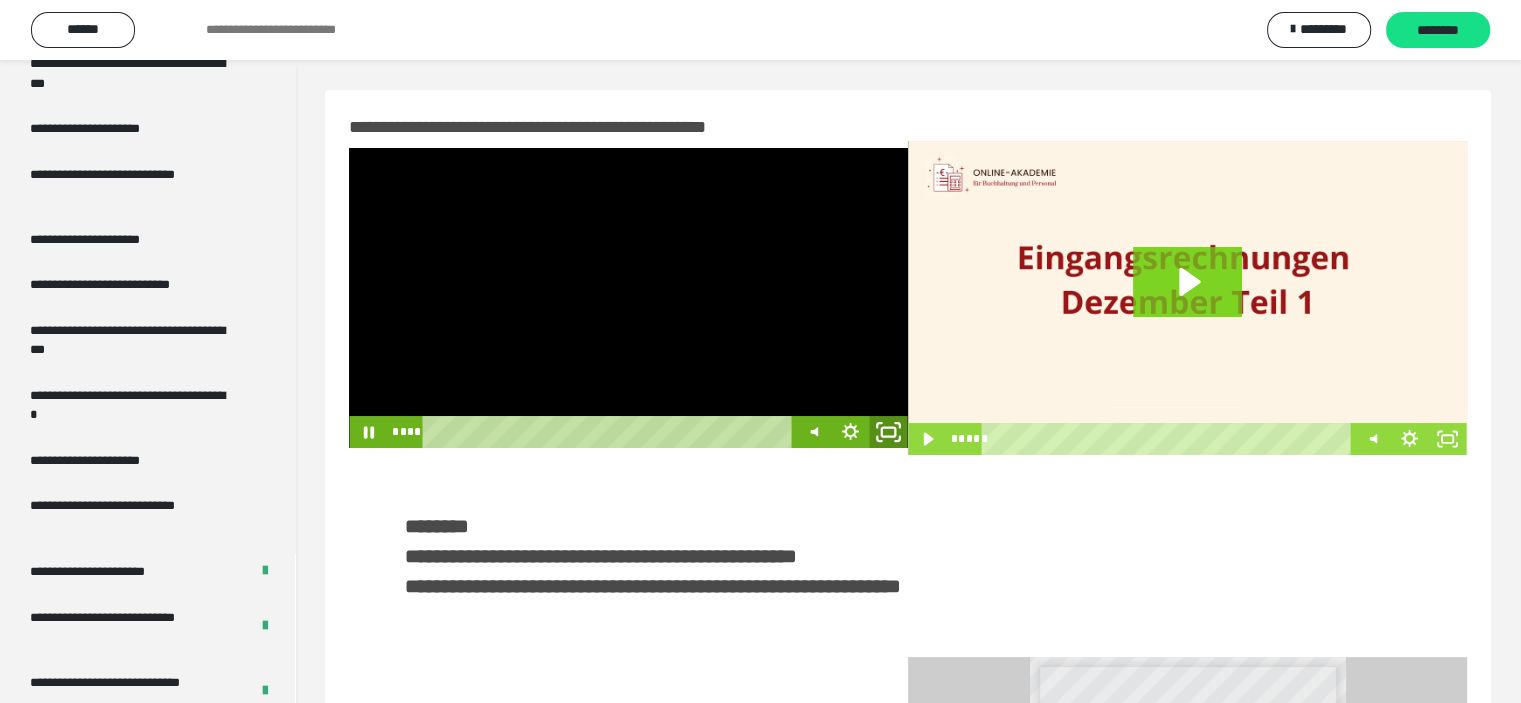 click 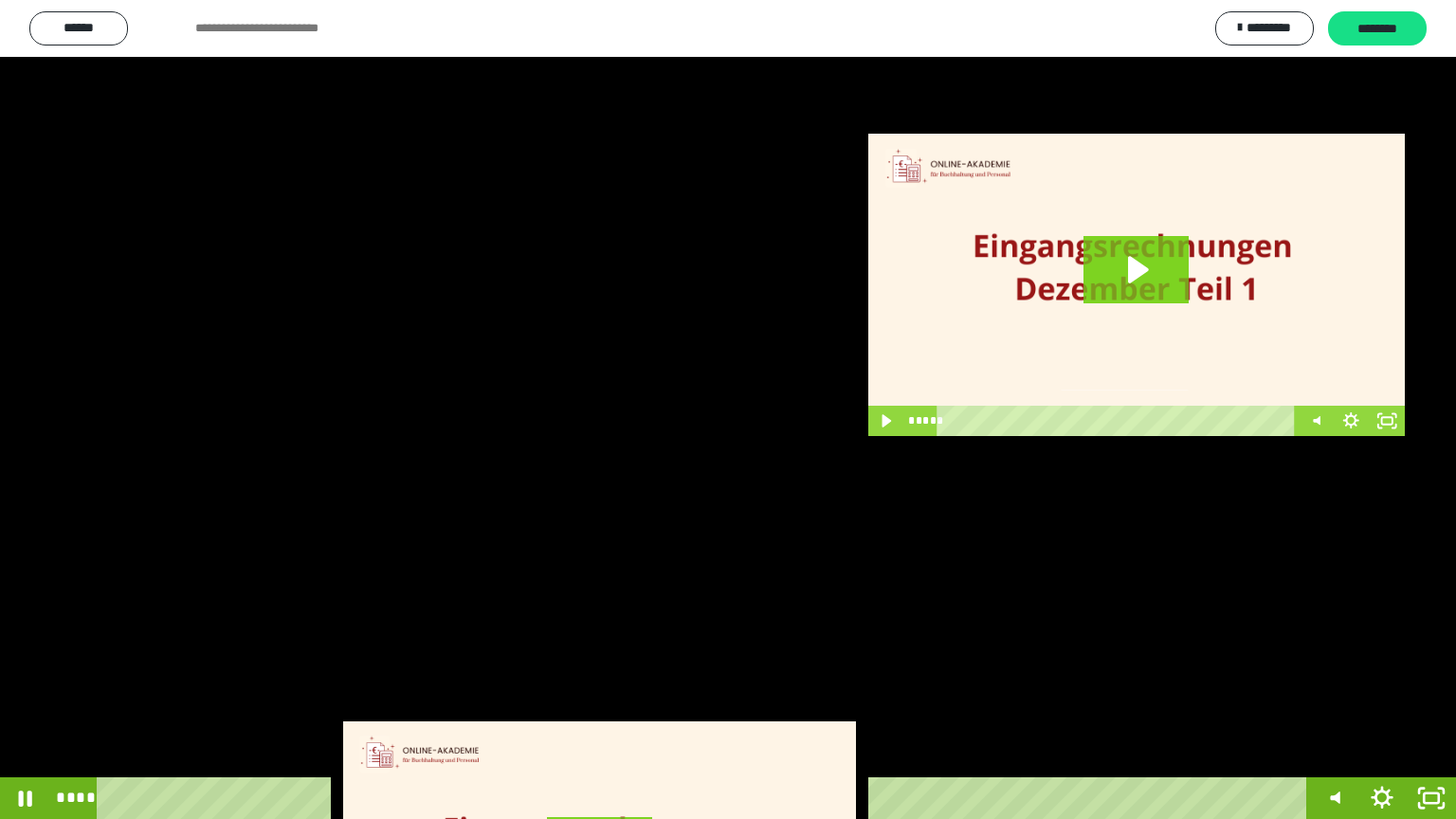 click at bounding box center [728, 410] 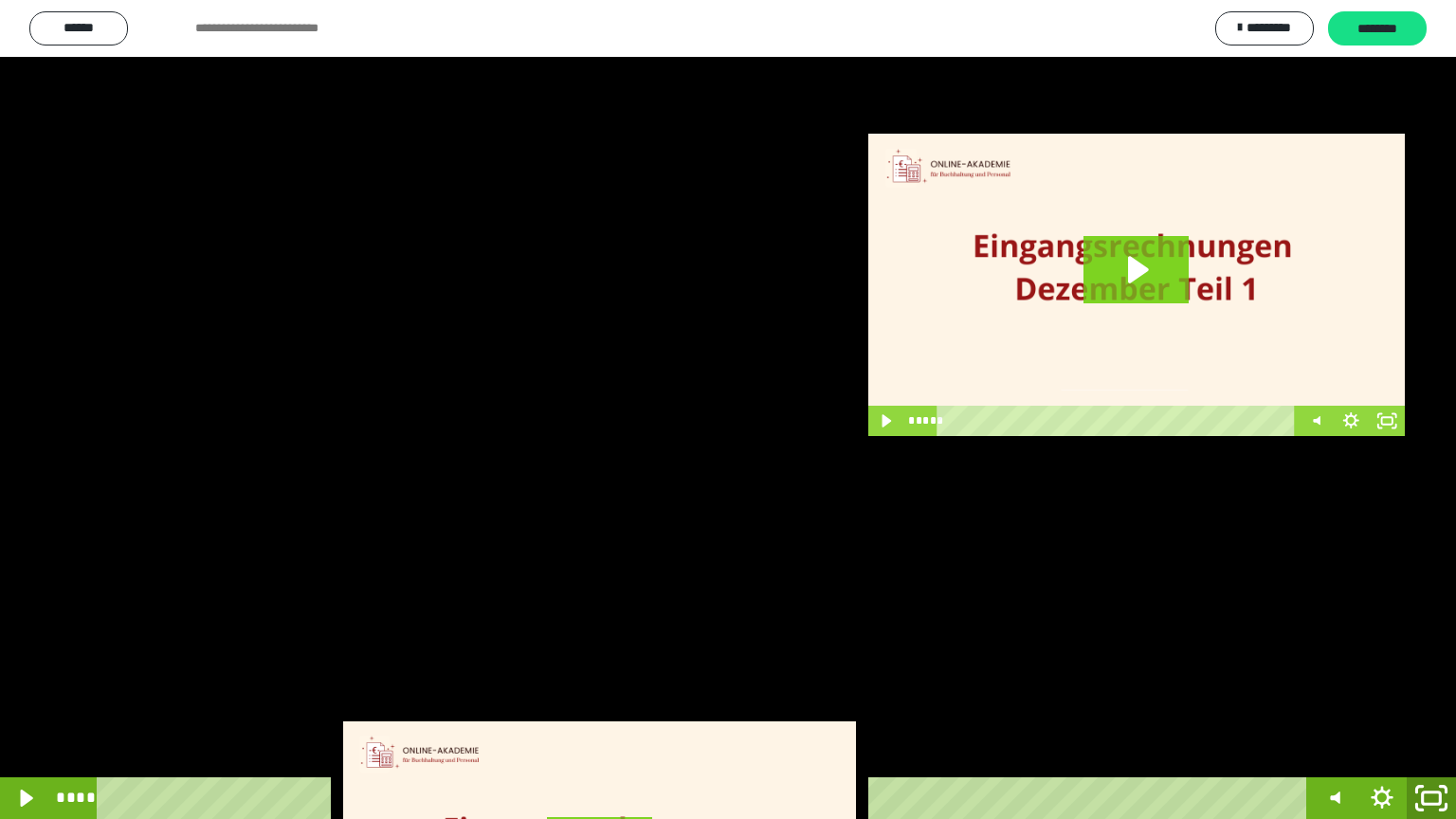 click 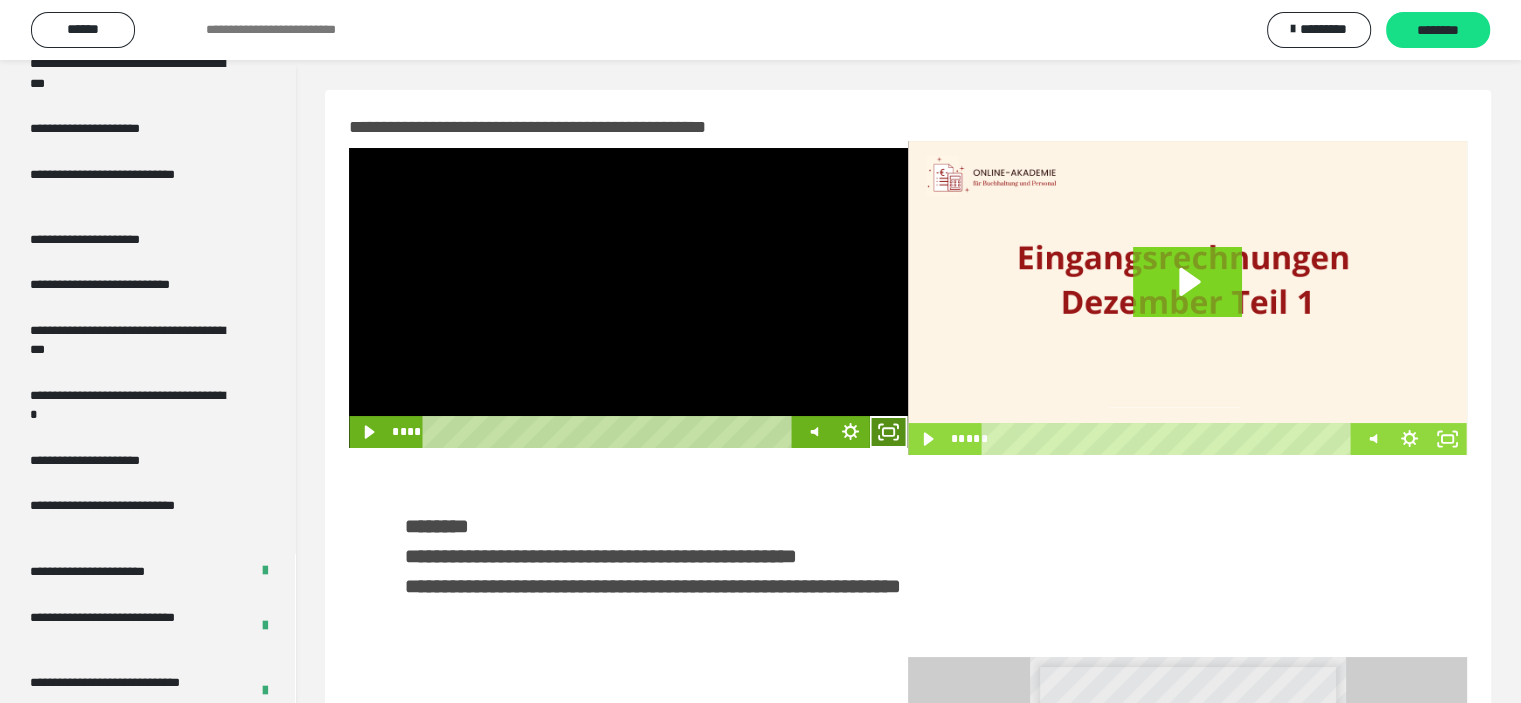 click 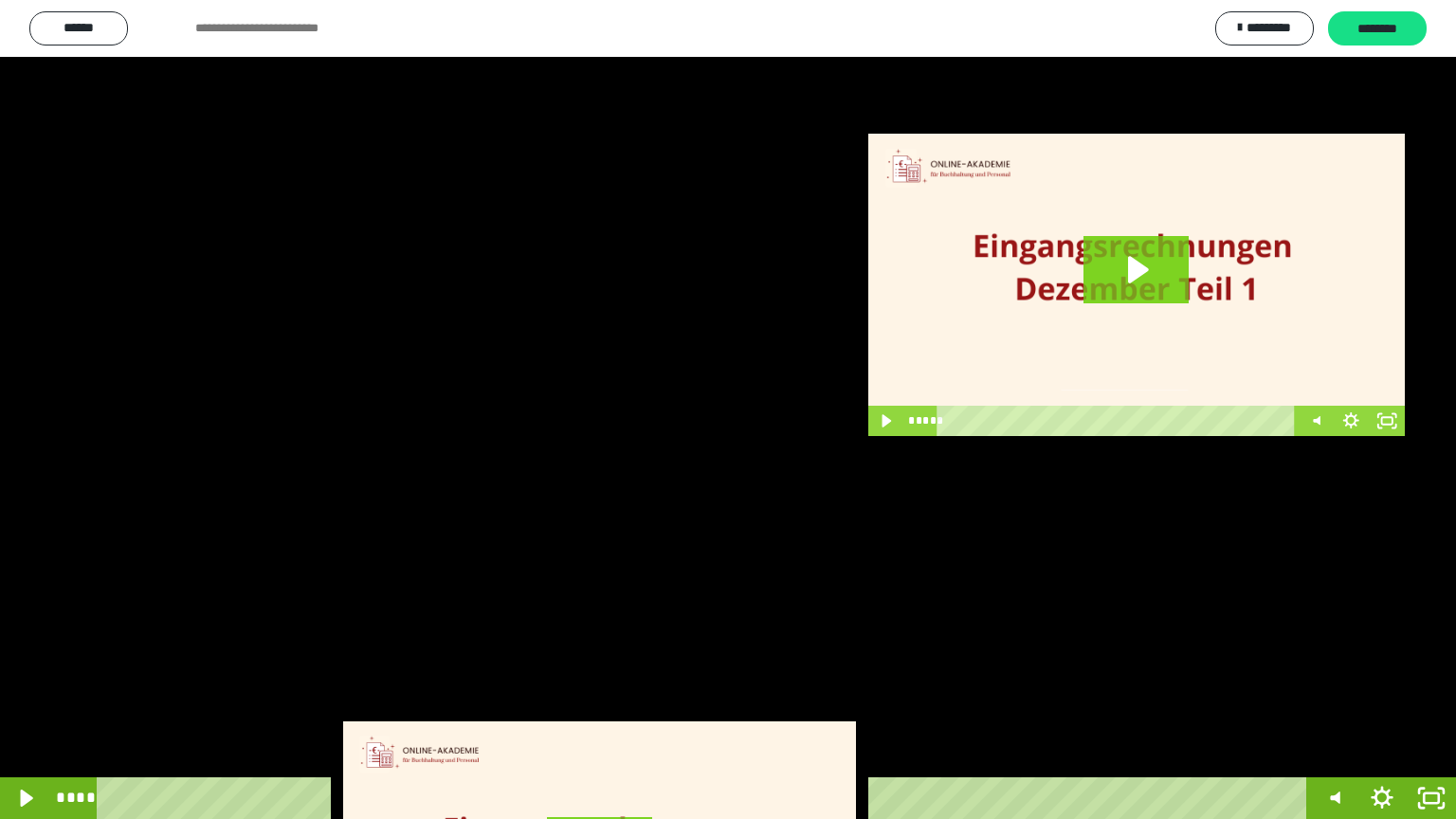 click at bounding box center (728, 410) 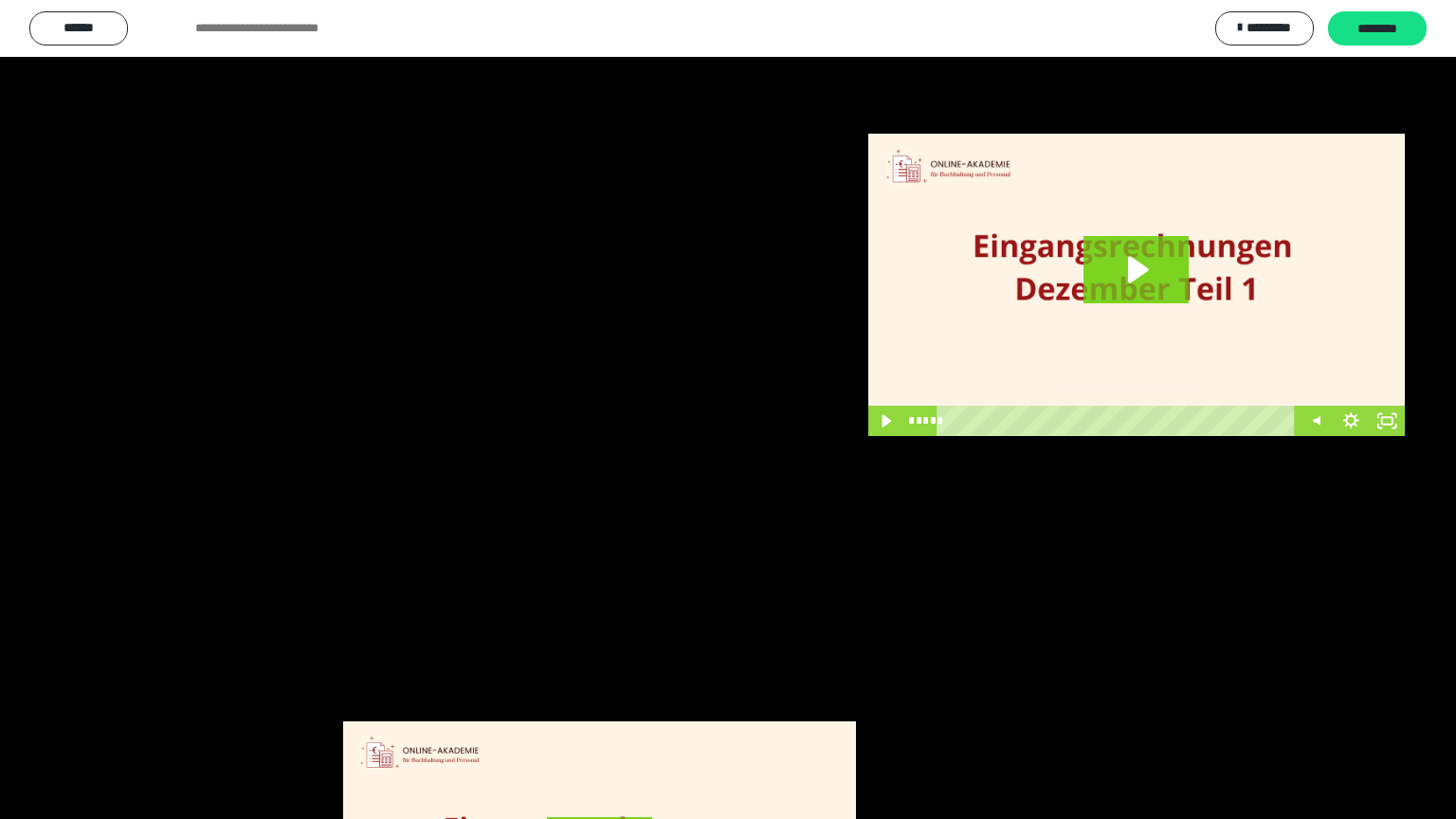 click at bounding box center [728, 410] 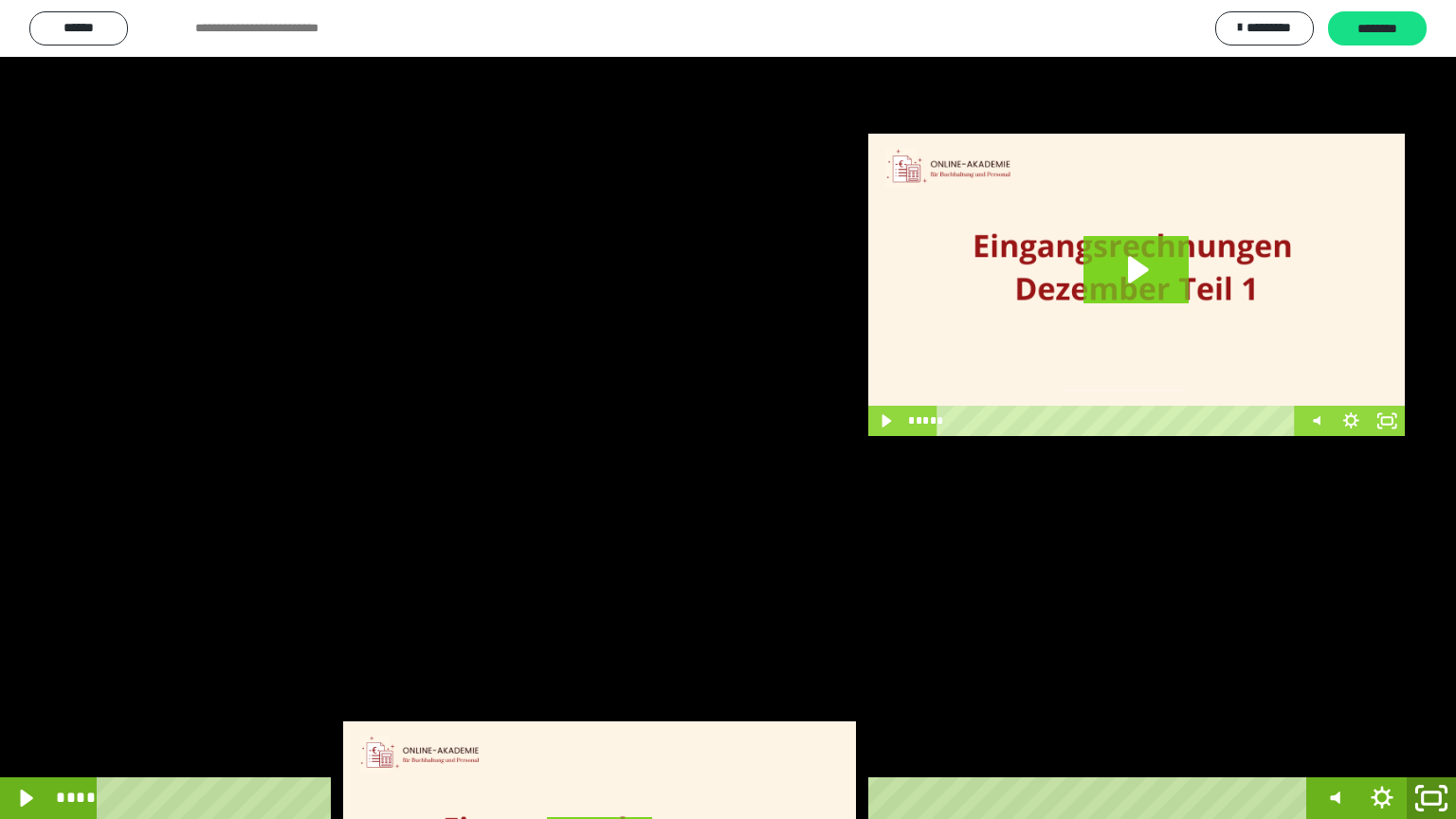click 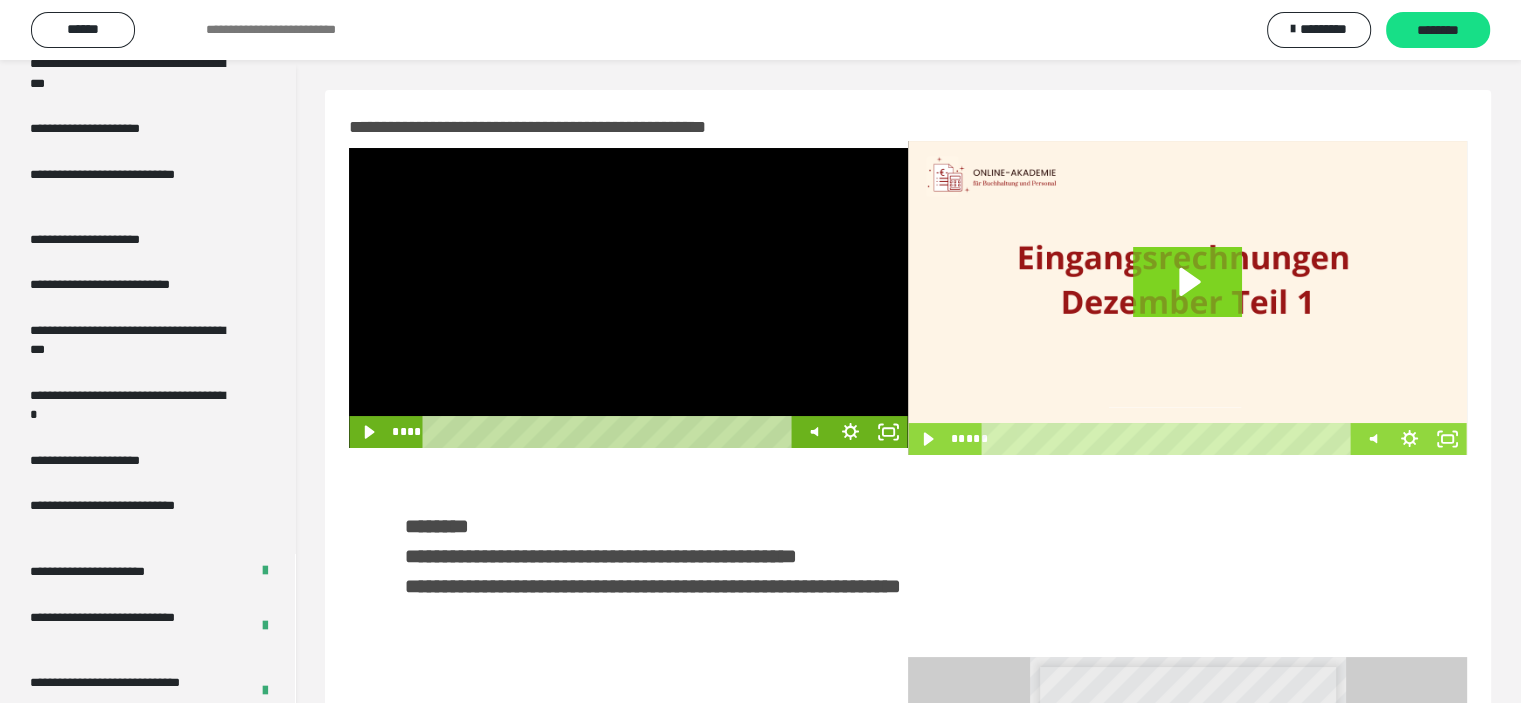 click at bounding box center (628, 298) 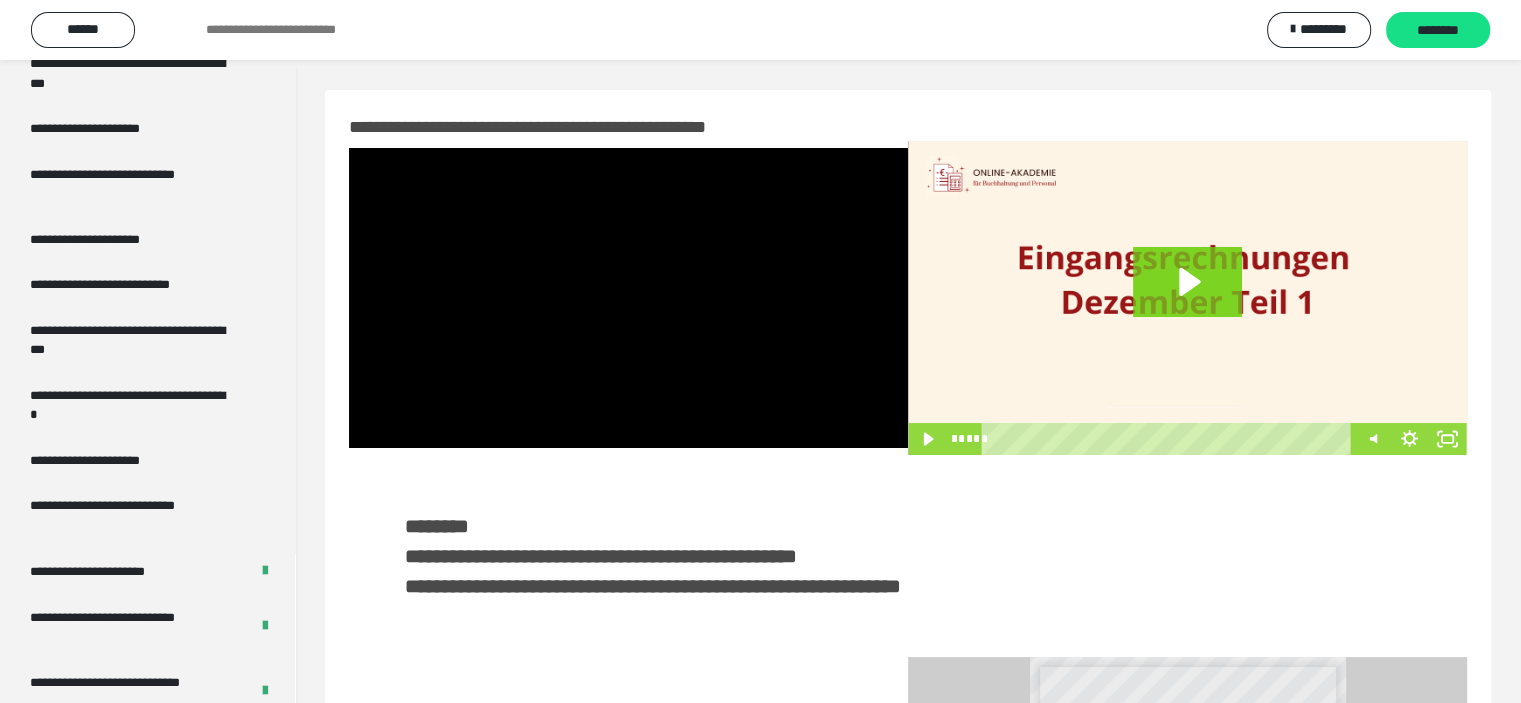 click at bounding box center (628, 298) 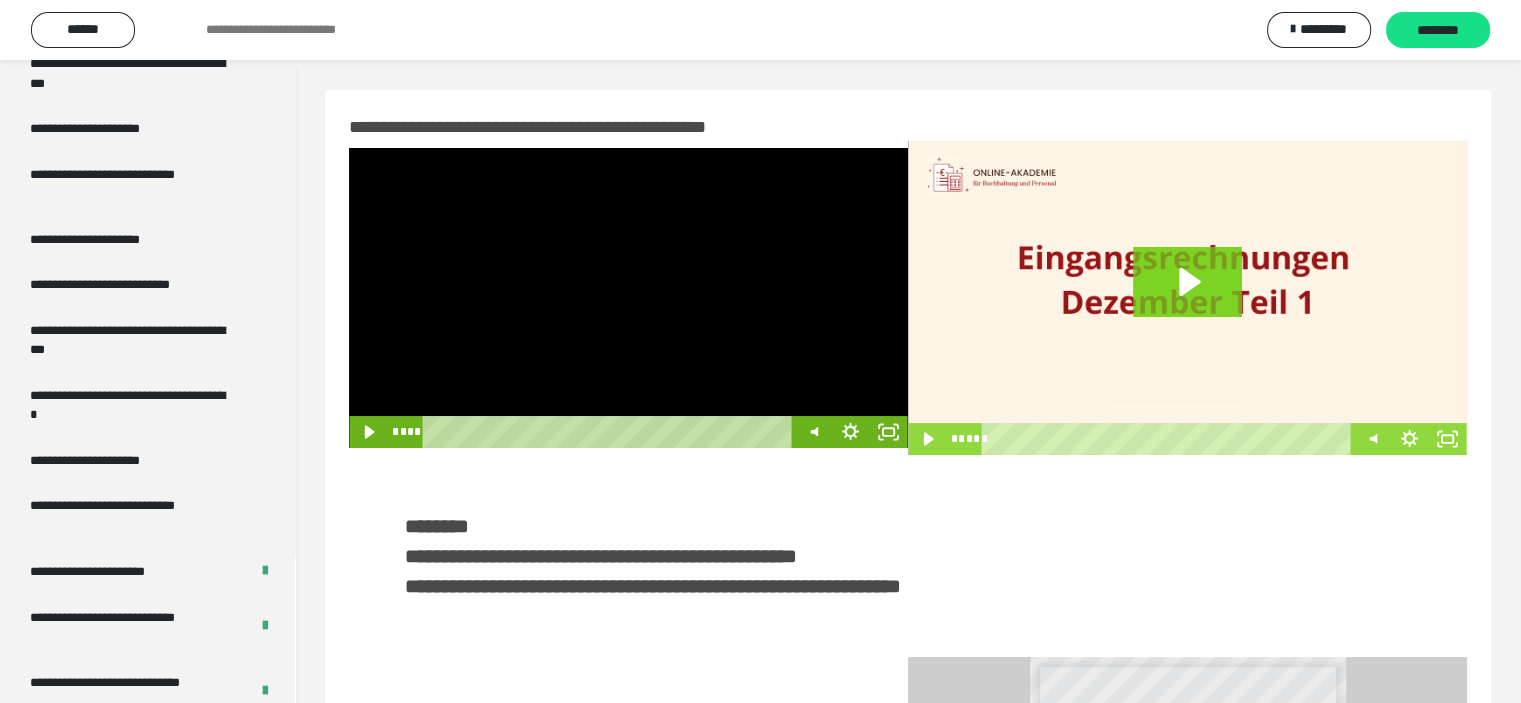 click at bounding box center (628, 298) 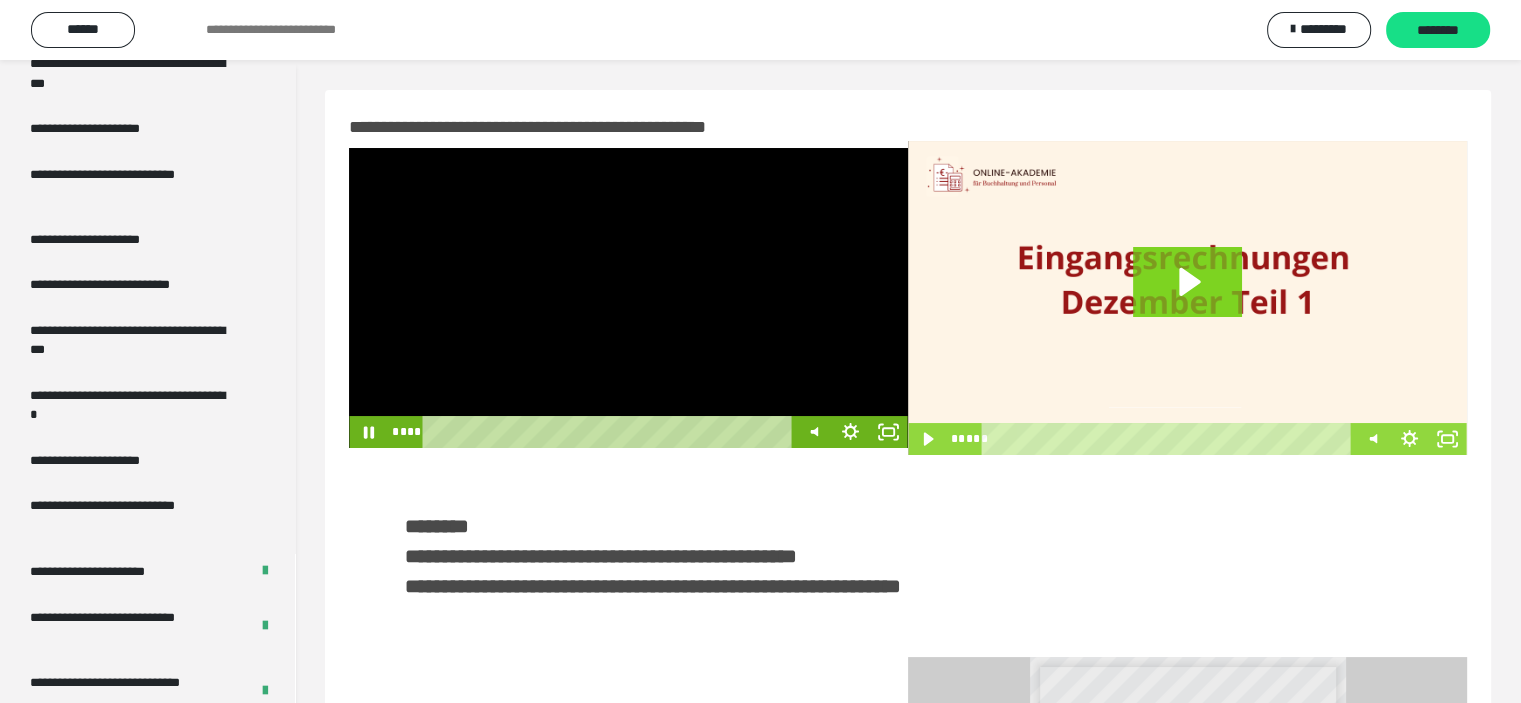 click at bounding box center [628, 298] 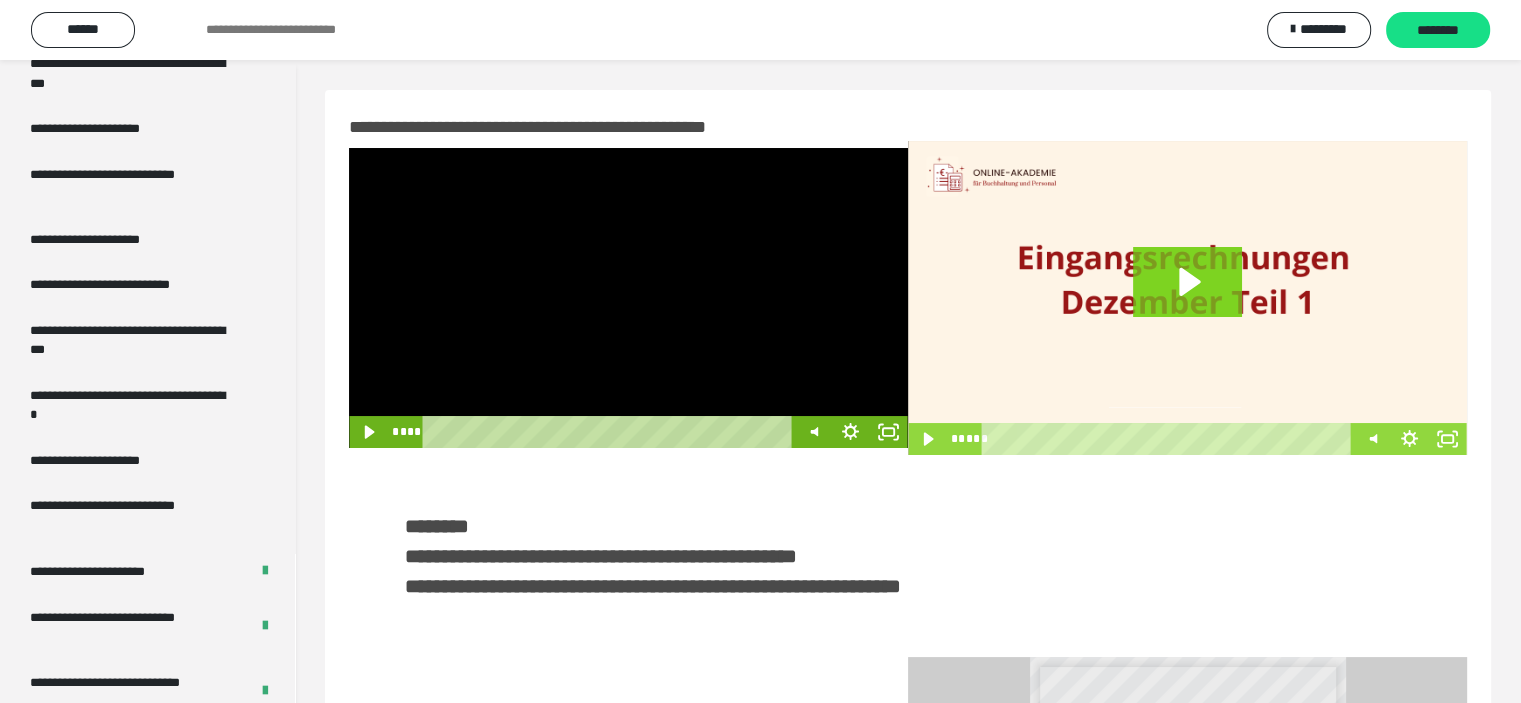 click at bounding box center (628, 298) 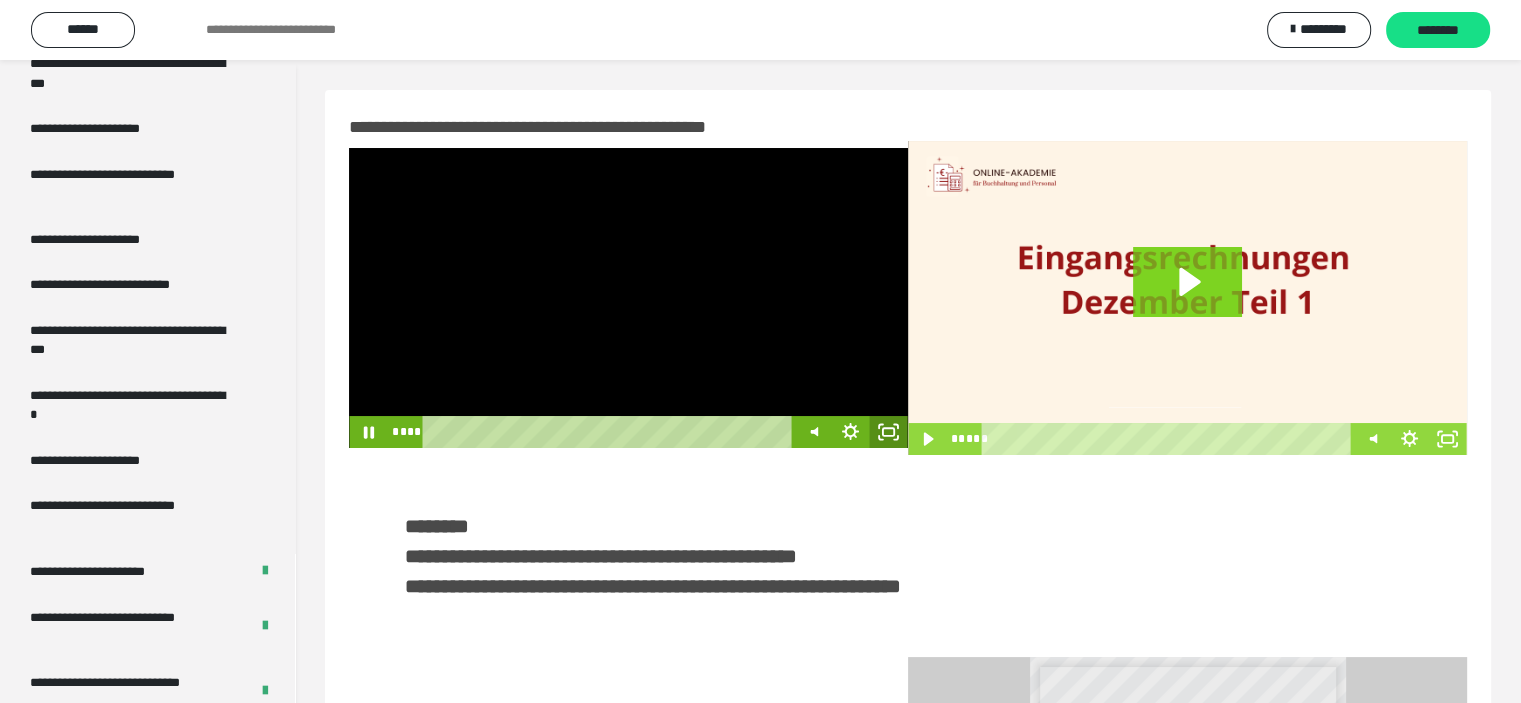 click 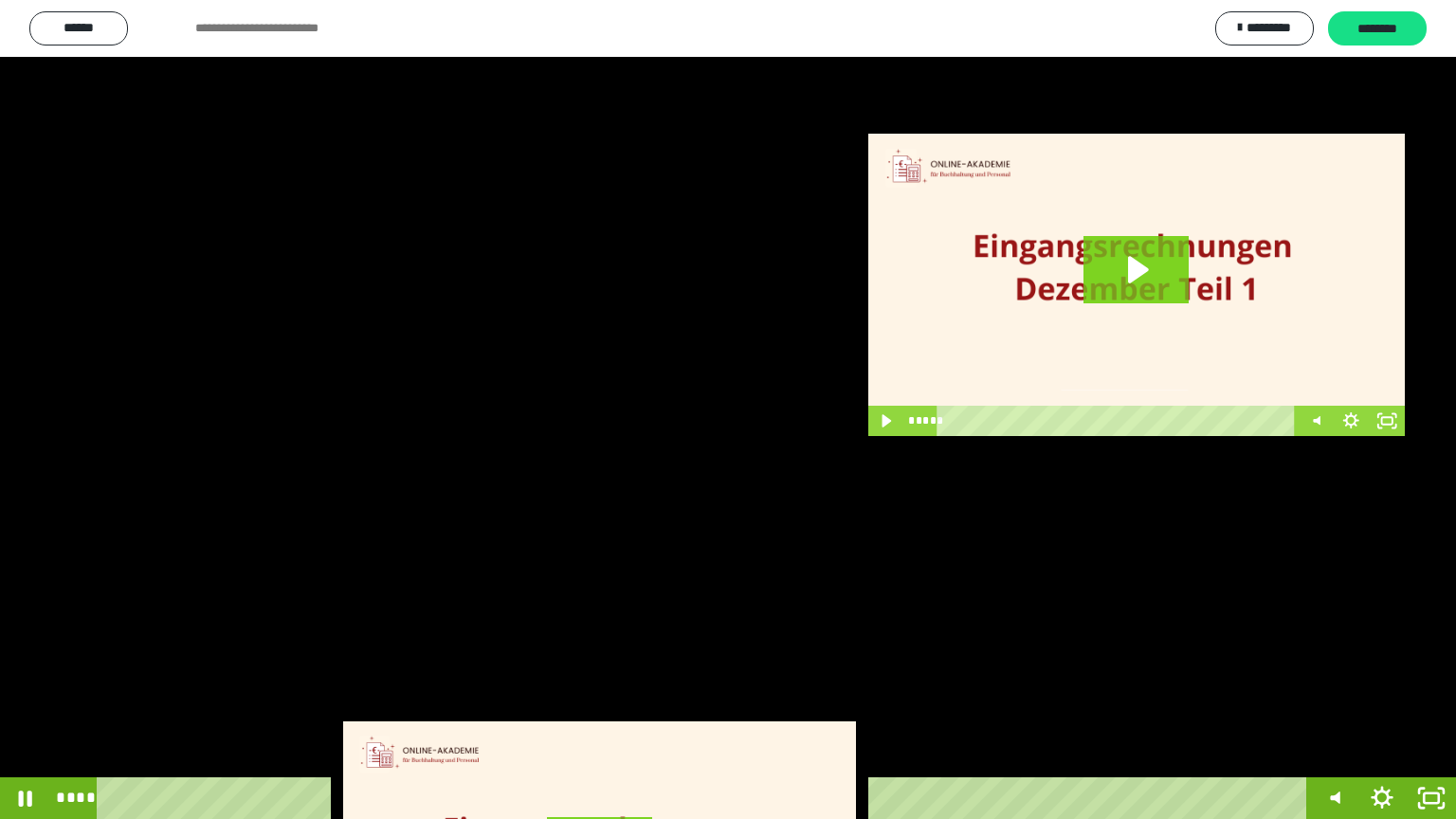 click at bounding box center (728, 410) 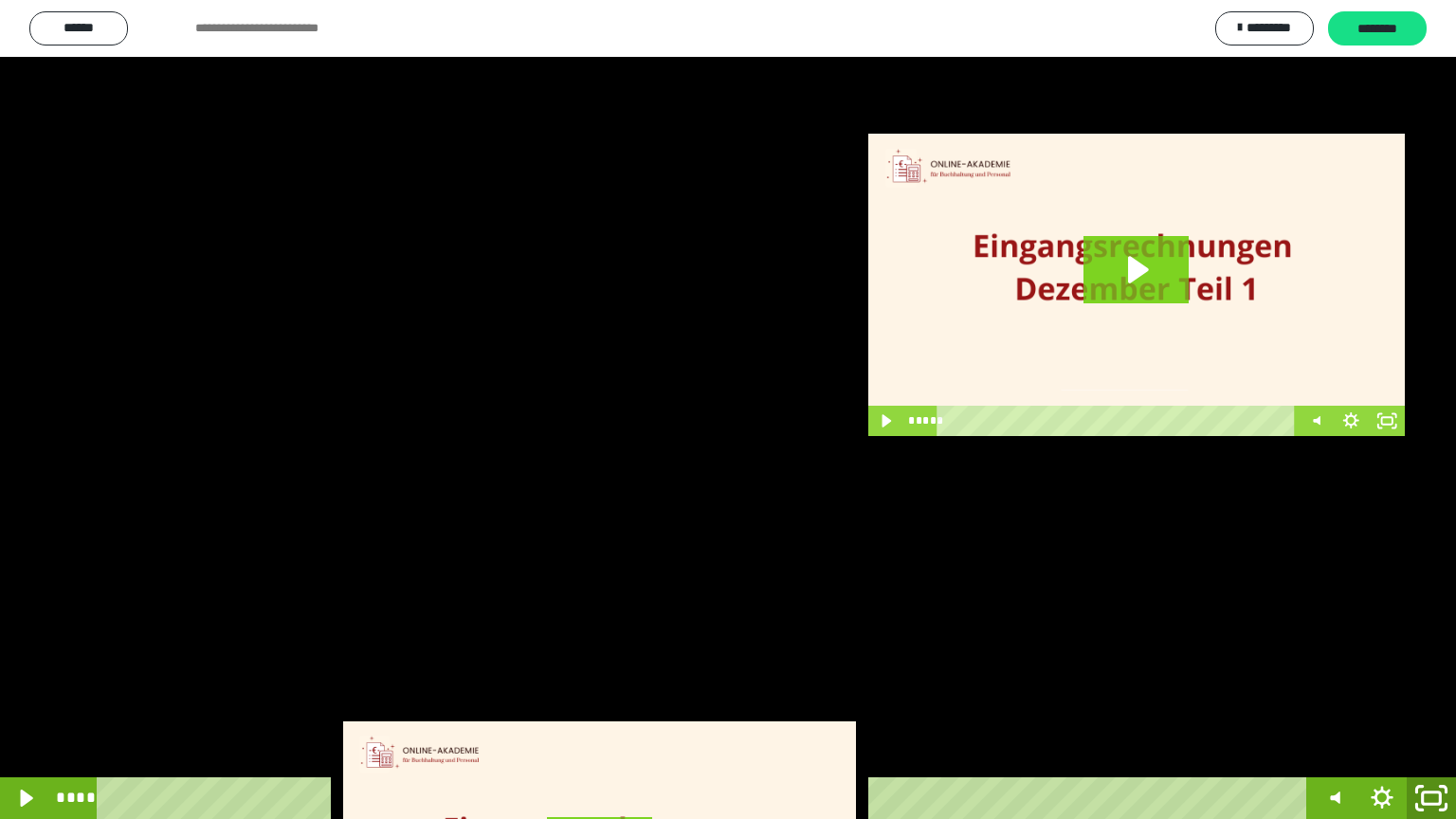 click 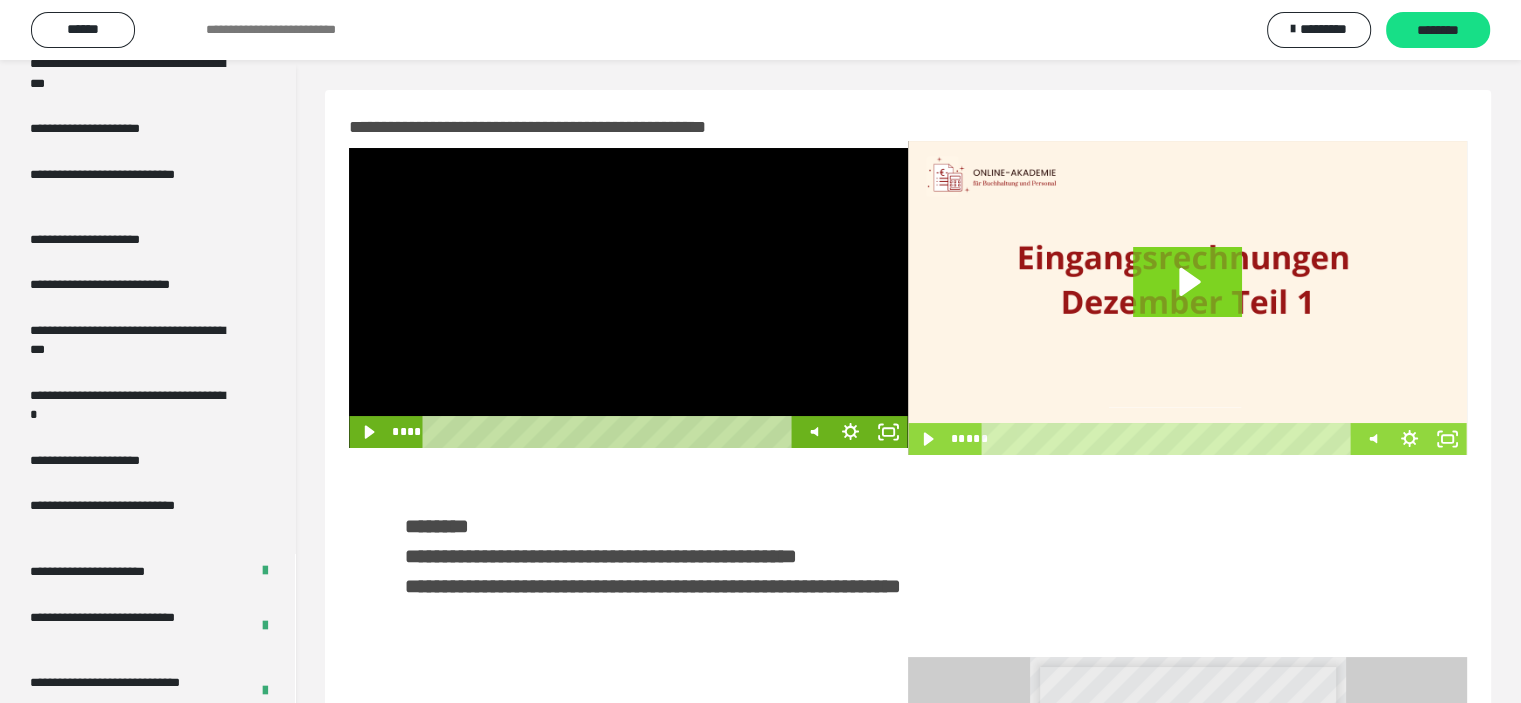 click at bounding box center [628, 298] 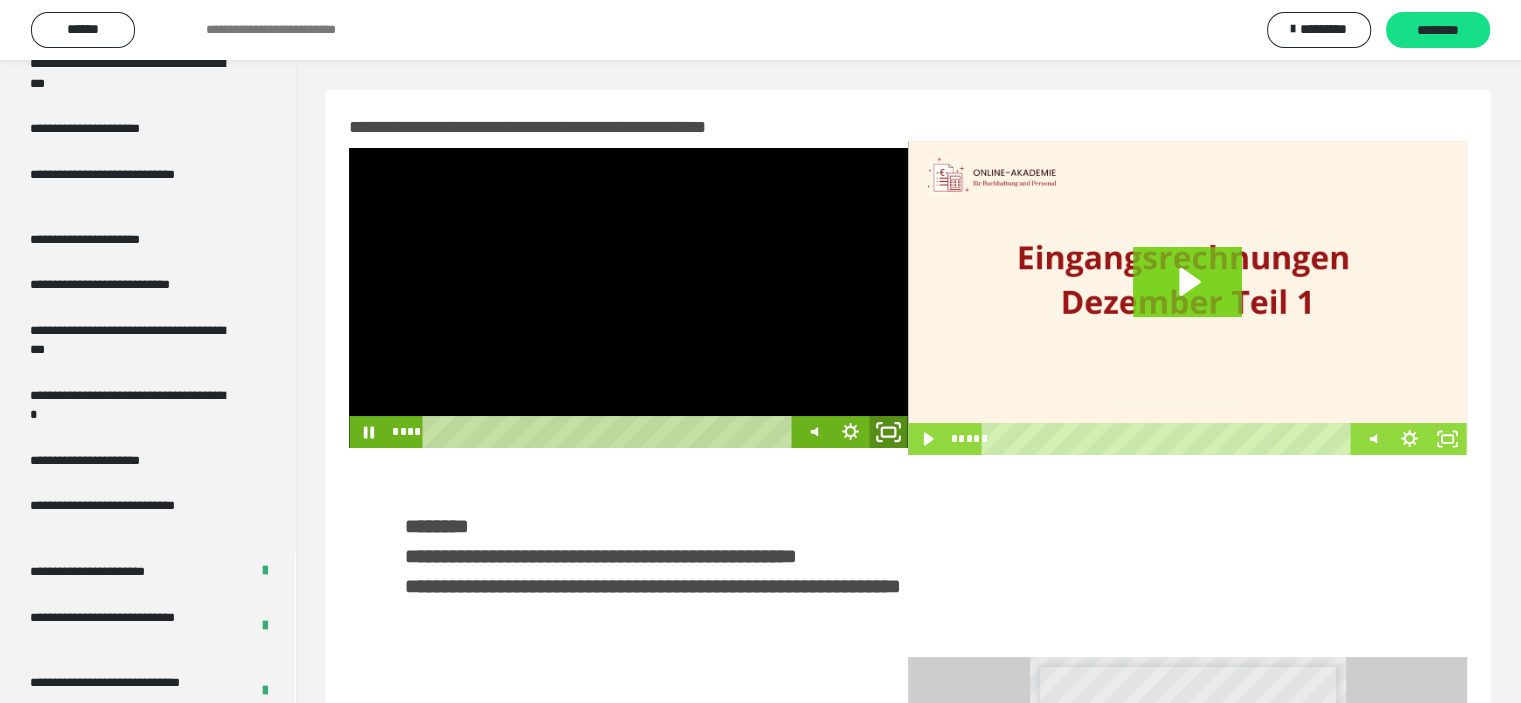 click 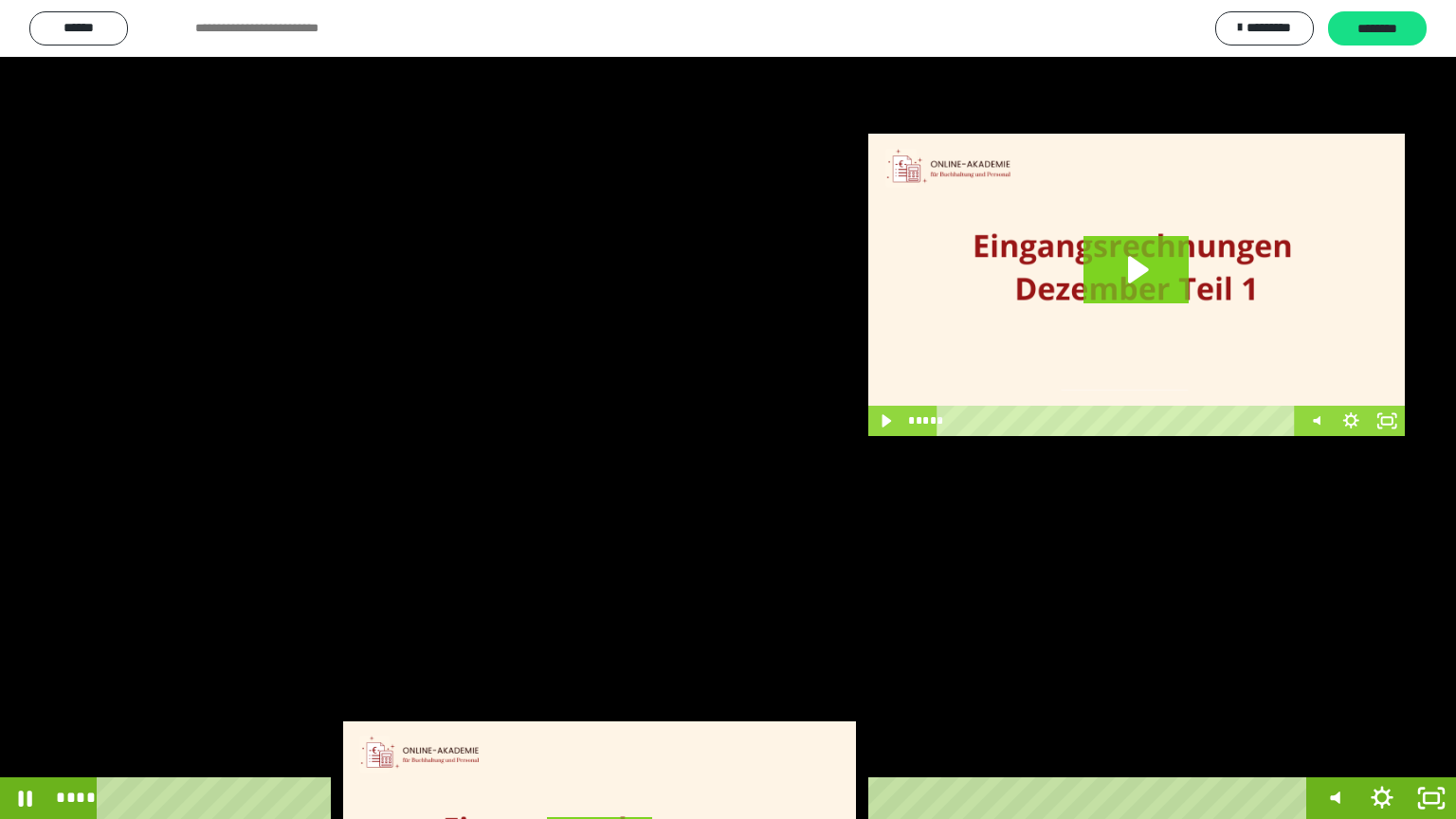 click at bounding box center [728, 410] 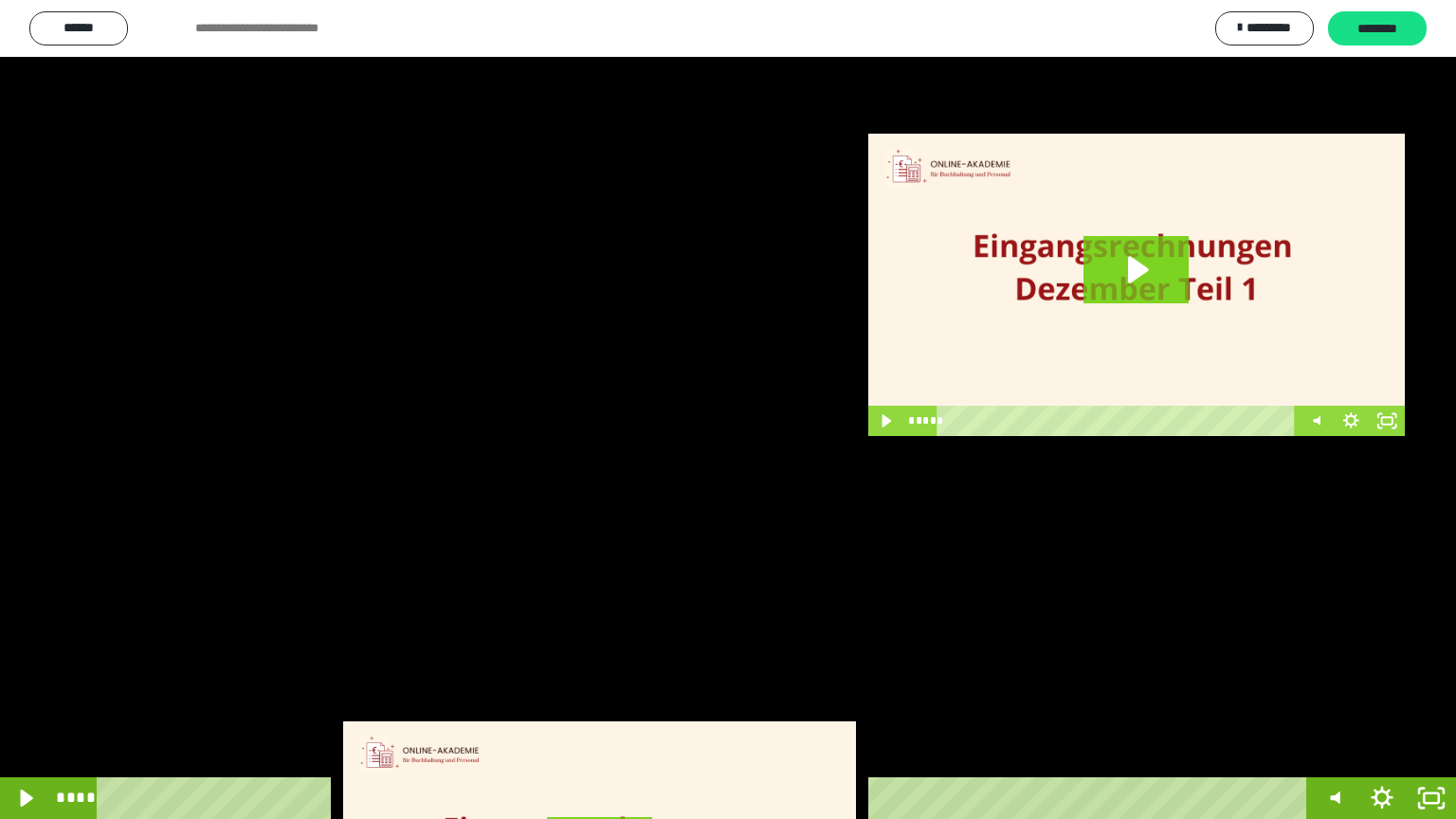 click at bounding box center [728, 410] 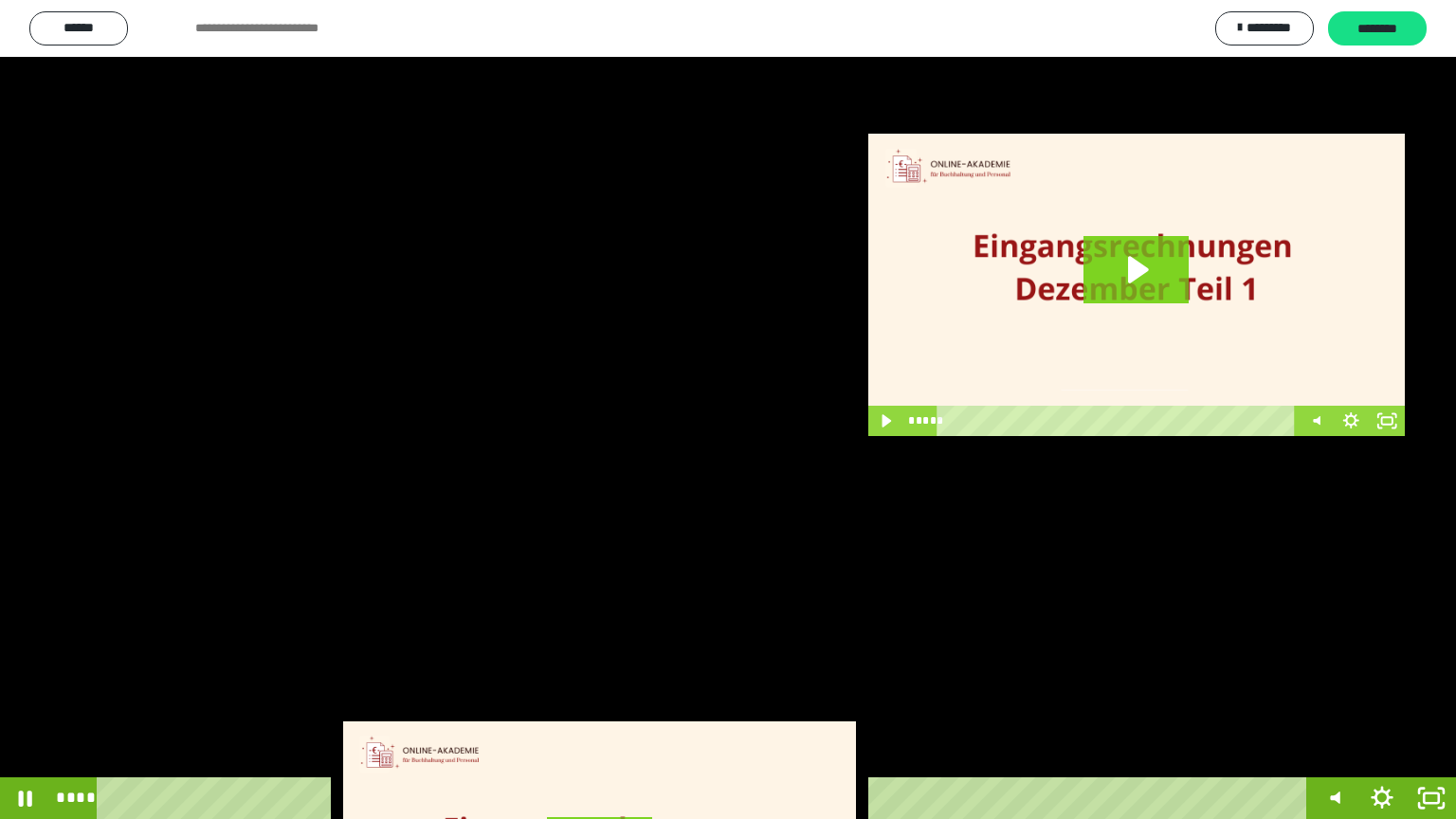 click at bounding box center [728, 410] 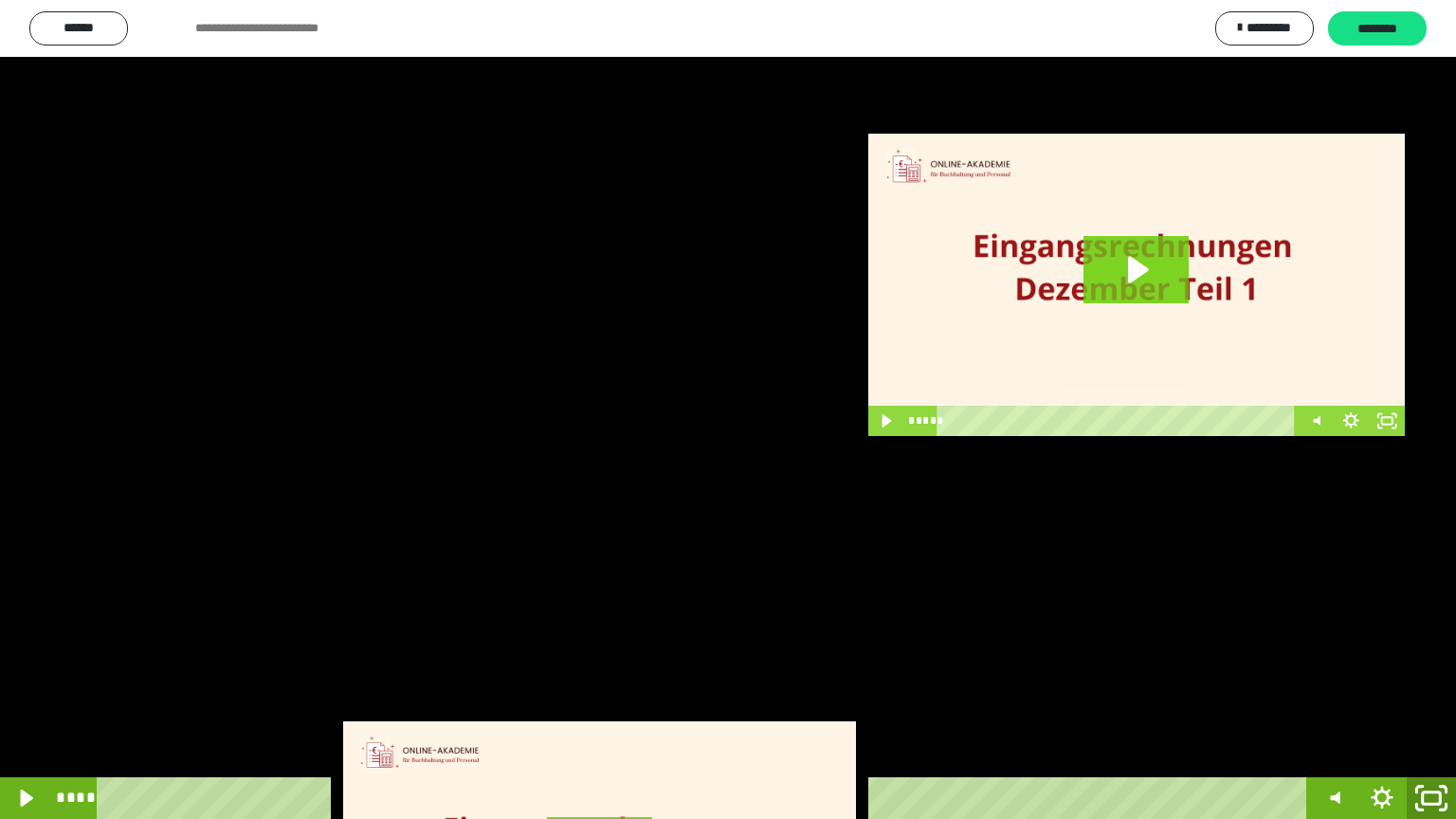 click 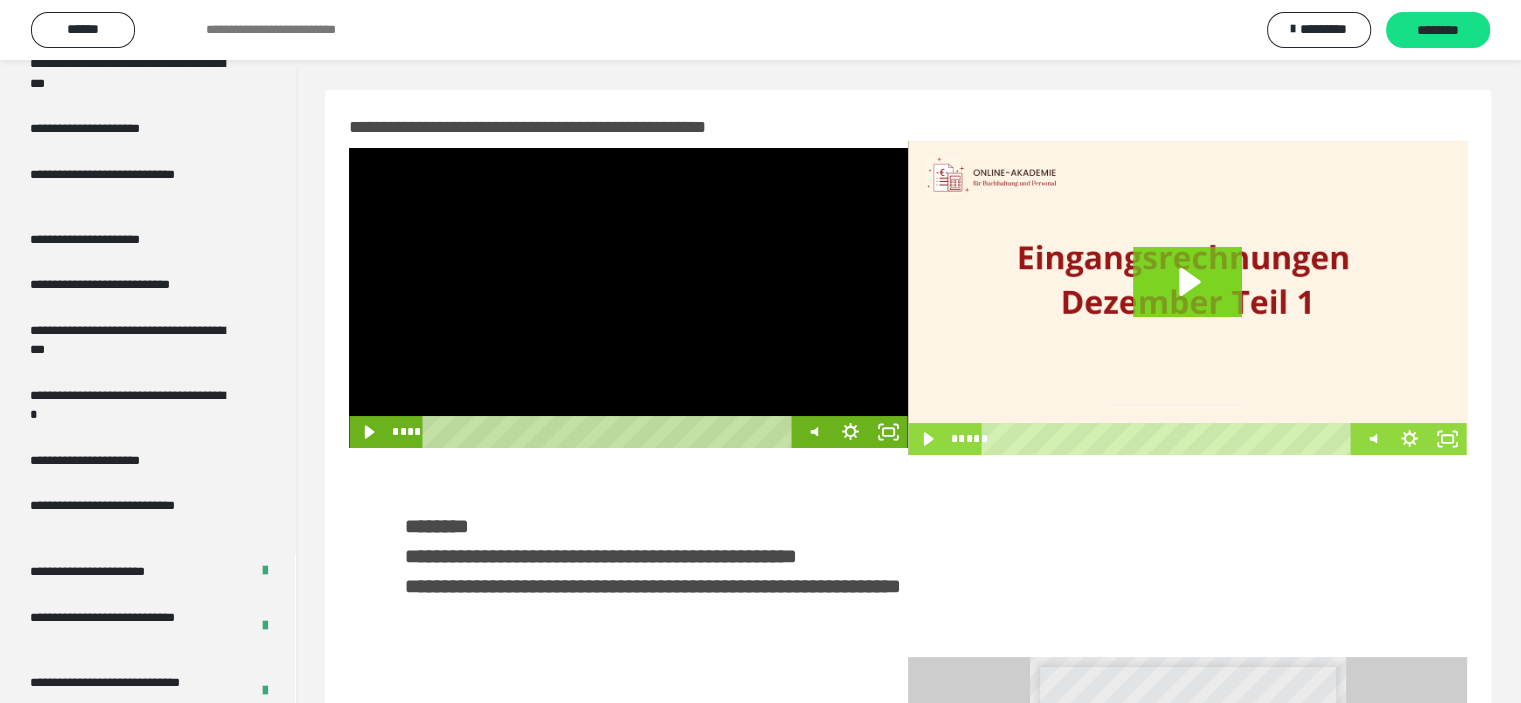 click at bounding box center [628, 298] 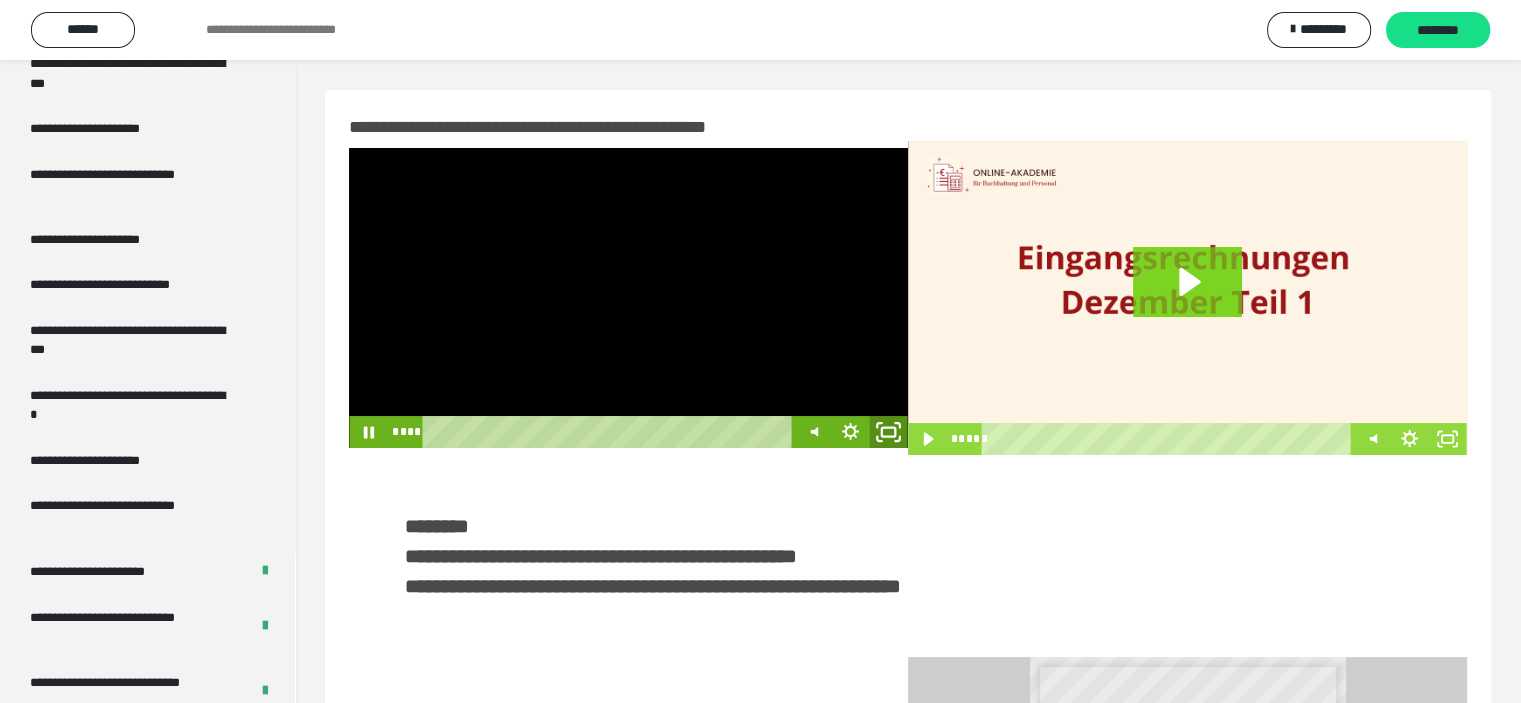 click 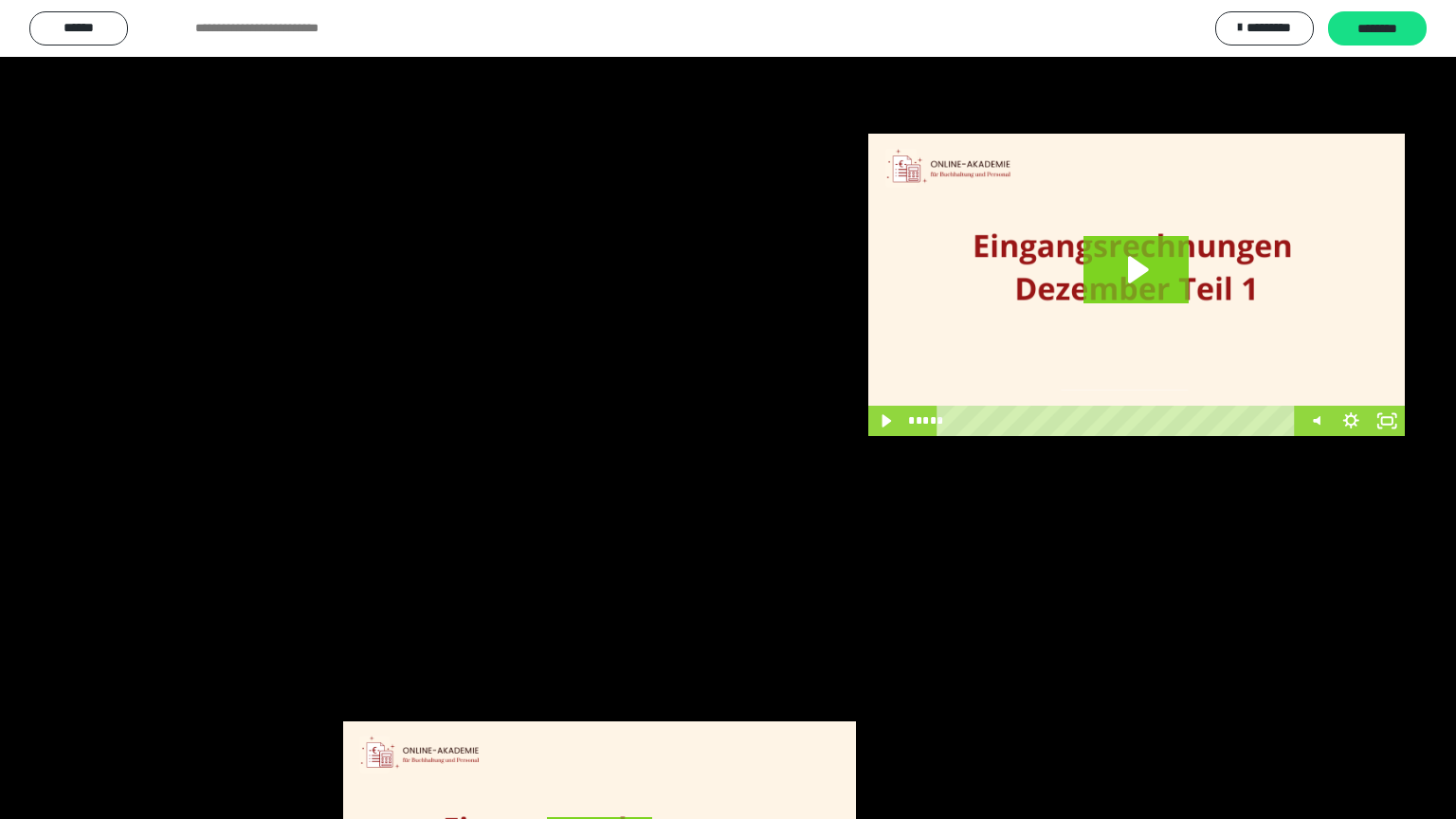 click at bounding box center [728, 410] 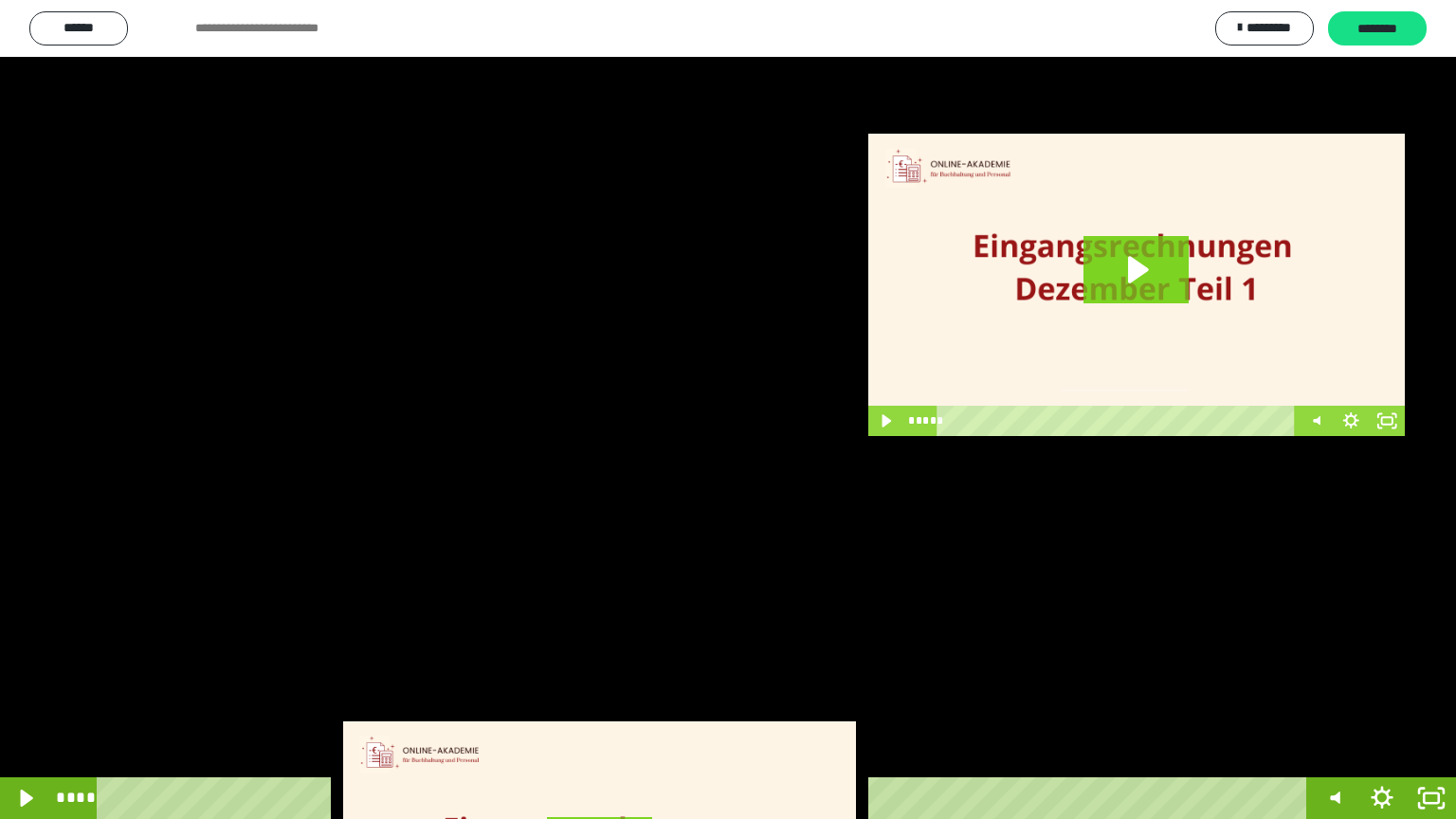 click at bounding box center [728, 410] 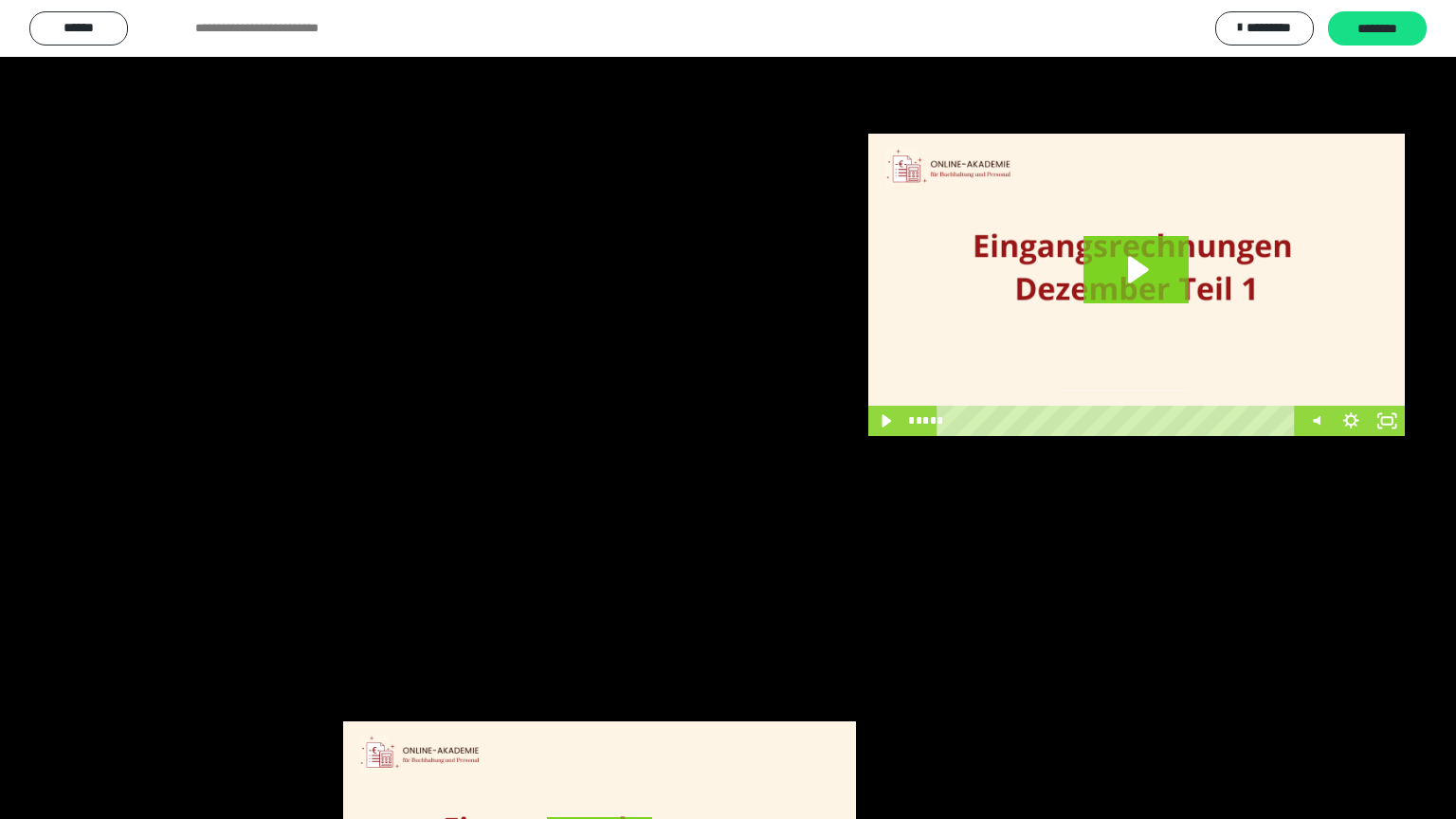 click at bounding box center [728, 410] 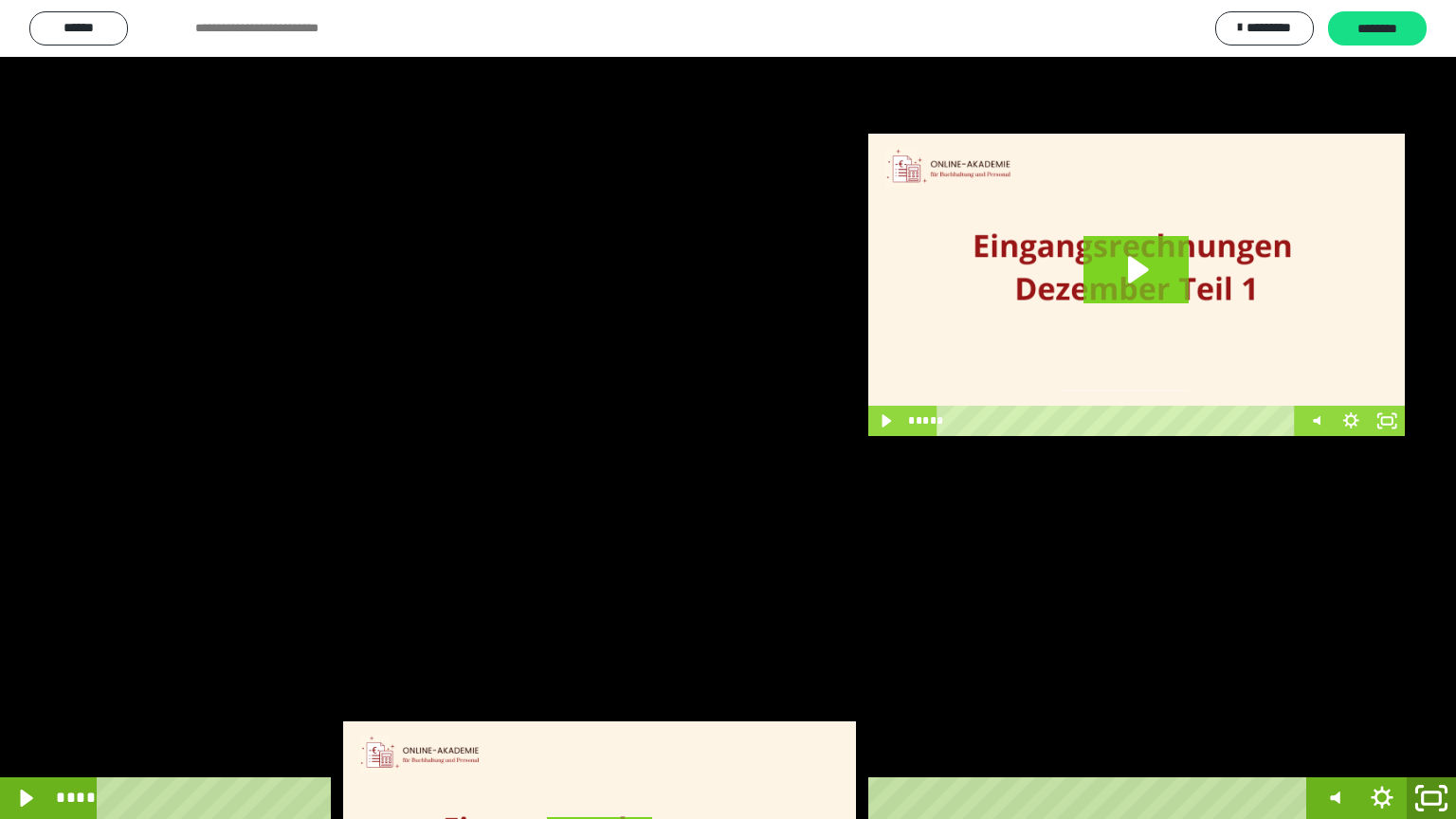 click 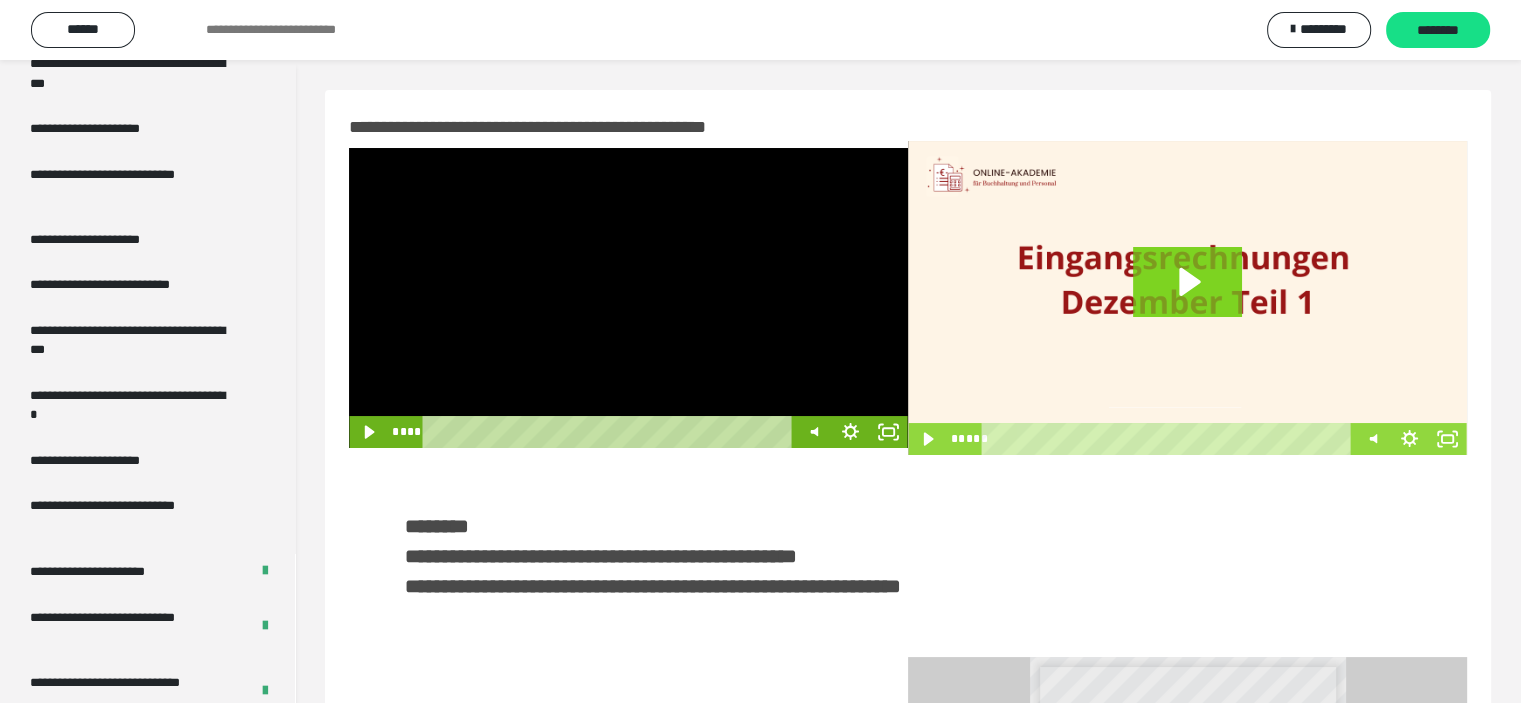 click at bounding box center [628, 298] 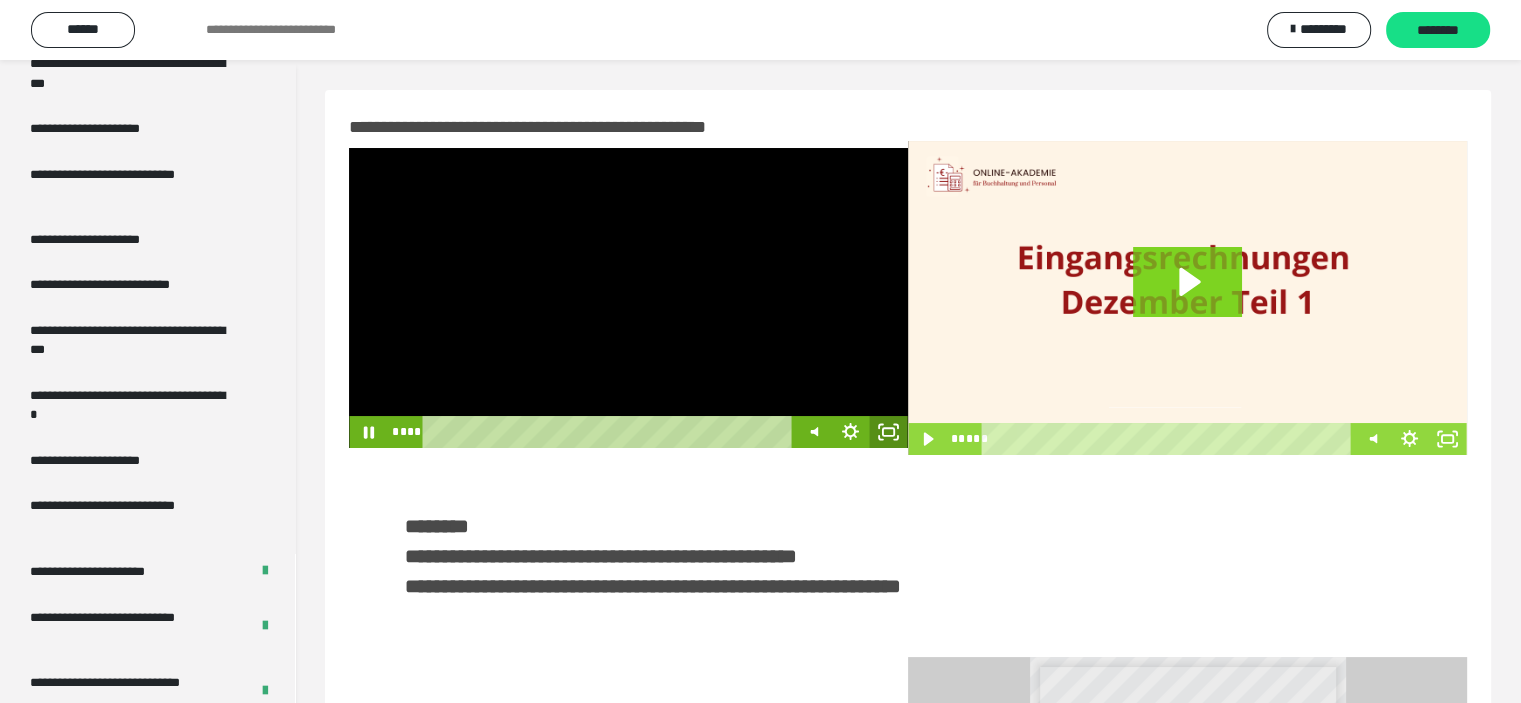 click 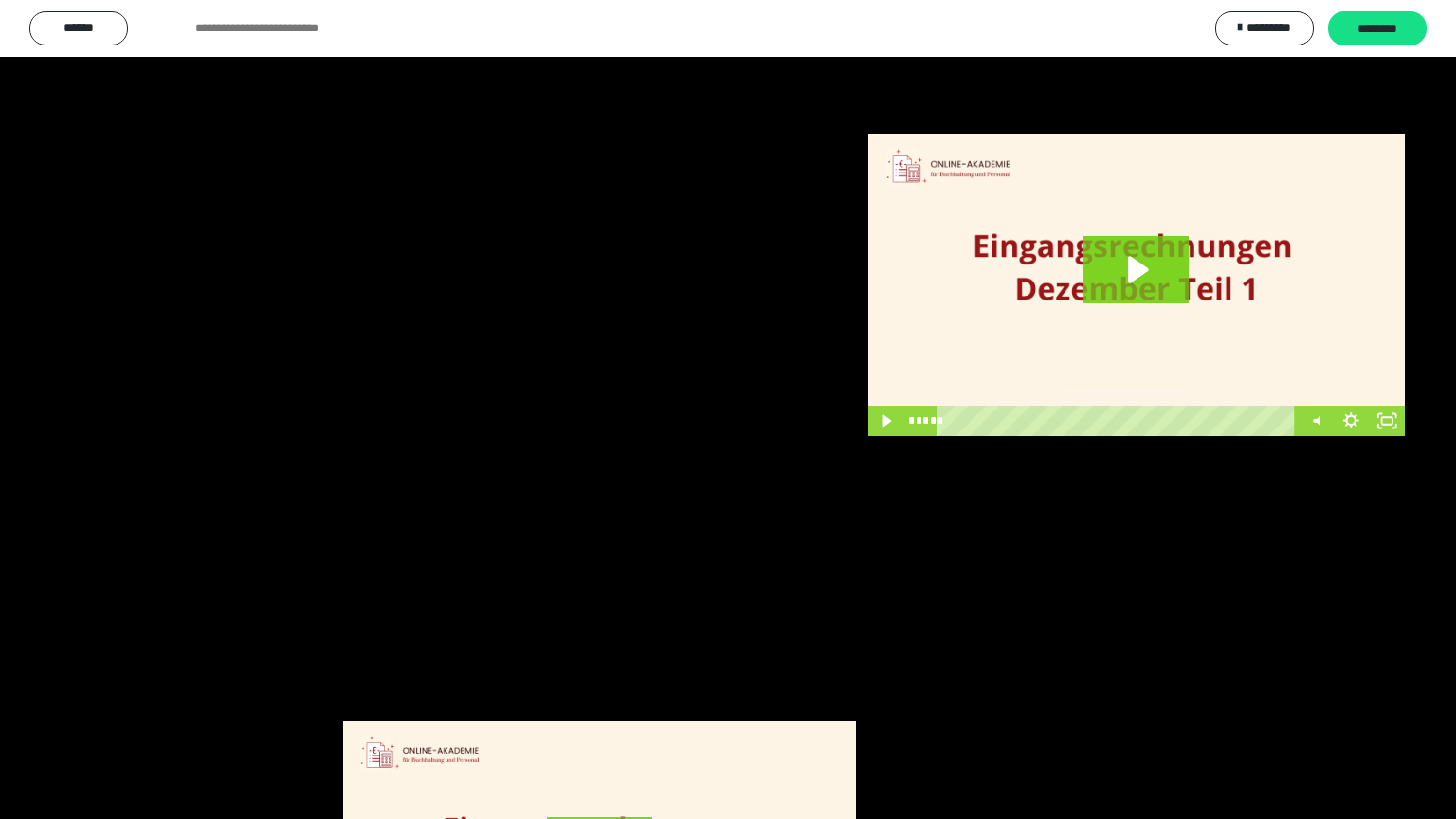 click at bounding box center (728, 410) 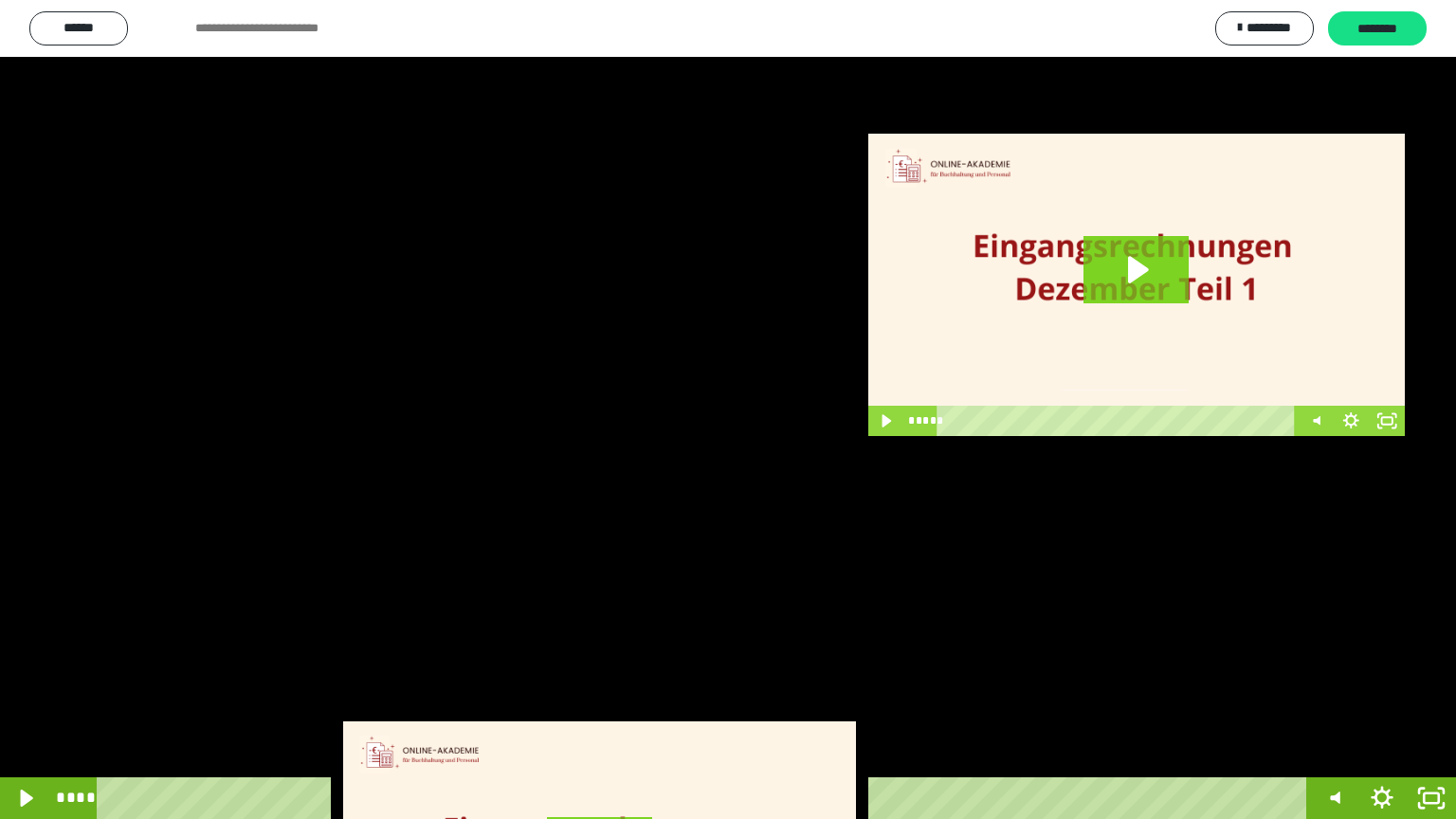 click at bounding box center (728, 410) 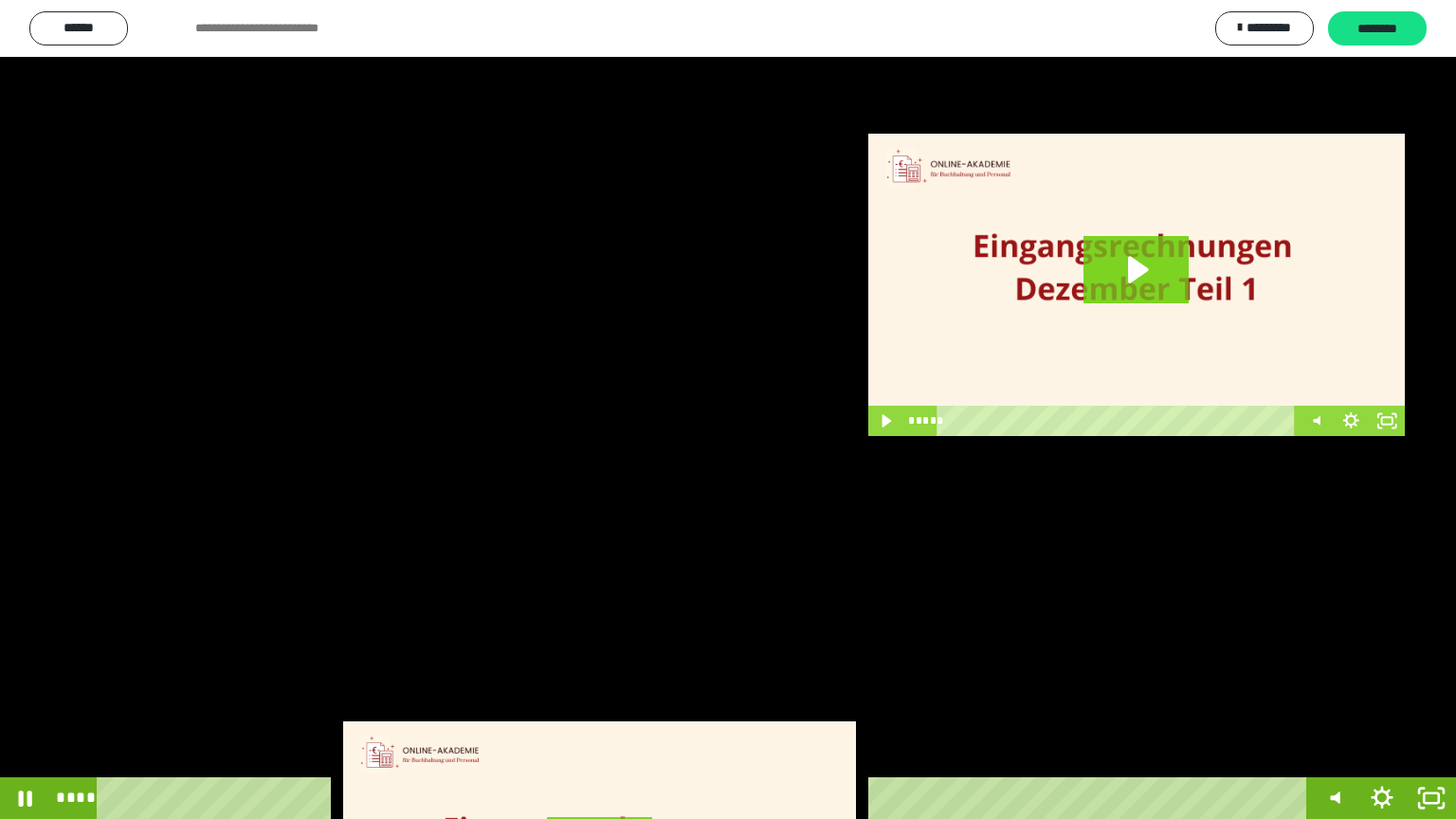 click at bounding box center [728, 410] 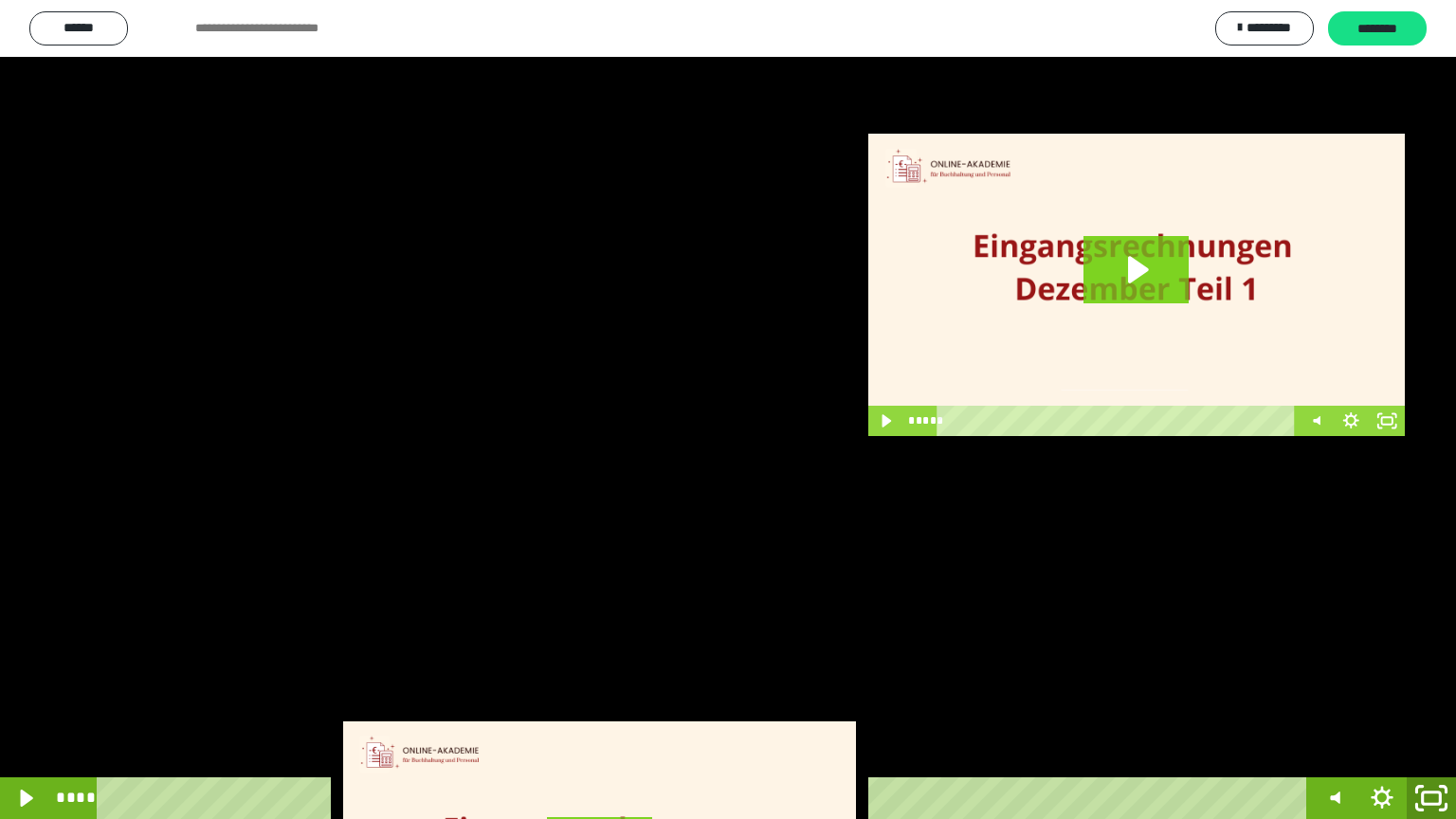click 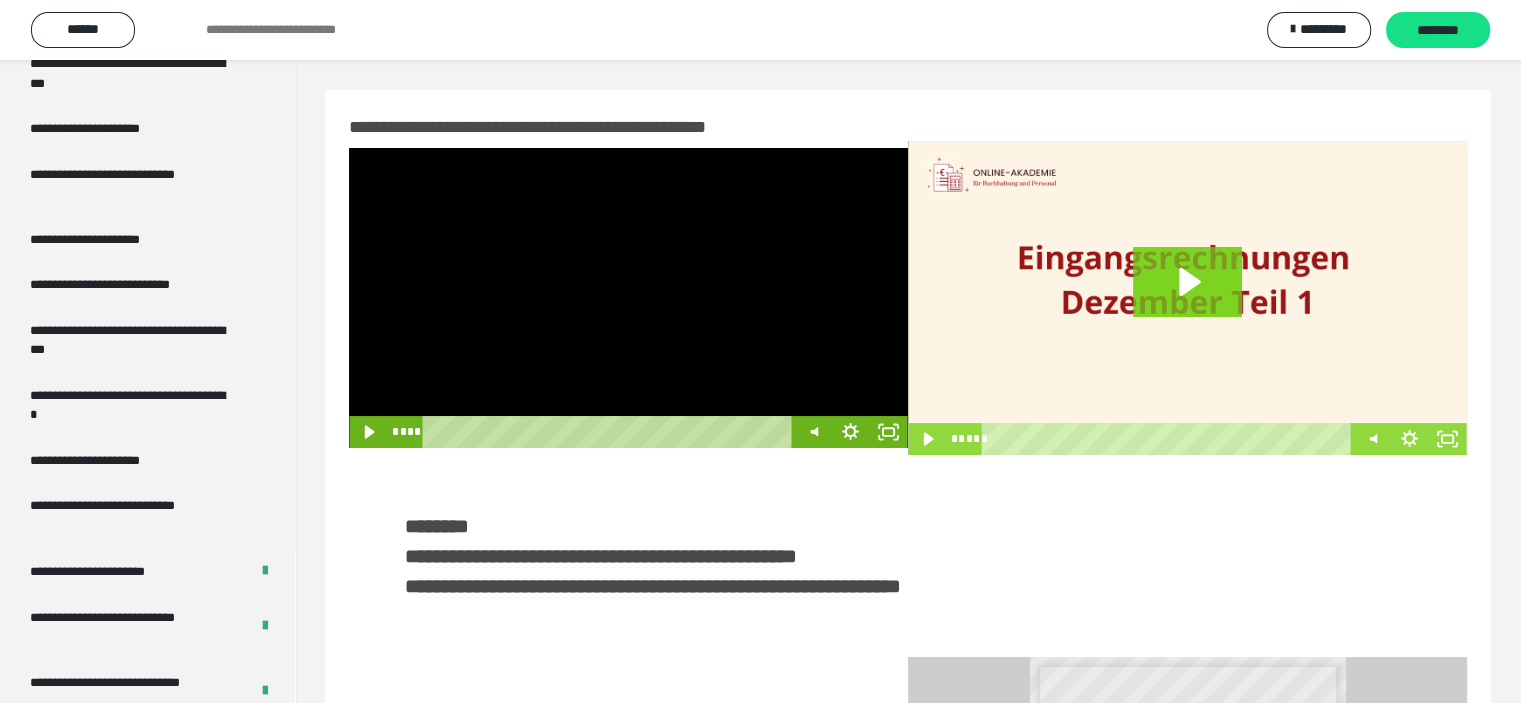 click at bounding box center [628, 298] 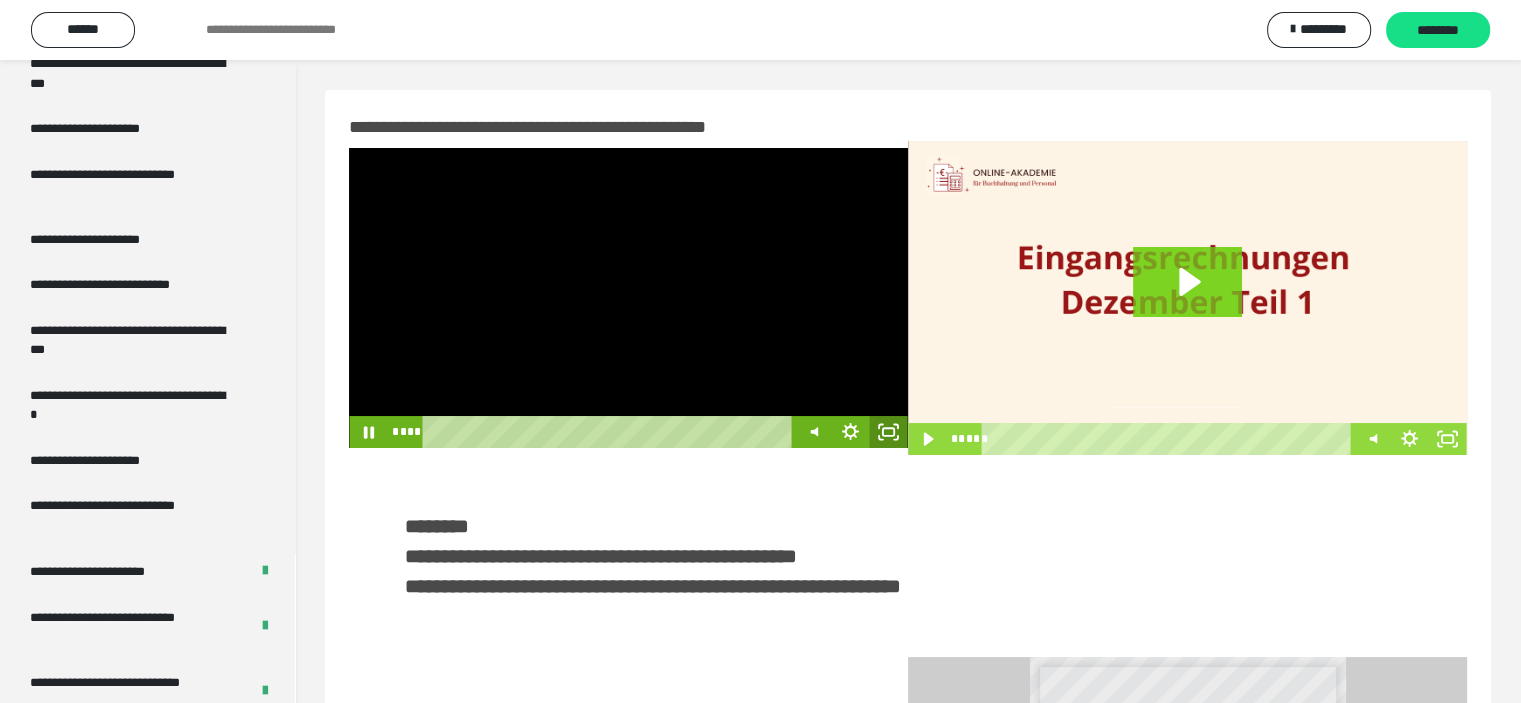 click 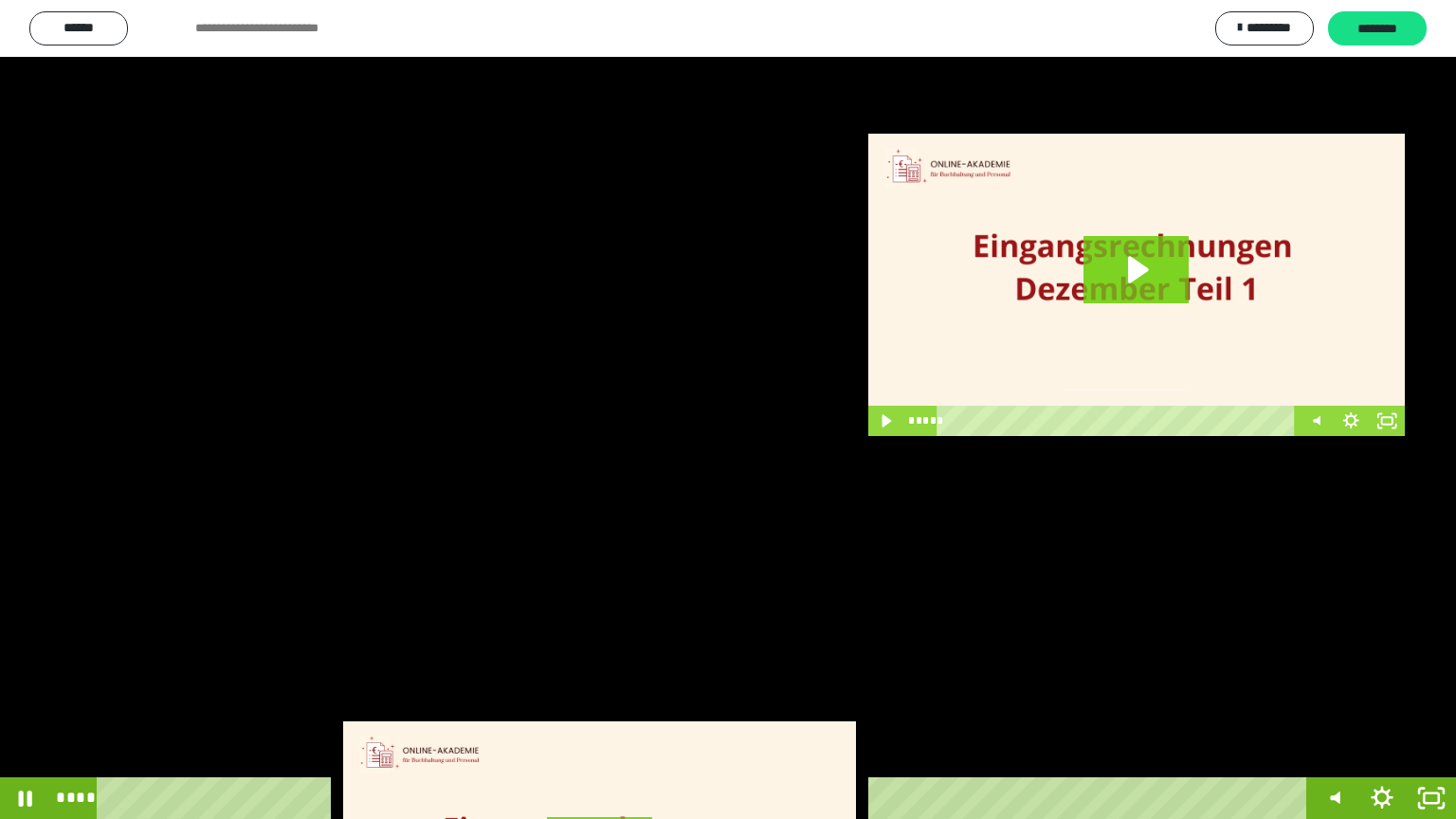 click at bounding box center [728, 410] 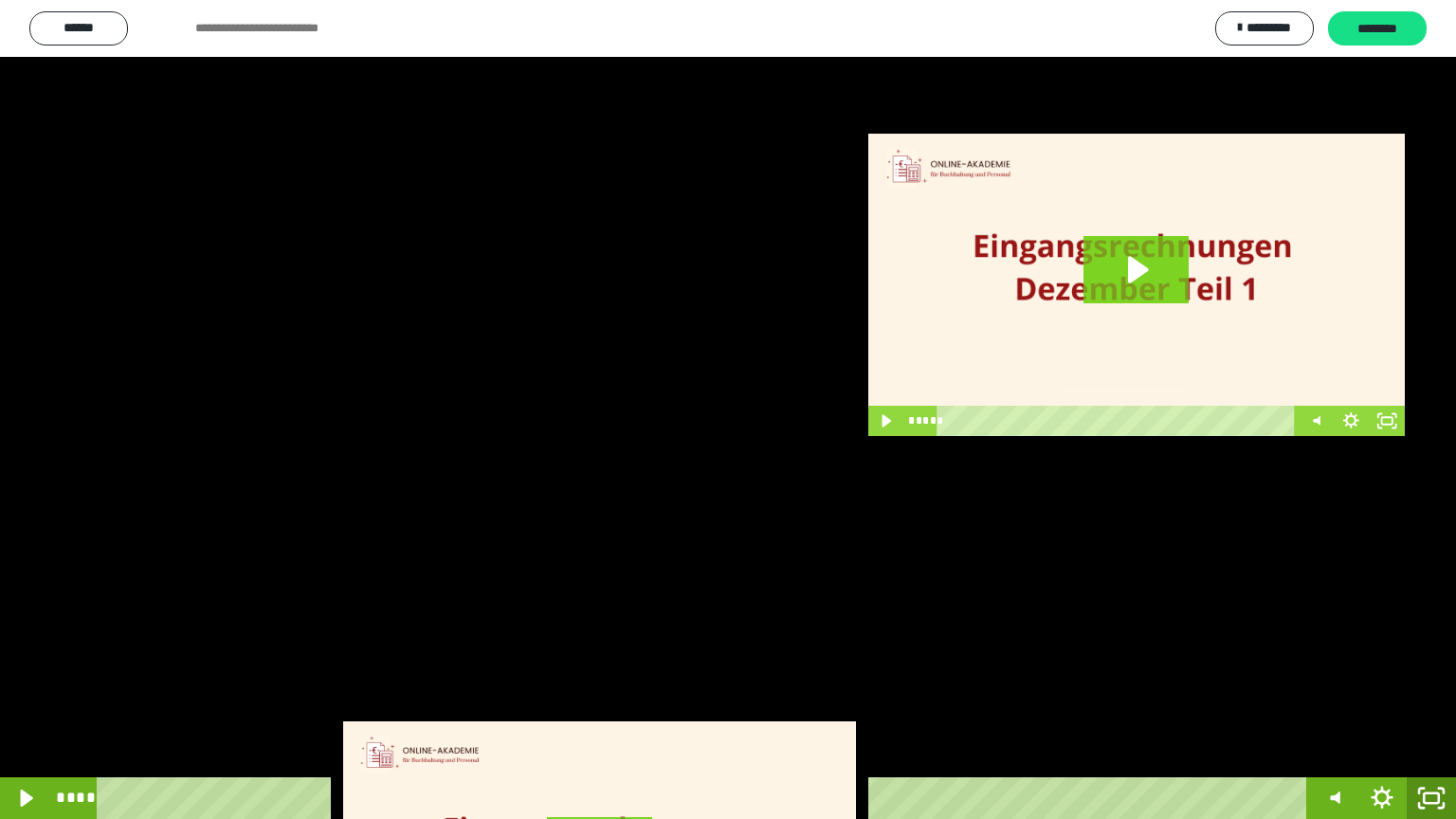 click 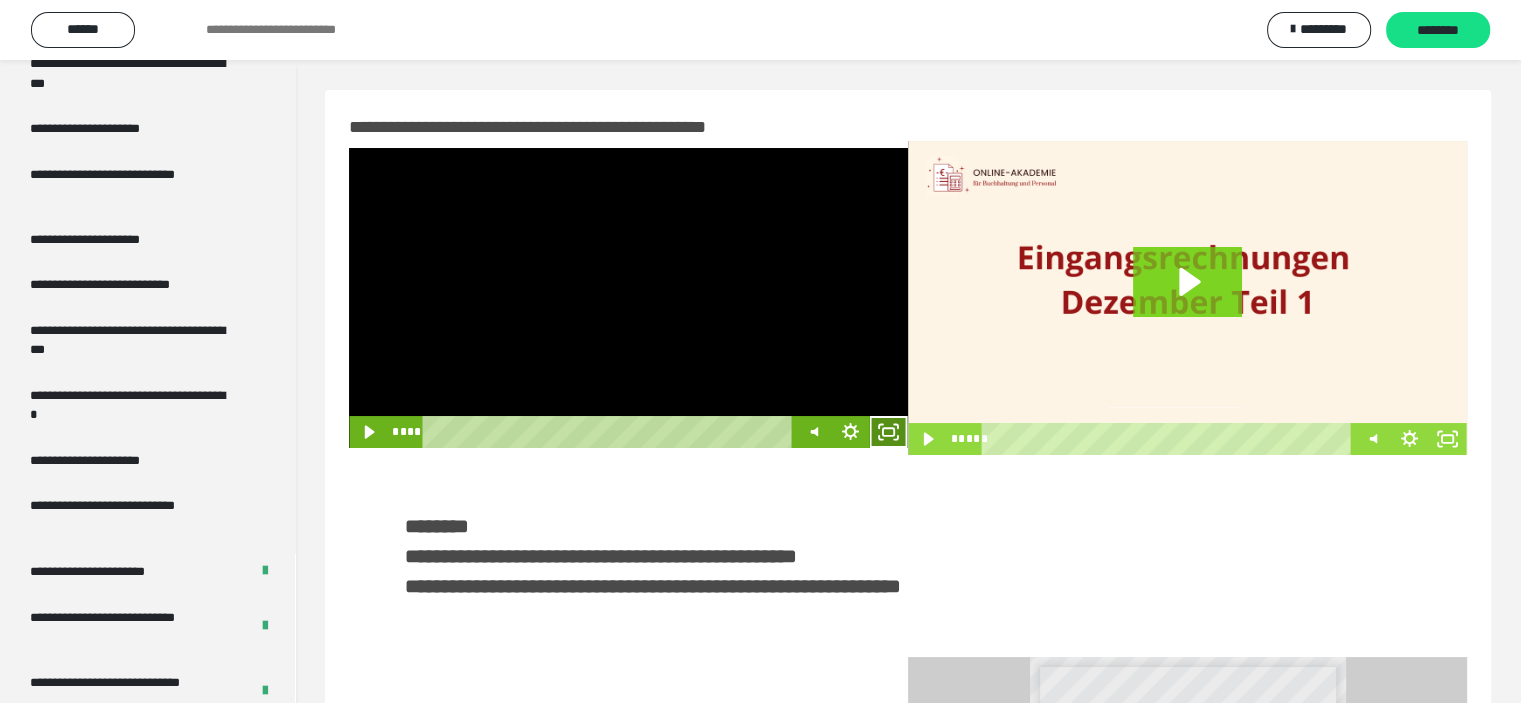 click 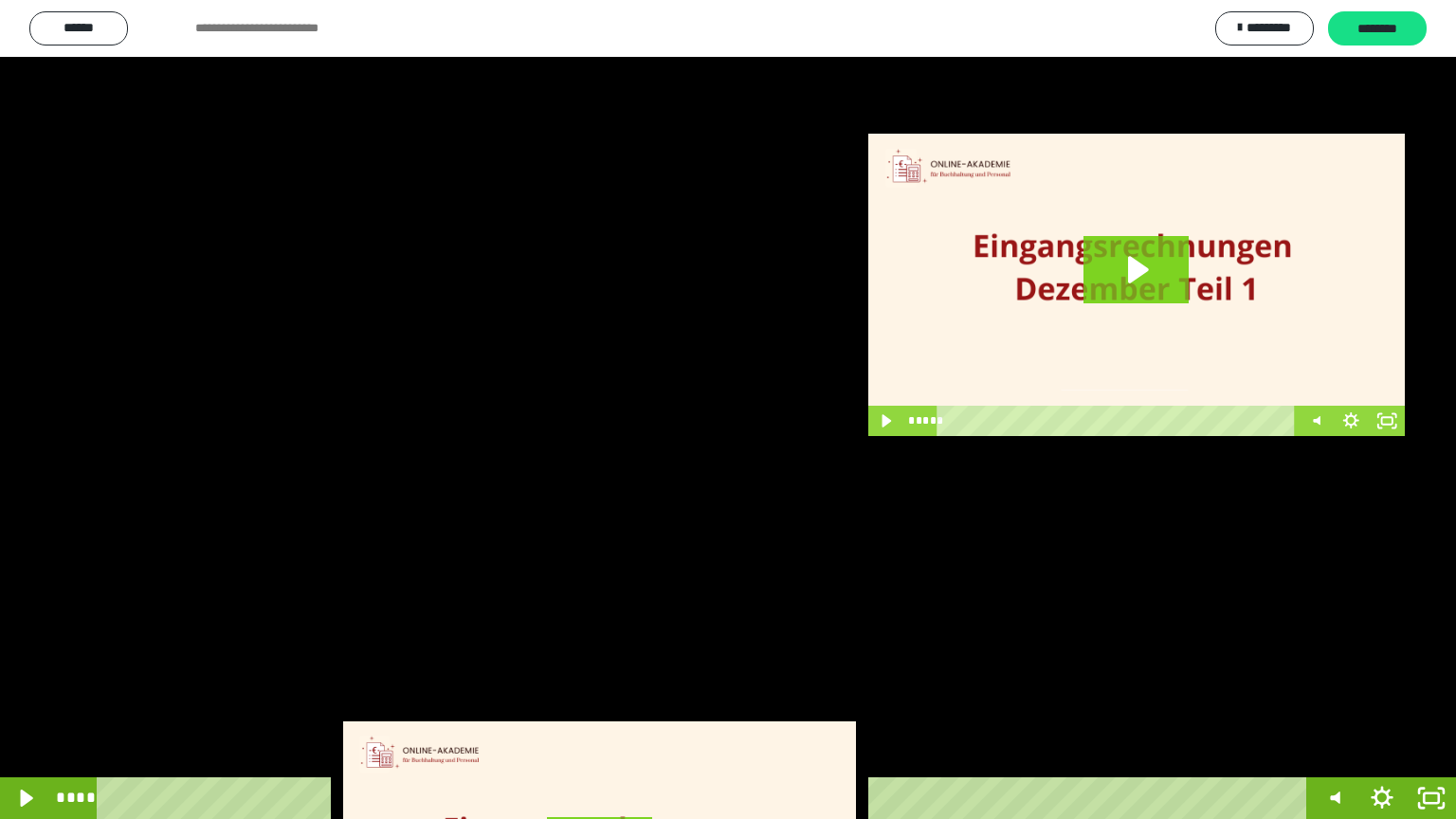 click at bounding box center [728, 410] 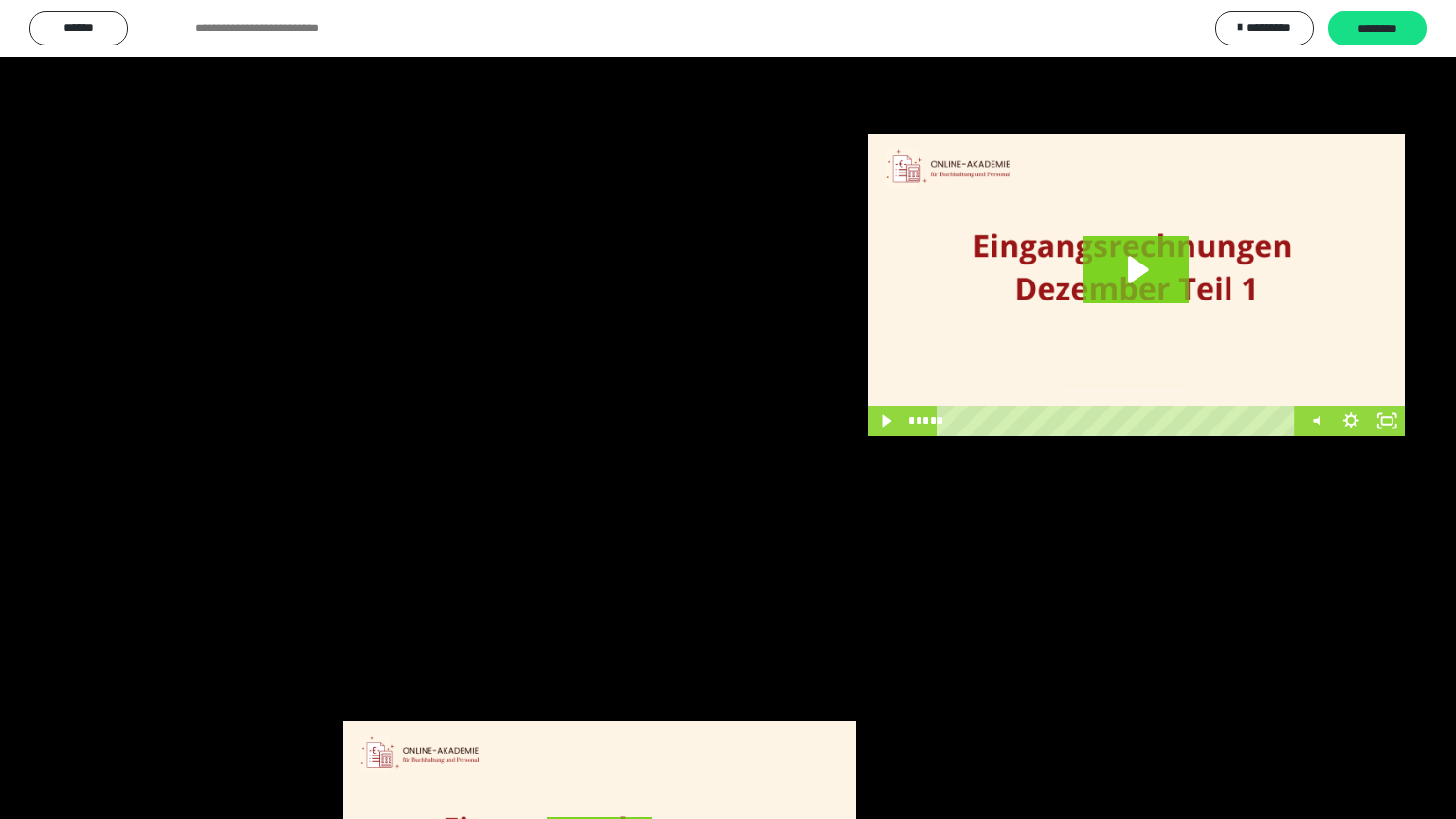 click at bounding box center [728, 410] 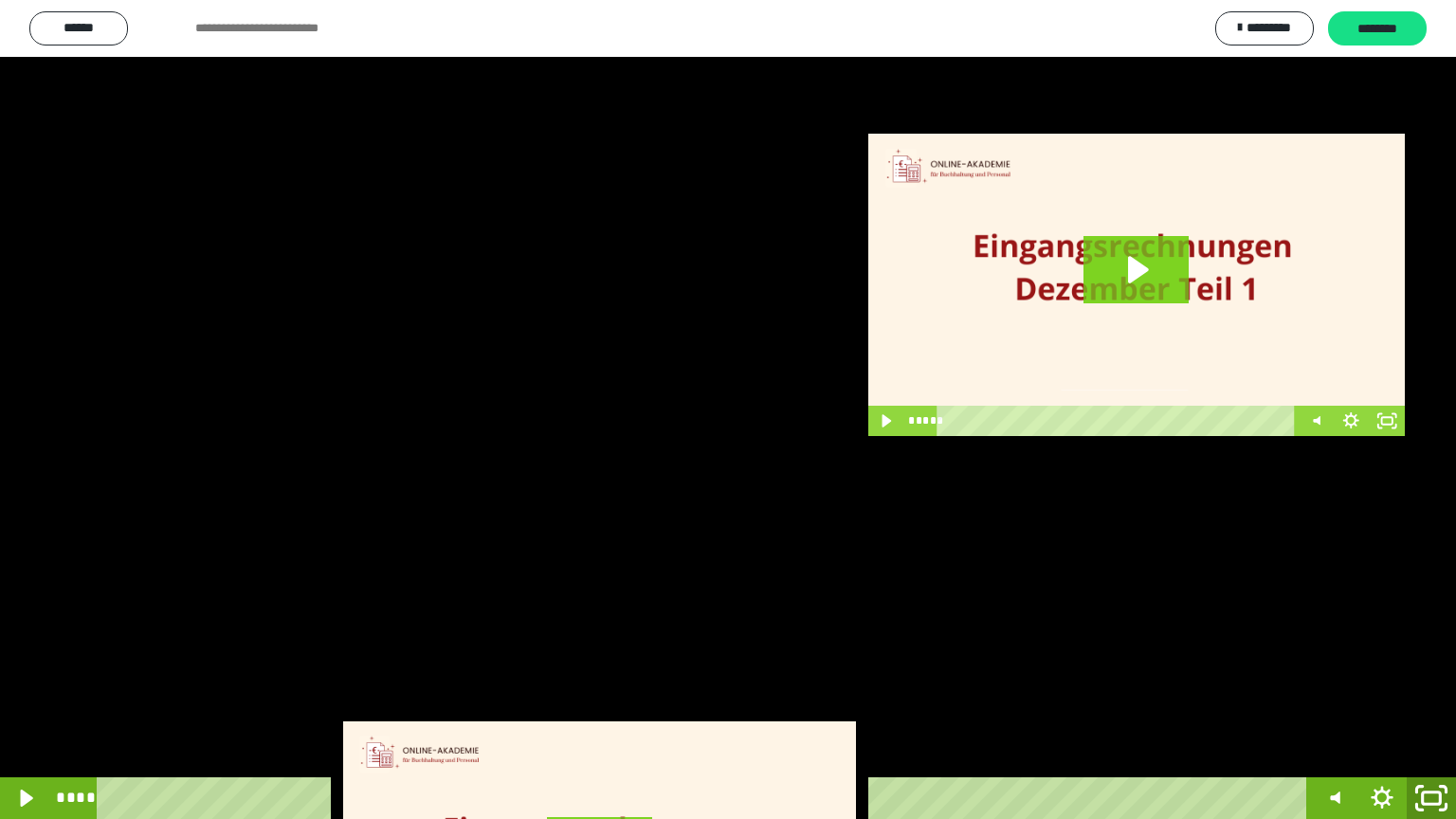 click 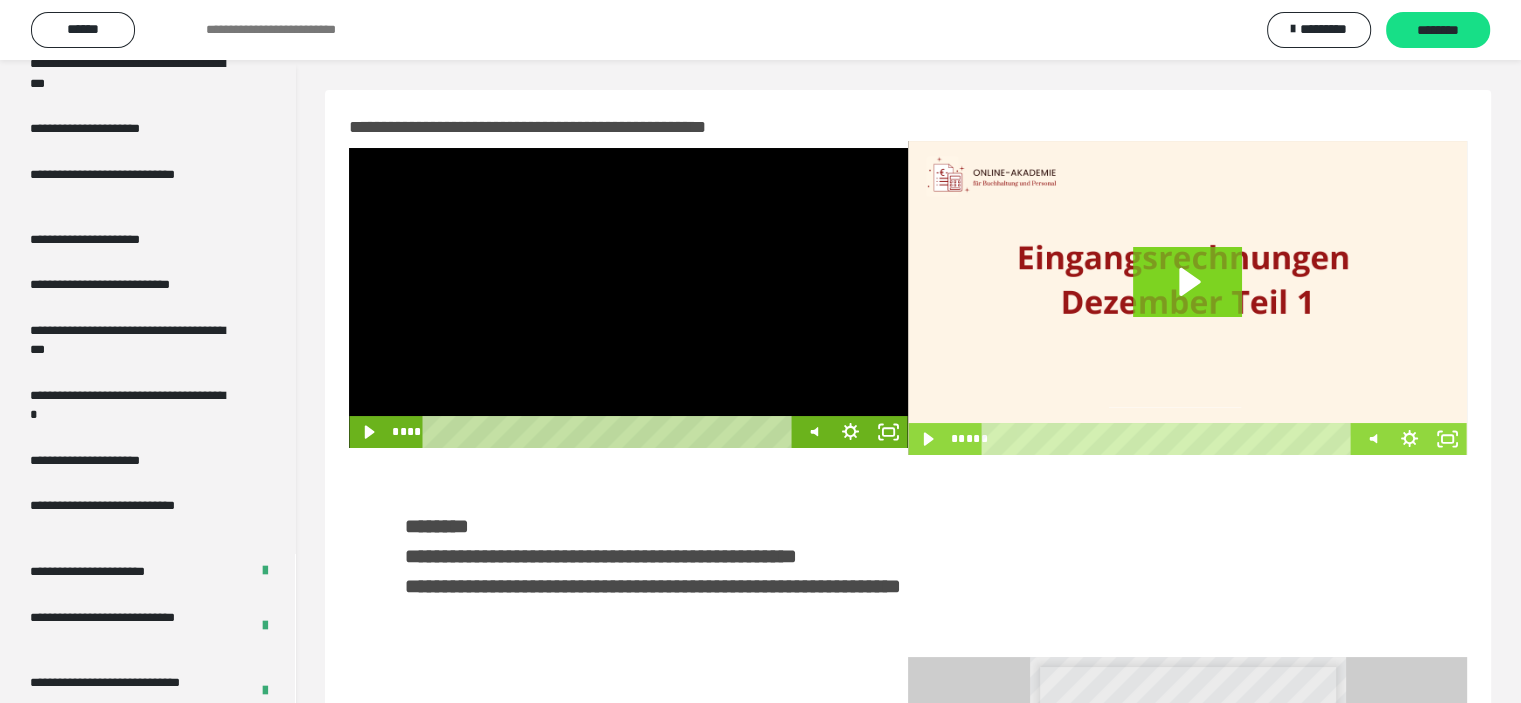 click at bounding box center [628, 298] 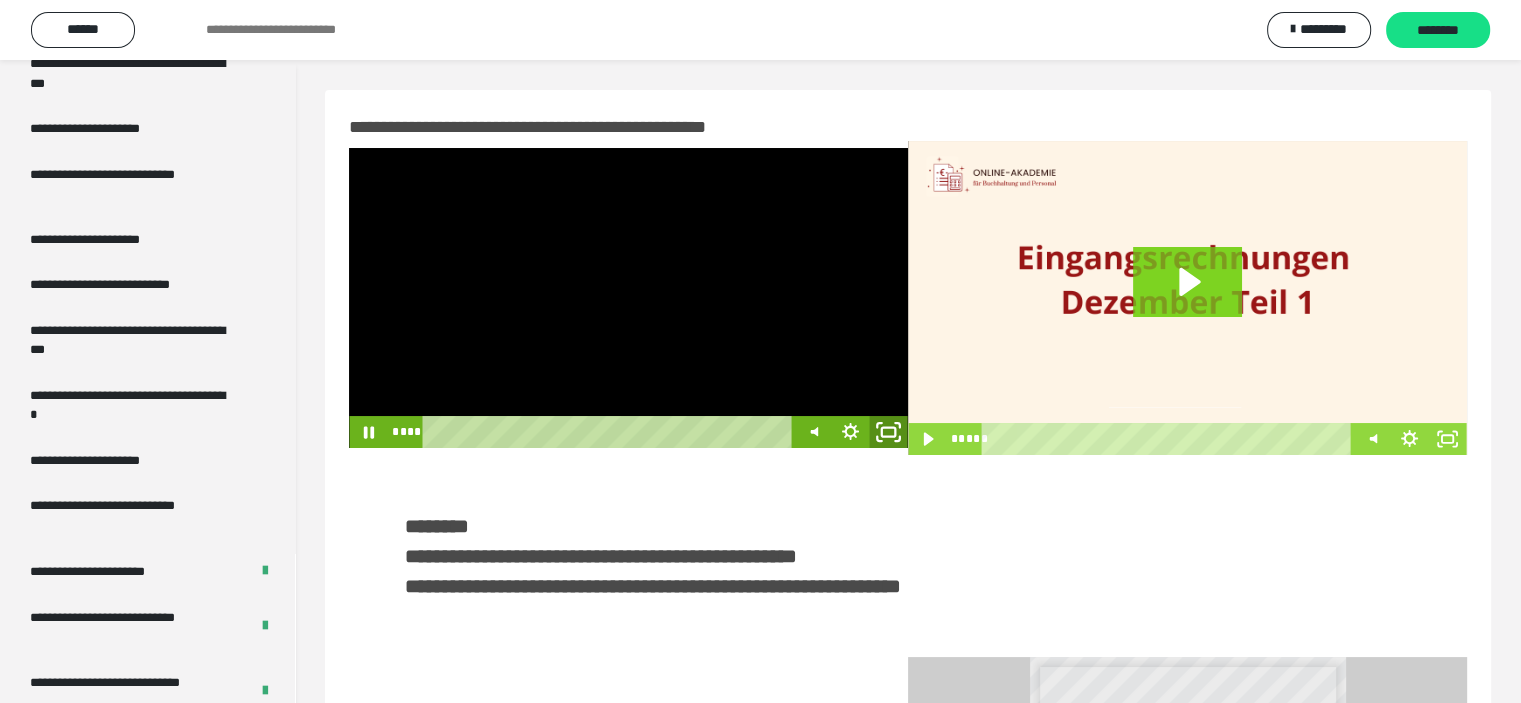 click 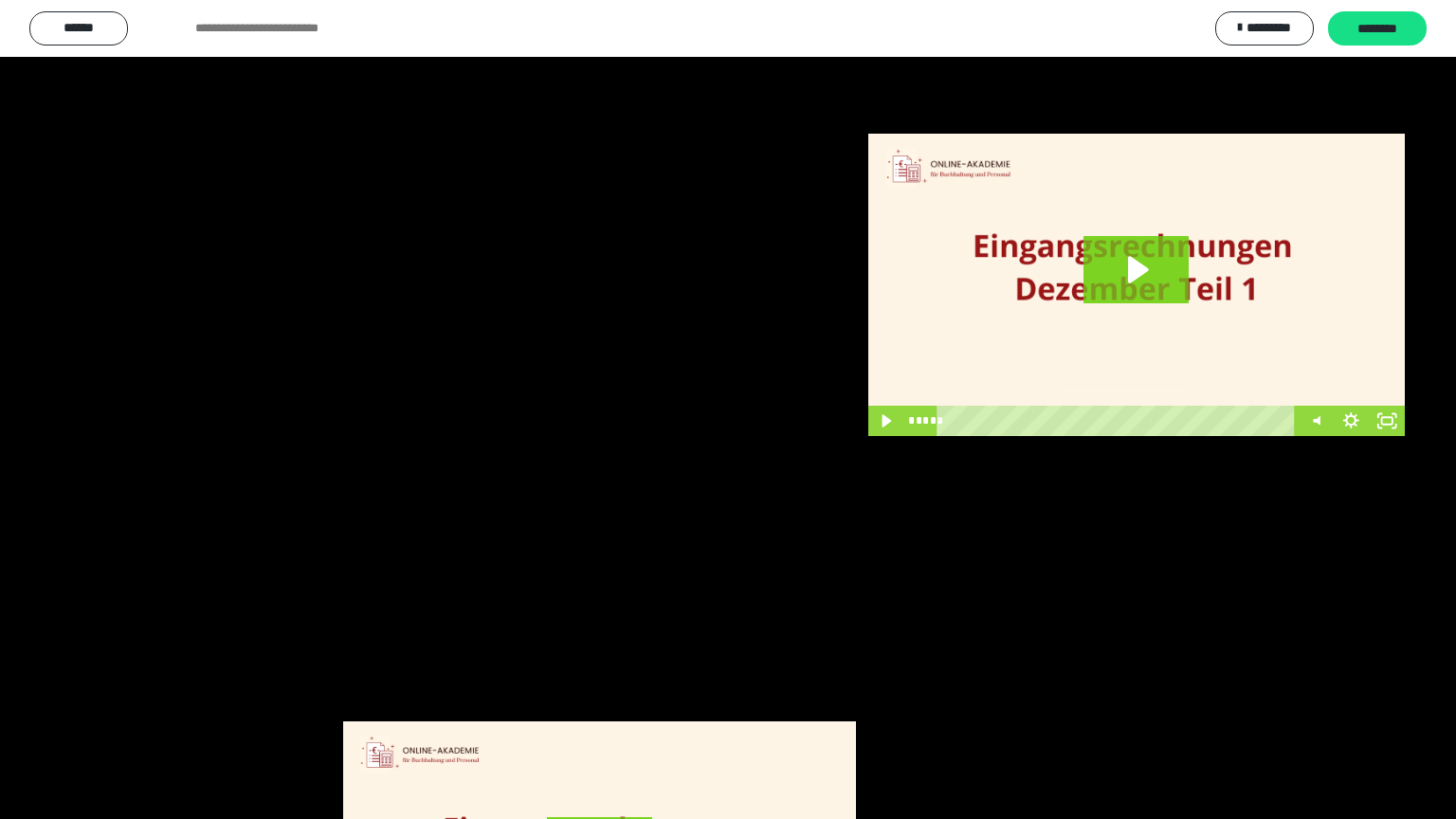 click at bounding box center (728, 410) 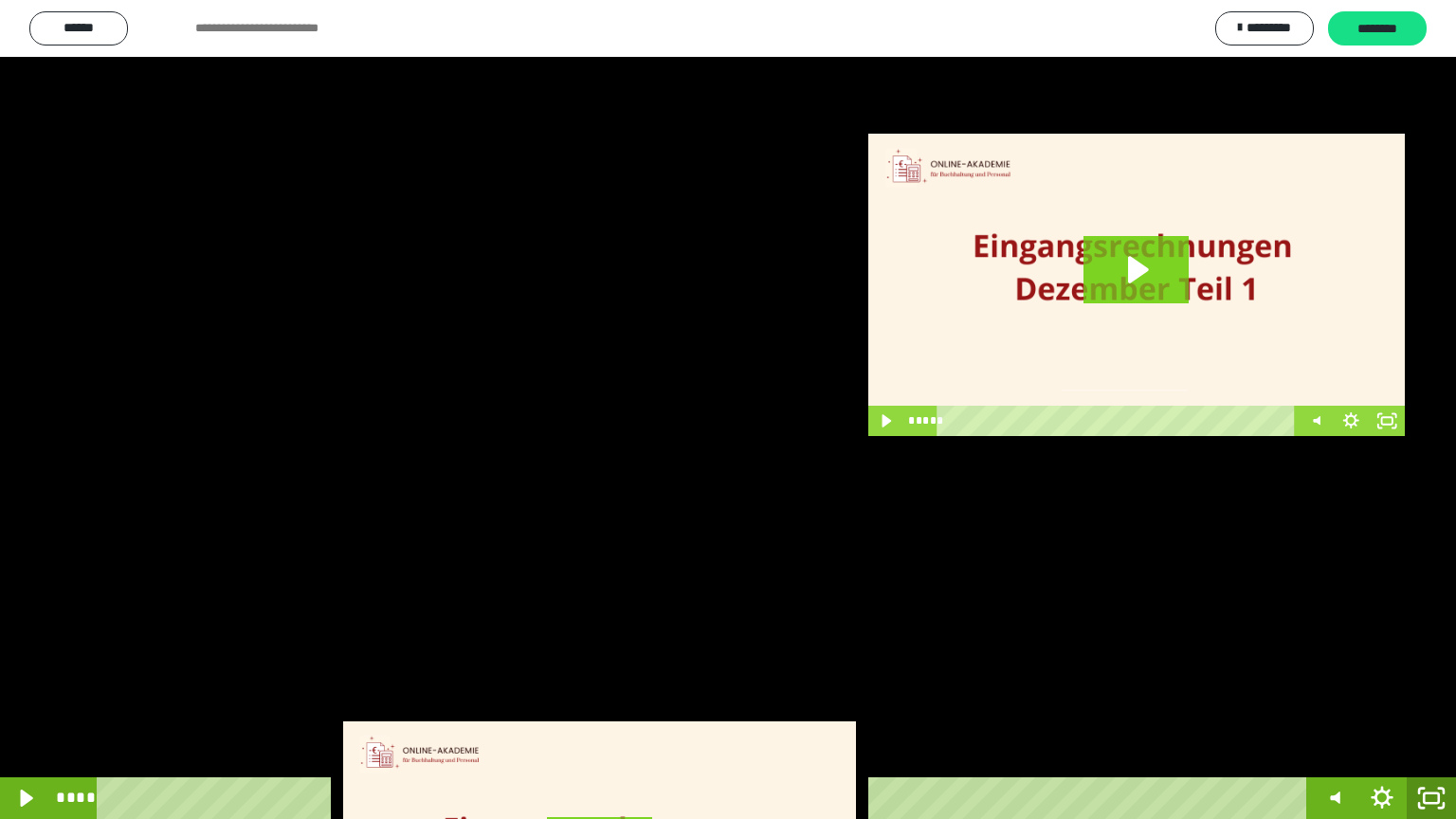 click 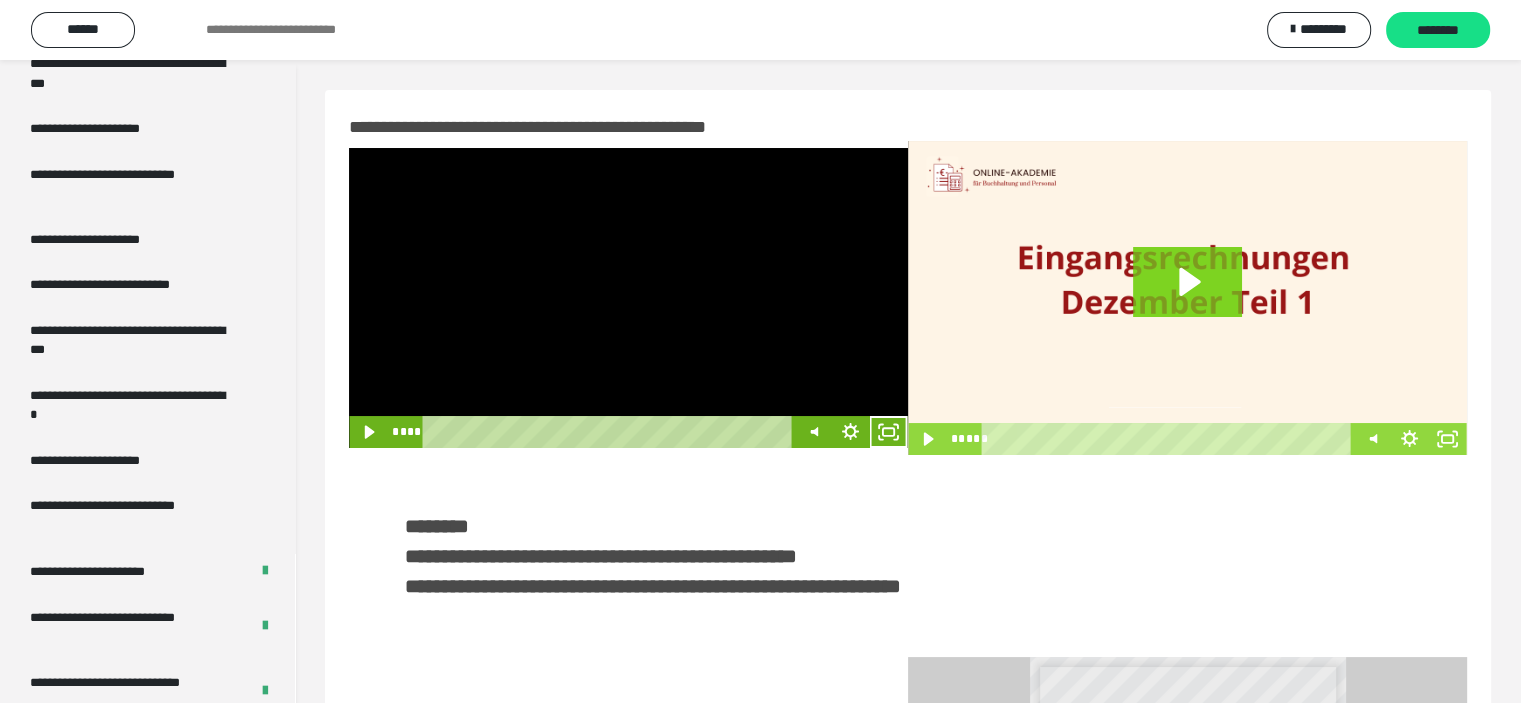 click at bounding box center (628, 298) 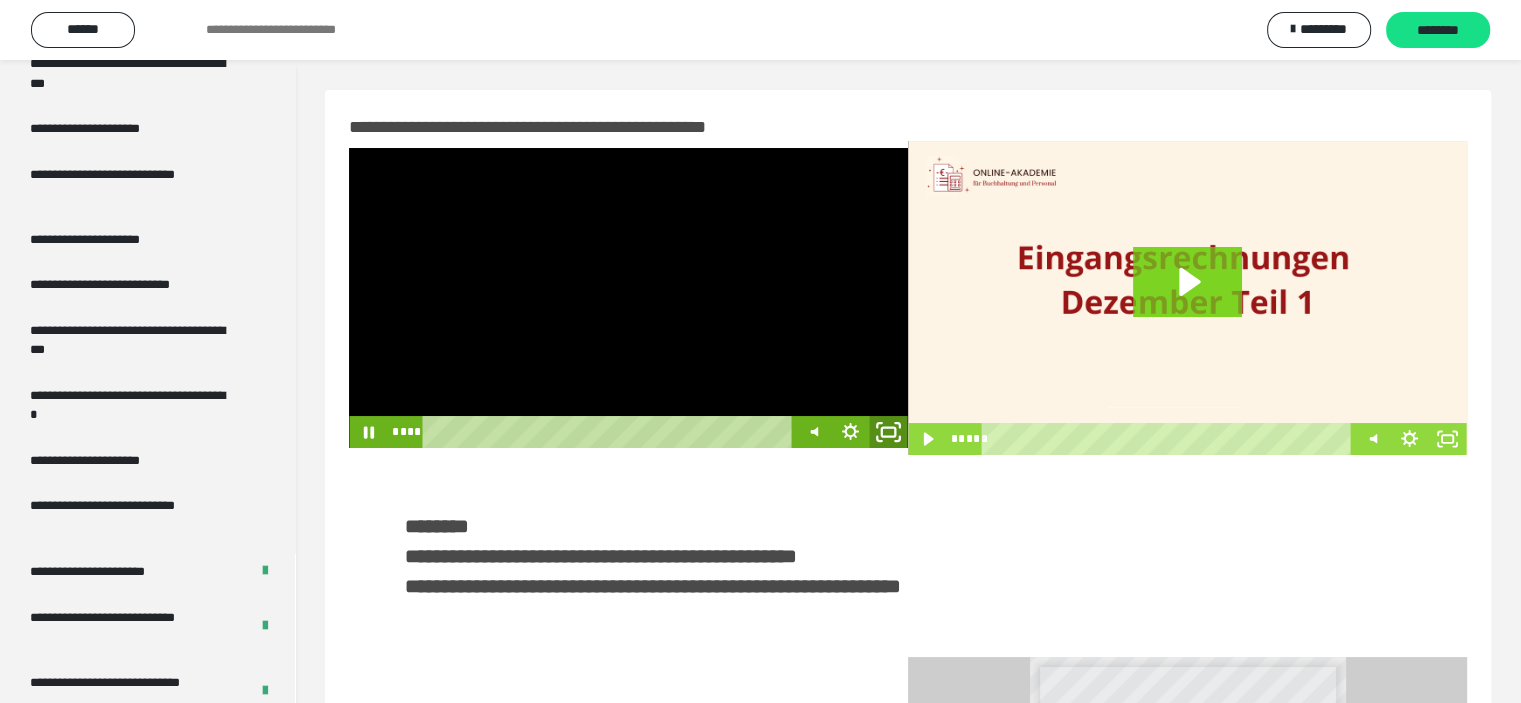 click 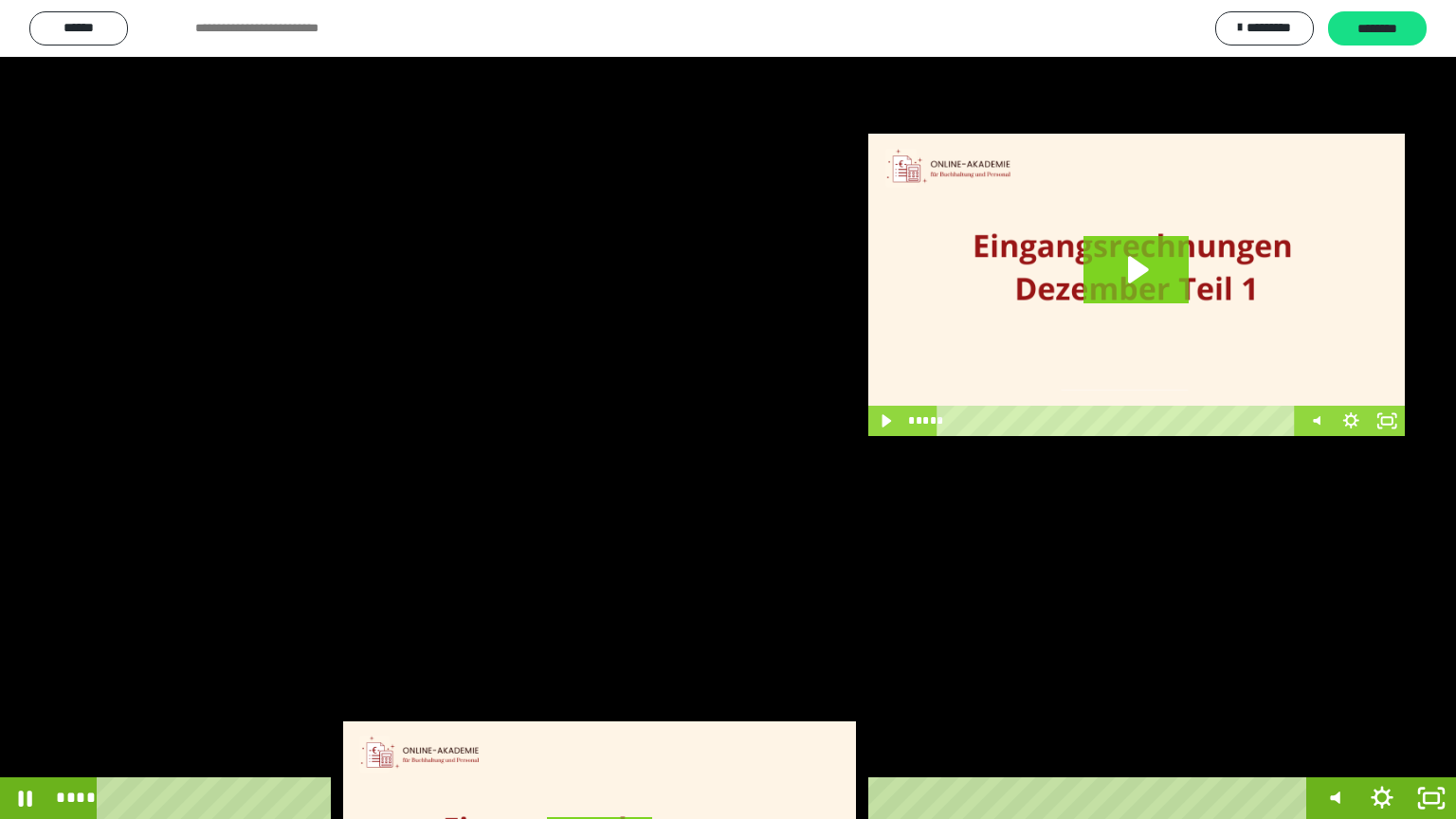 click at bounding box center [728, 410] 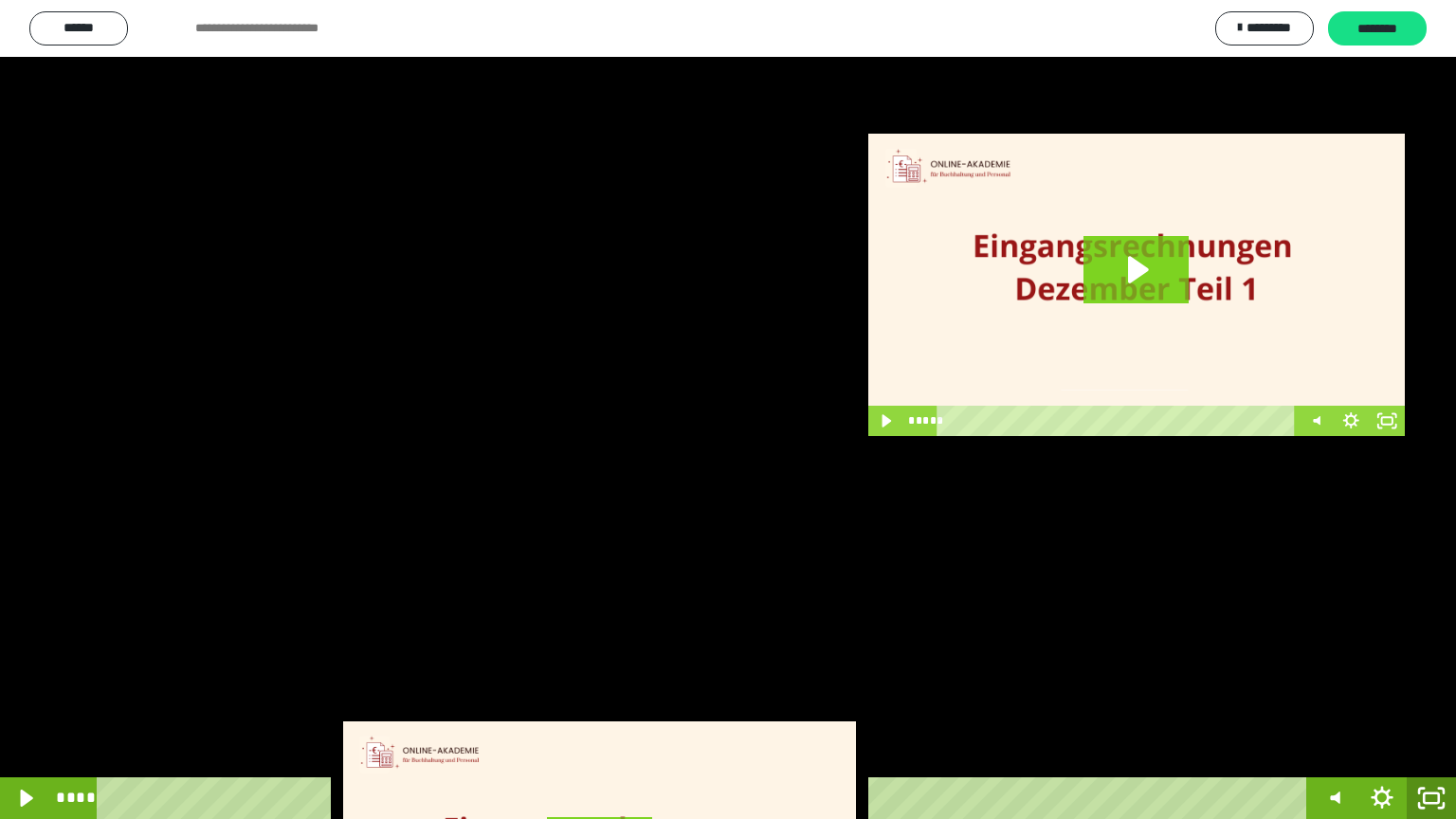 click 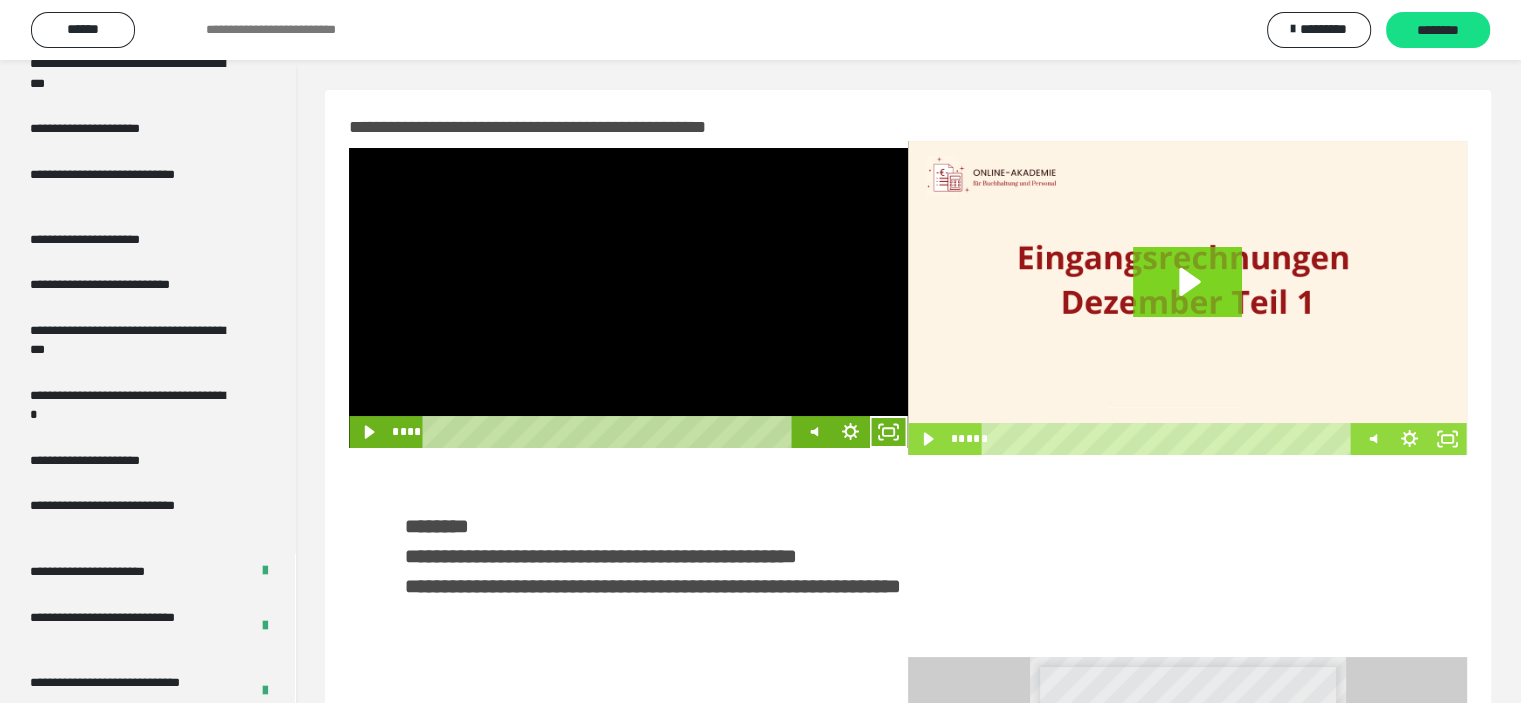 click at bounding box center [628, 298] 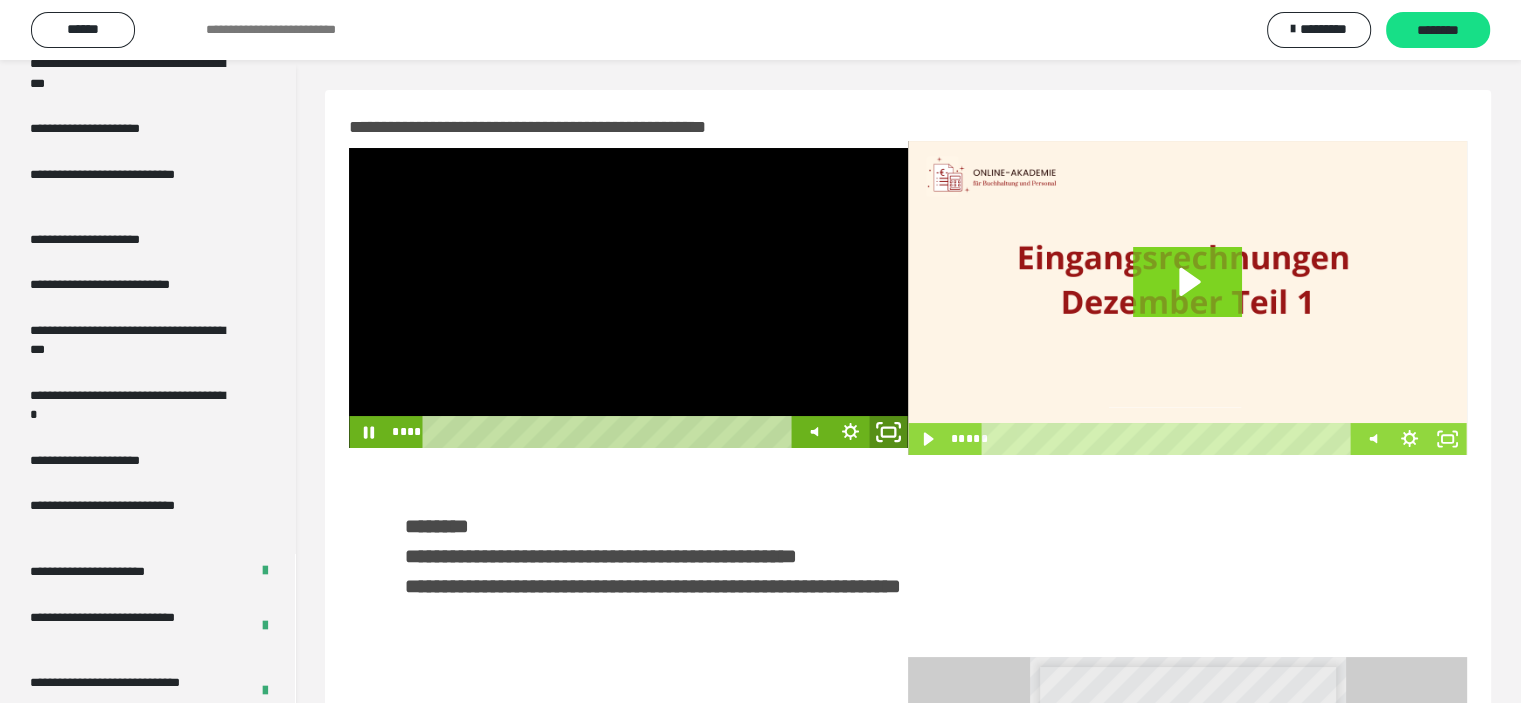 click 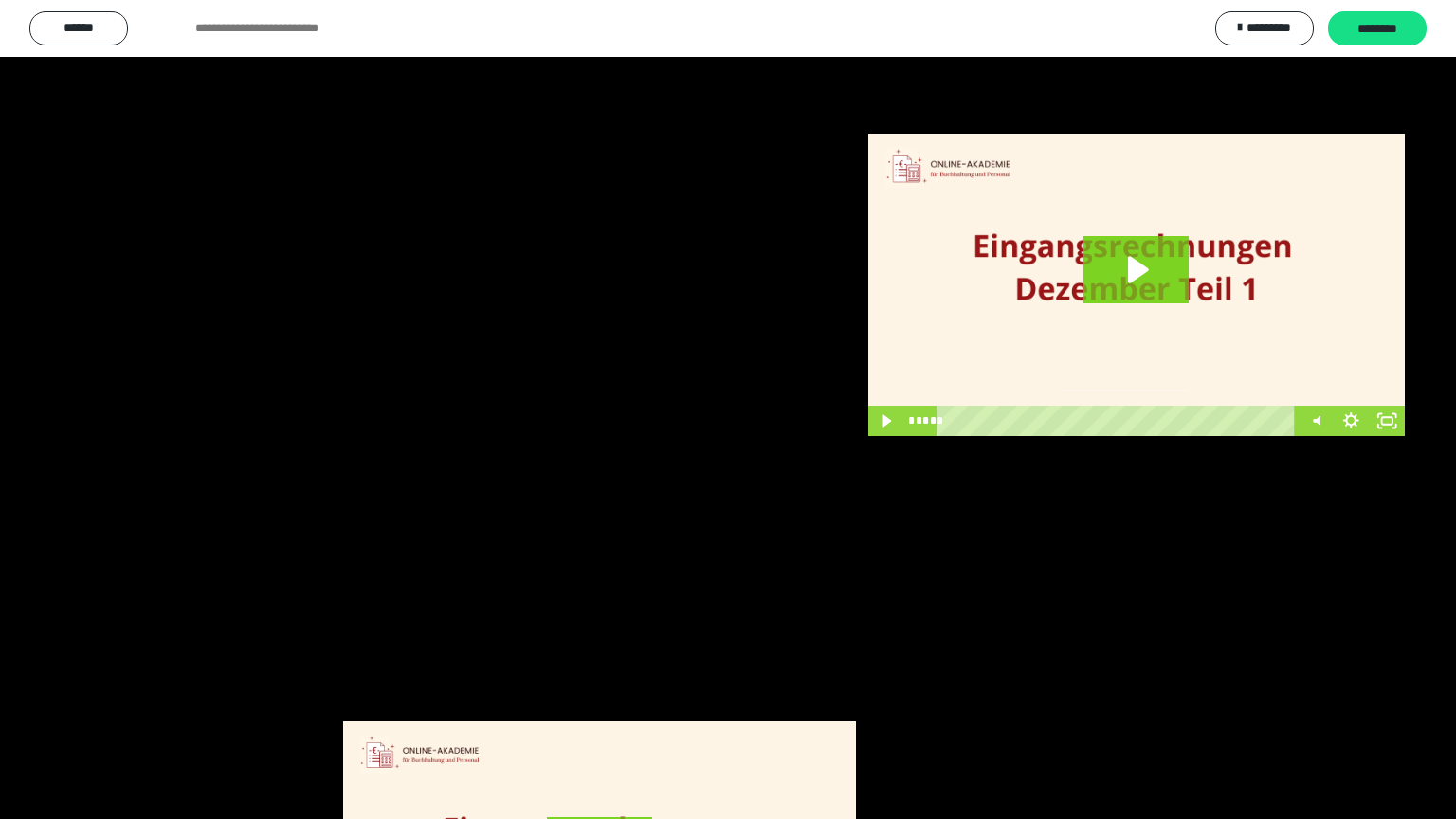 click at bounding box center (728, 410) 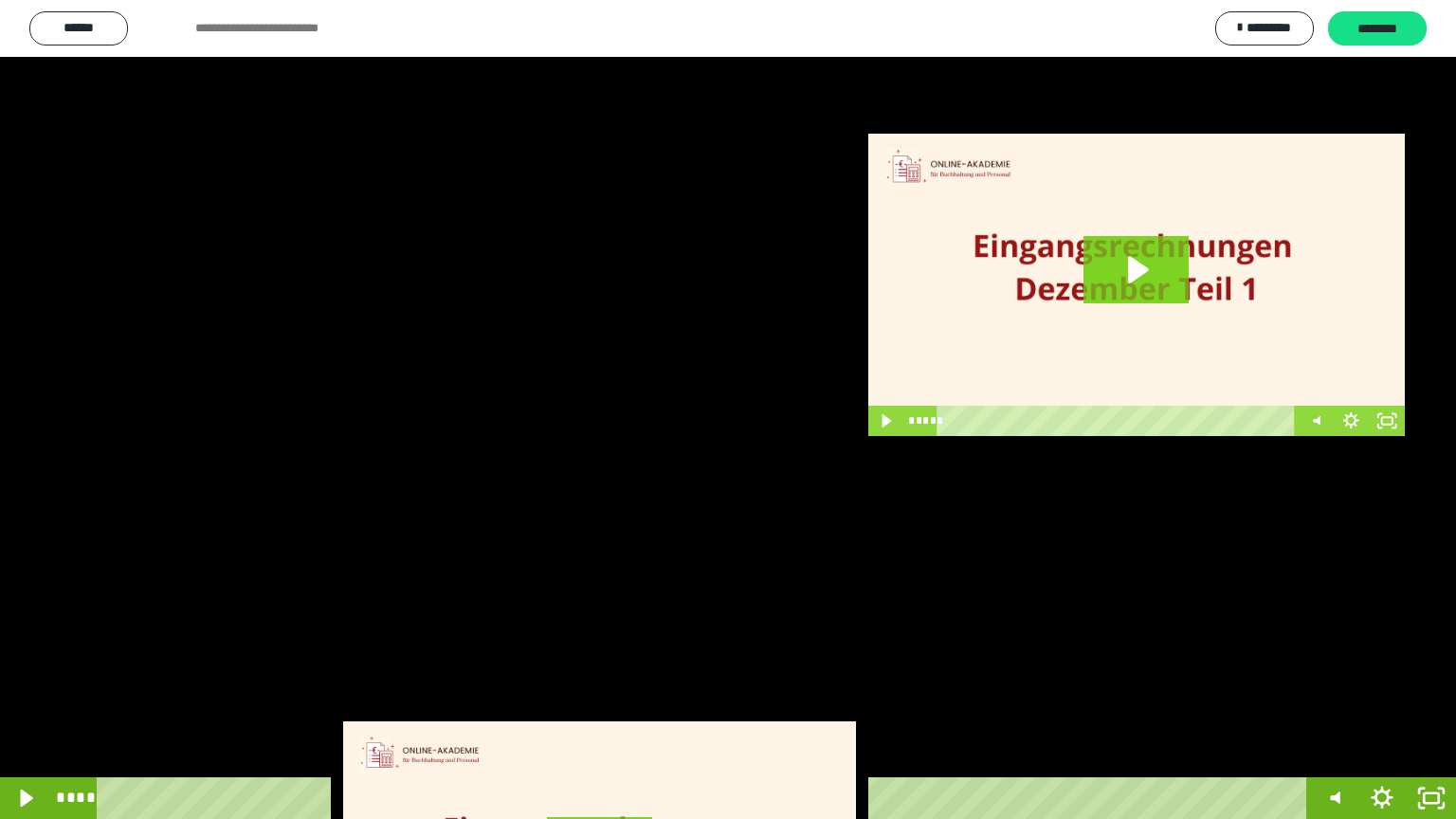 click at bounding box center [728, 410] 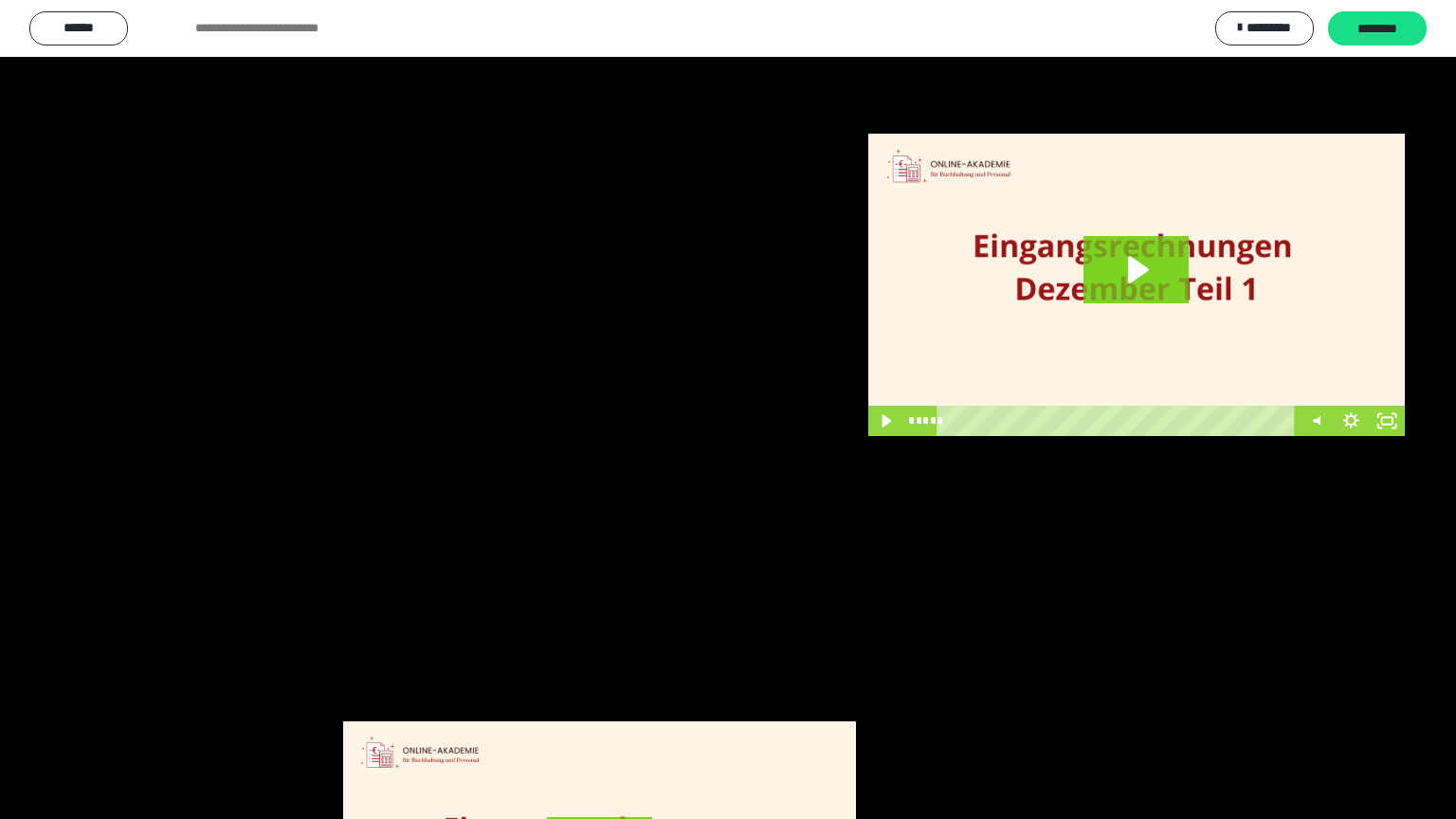 click at bounding box center [728, 410] 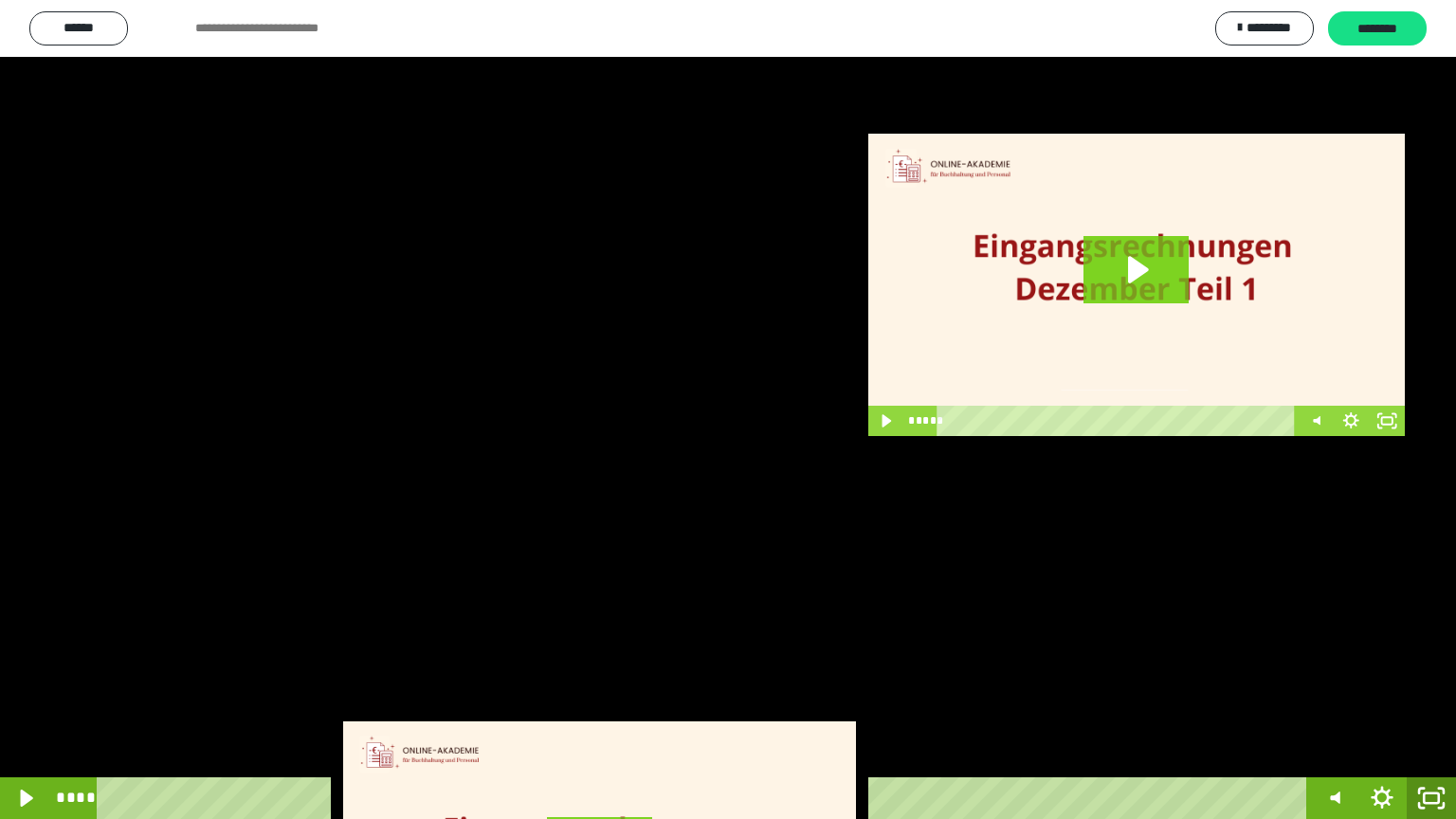 click 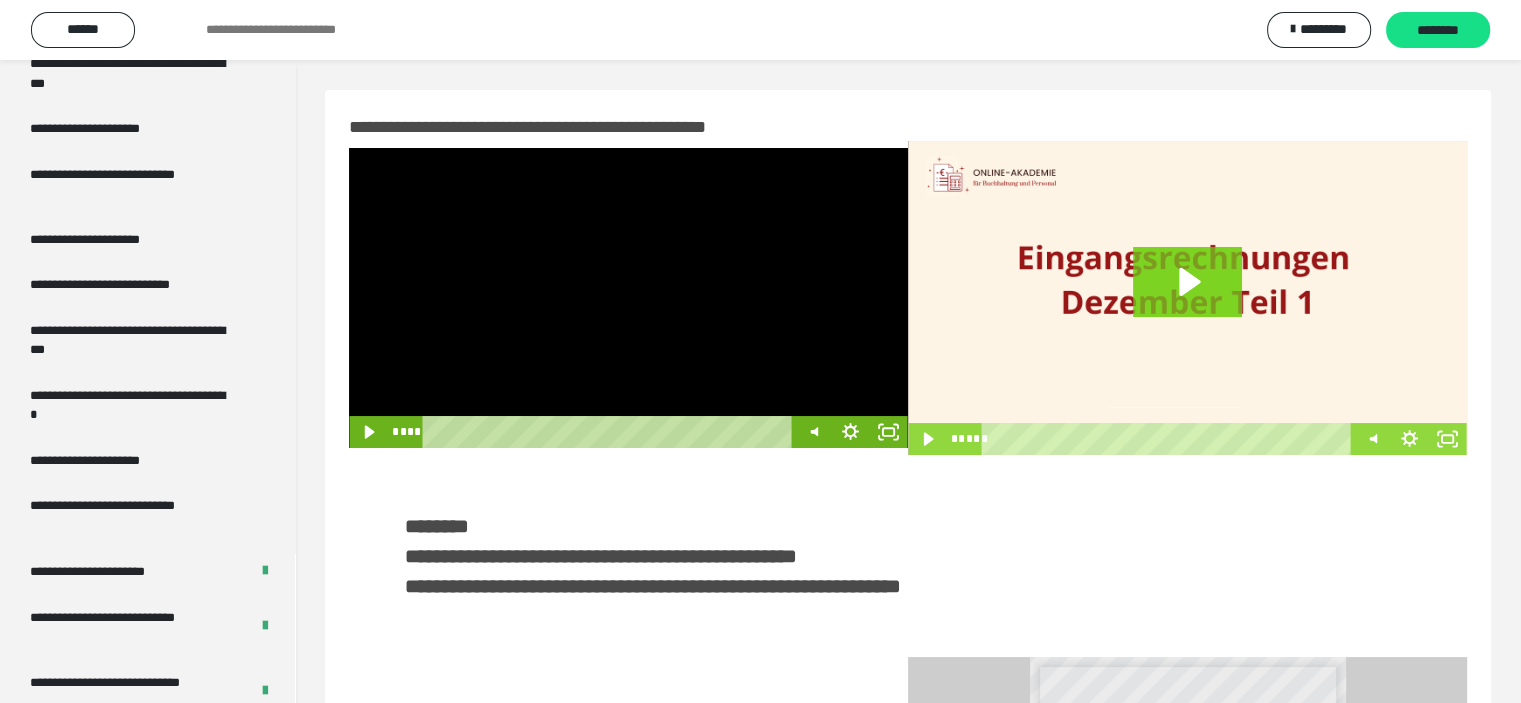 click at bounding box center [628, 298] 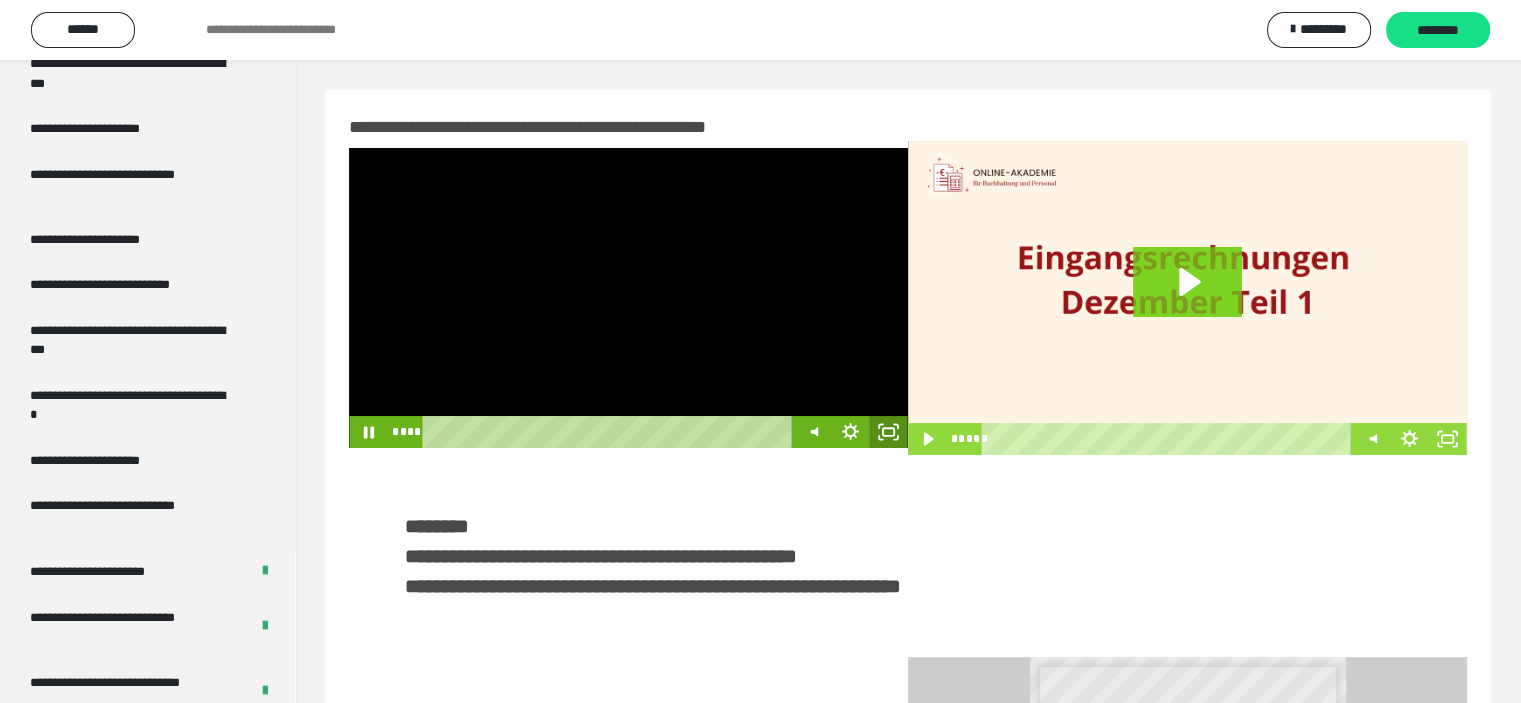 click 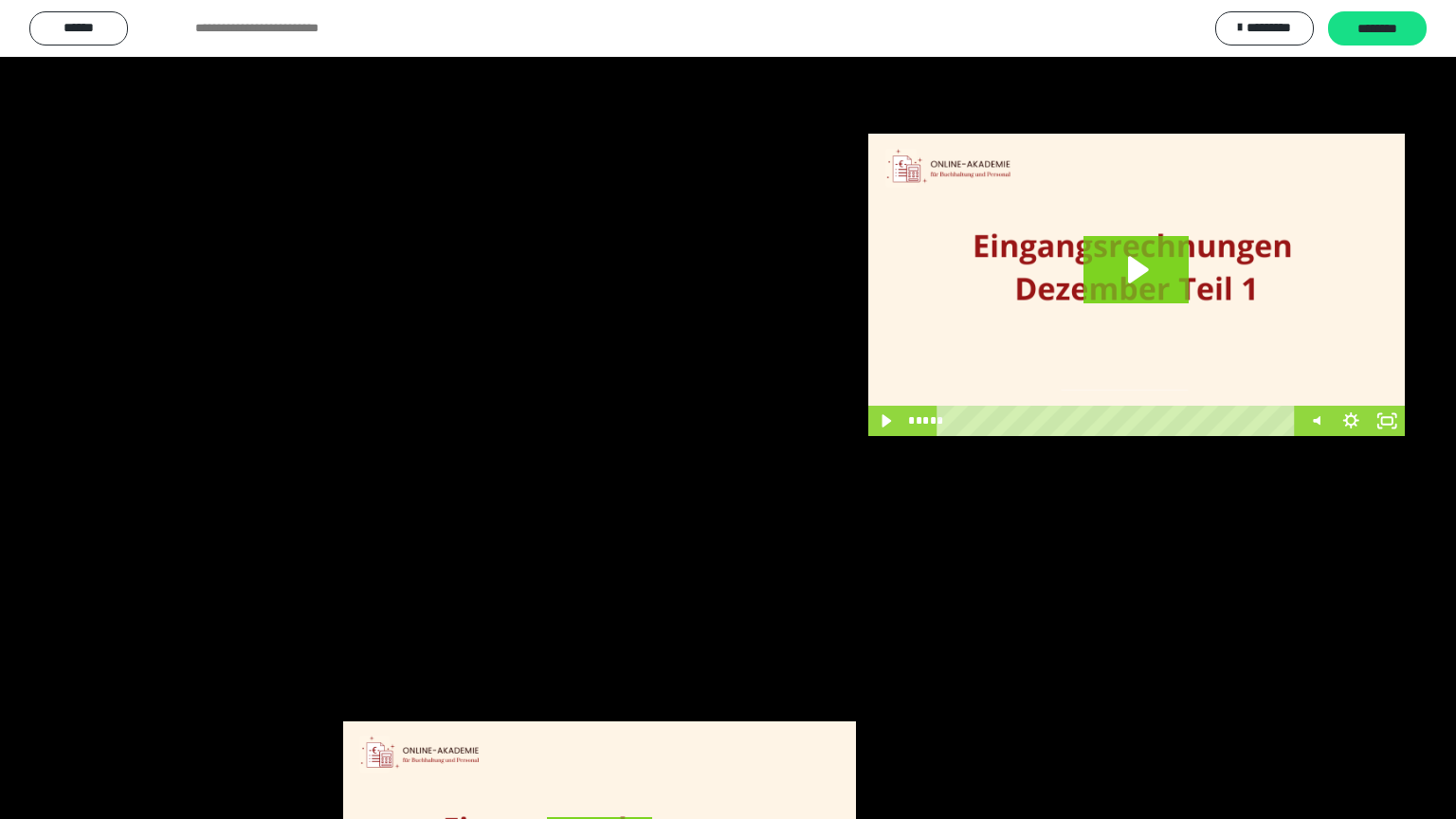click at bounding box center [728, 410] 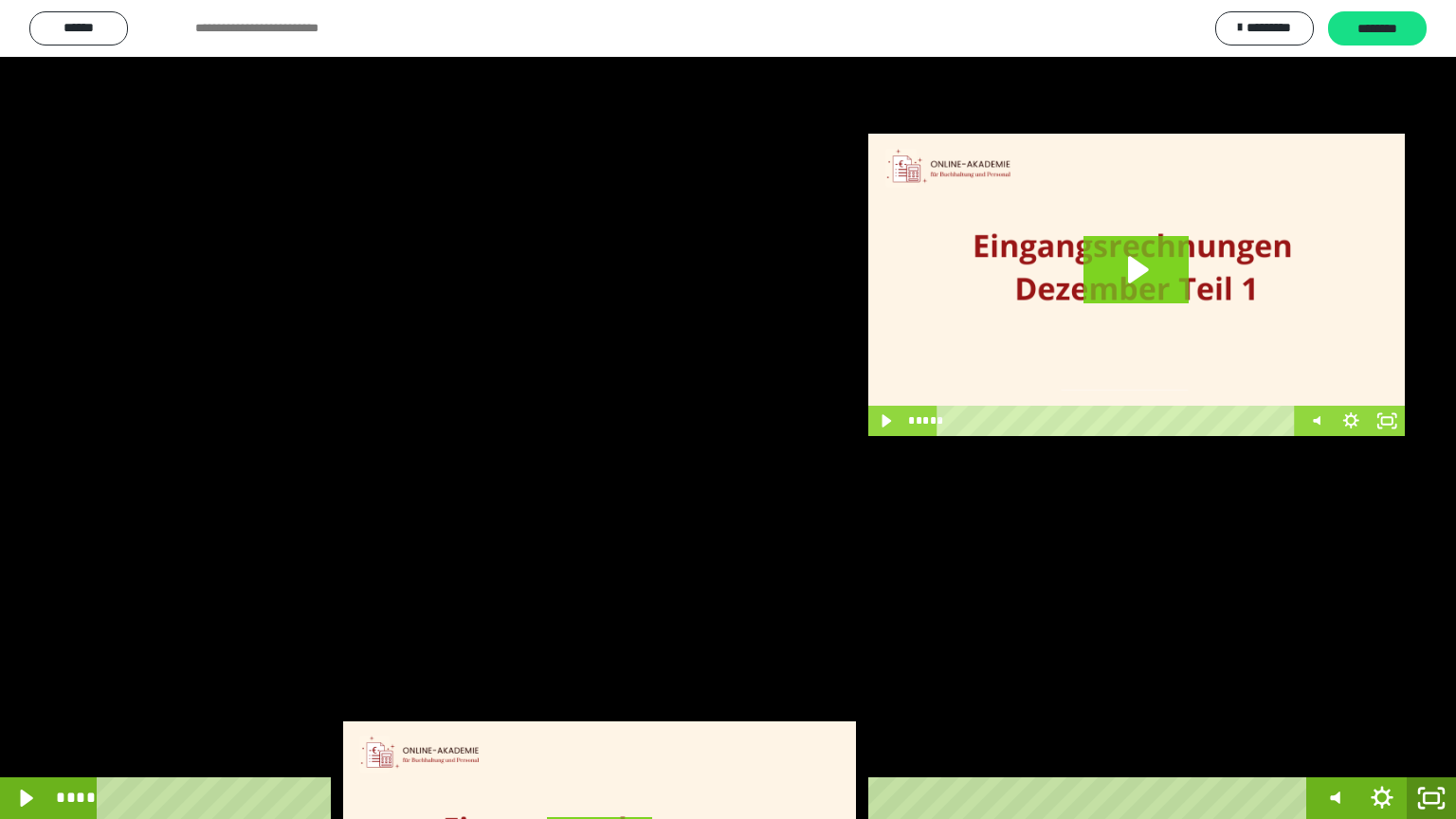 click 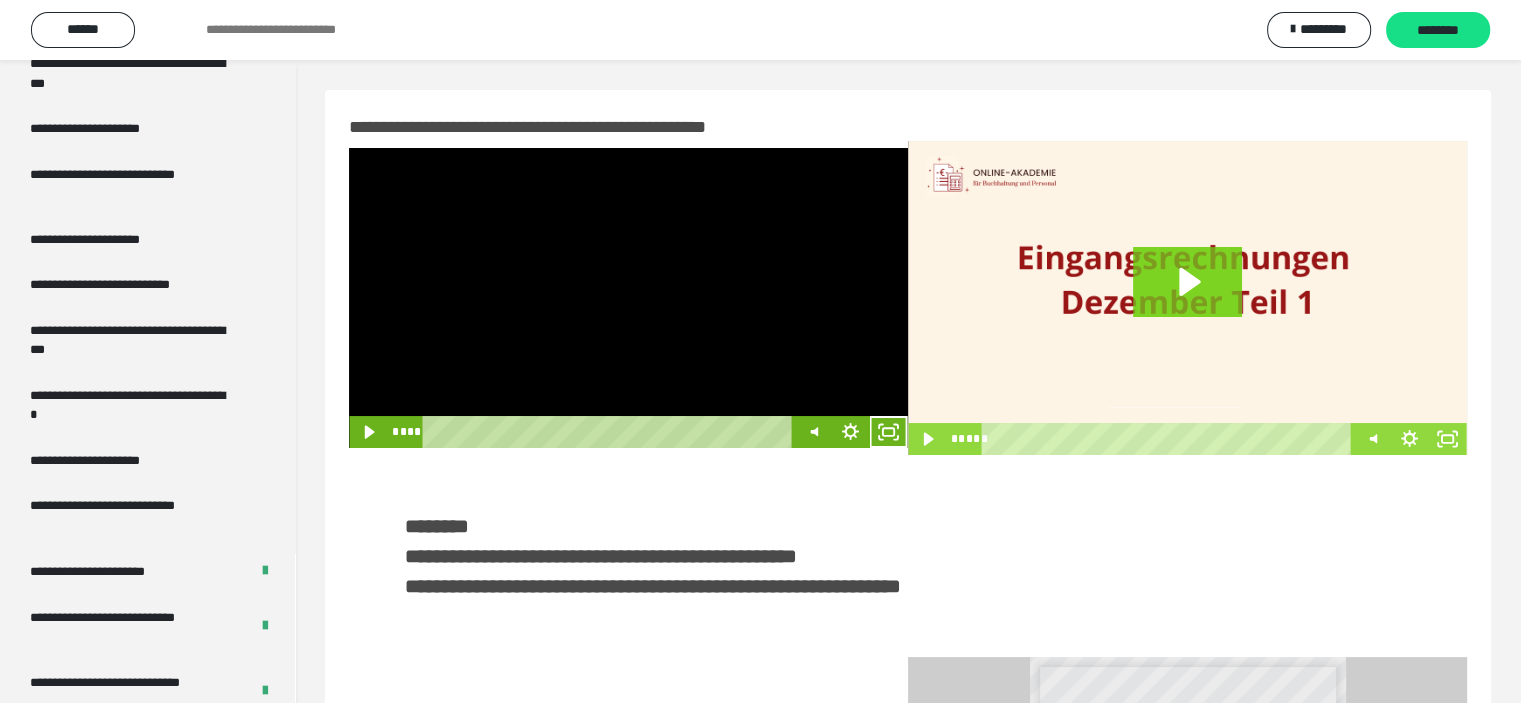 click at bounding box center (628, 298) 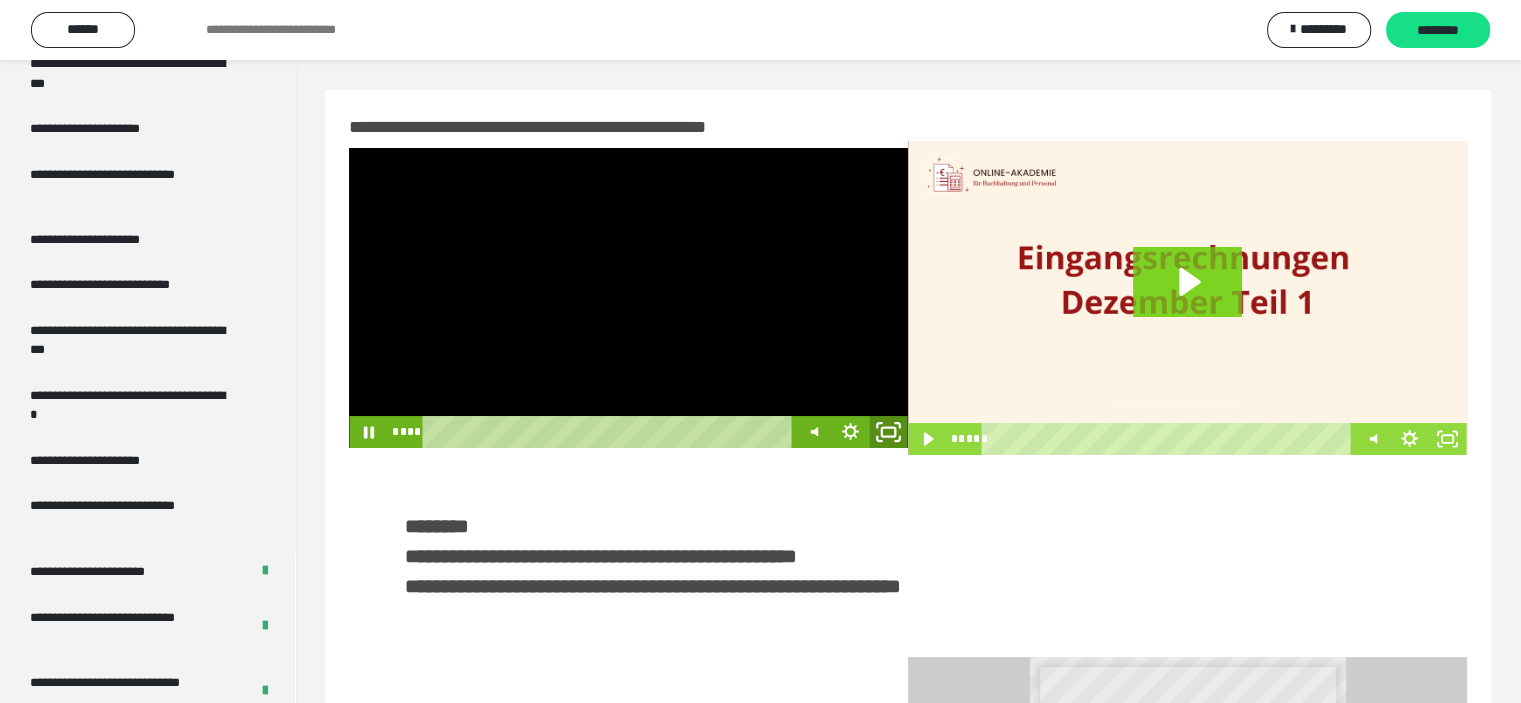 click 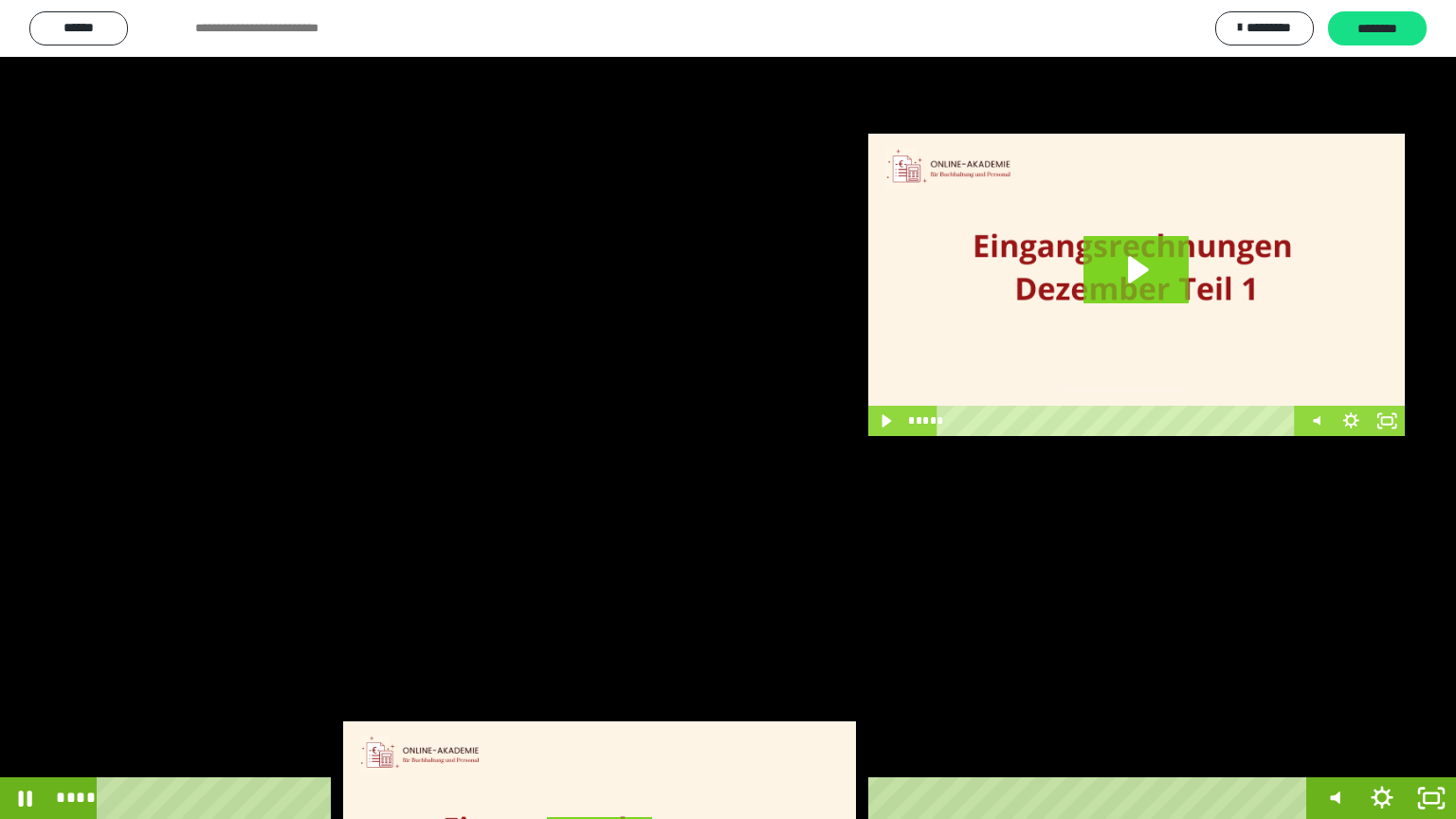 click at bounding box center [728, 410] 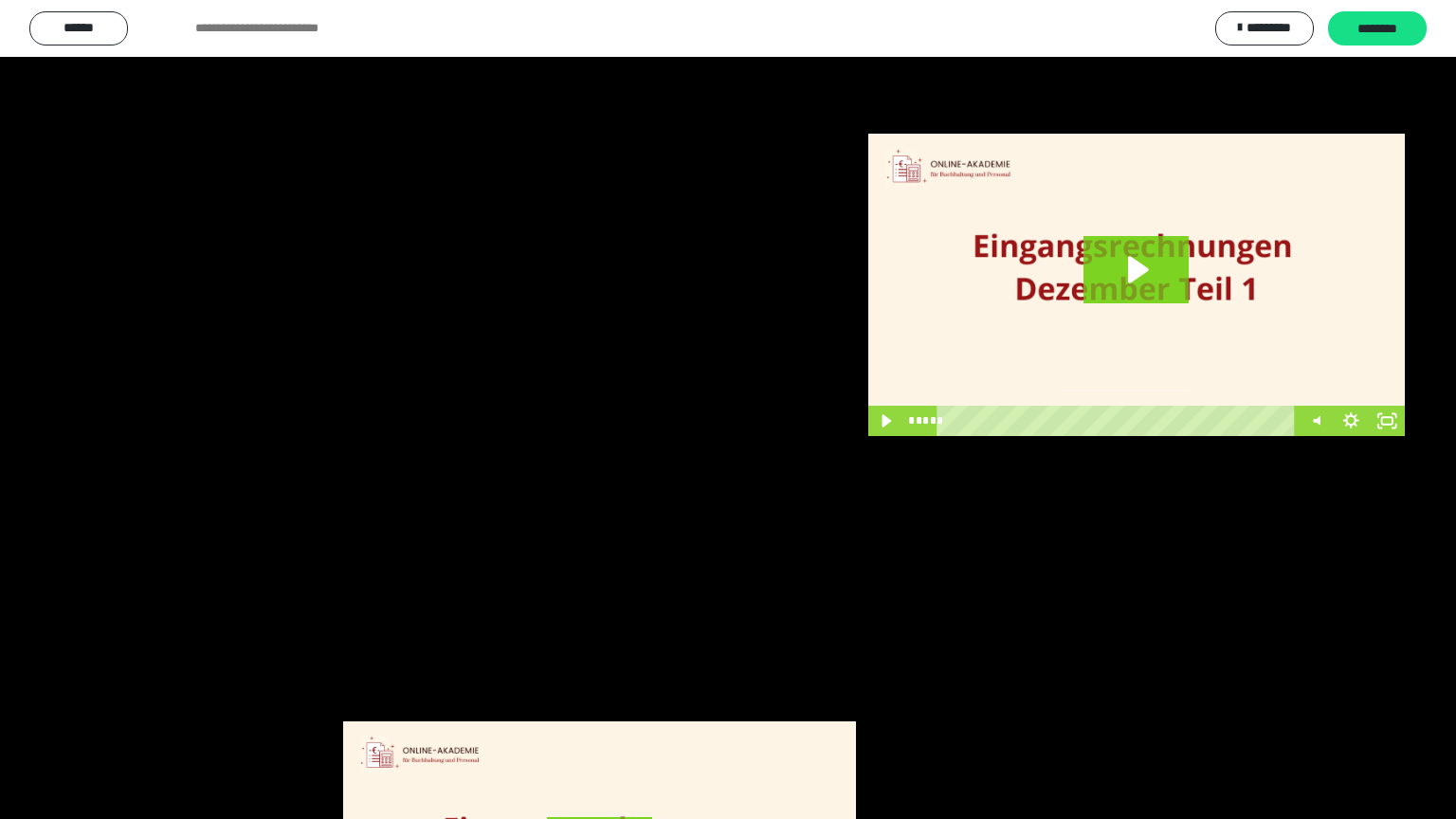click at bounding box center [728, 410] 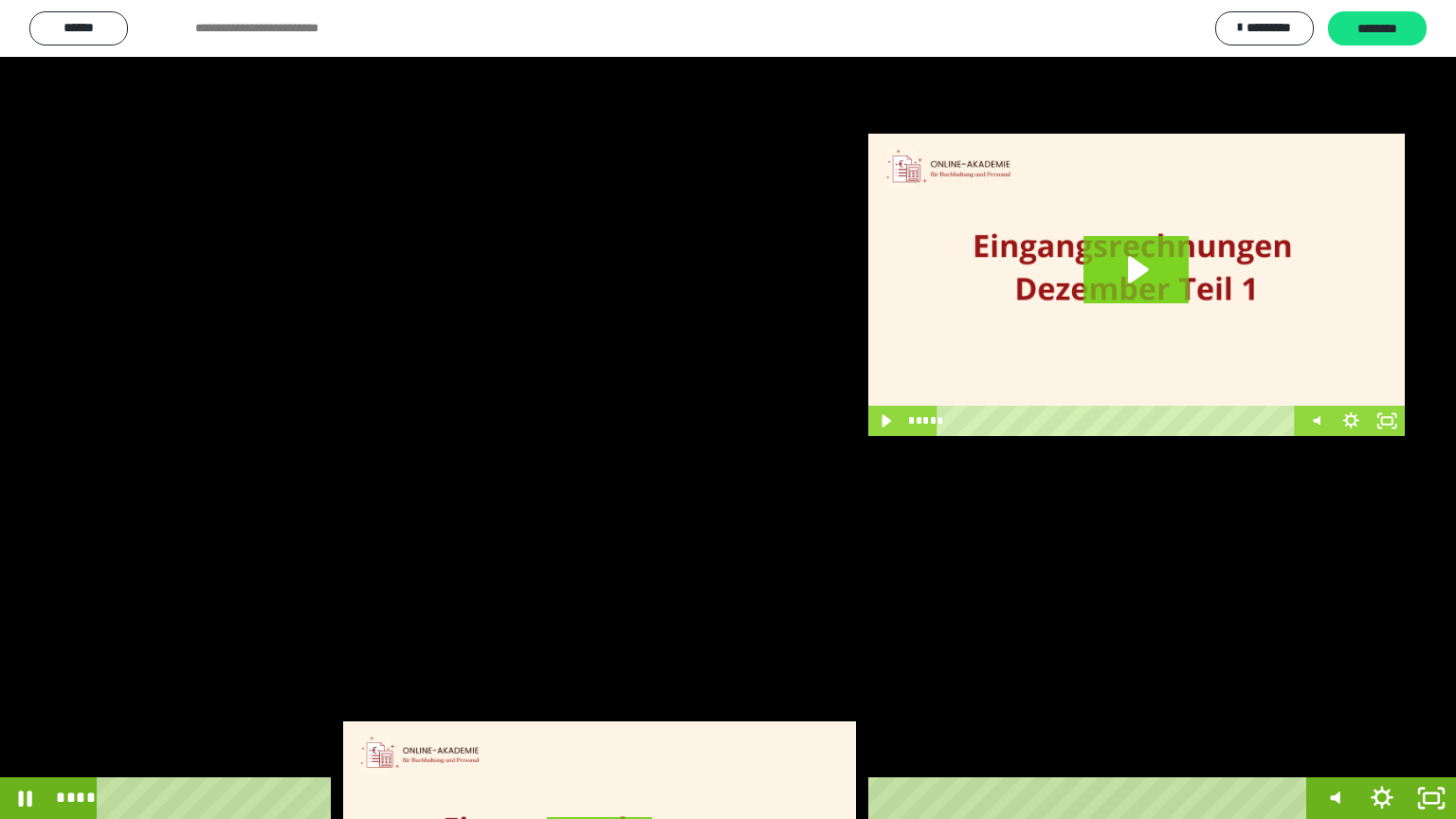 click at bounding box center (728, 410) 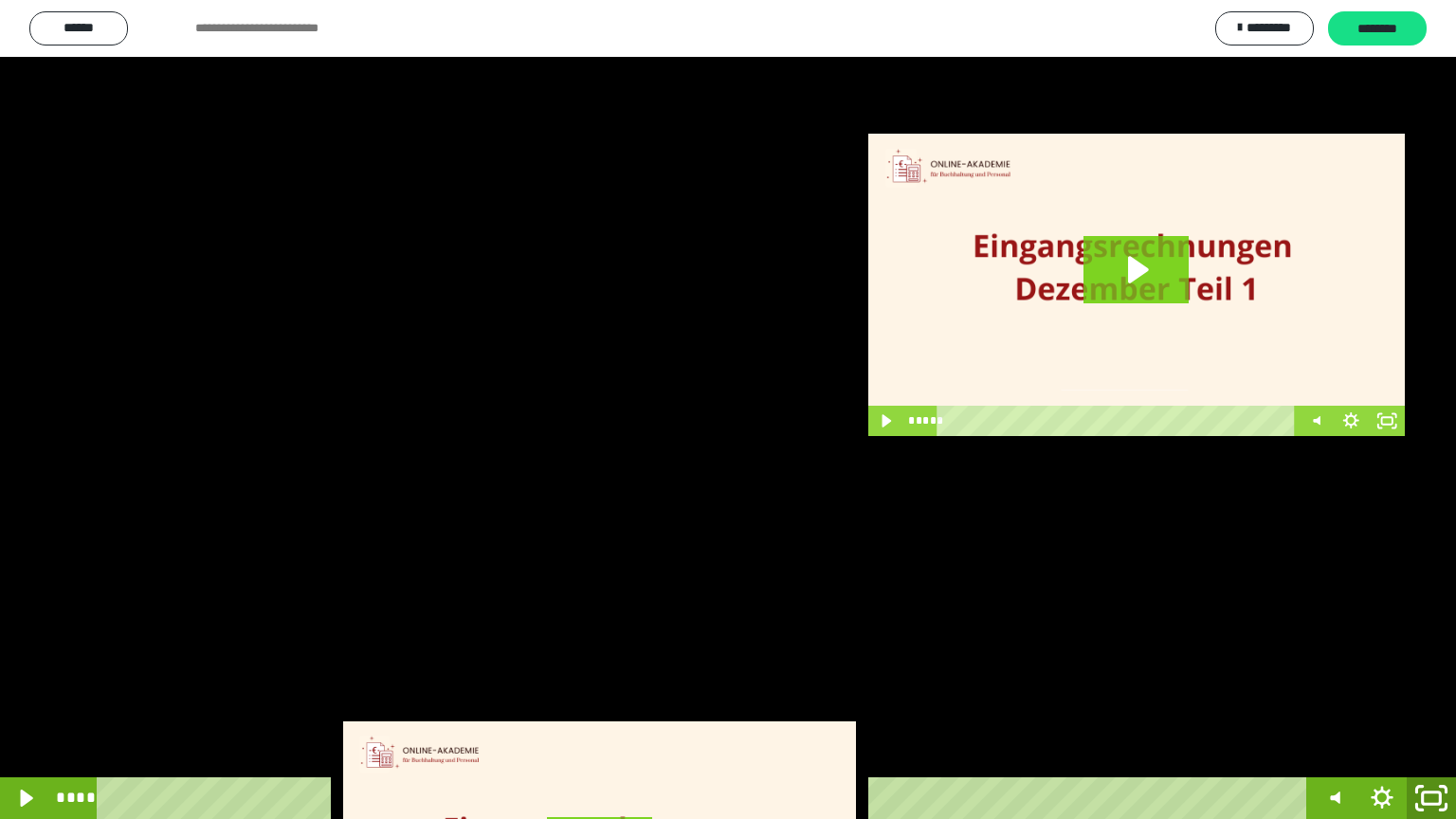 click 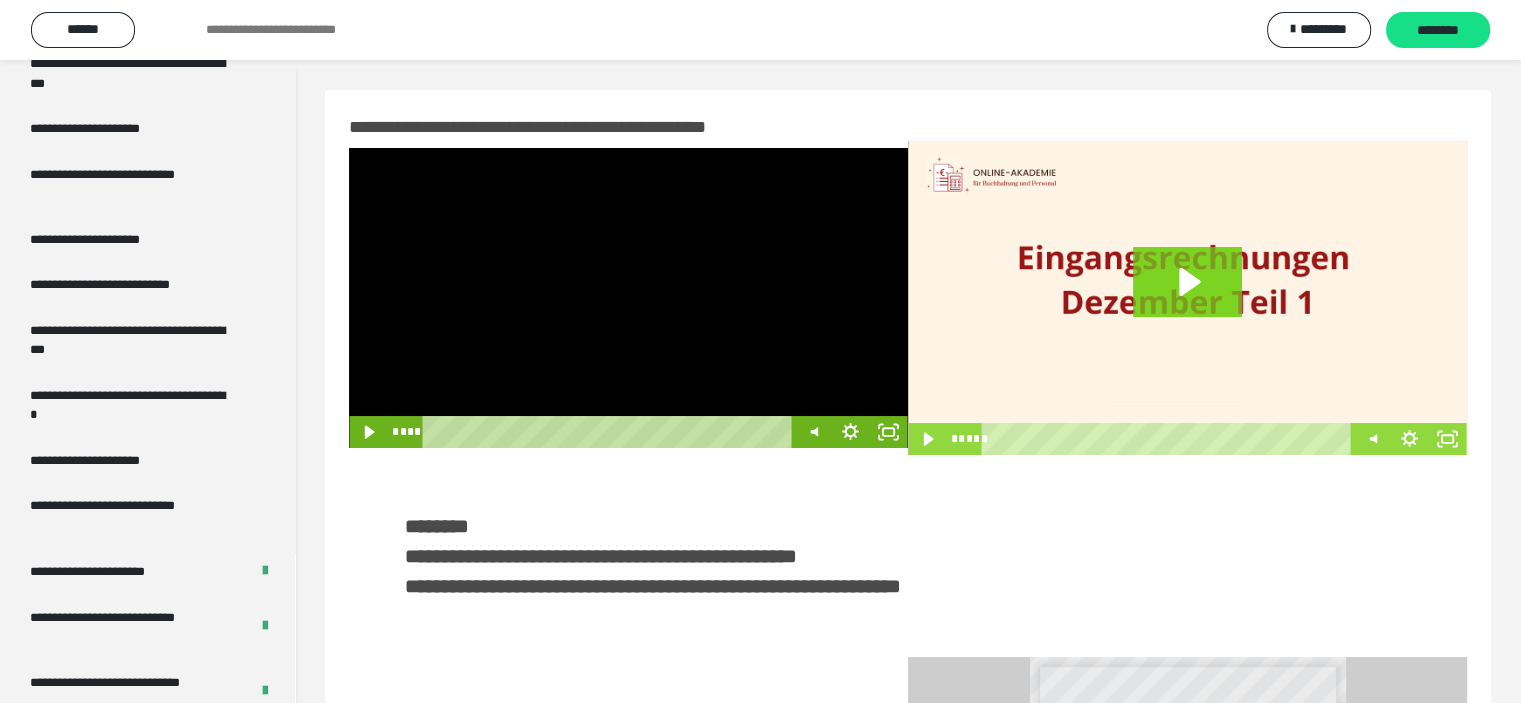 click at bounding box center (628, 298) 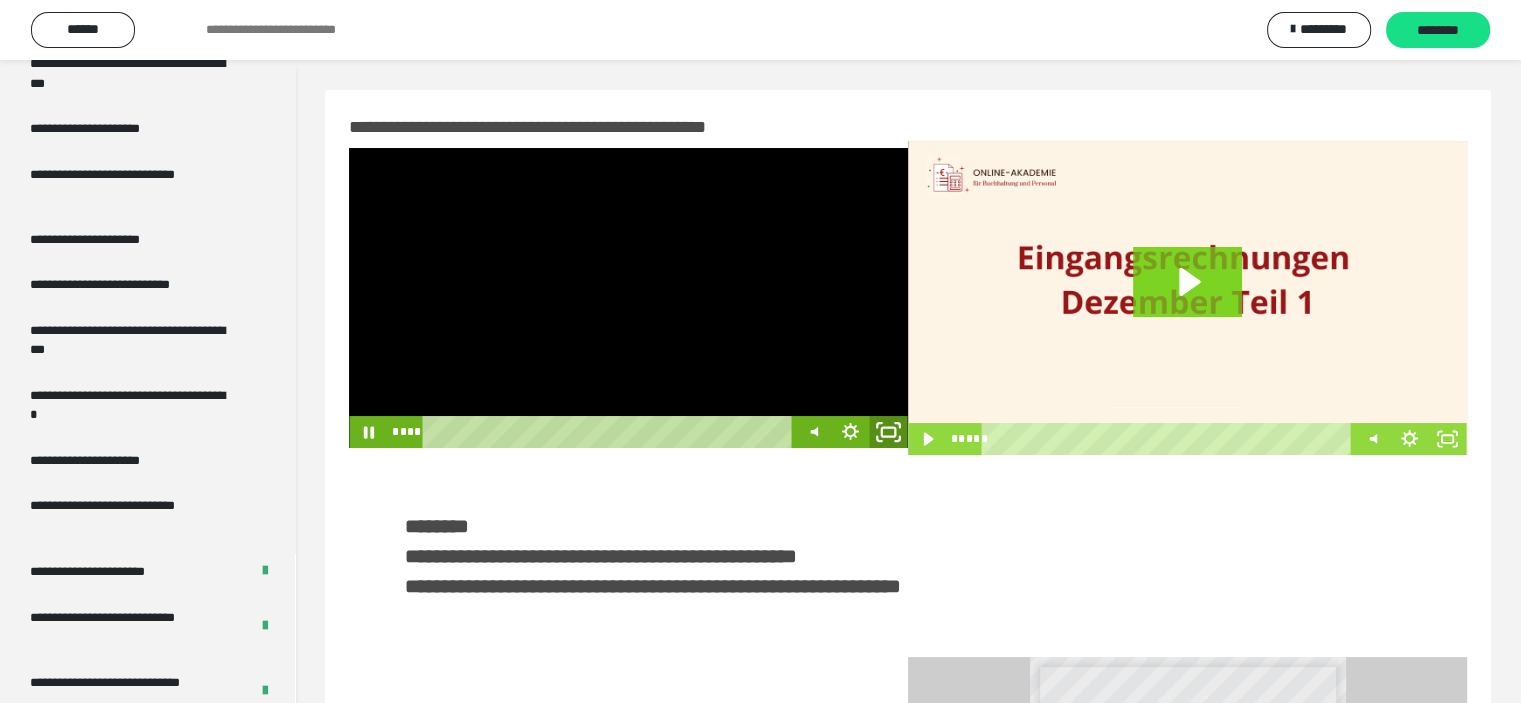 click 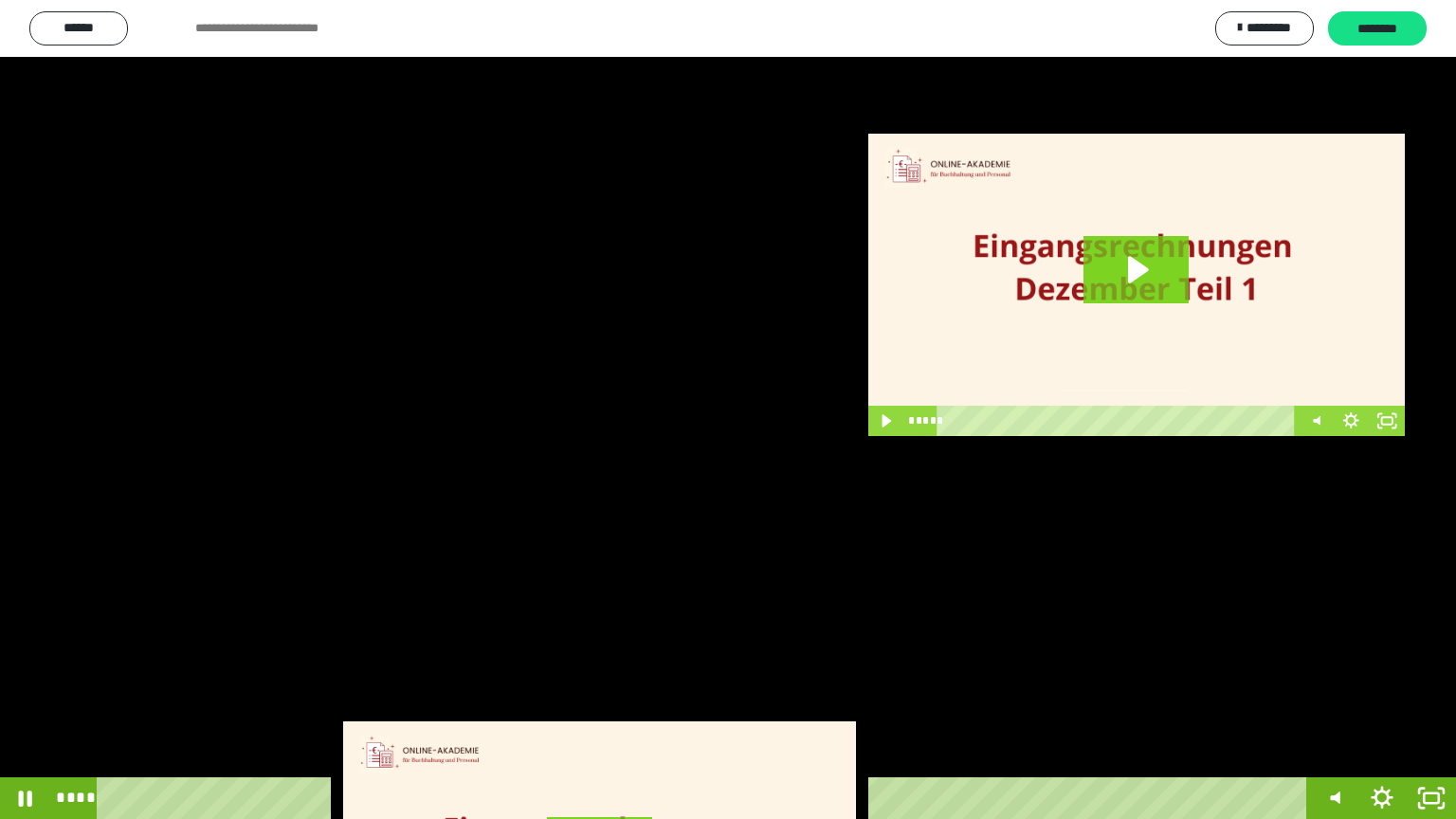 click at bounding box center (728, 410) 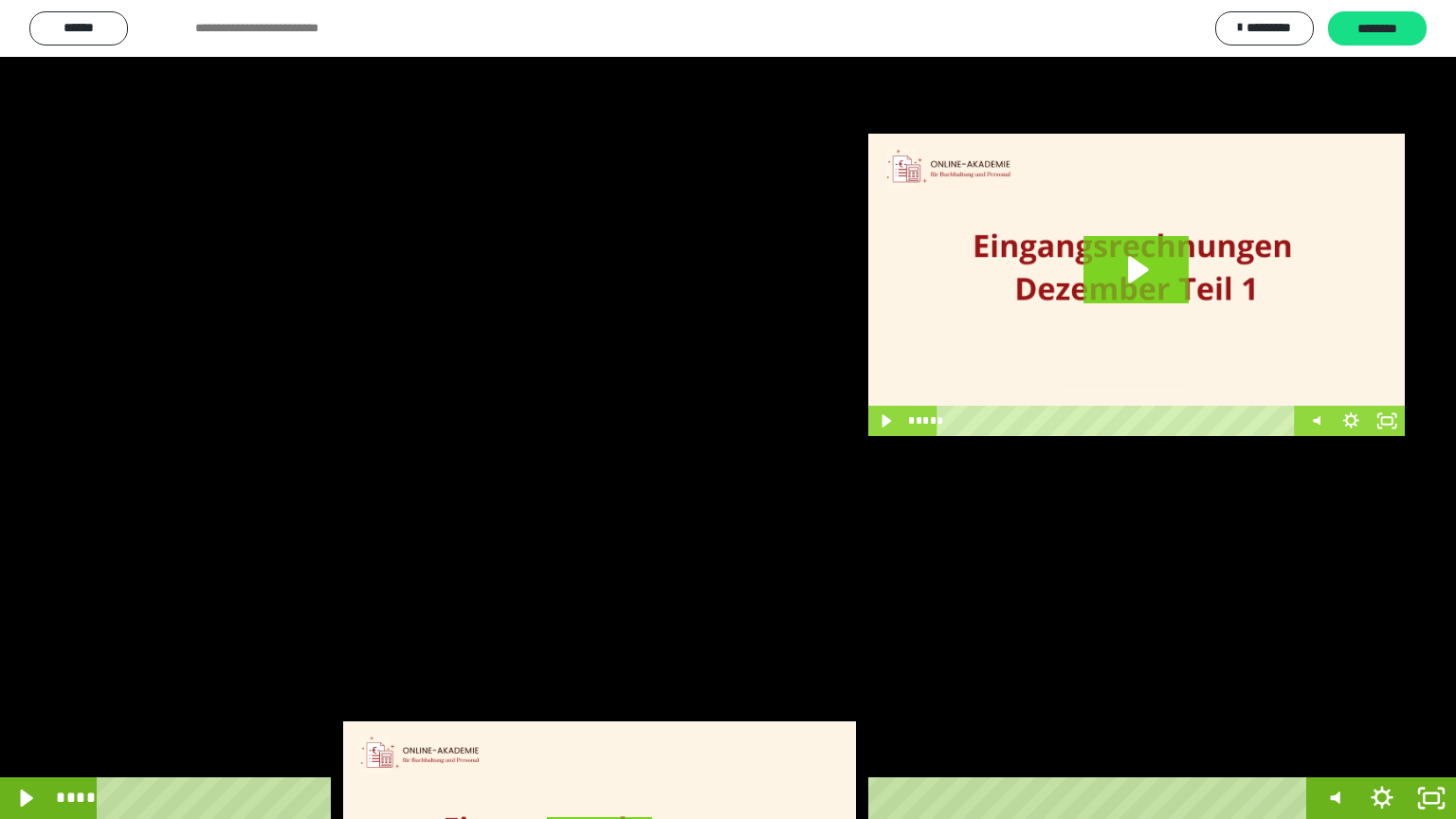 click at bounding box center (728, 410) 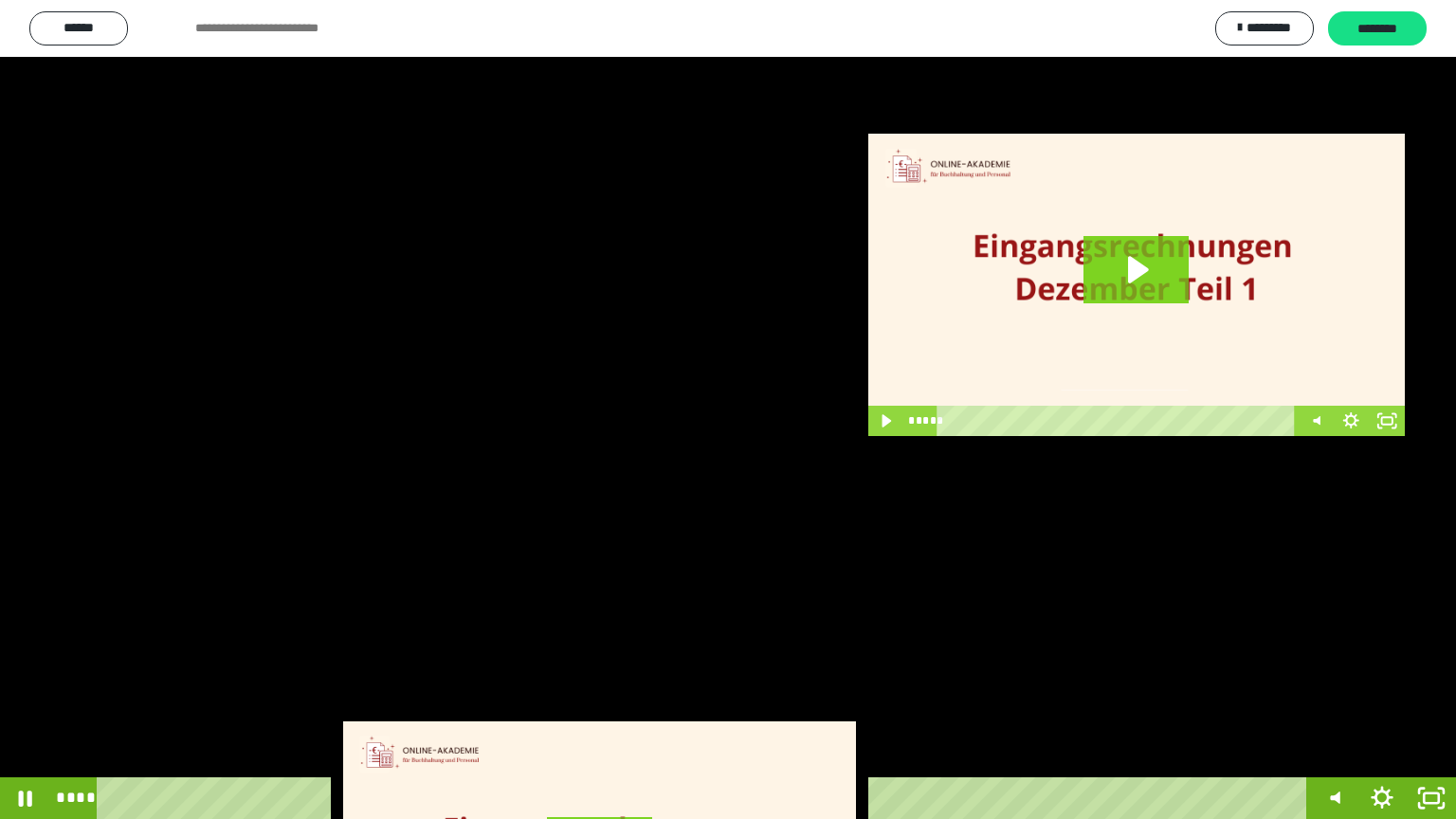 click at bounding box center (728, 410) 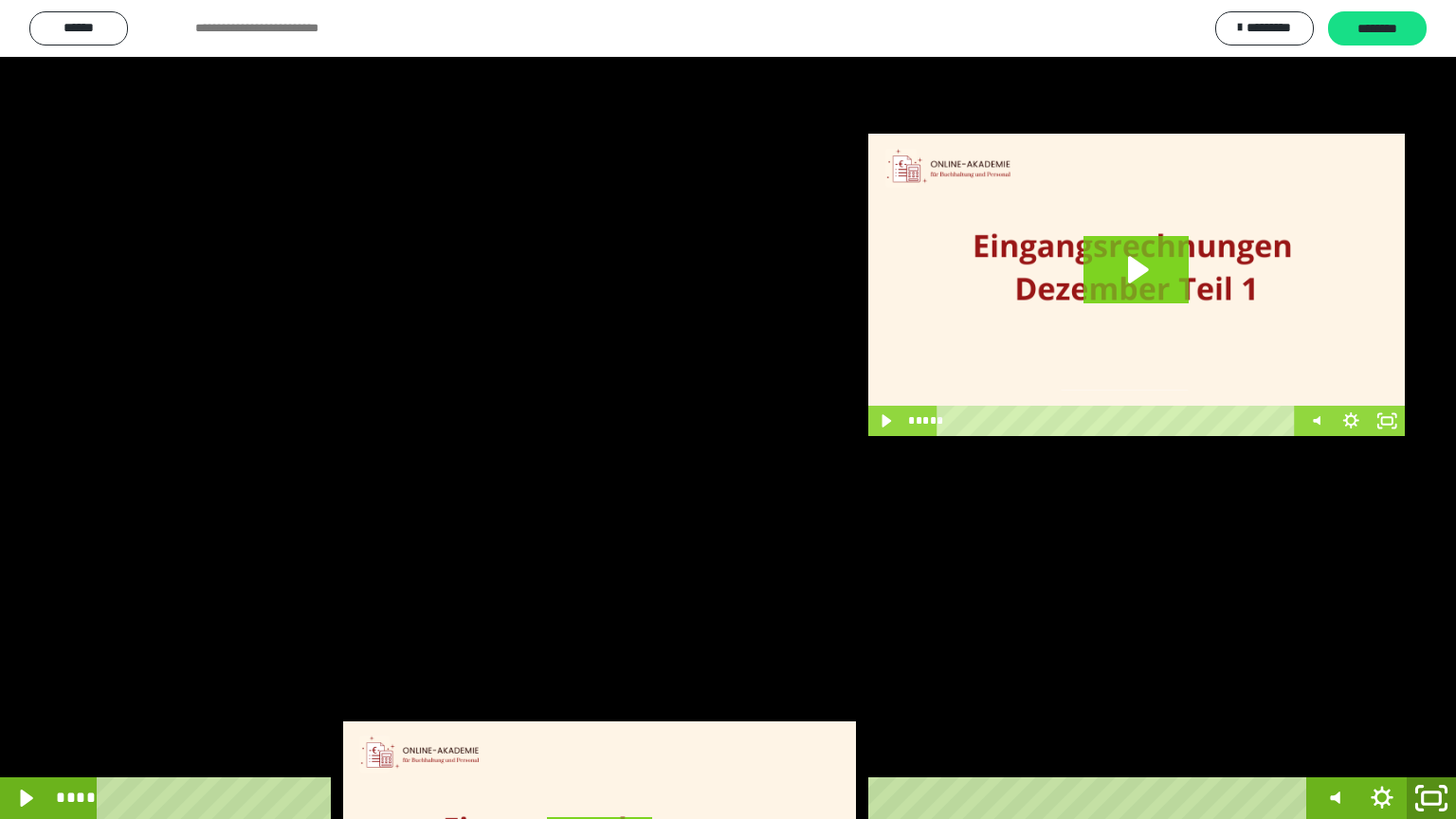 click 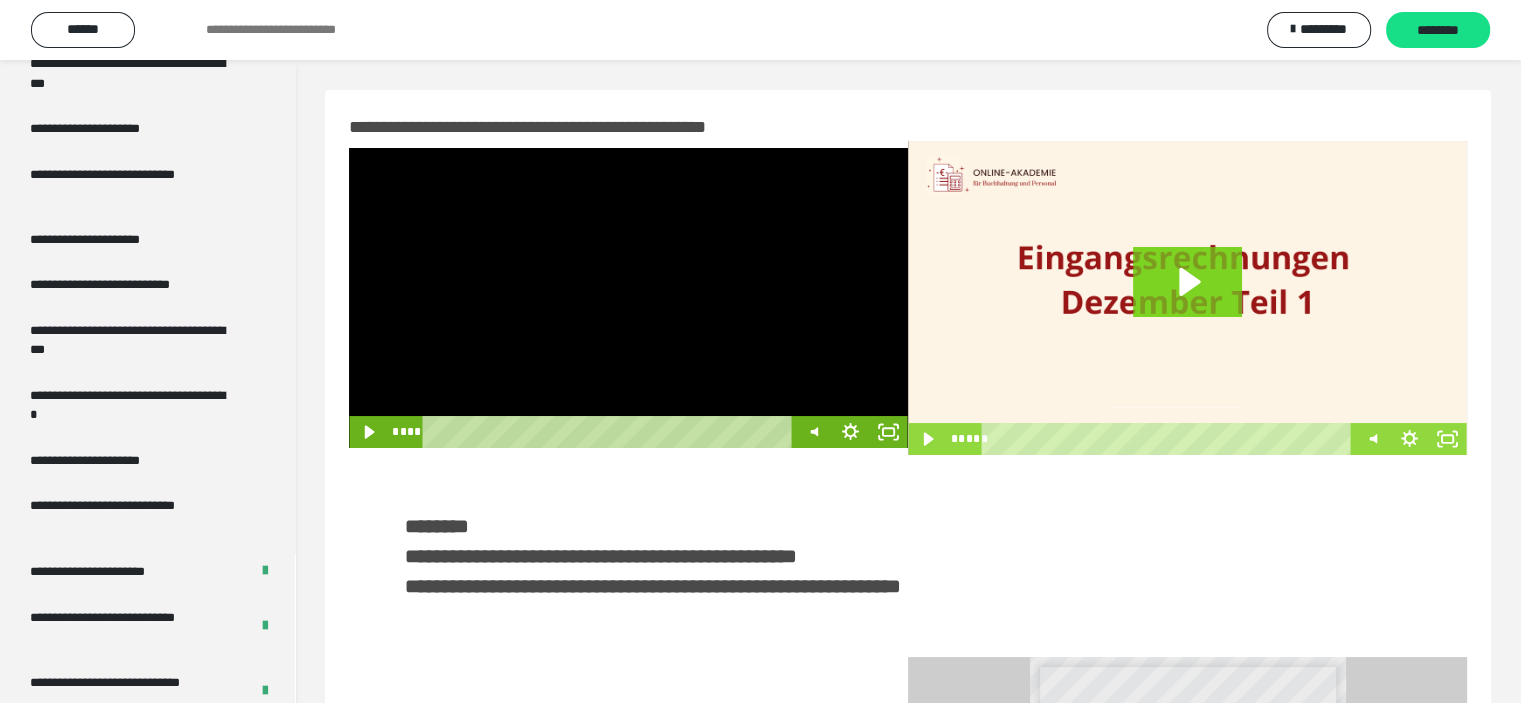 click on "**********" at bounding box center [908, 635] 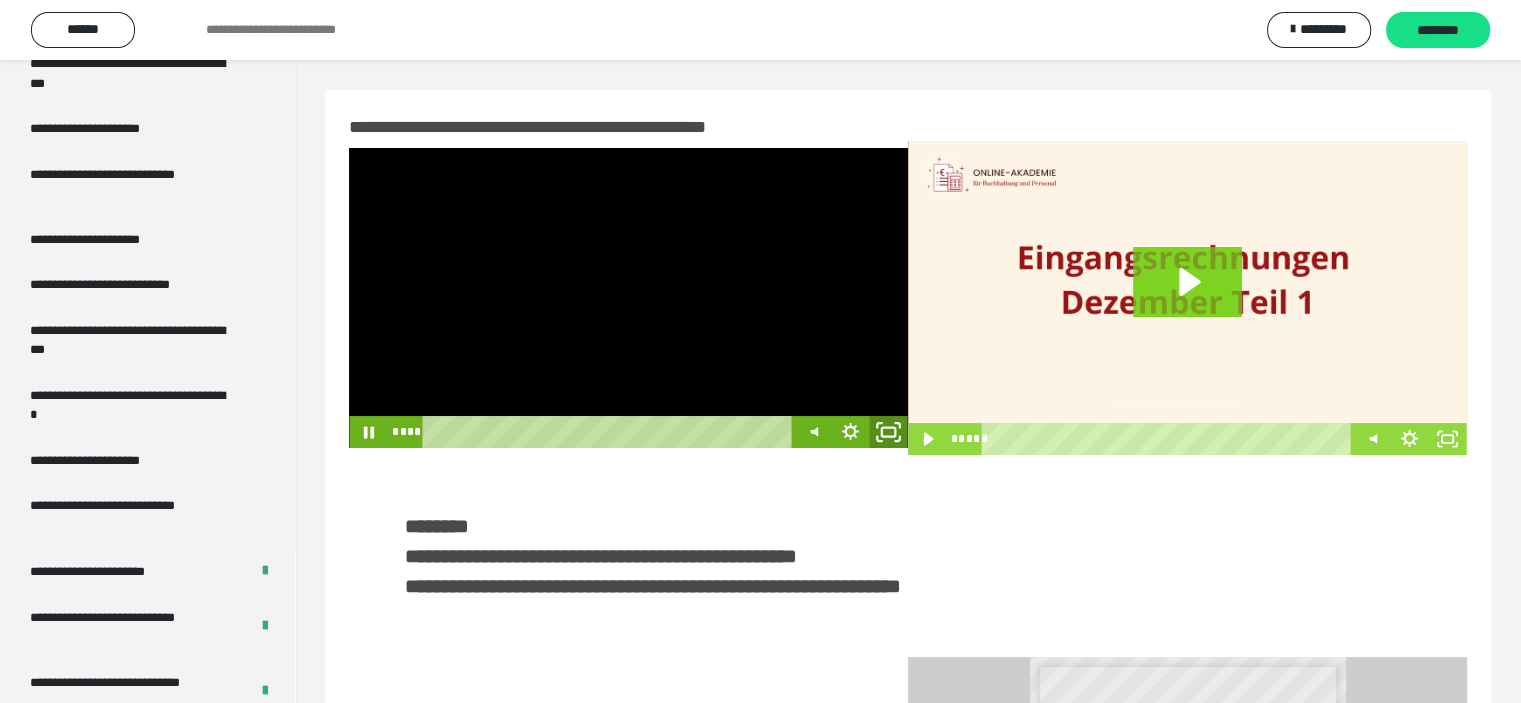 click 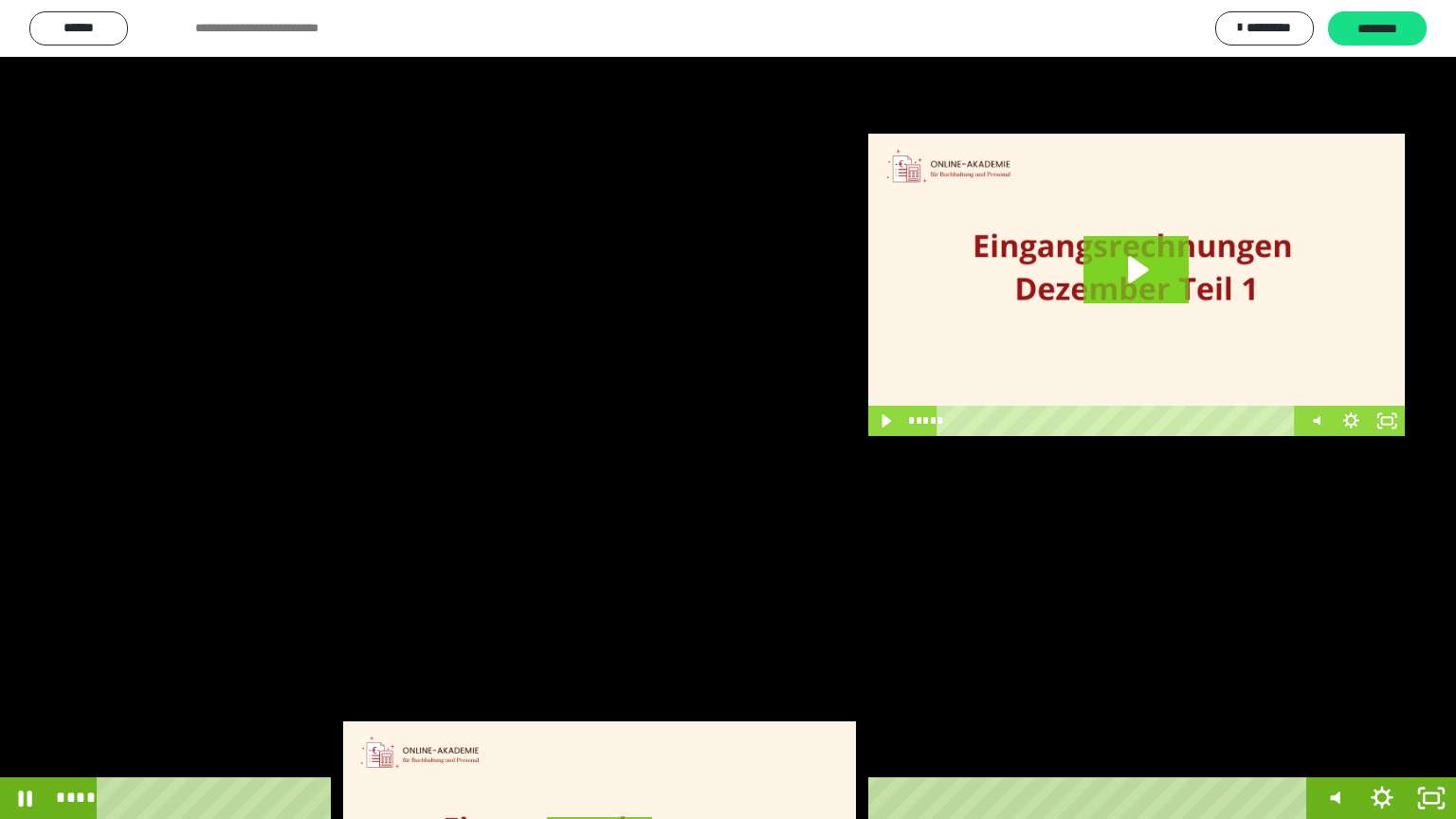 click at bounding box center (728, 410) 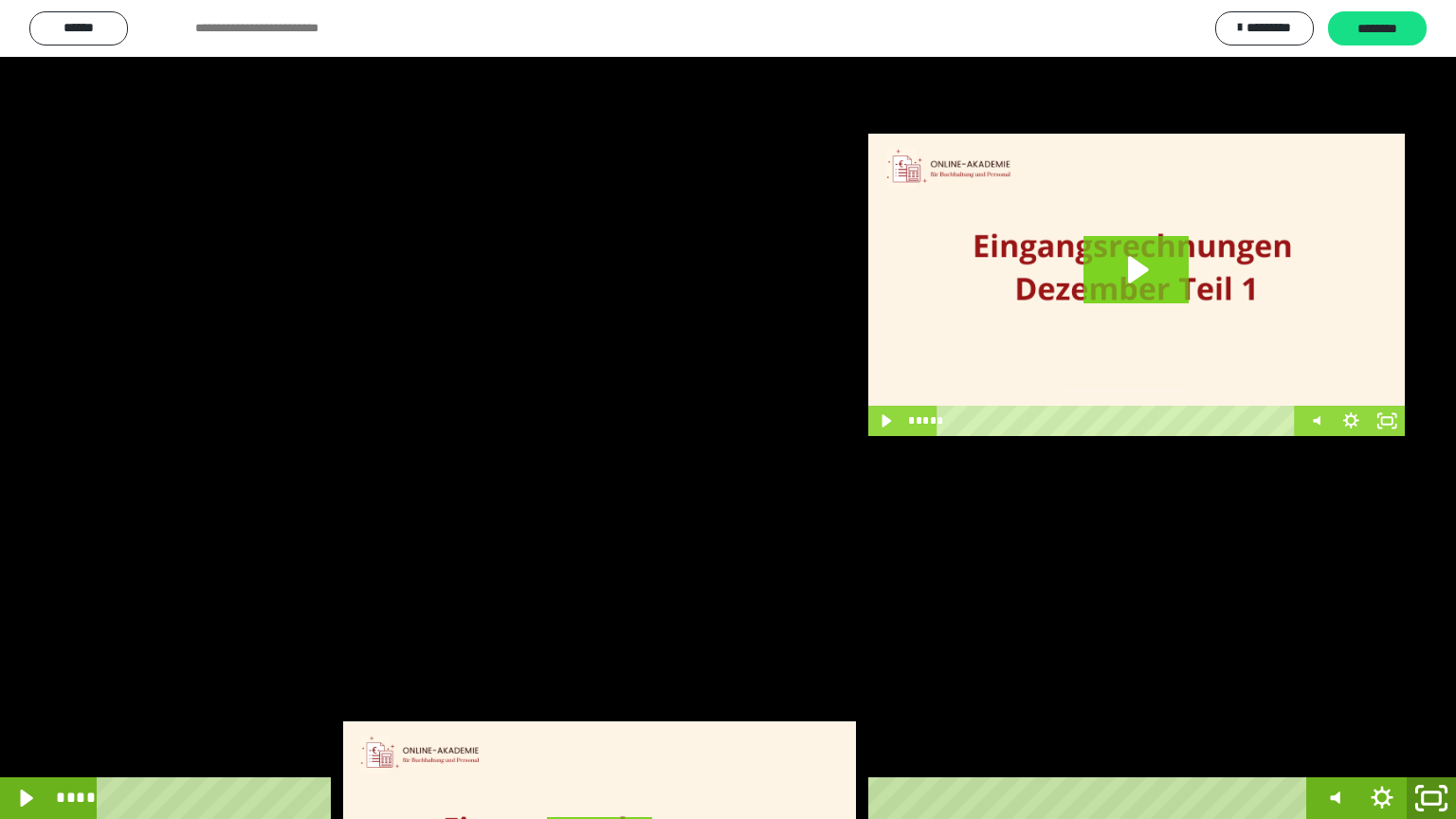 click 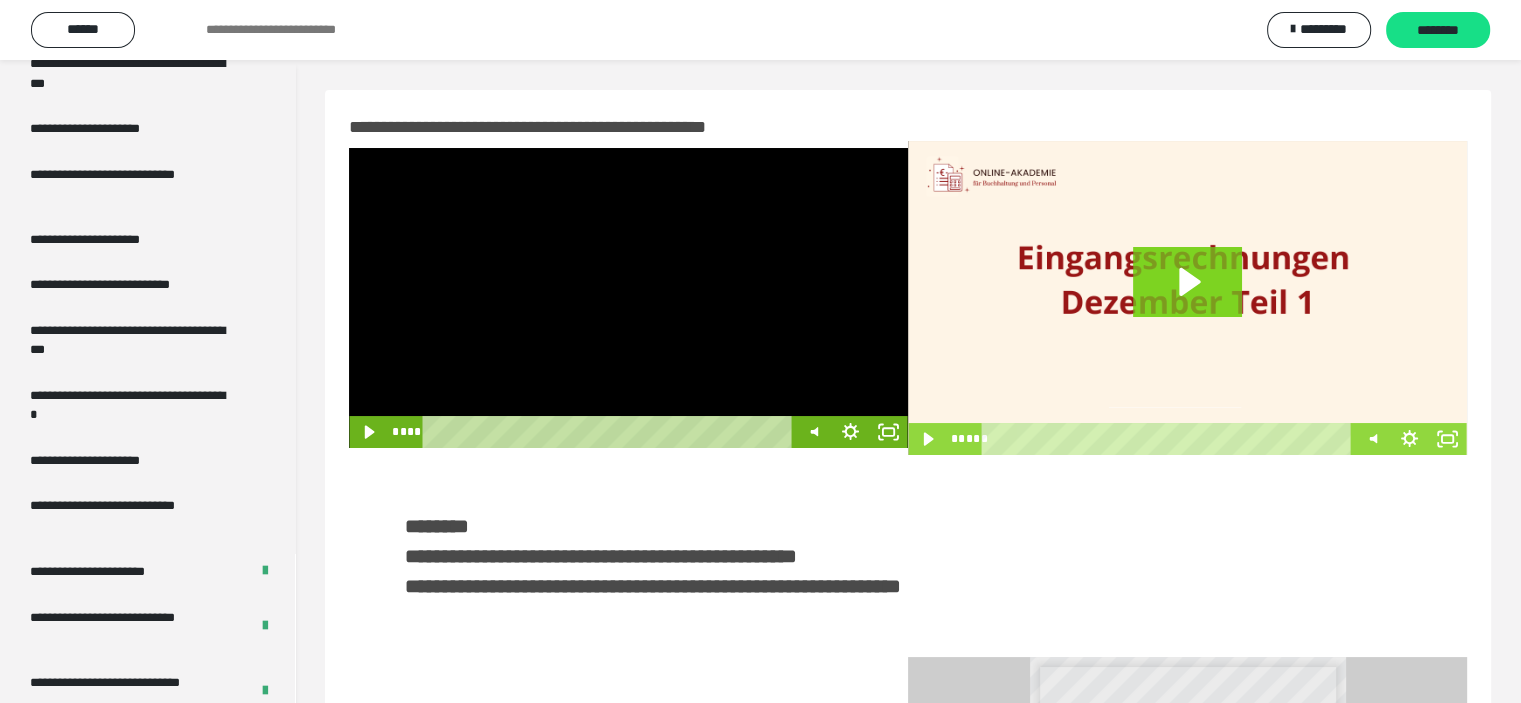 click at bounding box center (628, 298) 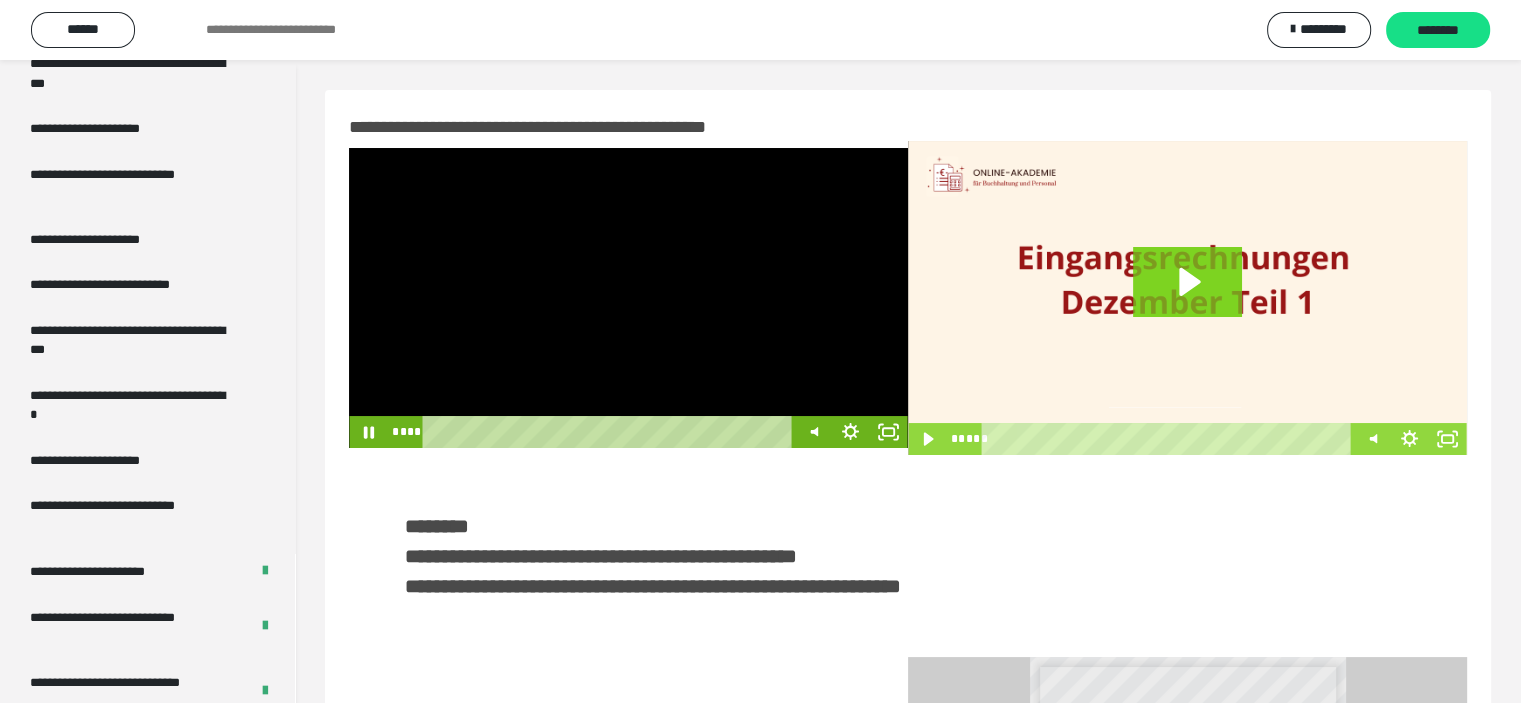 click at bounding box center [628, 298] 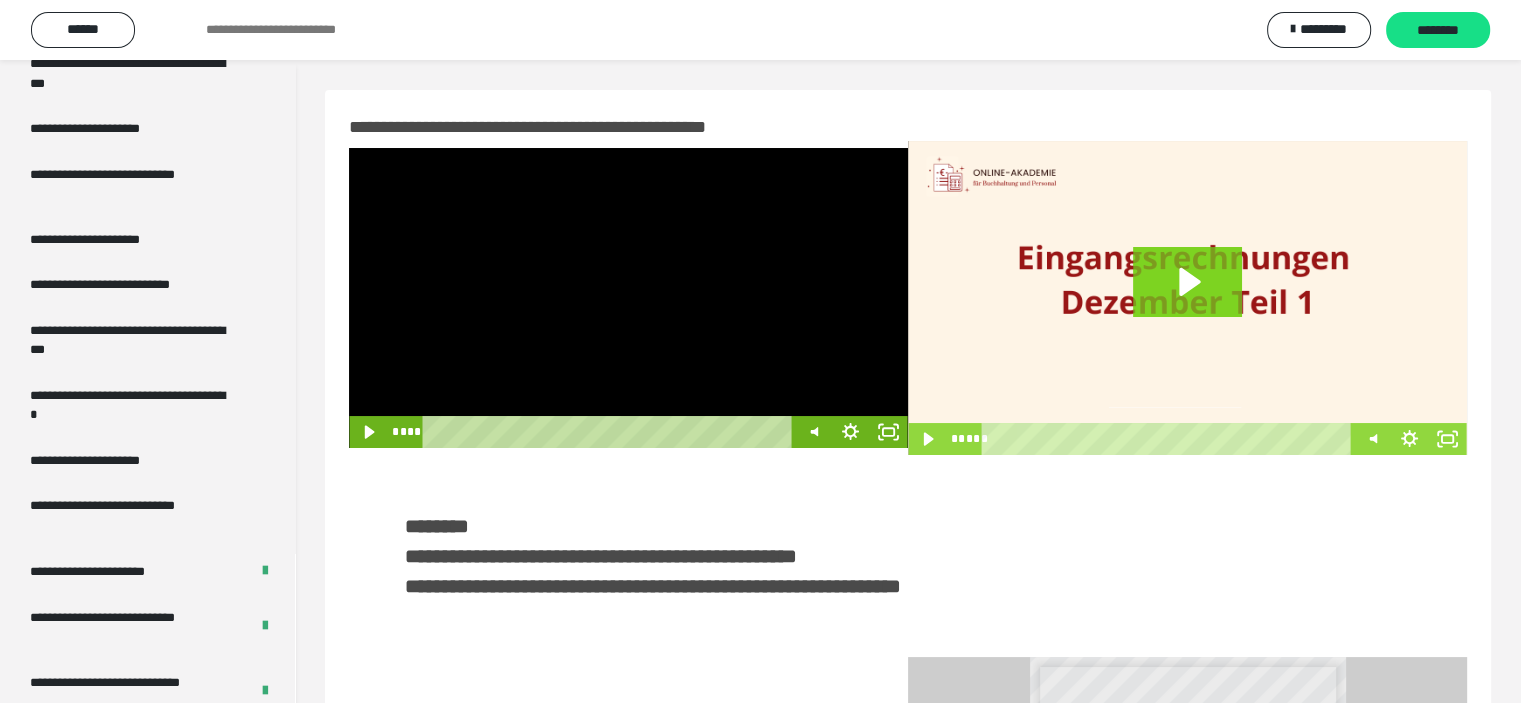 click at bounding box center [628, 298] 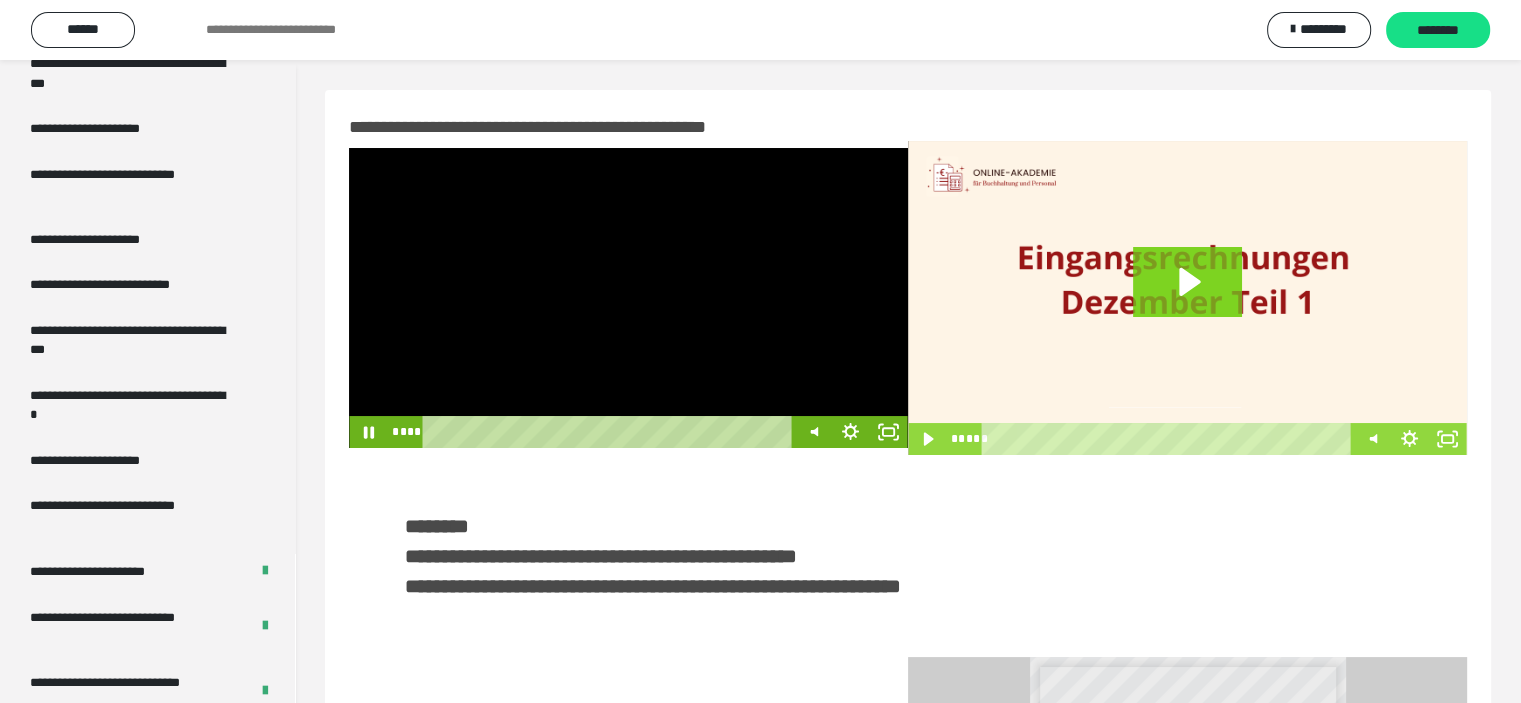 click at bounding box center [628, 298] 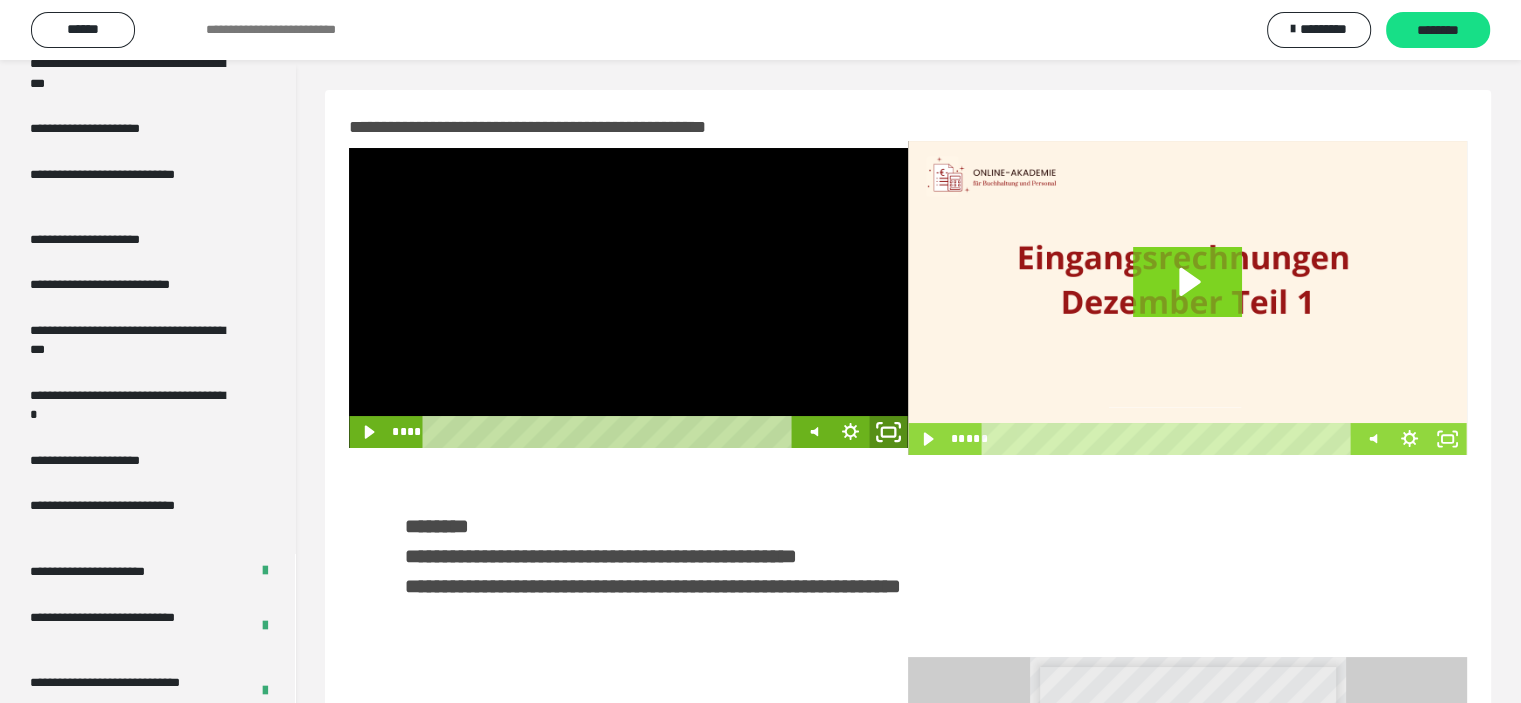 click 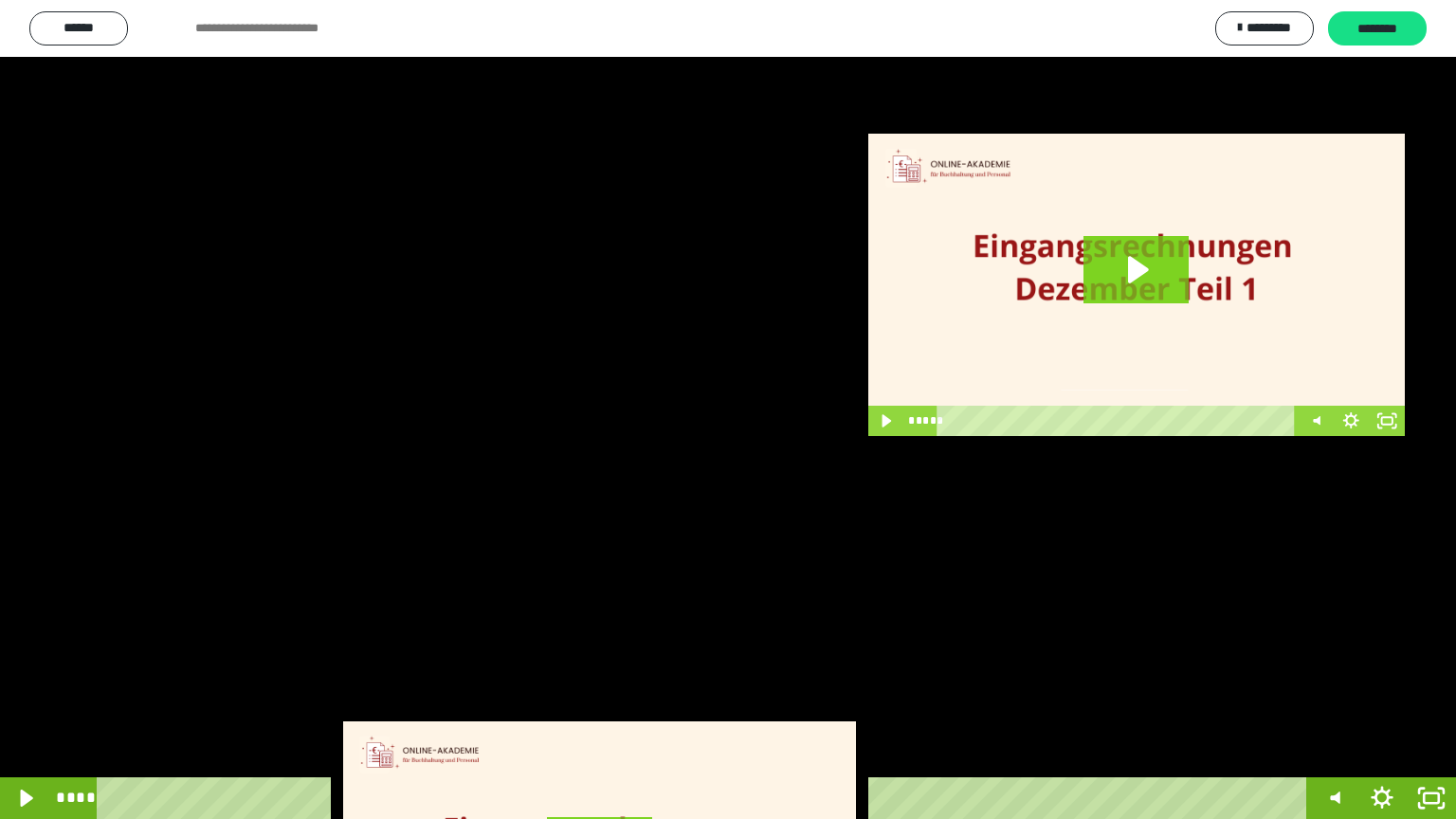 click at bounding box center (728, 410) 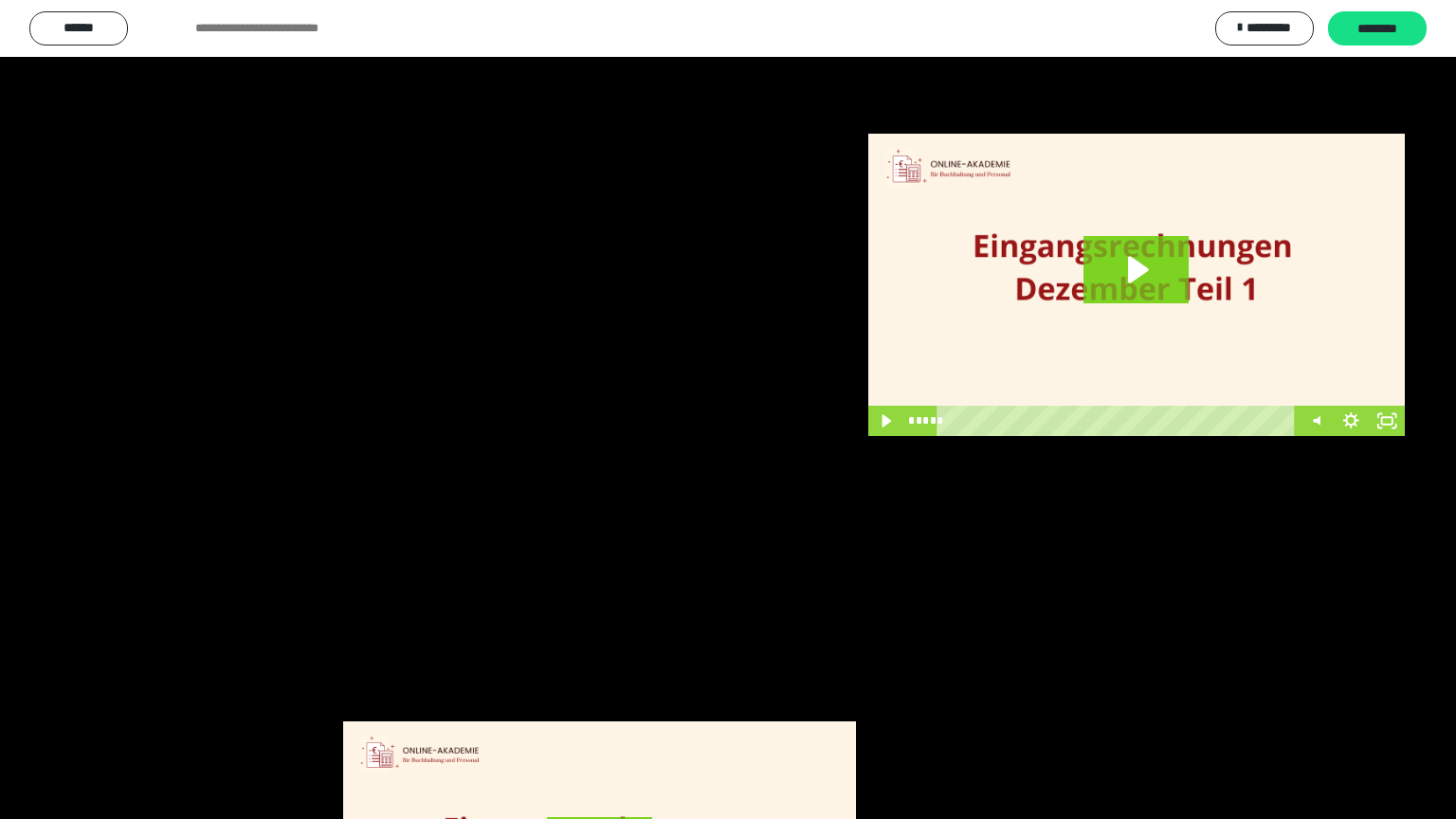 click at bounding box center (728, 410) 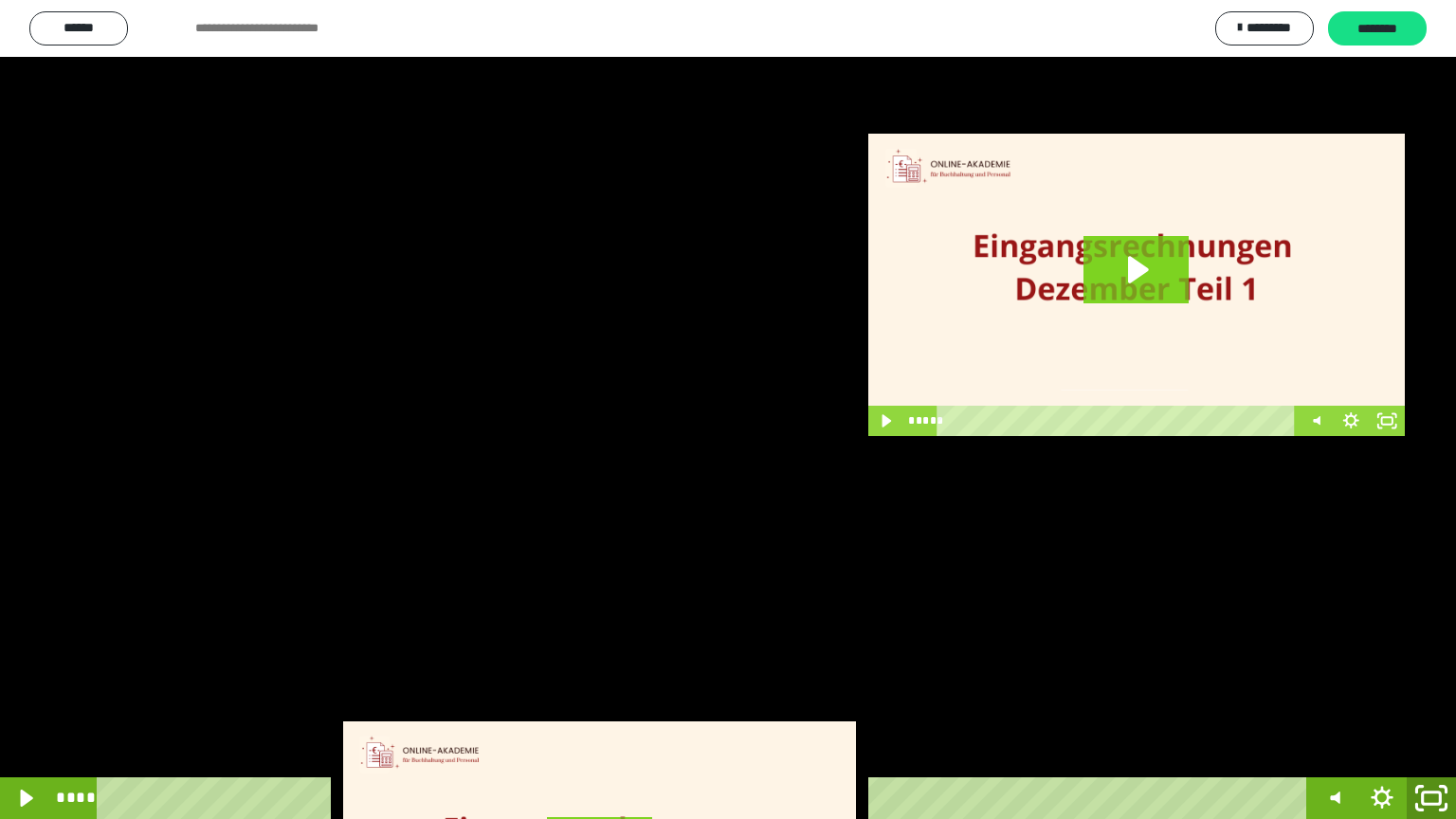 click 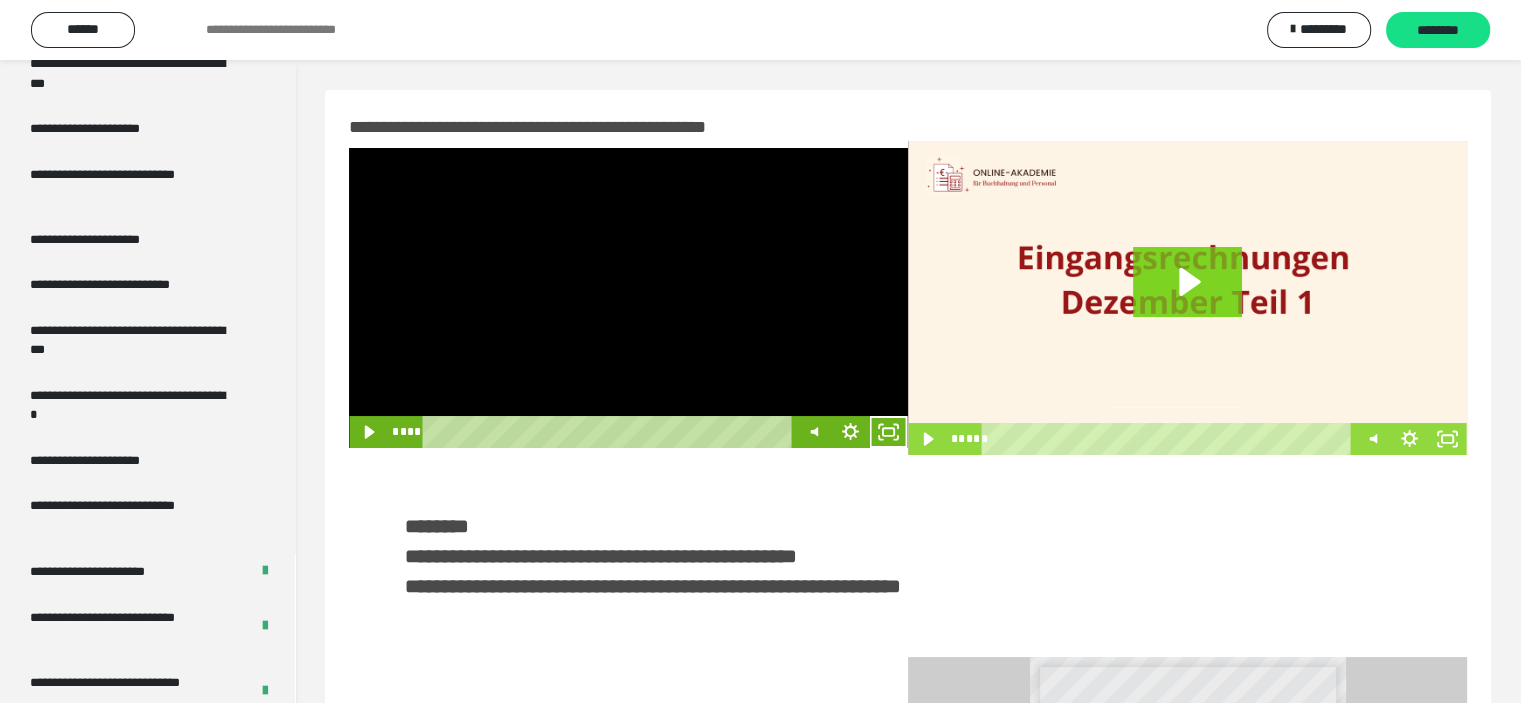 click at bounding box center [628, 298] 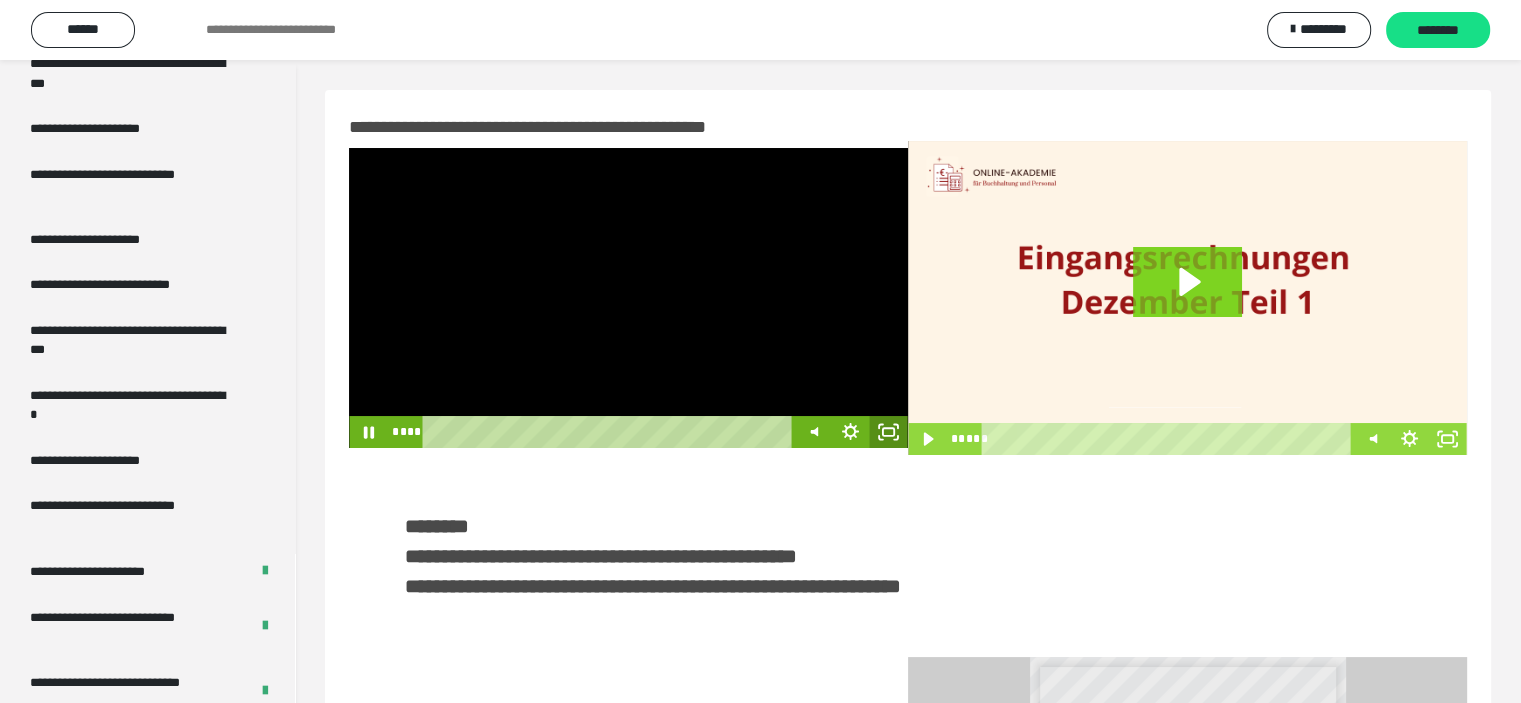click 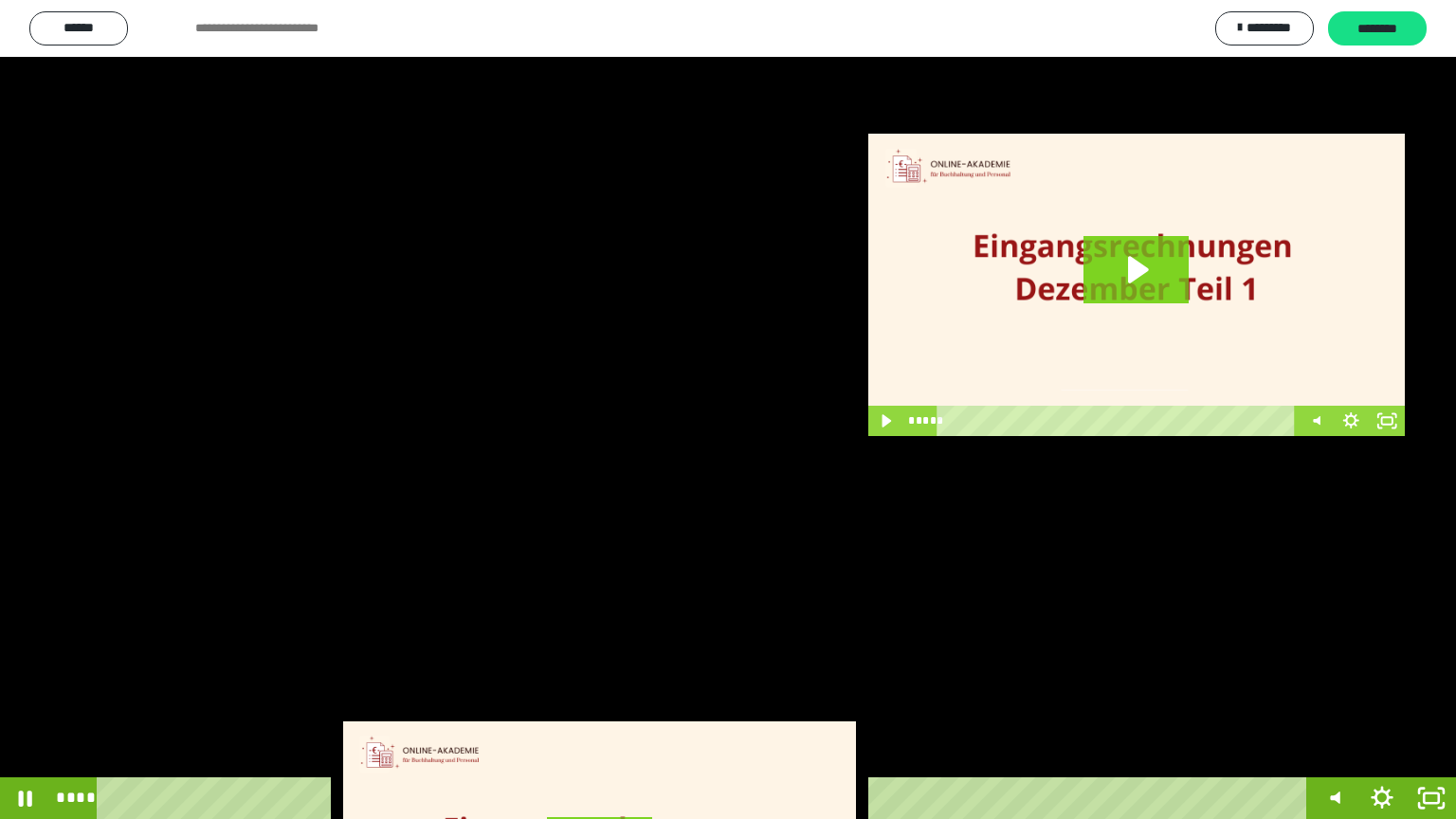 click at bounding box center [728, 410] 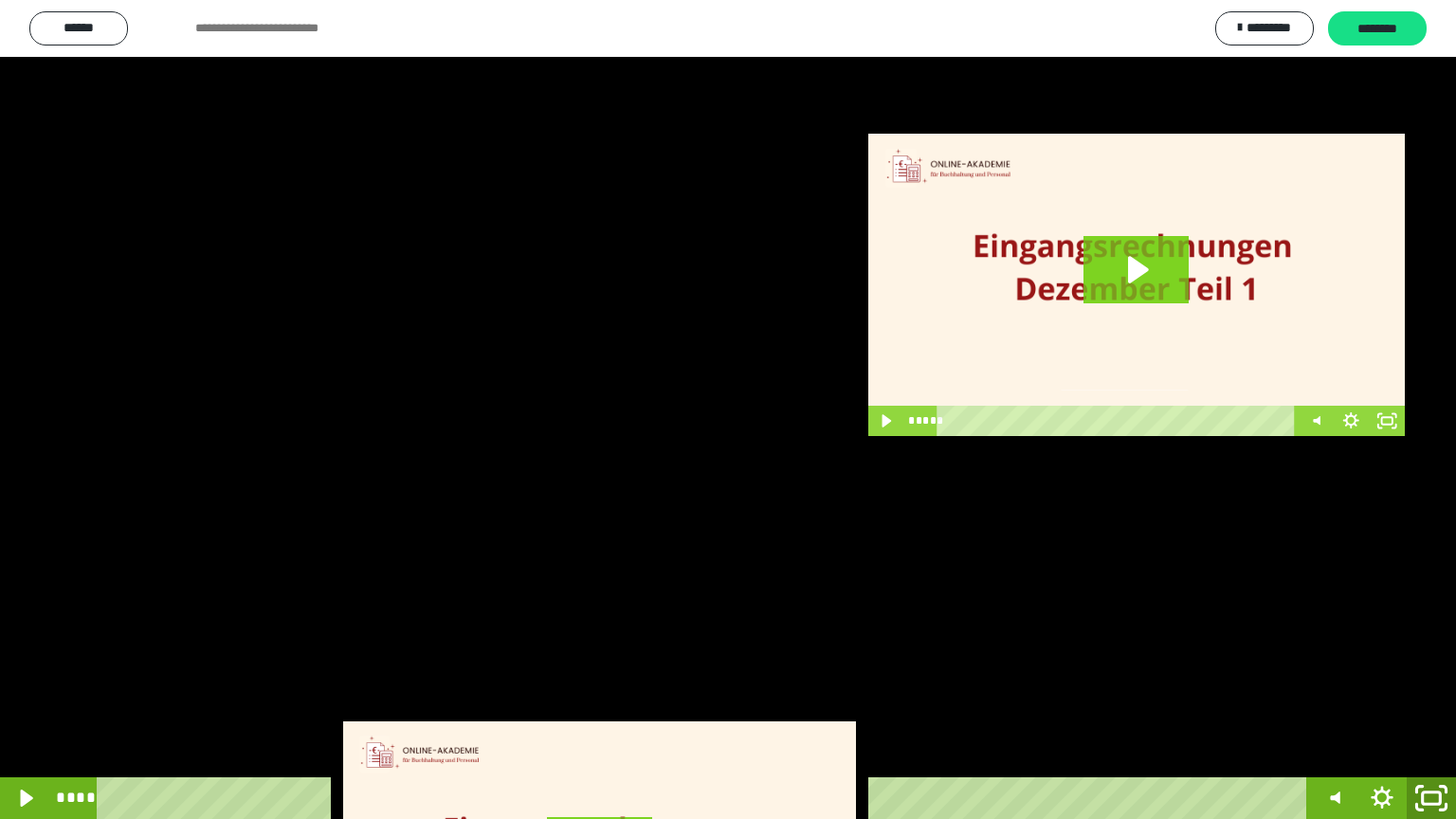 click 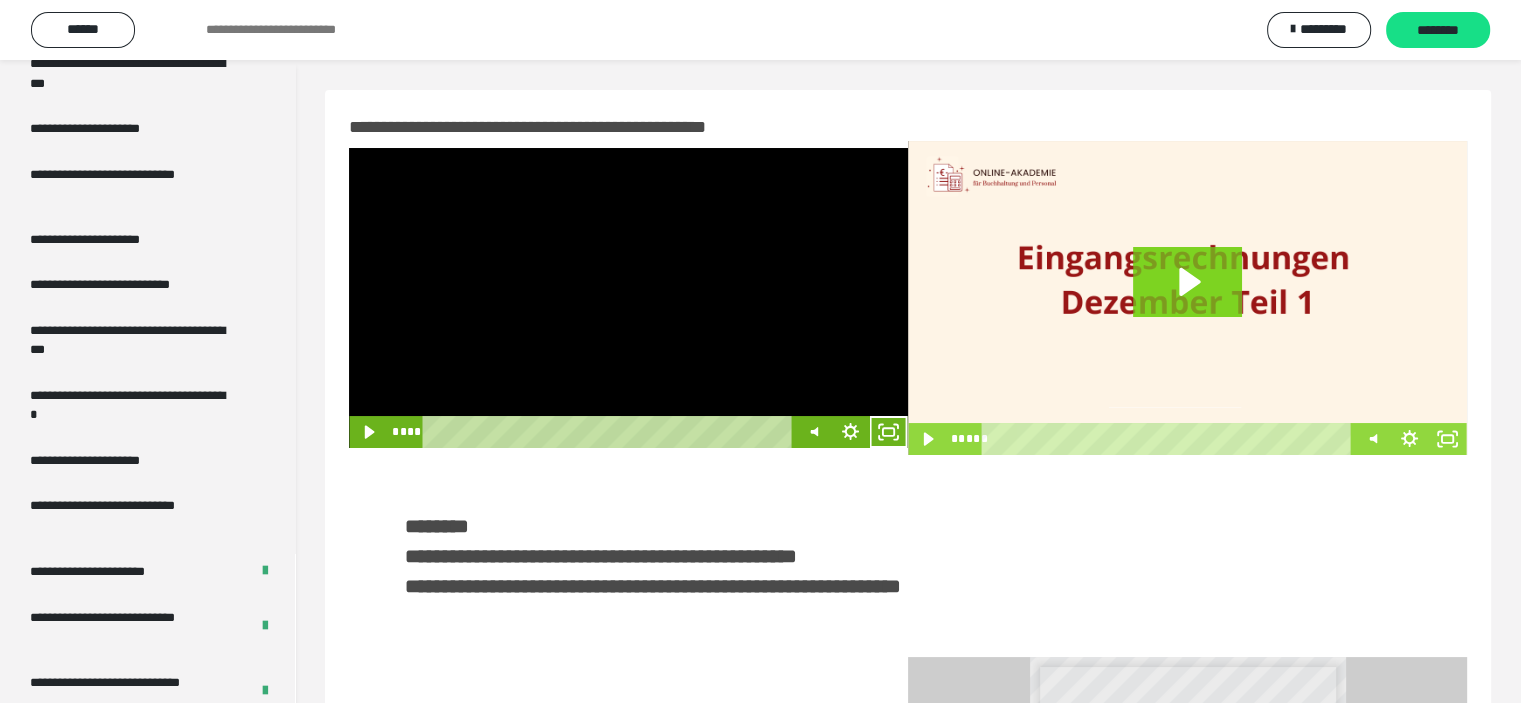 click at bounding box center (628, 298) 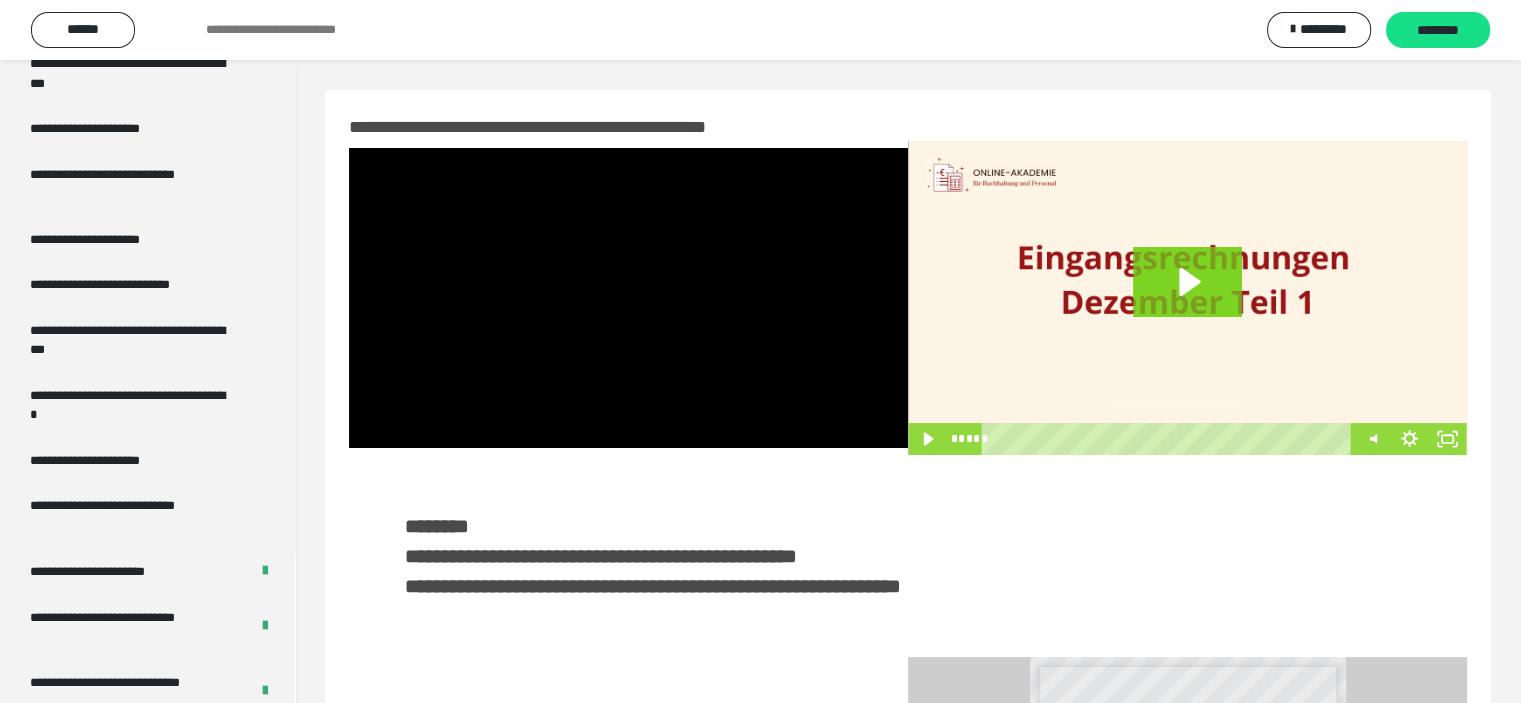click at bounding box center (628, 298) 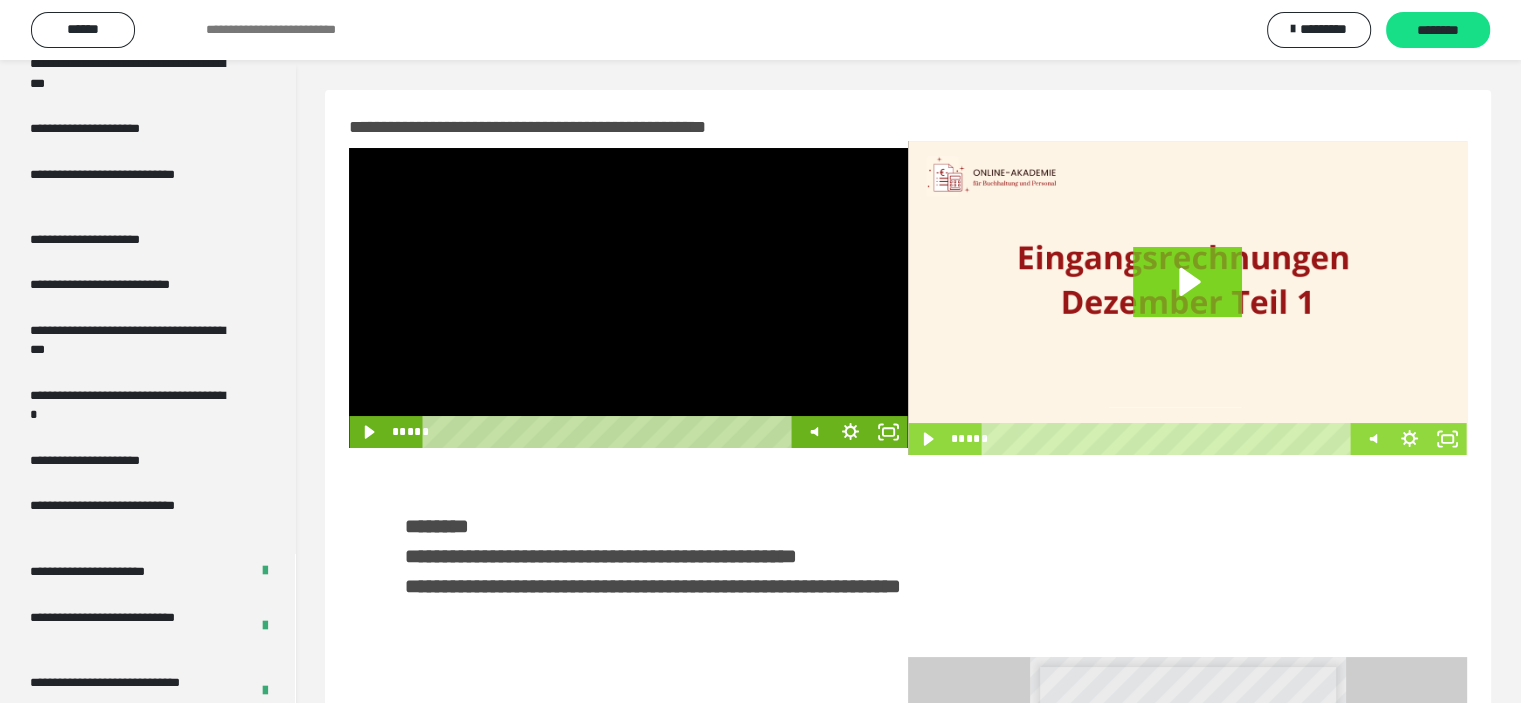 click at bounding box center [628, 298] 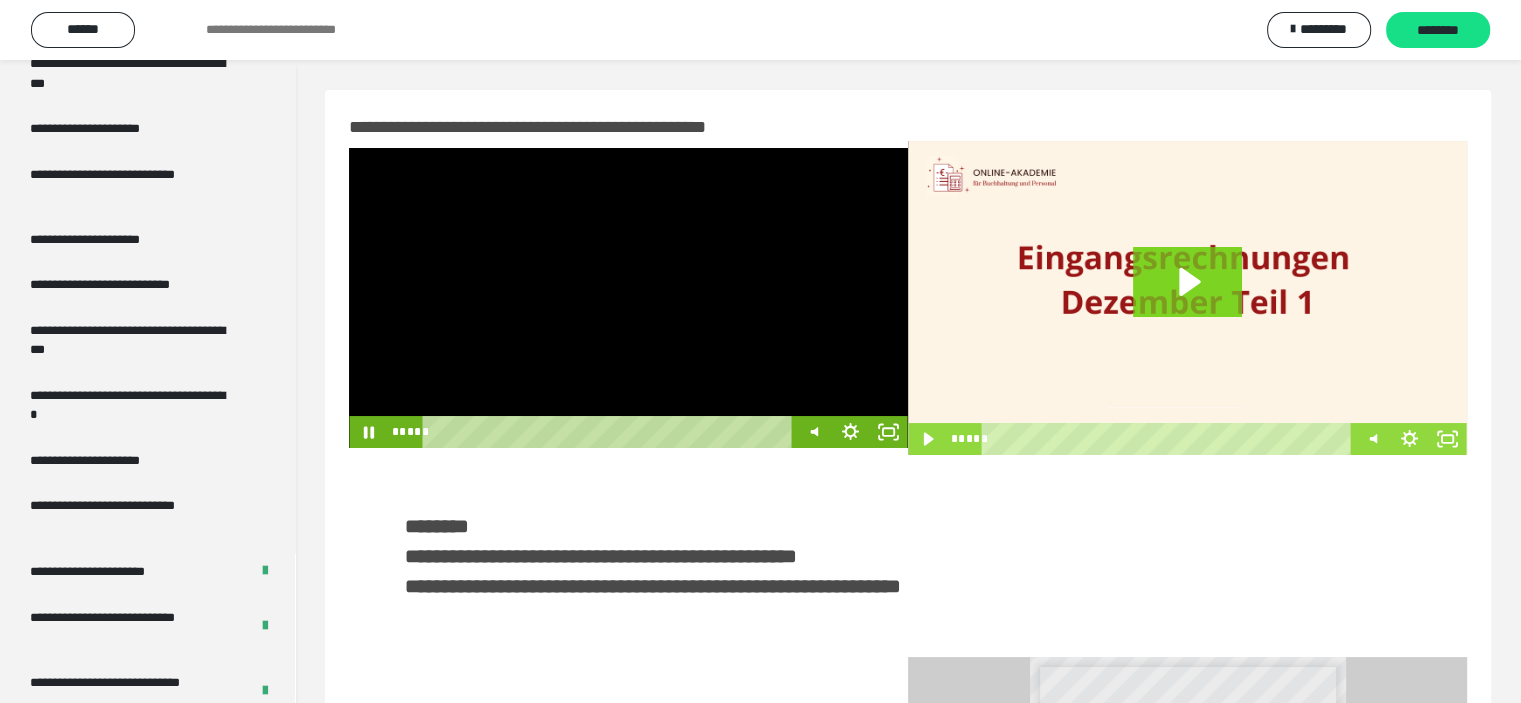 click at bounding box center (628, 298) 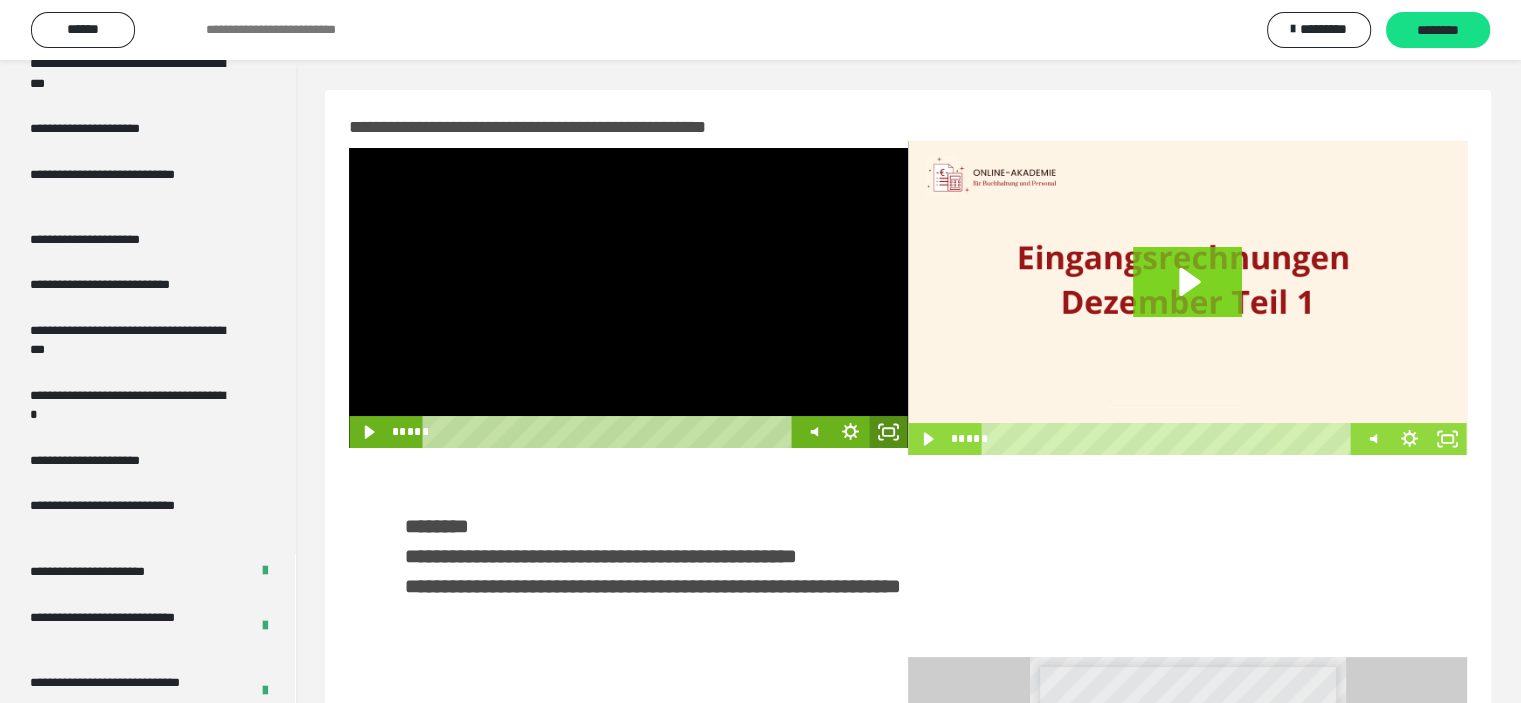 click 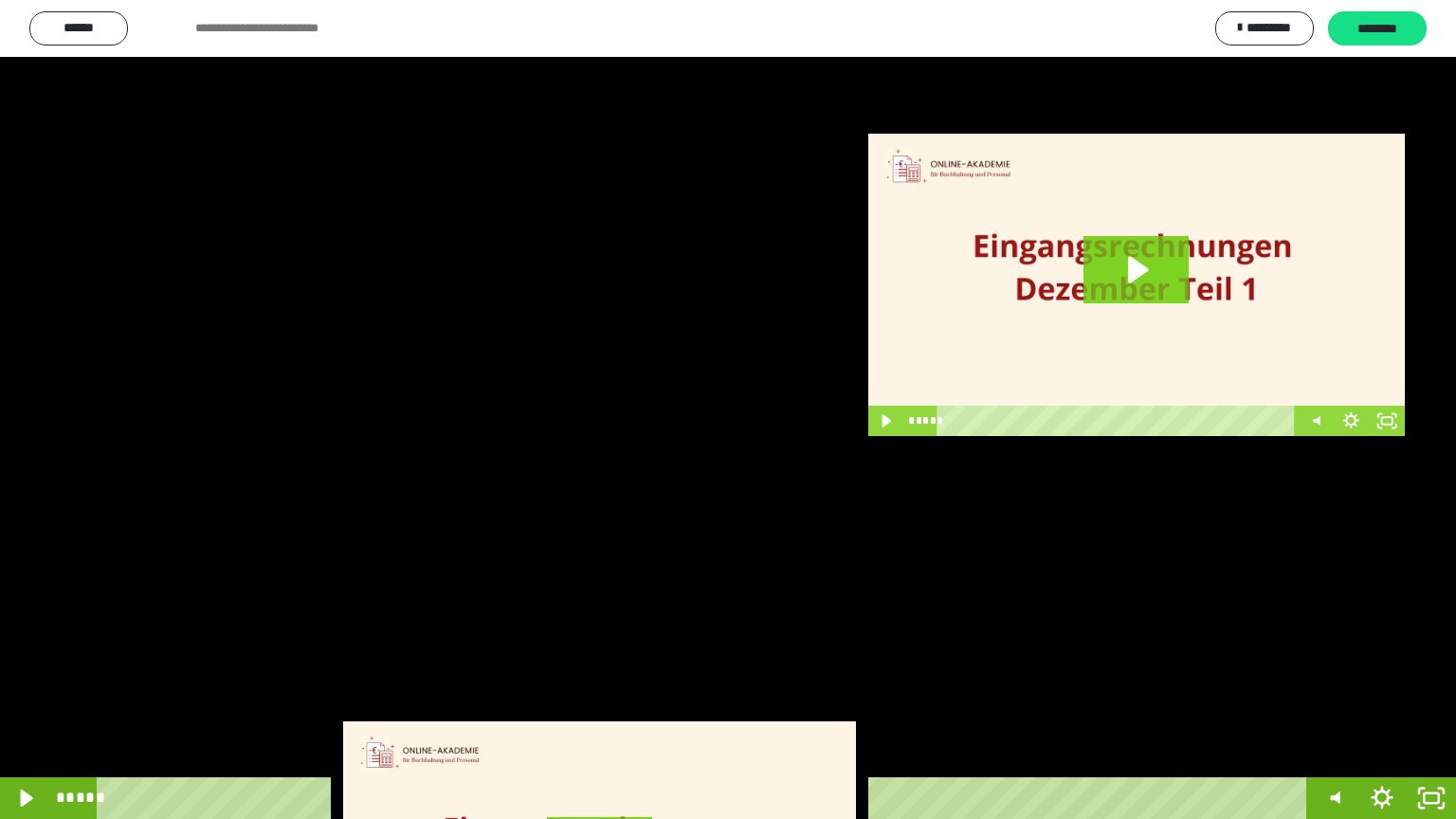 click at bounding box center (728, 410) 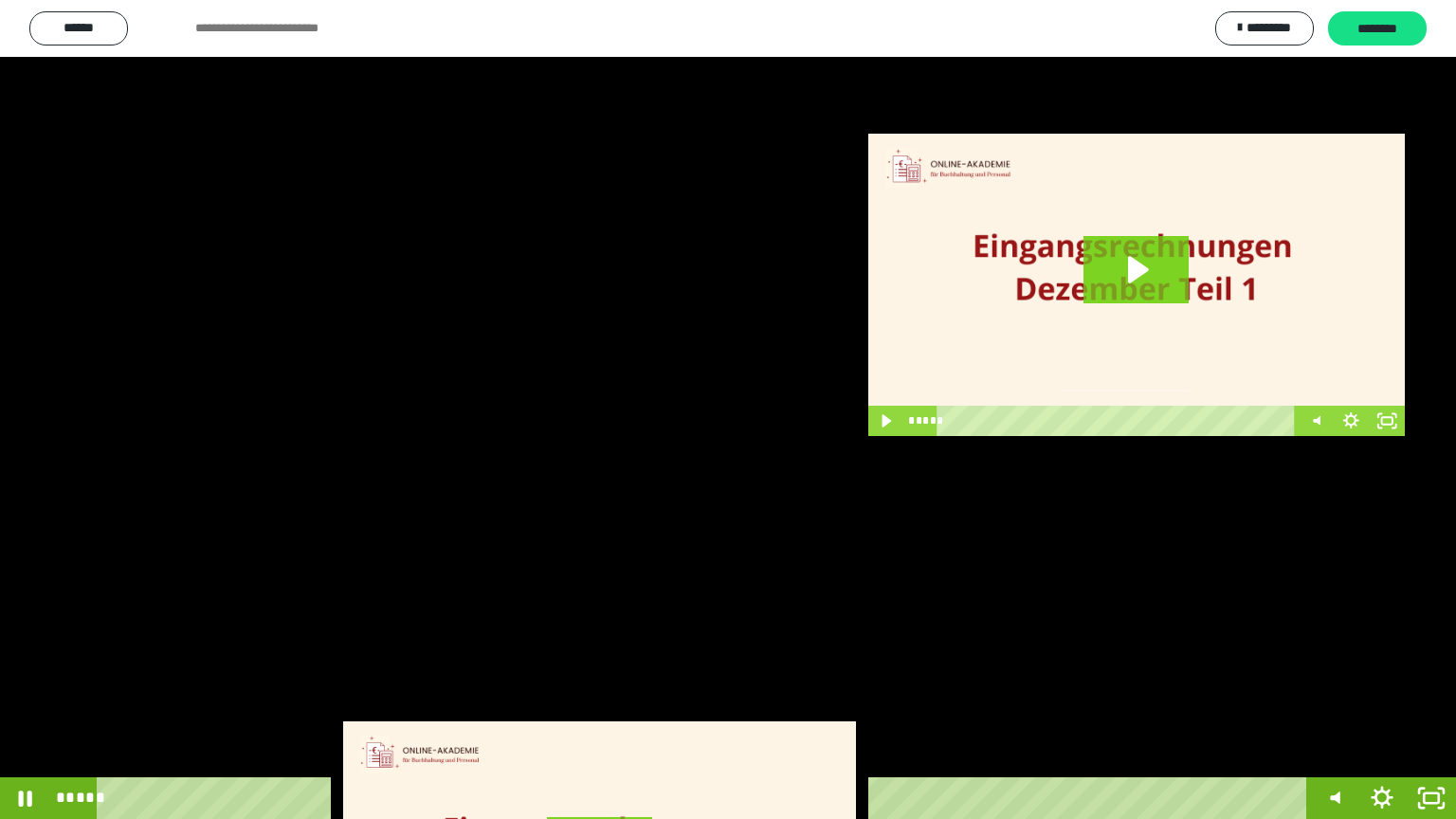 click at bounding box center (728, 410) 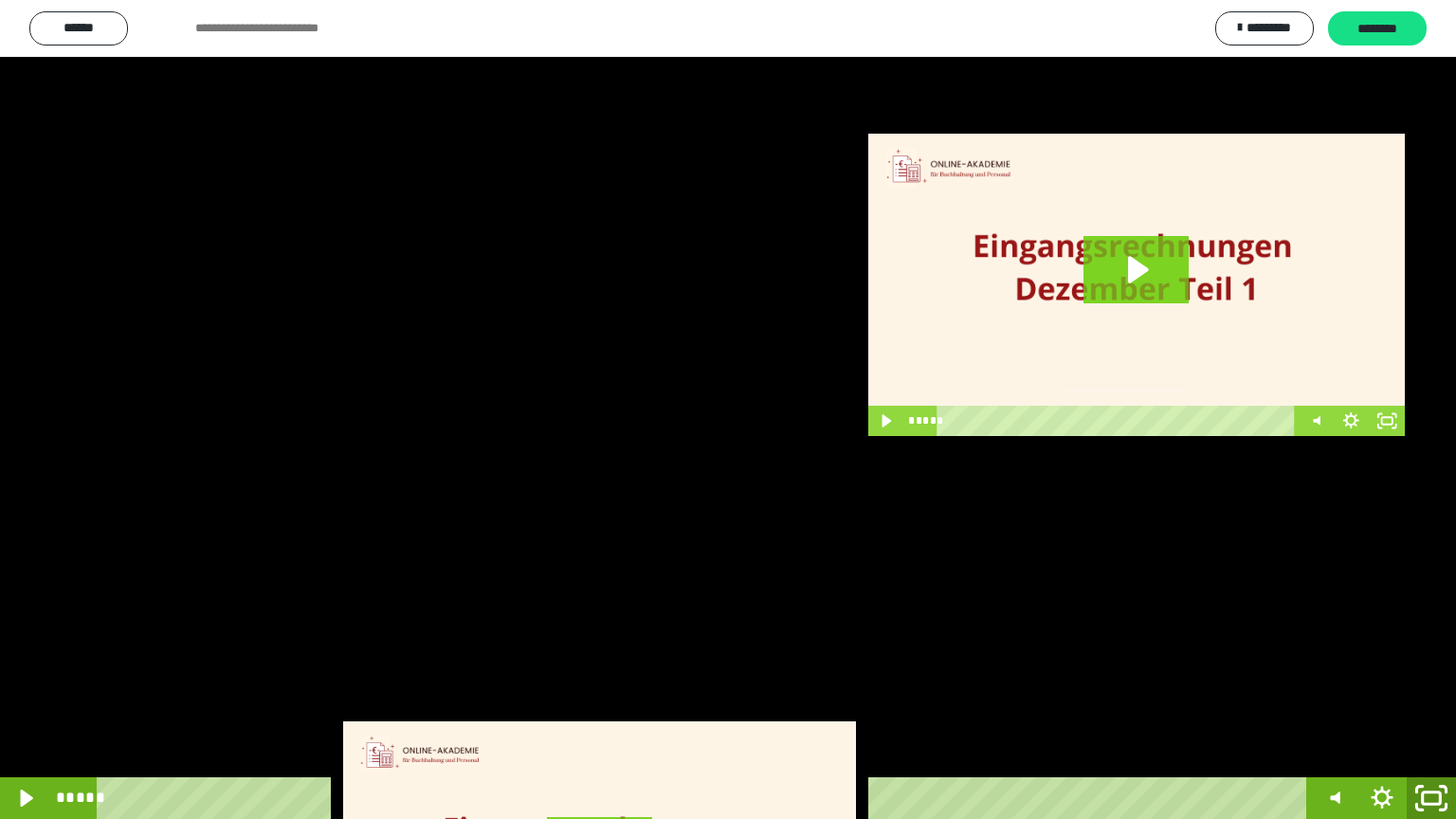click 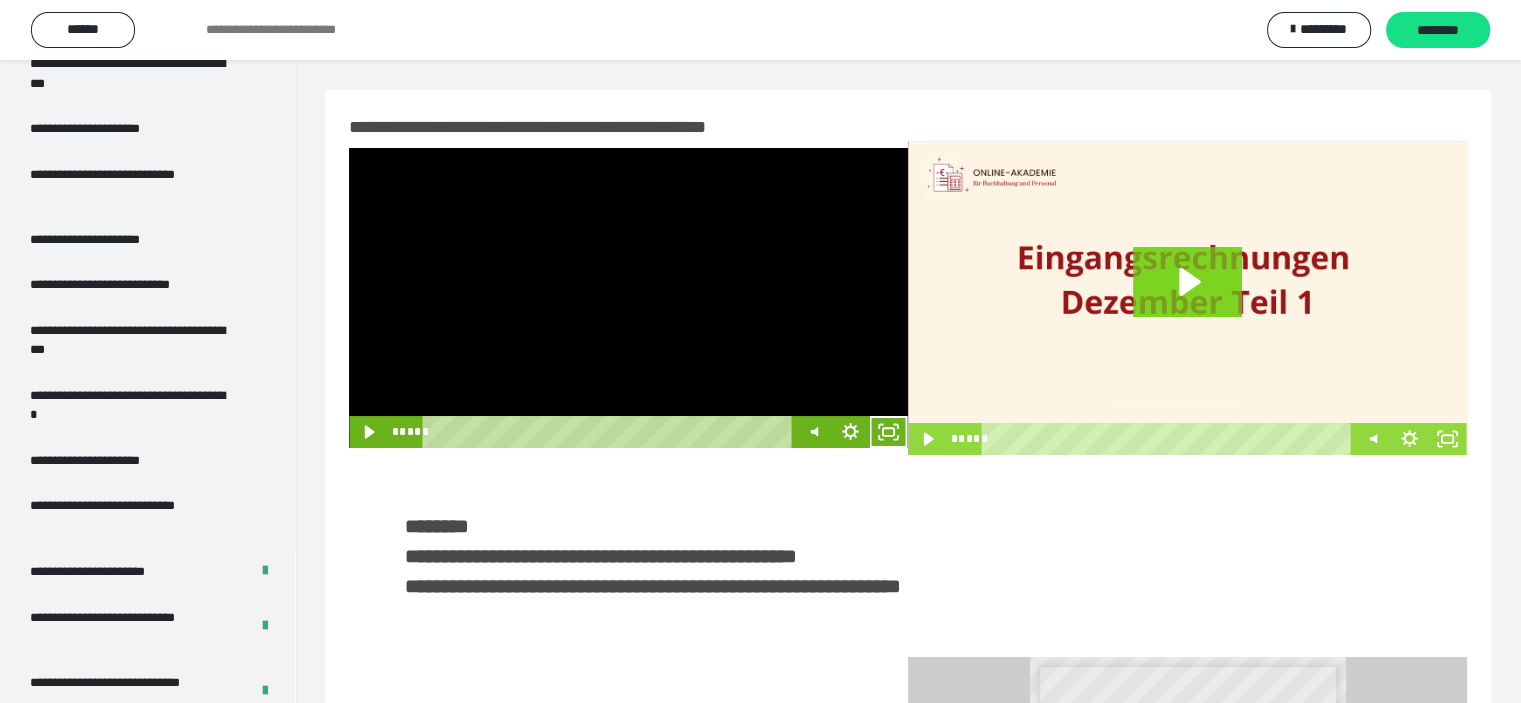 click at bounding box center [628, 298] 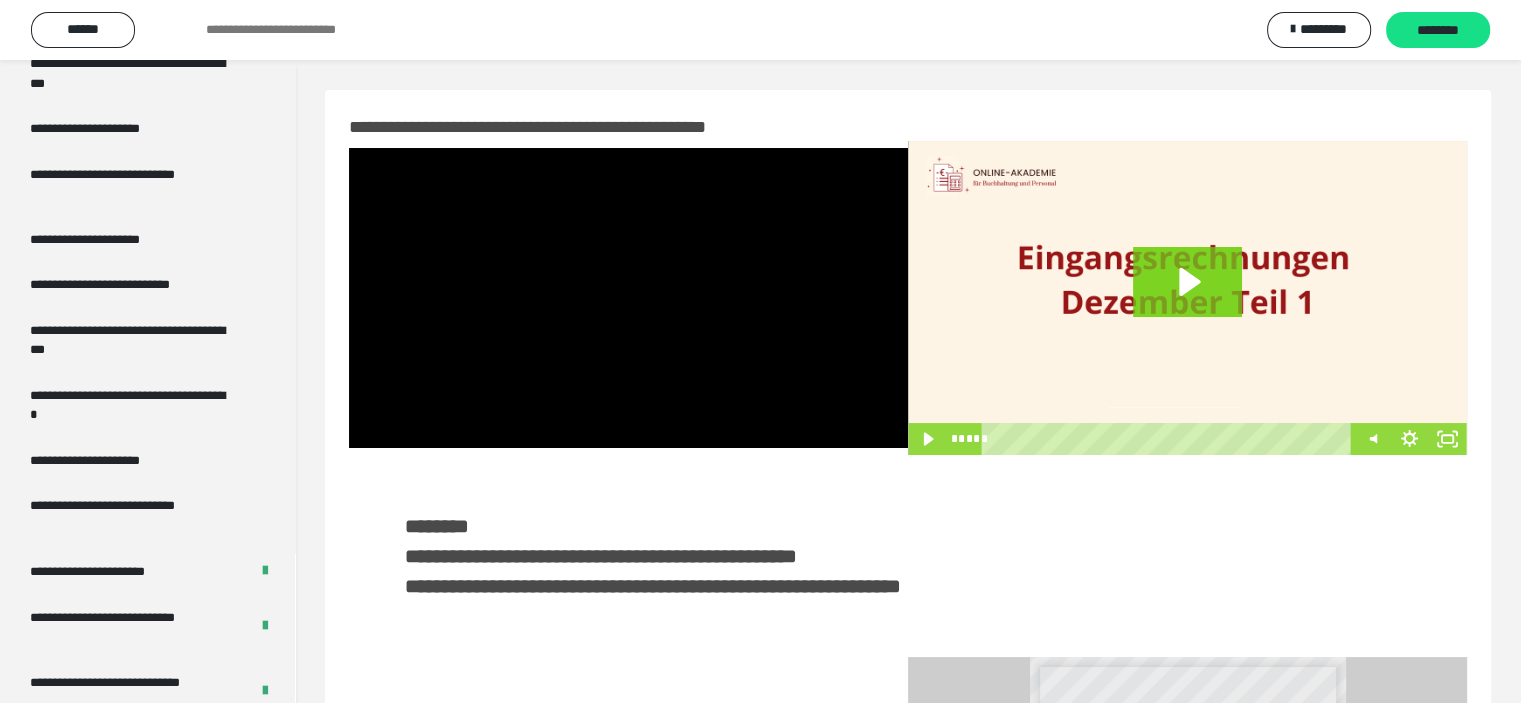 click at bounding box center [628, 298] 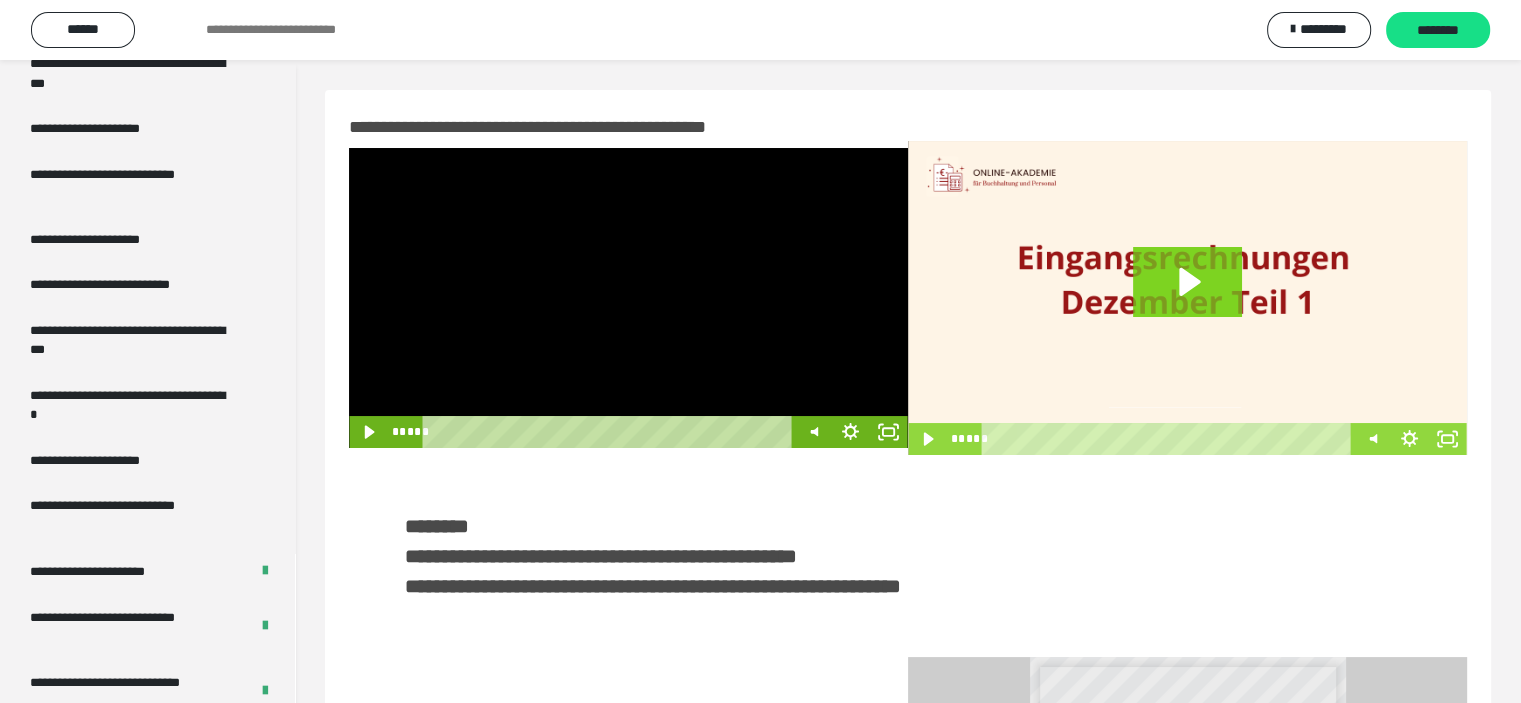 click at bounding box center [628, 298] 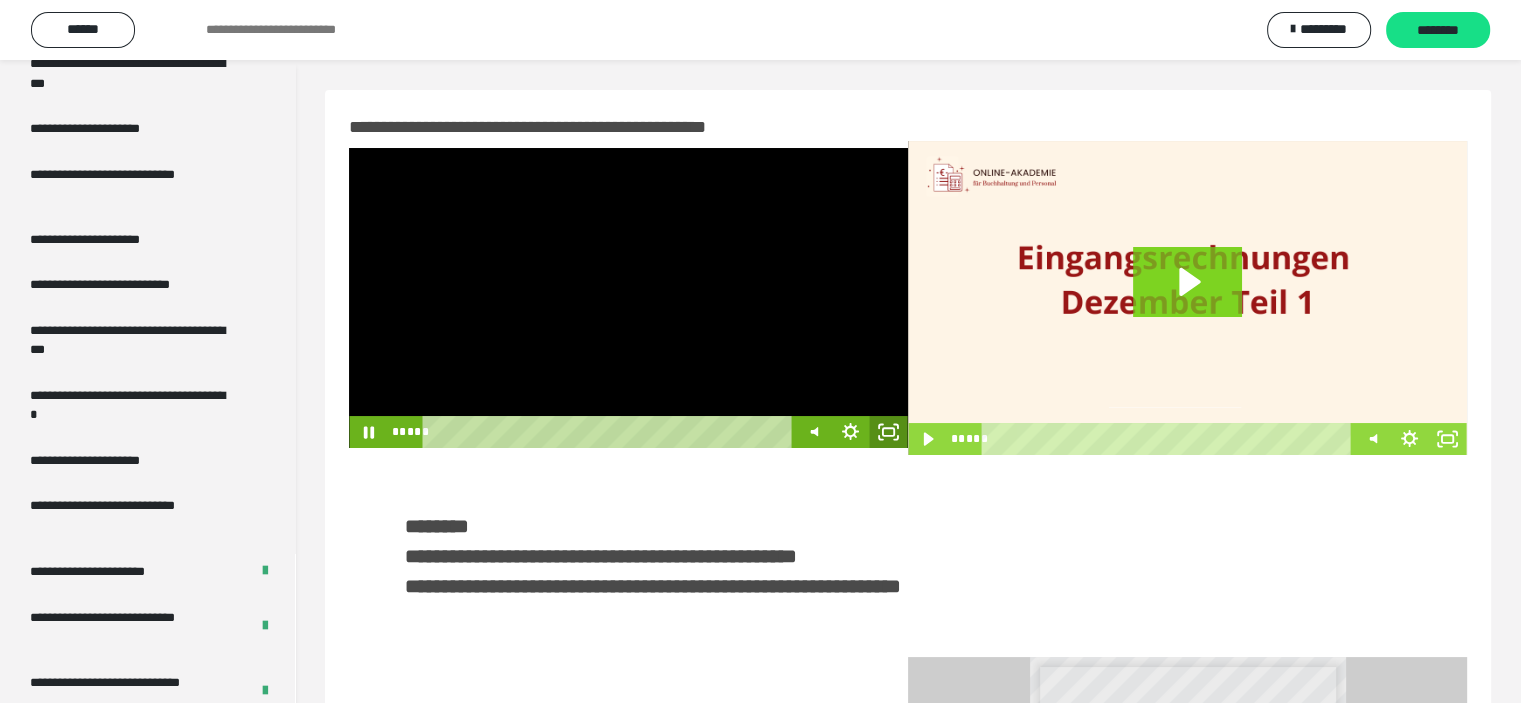 click 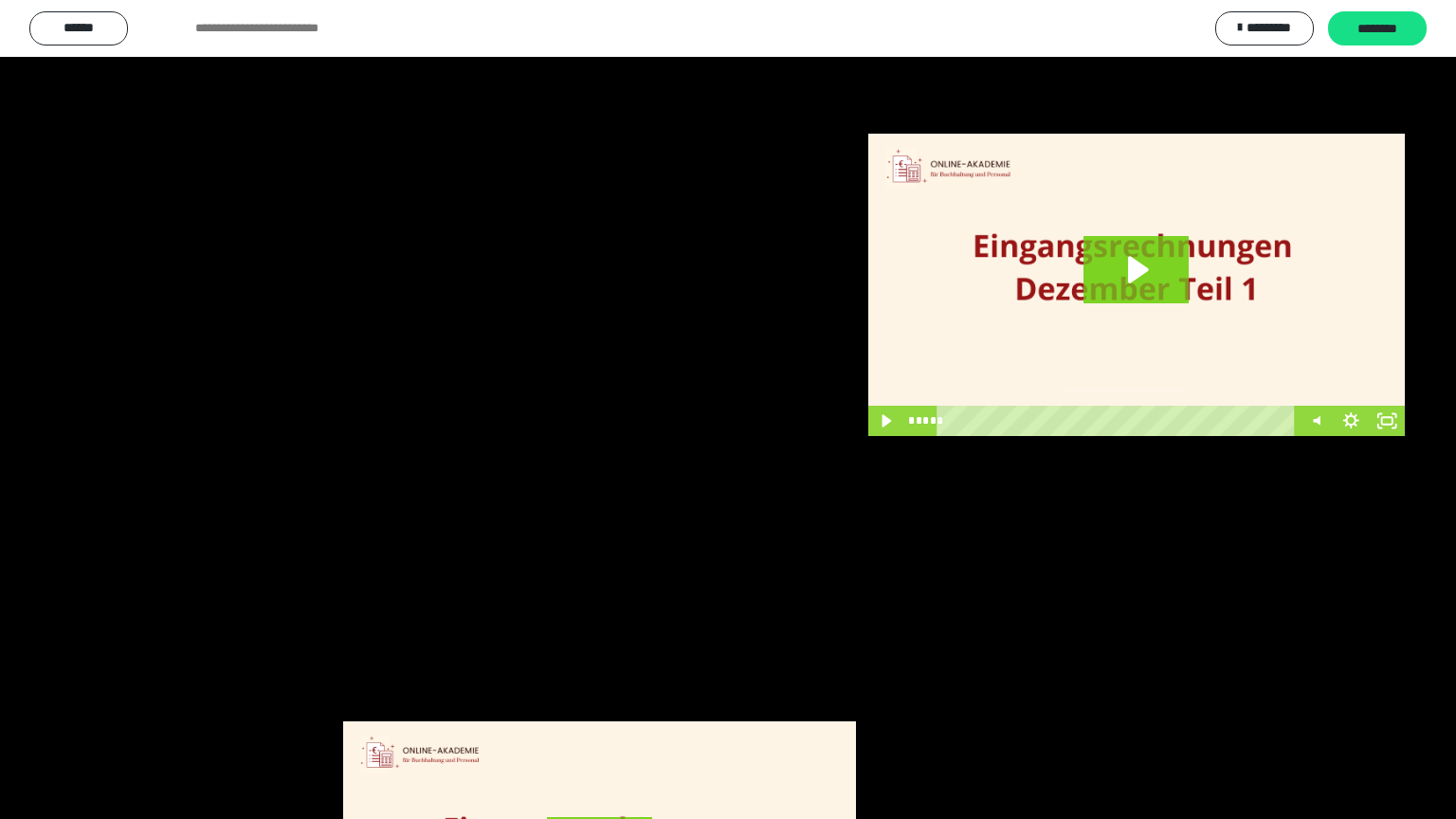 click at bounding box center (728, 410) 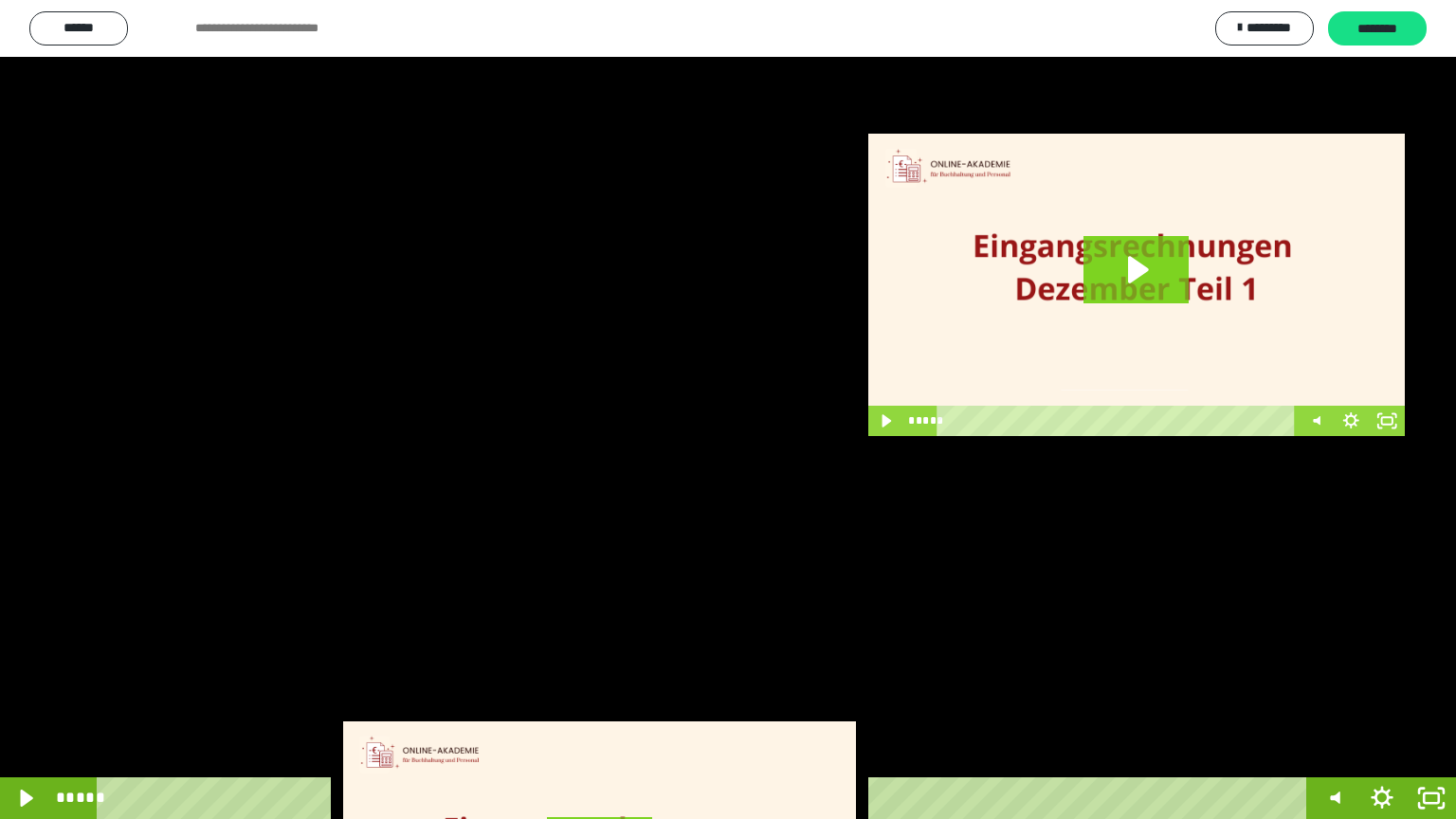 click at bounding box center [728, 410] 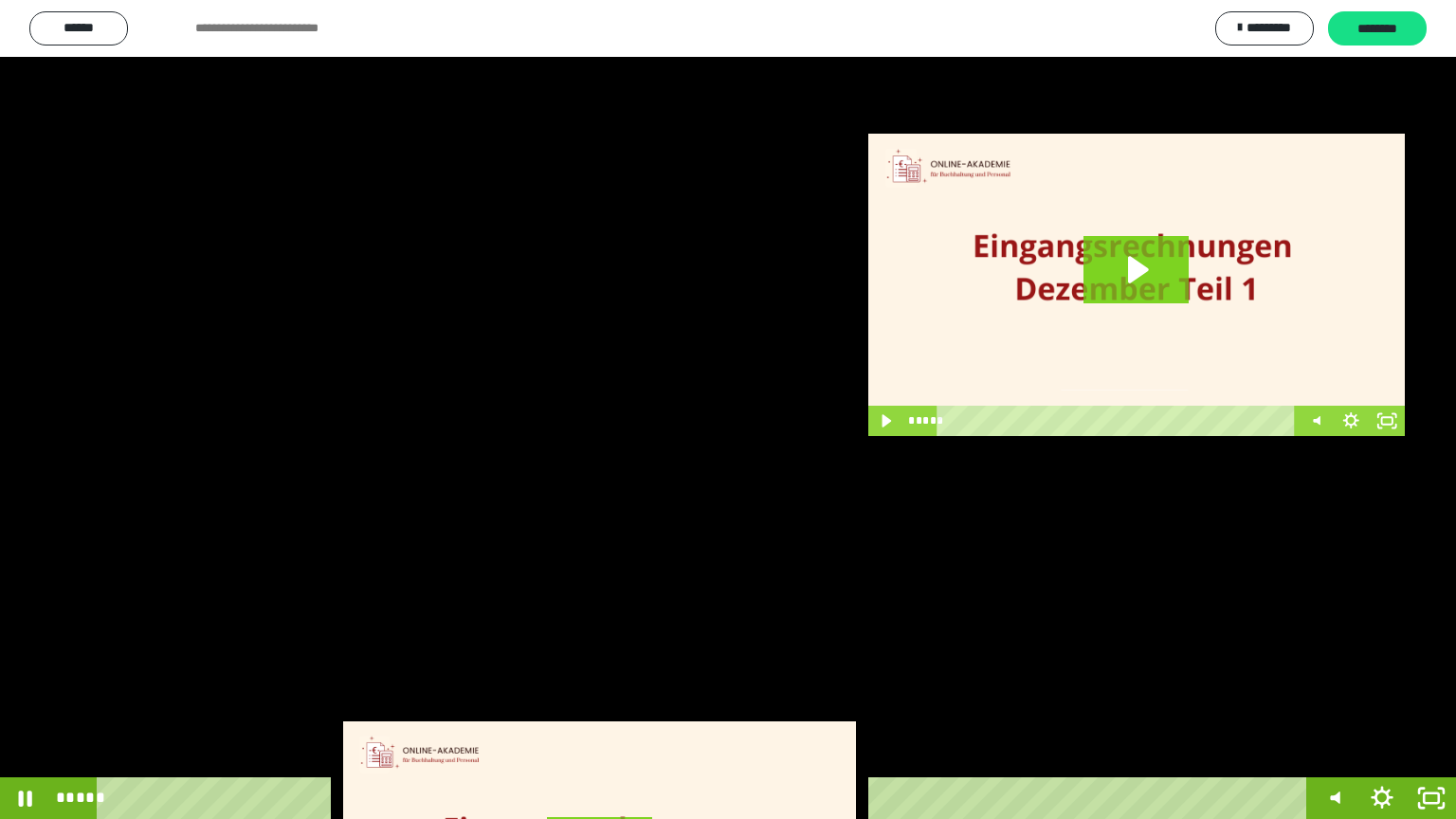click at bounding box center (728, 410) 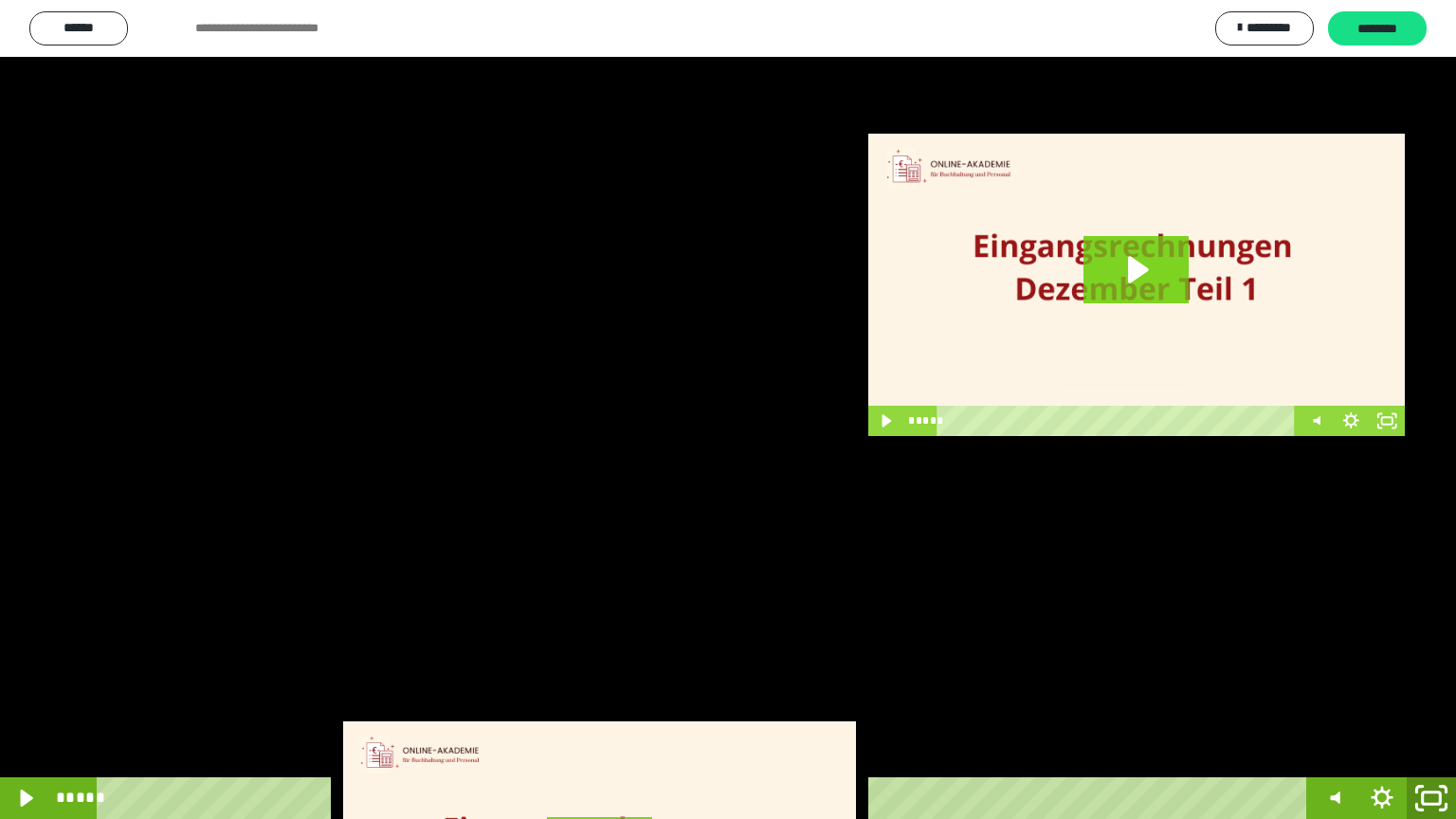 click 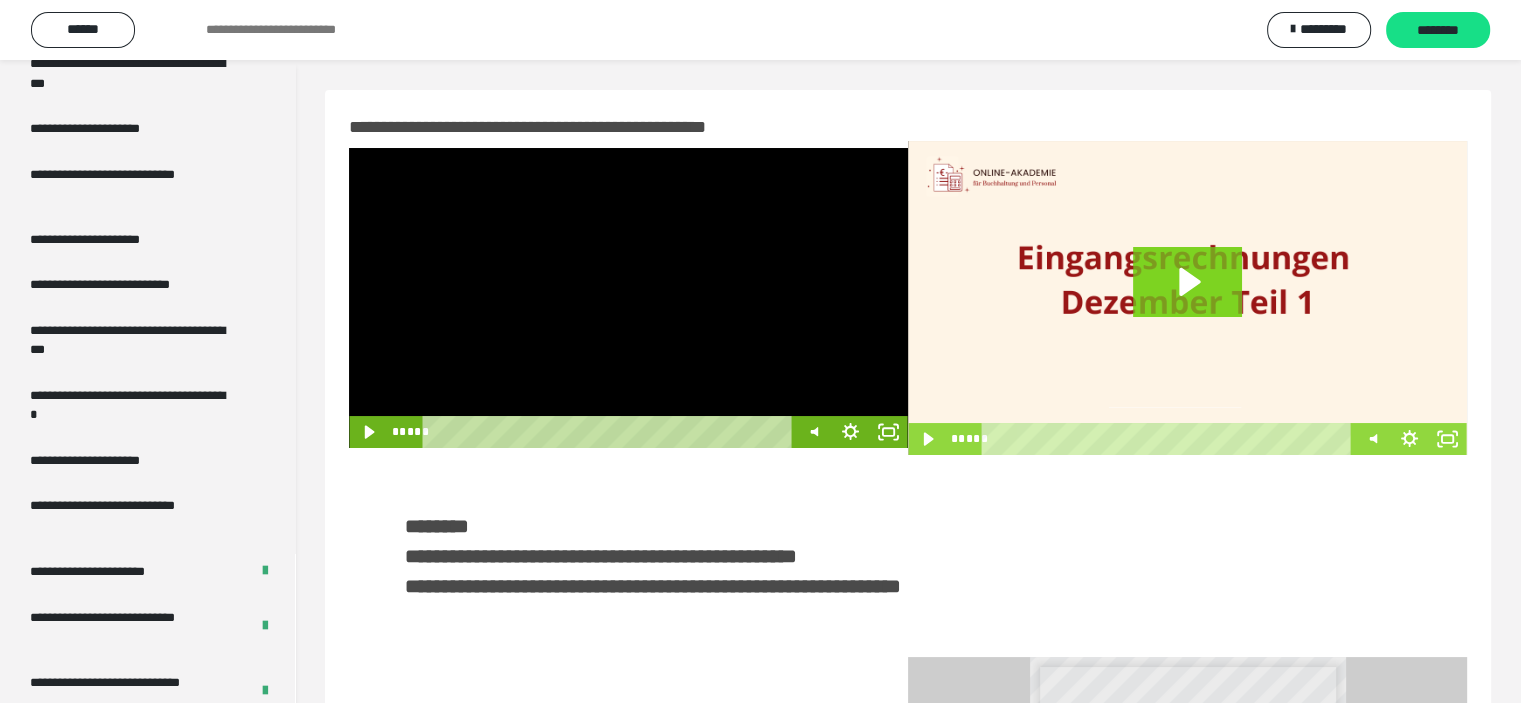 click at bounding box center (628, 298) 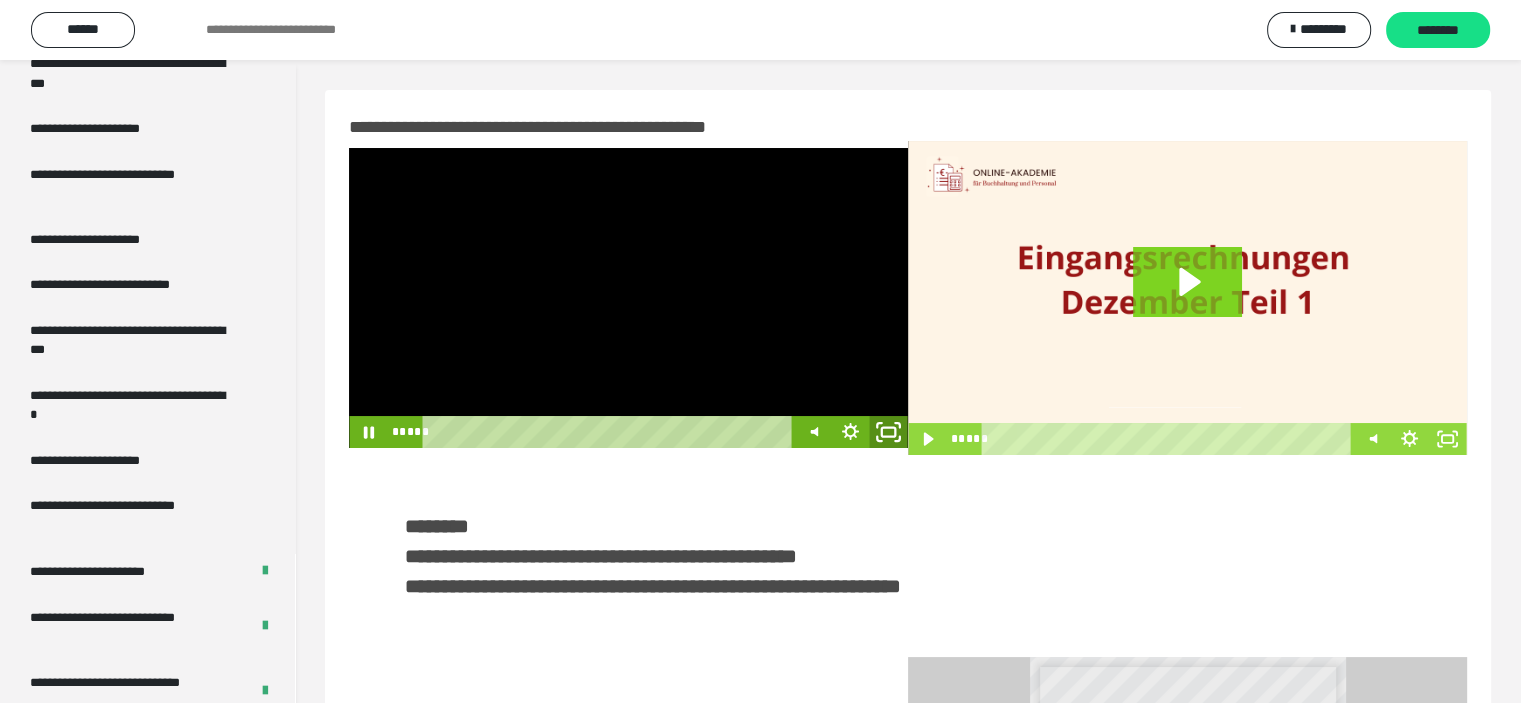 click 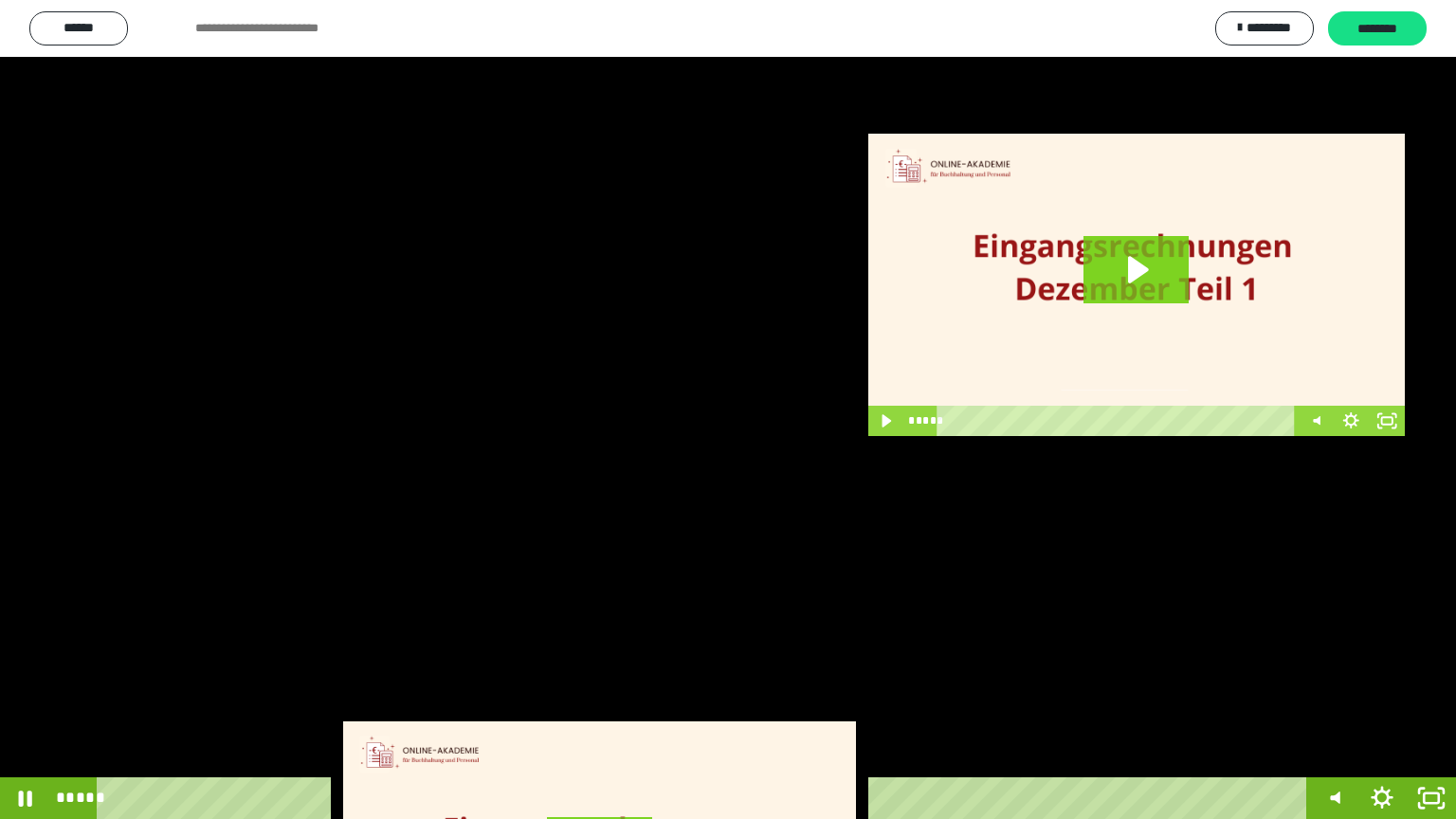 click at bounding box center [728, 410] 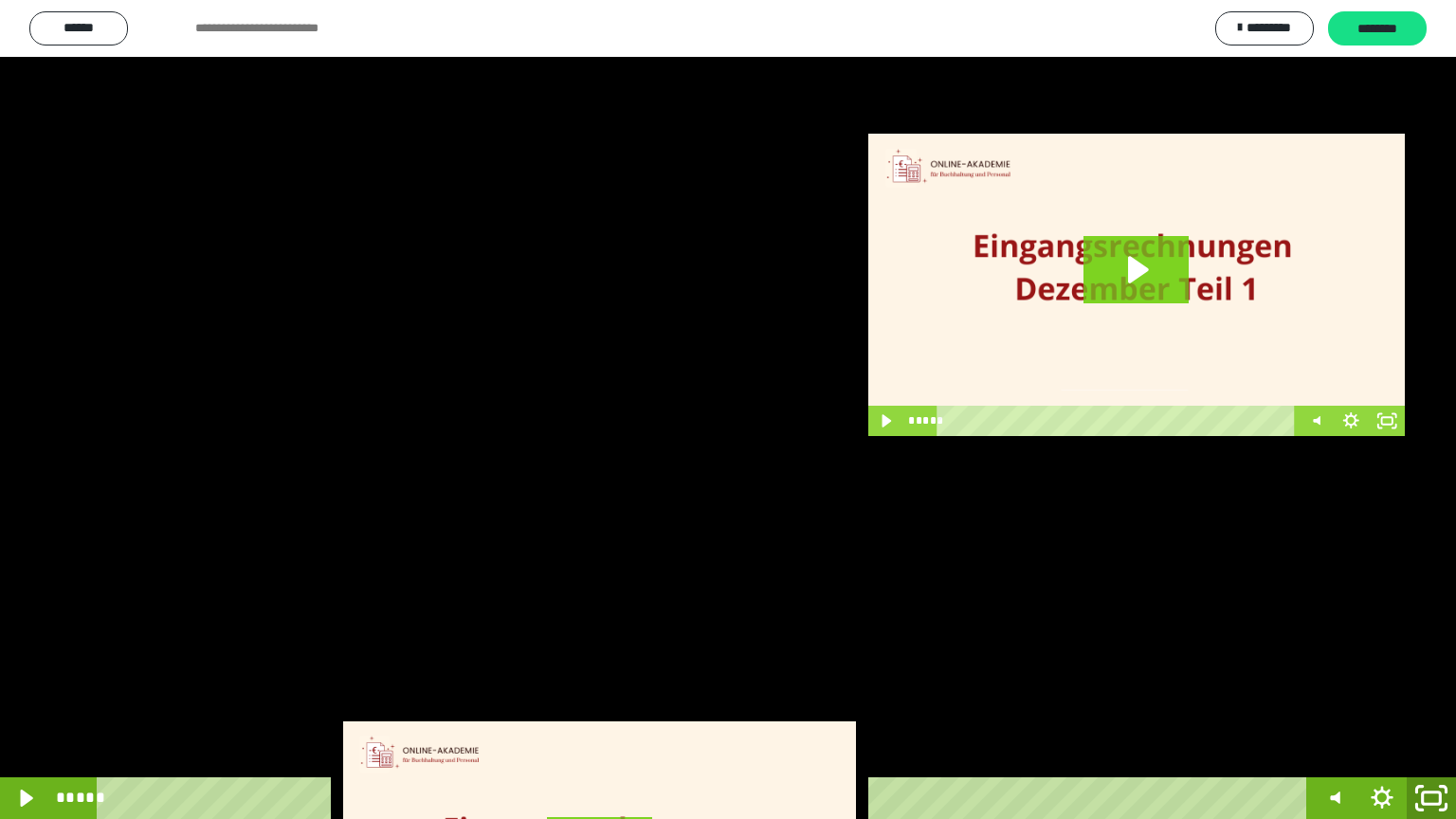 click 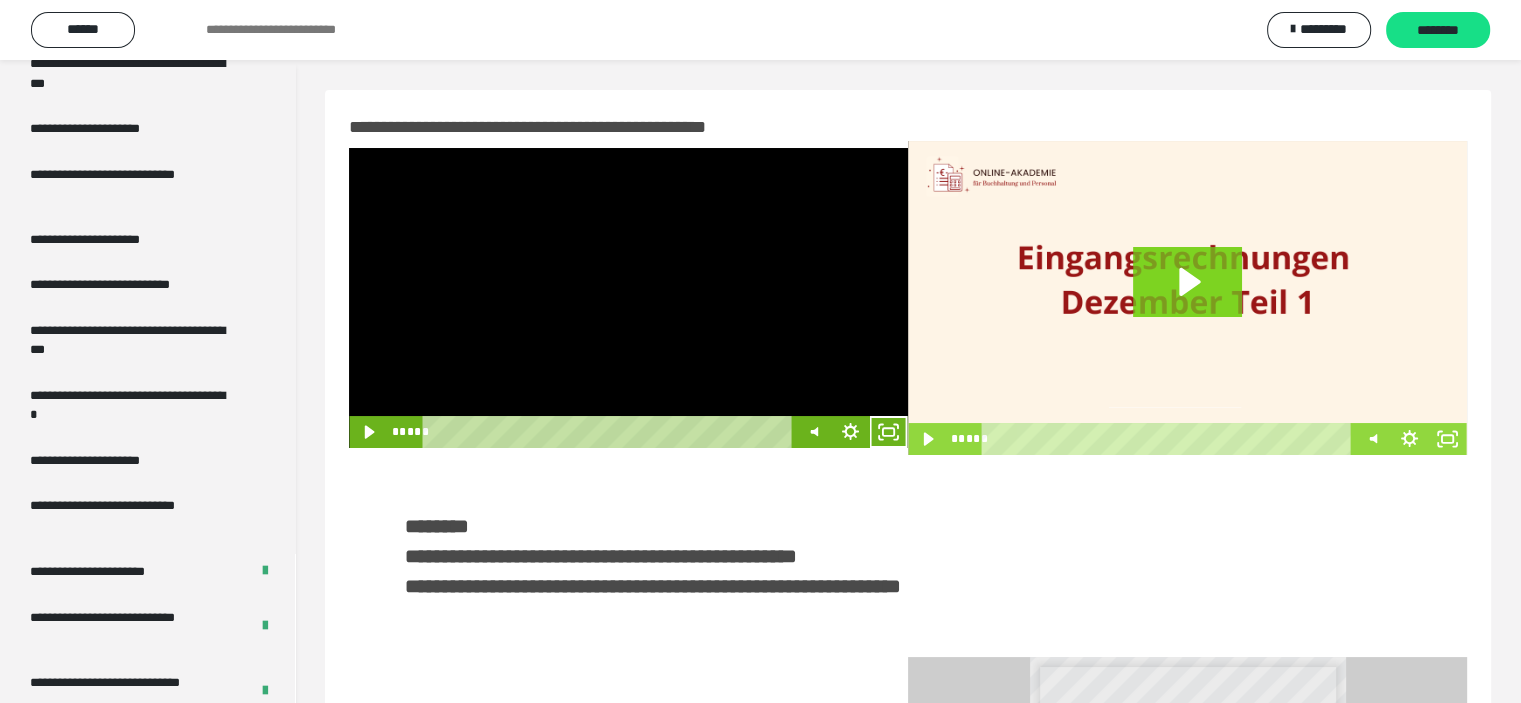 click at bounding box center [628, 298] 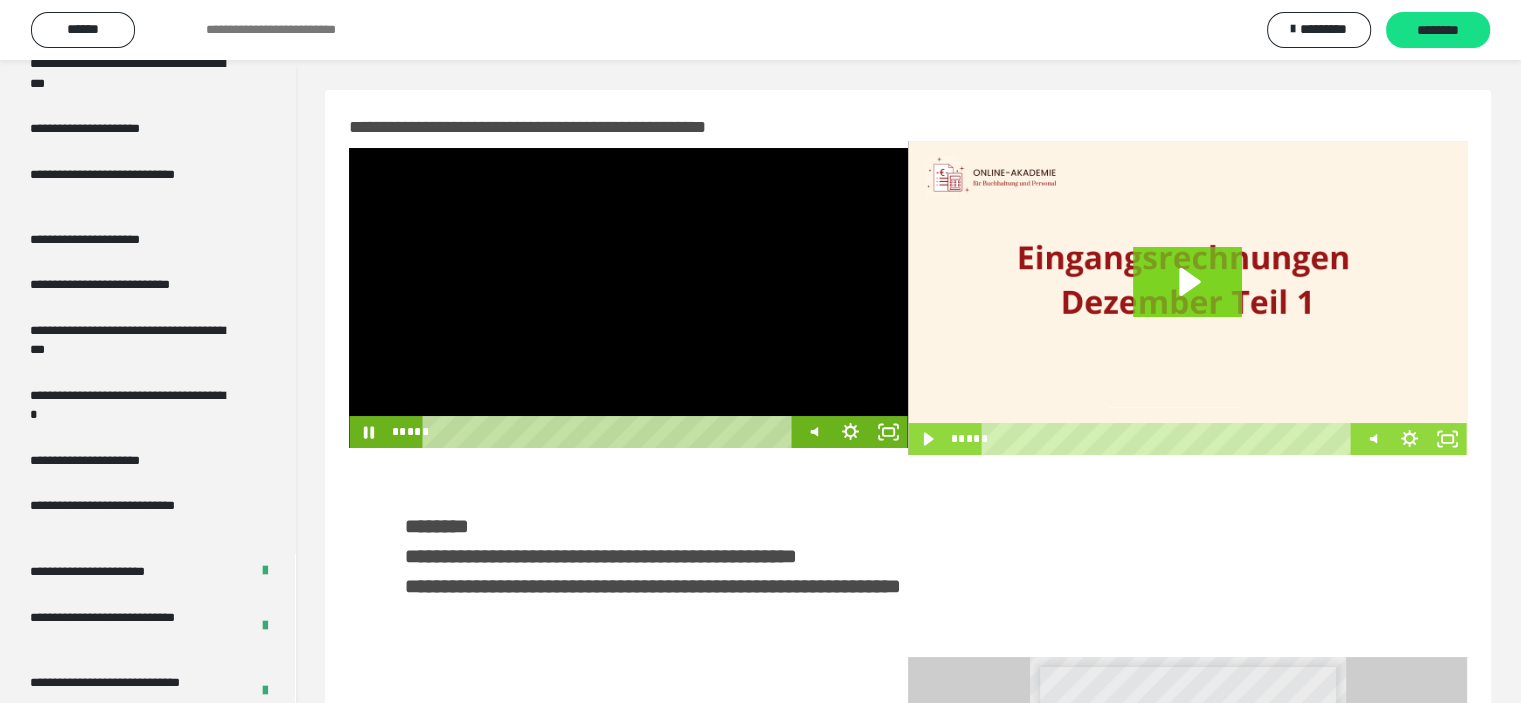 click at bounding box center (628, 298) 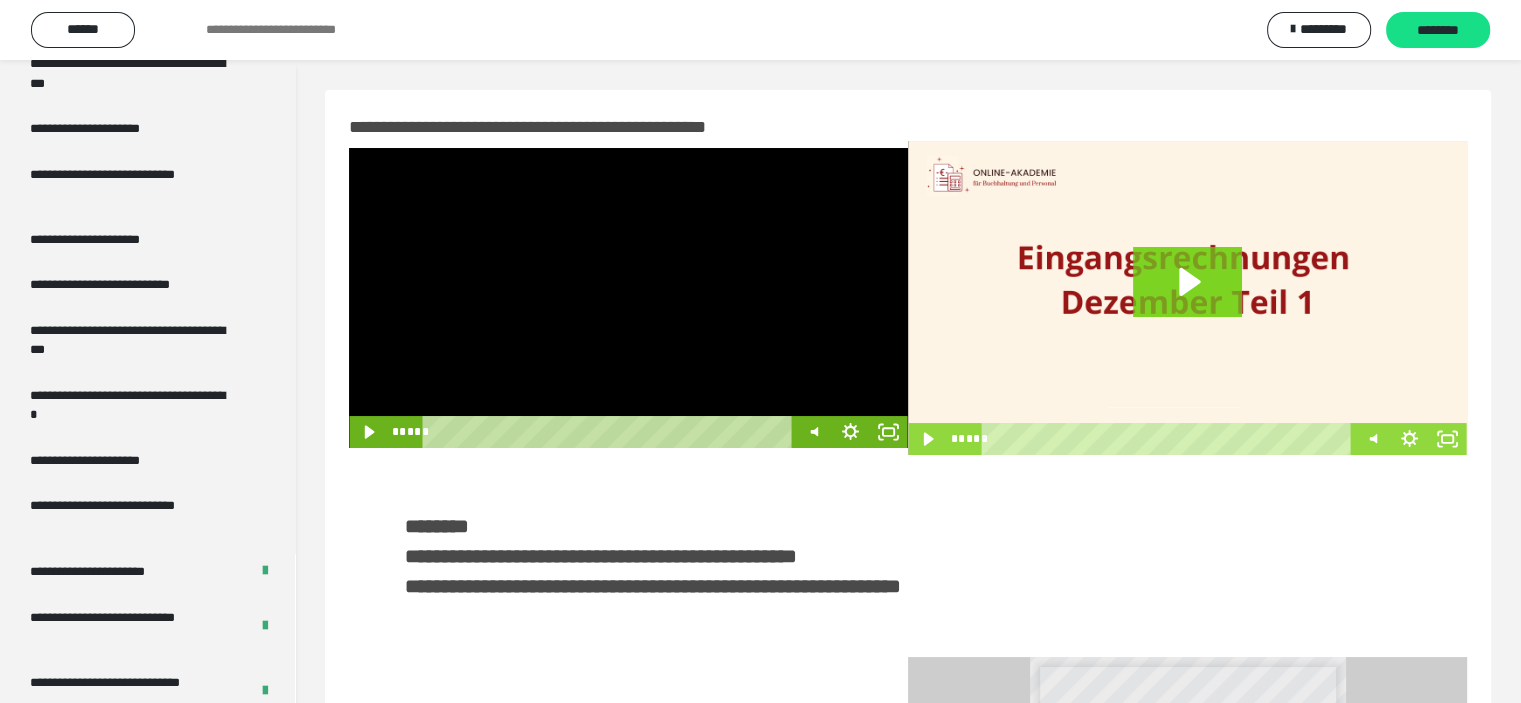 click at bounding box center [628, 298] 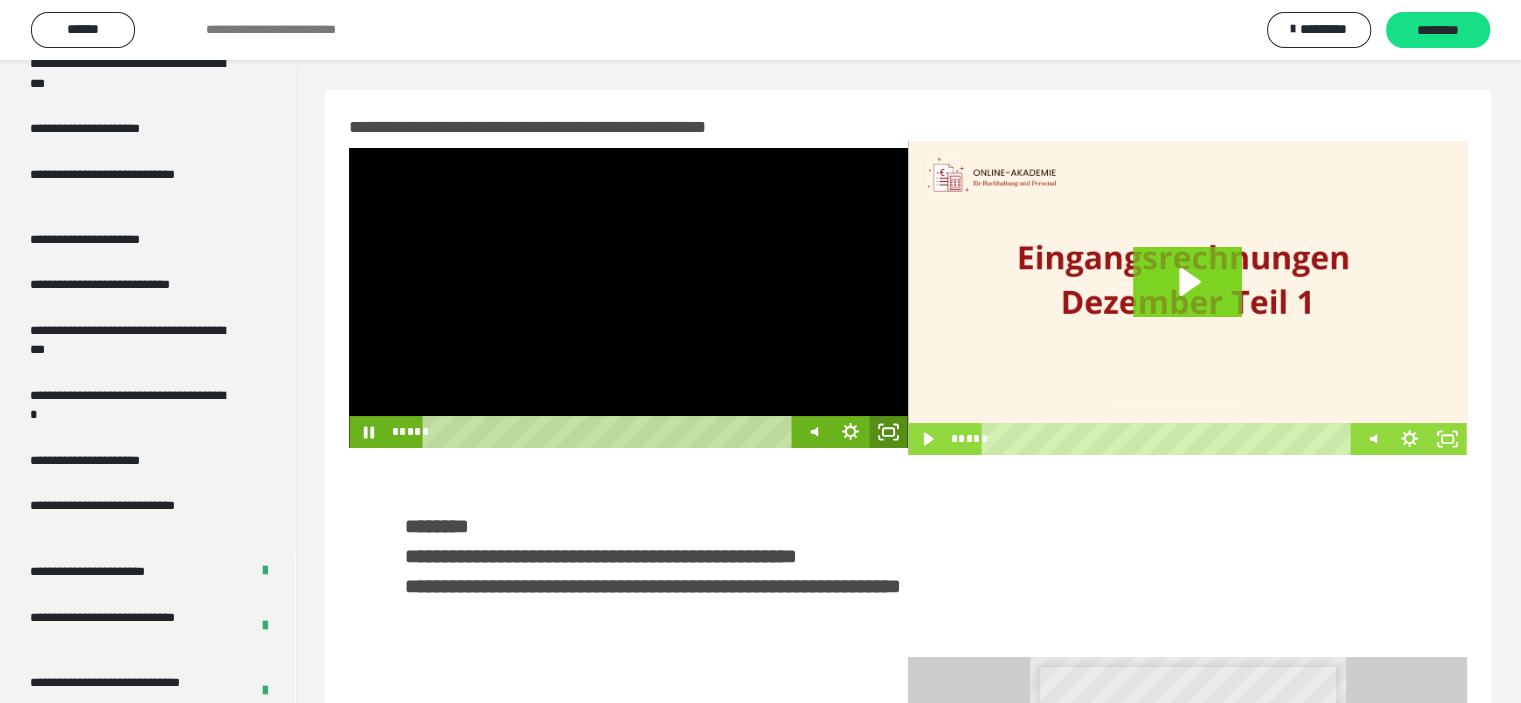 click 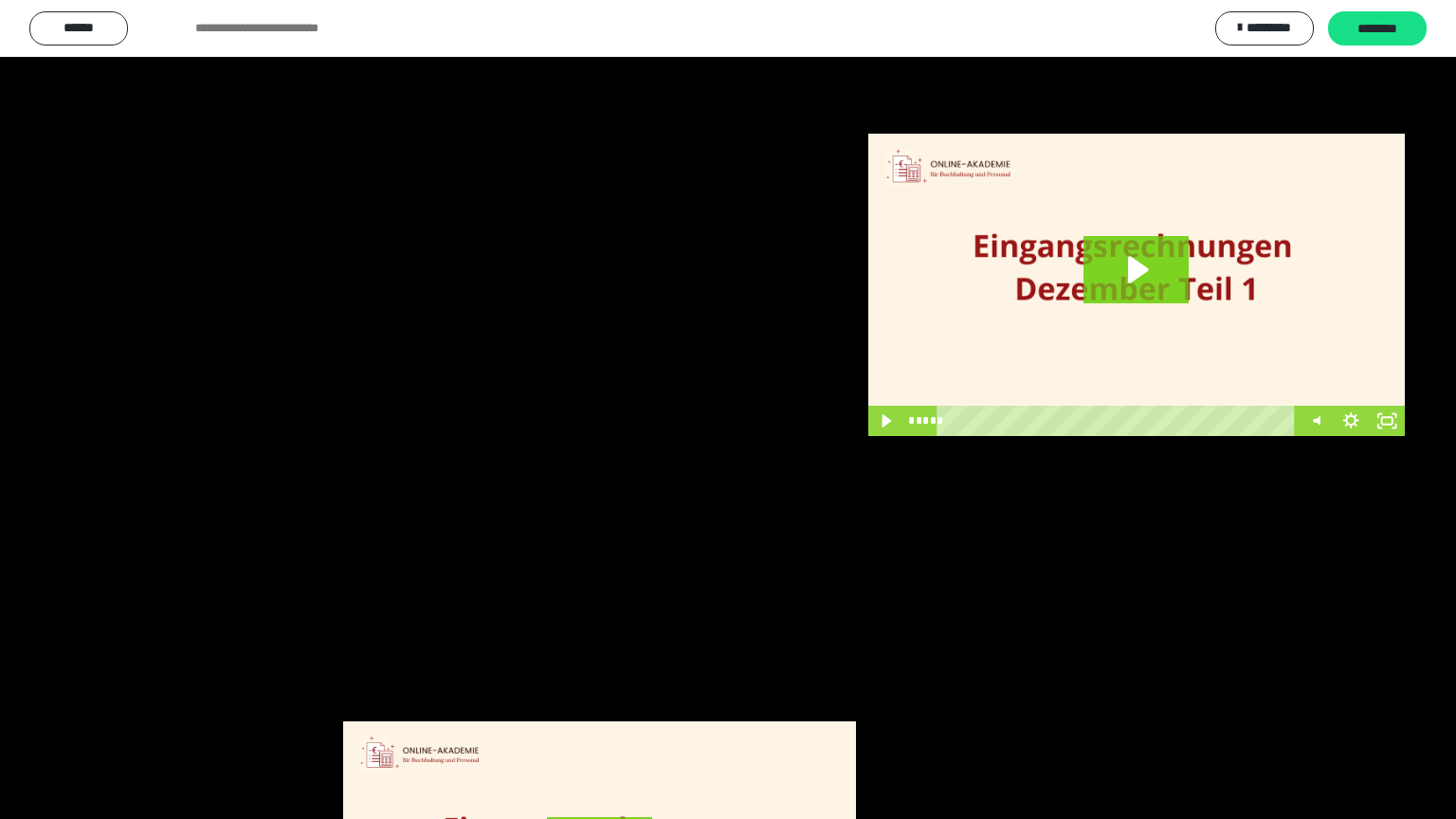 click at bounding box center [728, 410] 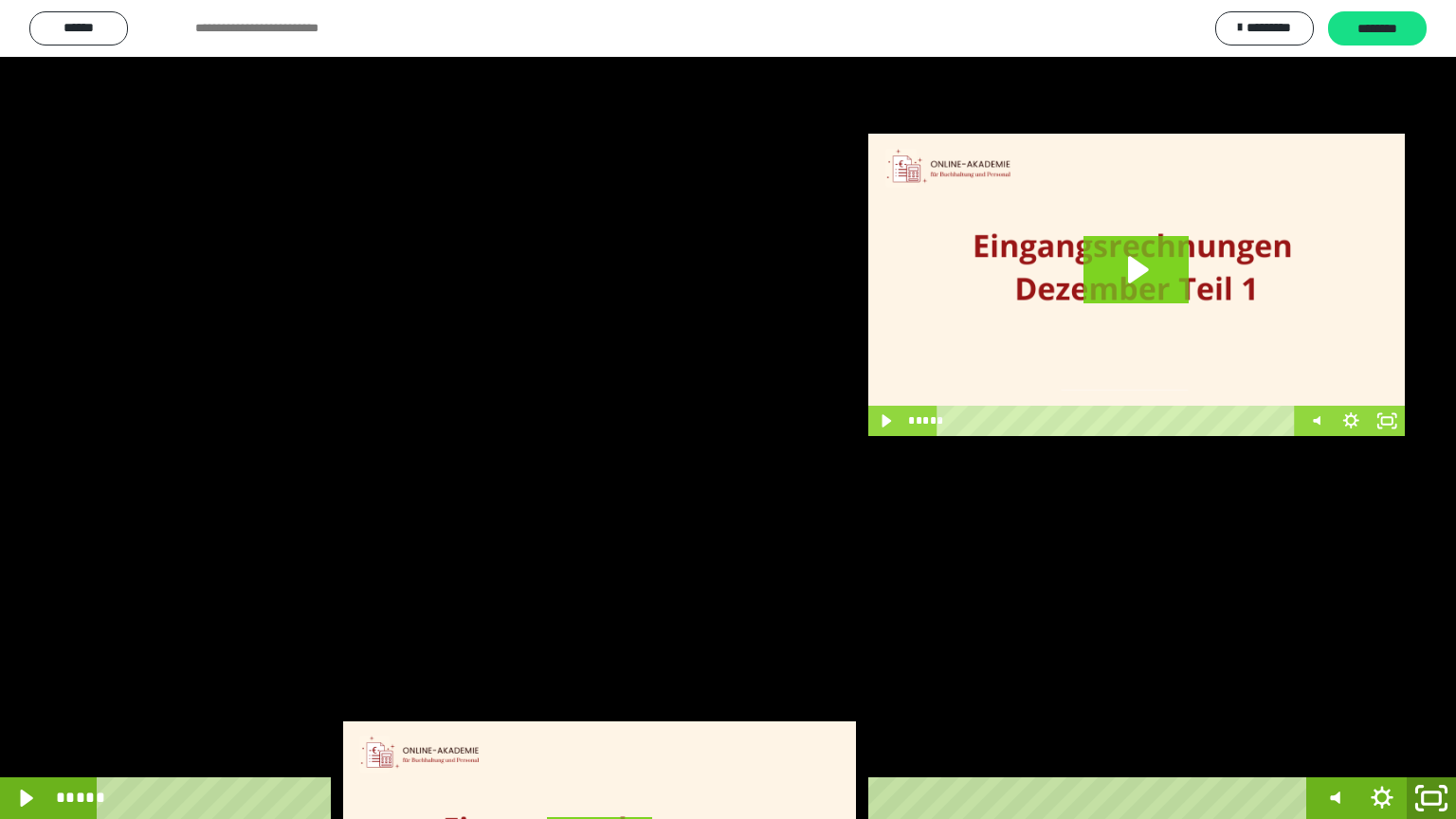 click 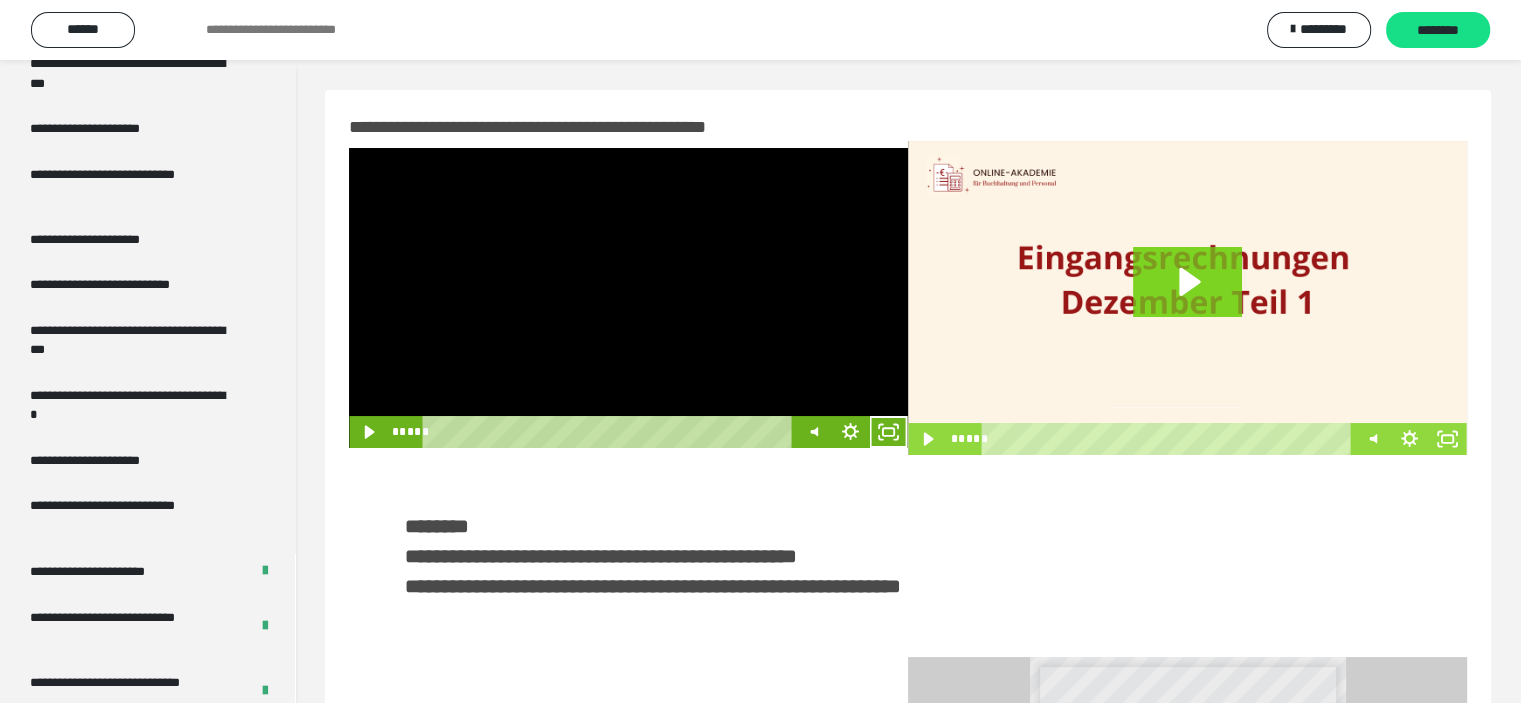 click at bounding box center (628, 298) 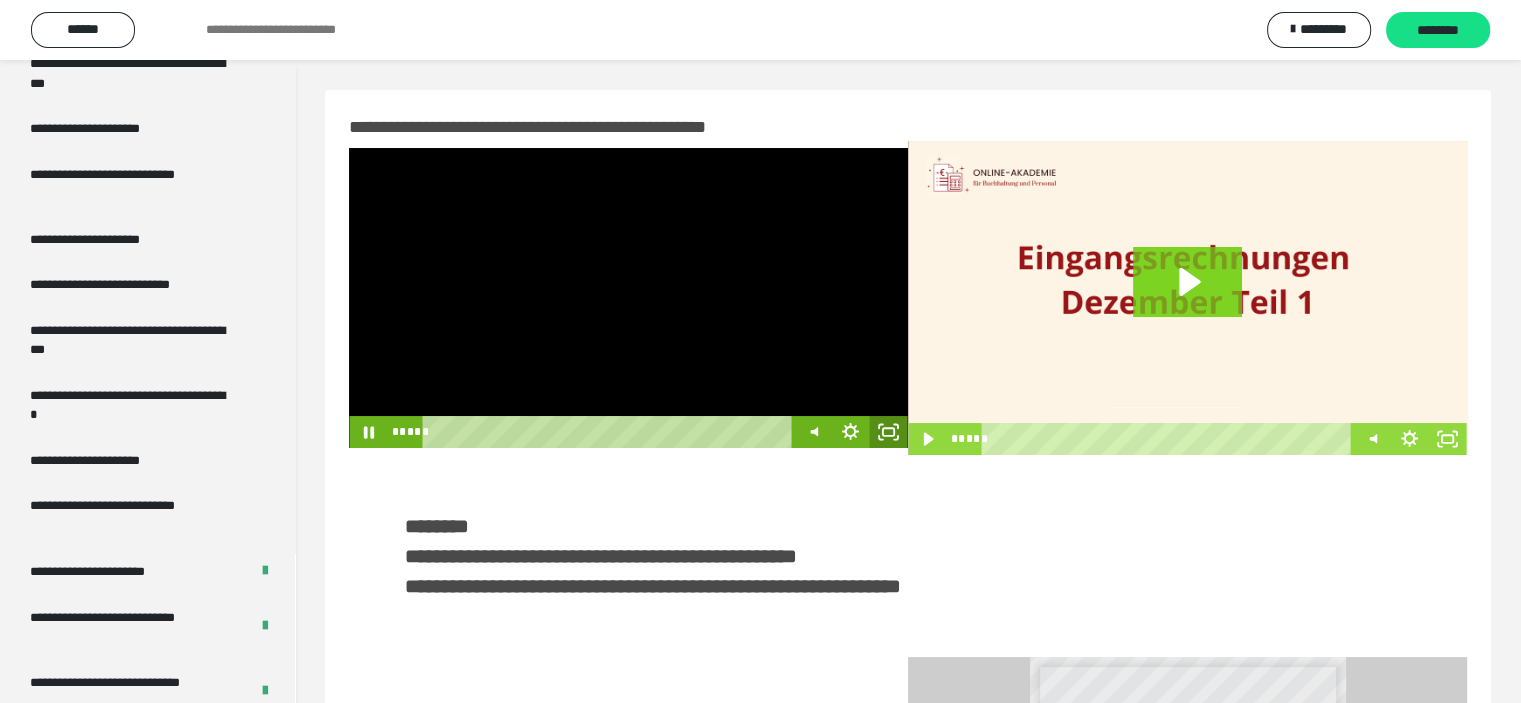 click 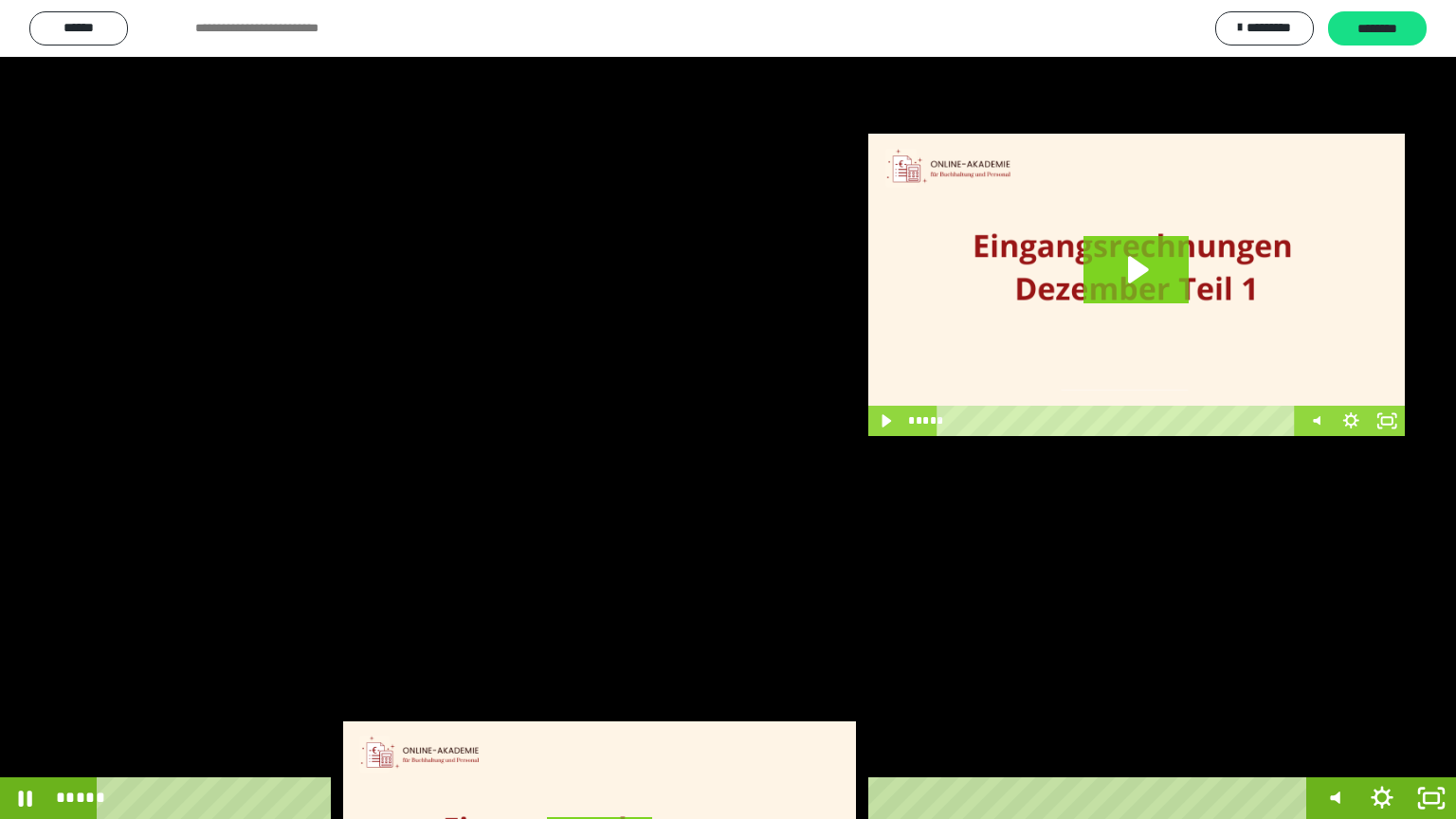 click at bounding box center (728, 410) 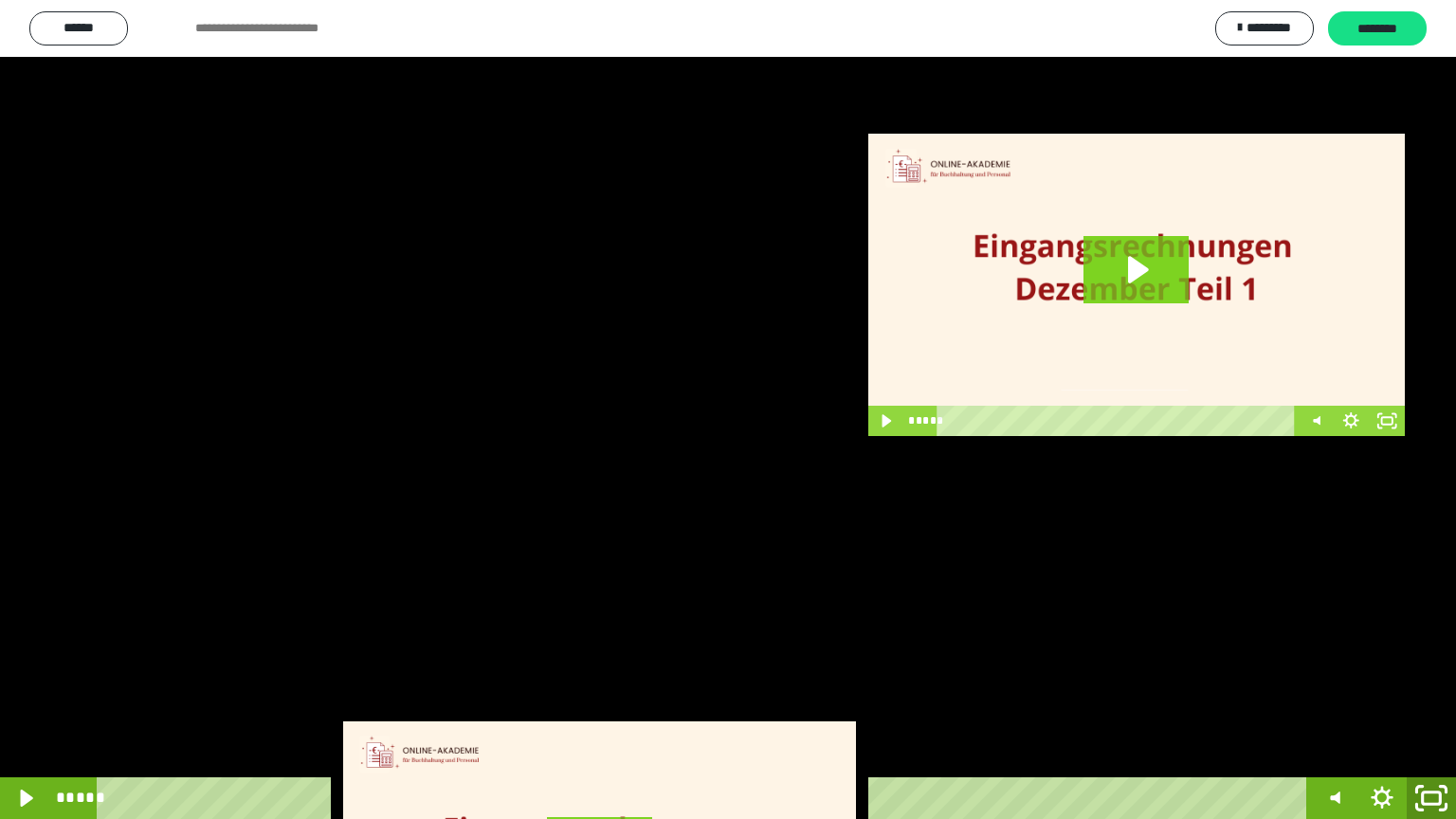 click 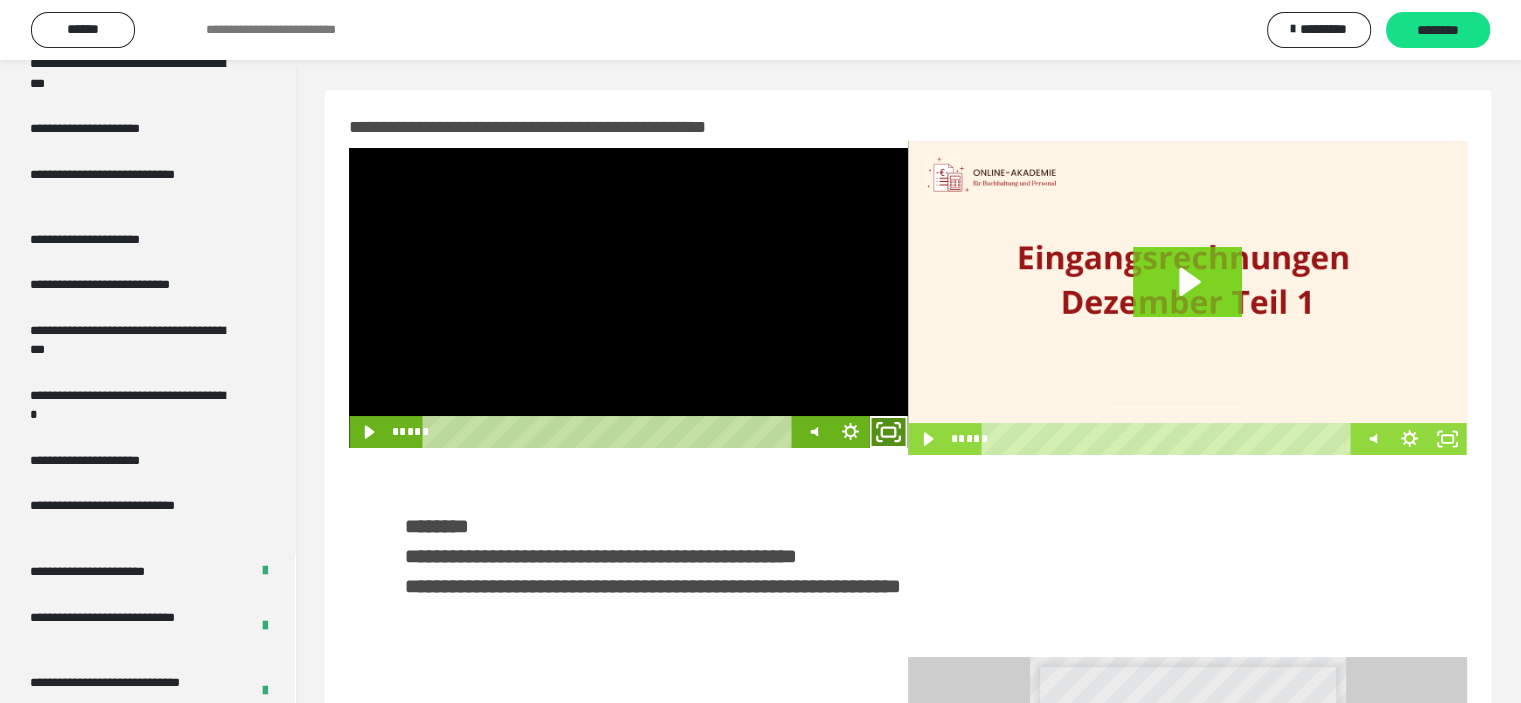 click 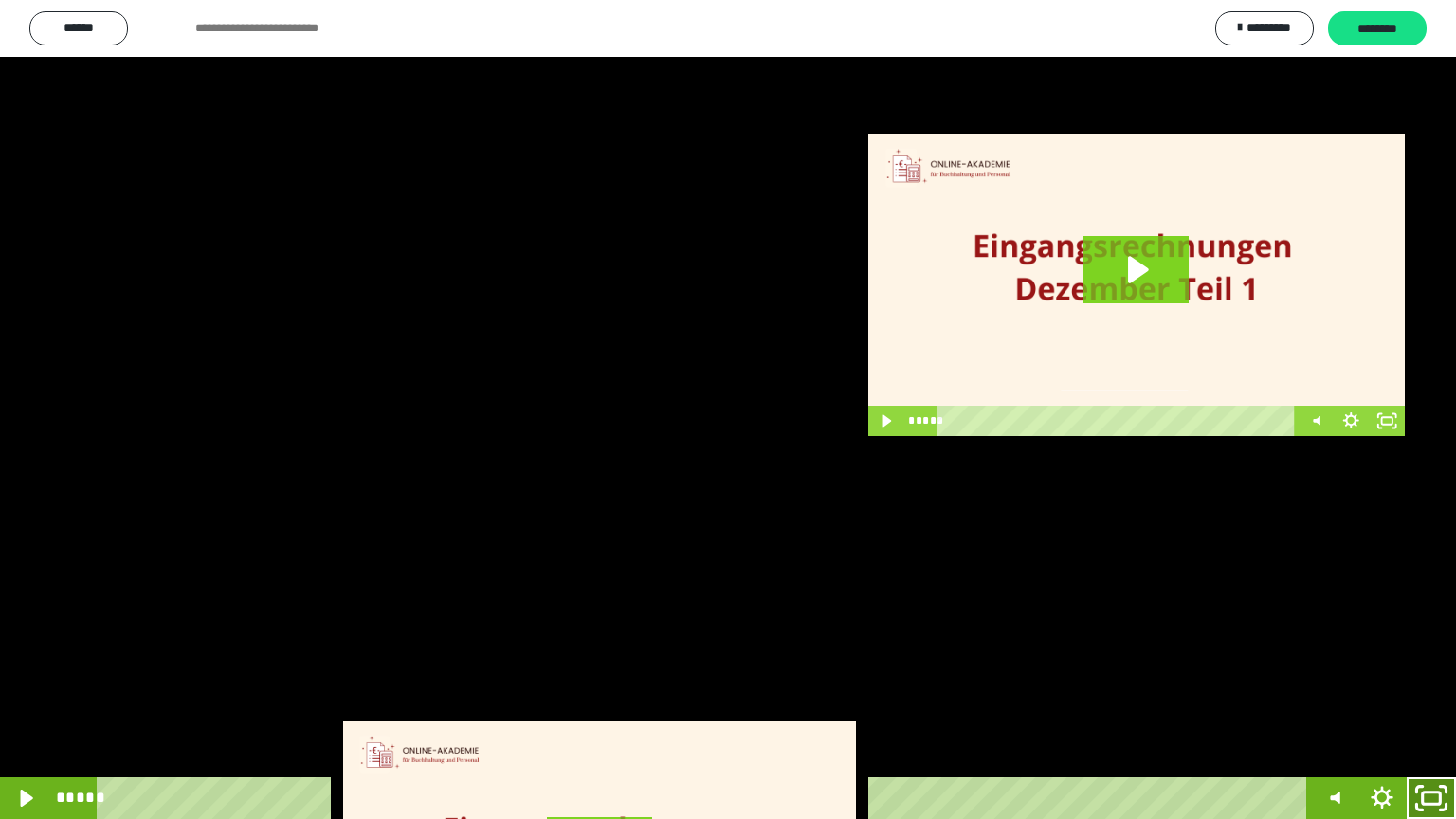 click 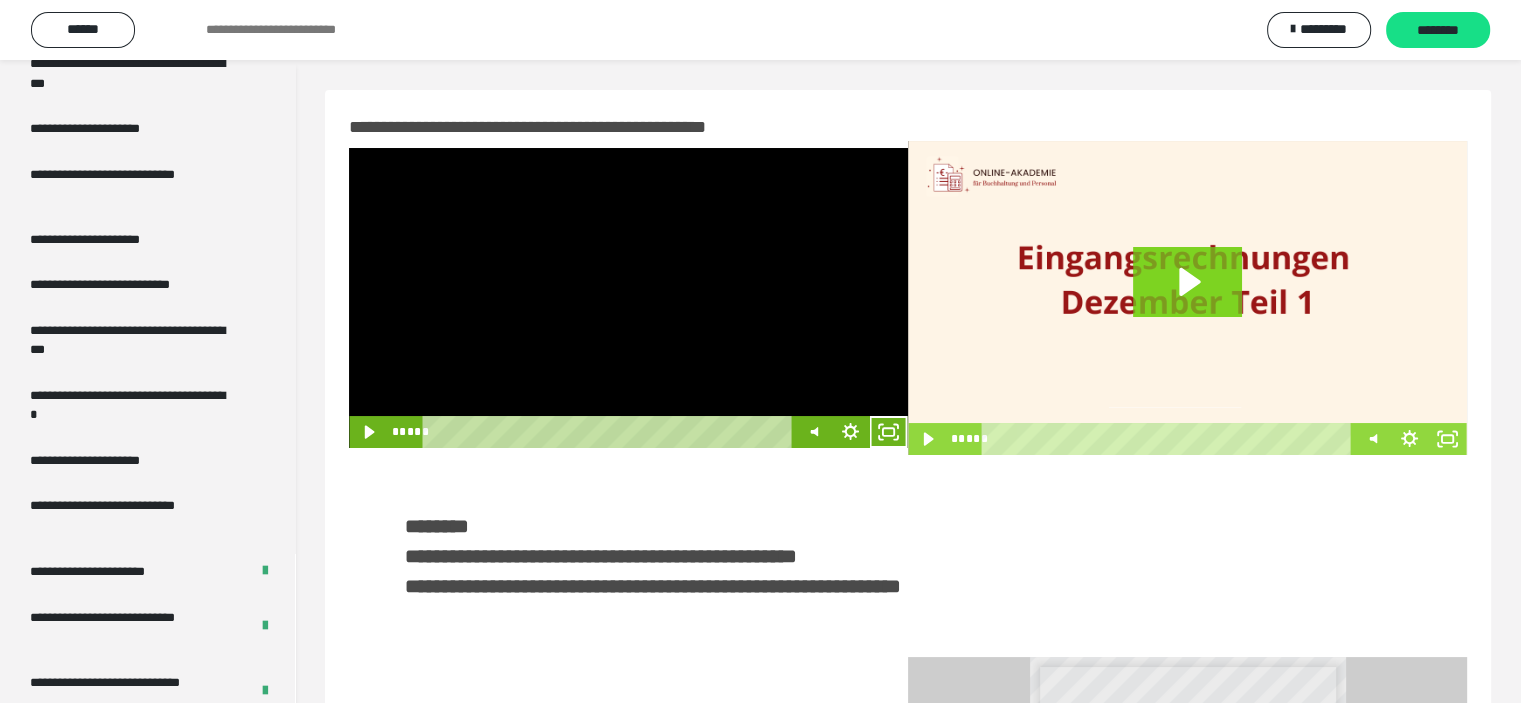click at bounding box center (628, 298) 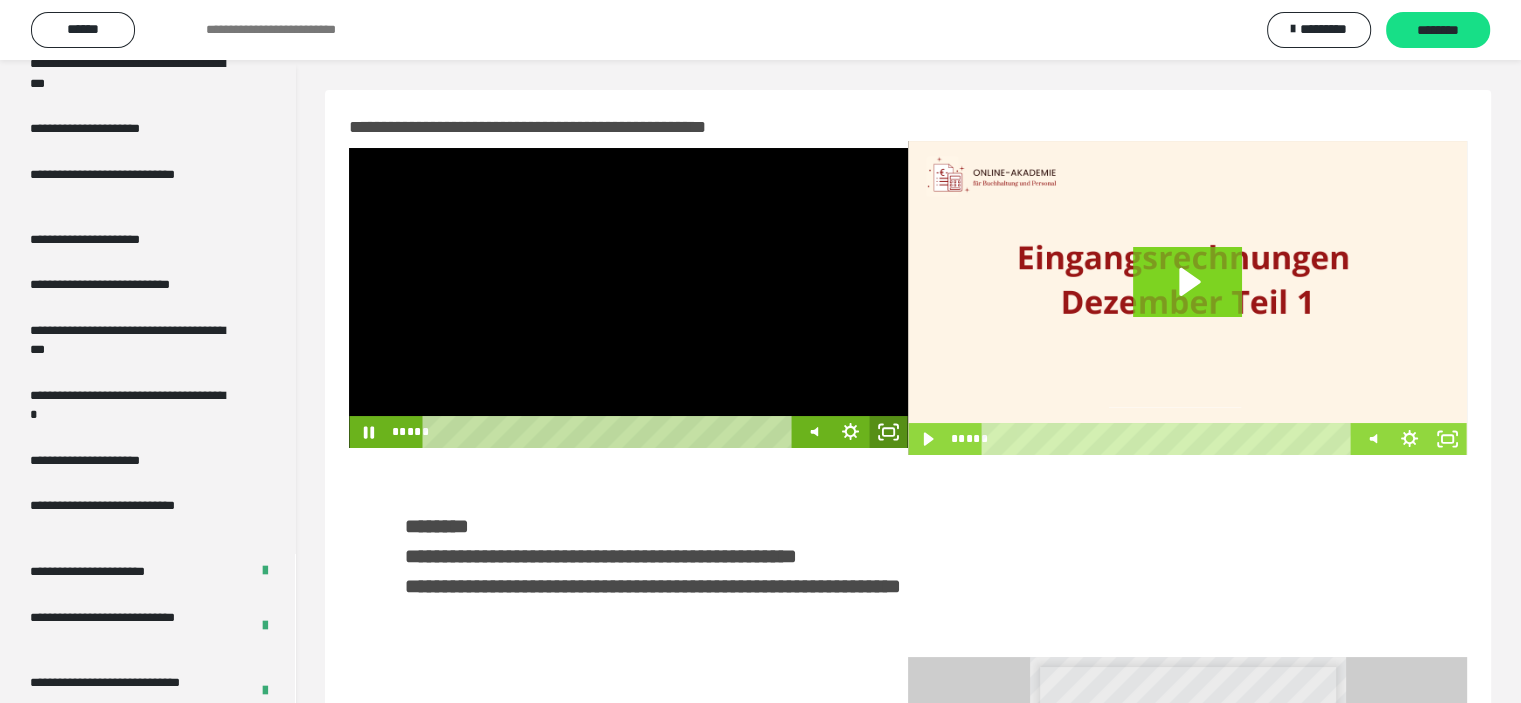 click 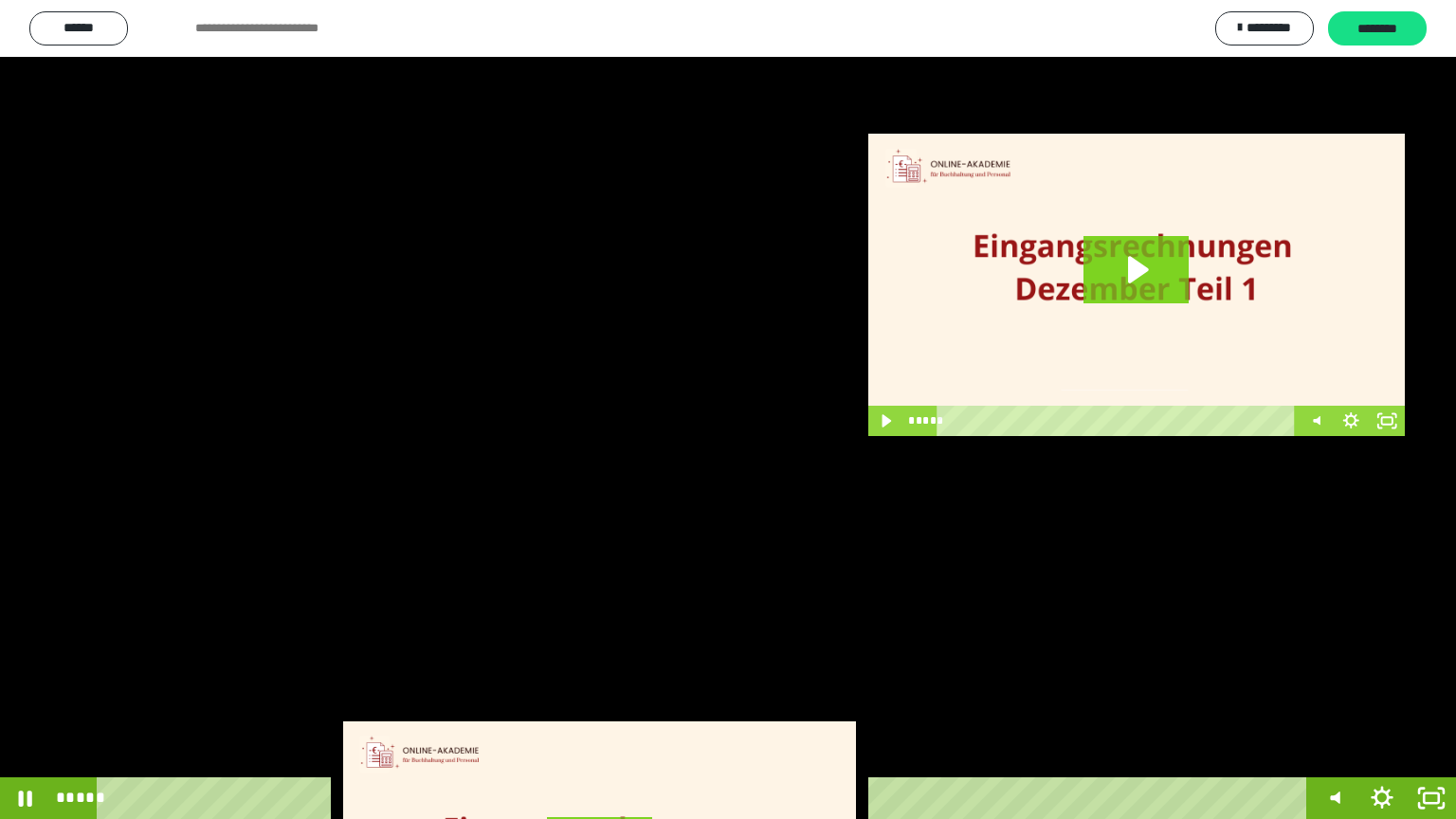 click at bounding box center [728, 410] 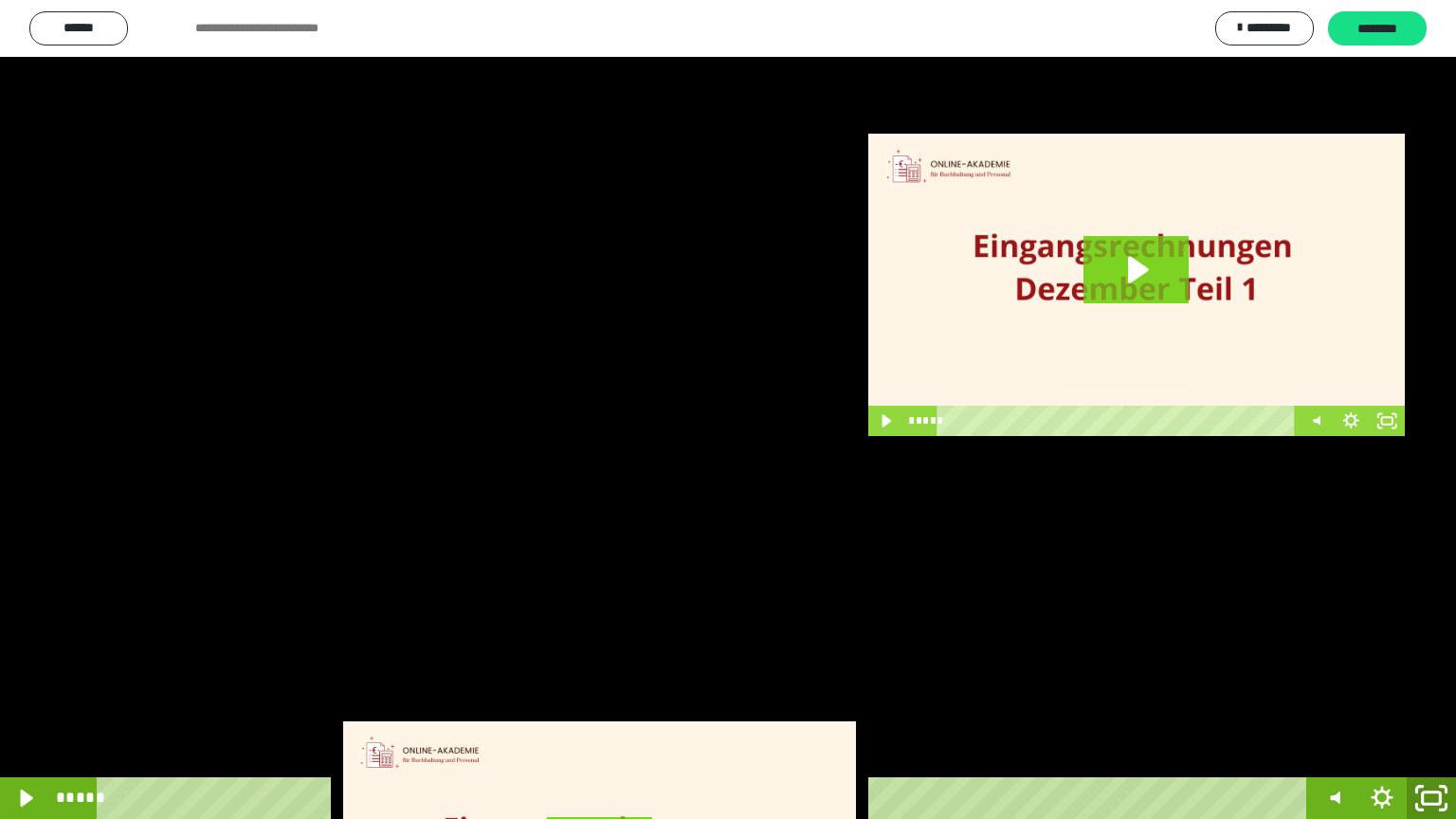 click 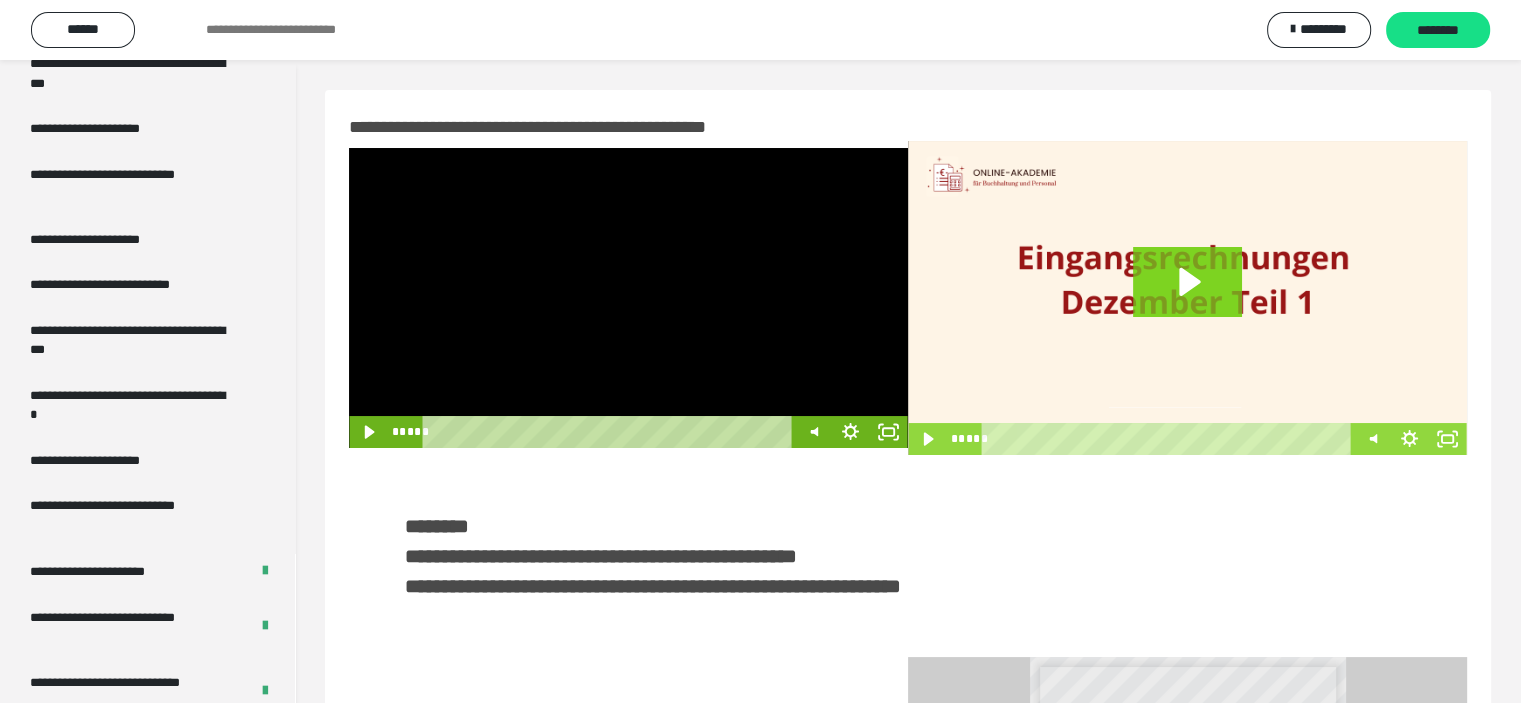 click at bounding box center [628, 298] 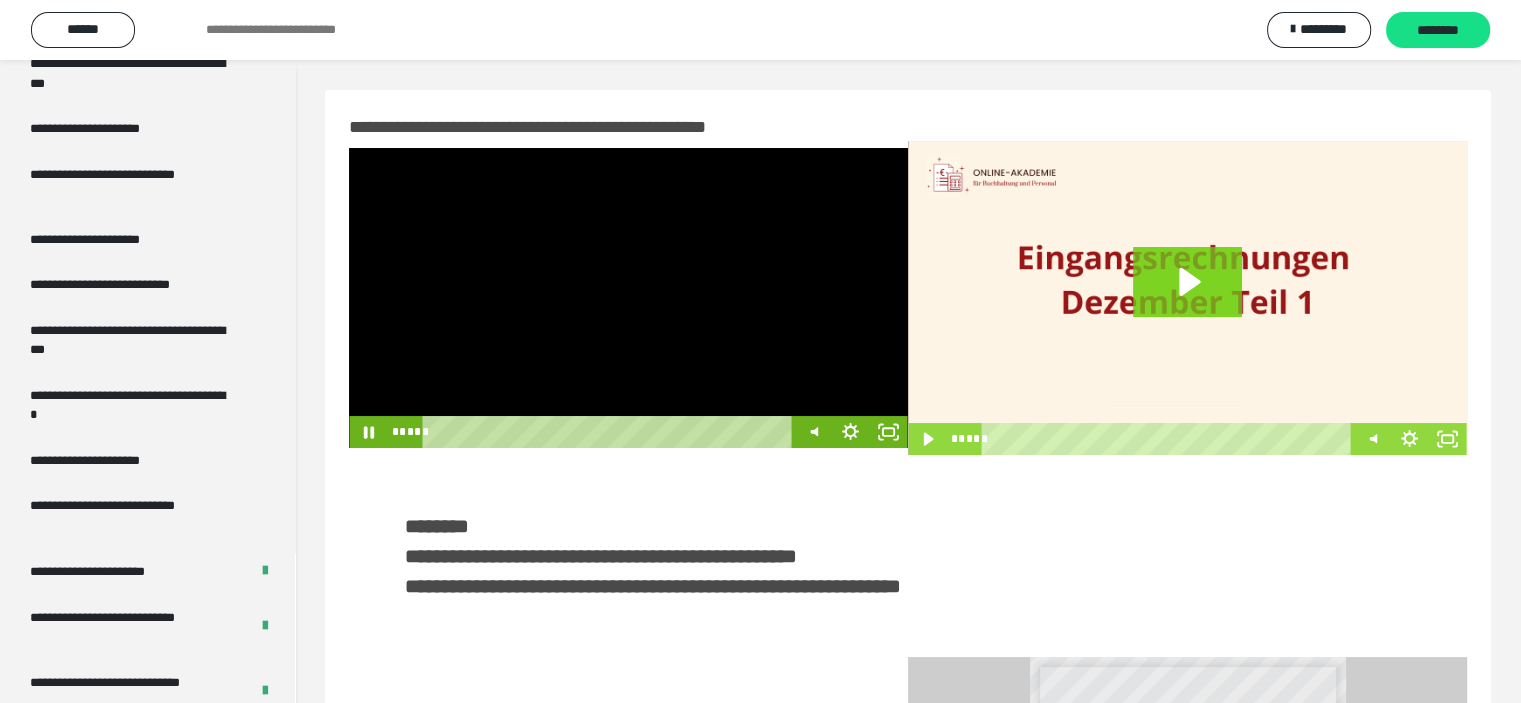 click at bounding box center (628, 298) 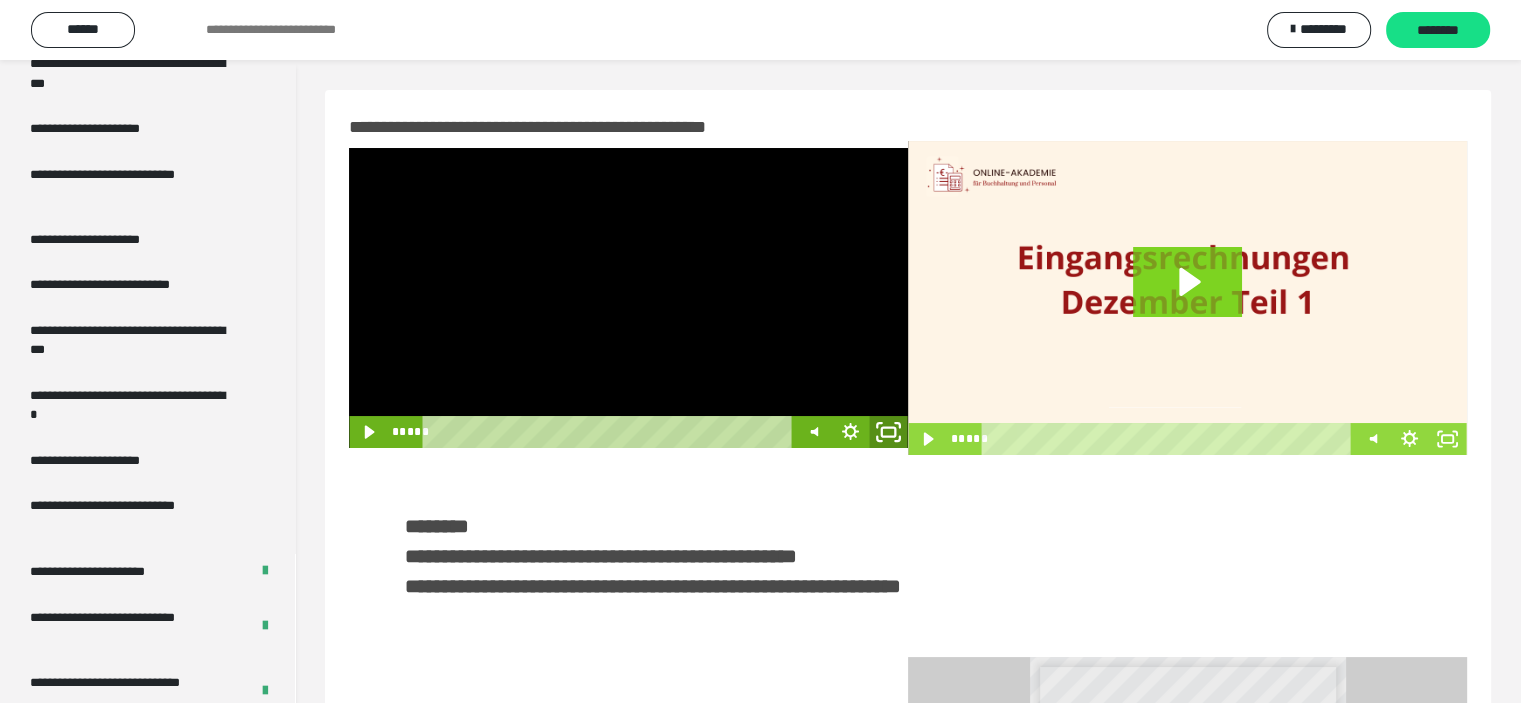 click 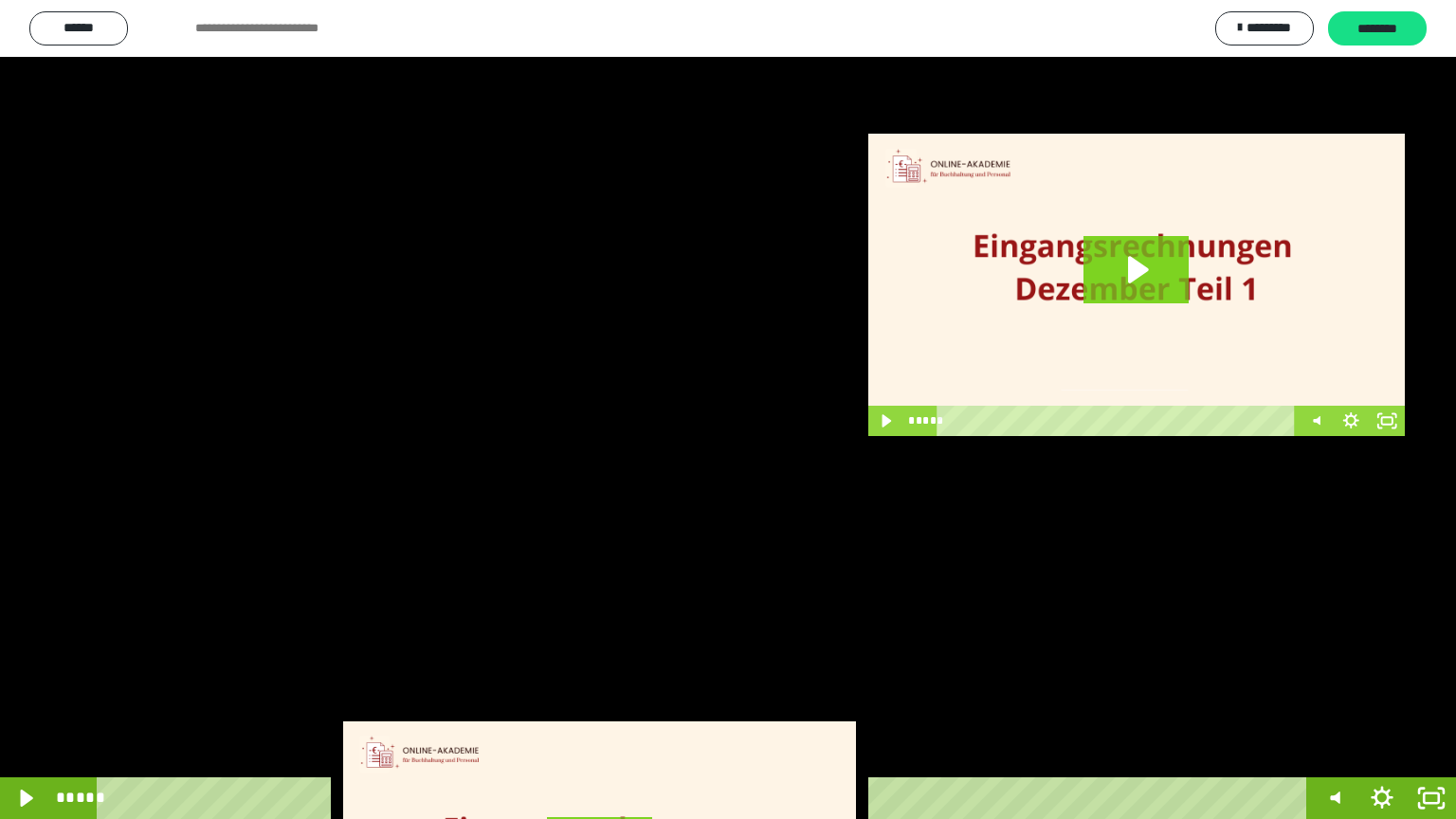 click at bounding box center (728, 410) 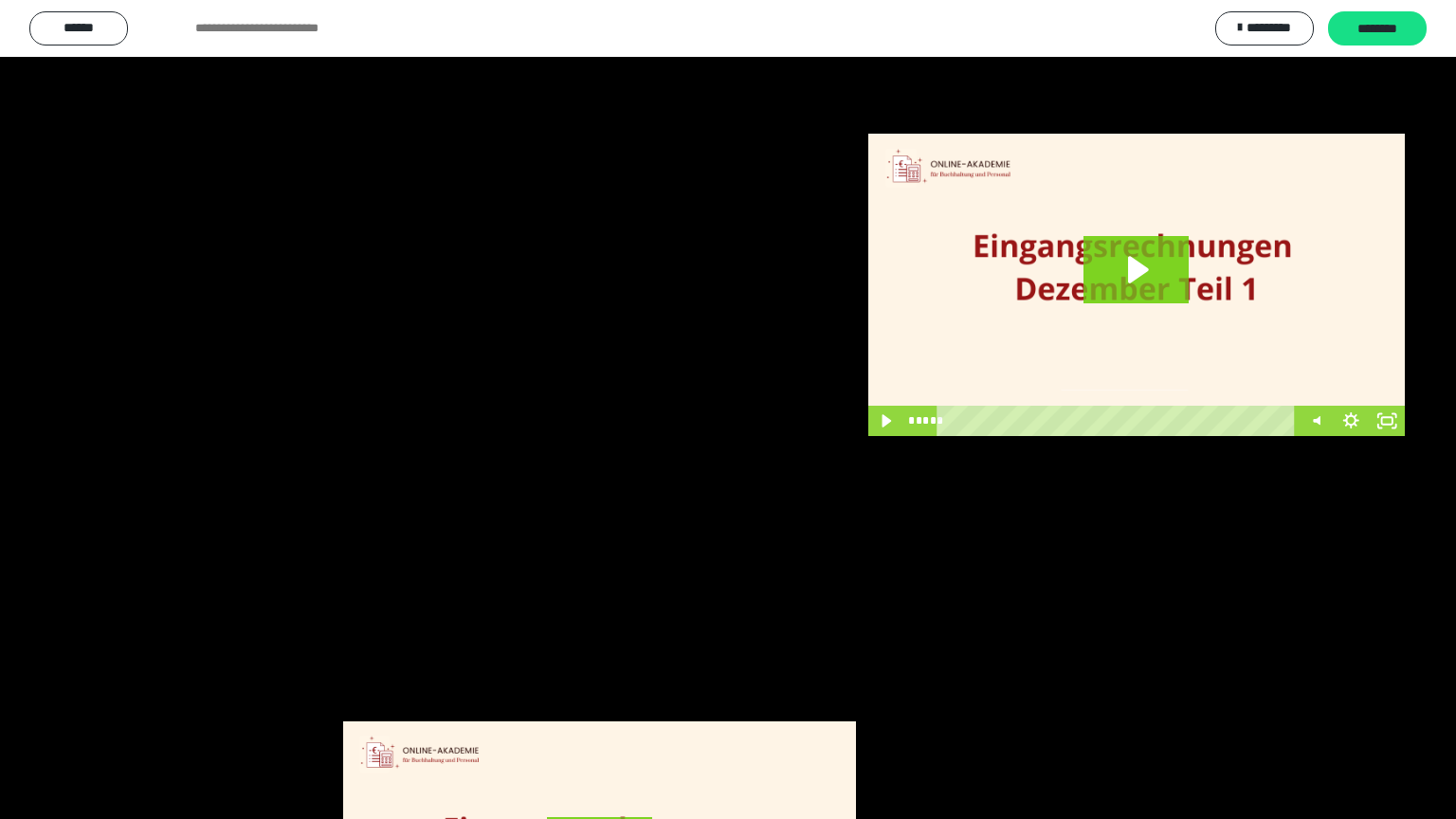 click at bounding box center [728, 410] 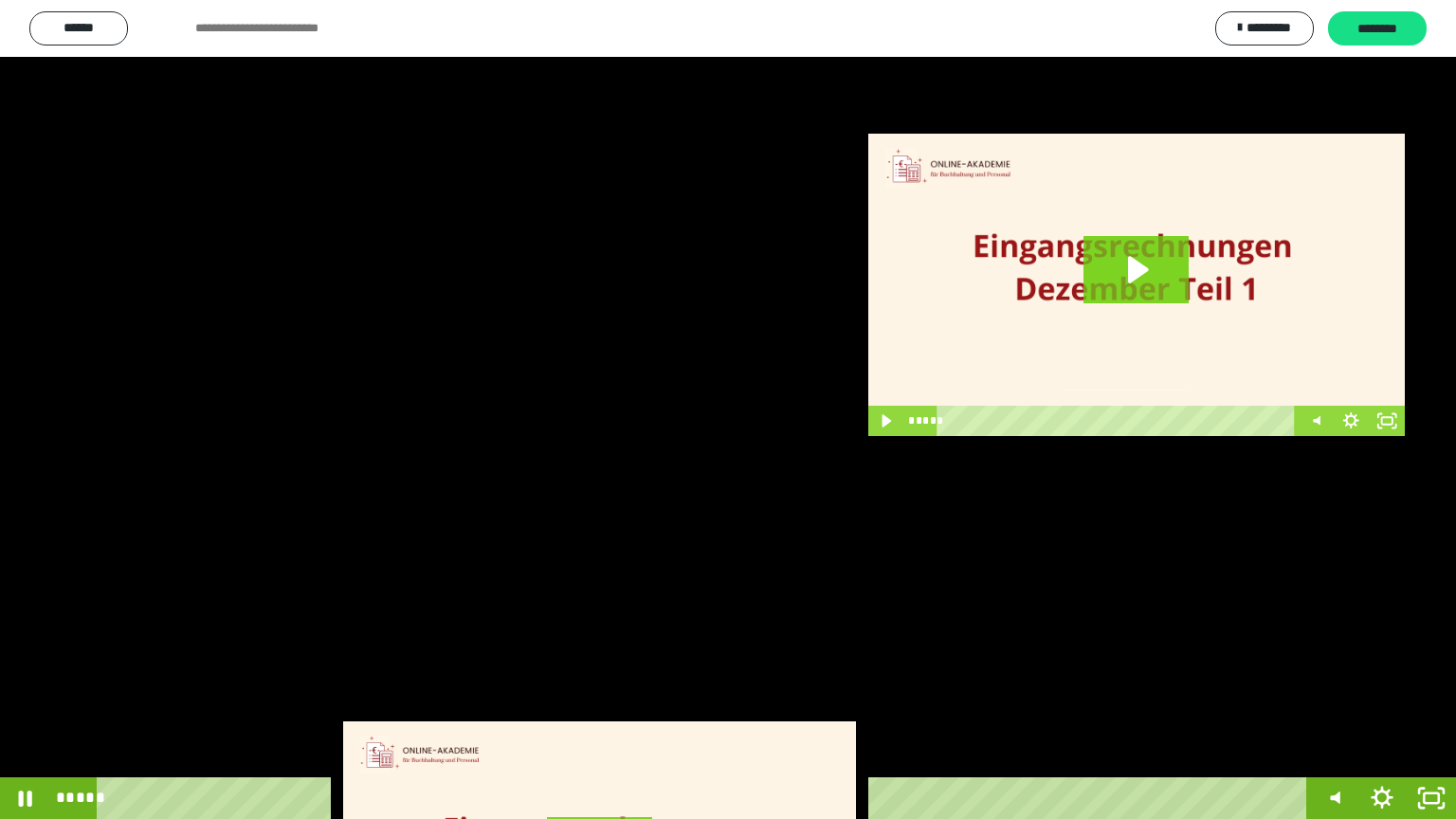 click at bounding box center [728, 410] 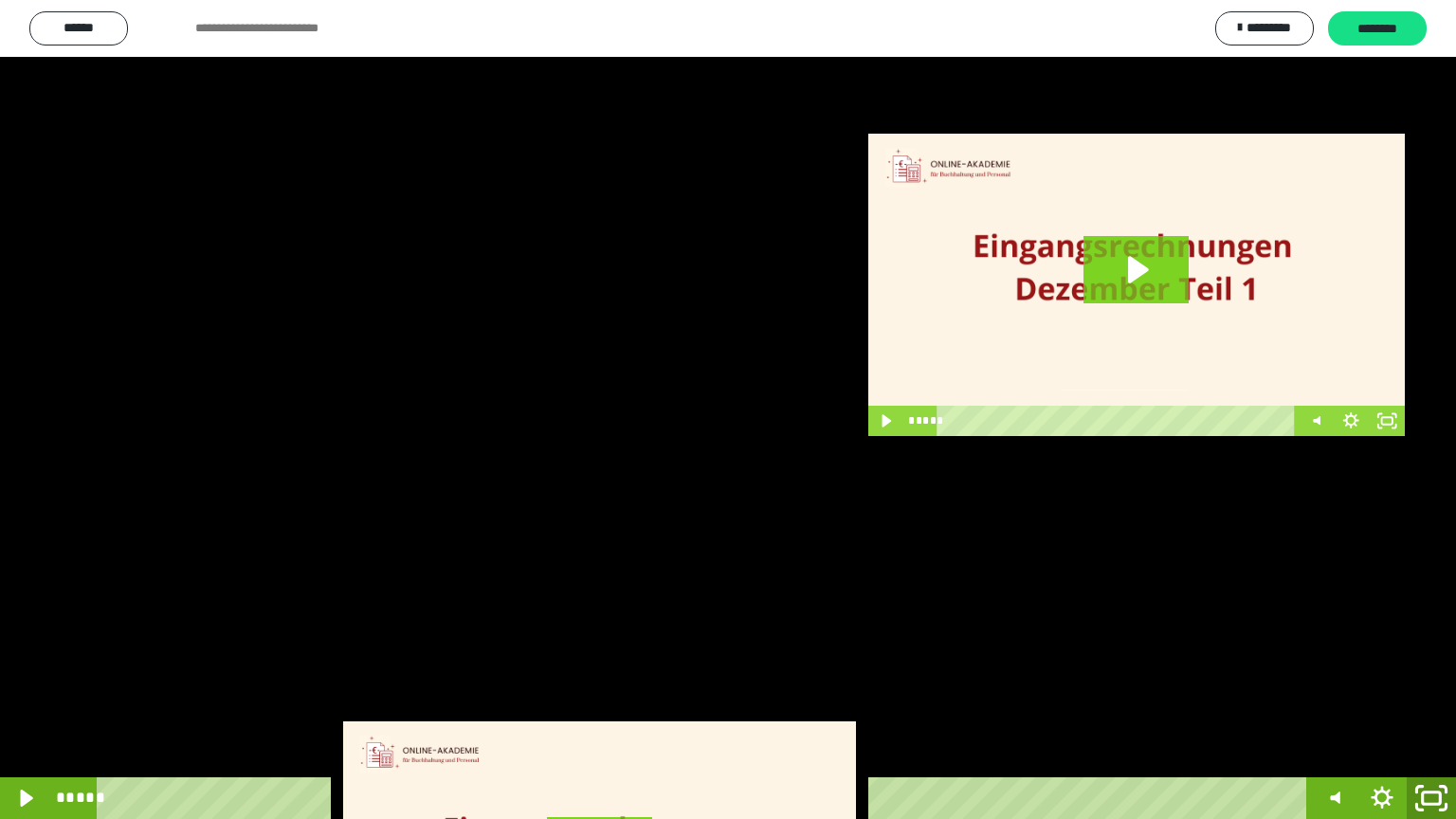 click 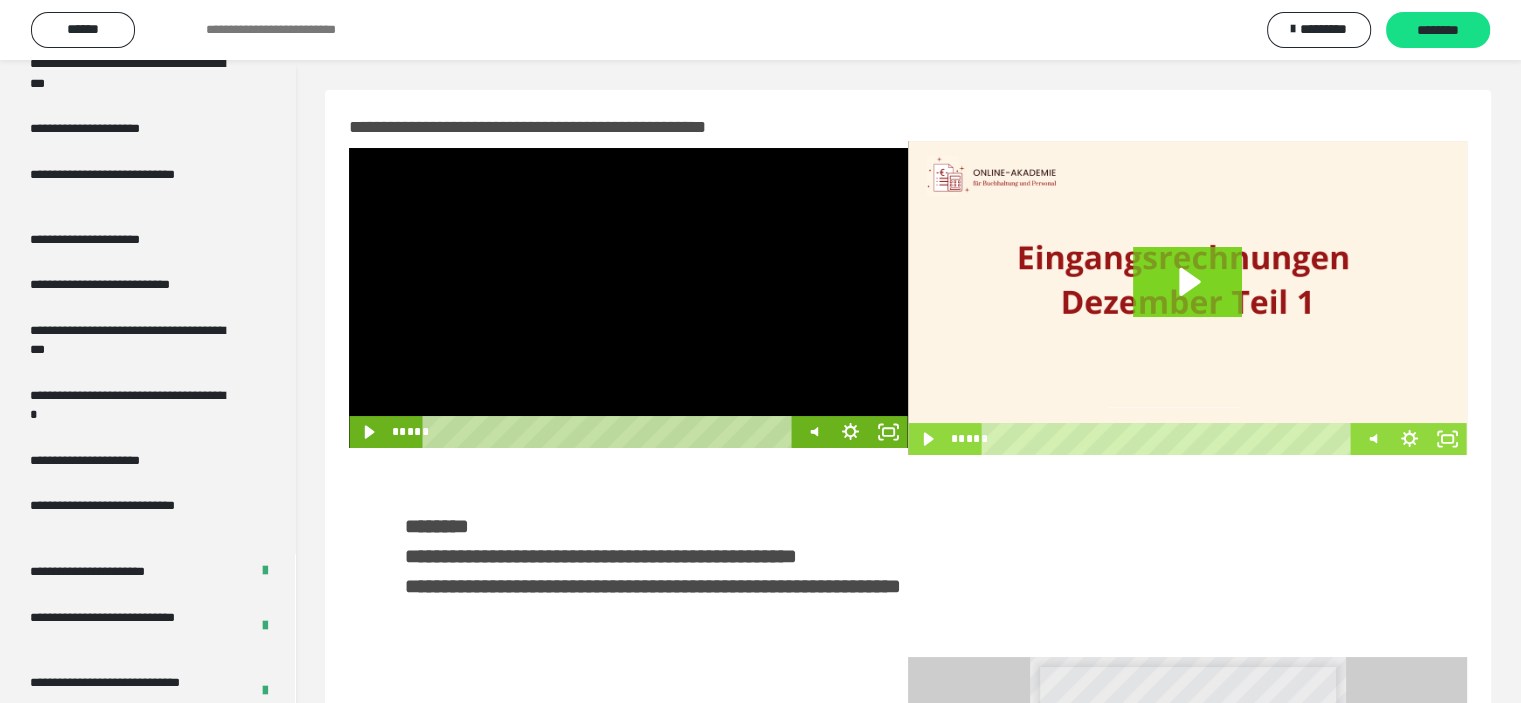 click at bounding box center (628, 298) 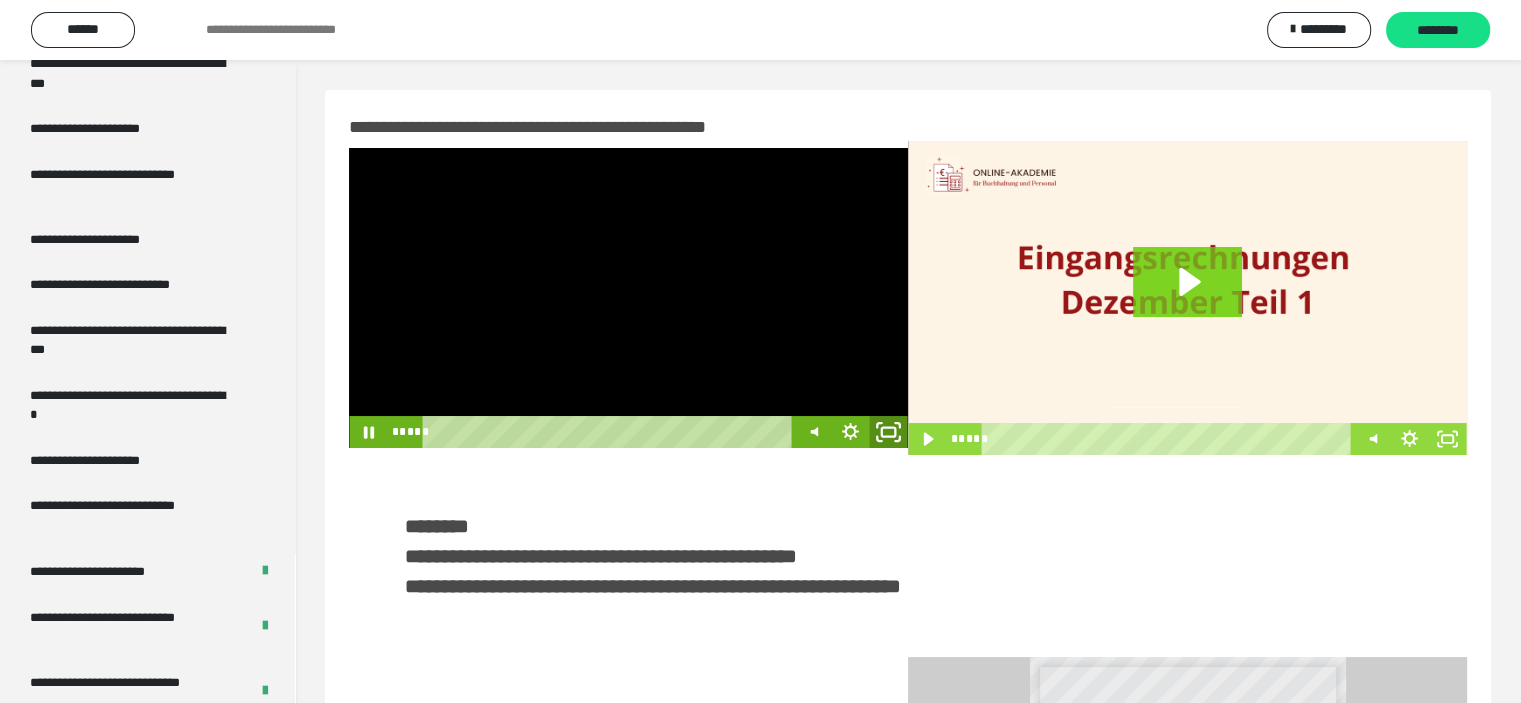 click 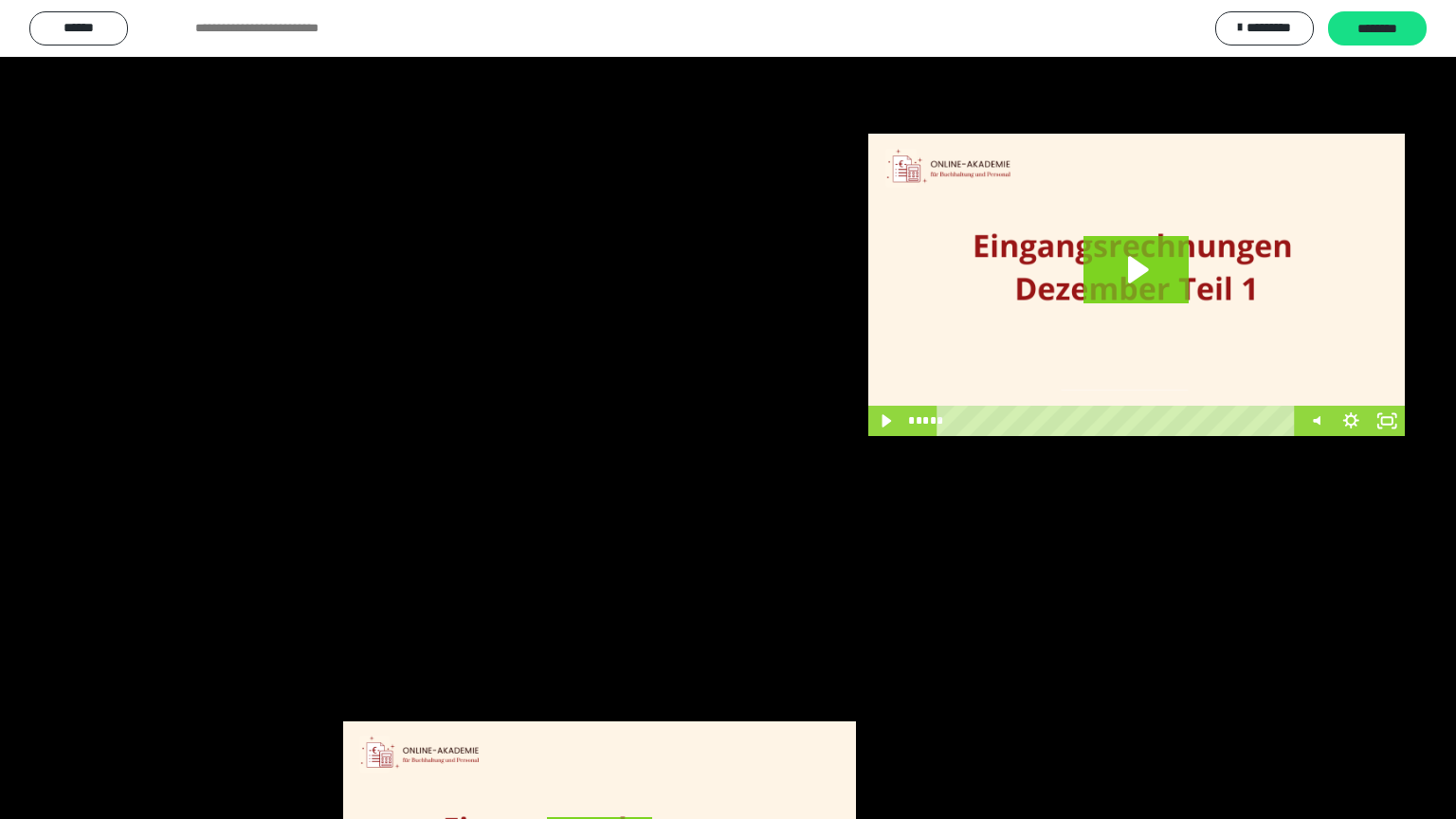 click at bounding box center [728, 410] 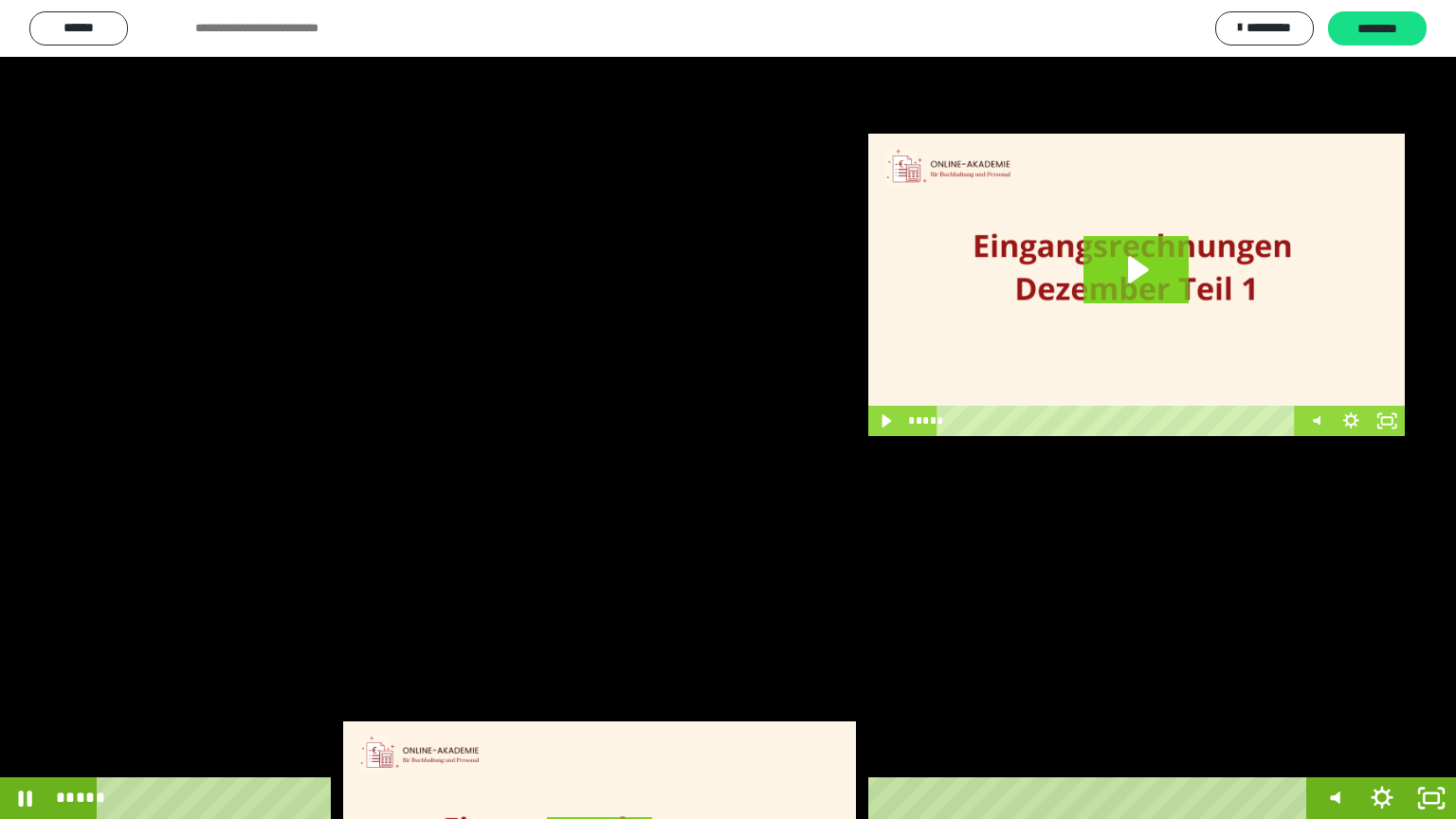 click at bounding box center (728, 410) 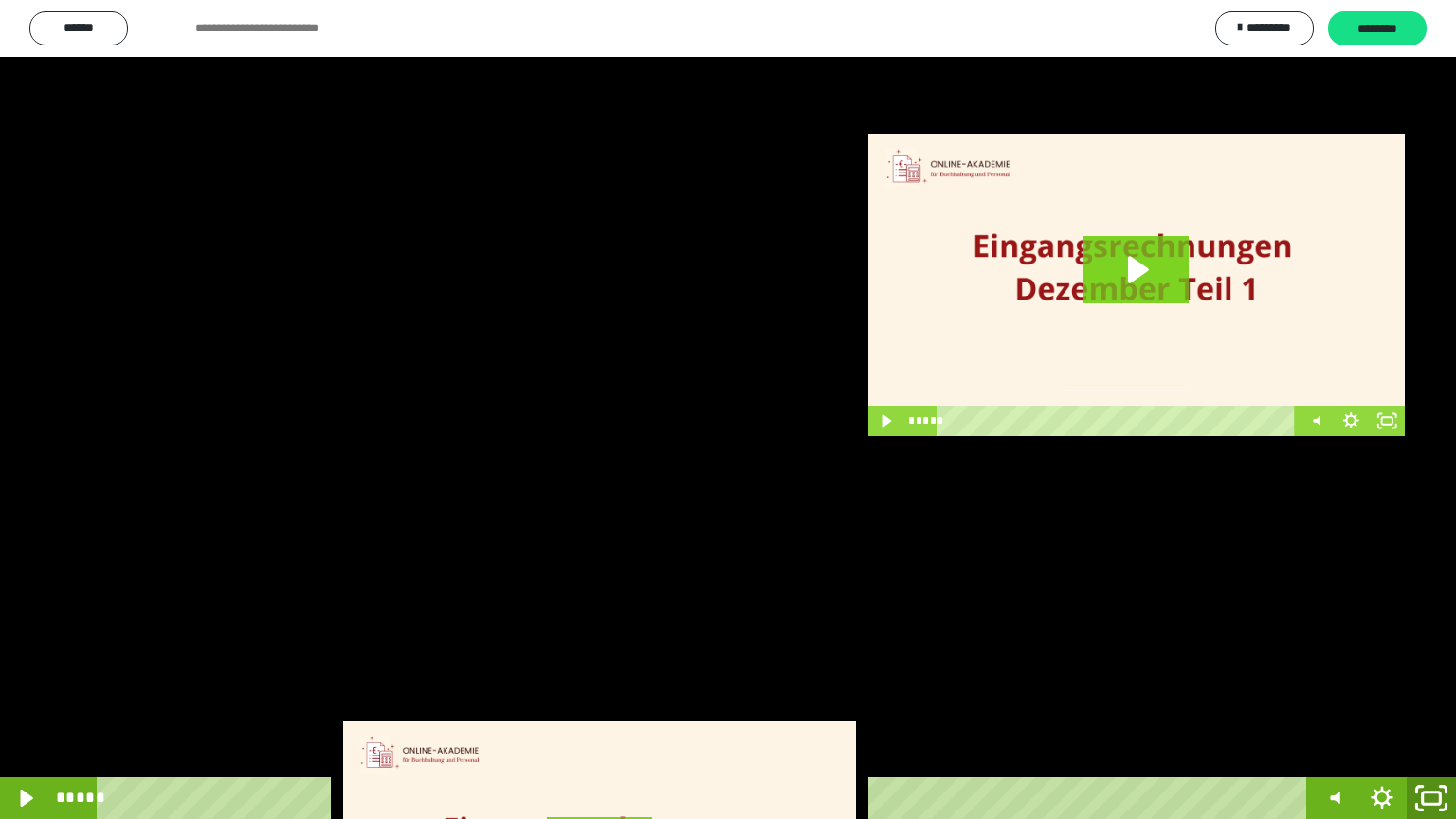 click 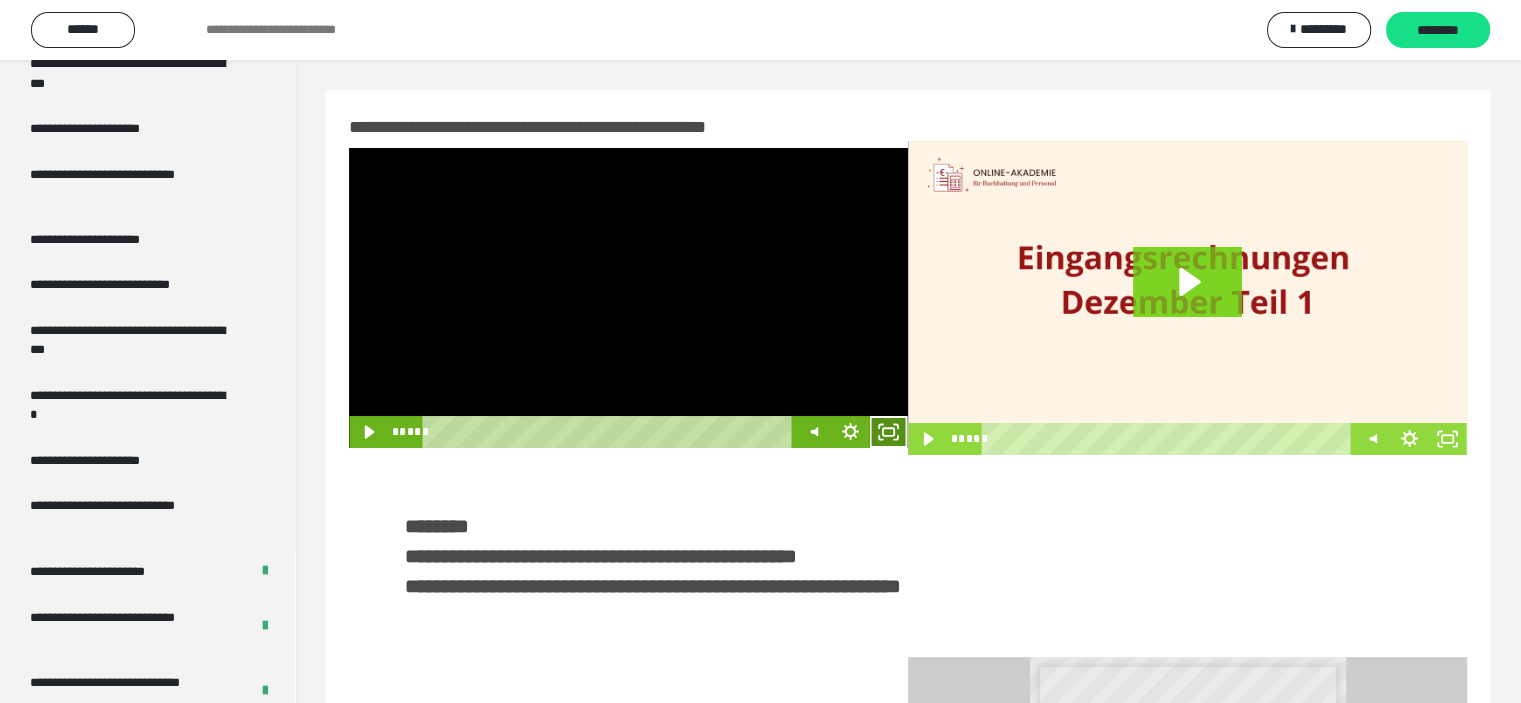 click 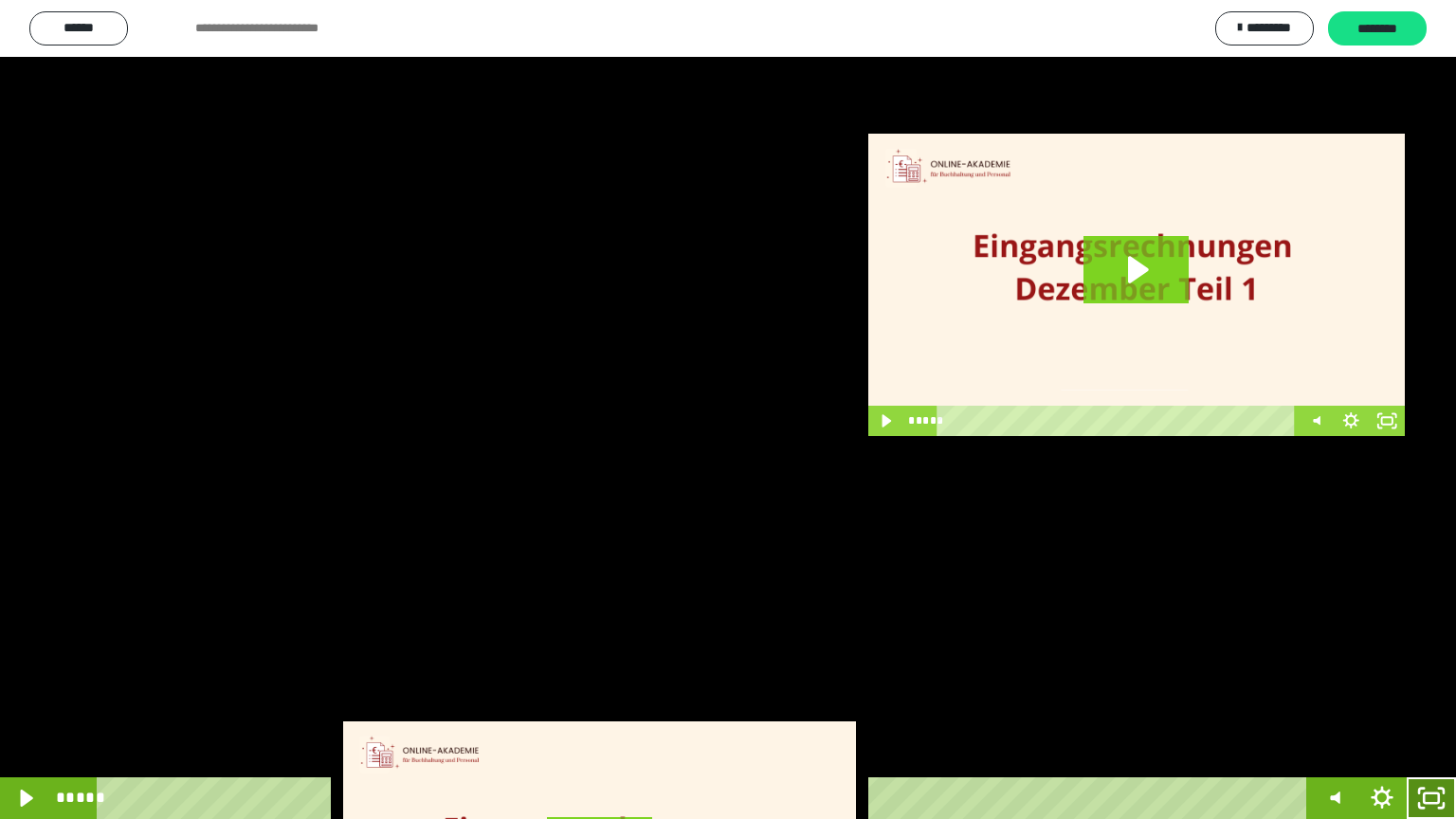 click 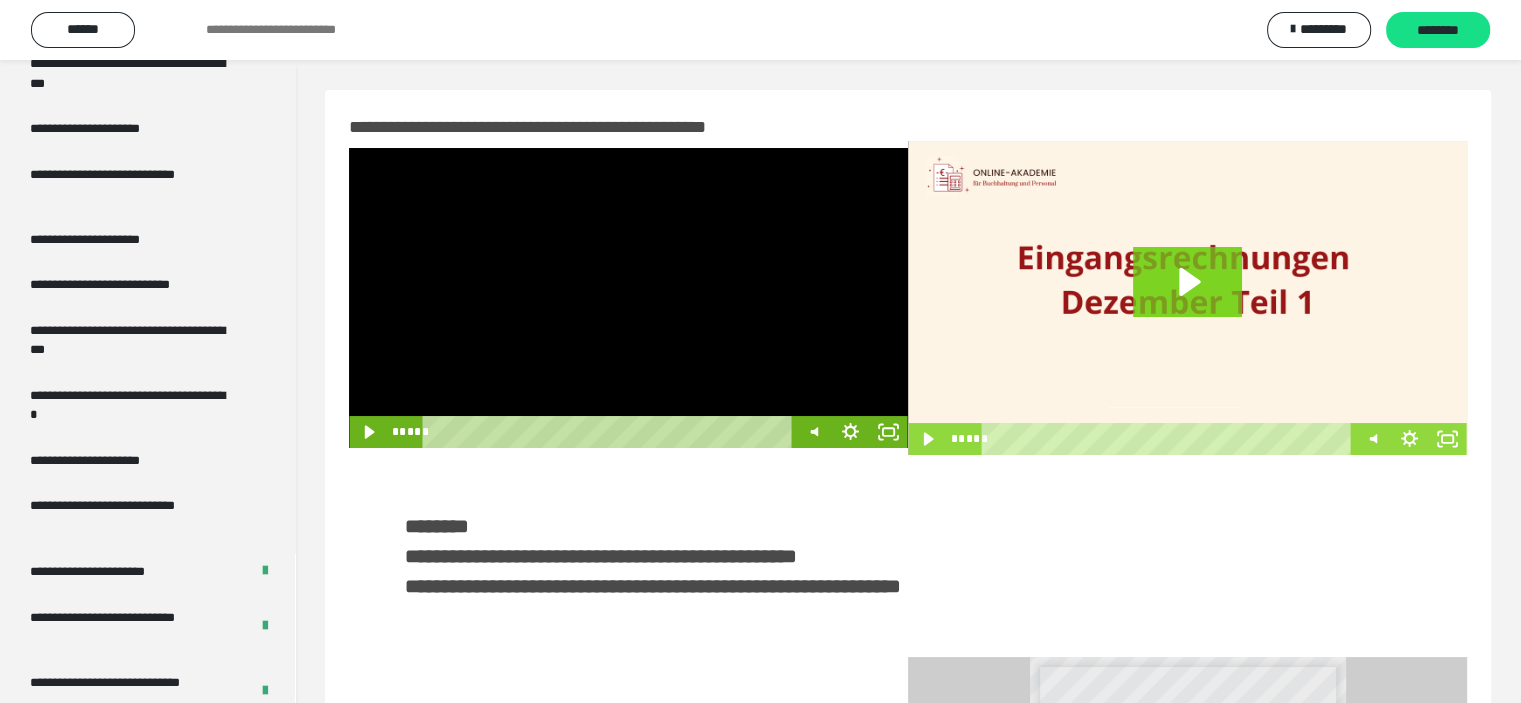 click at bounding box center (628, 298) 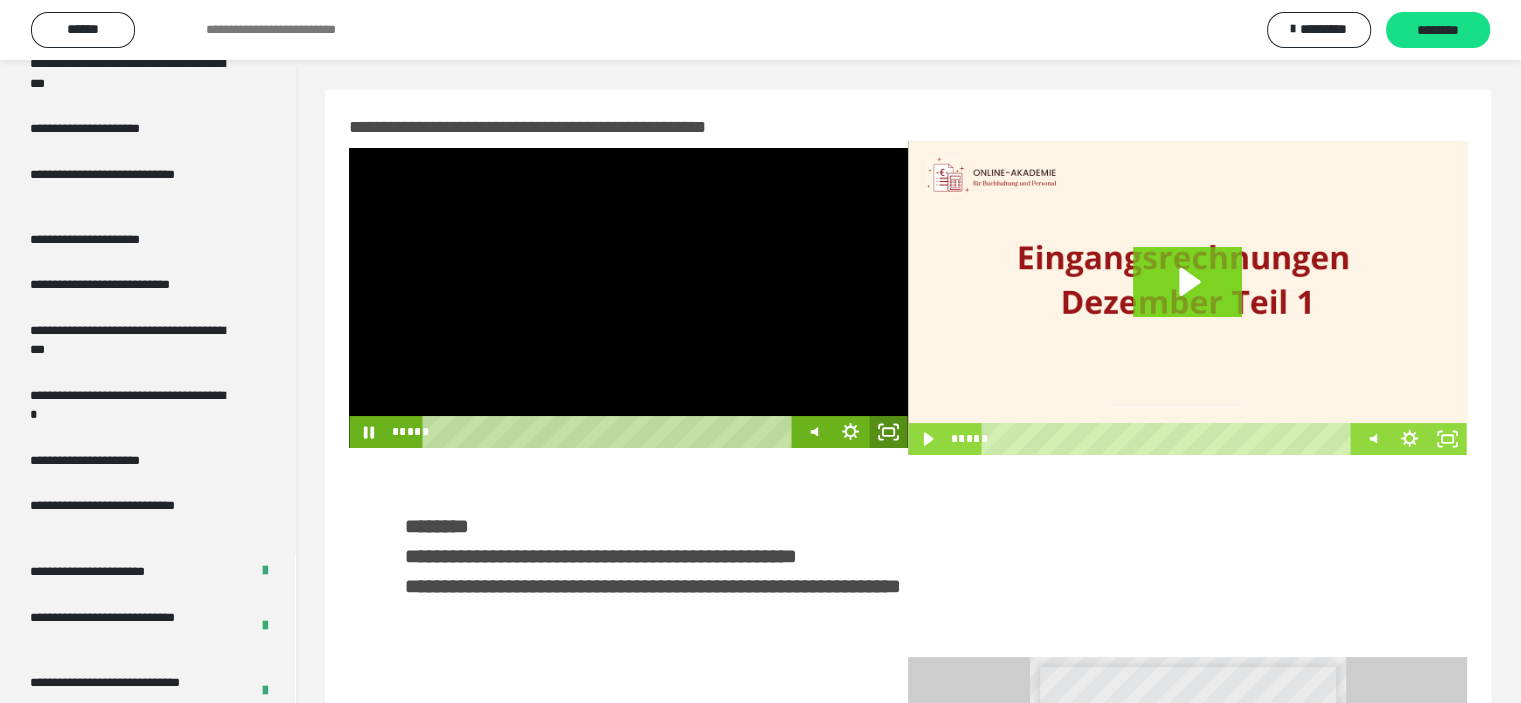 click 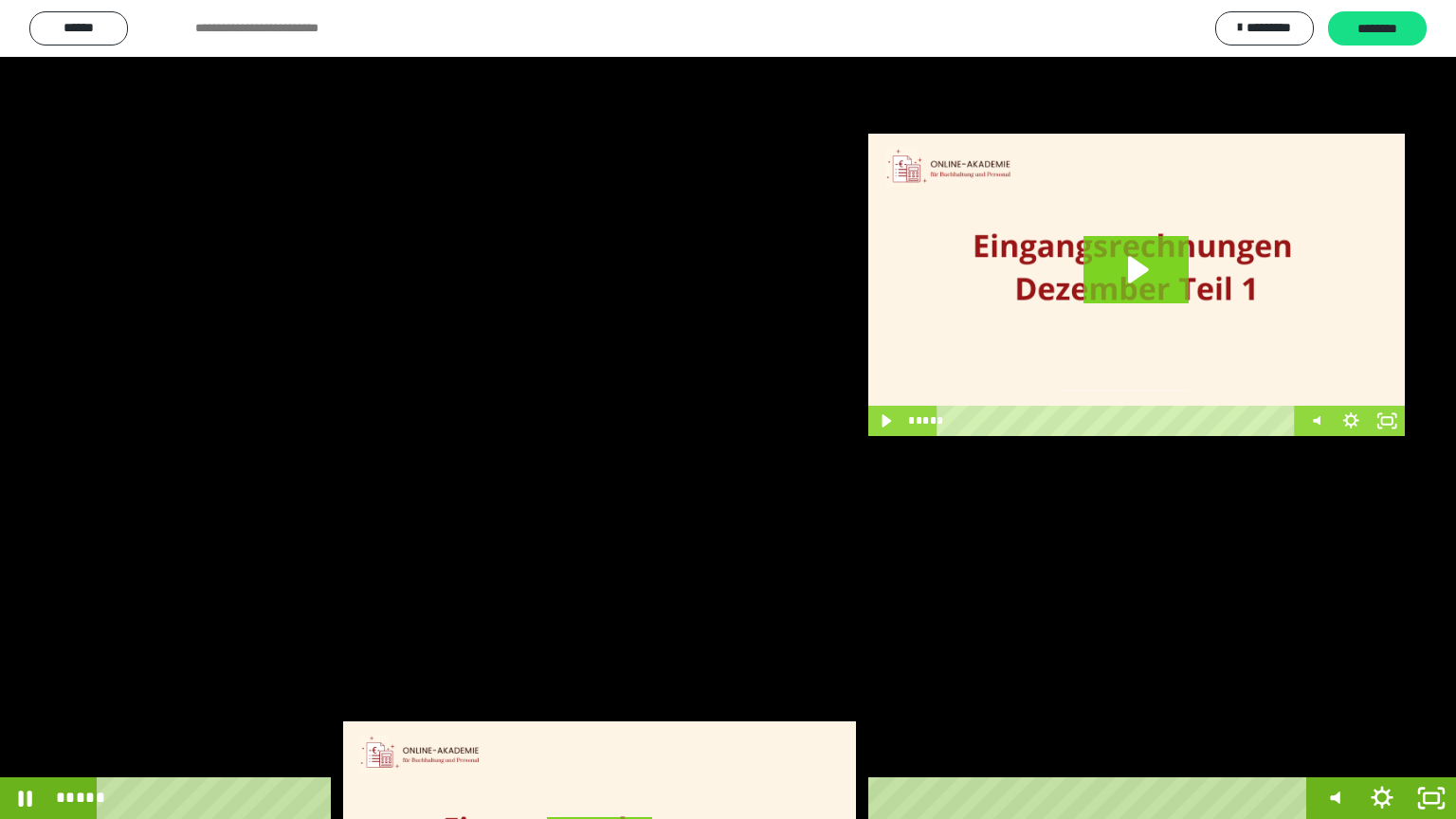 click at bounding box center (728, 410) 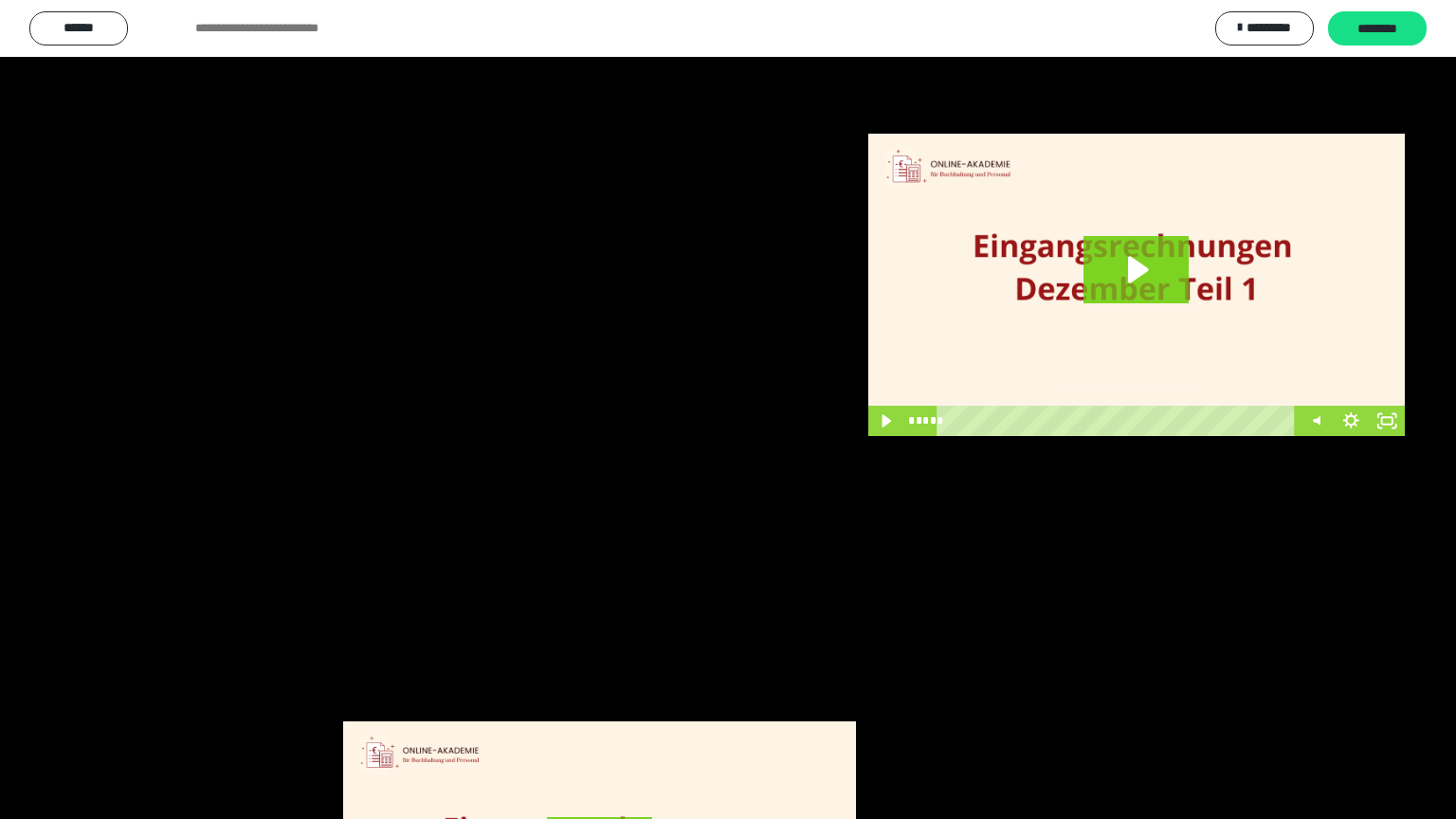 click at bounding box center [728, 410] 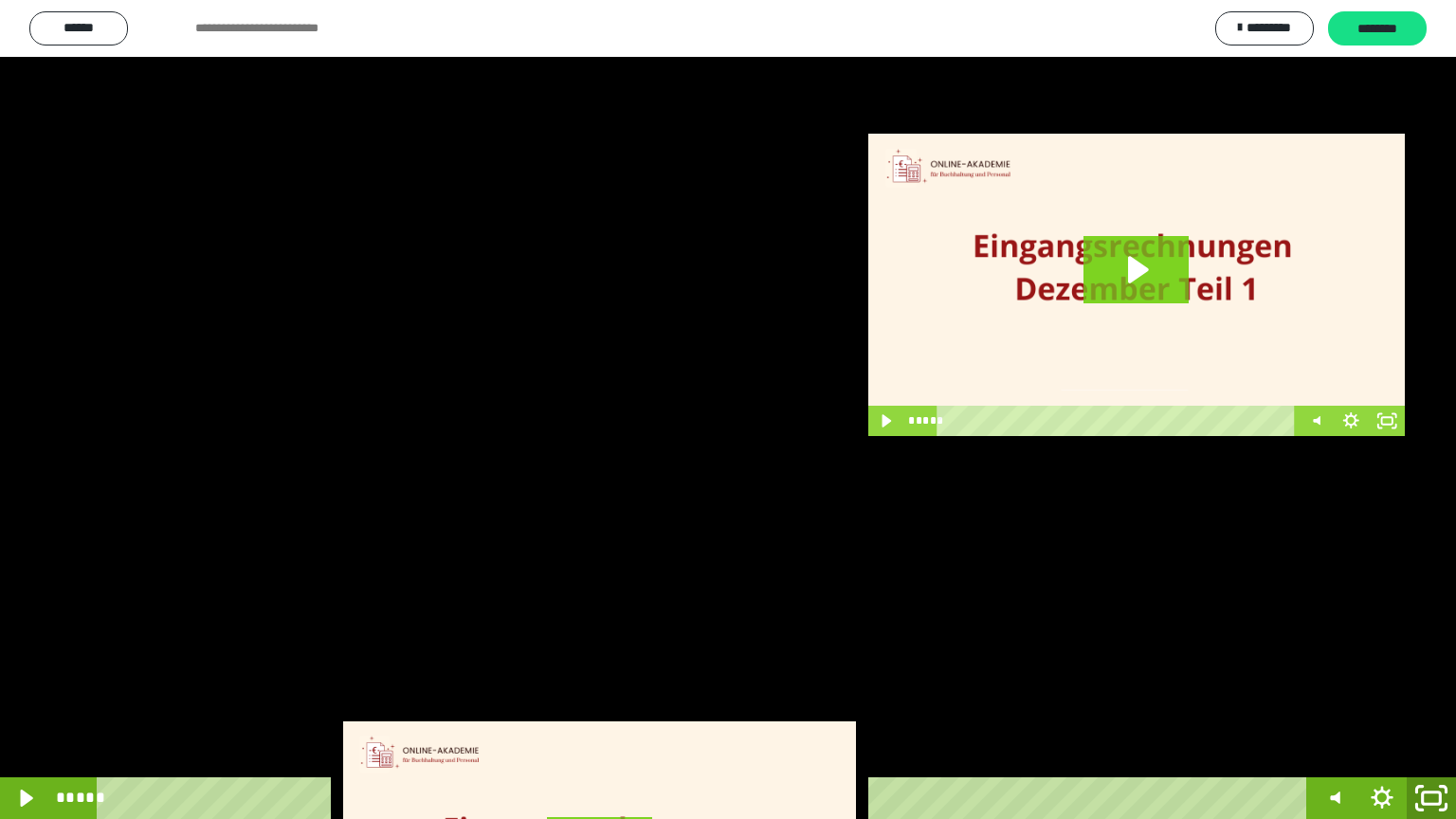 click 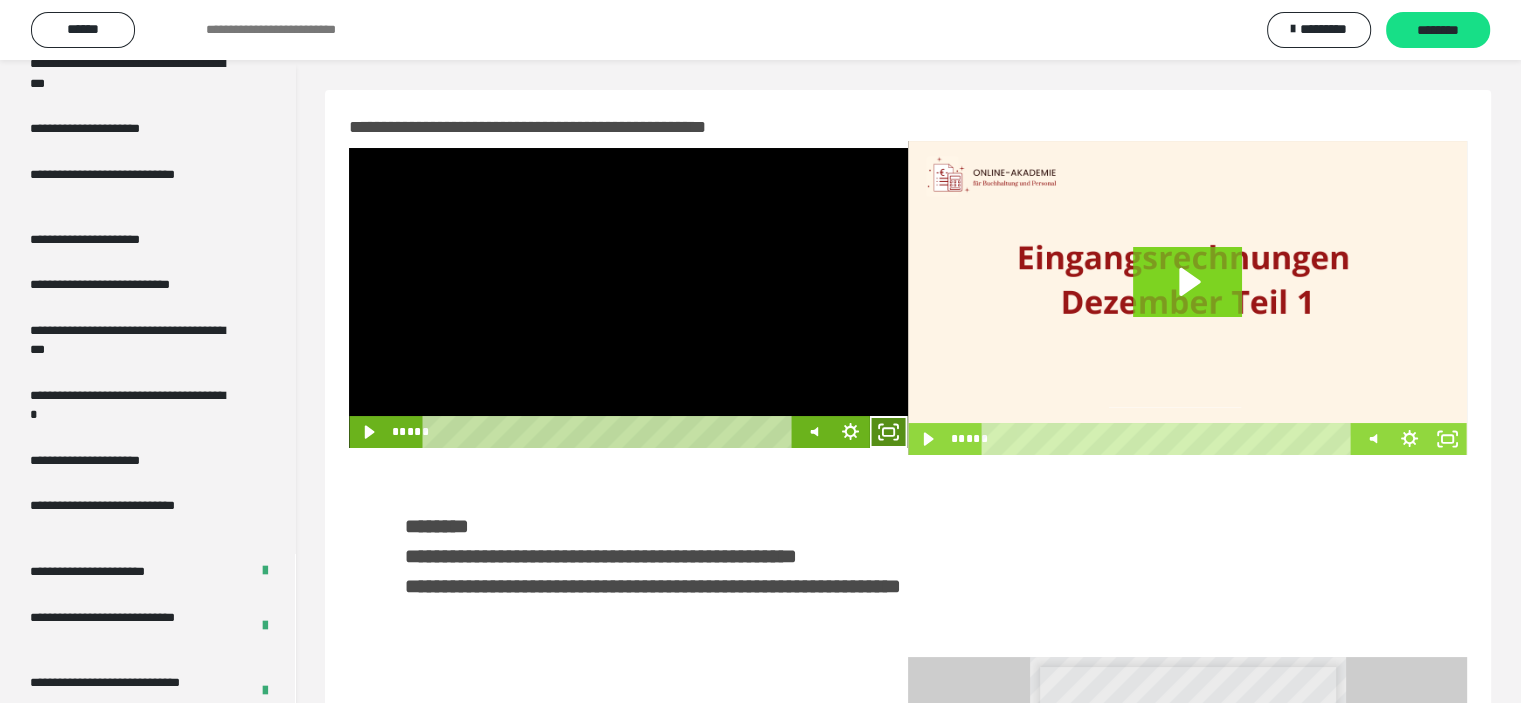 click 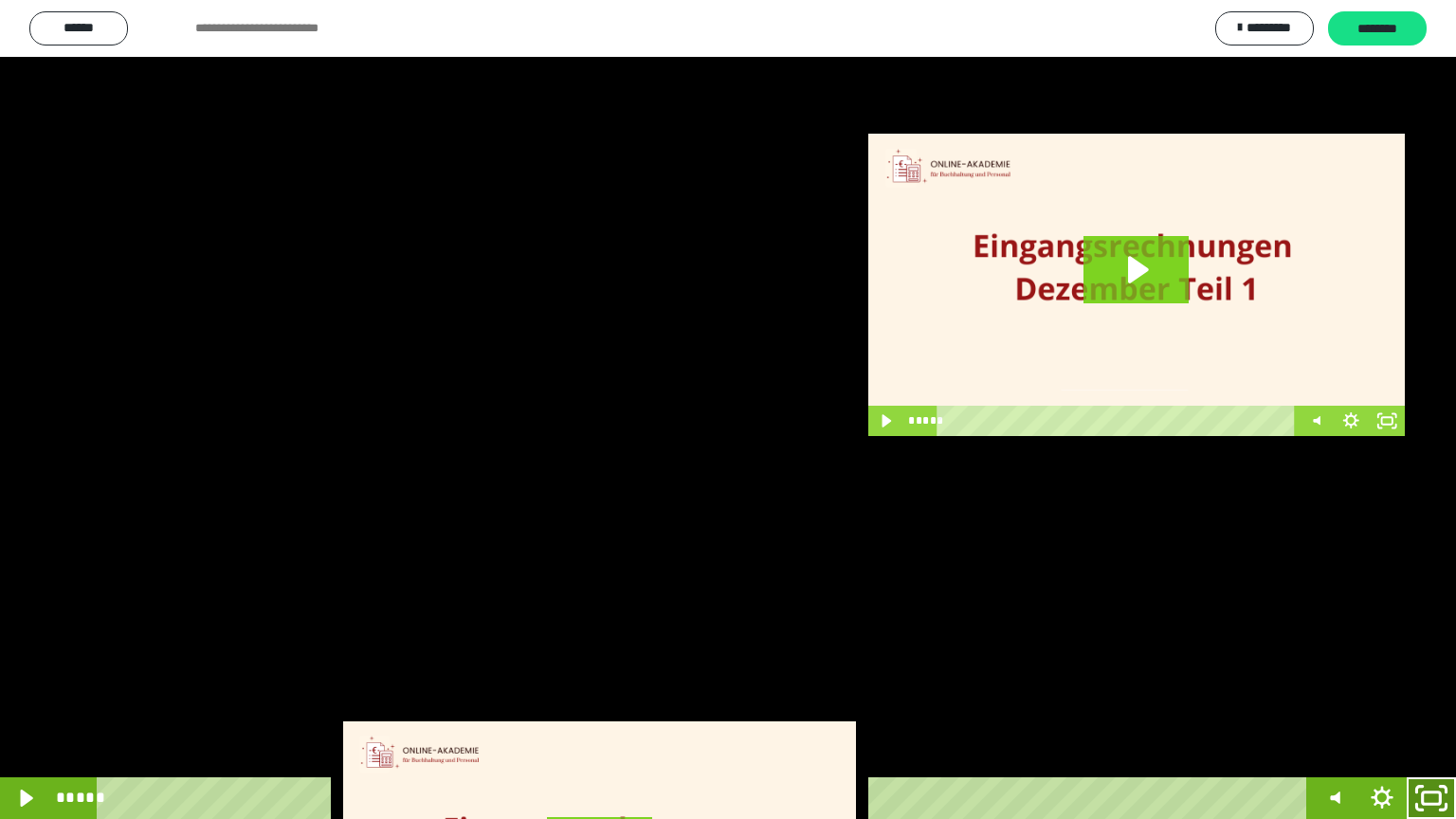 click 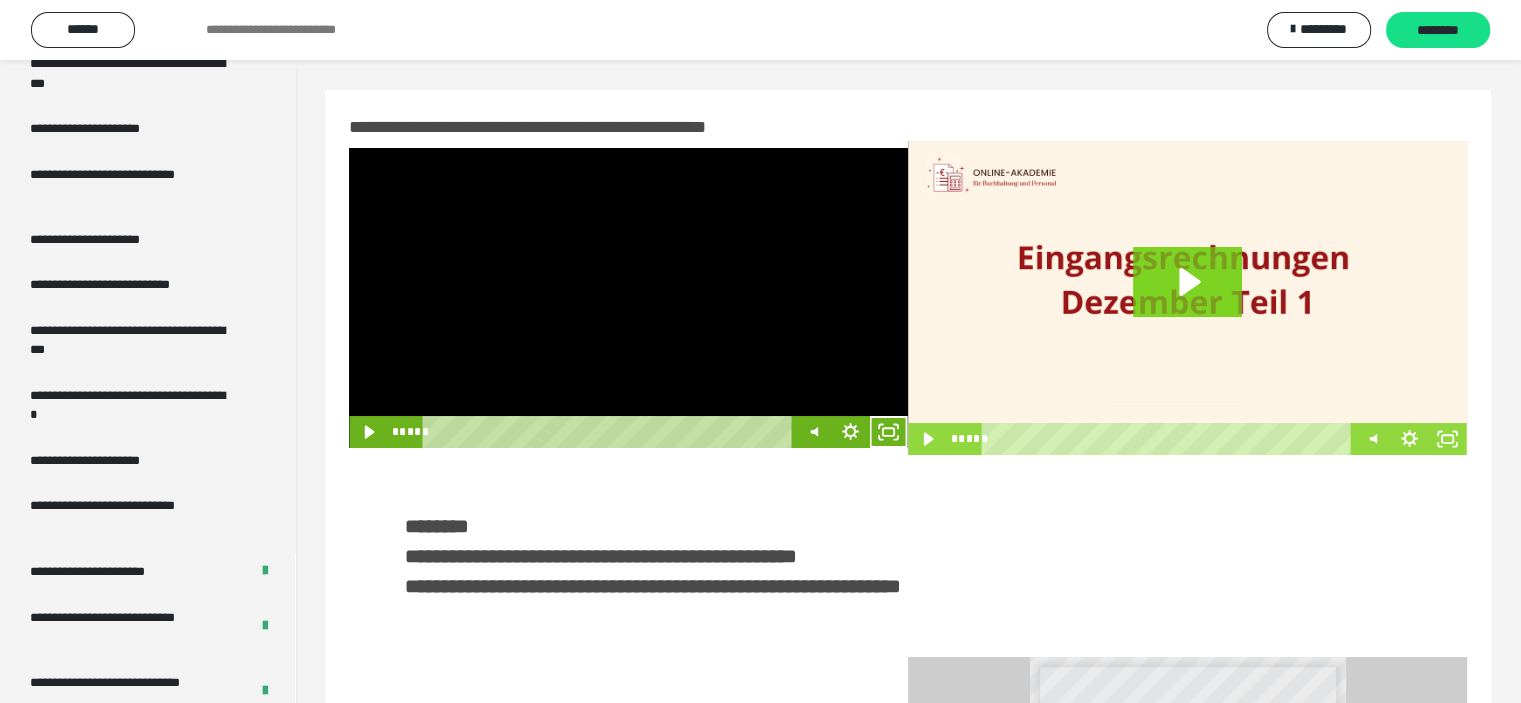 click at bounding box center [628, 298] 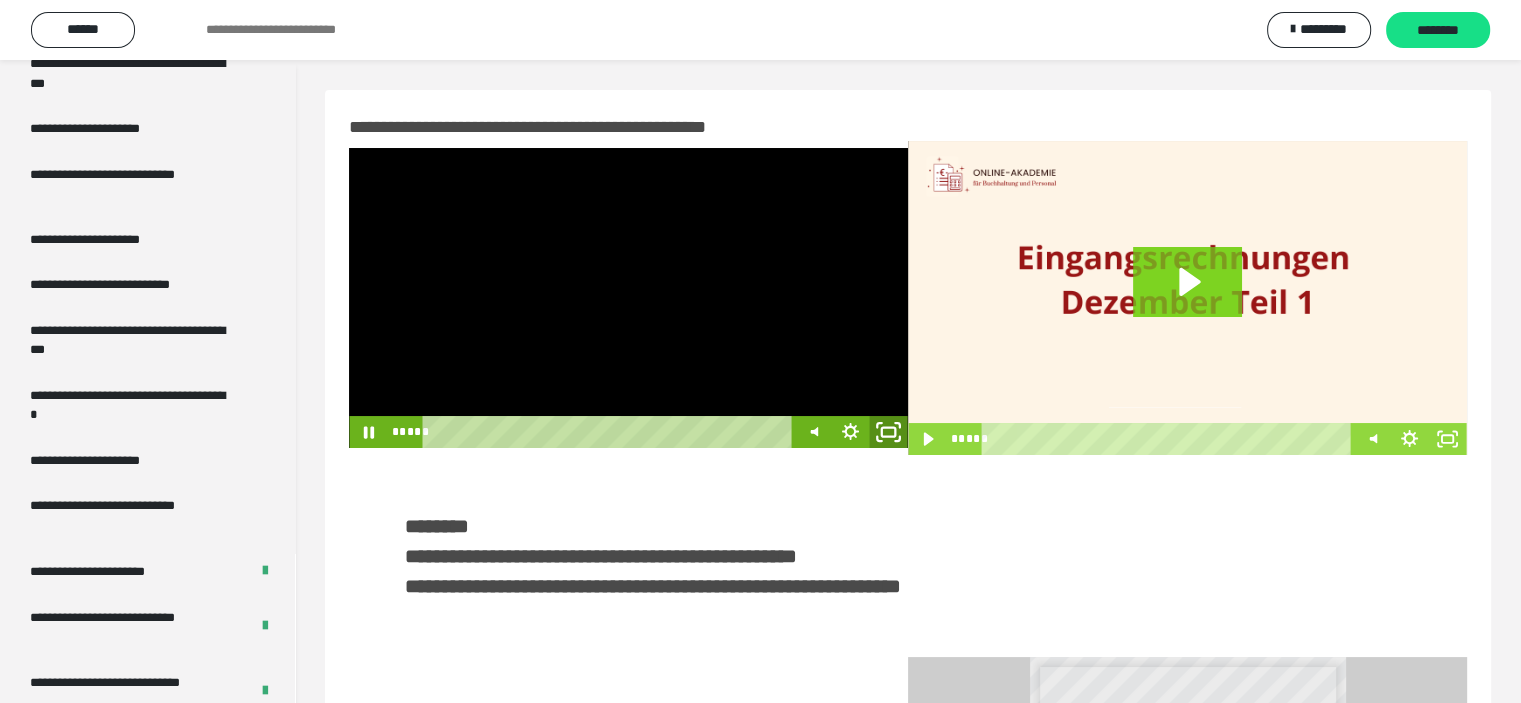 click 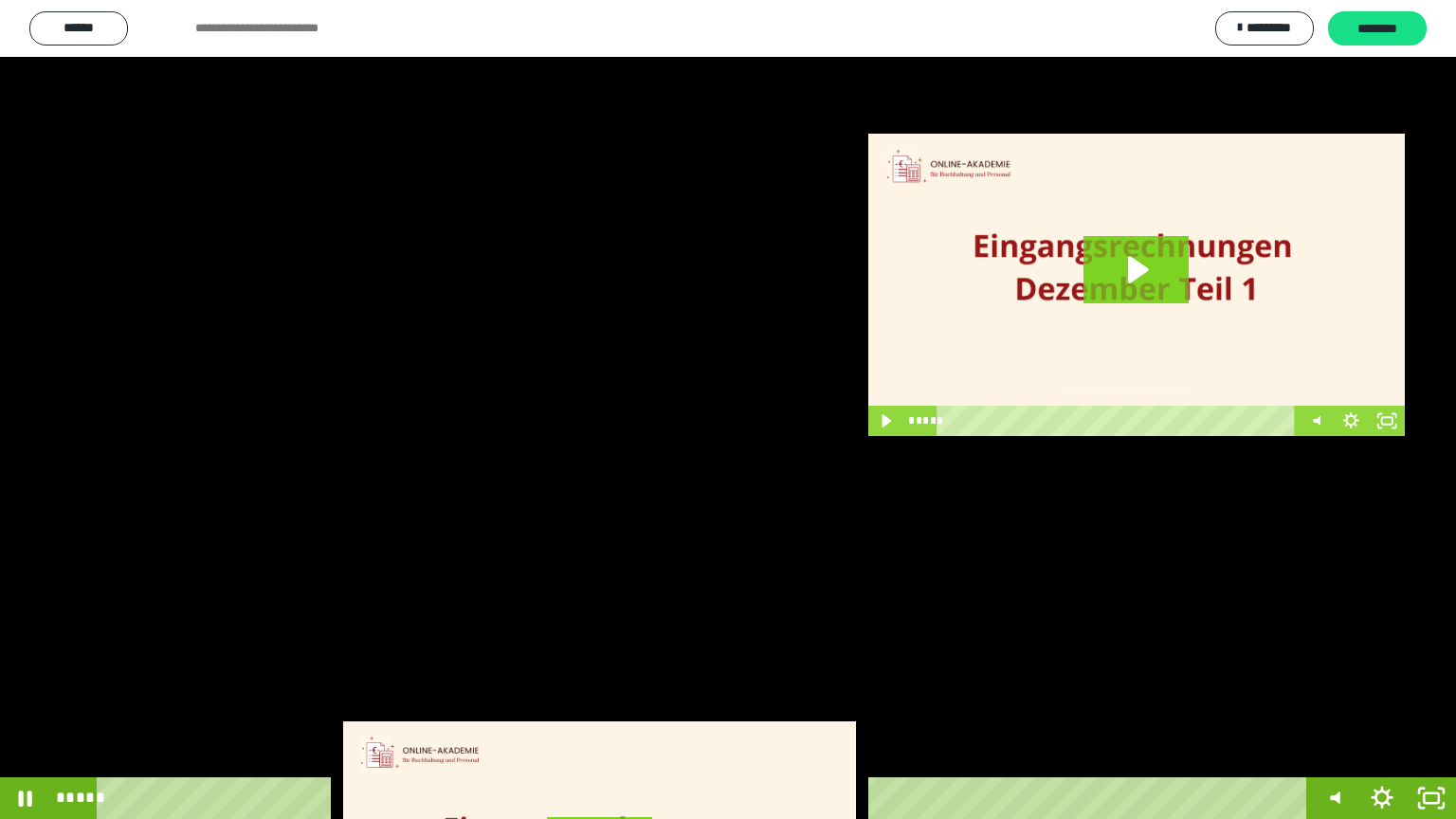 click at bounding box center [728, 410] 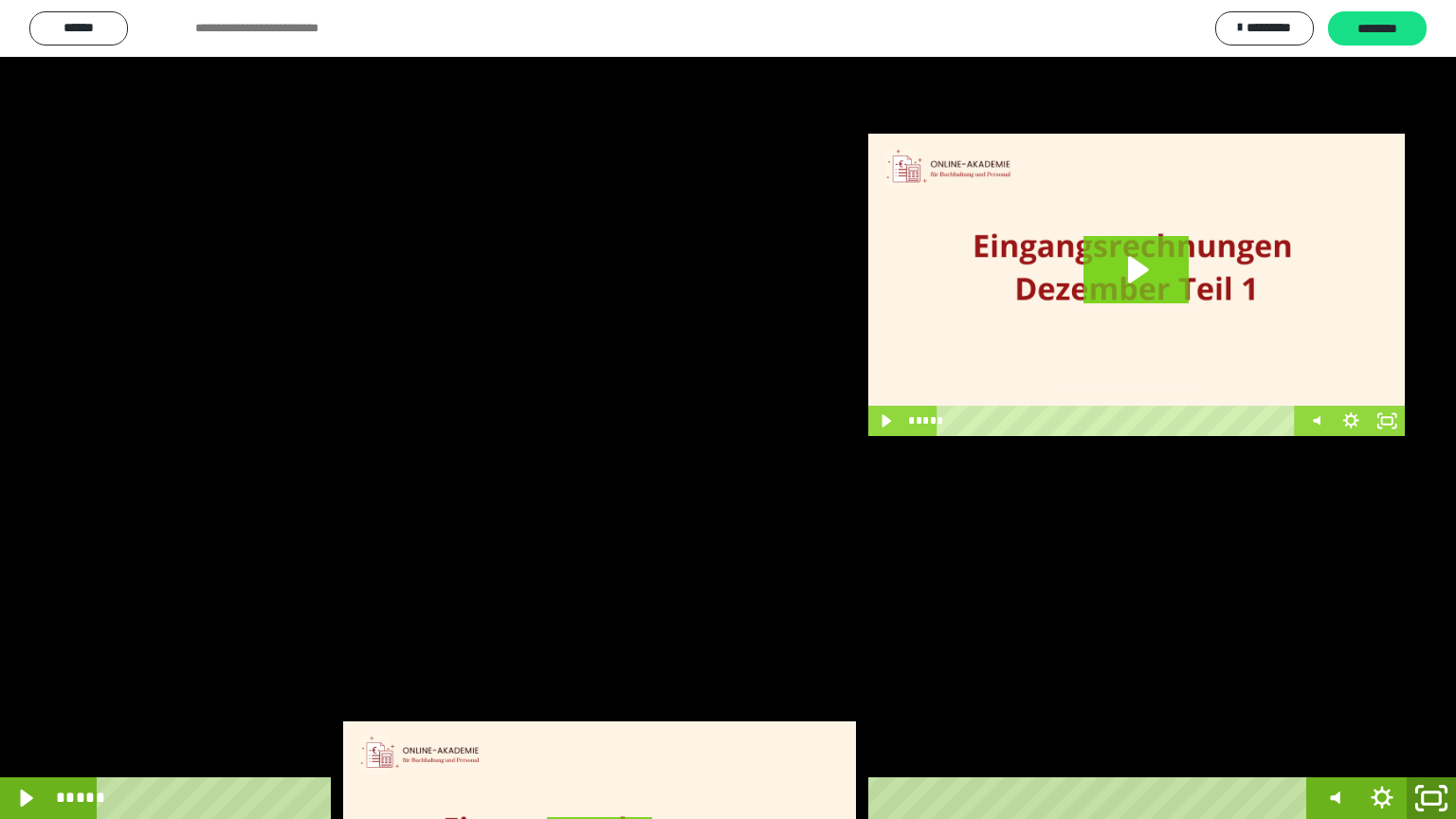 click 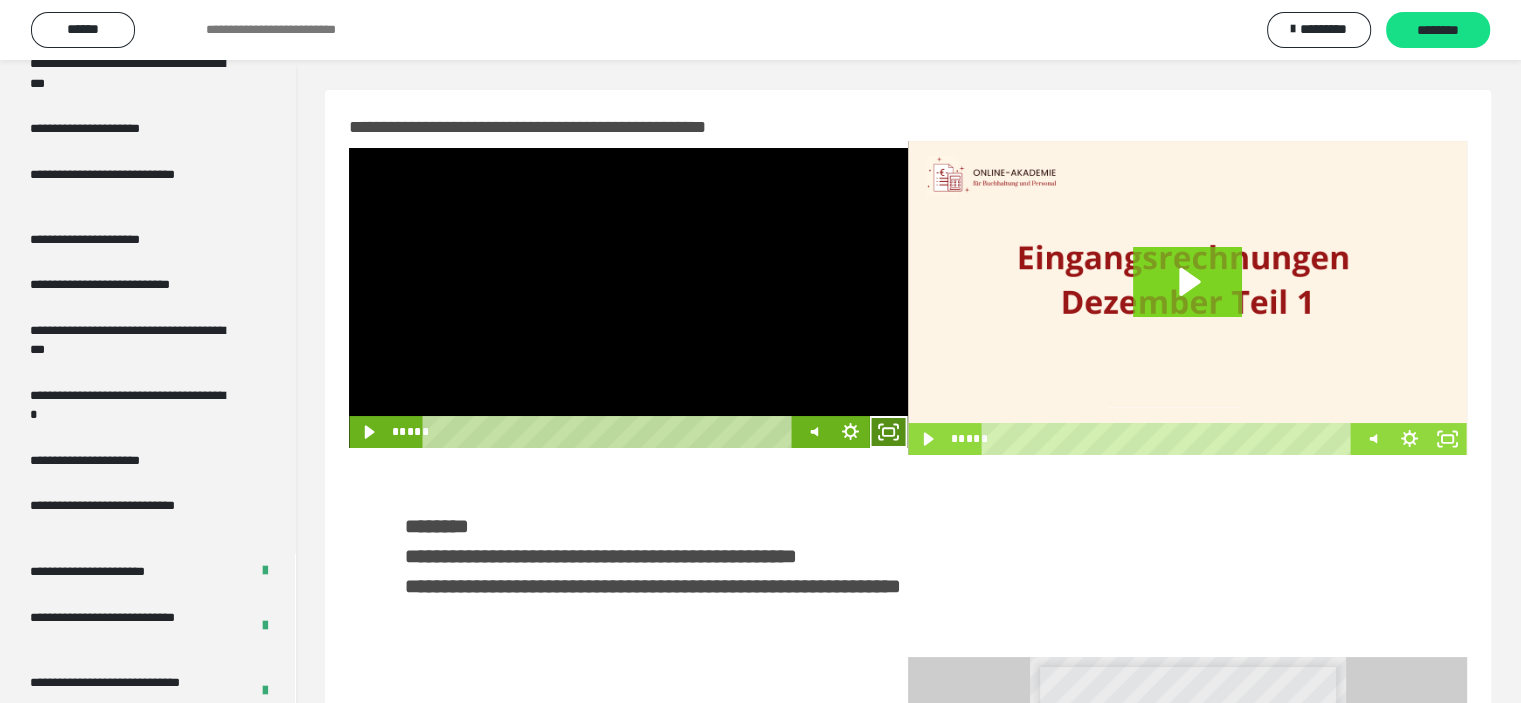 click 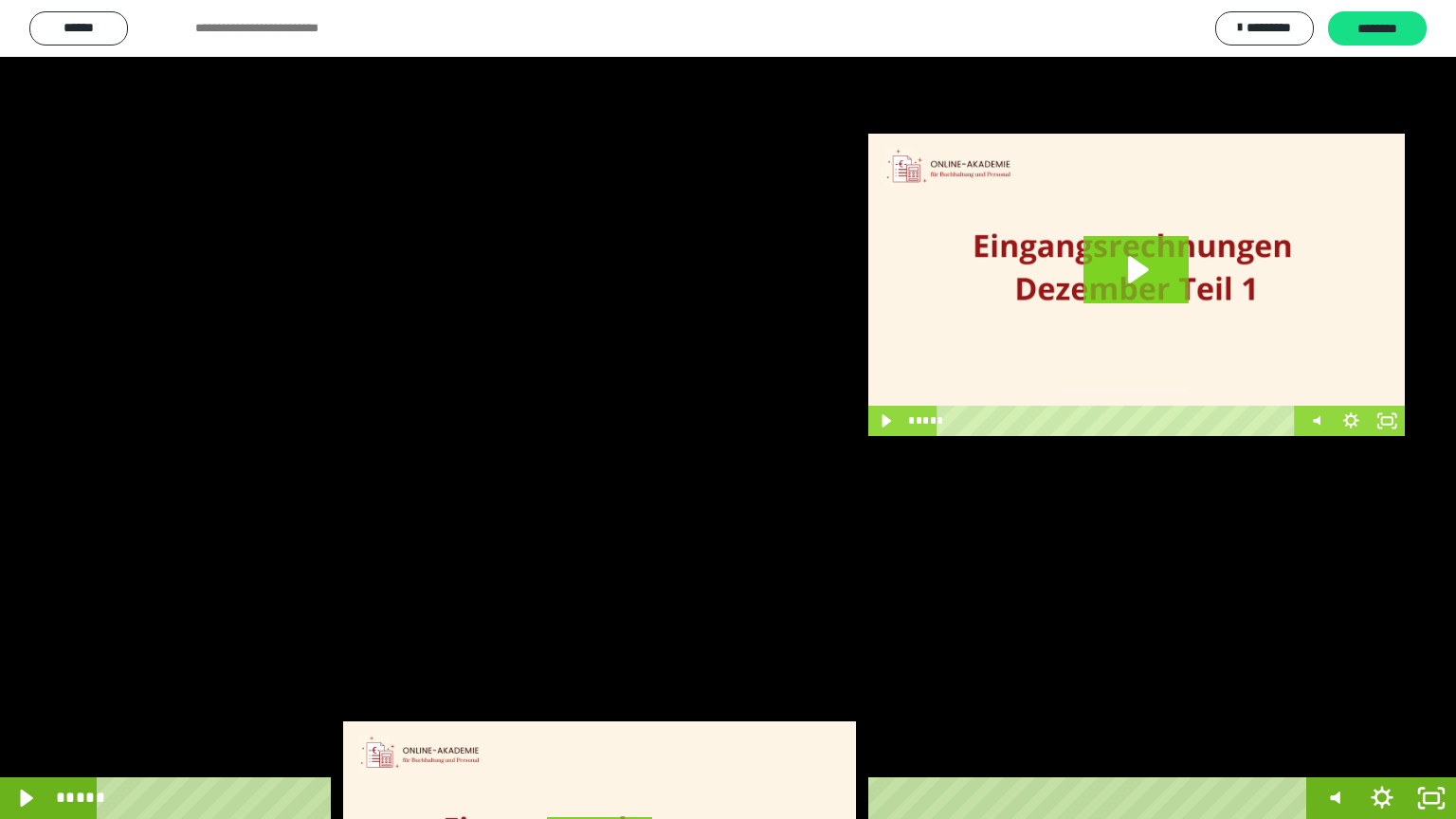 click at bounding box center (728, 410) 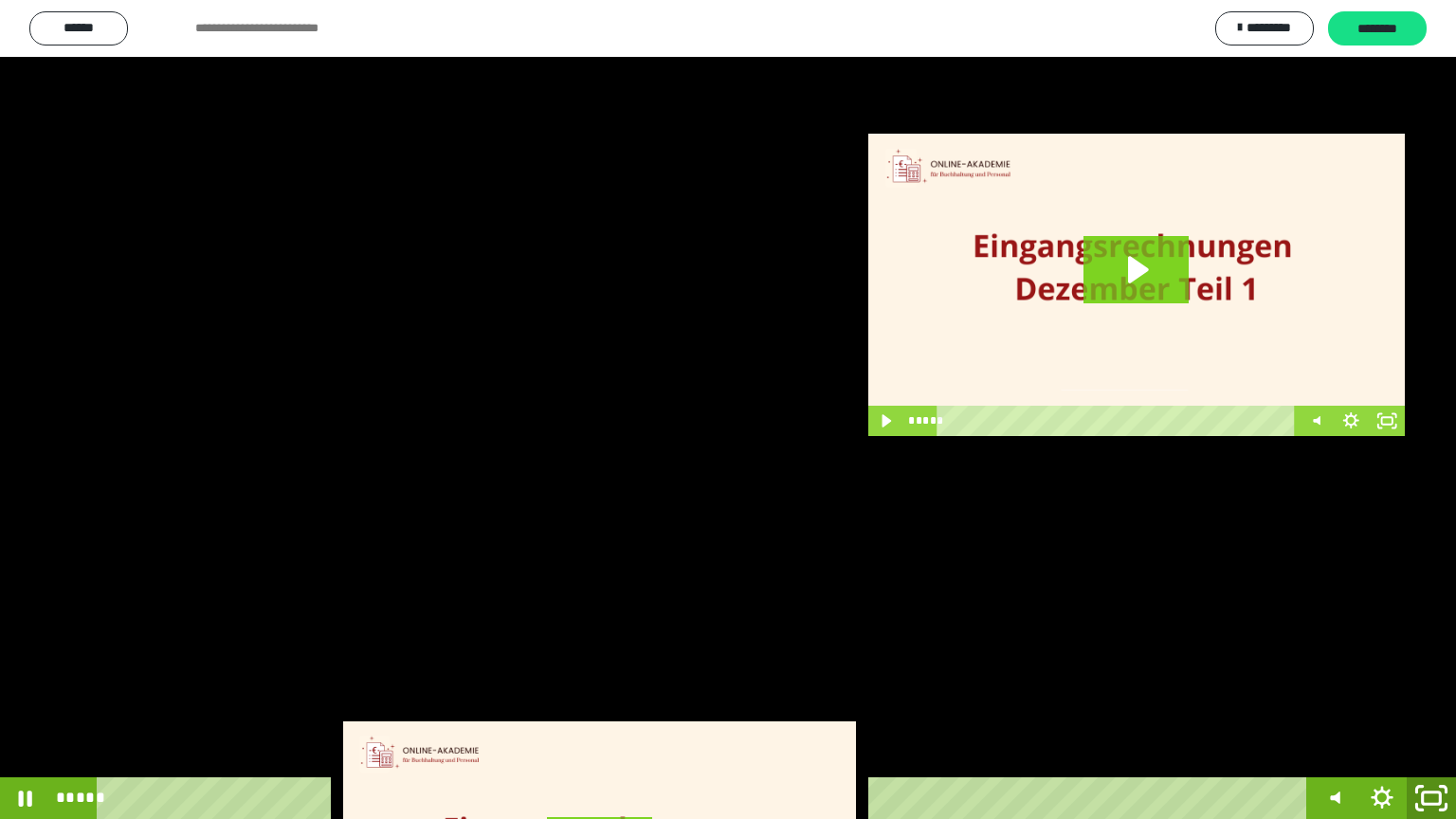 click 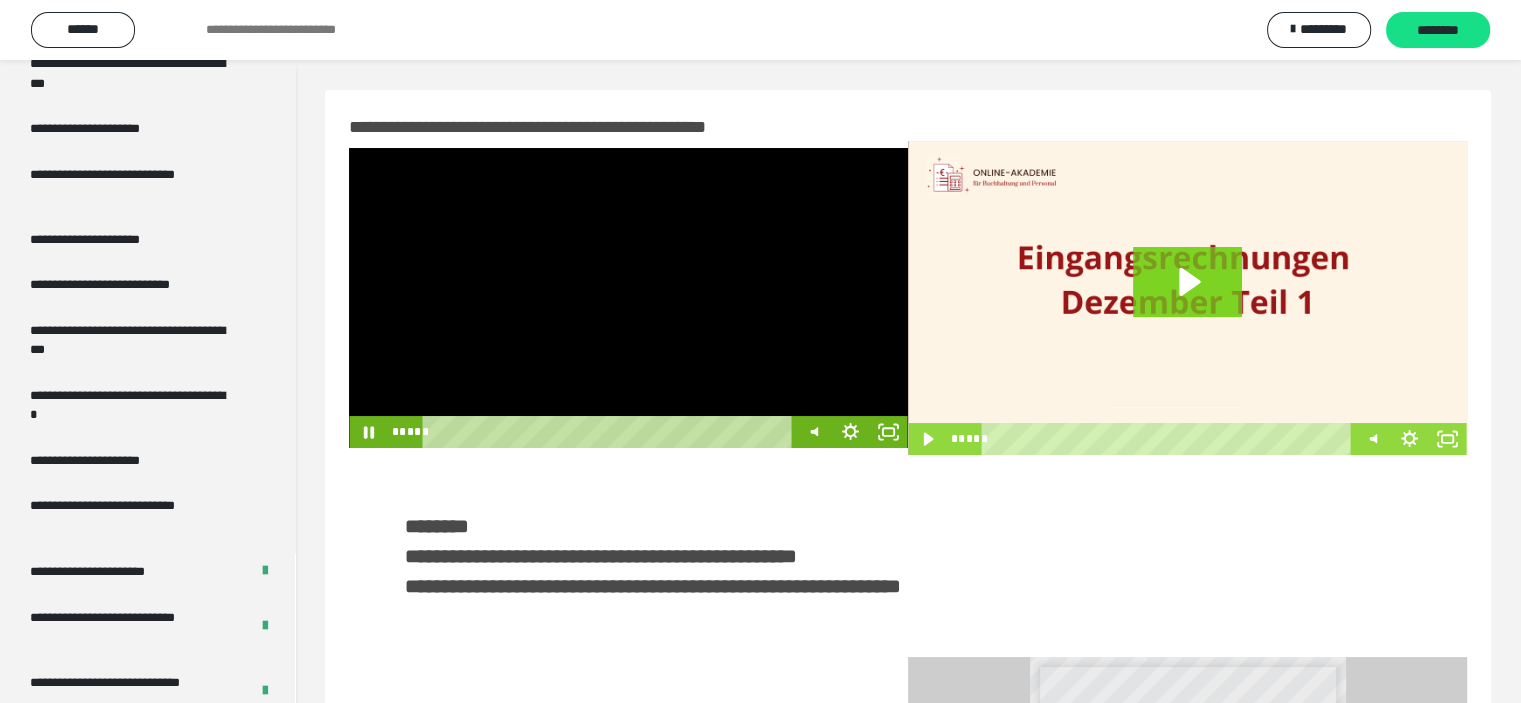 click at bounding box center (628, 298) 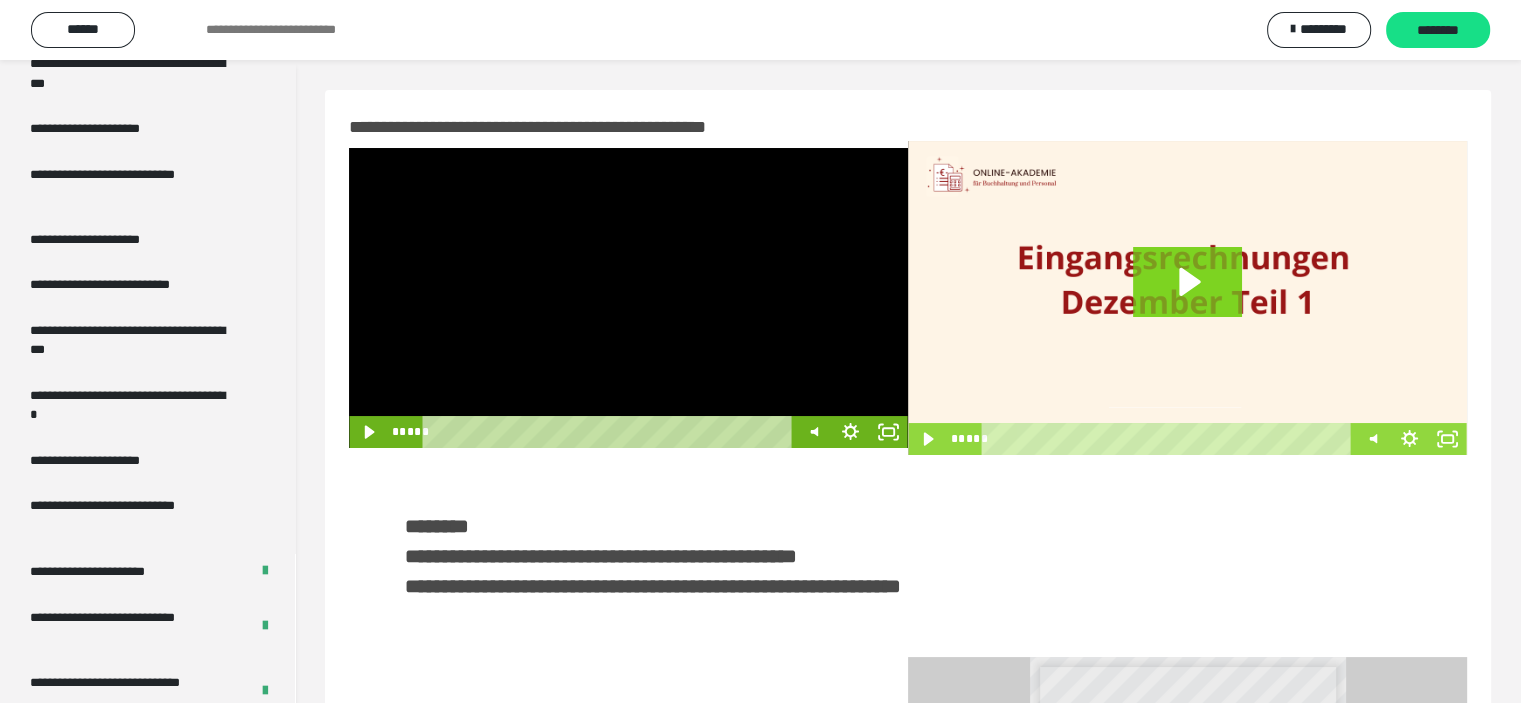 click at bounding box center (628, 298) 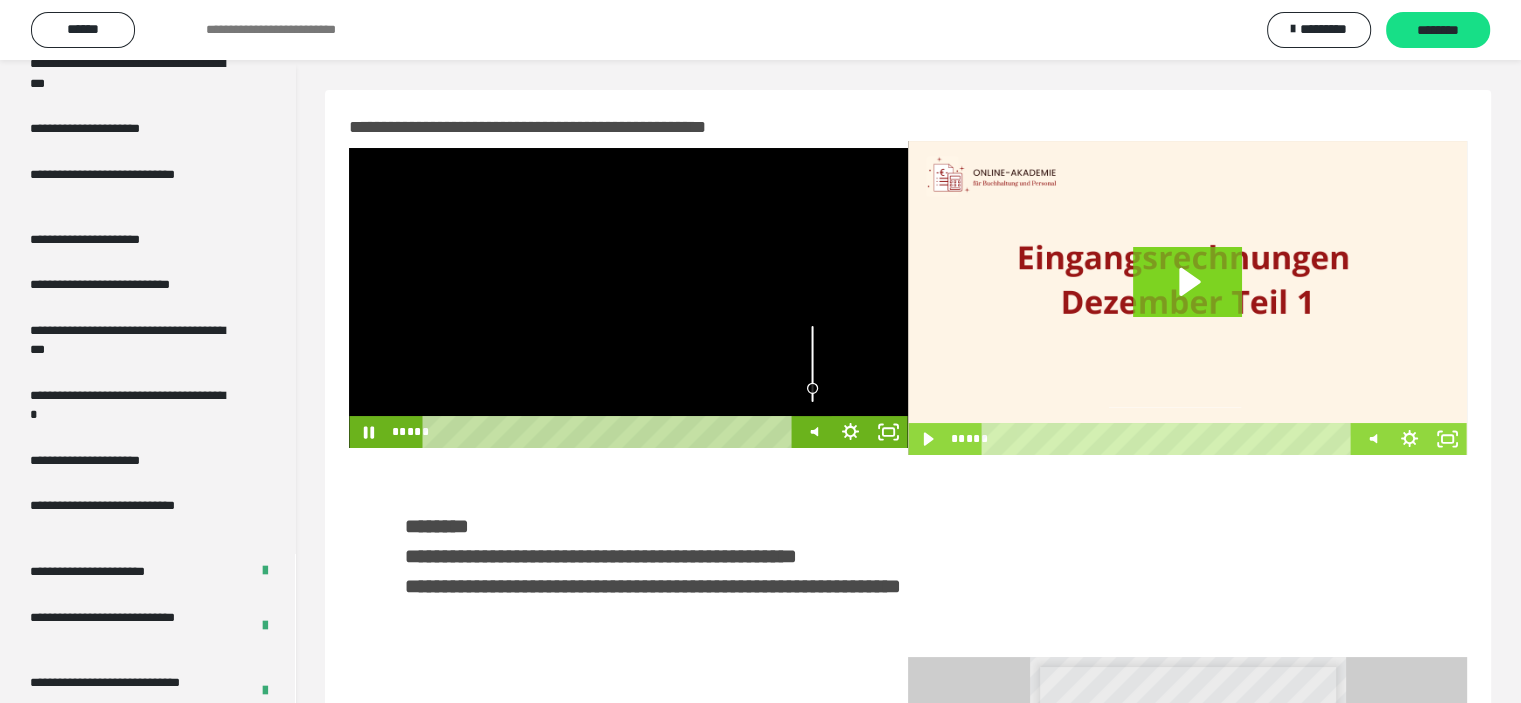 drag, startPoint x: 819, startPoint y: 372, endPoint x: 814, endPoint y: 388, distance: 16.763054 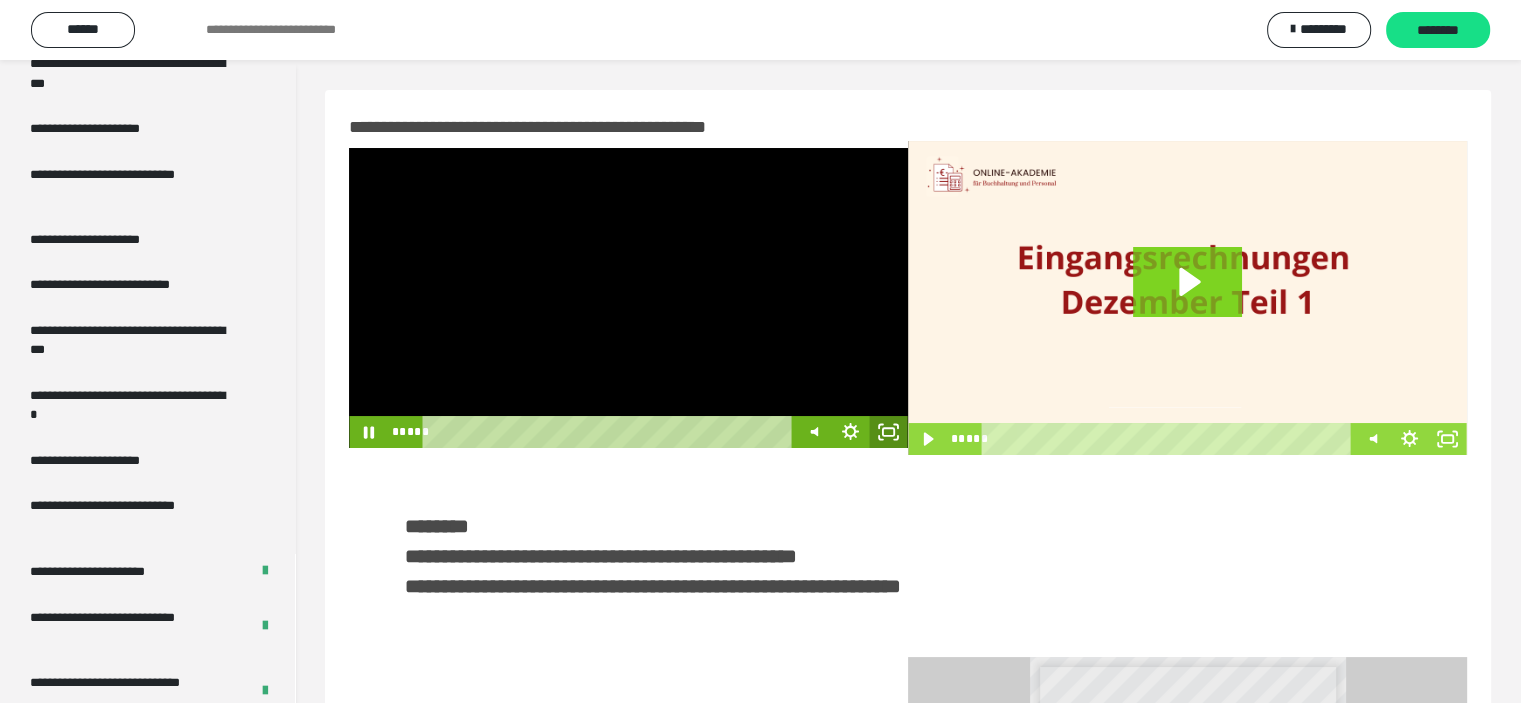 drag, startPoint x: 891, startPoint y: 438, endPoint x: 891, endPoint y: 560, distance: 122 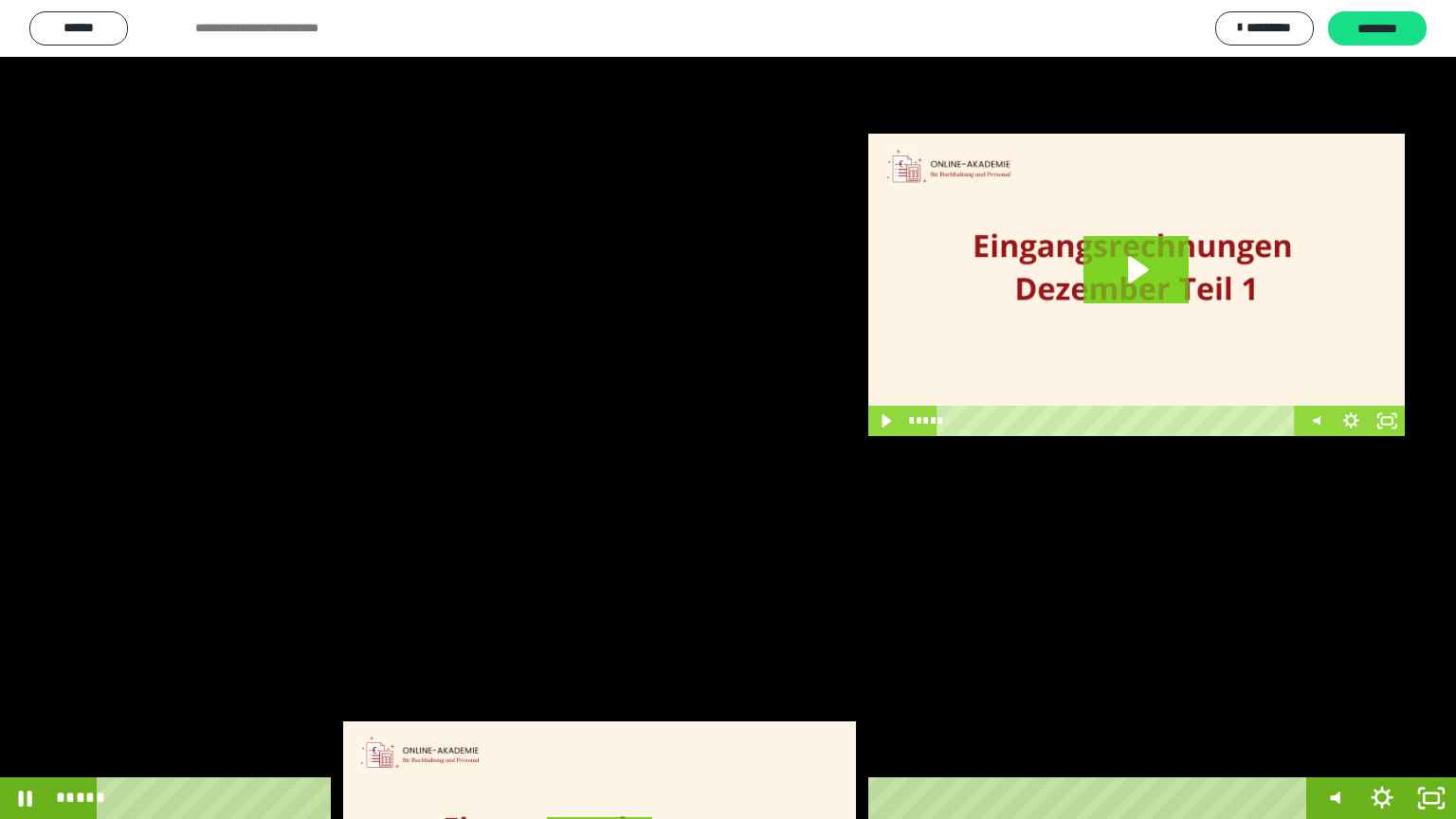 click at bounding box center [728, 410] 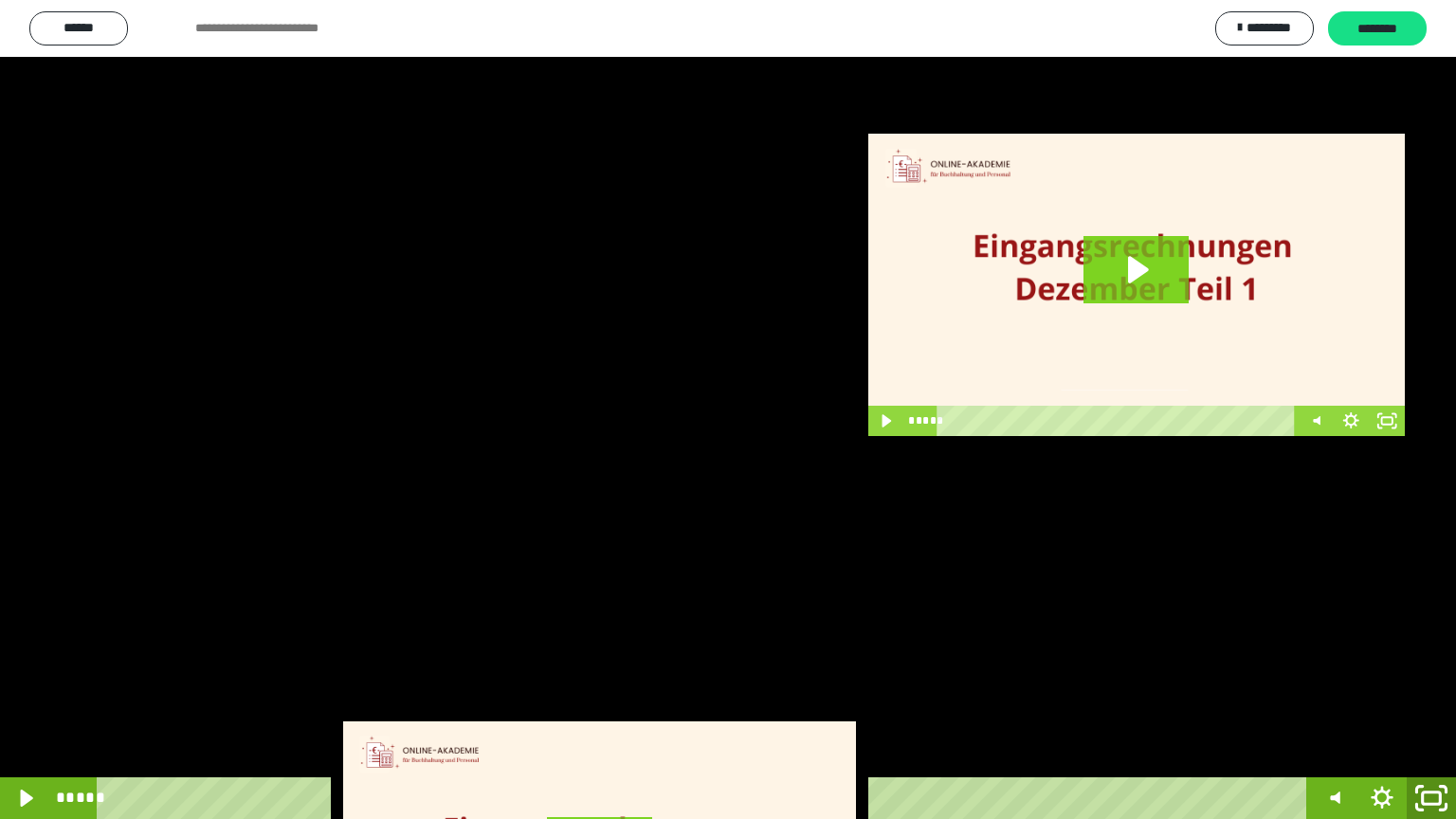 click 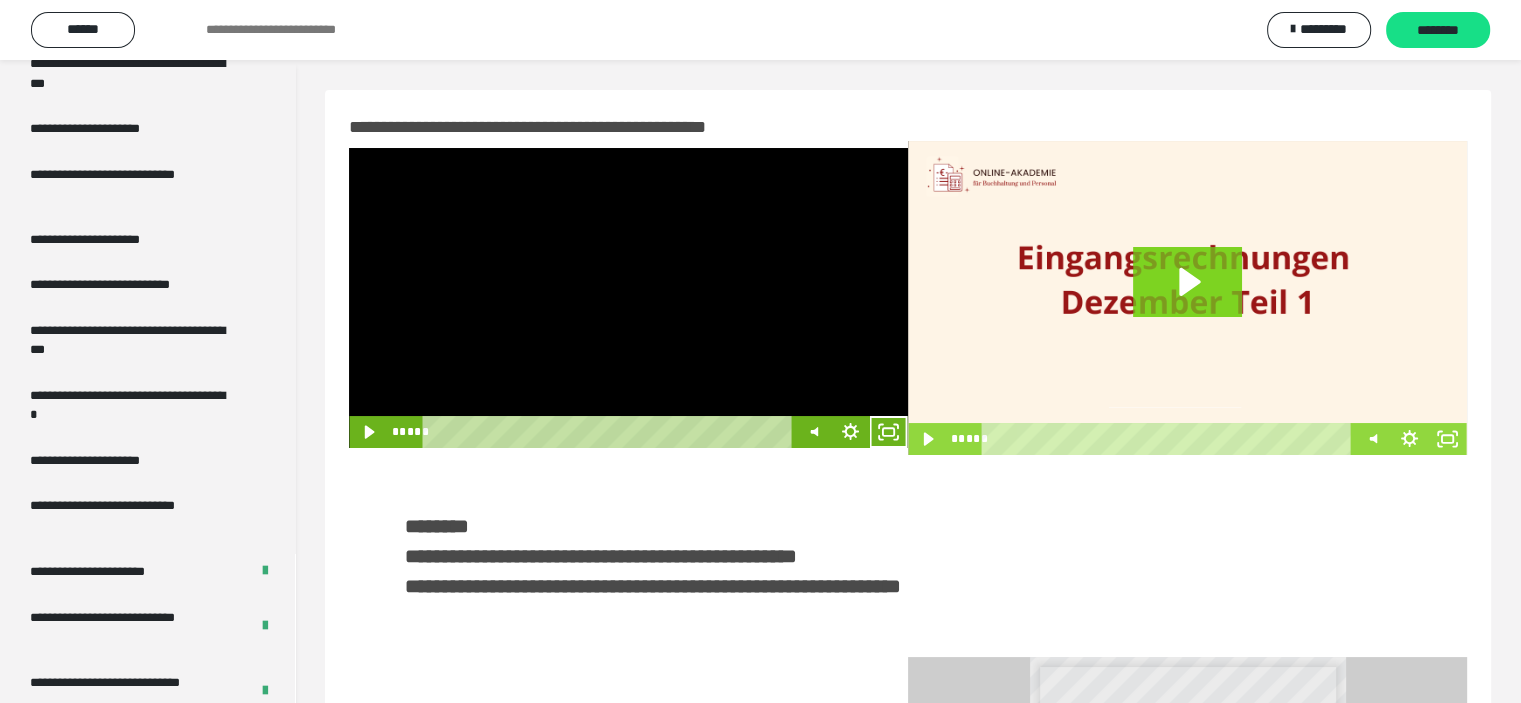 click at bounding box center (628, 298) 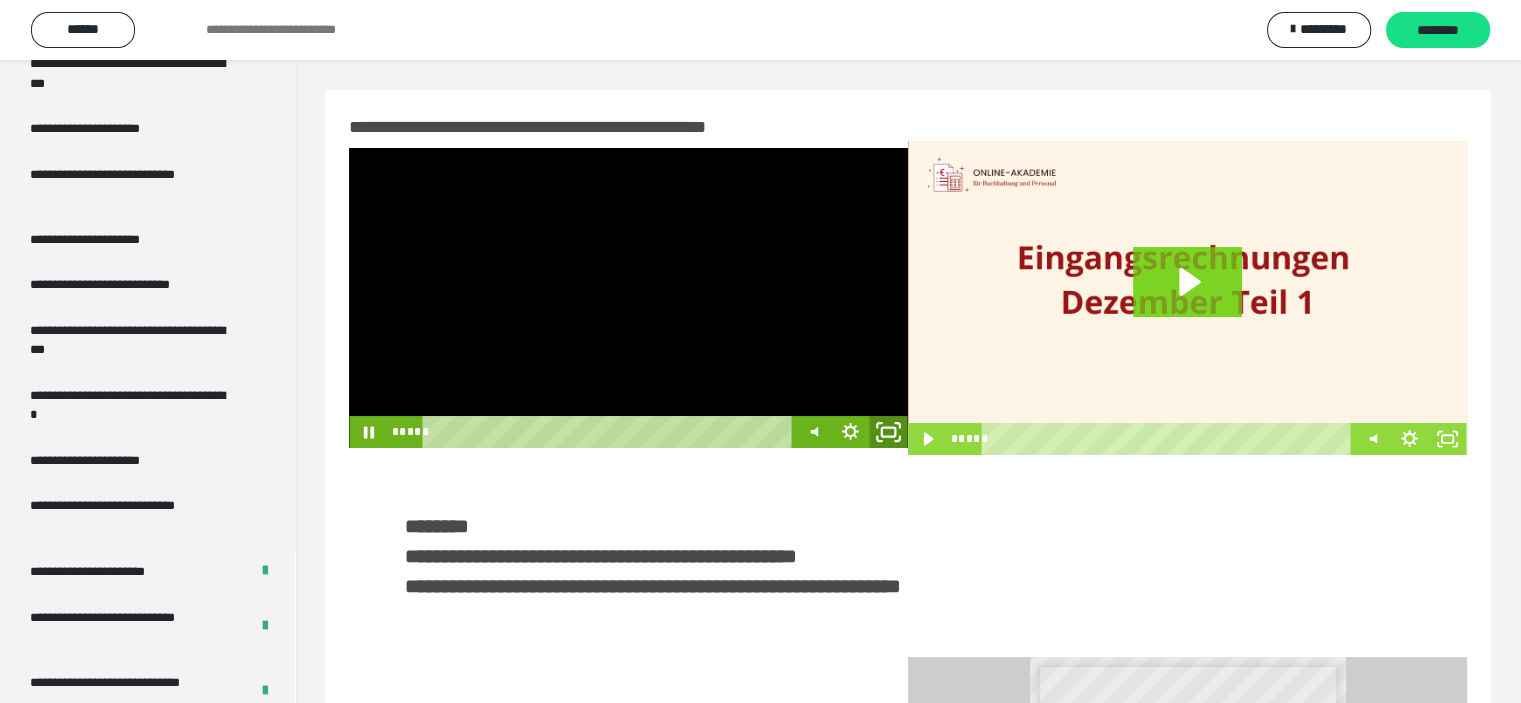 click 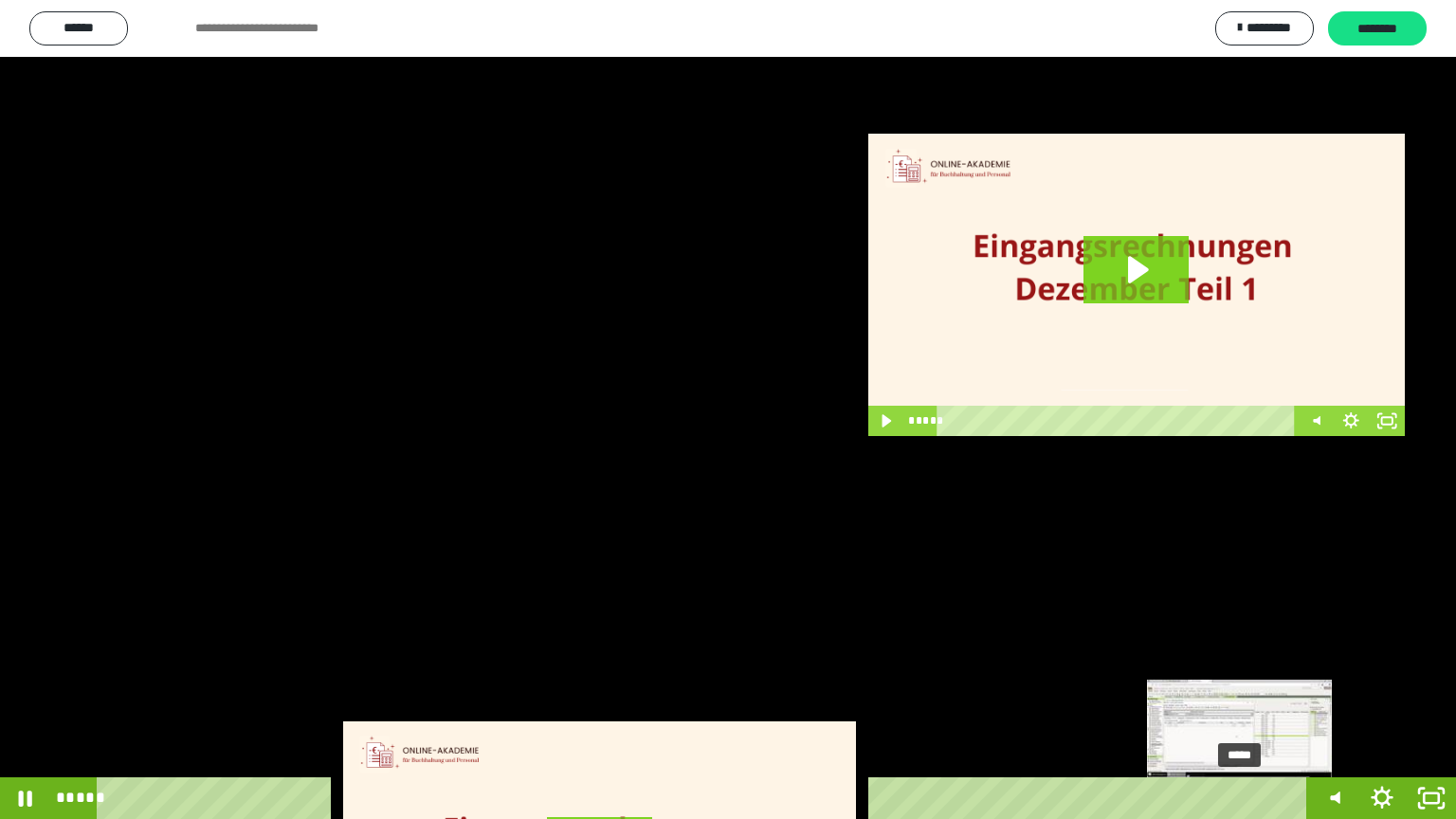 click at bounding box center (1248, 798) 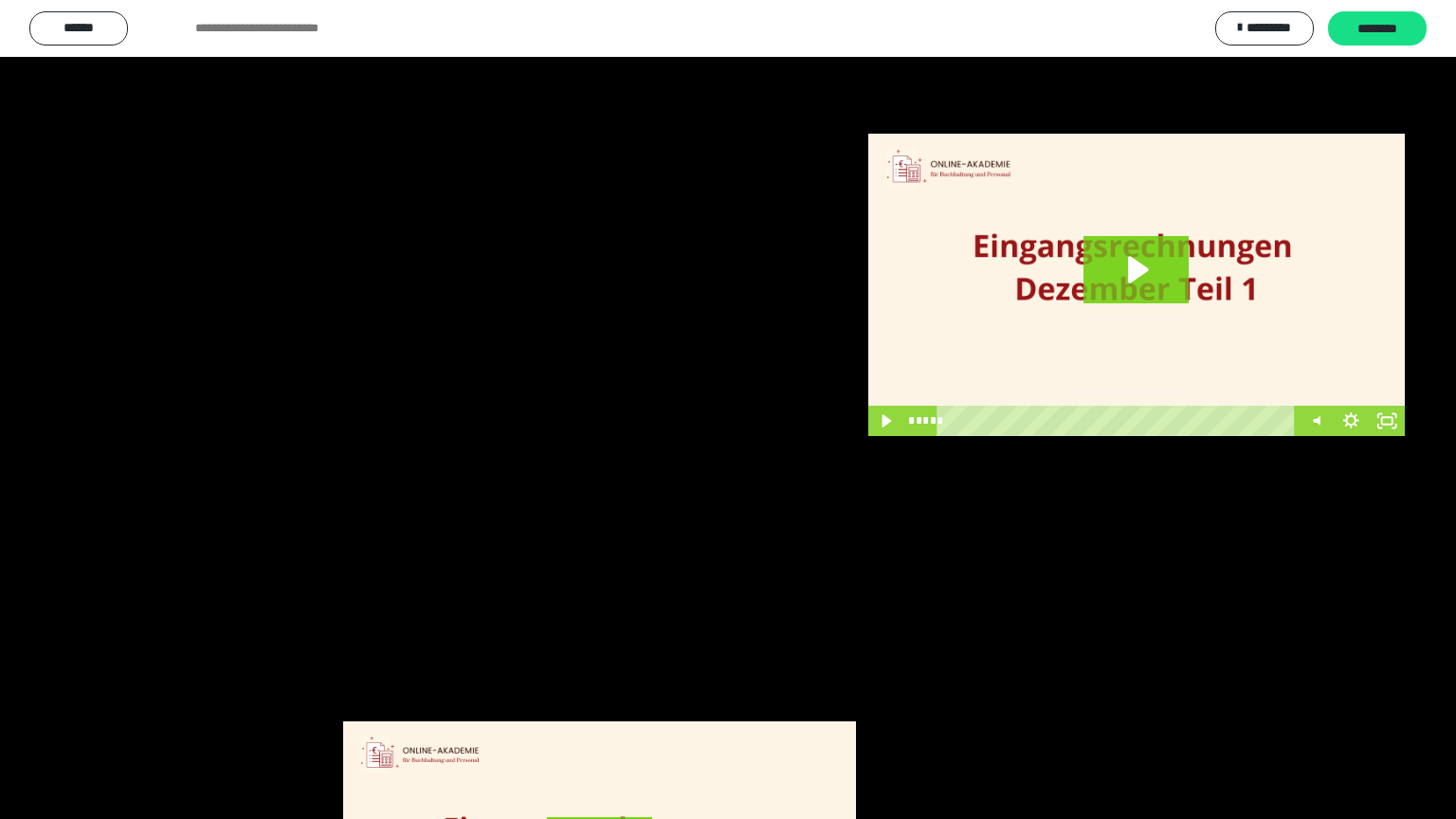 click at bounding box center (728, 410) 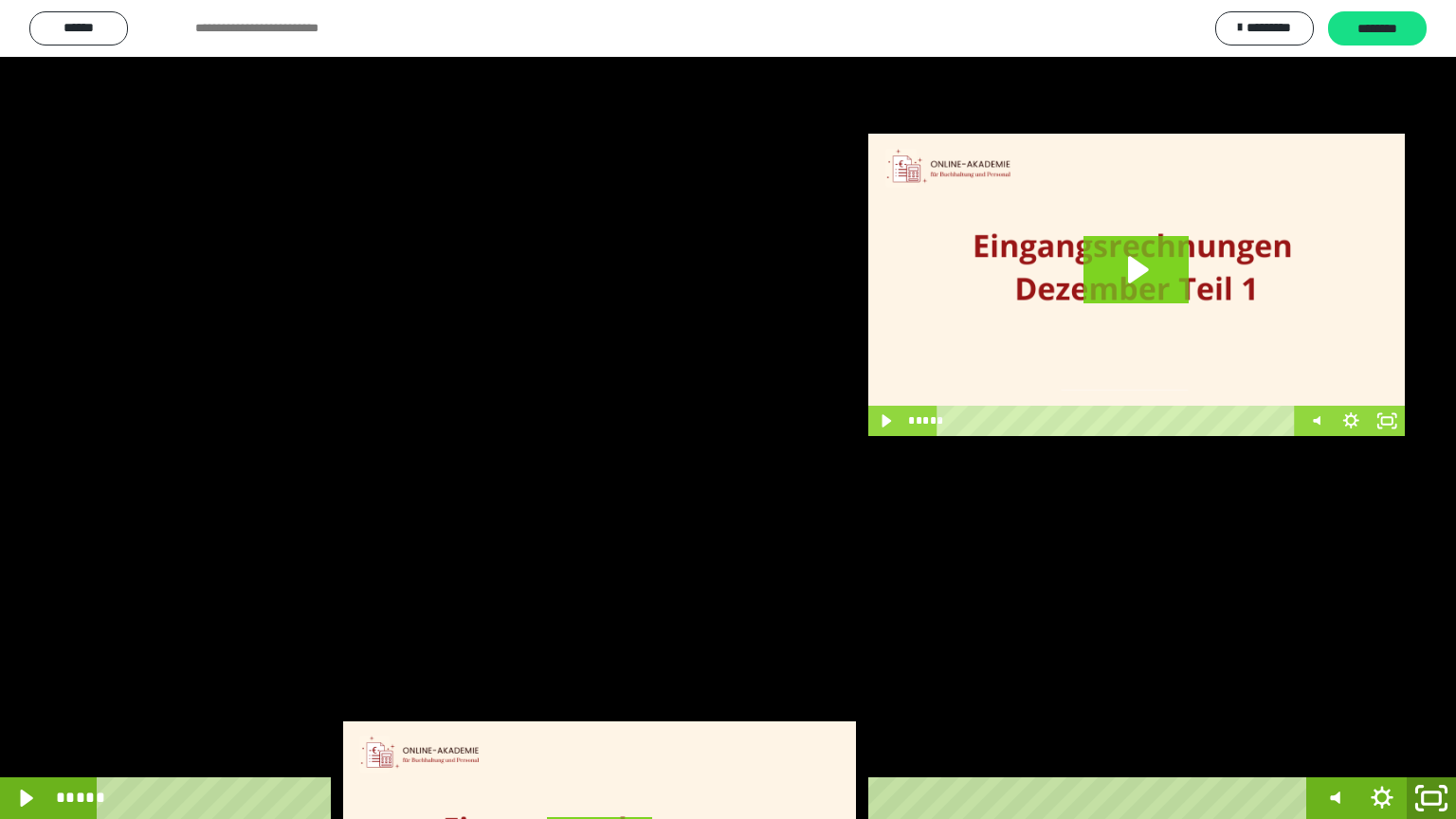 click 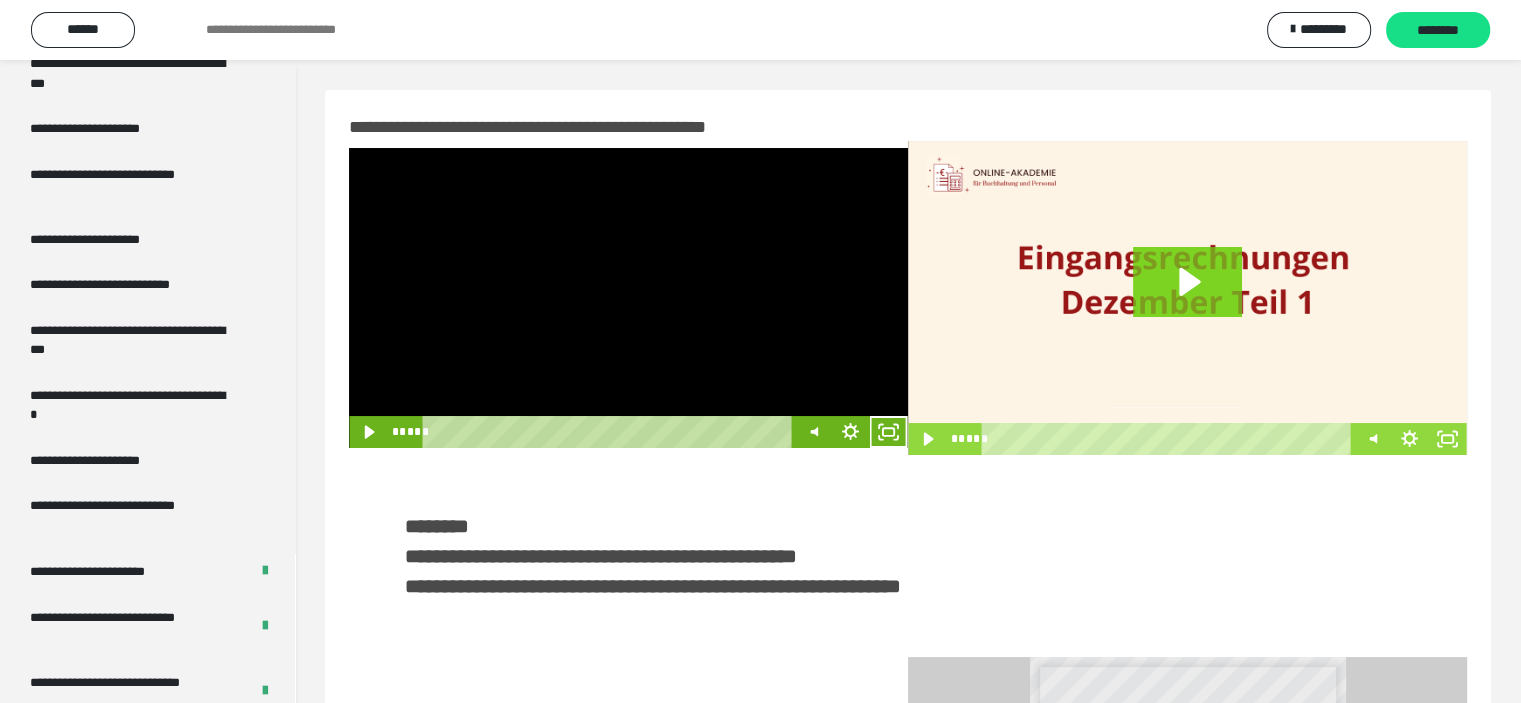 click at bounding box center [628, 298] 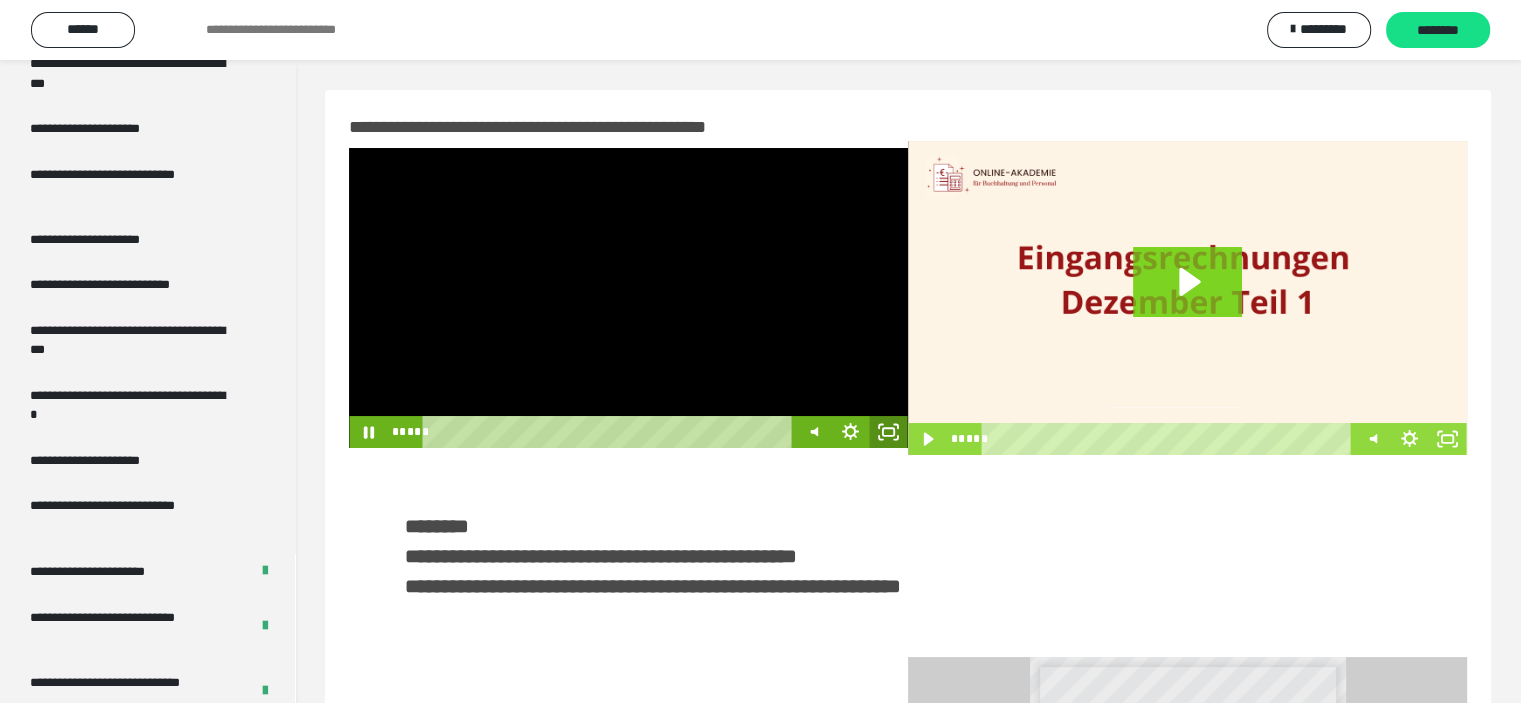click 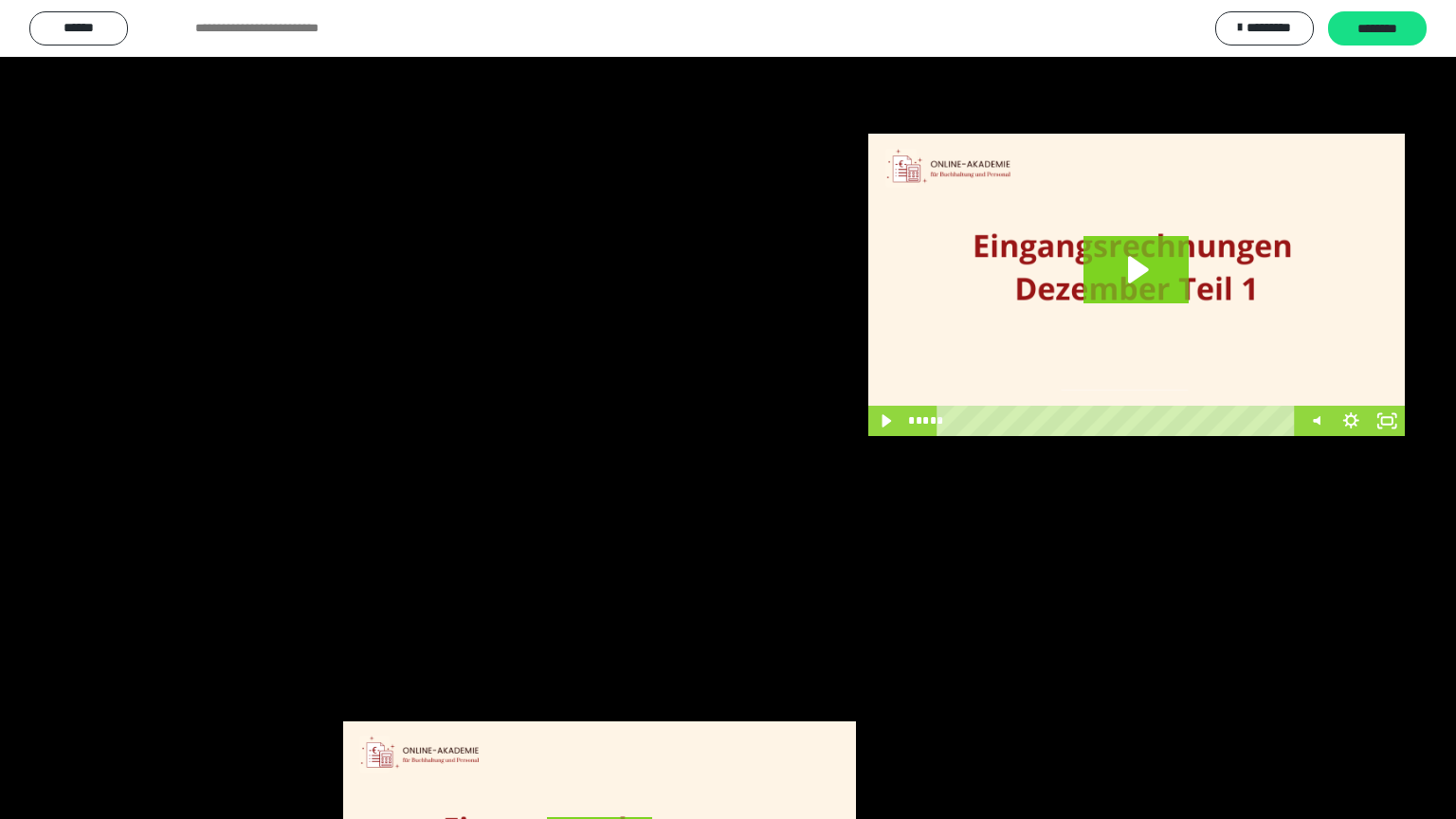 click at bounding box center [728, 410] 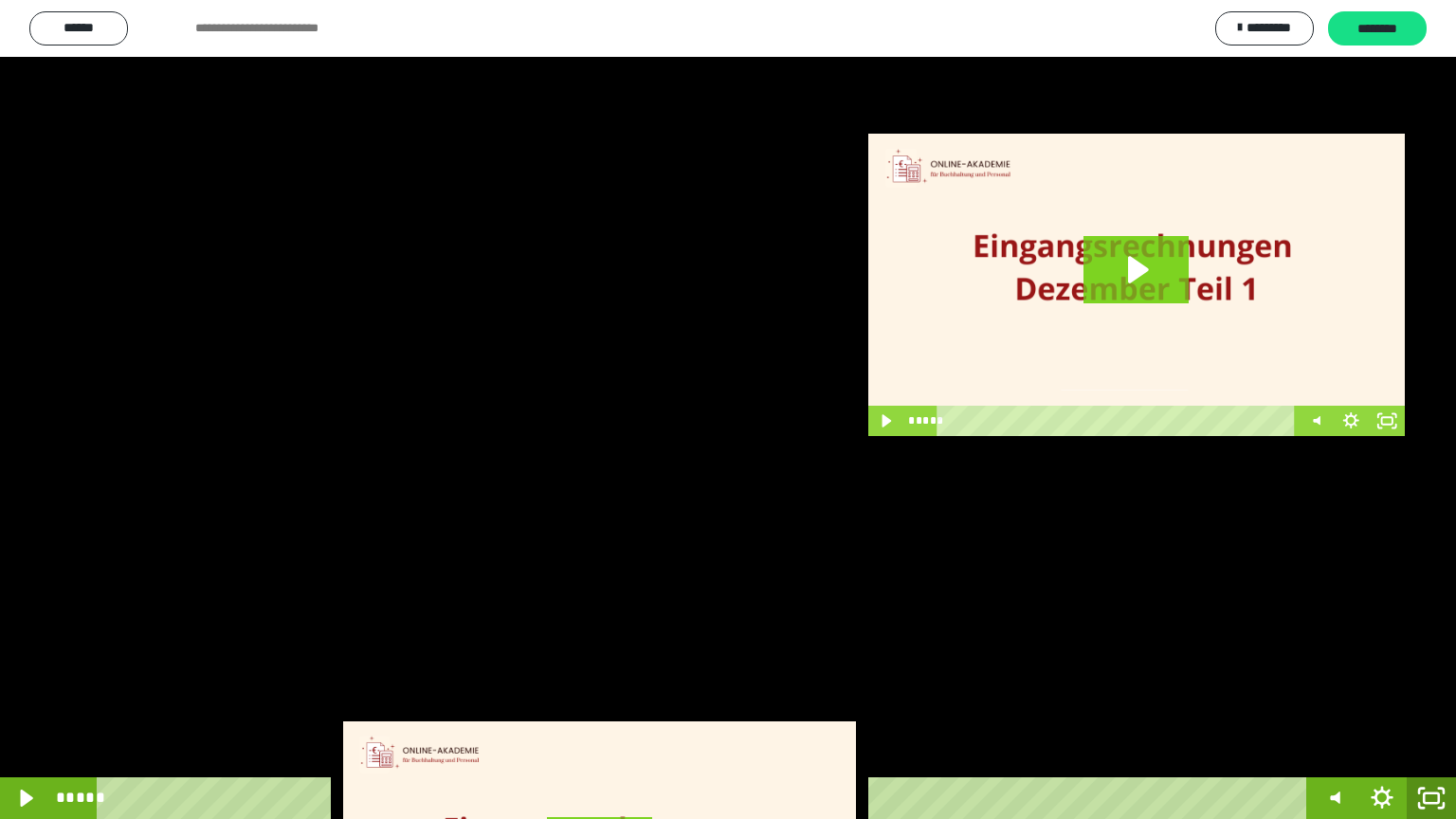 click 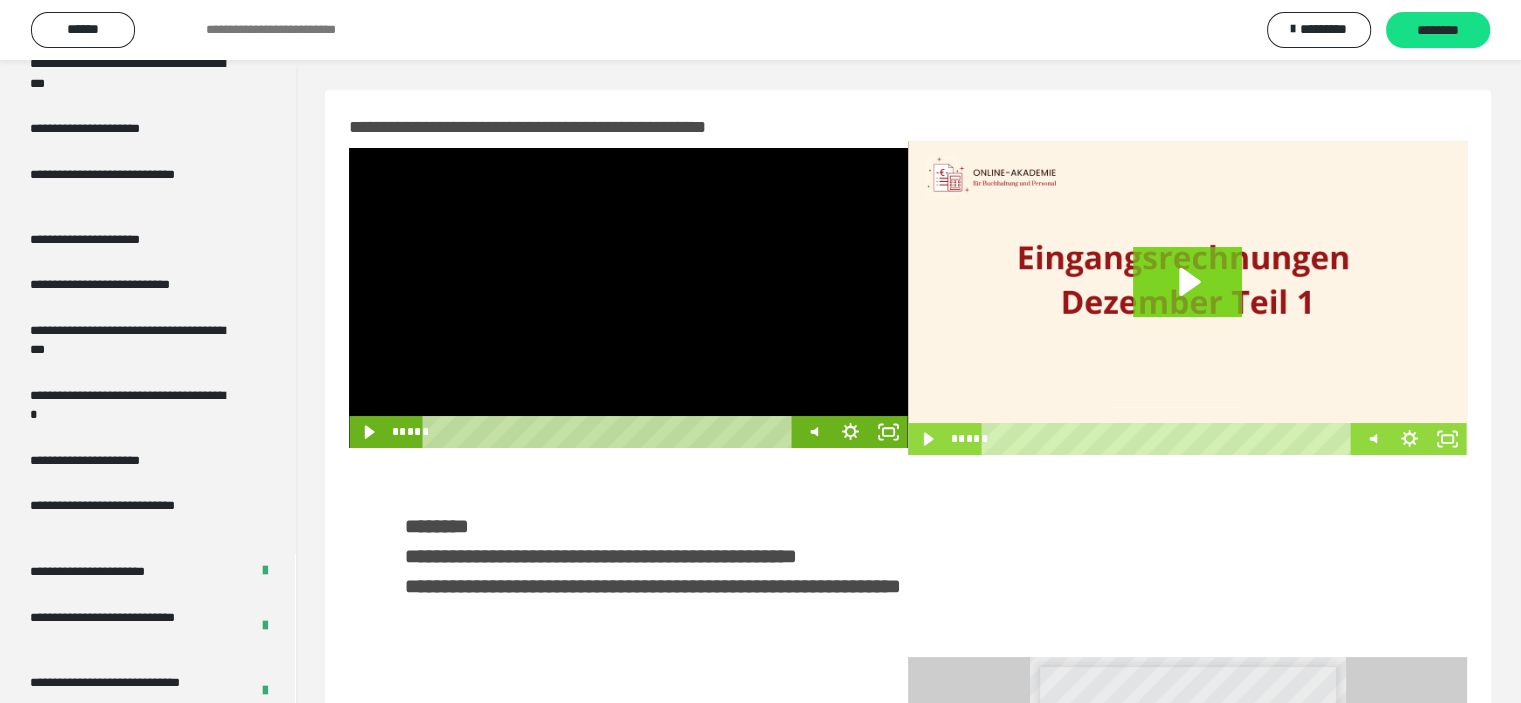 click at bounding box center (628, 298) 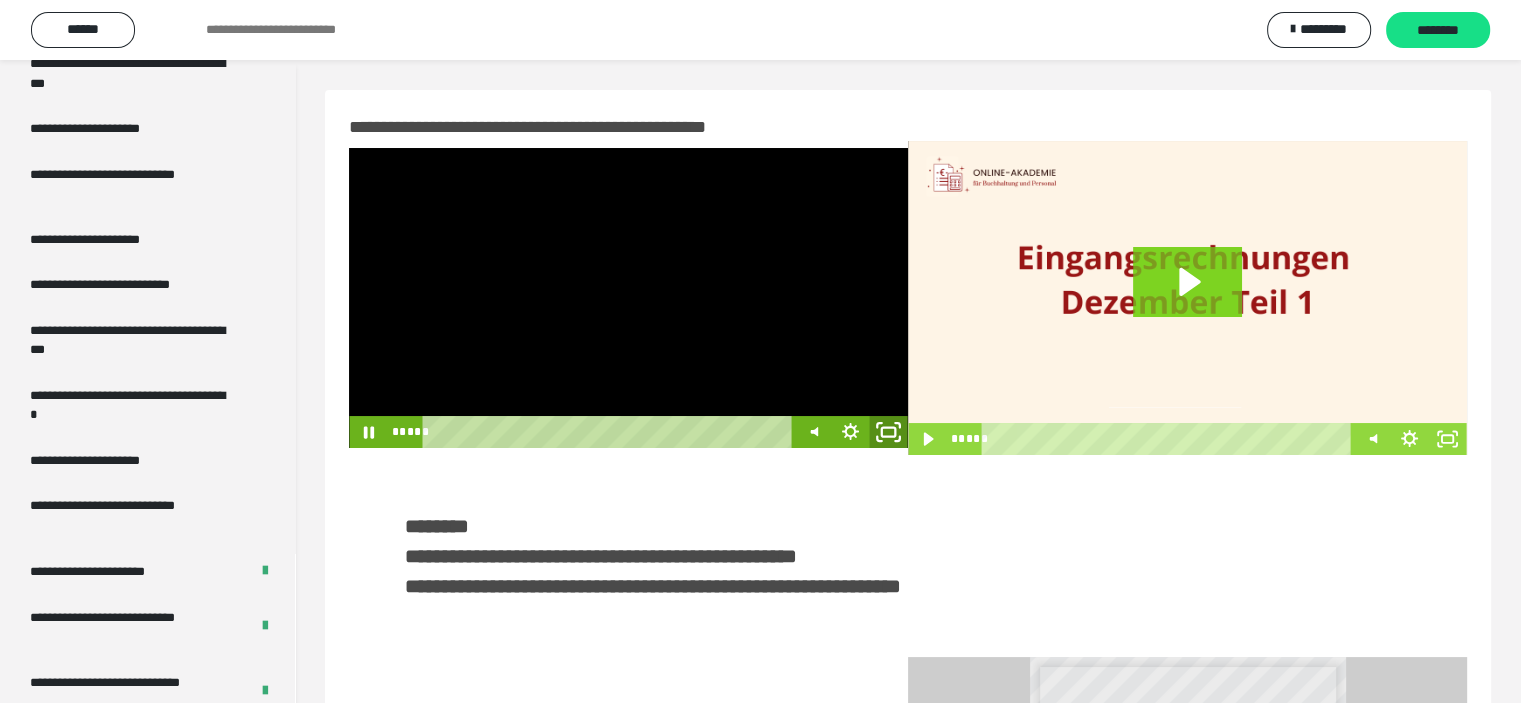 click 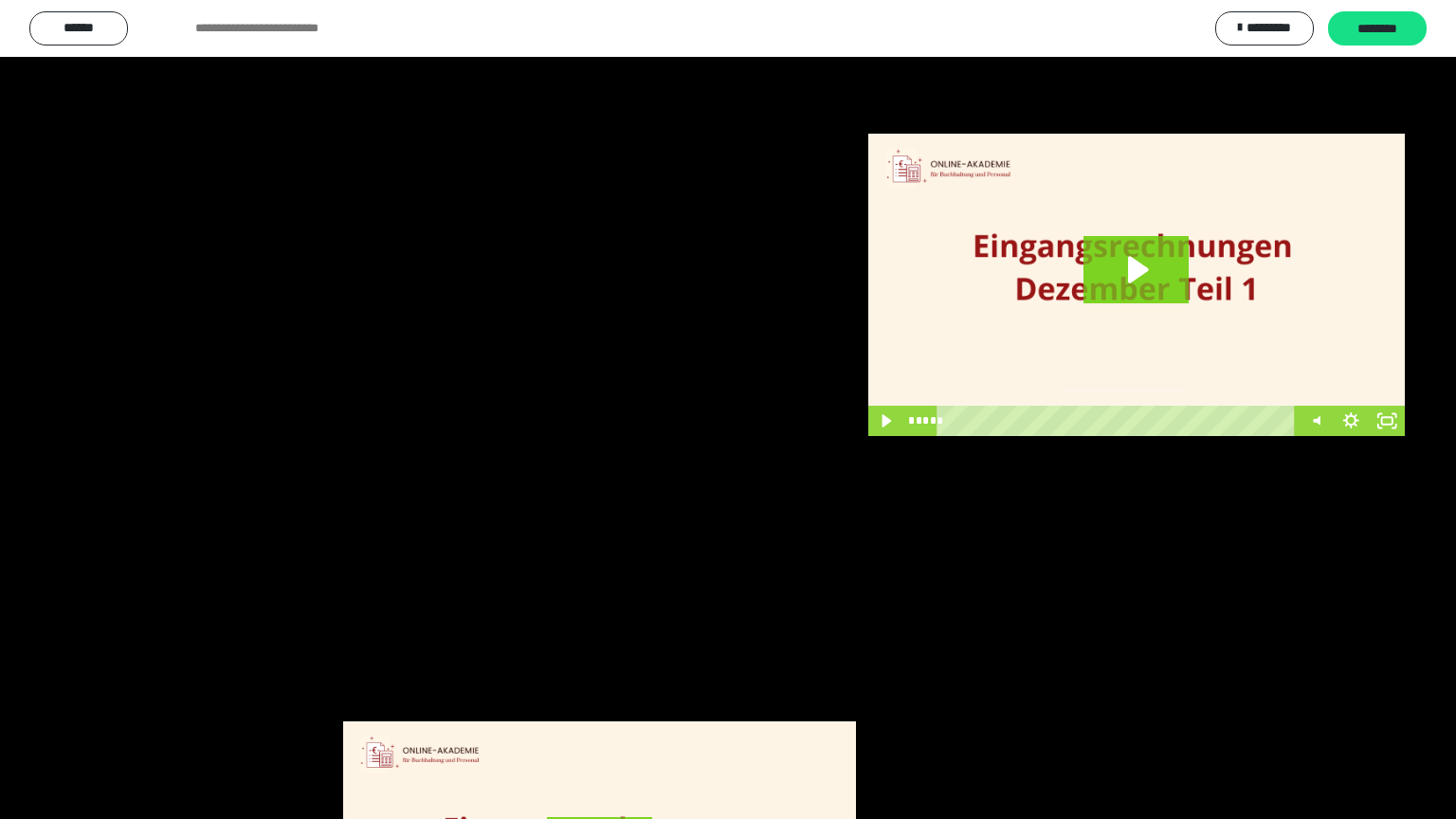 click at bounding box center [728, 410] 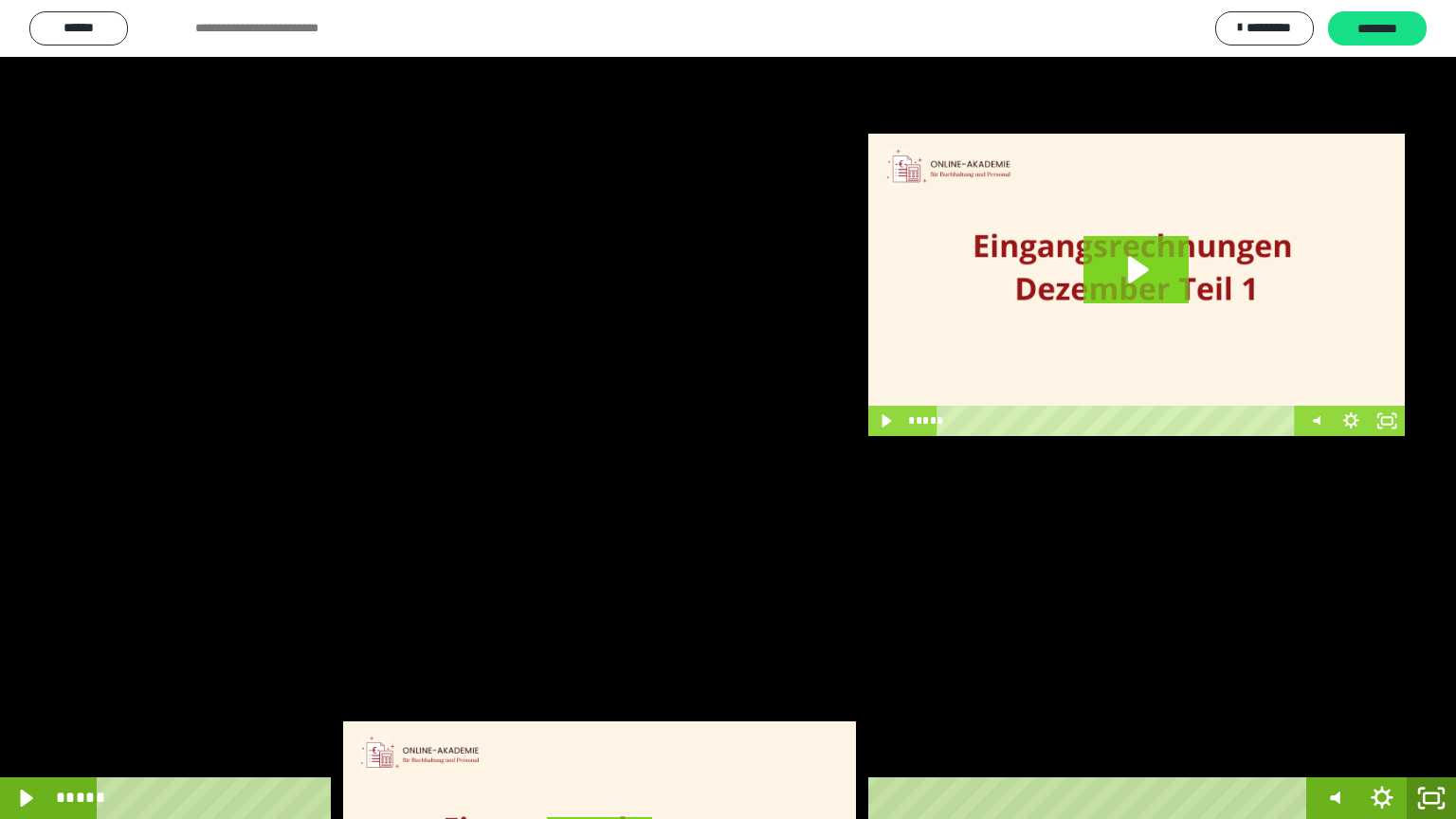 click 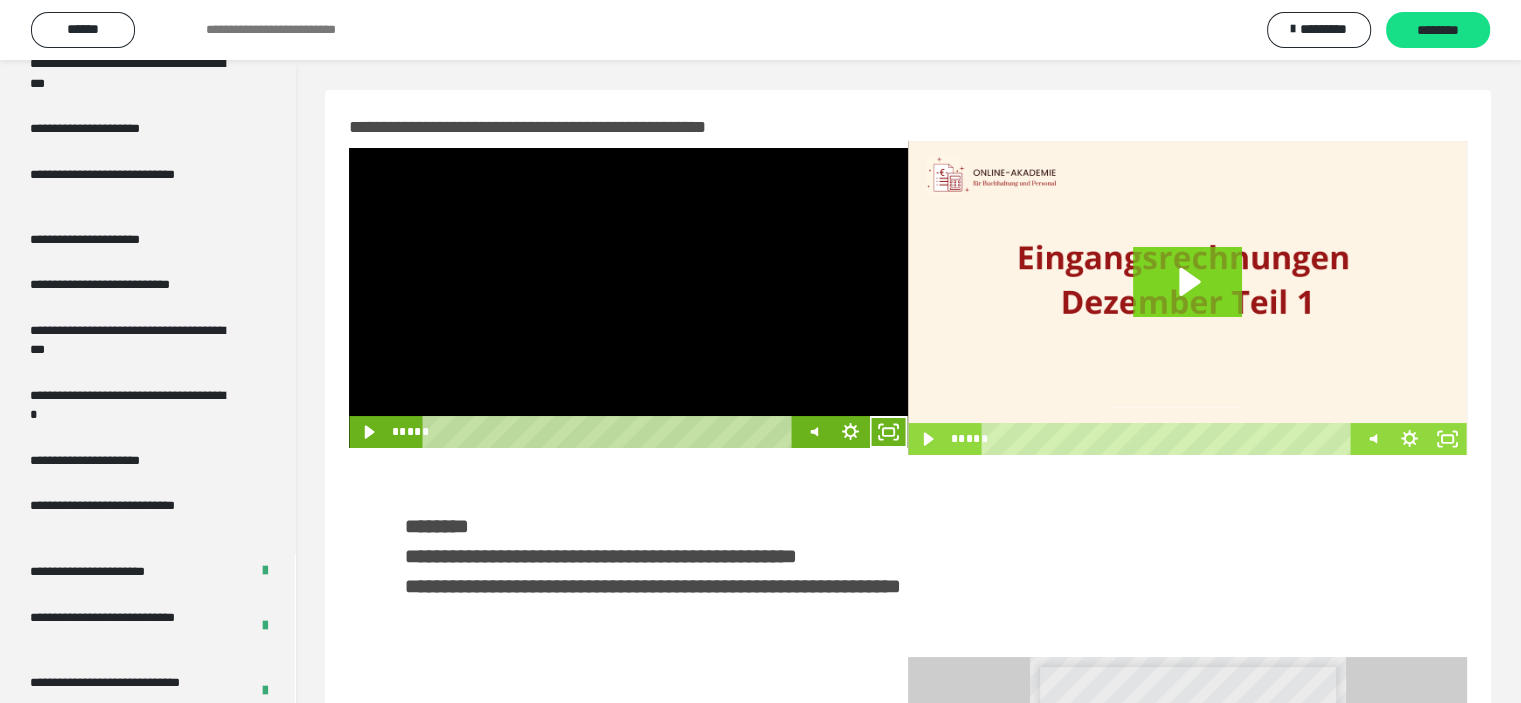 click at bounding box center [628, 298] 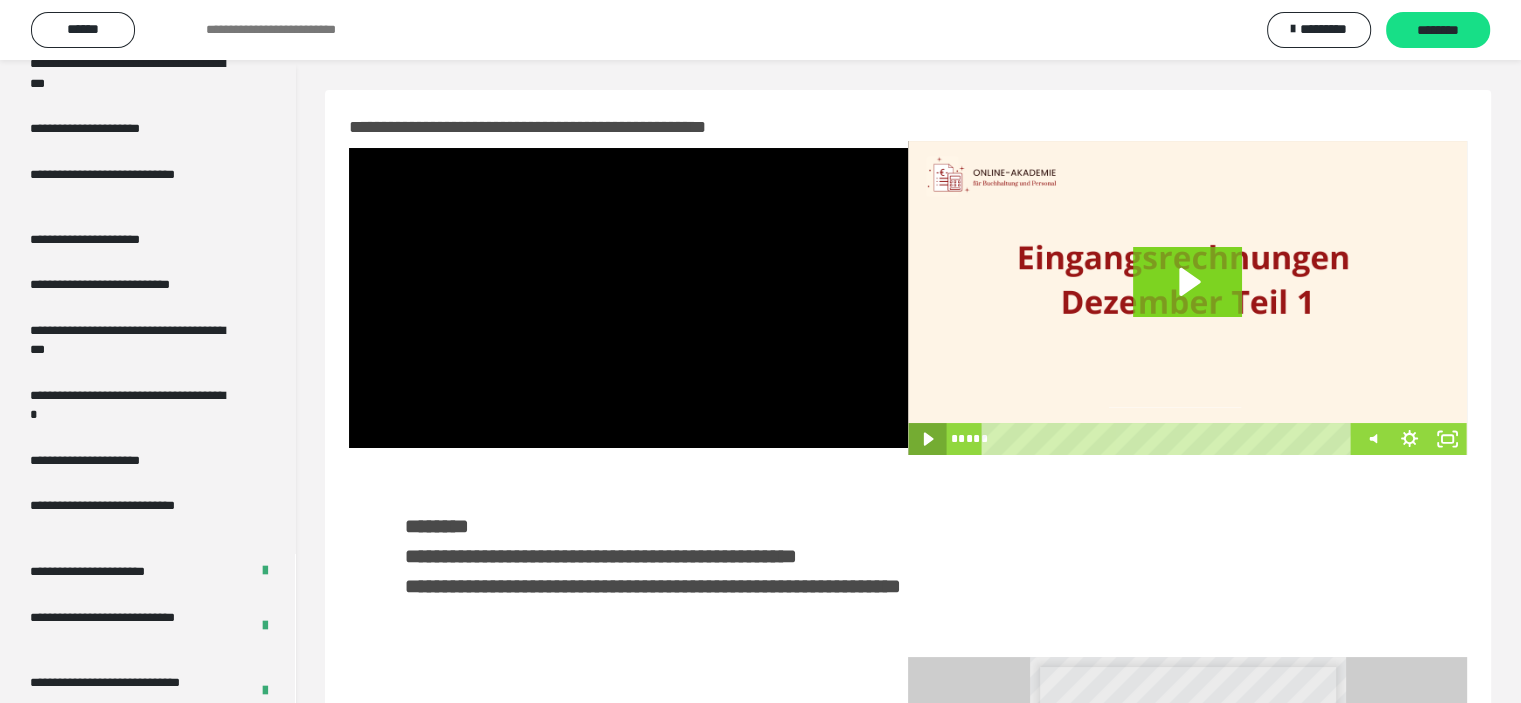 click 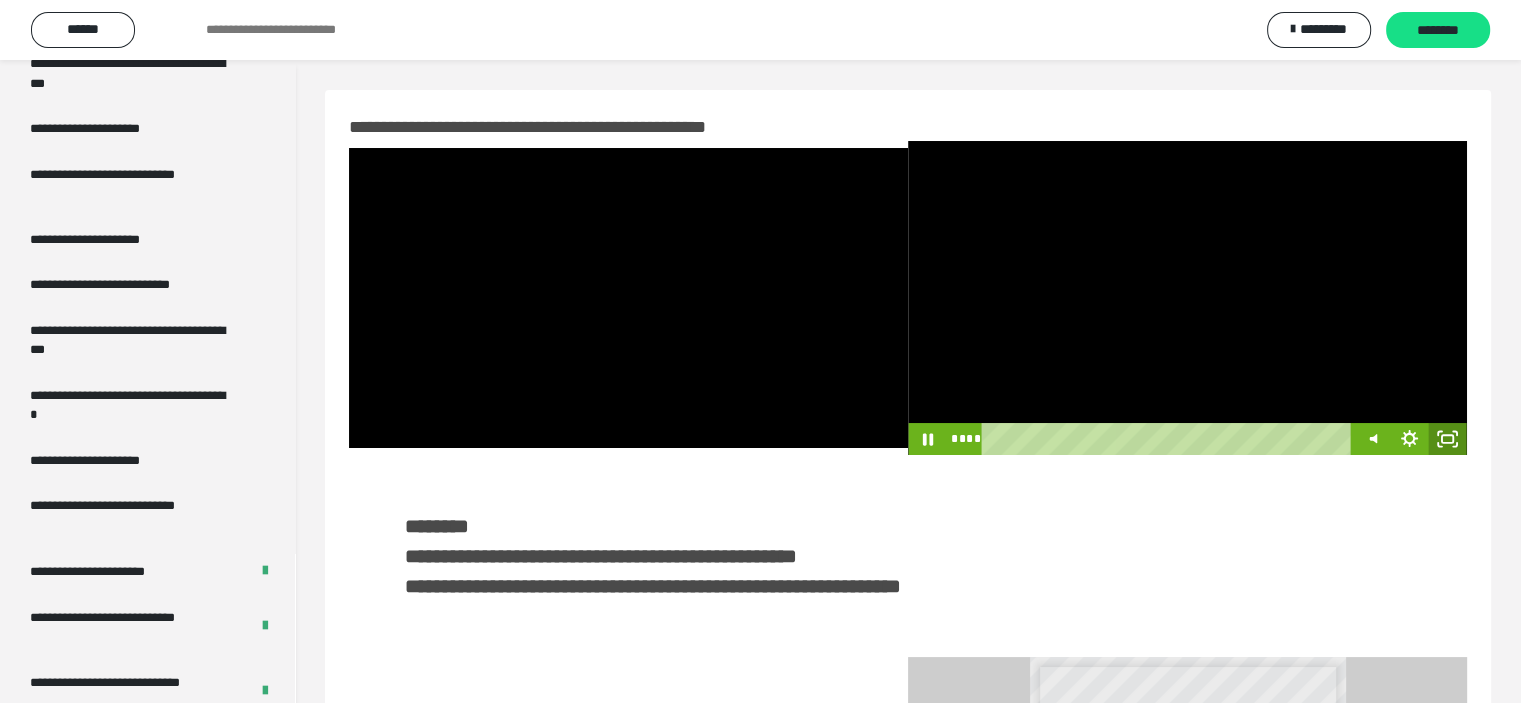 click 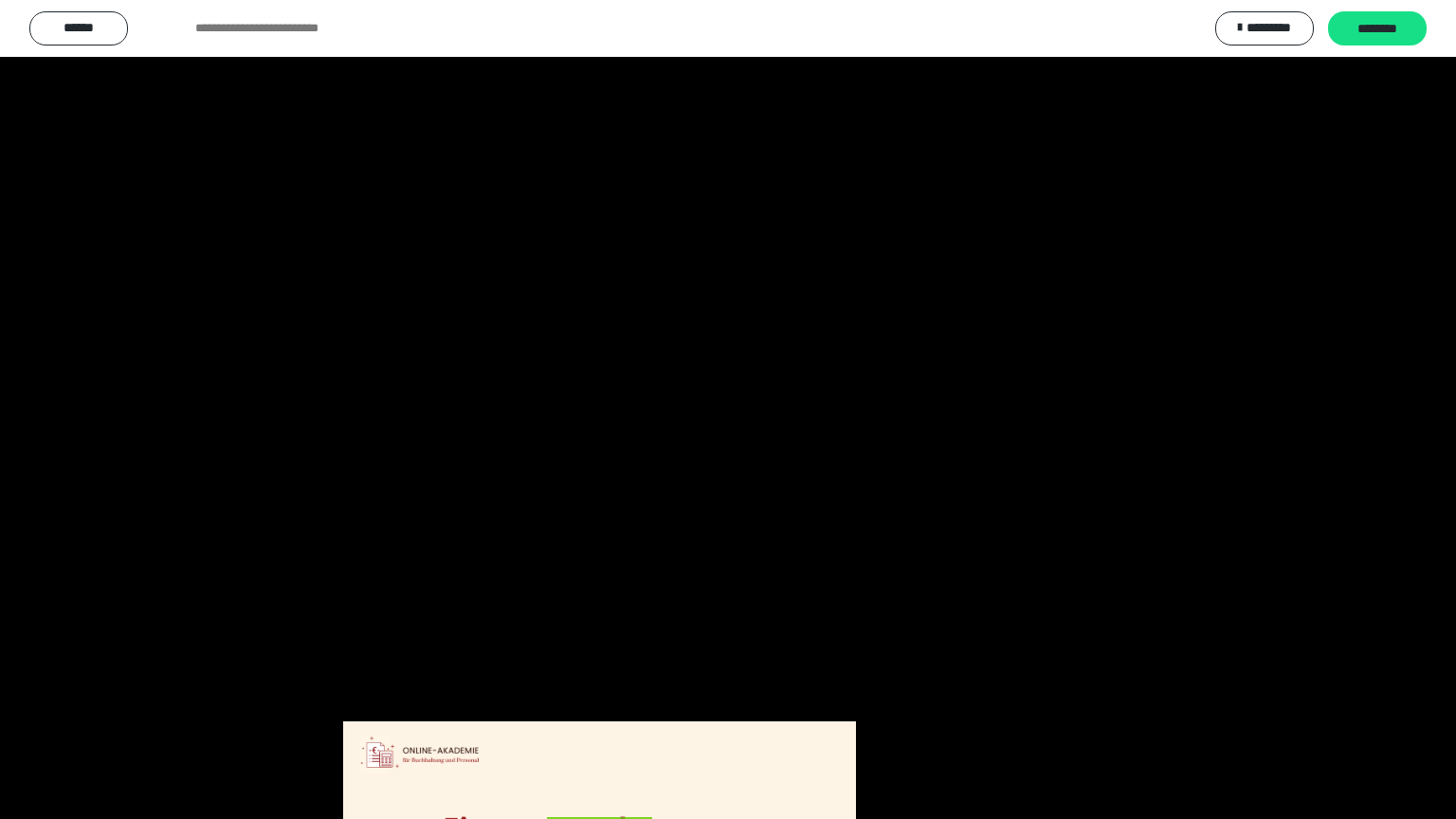 click at bounding box center [728, 410] 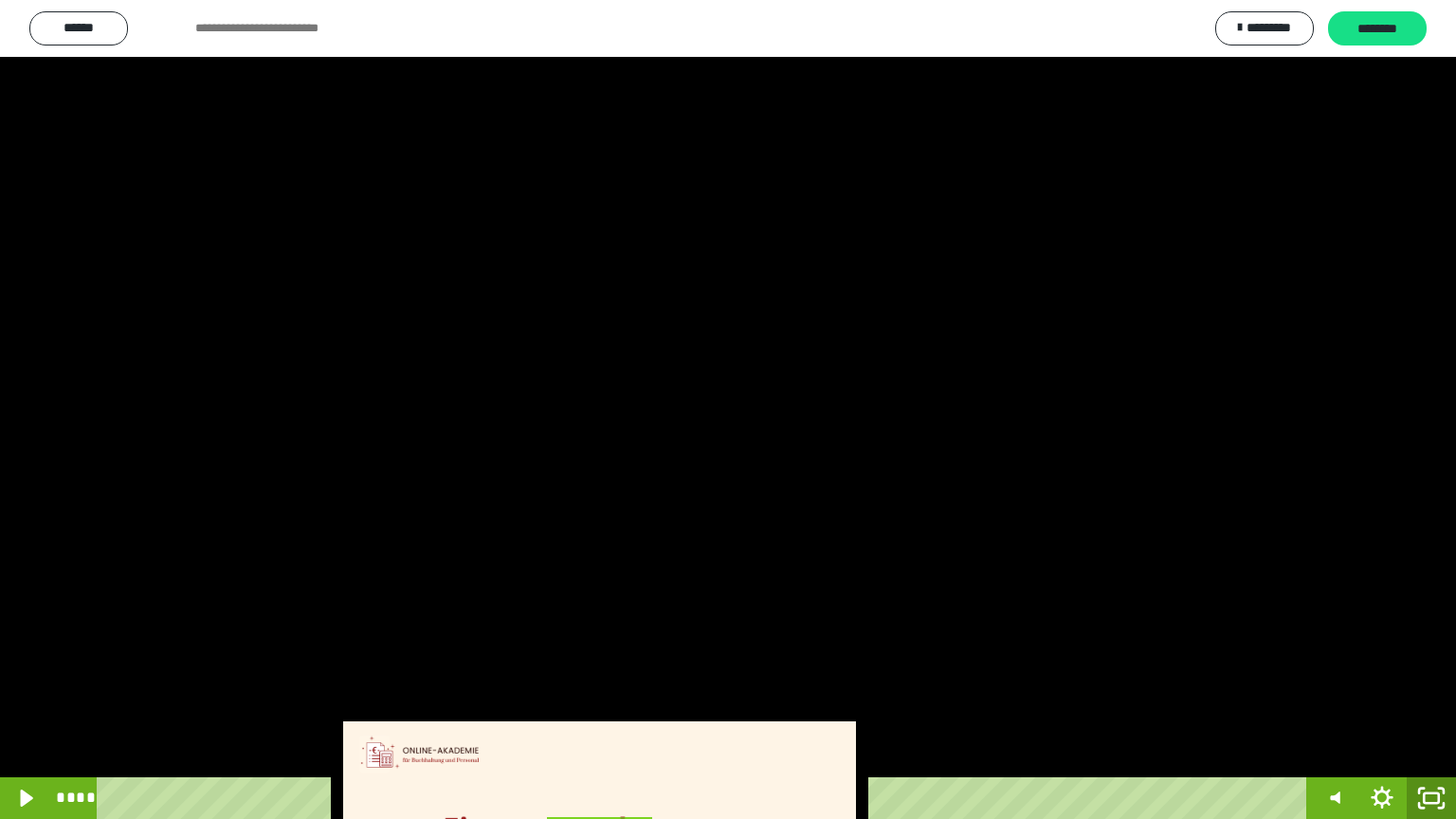 click 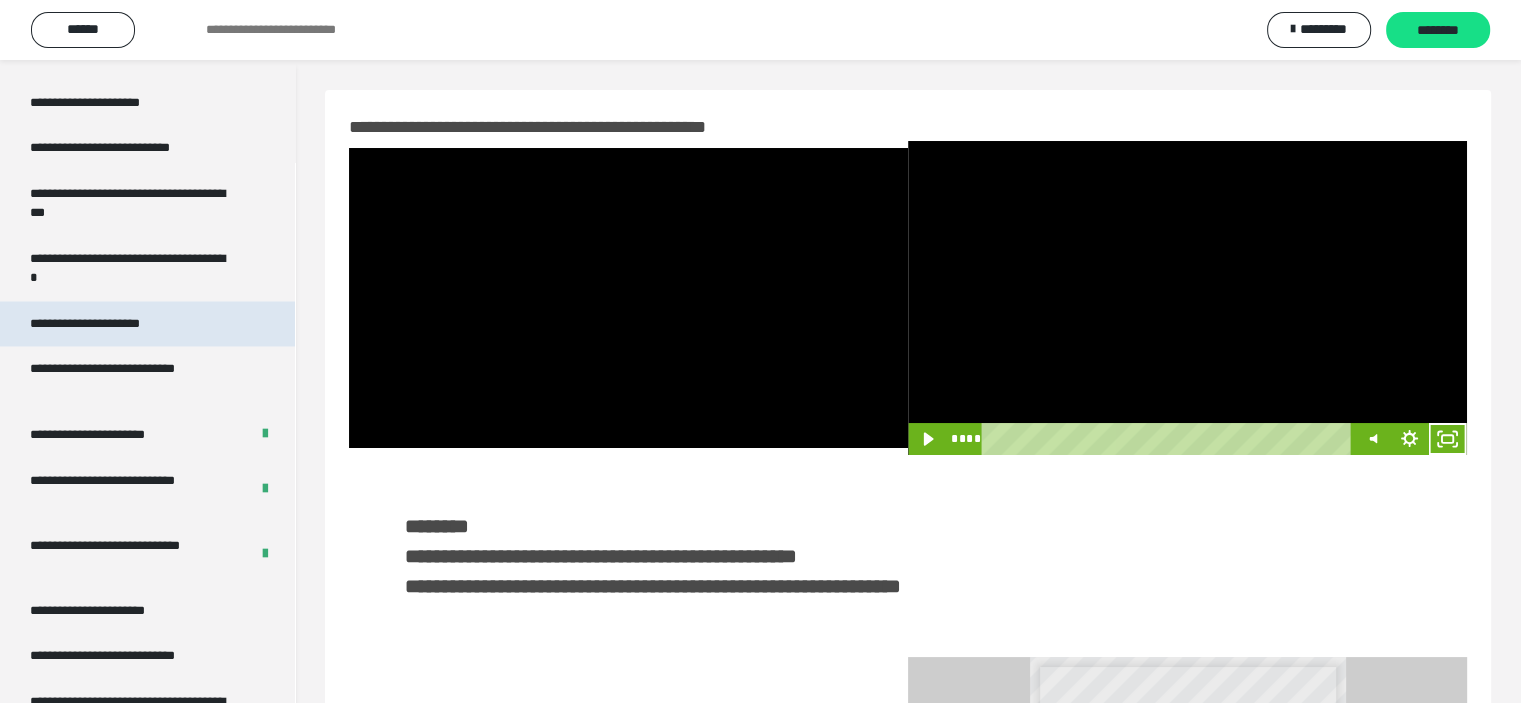 scroll, scrollTop: 3717, scrollLeft: 0, axis: vertical 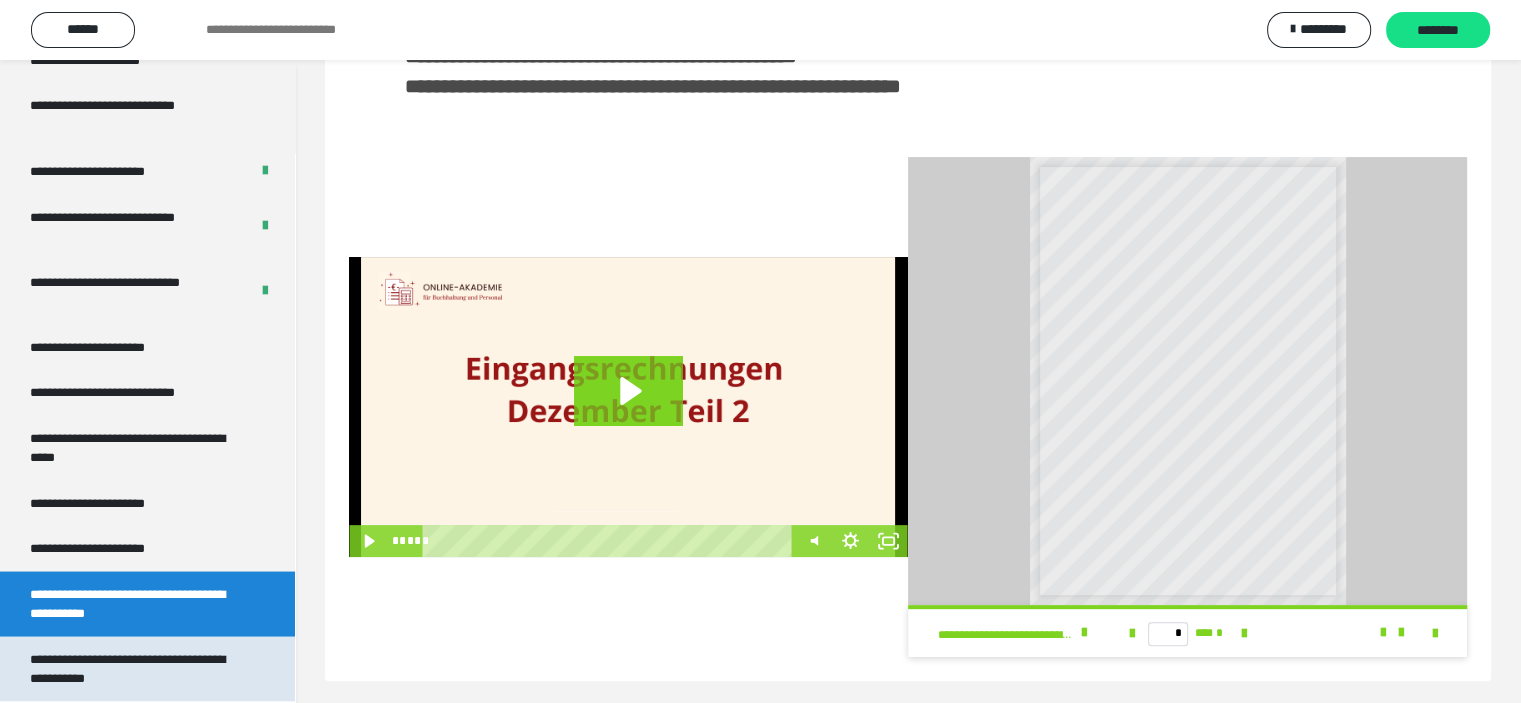click on "**********" at bounding box center (132, 668) 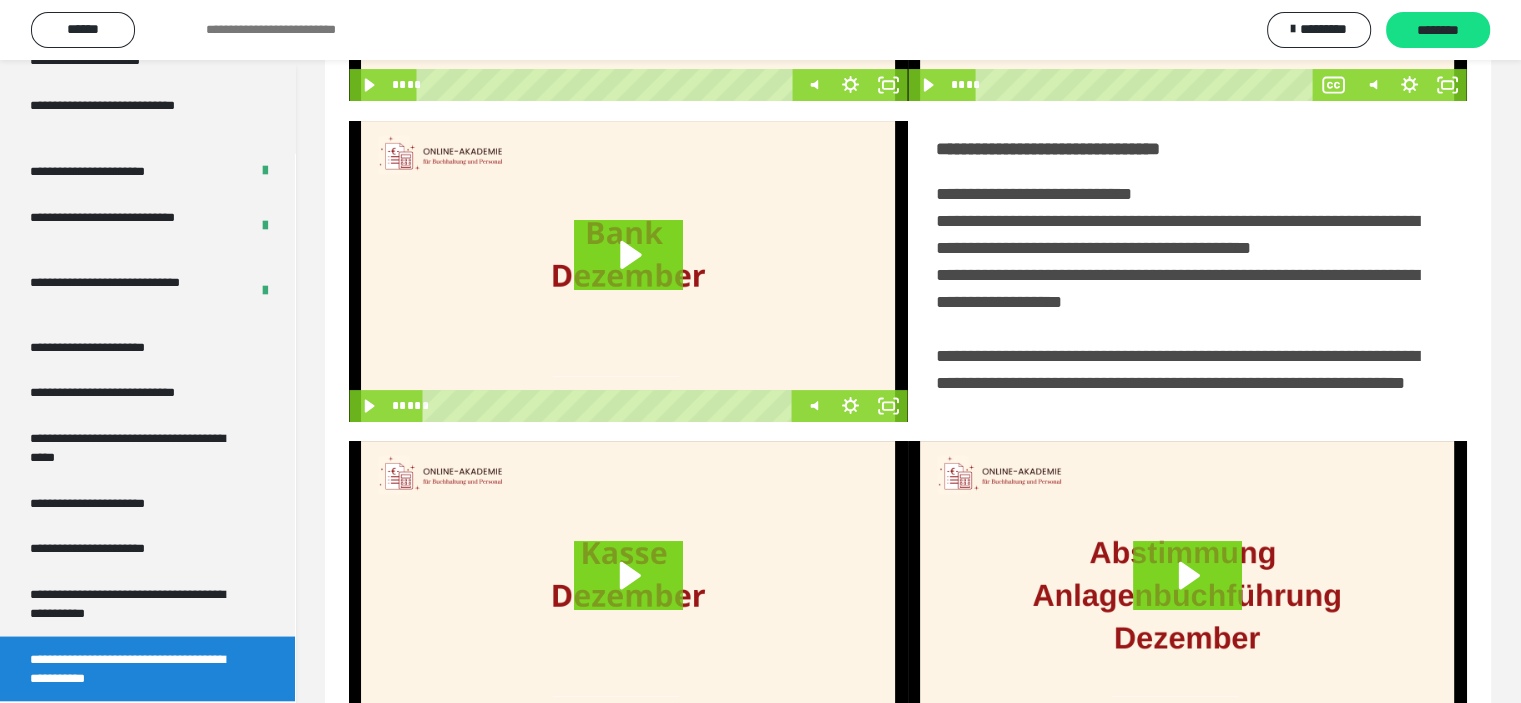scroll, scrollTop: 486, scrollLeft: 0, axis: vertical 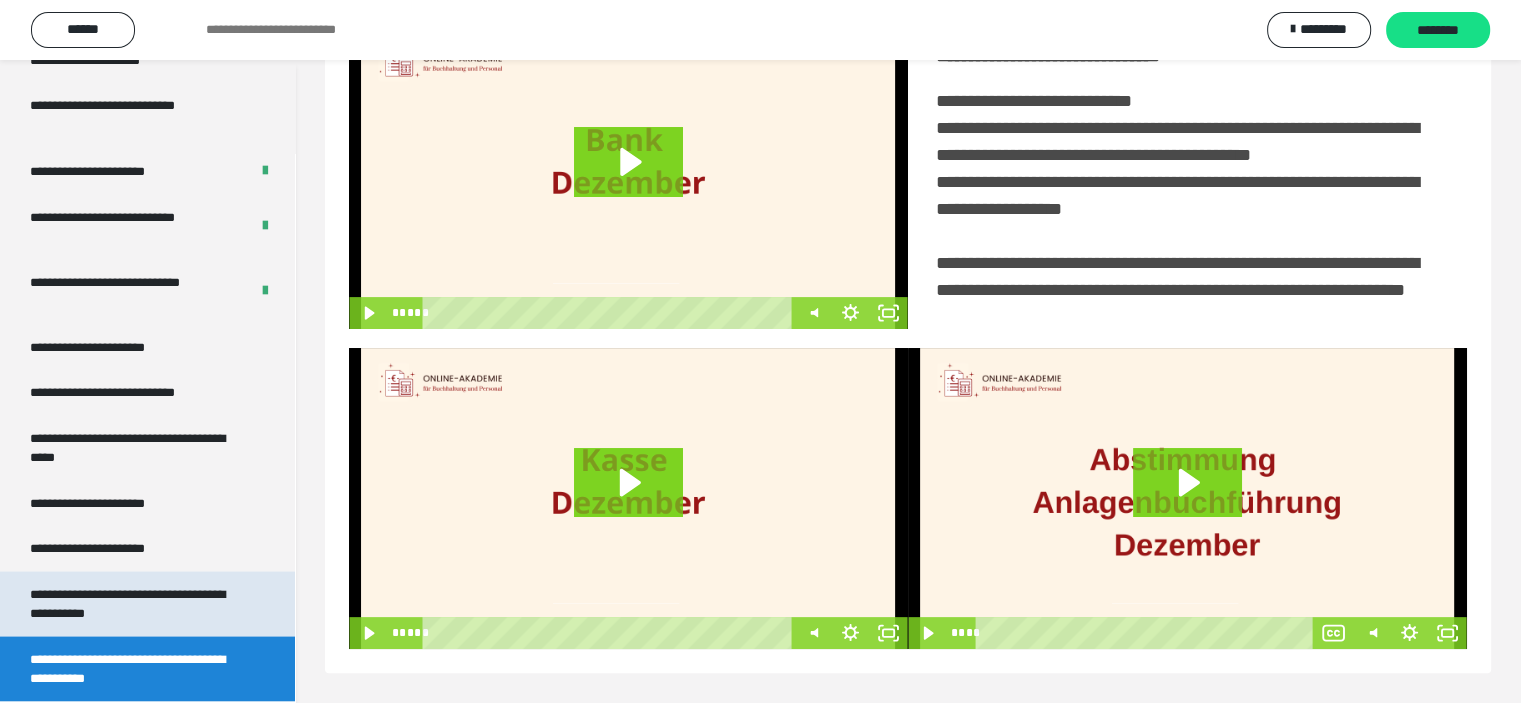 click on "**********" at bounding box center [132, 603] 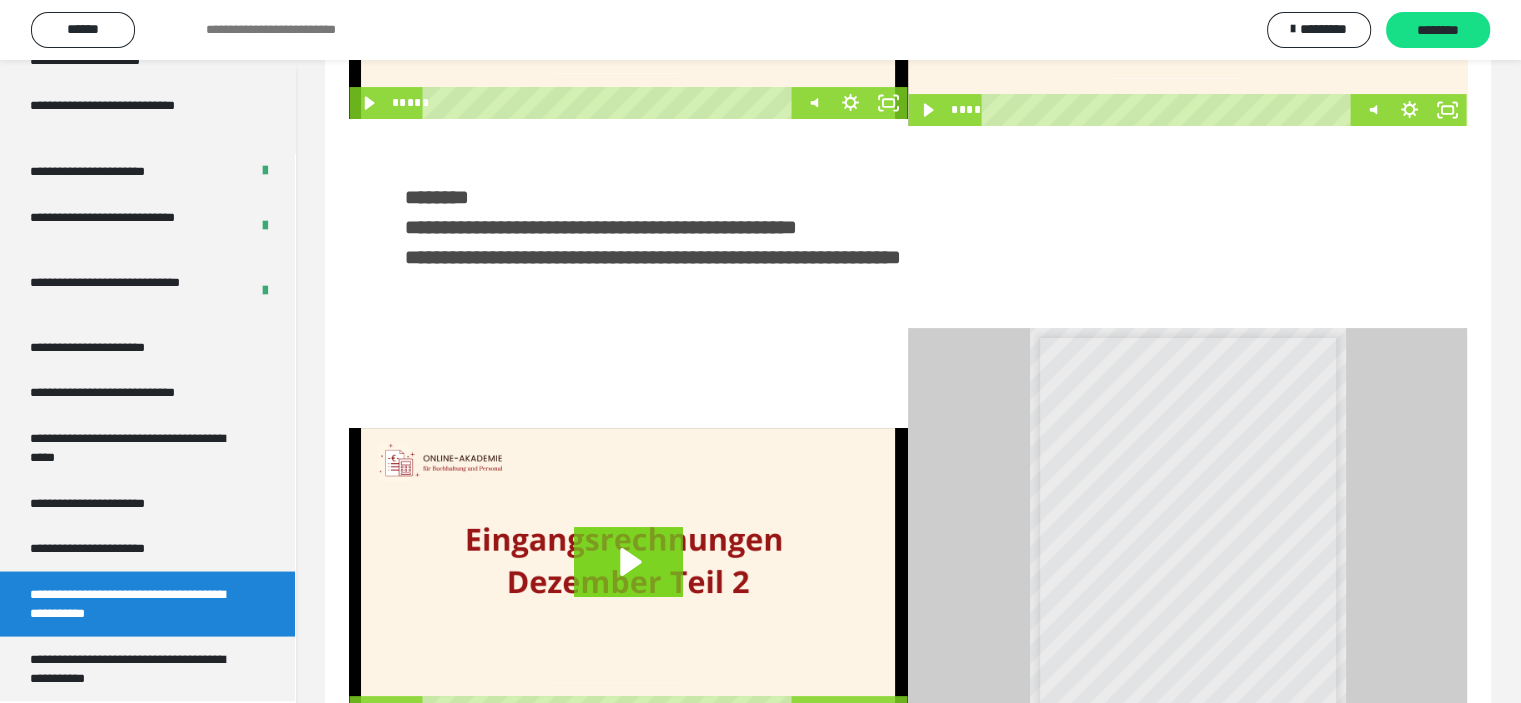 scroll, scrollTop: 508, scrollLeft: 0, axis: vertical 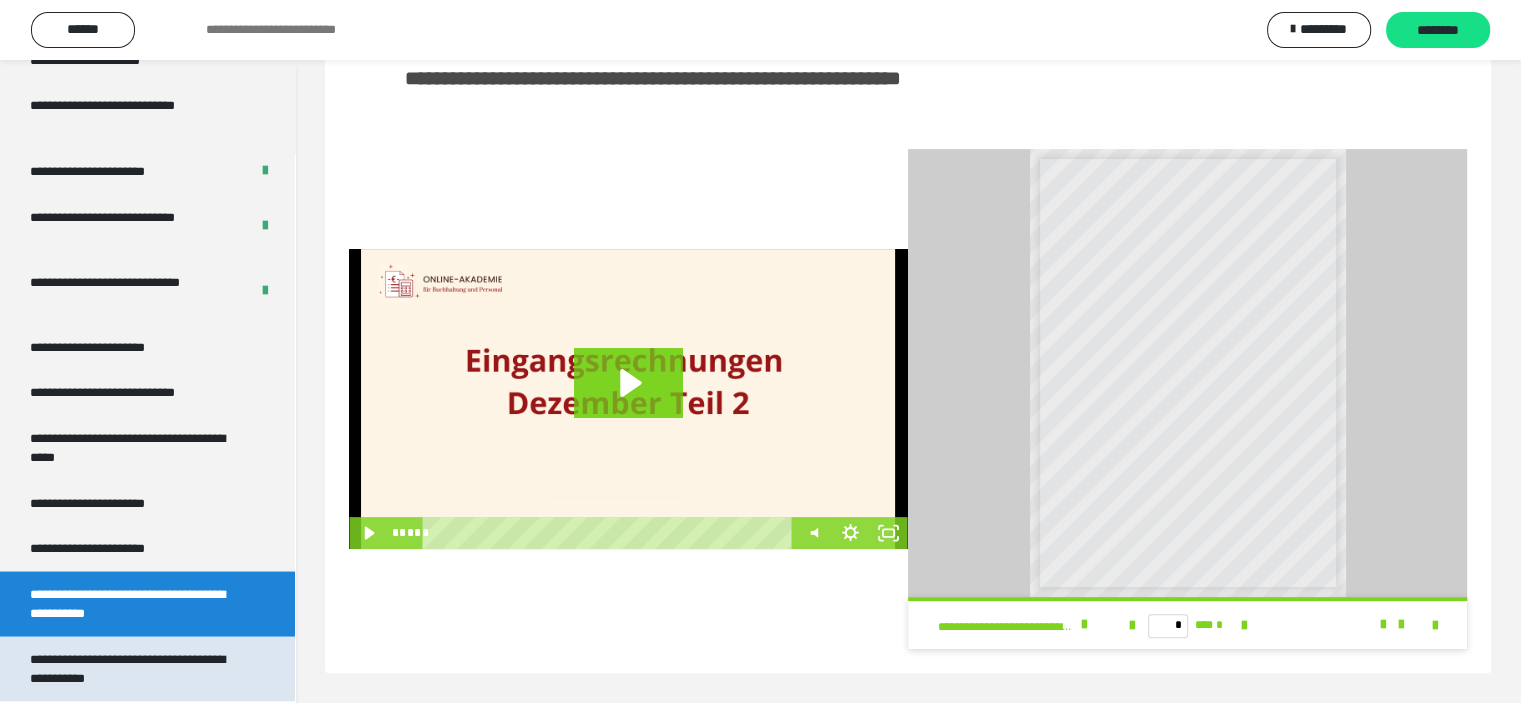 click on "**********" at bounding box center (132, 668) 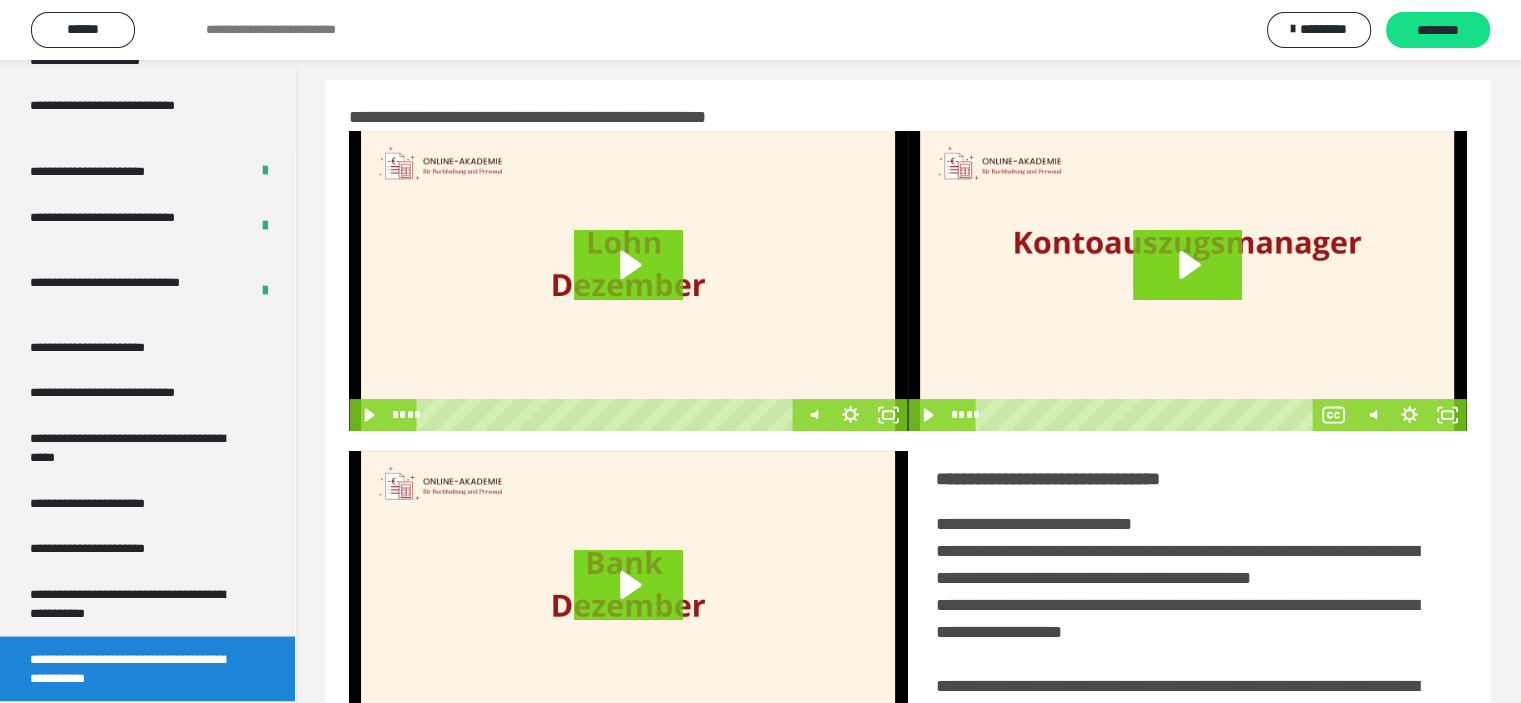 scroll, scrollTop: 0, scrollLeft: 0, axis: both 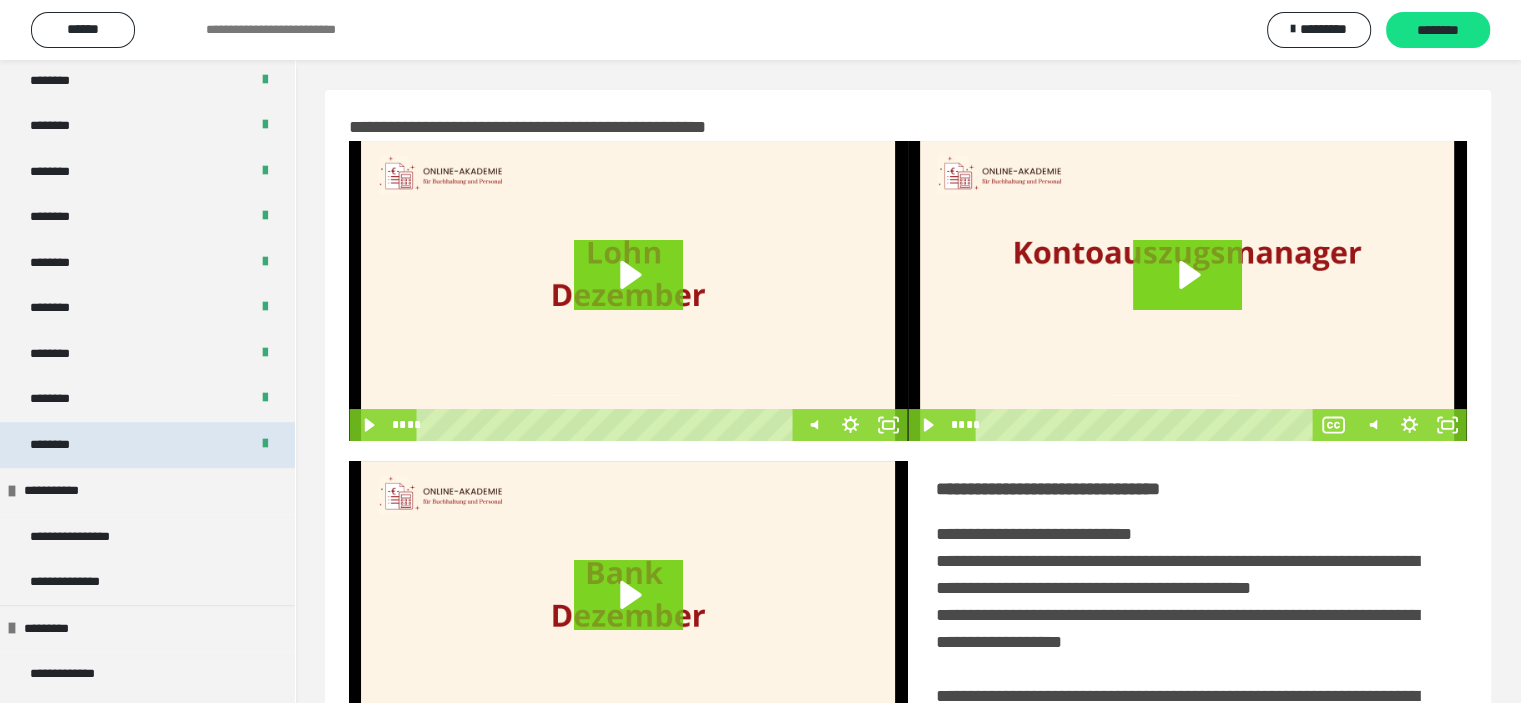 click on "********" at bounding box center (147, 445) 